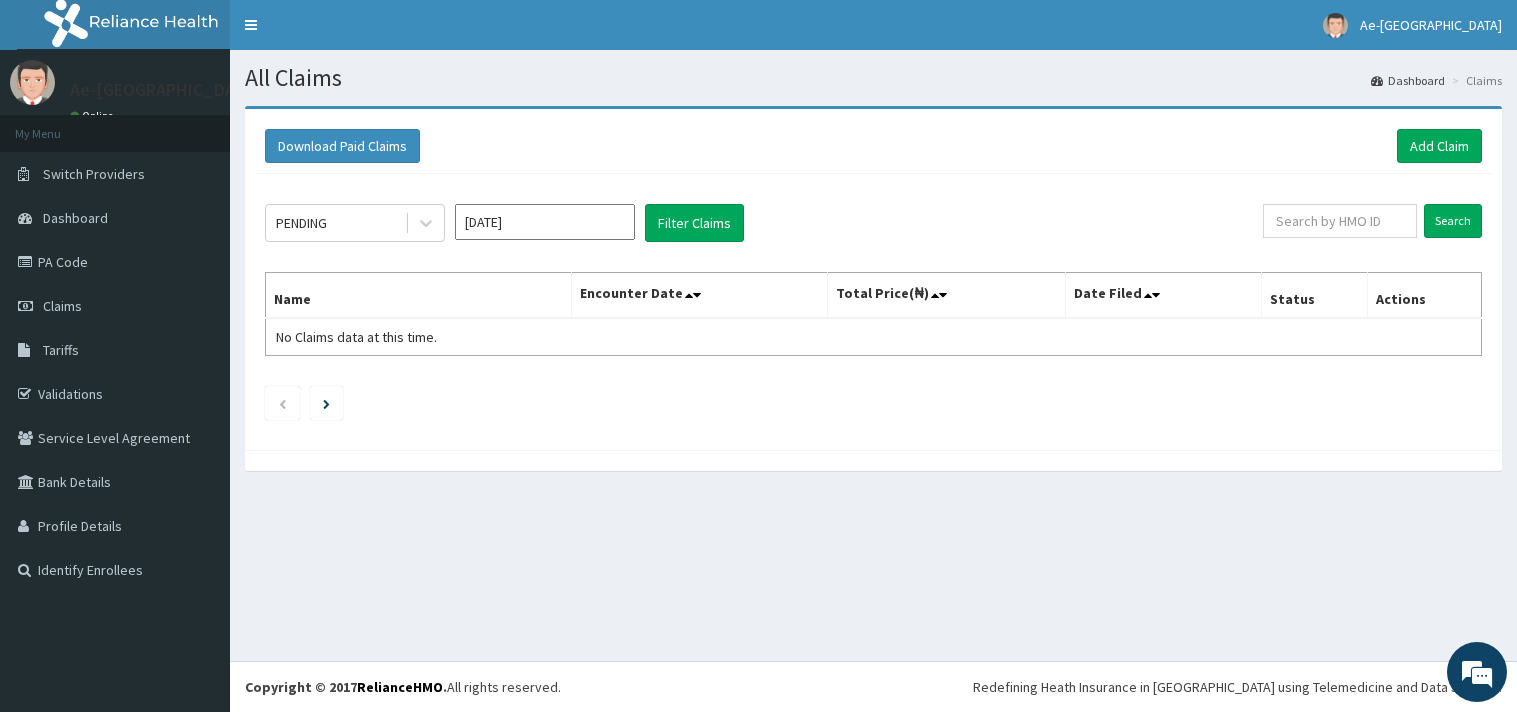 scroll, scrollTop: 0, scrollLeft: 0, axis: both 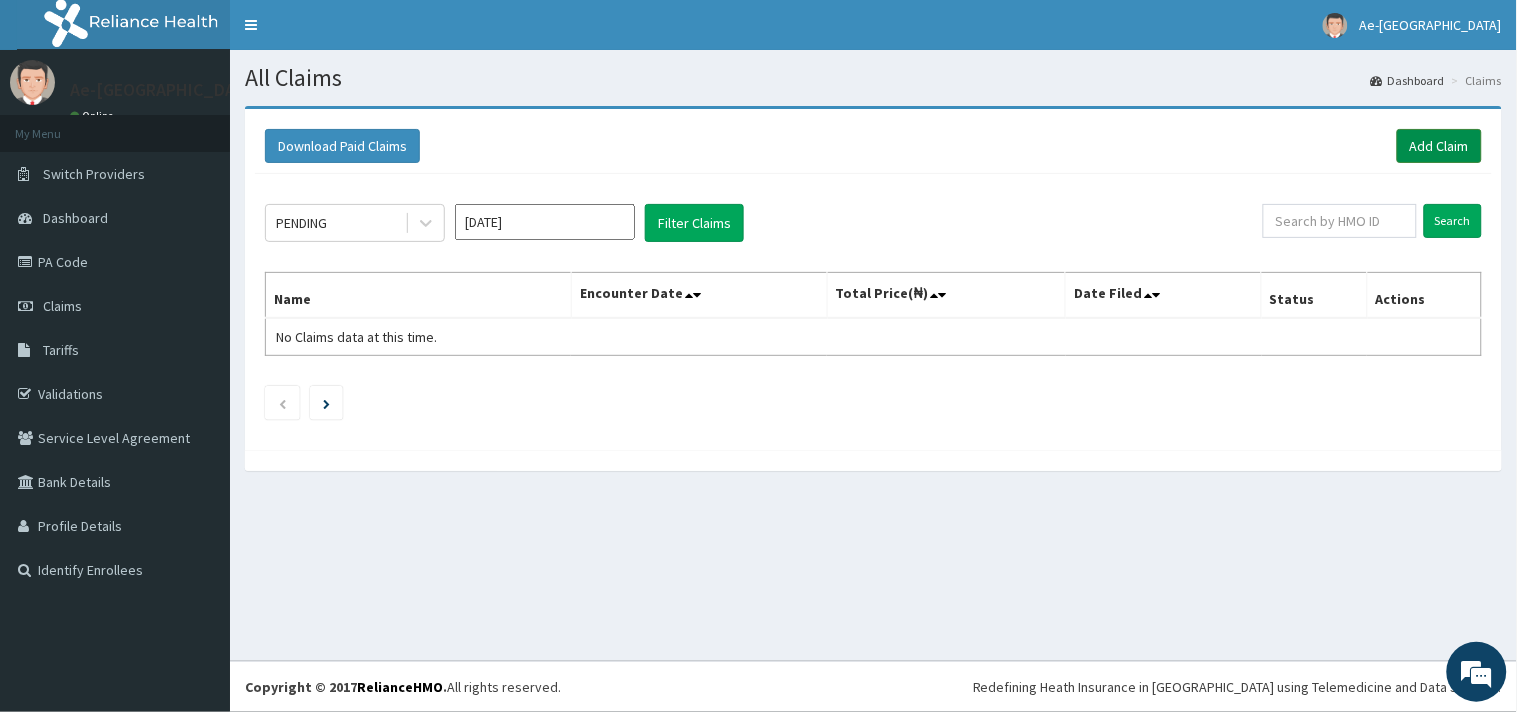 click on "Add Claim" at bounding box center [1439, 146] 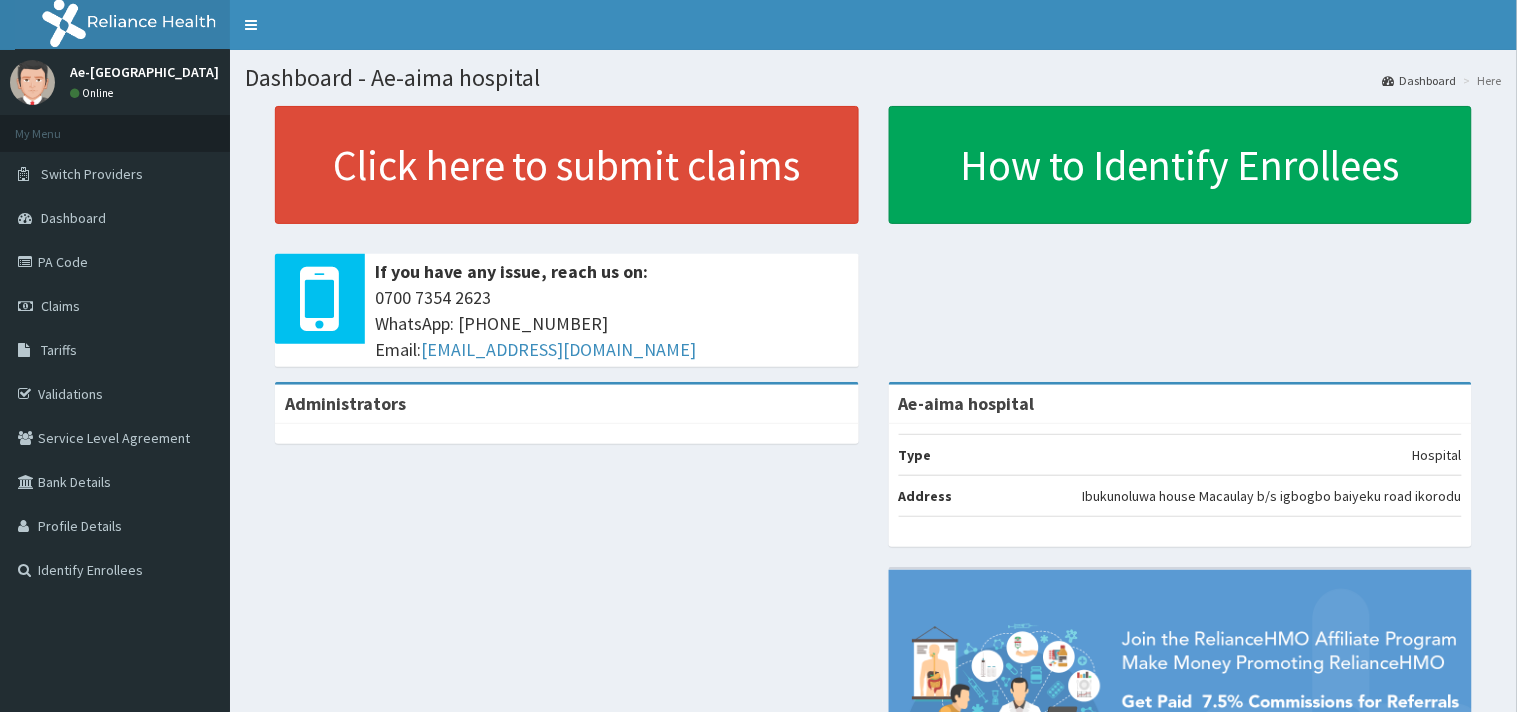 scroll, scrollTop: 0, scrollLeft: 0, axis: both 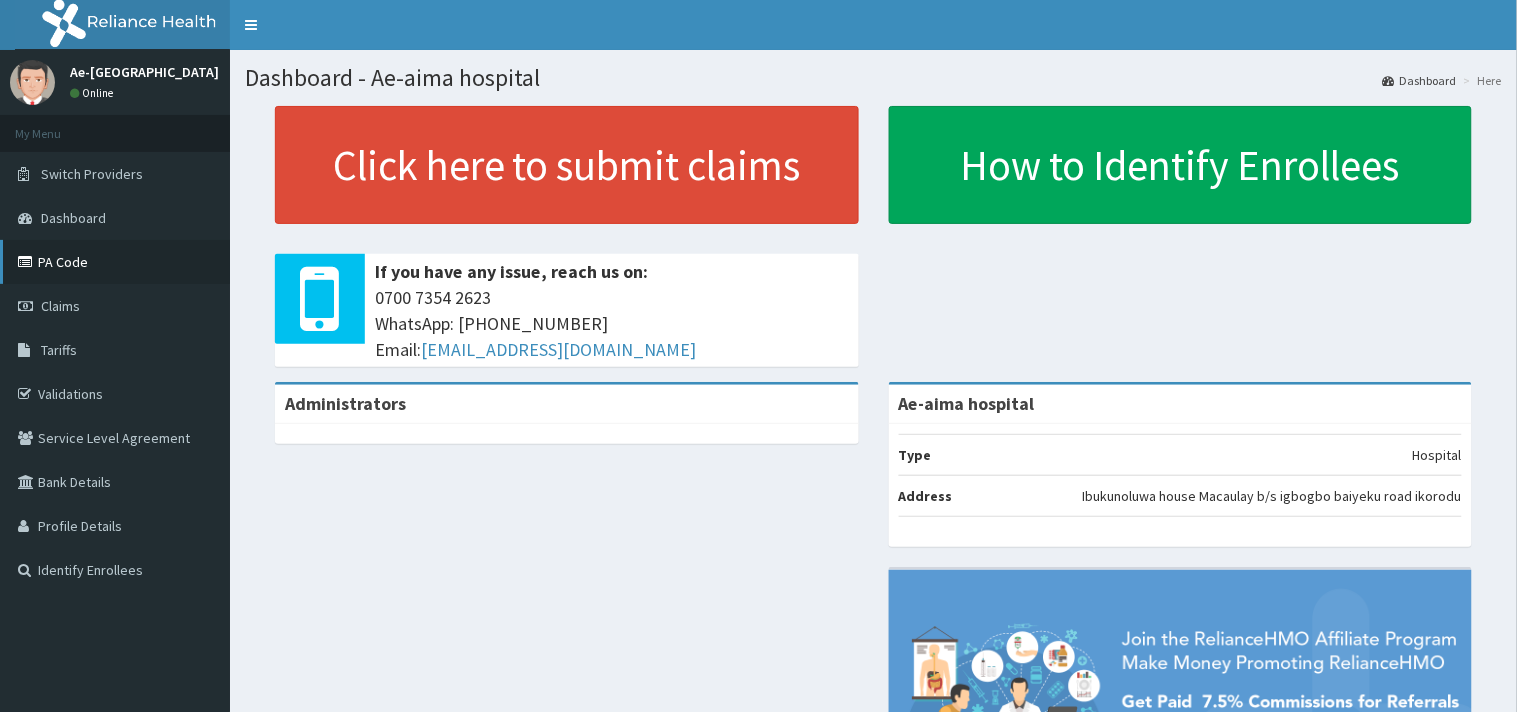 click on "PA Code" at bounding box center (115, 262) 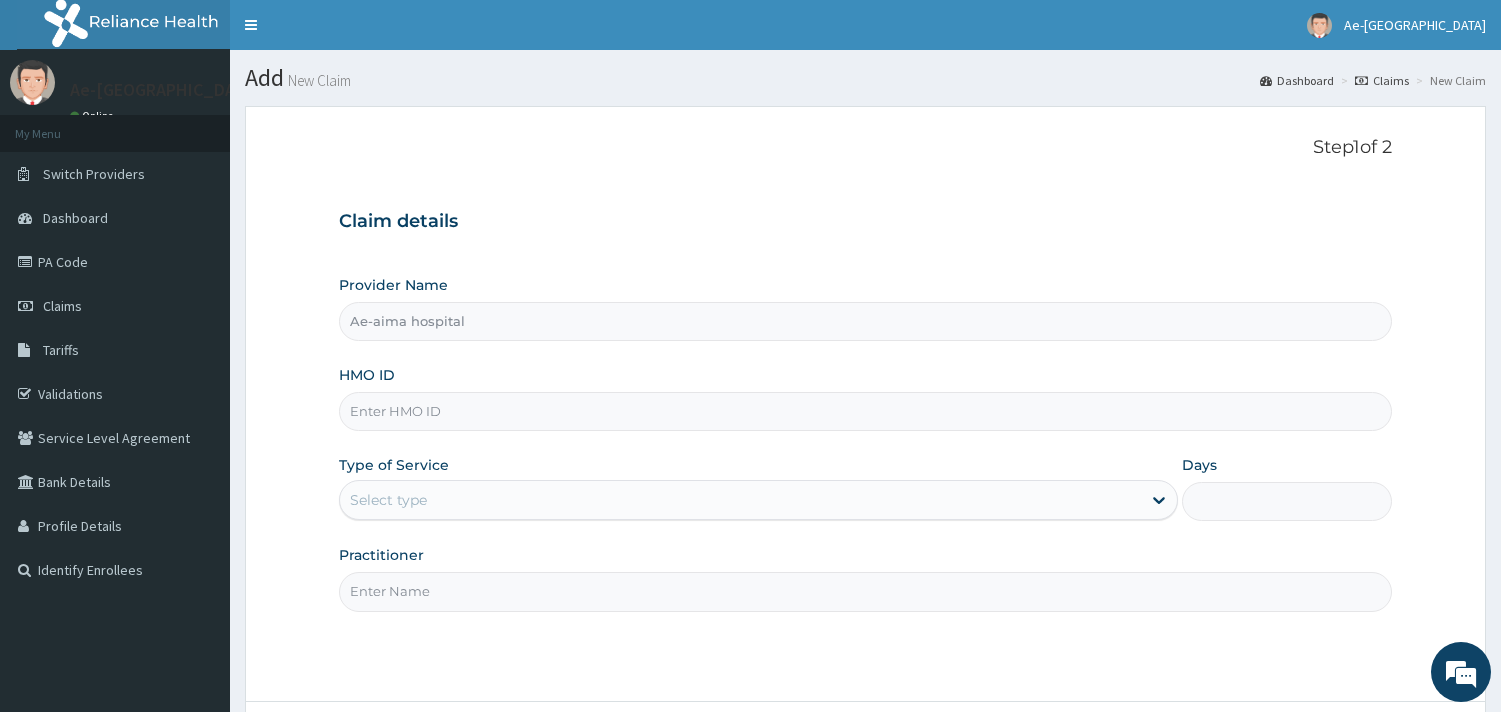 scroll, scrollTop: 0, scrollLeft: 0, axis: both 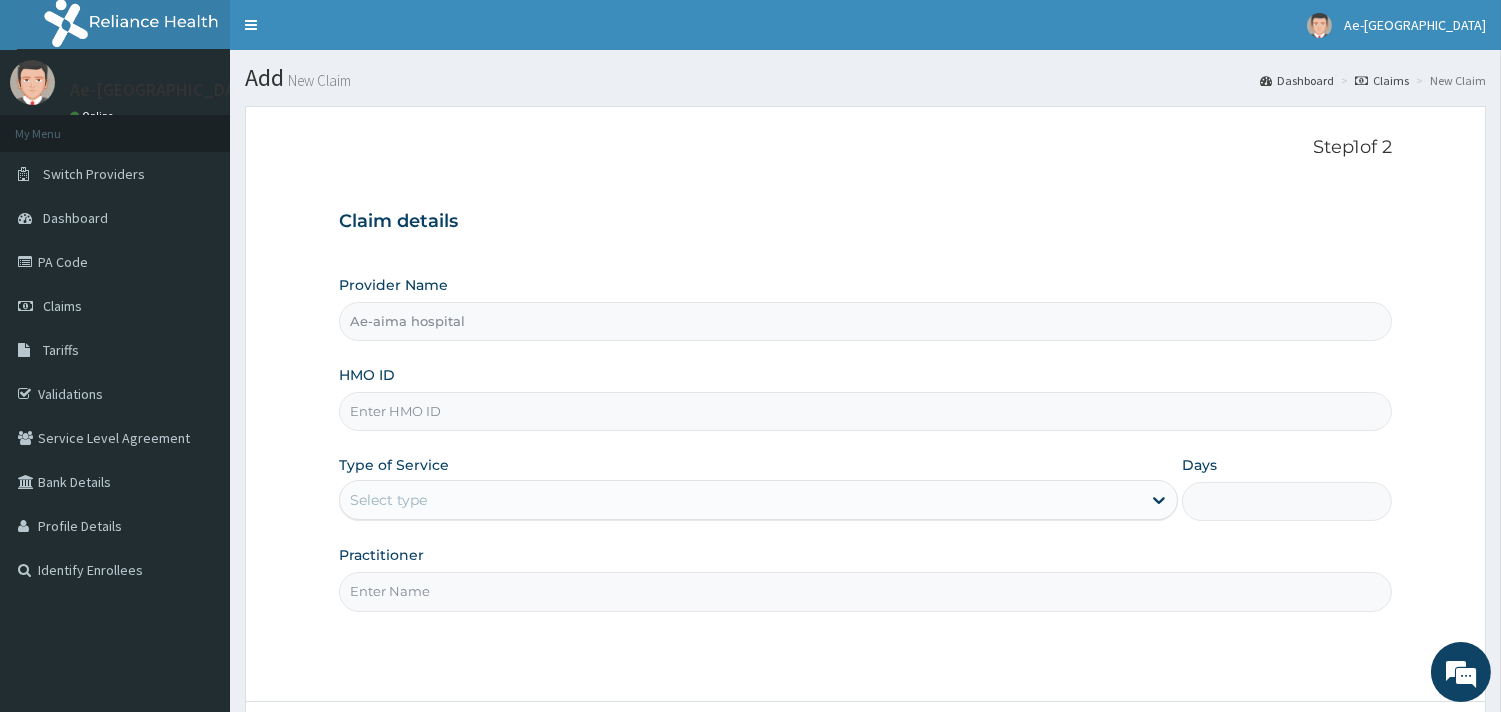 click on "HMO ID" at bounding box center (865, 411) 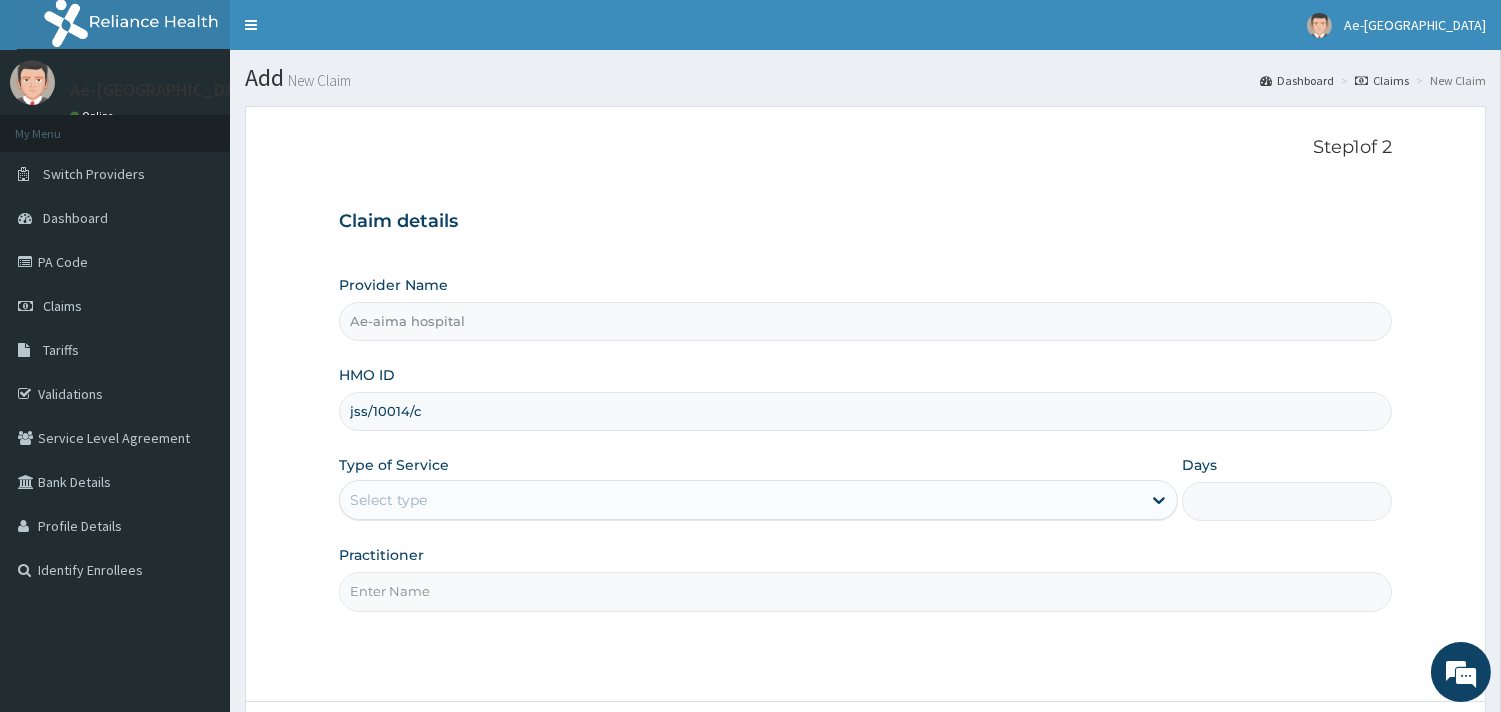 type on "jss/10014/c" 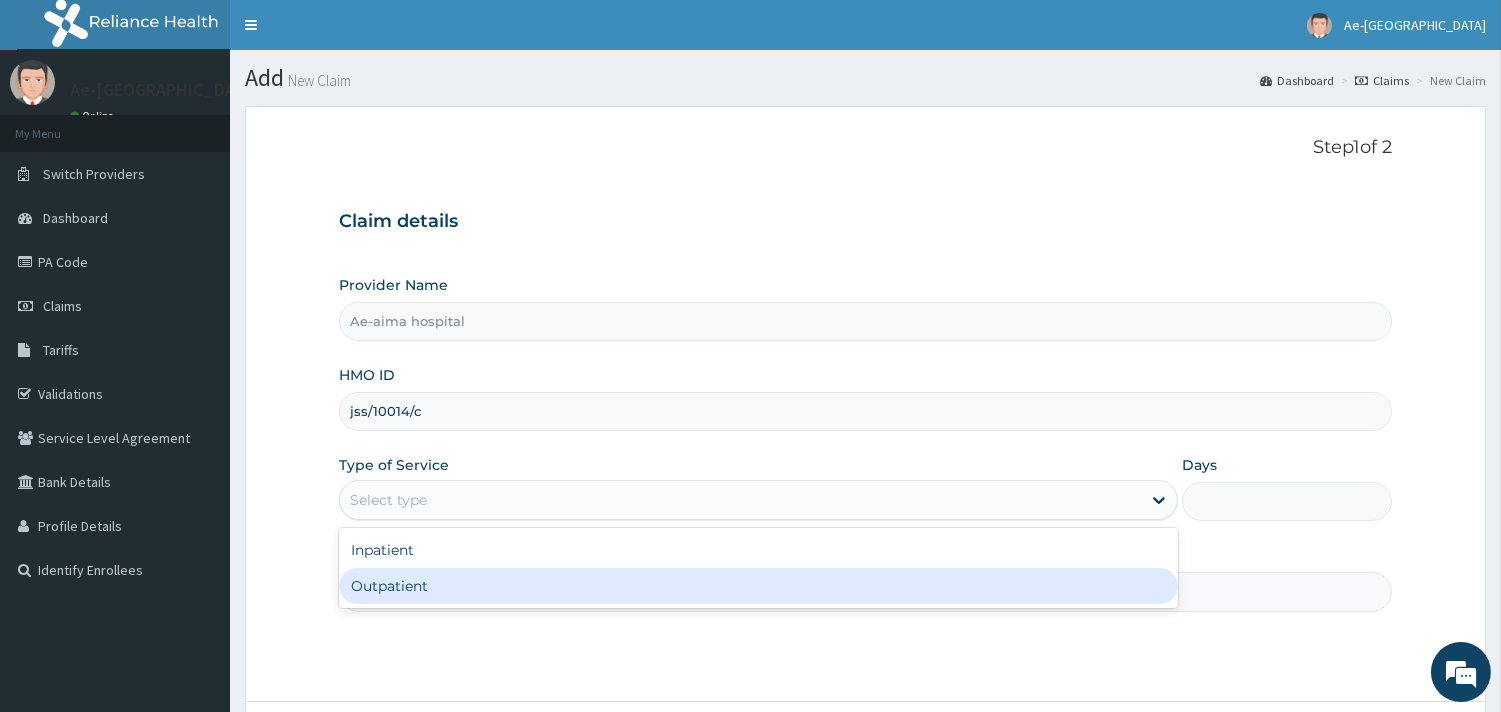drag, startPoint x: 510, startPoint y: 597, endPoint x: 876, endPoint y: 562, distance: 367.66968 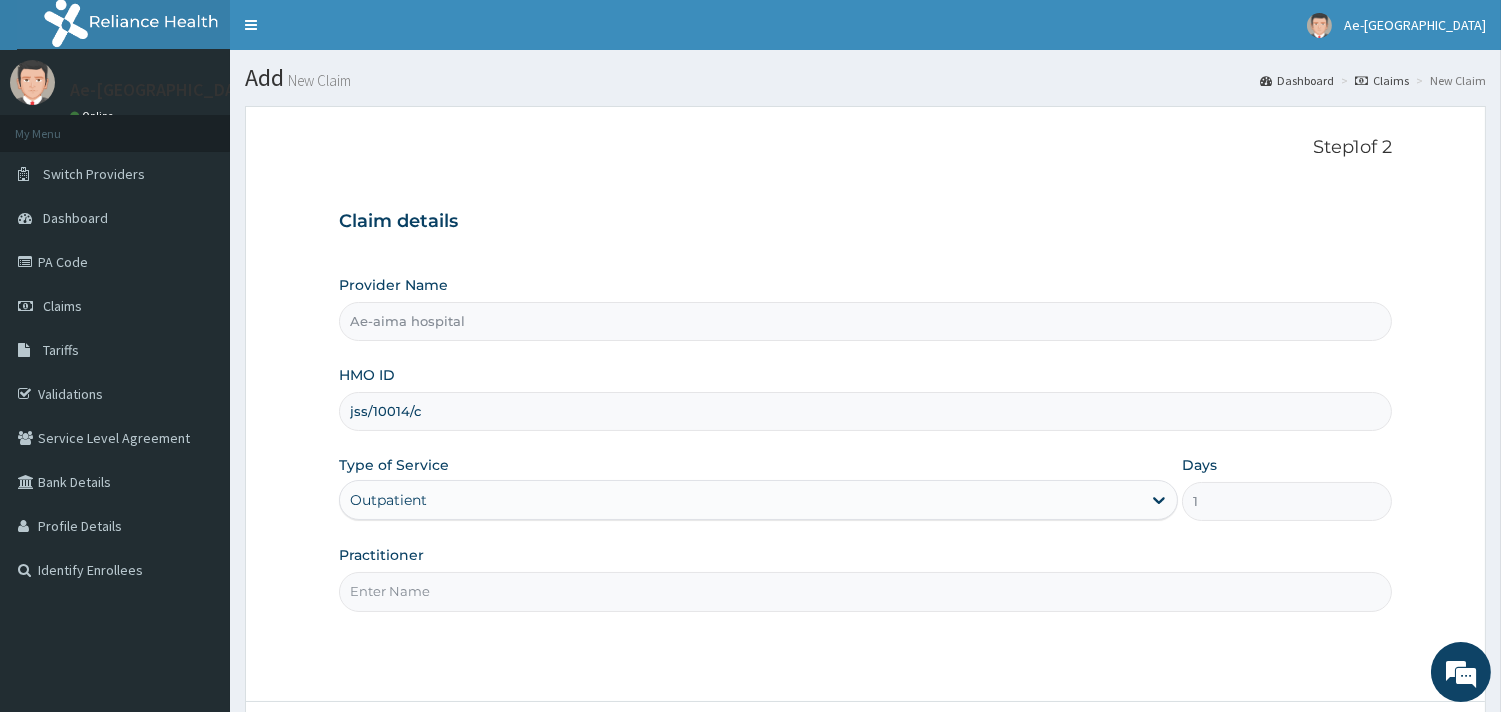click on "Practitioner" at bounding box center (865, 591) 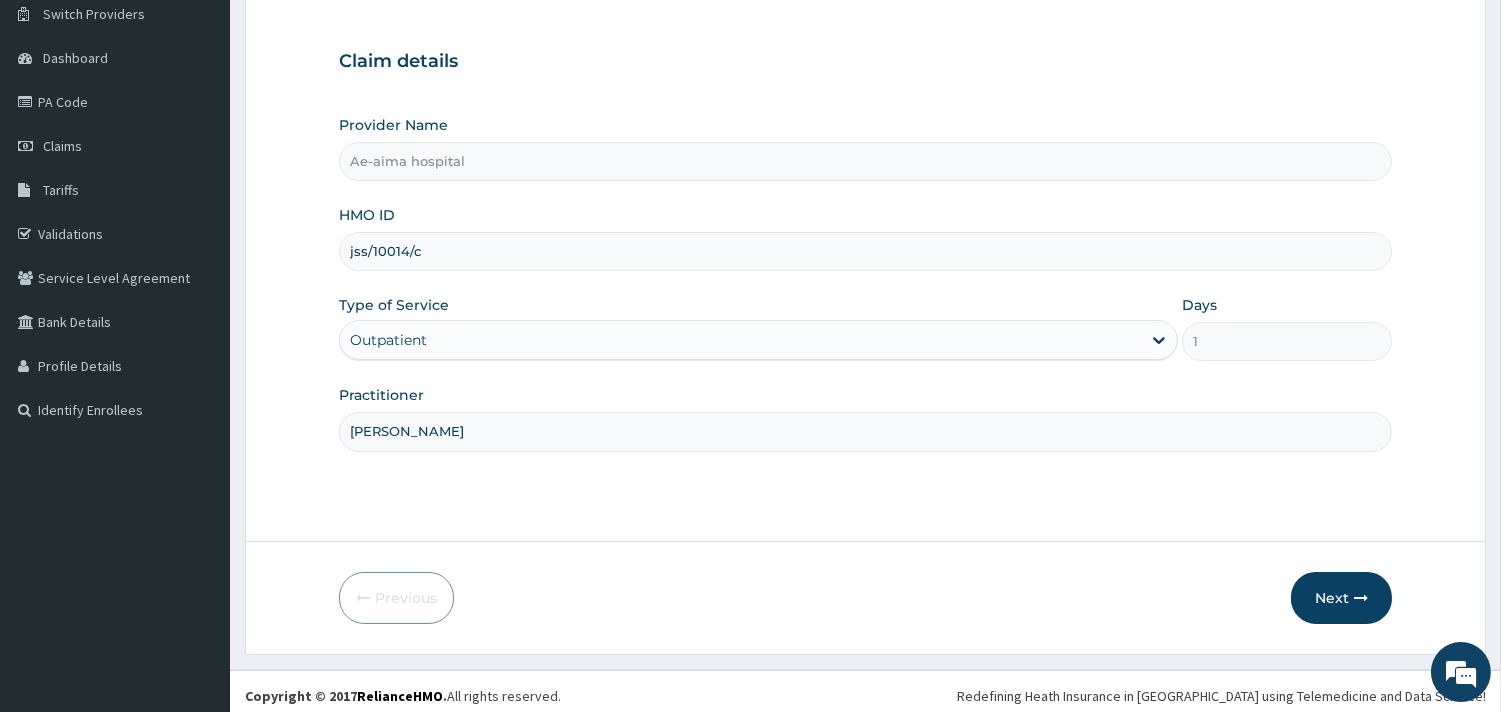 scroll, scrollTop: 170, scrollLeft: 0, axis: vertical 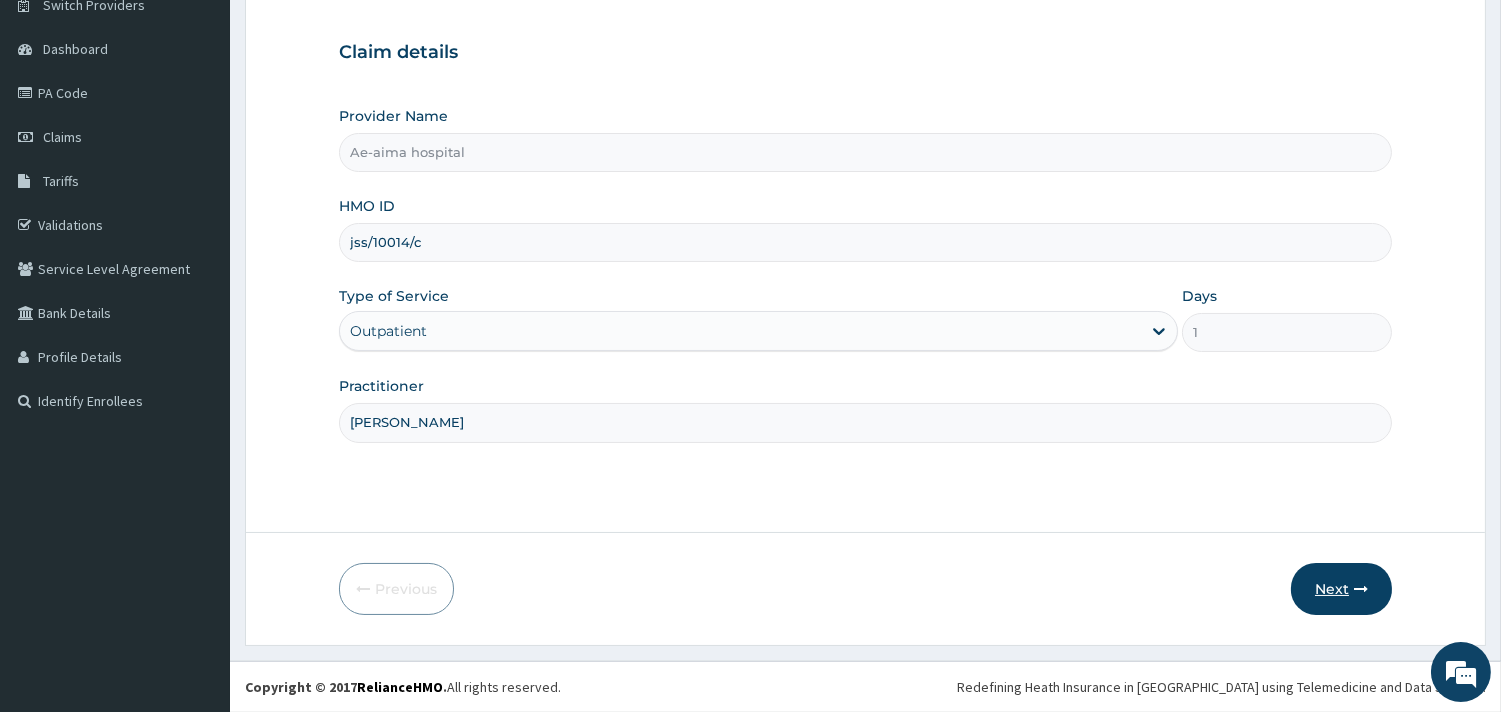 click on "Next" at bounding box center [1341, 589] 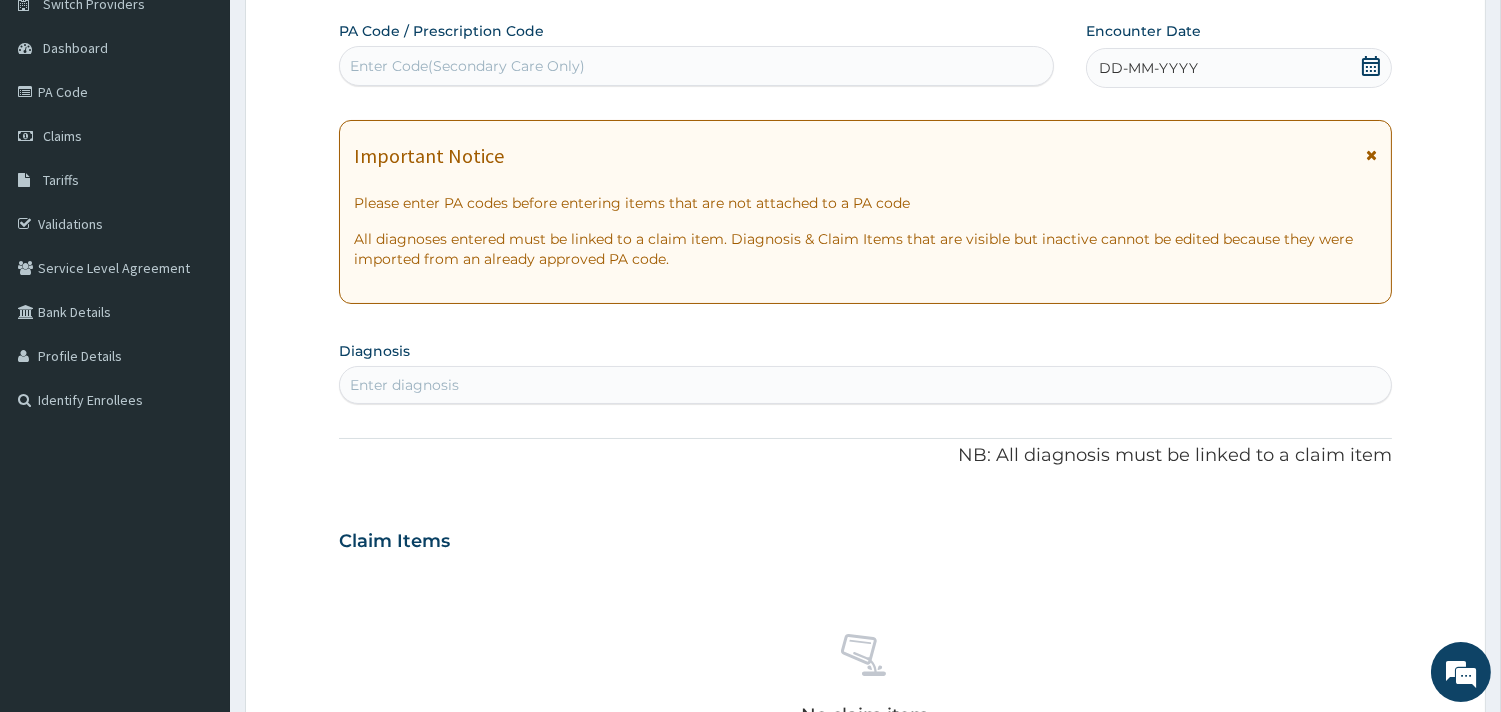 click 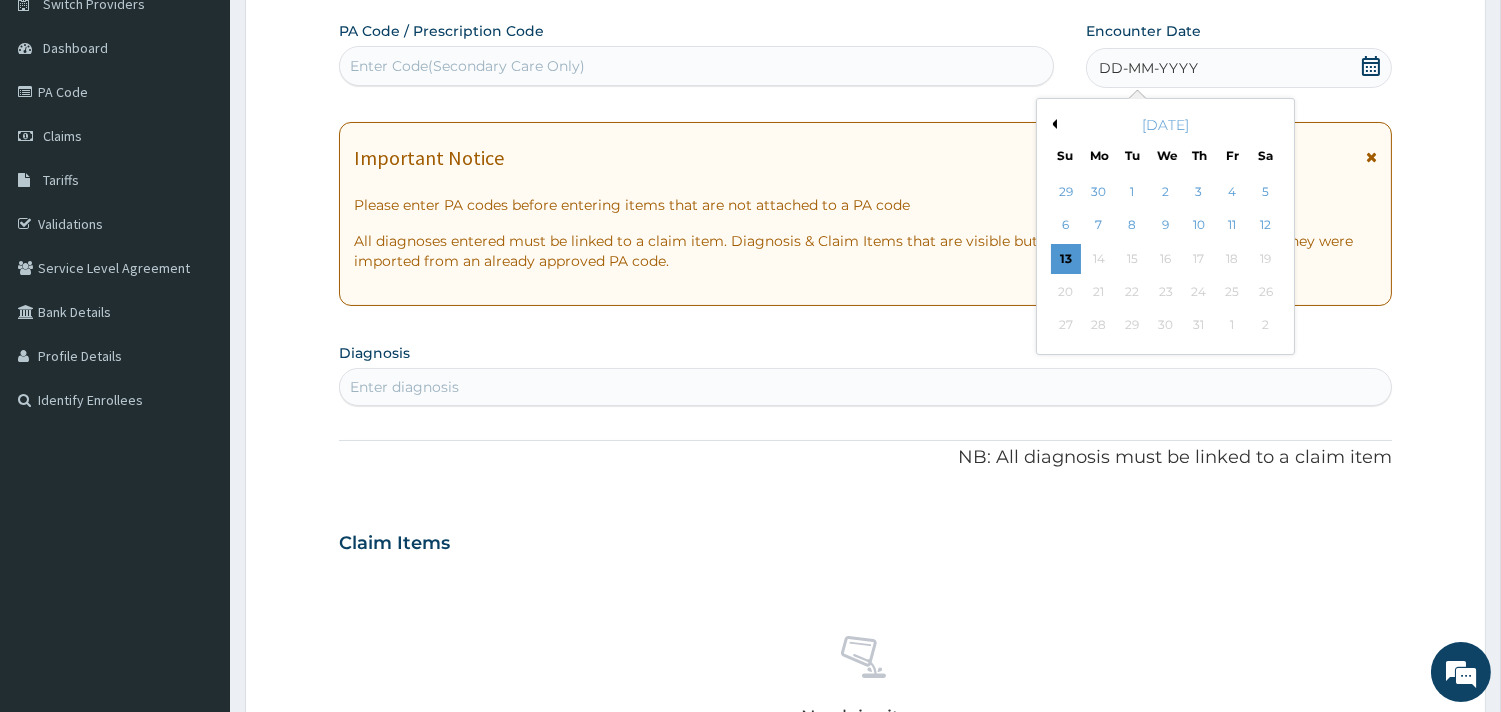 click on "Previous Month" at bounding box center (1052, 124) 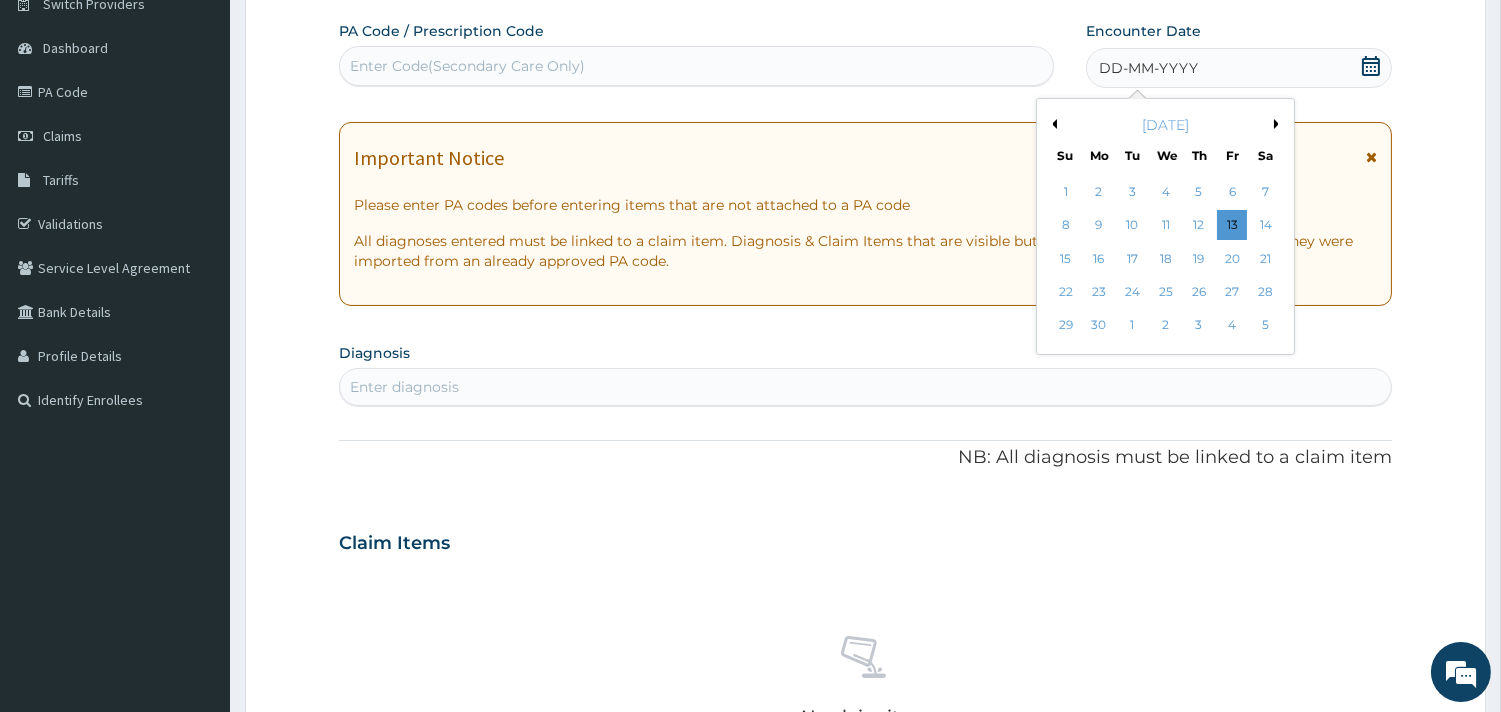 click on "28" at bounding box center (1265, 292) 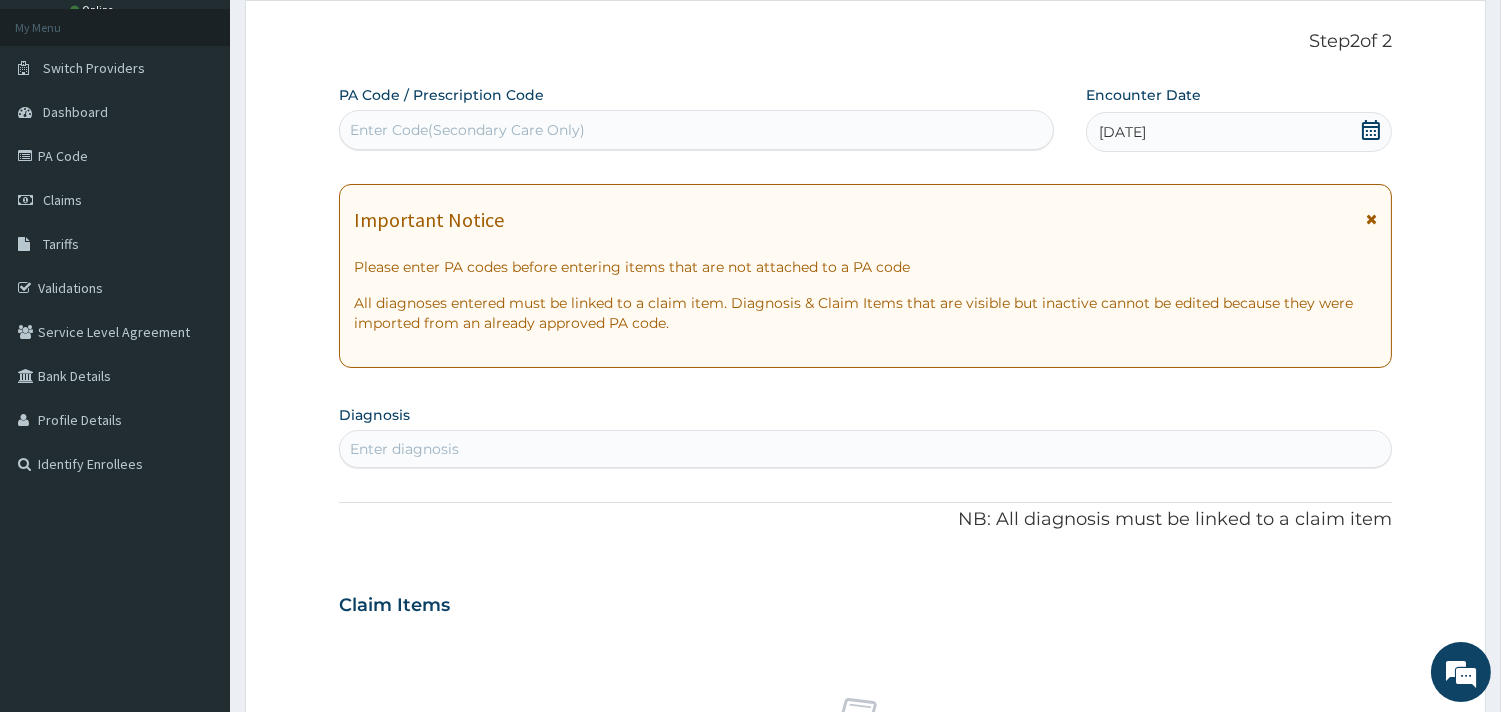scroll, scrollTop: 111, scrollLeft: 0, axis: vertical 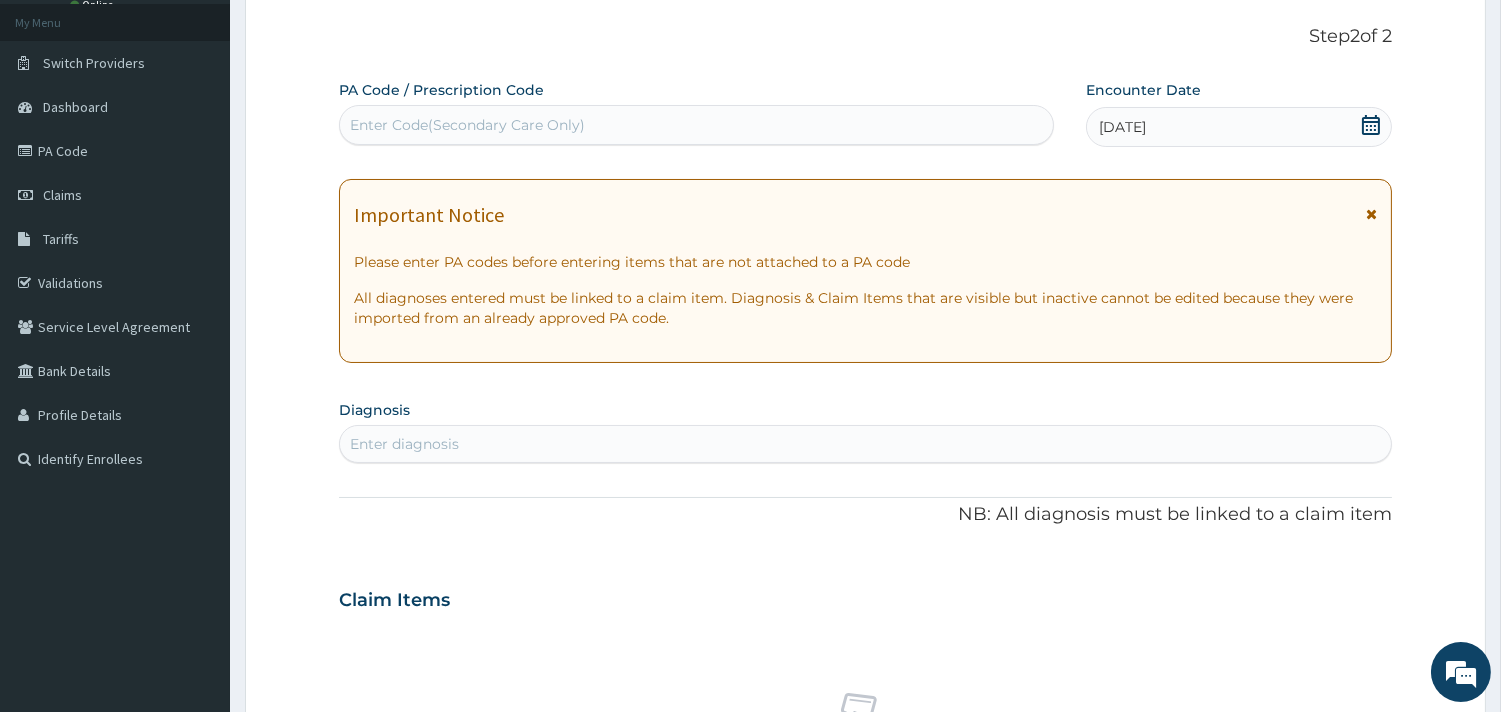 click on "Enter diagnosis" at bounding box center (865, 444) 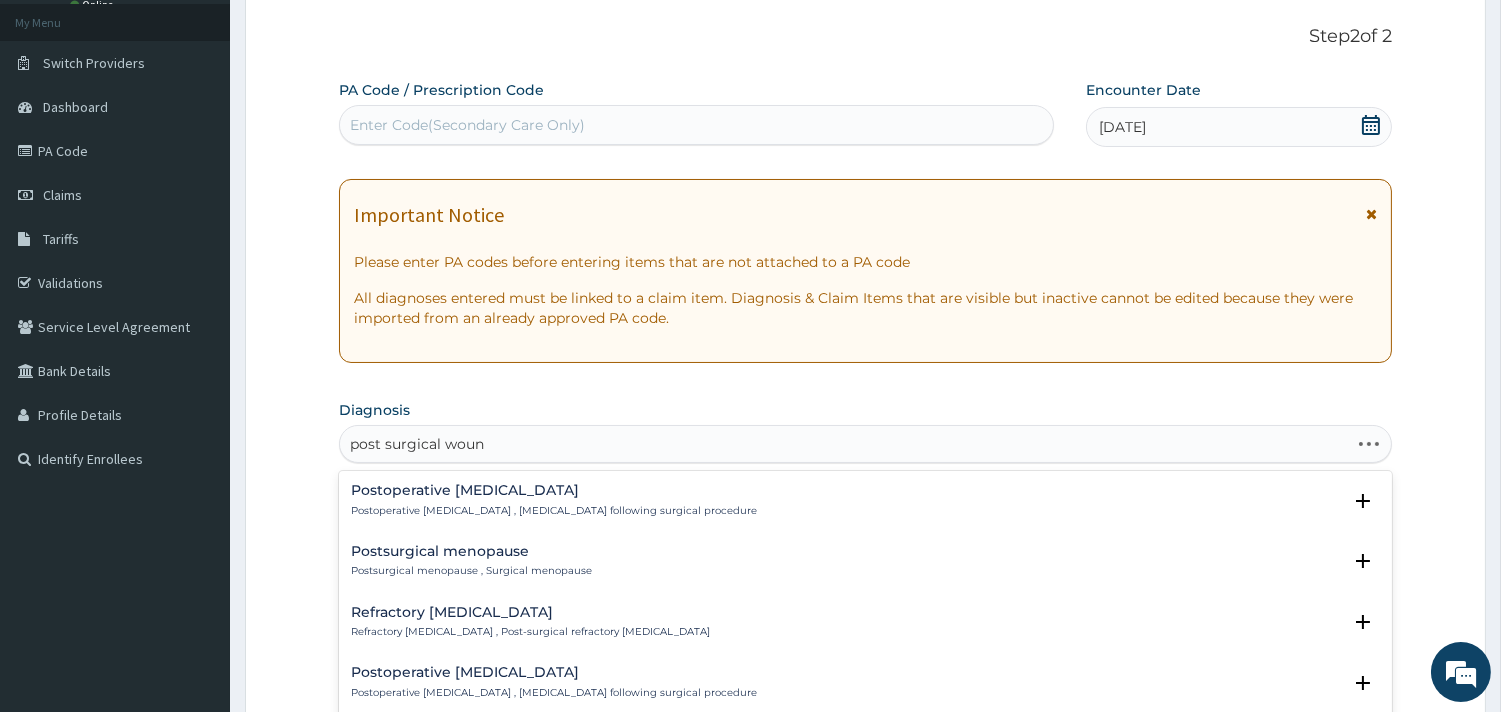 type on "post surgical wound" 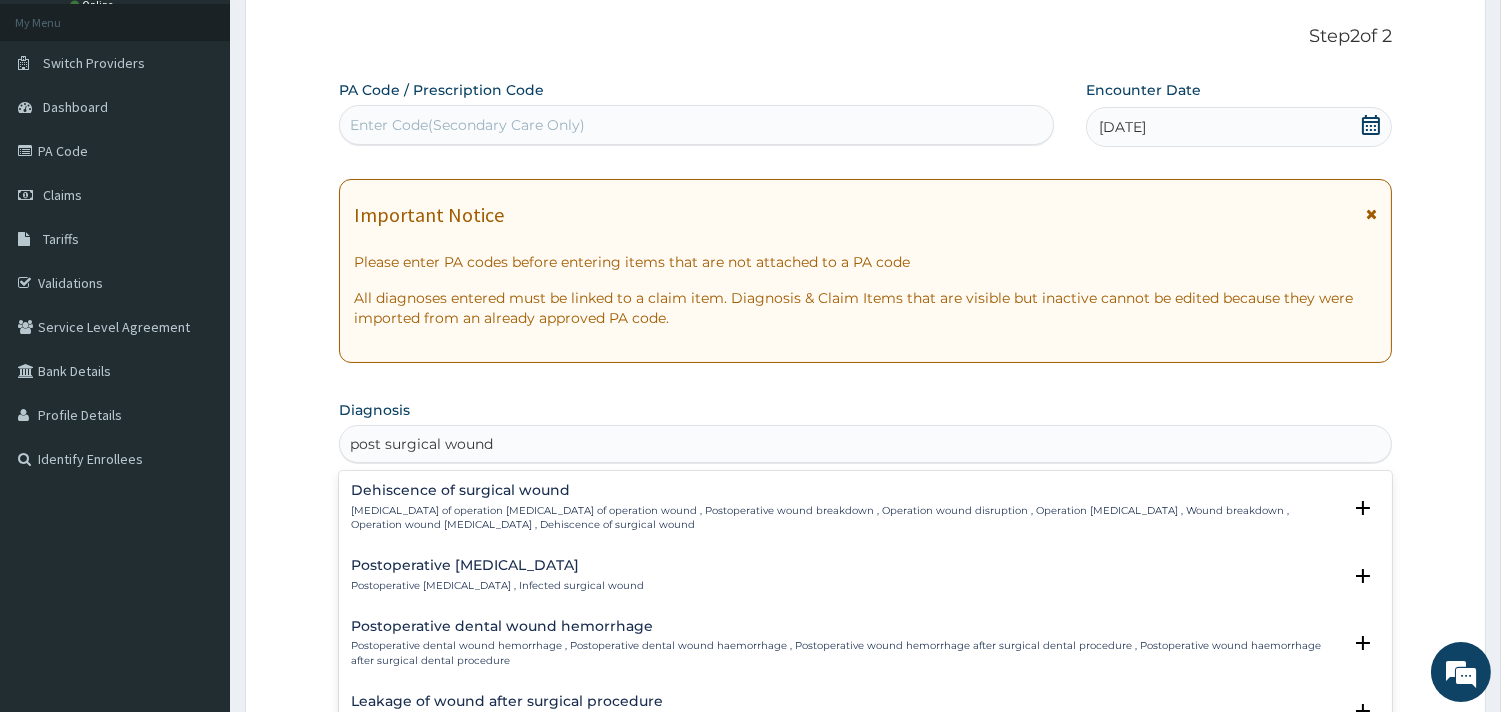 click on "Postoperative wound infection" at bounding box center (497, 565) 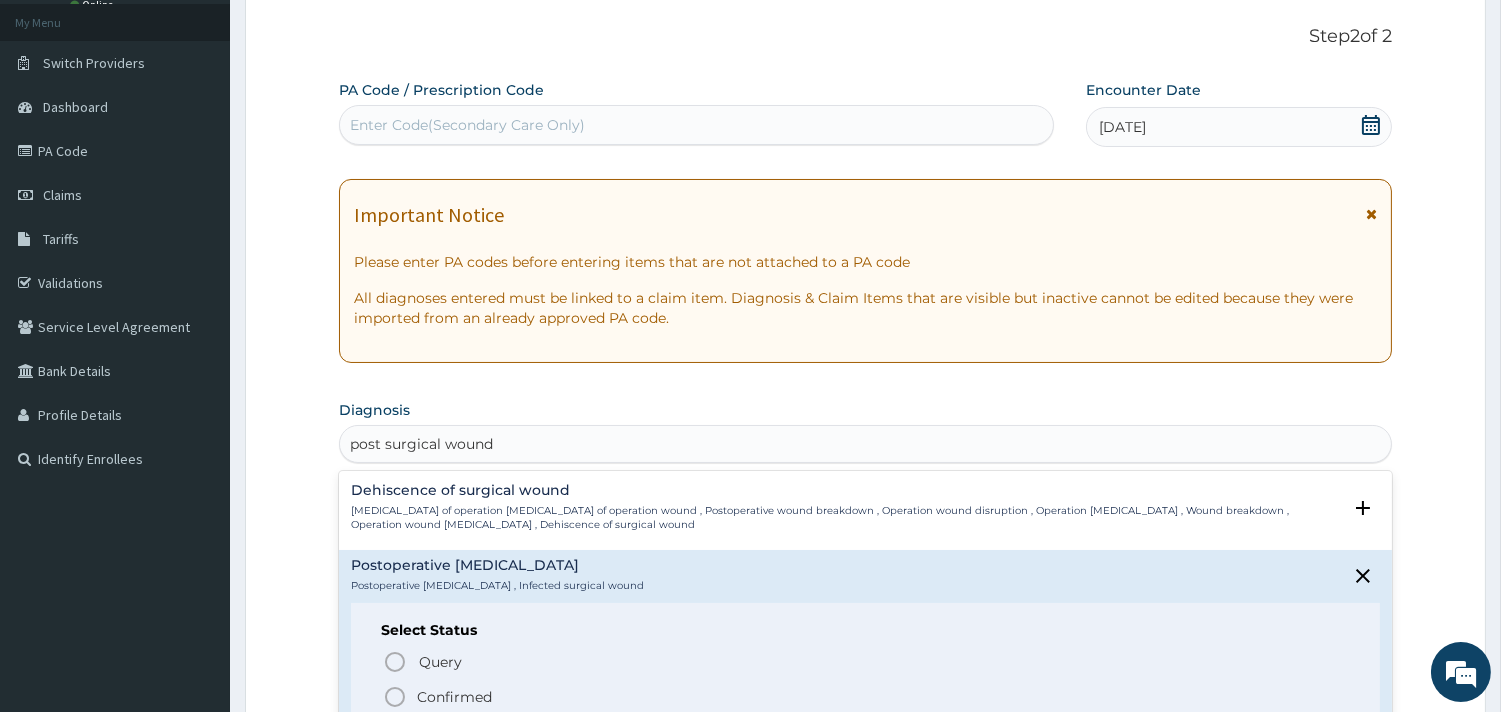 drag, startPoint x: 398, startPoint y: 690, endPoint x: 584, endPoint y: 577, distance: 217.63501 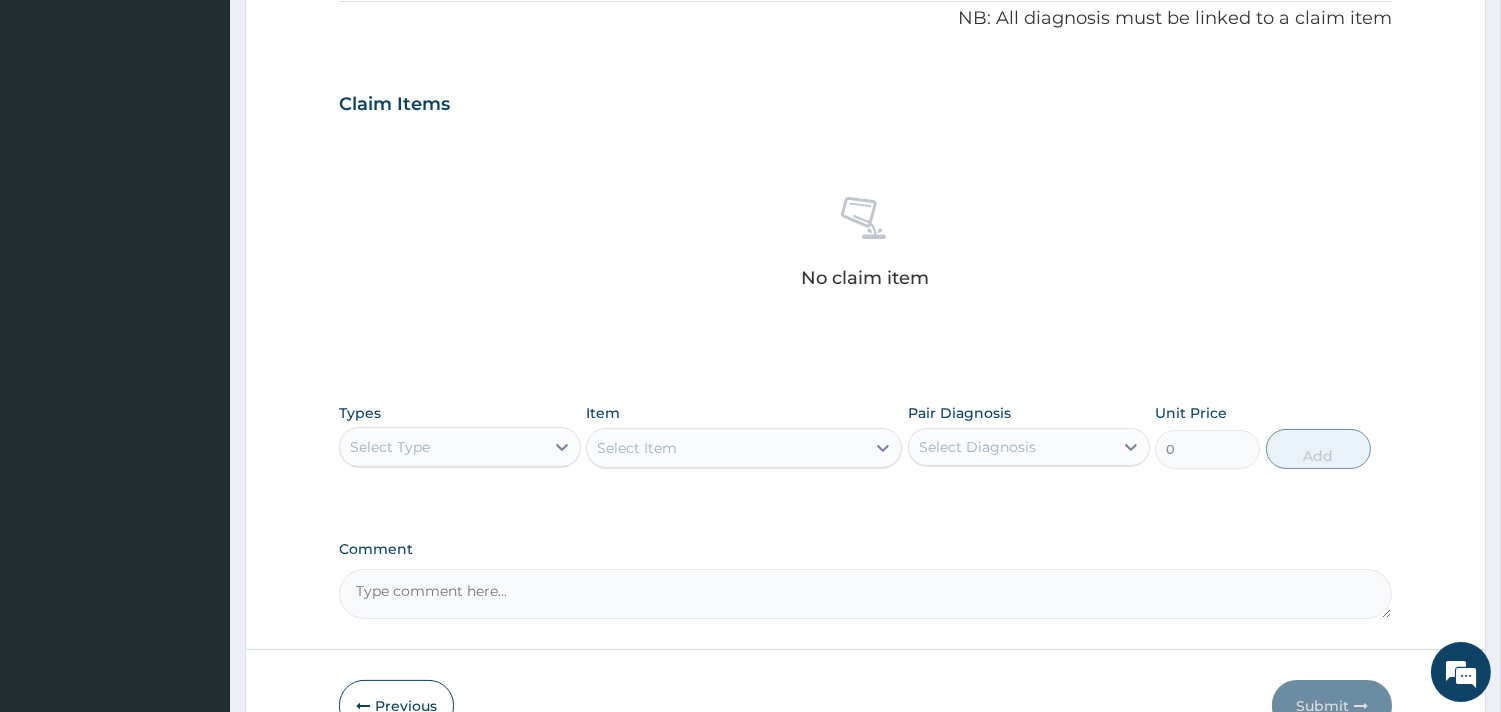 scroll, scrollTop: 666, scrollLeft: 0, axis: vertical 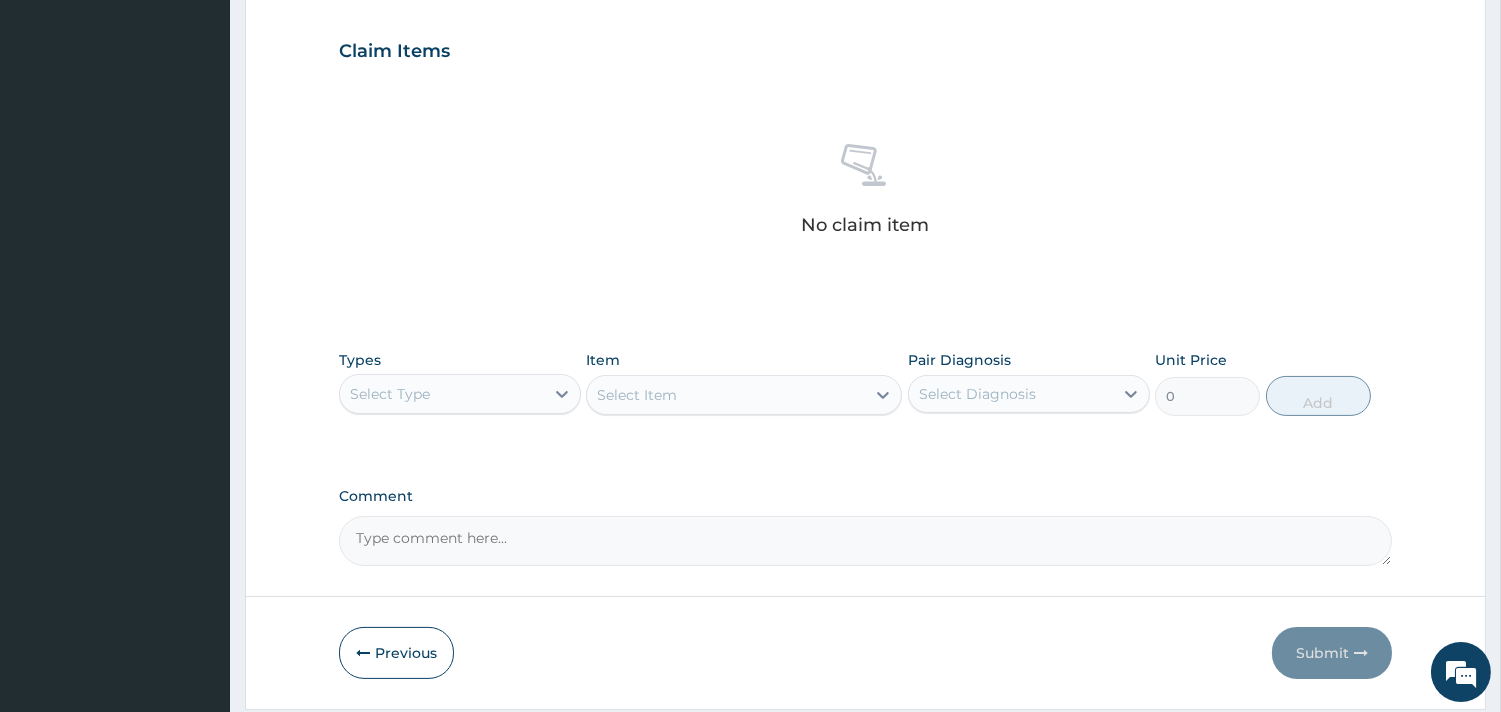 click on "Select Type" at bounding box center [442, 394] 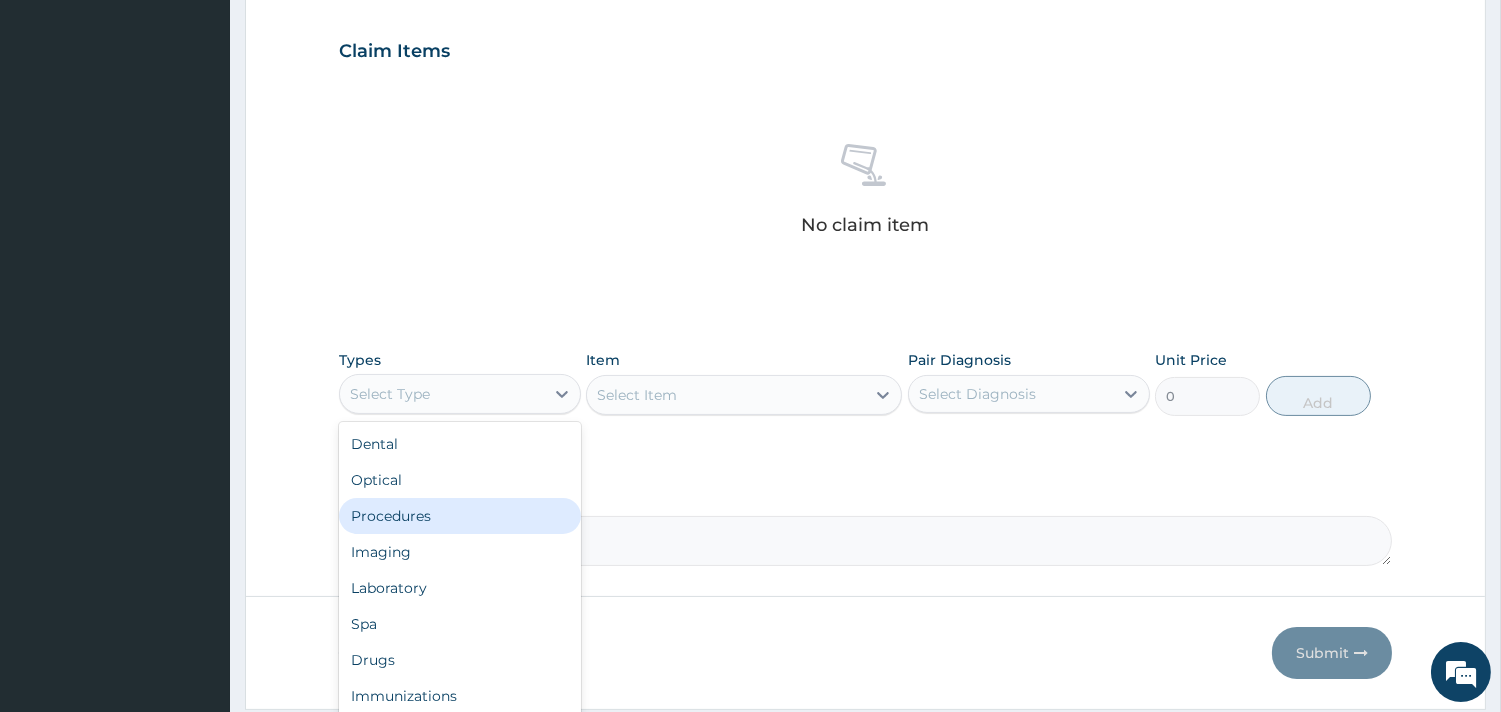 drag, startPoint x: 493, startPoint y: 518, endPoint x: 627, endPoint y: 443, distance: 153.56107 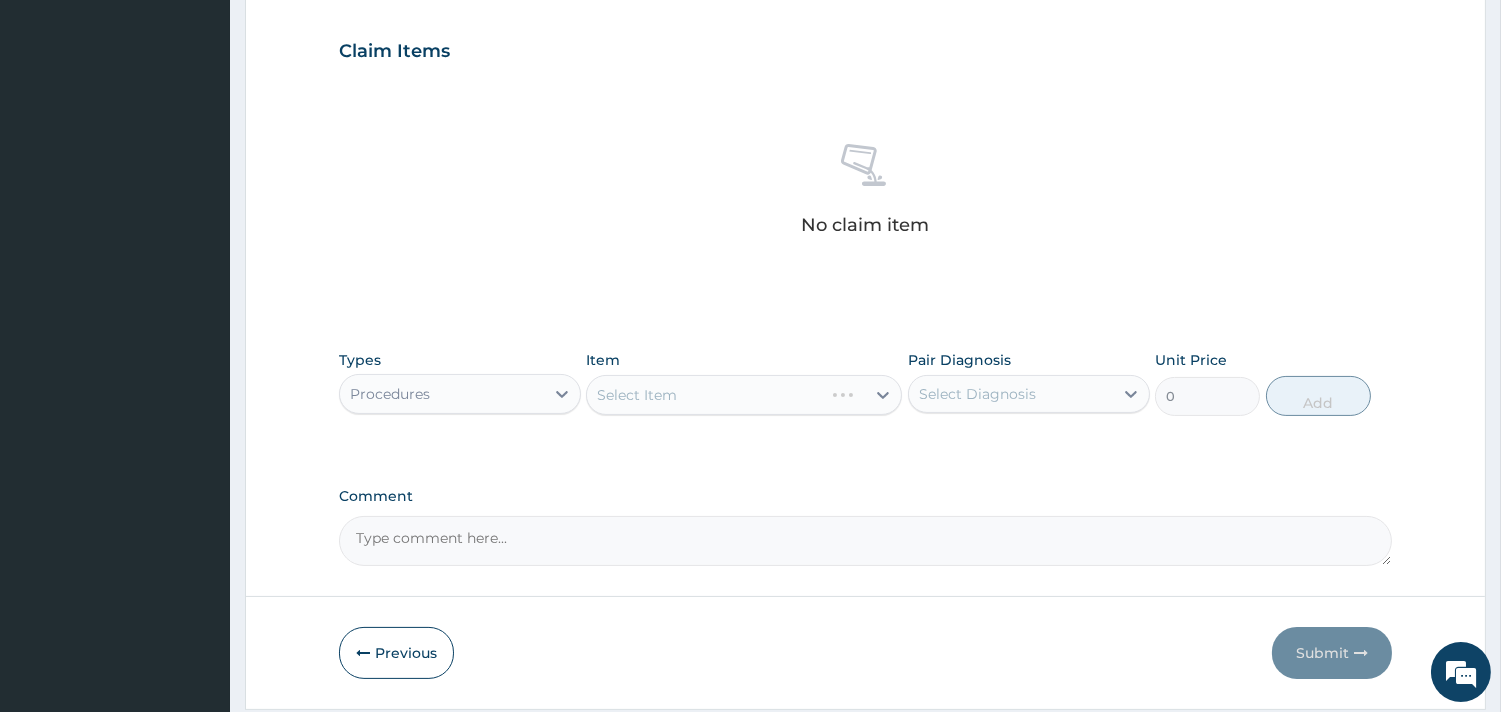 click on "Select Item" at bounding box center [744, 395] 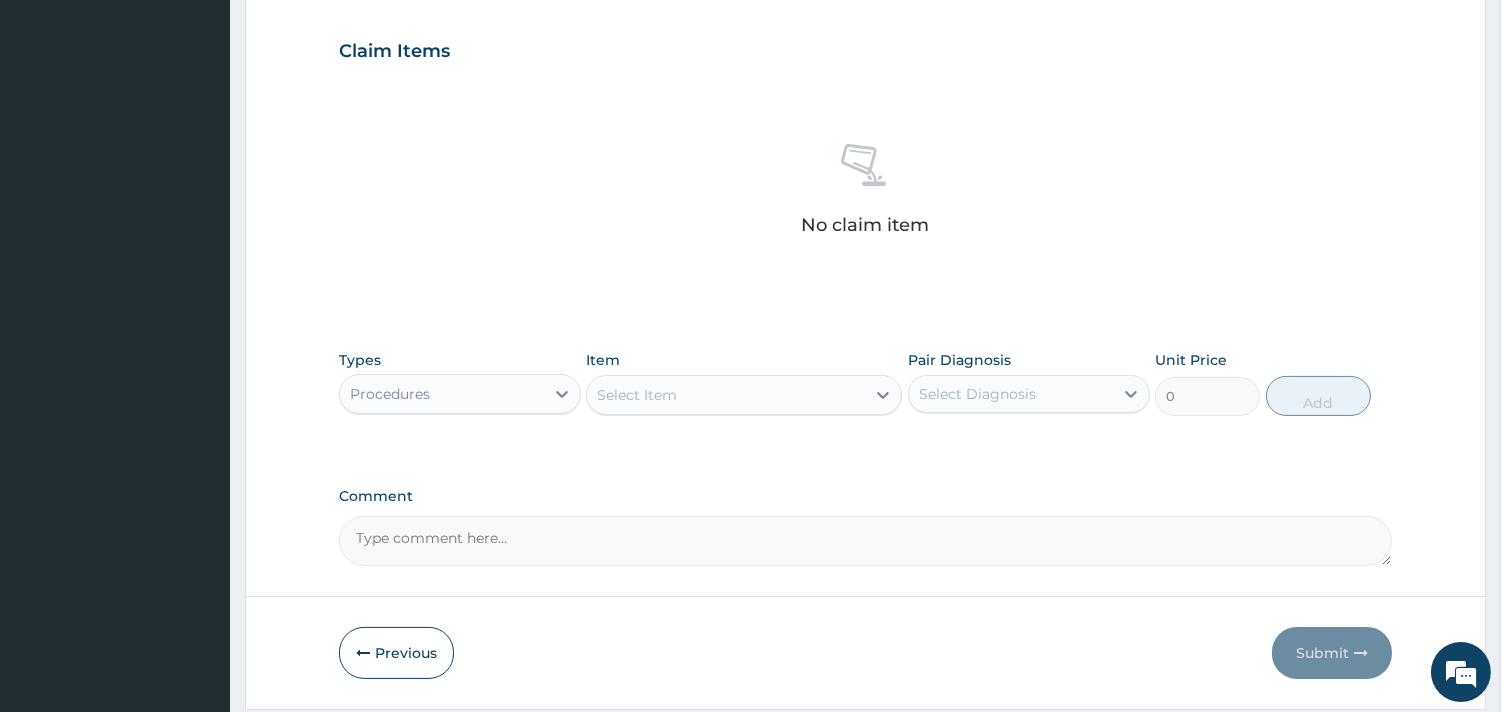 click on "Select Item" at bounding box center (726, 395) 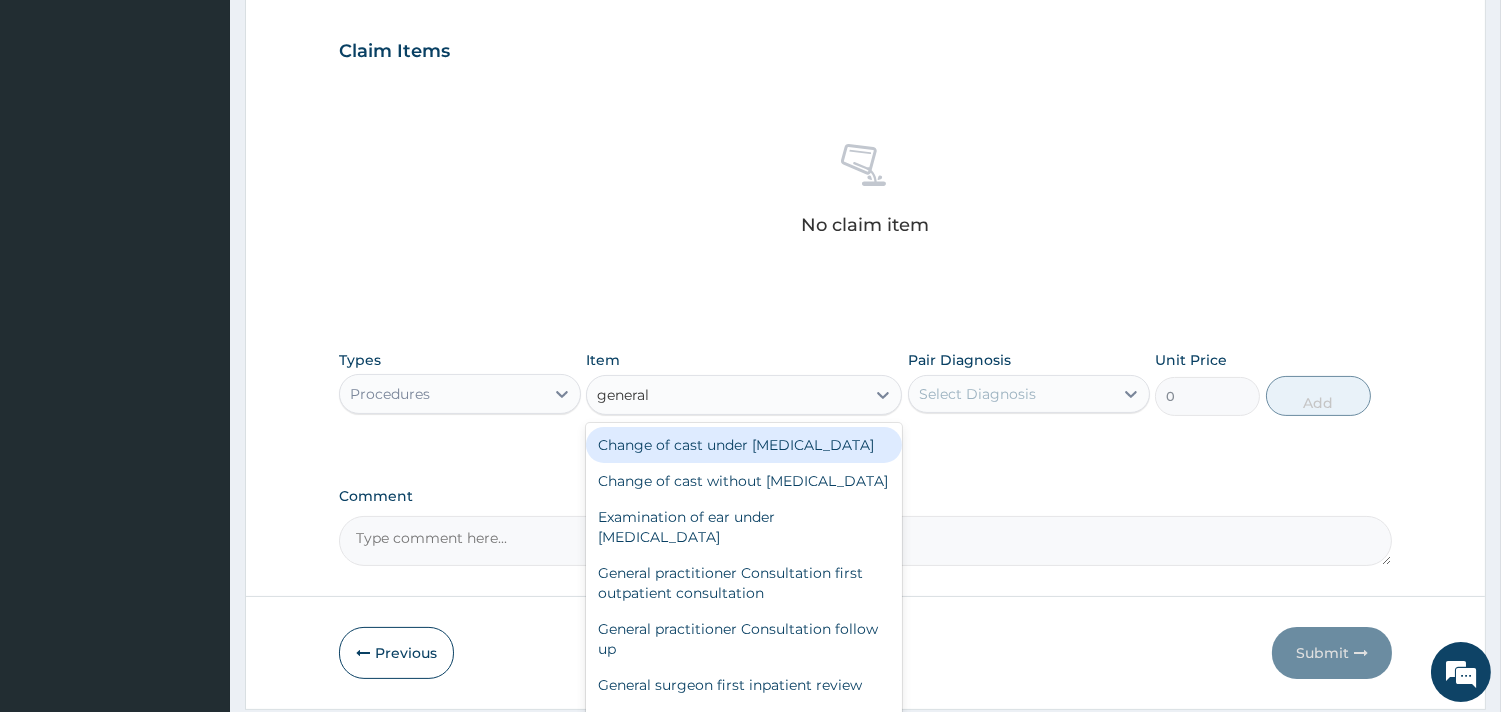 type on "general p" 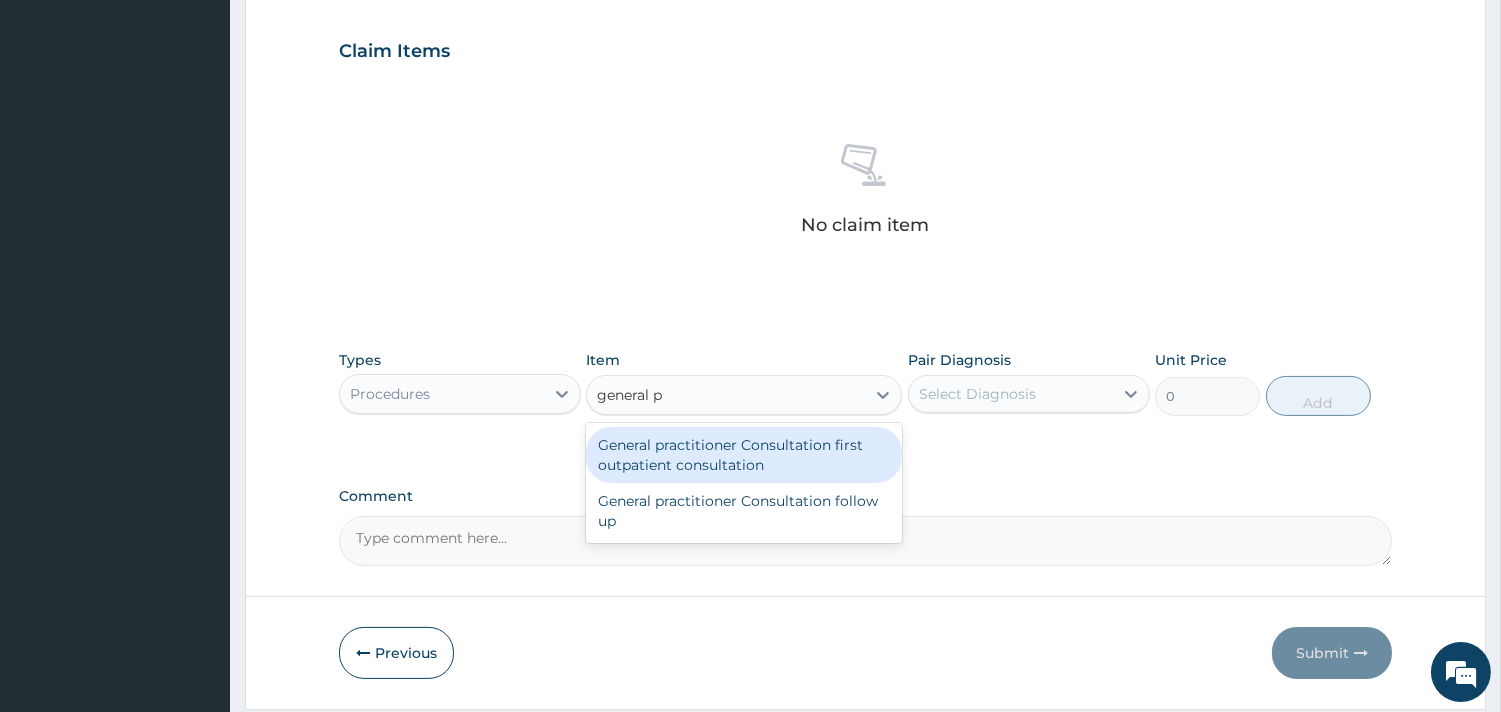 drag, startPoint x: 754, startPoint y: 456, endPoint x: 1061, endPoint y: 393, distance: 313.39752 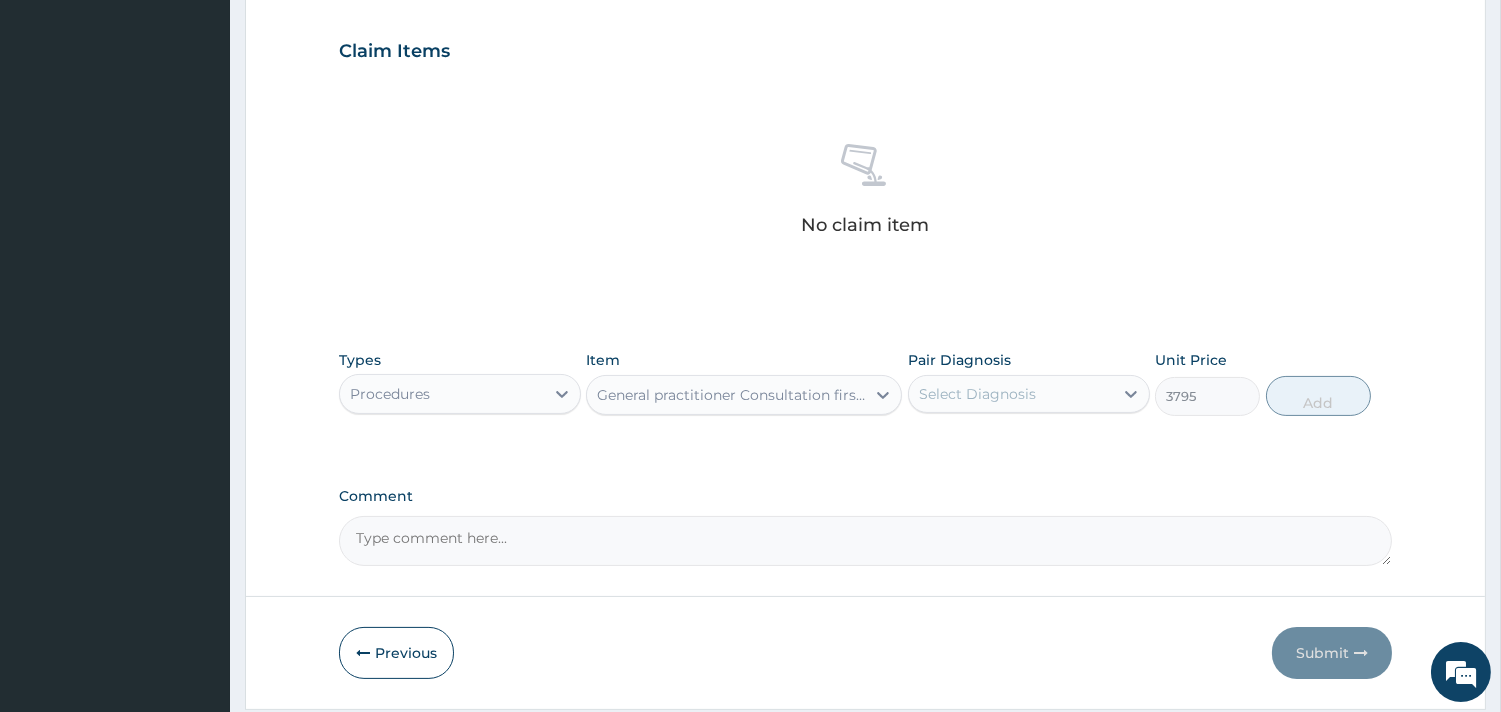 click on "Select Diagnosis" at bounding box center (1011, 394) 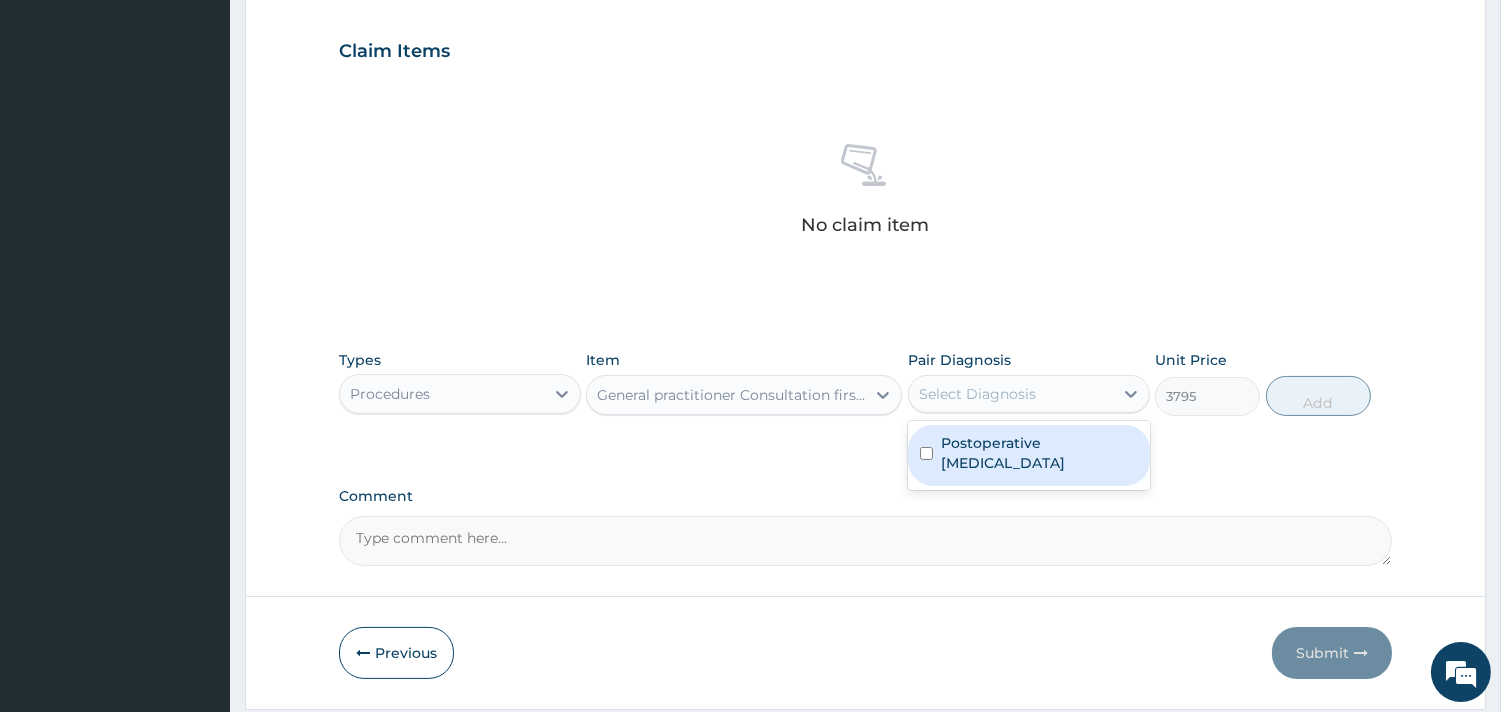 drag, startPoint x: 998, startPoint y: 447, endPoint x: 1074, endPoint y: 432, distance: 77.46612 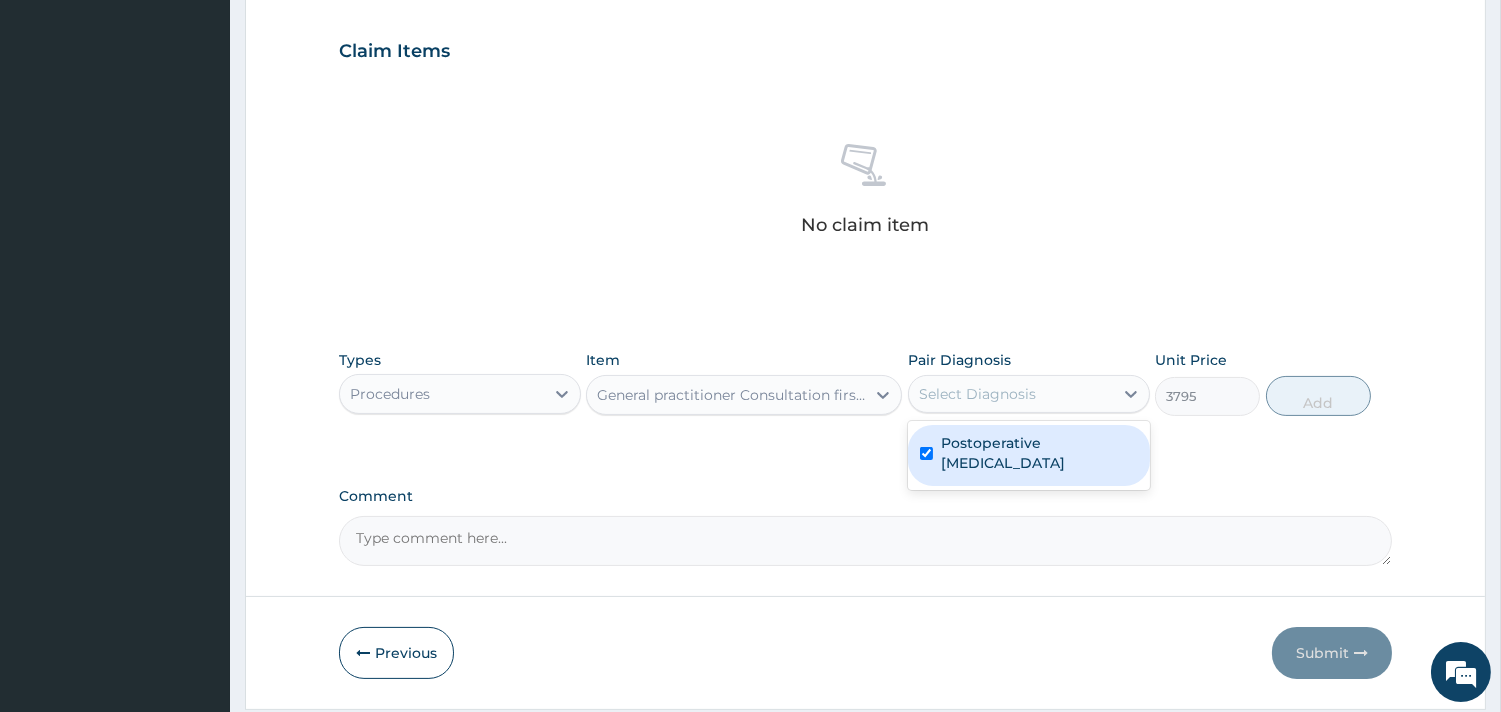 checkbox on "true" 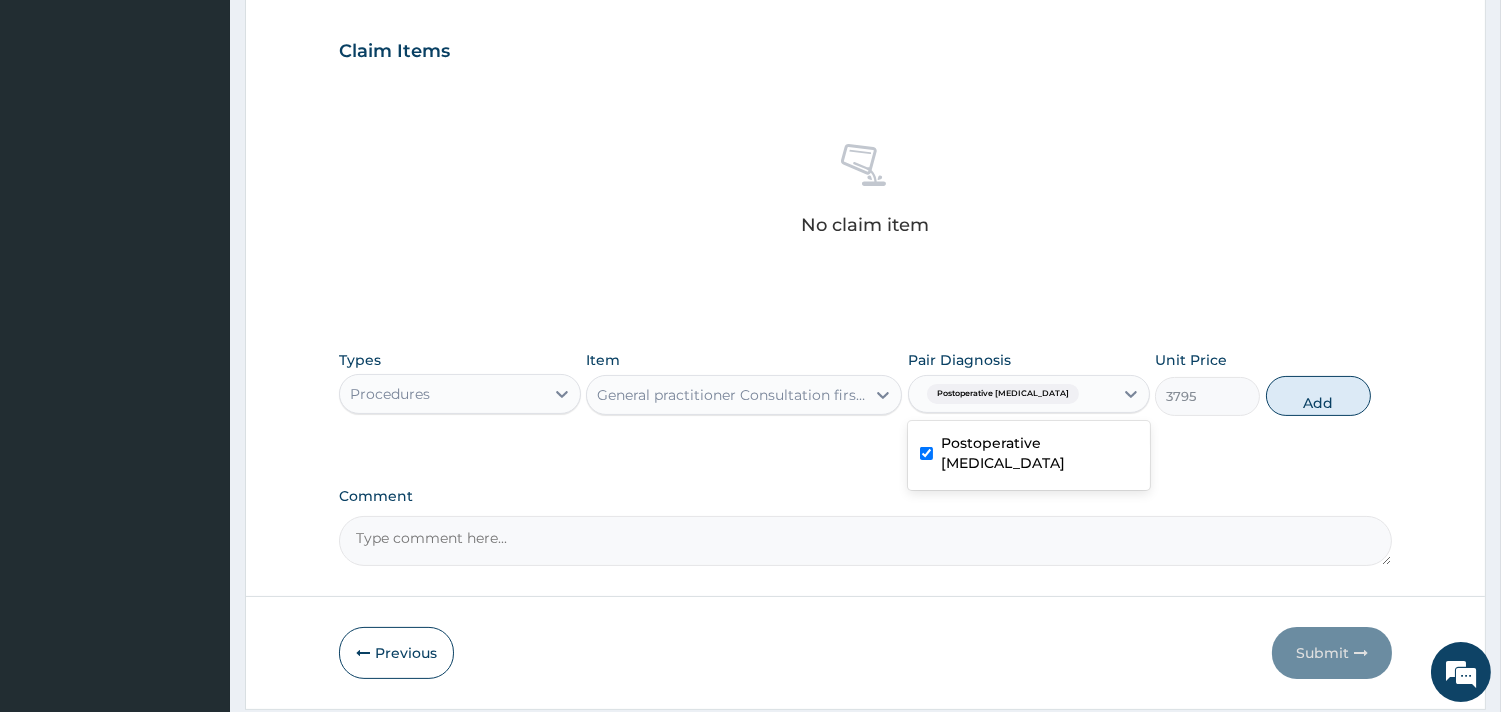 drag, startPoint x: 1313, startPoint y: 393, endPoint x: 622, endPoint y: 541, distance: 706.67175 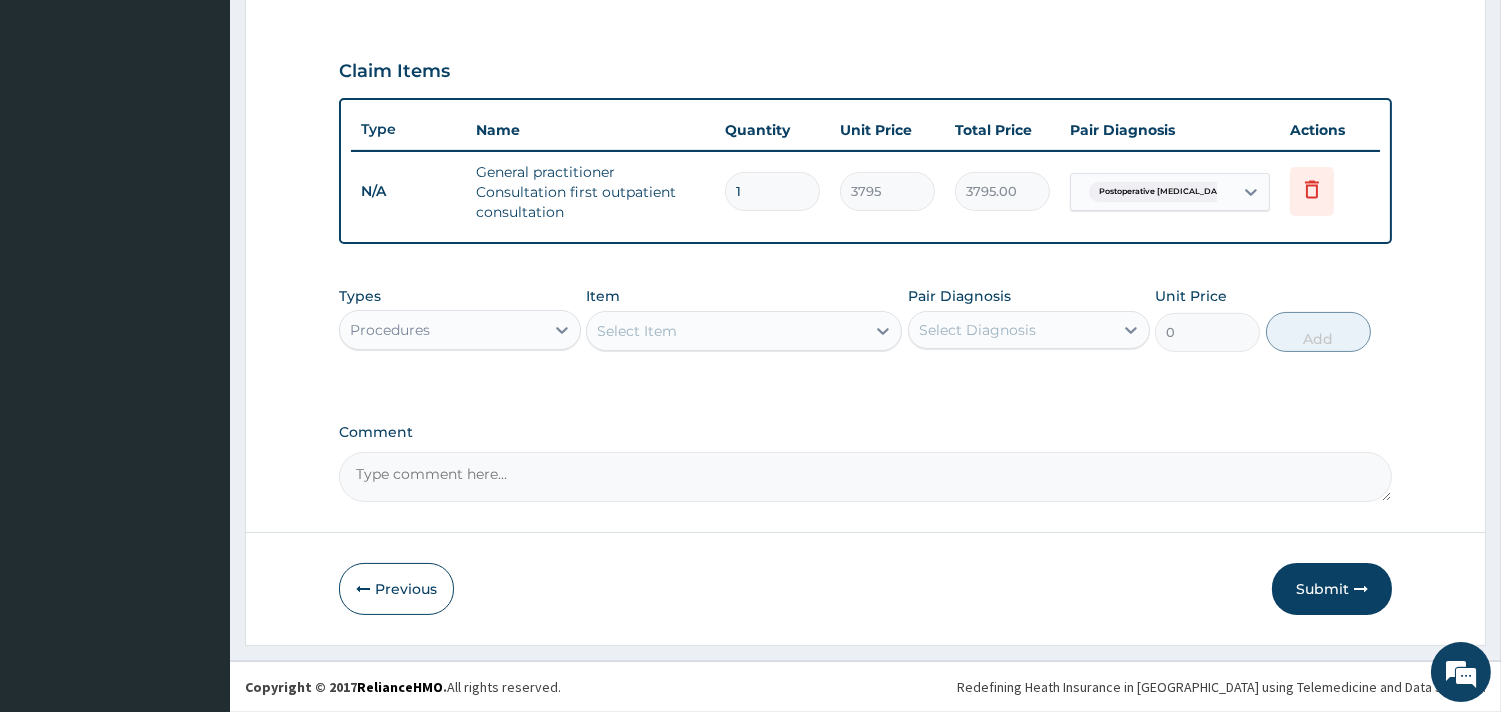 scroll, scrollTop: 643, scrollLeft: 0, axis: vertical 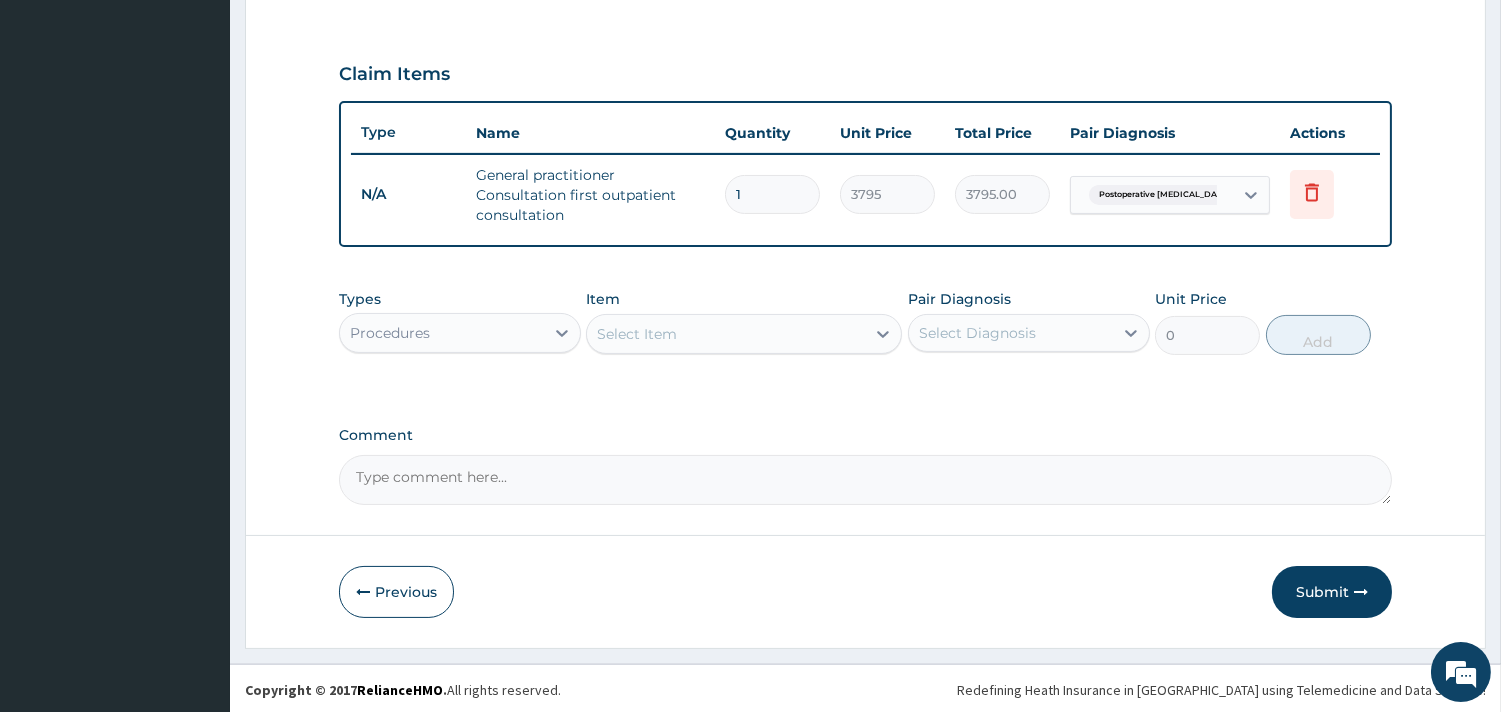 click on "Select Item" at bounding box center (726, 334) 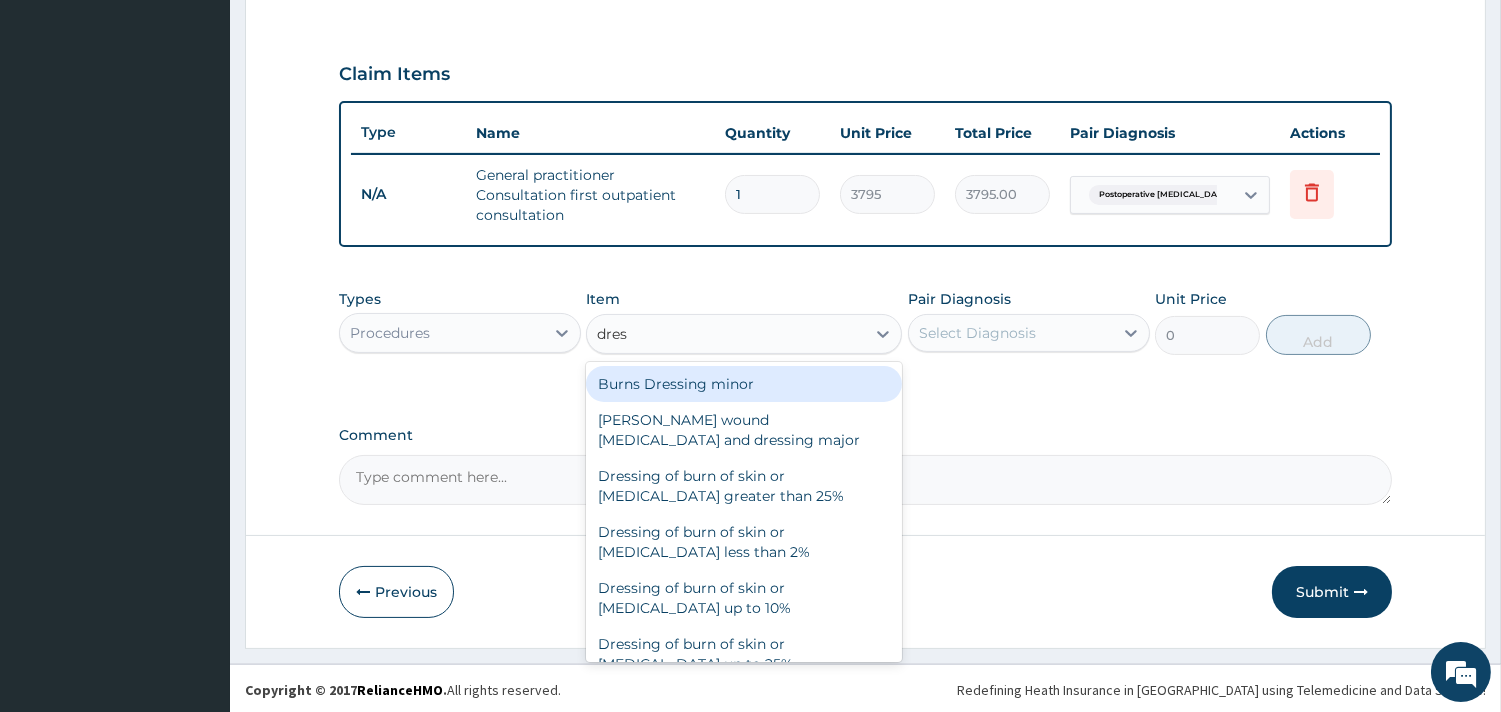 type on "dress" 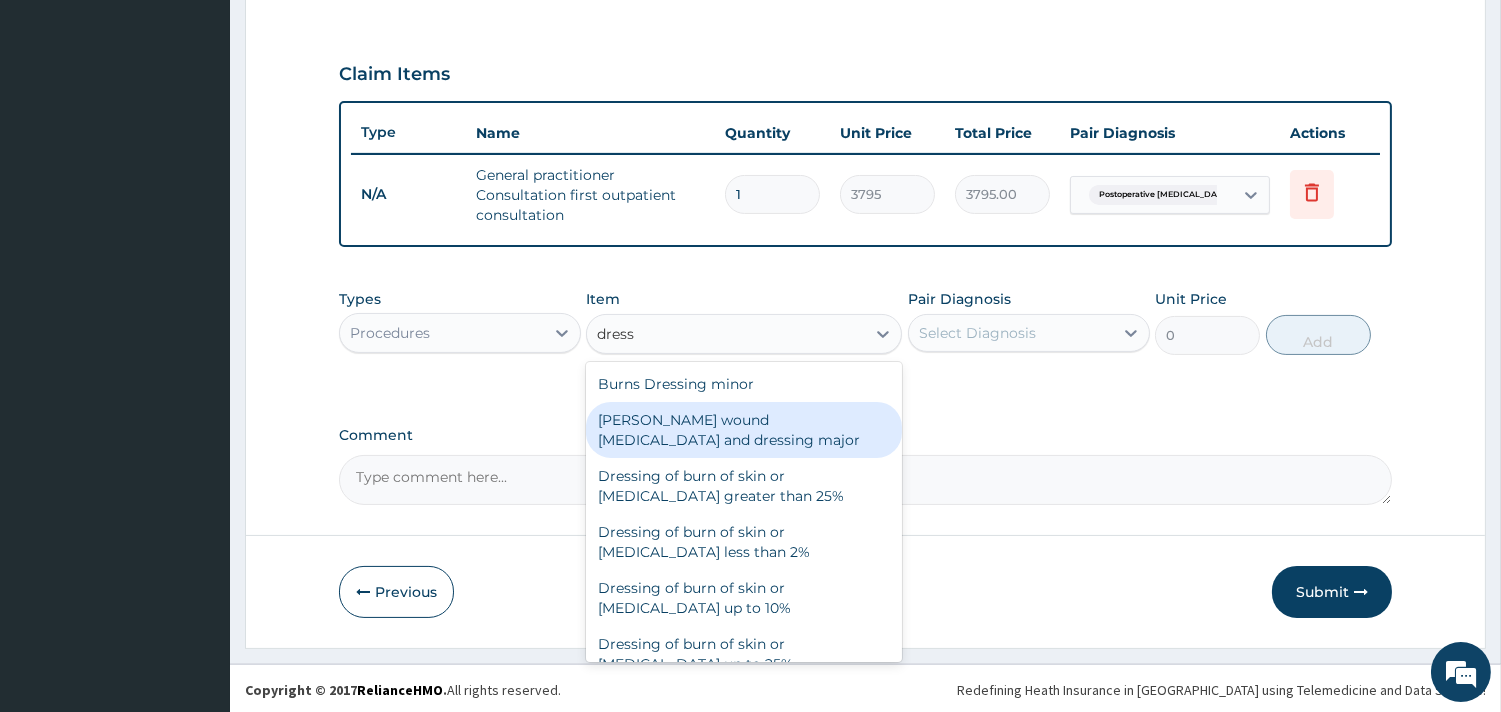 drag, startPoint x: 737, startPoint y: 433, endPoint x: 991, endPoint y: 376, distance: 260.3171 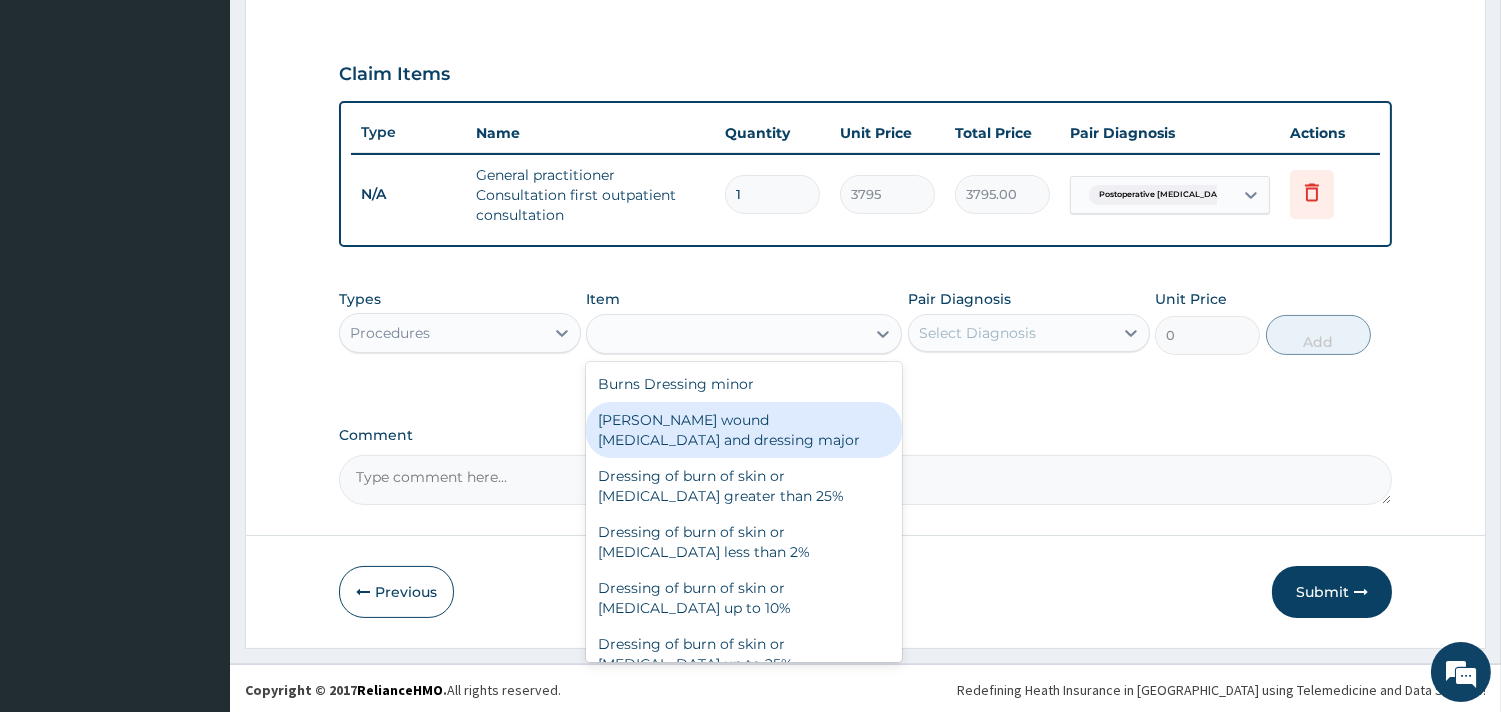 type on "18400" 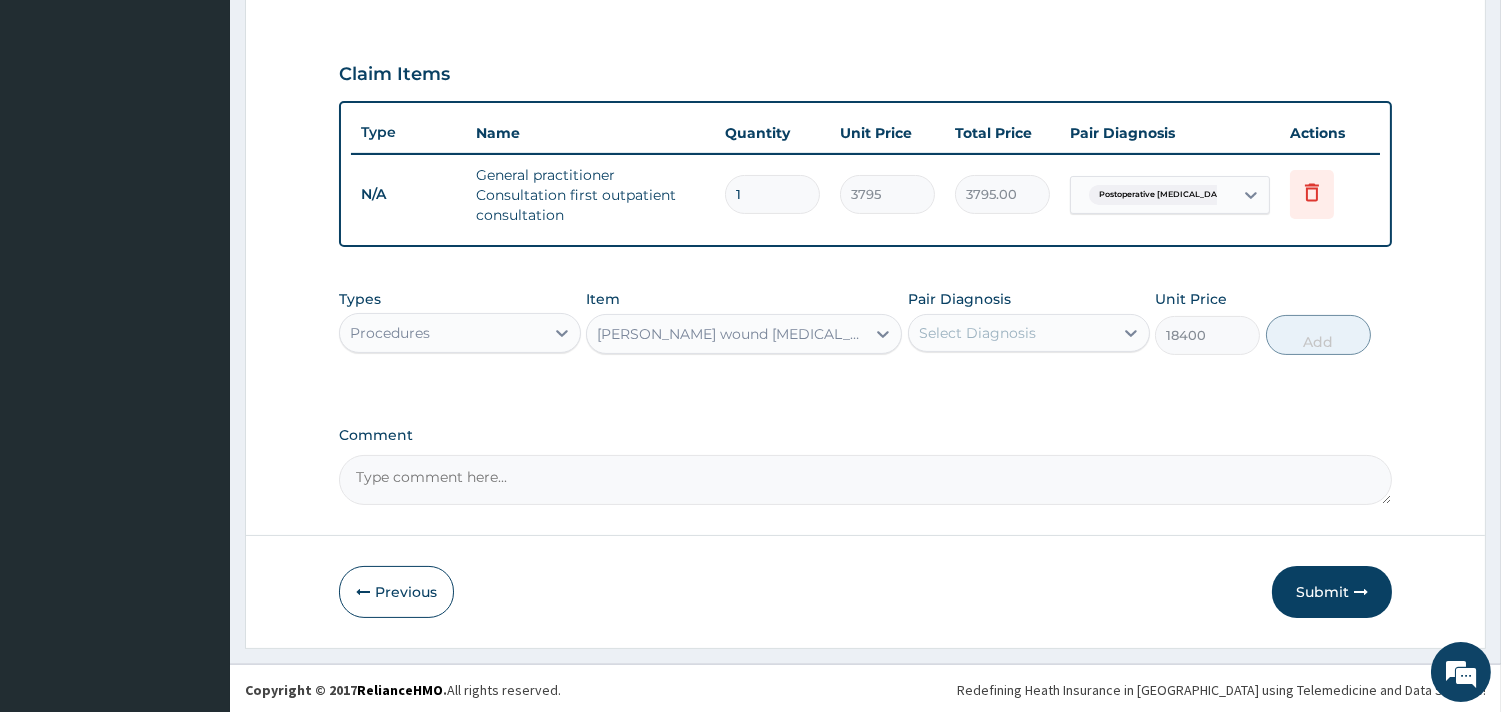 click on "Select Diagnosis" at bounding box center (1011, 333) 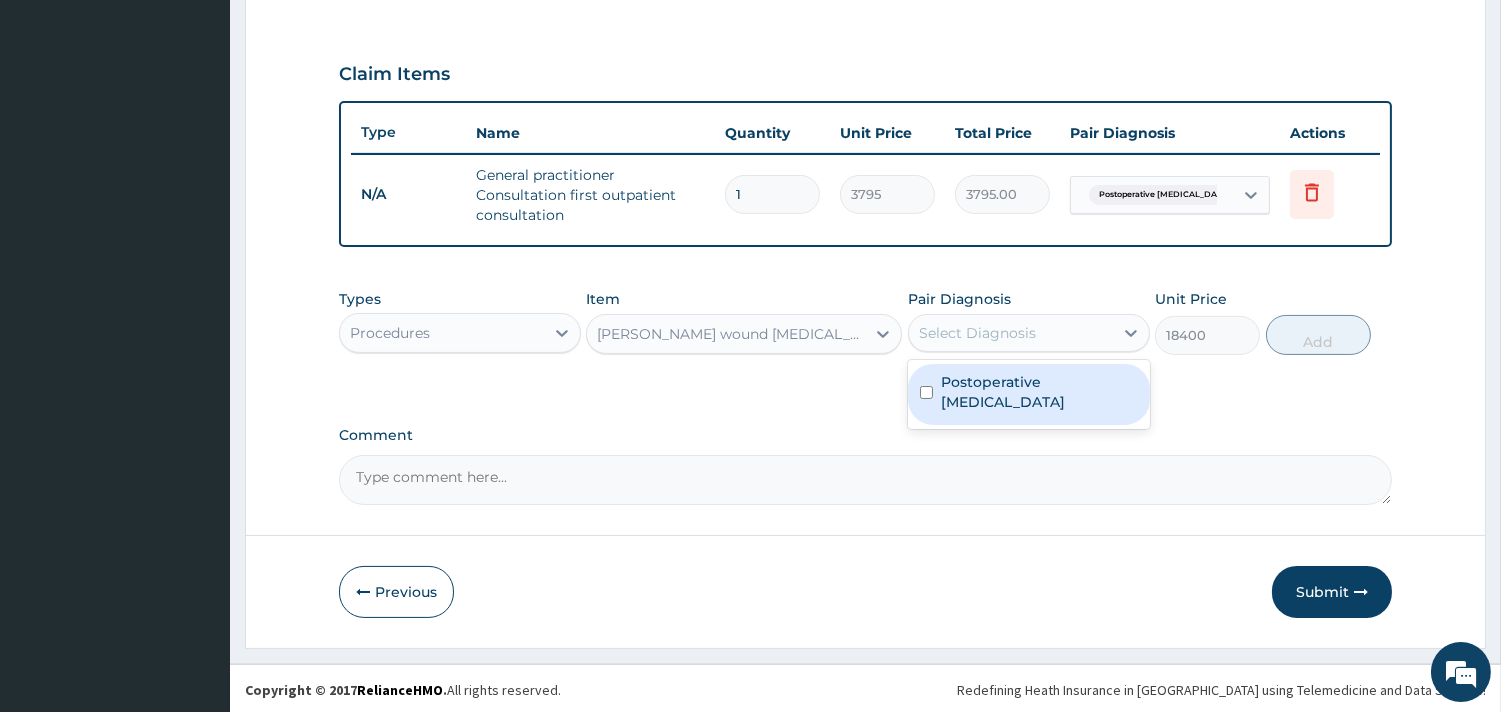 drag, startPoint x: 1044, startPoint y: 392, endPoint x: 1170, endPoint y: 365, distance: 128.86038 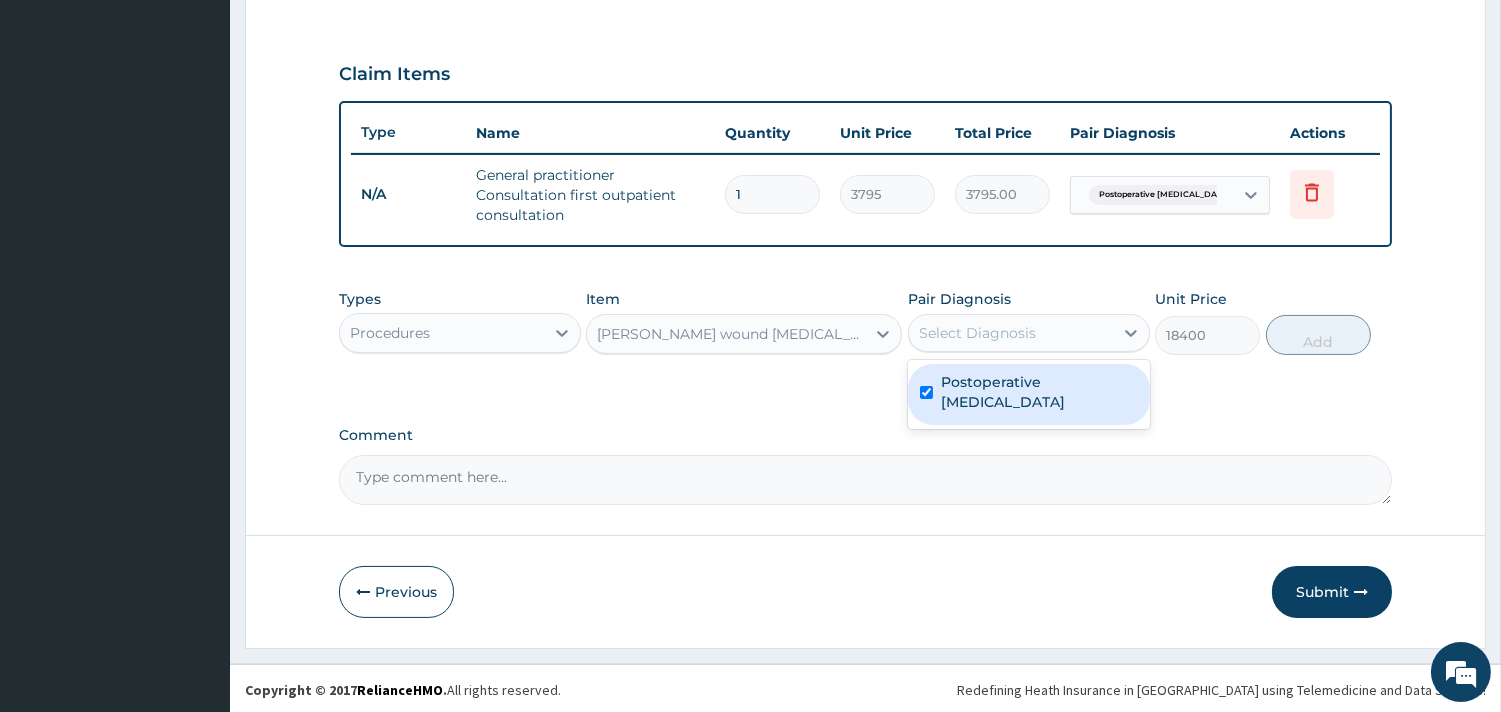 checkbox on "true" 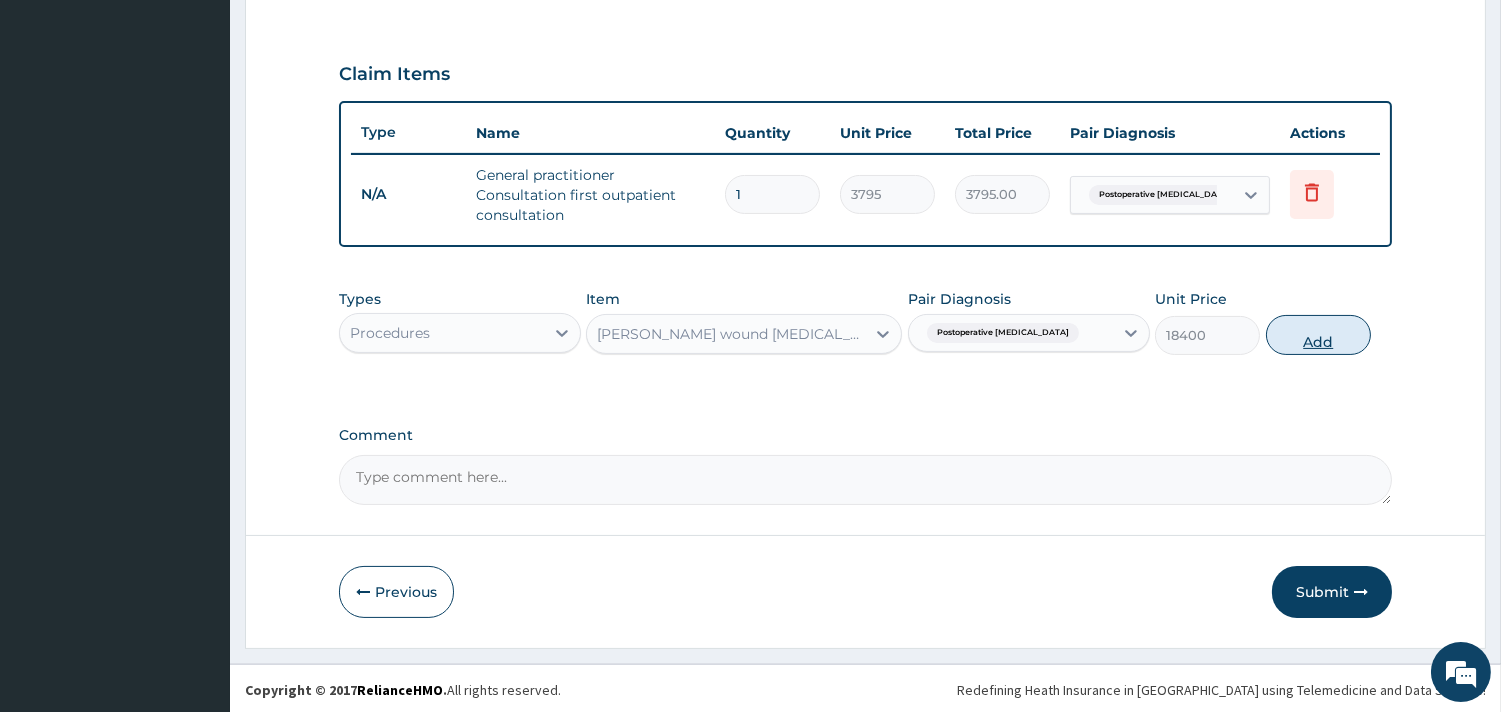click on "Add" at bounding box center [1318, 335] 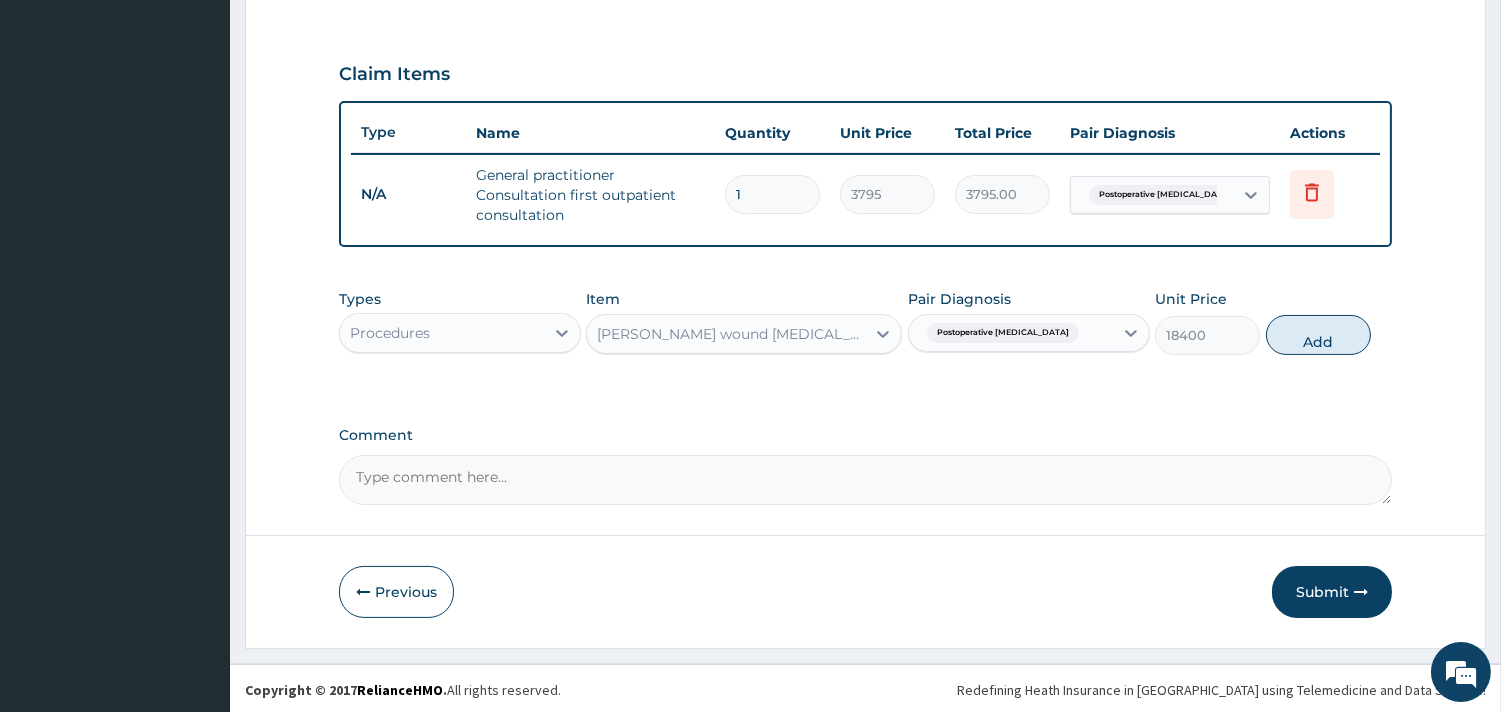 type on "0" 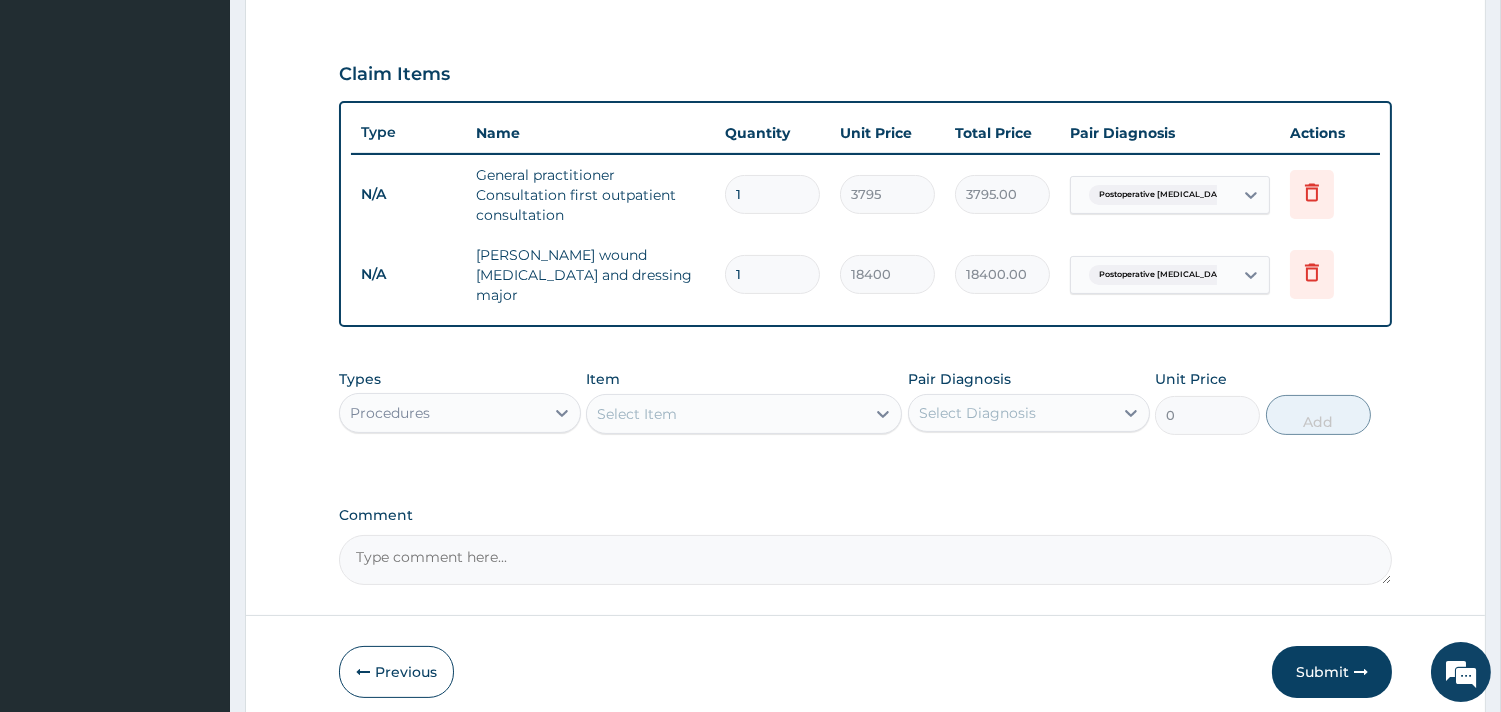 click on "Select Item" at bounding box center (726, 414) 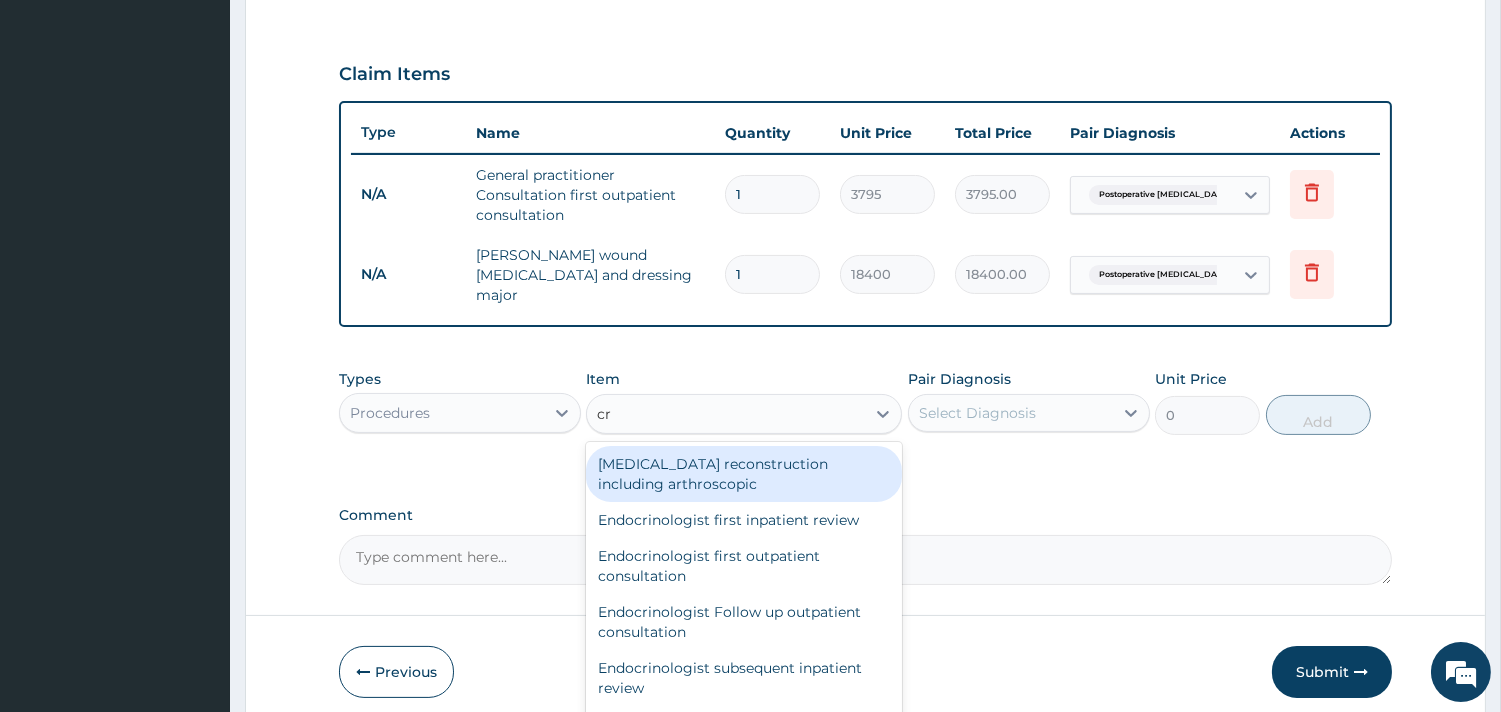 type on "c" 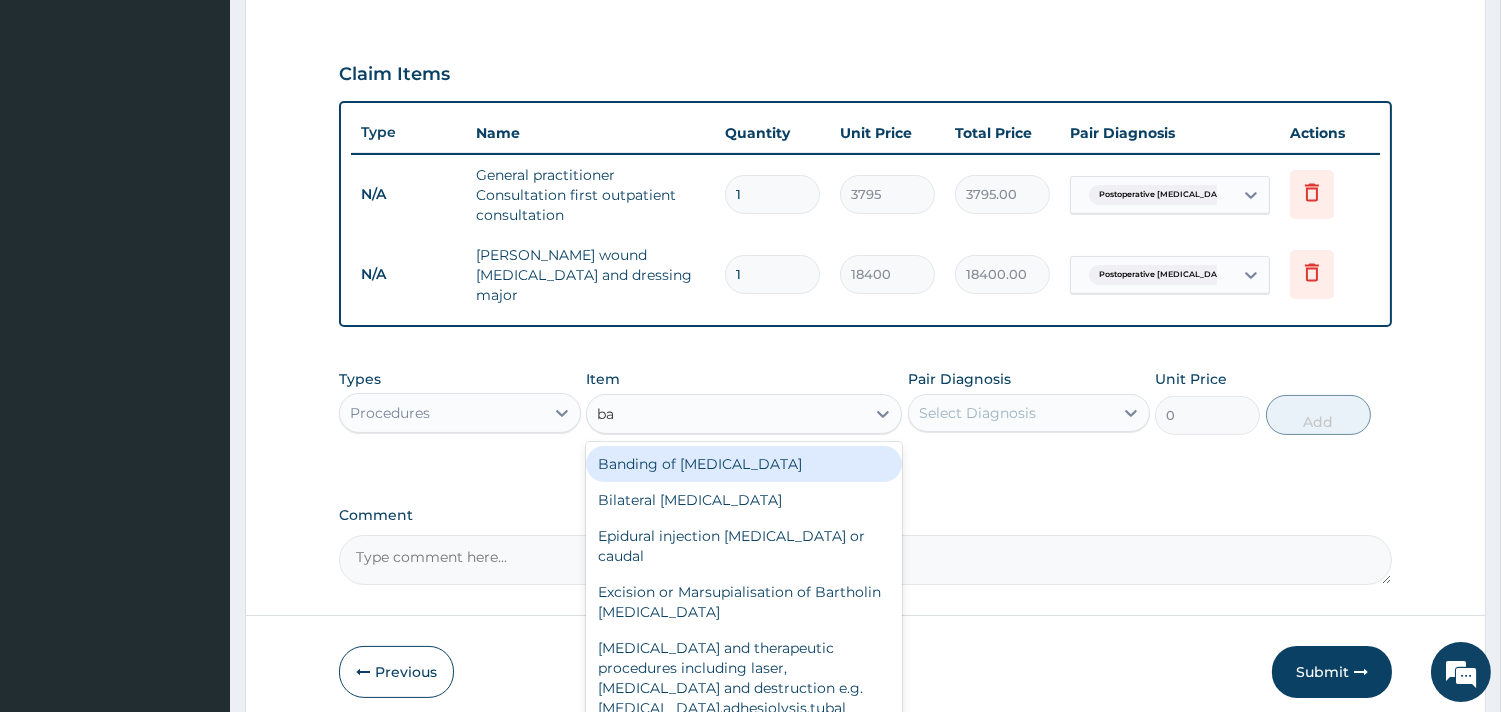 type on "b" 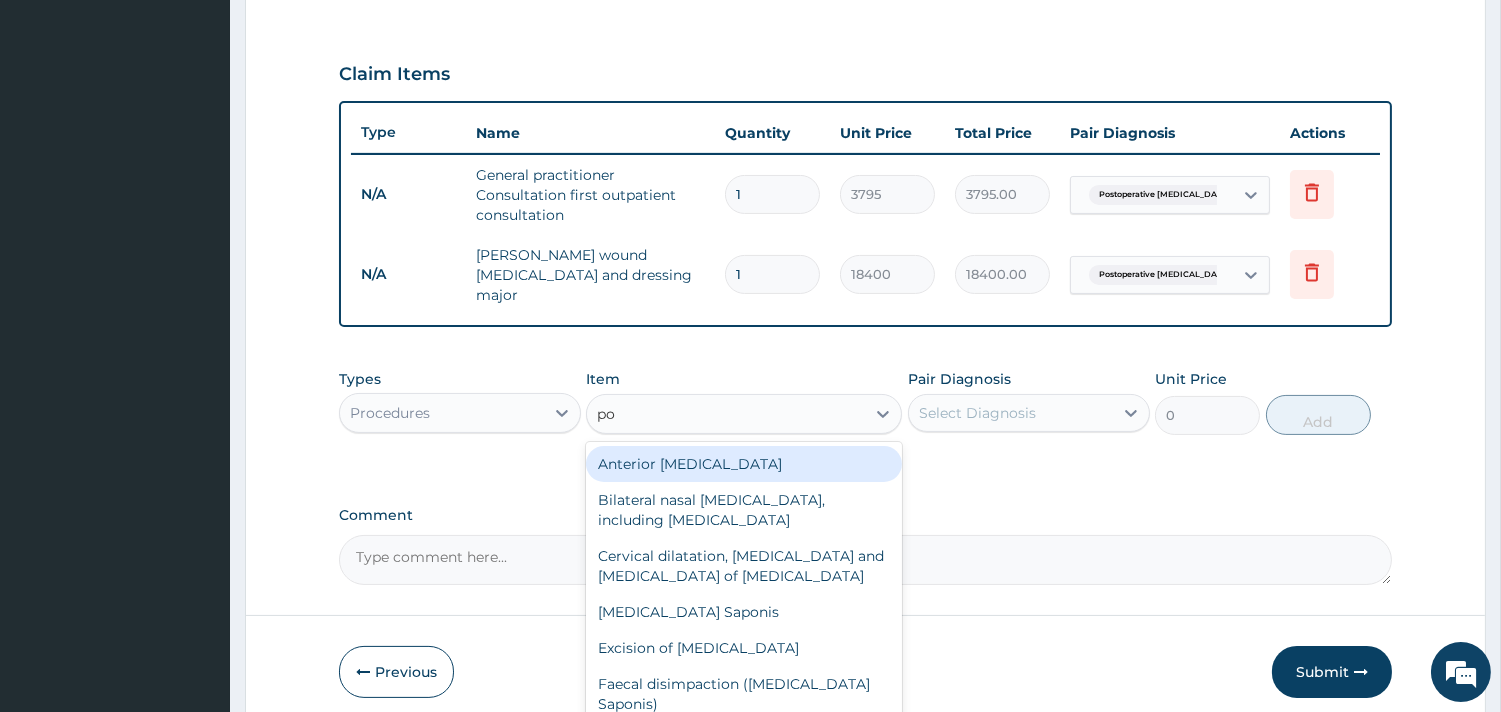 type on "p" 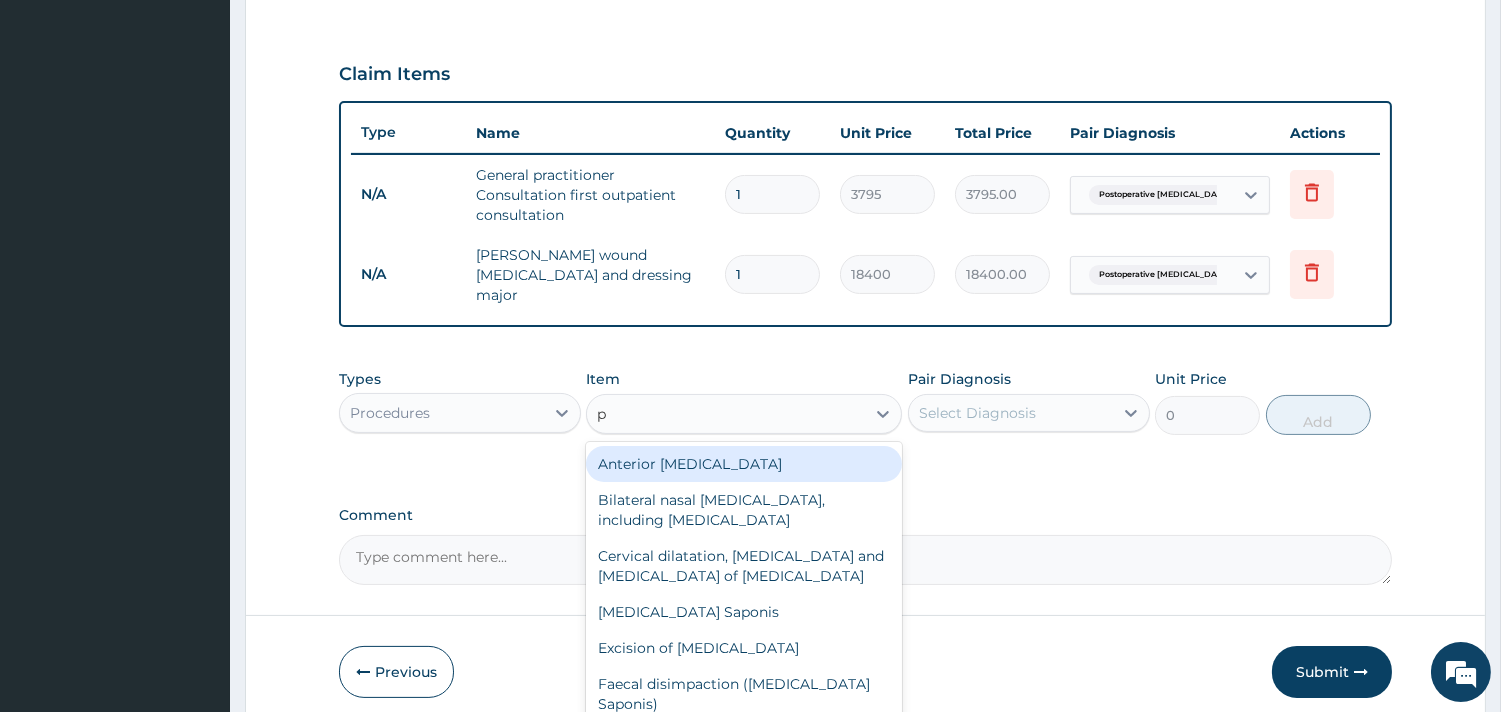 type 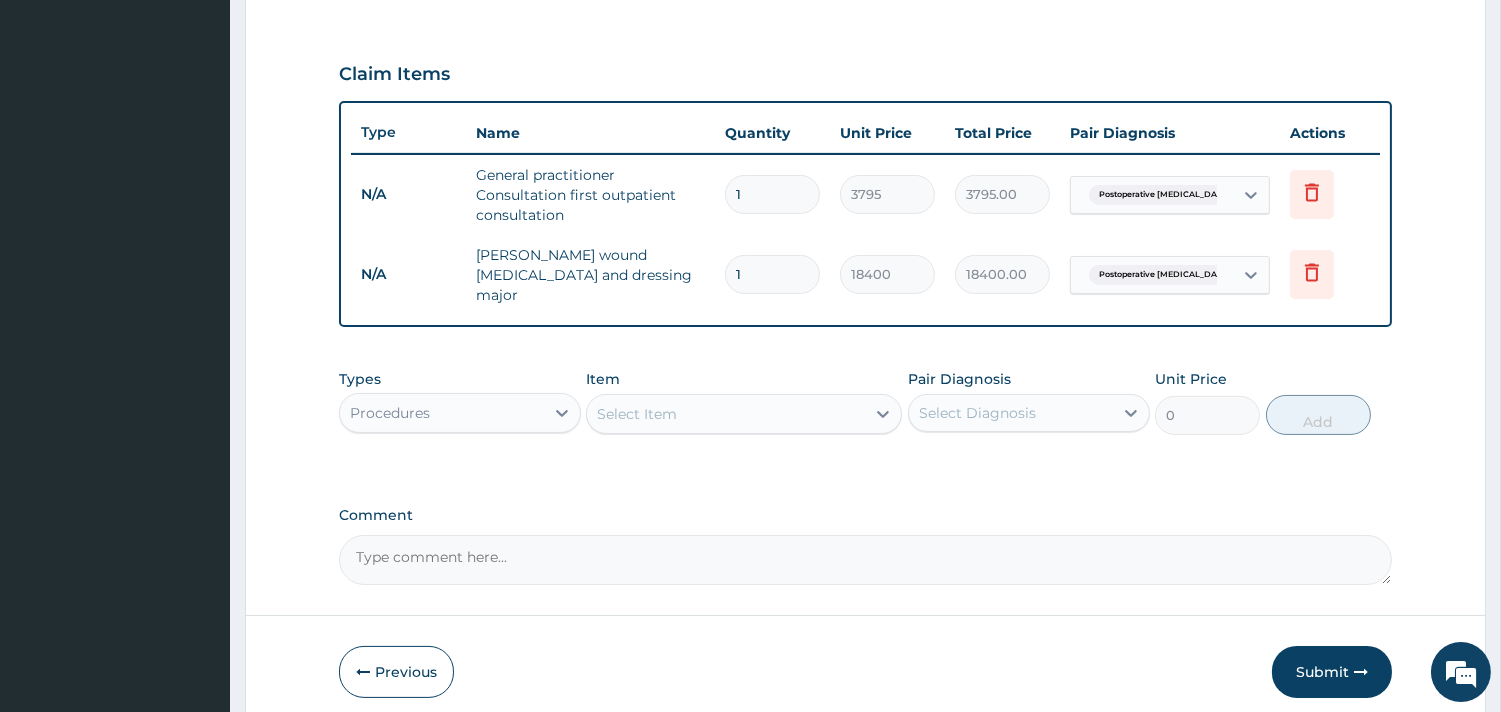 drag, startPoint x: 1322, startPoint y: 653, endPoint x: 1248, endPoint y: 616, distance: 82.73451 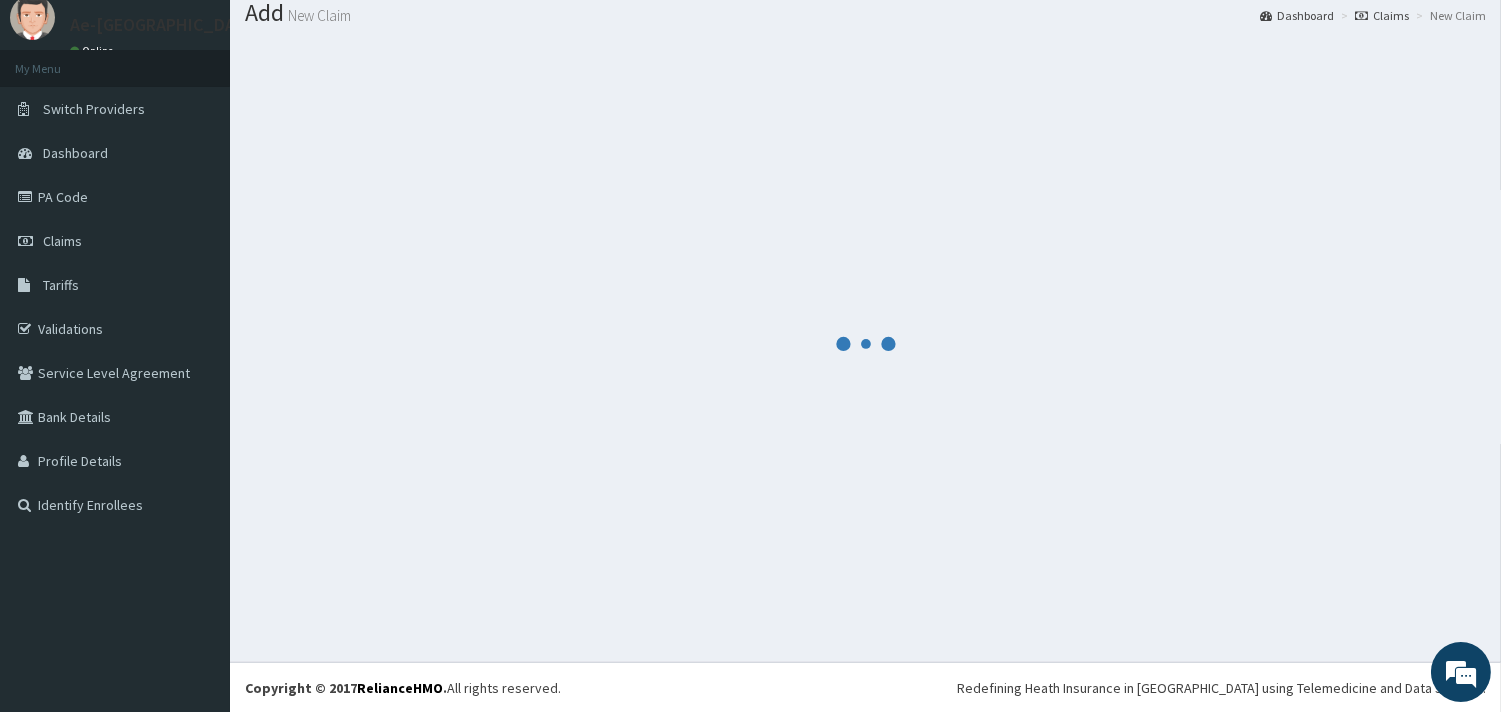 scroll, scrollTop: 643, scrollLeft: 0, axis: vertical 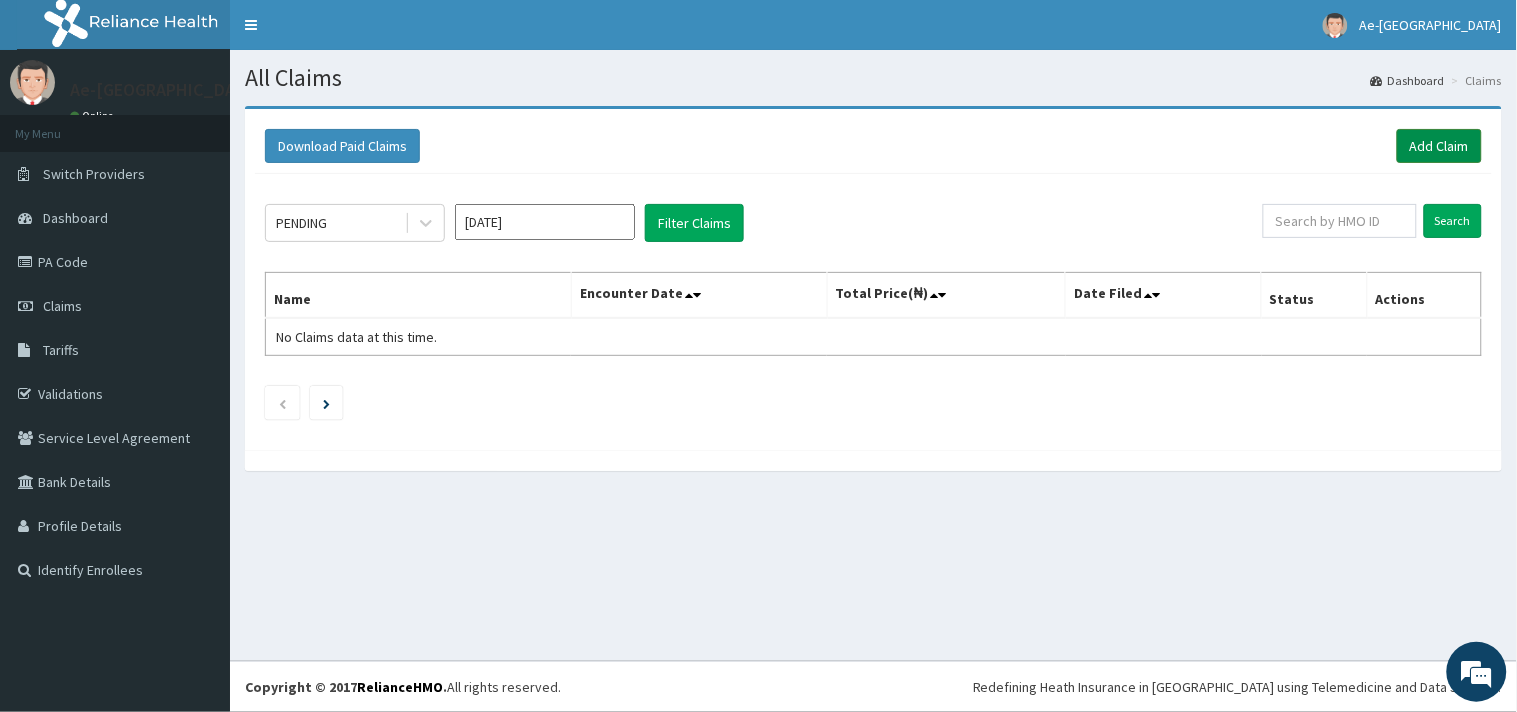 click on "Add Claim" at bounding box center (1439, 146) 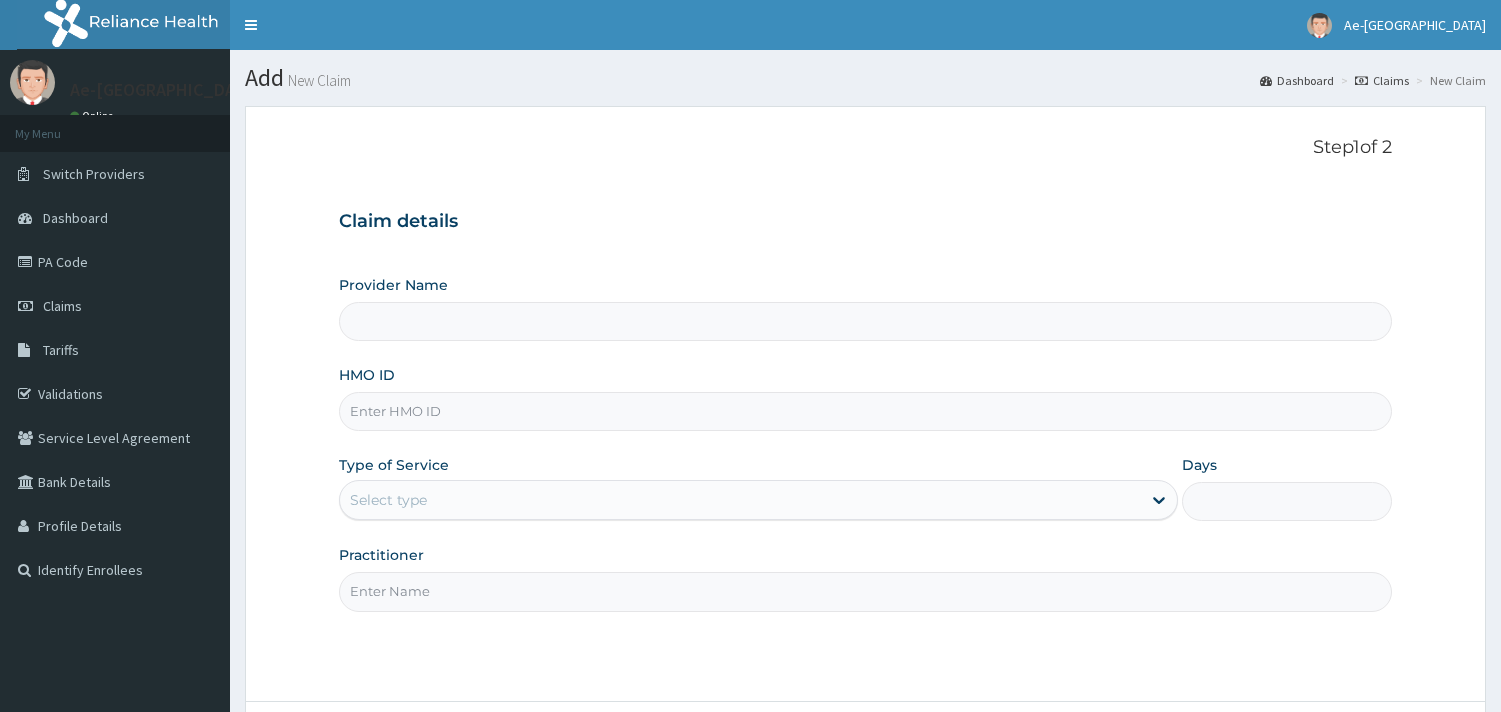 scroll, scrollTop: 0, scrollLeft: 0, axis: both 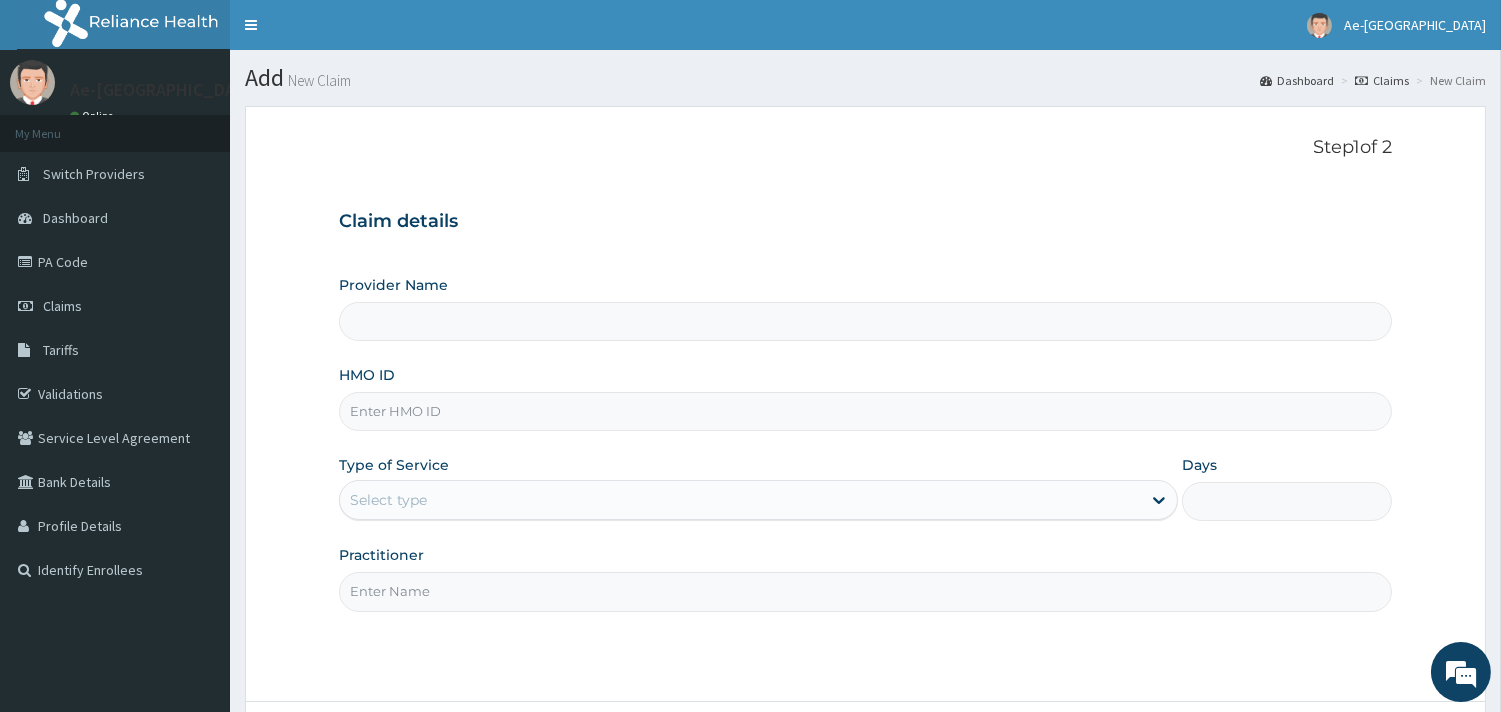 type on "Ae-aima hospital" 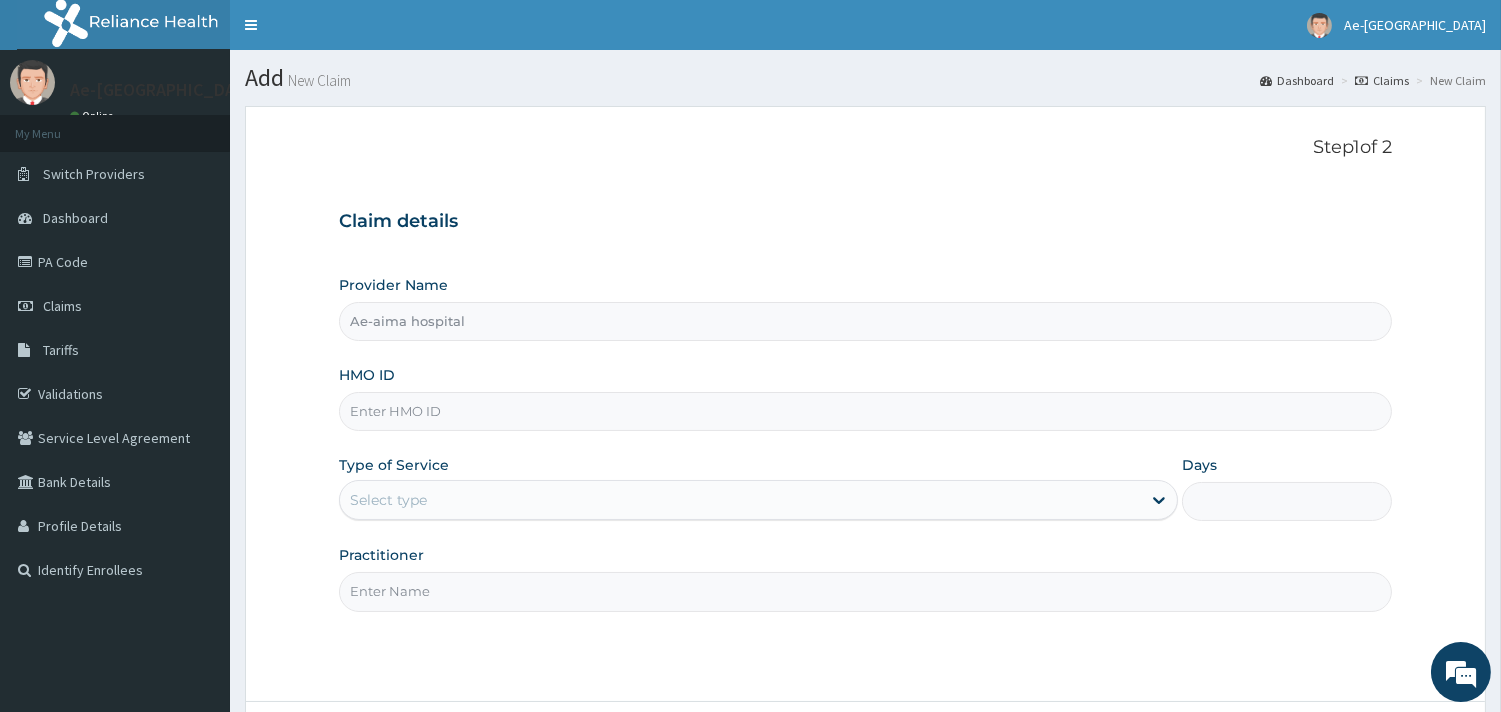 click on "HMO ID" at bounding box center (865, 411) 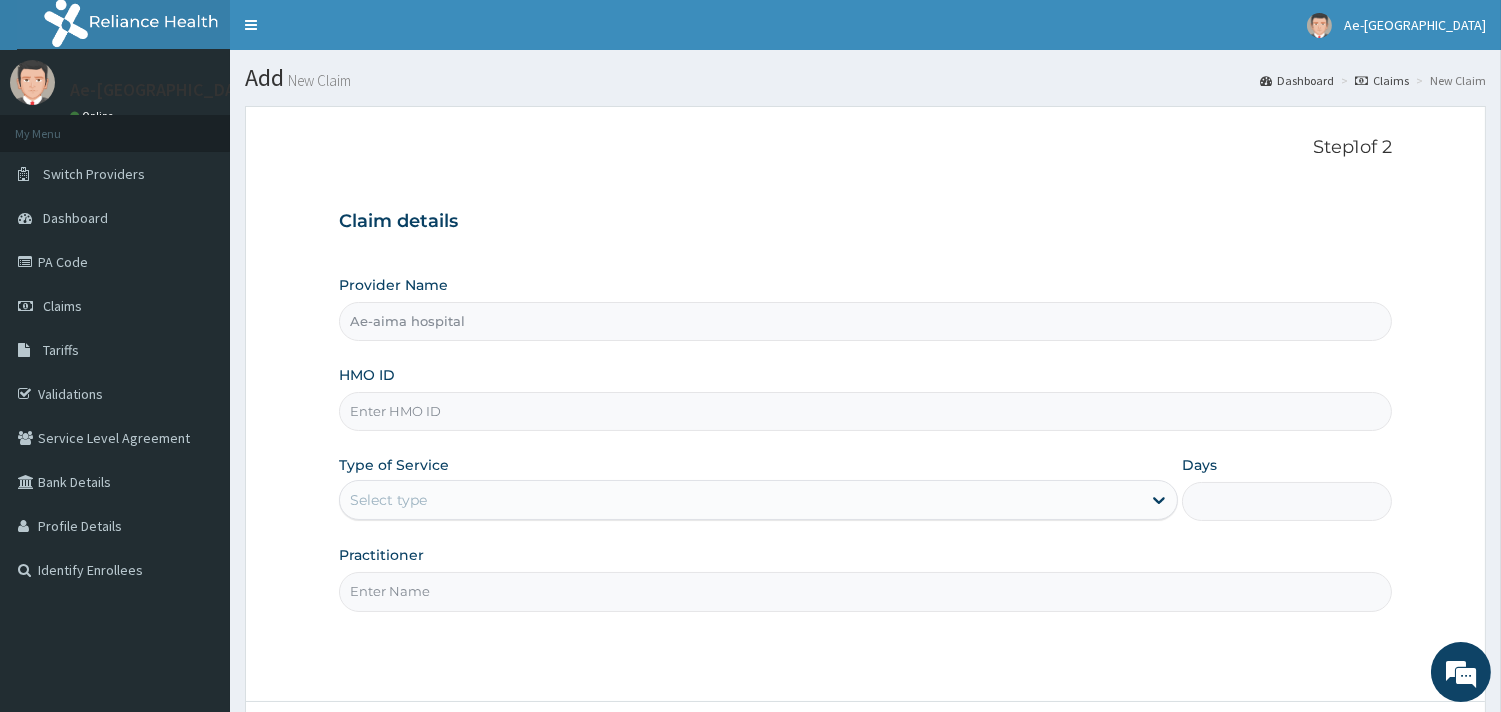 scroll, scrollTop: 0, scrollLeft: 0, axis: both 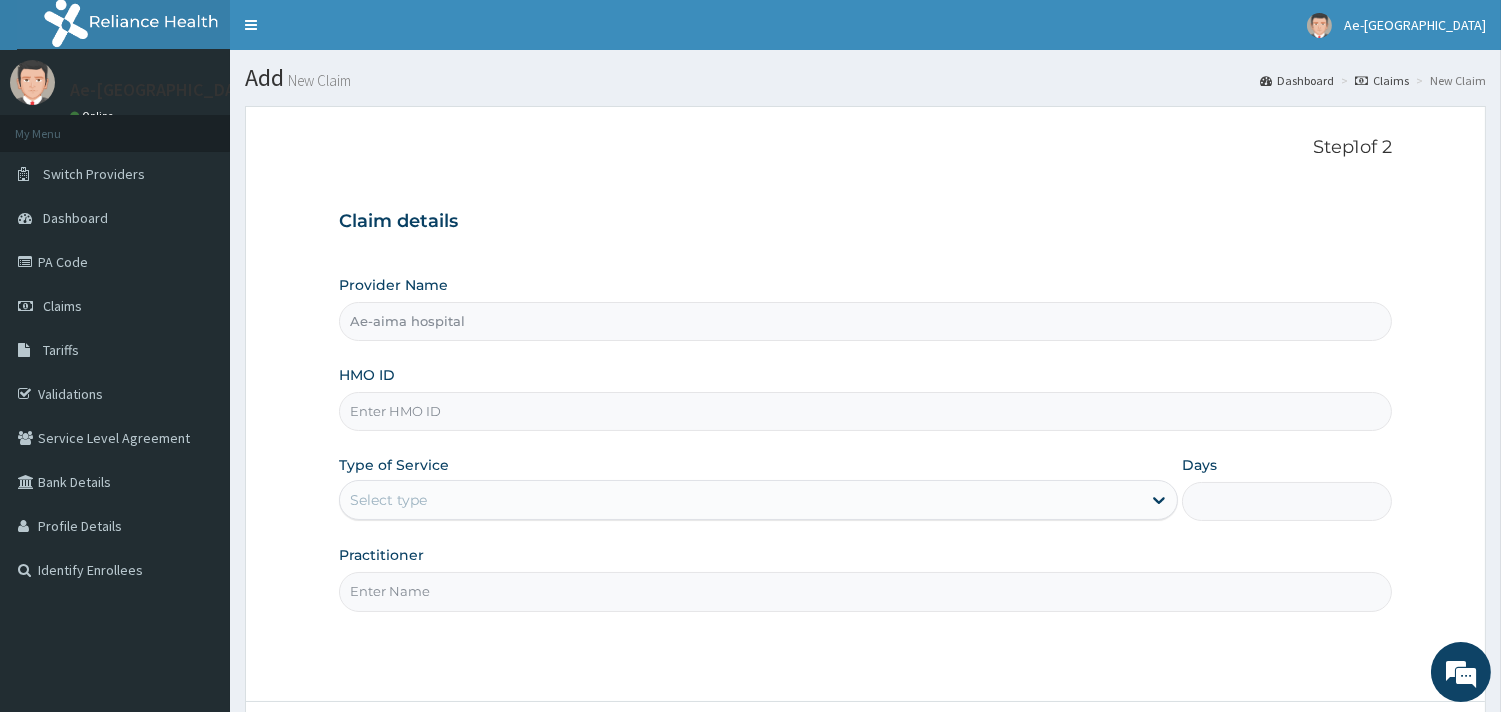paste on "RPN/10054/D" 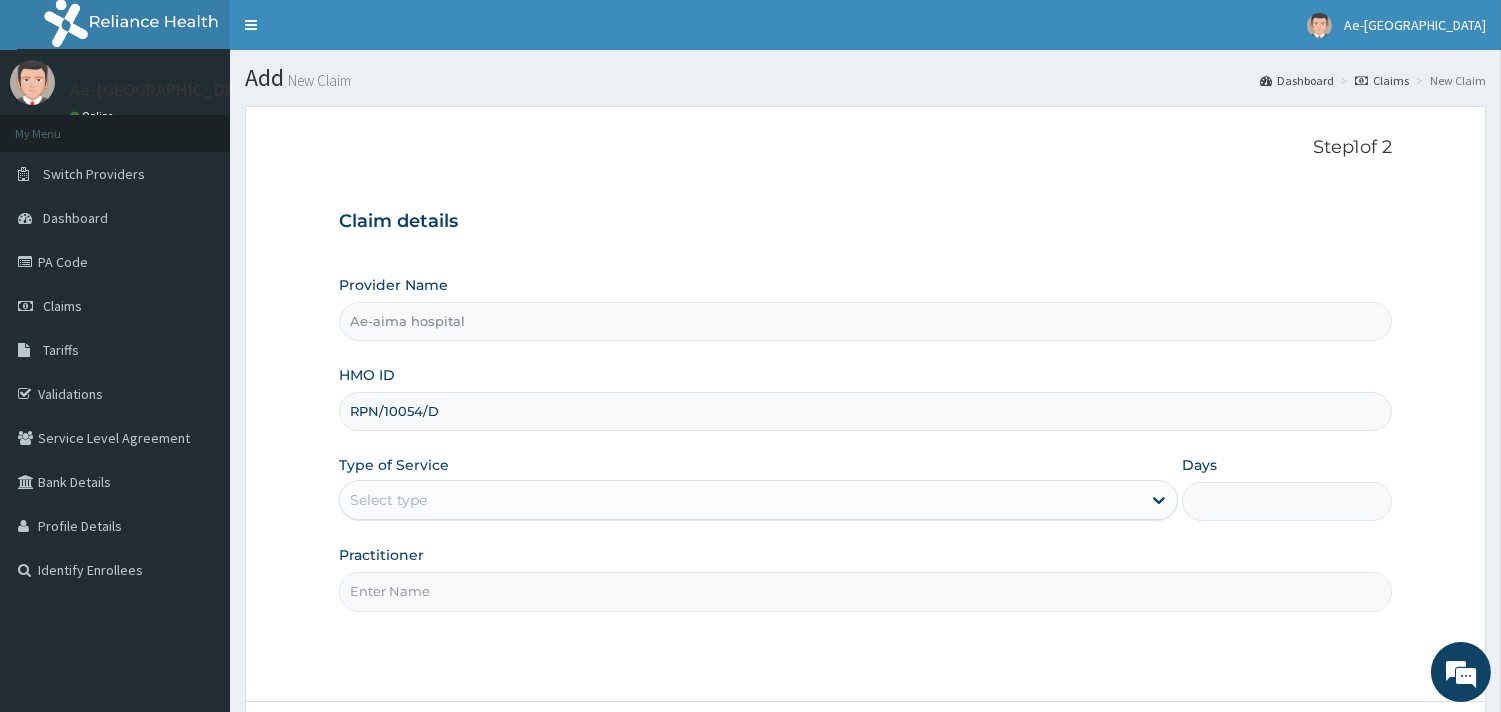 type on "RPN/10054/D" 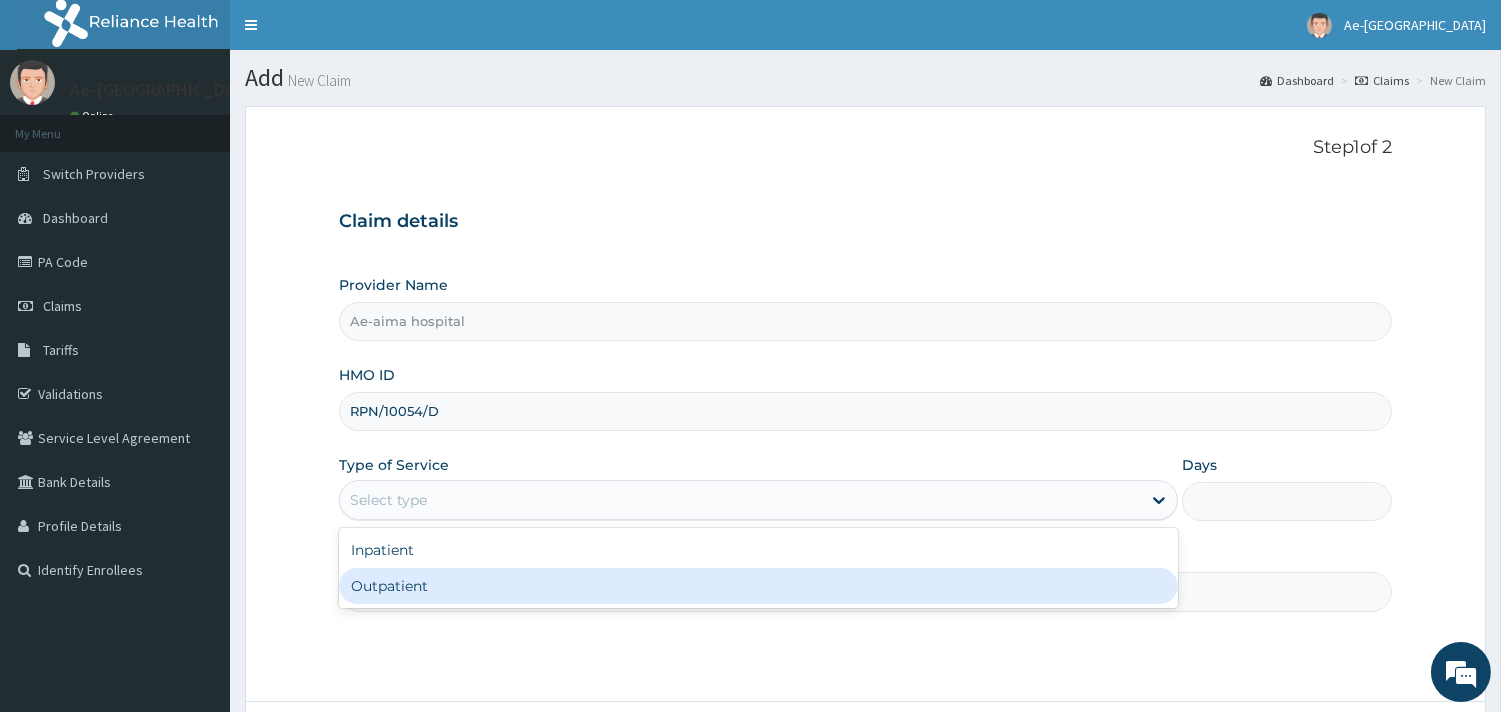 drag, startPoint x: 495, startPoint y: 590, endPoint x: 517, endPoint y: 572, distance: 28.42534 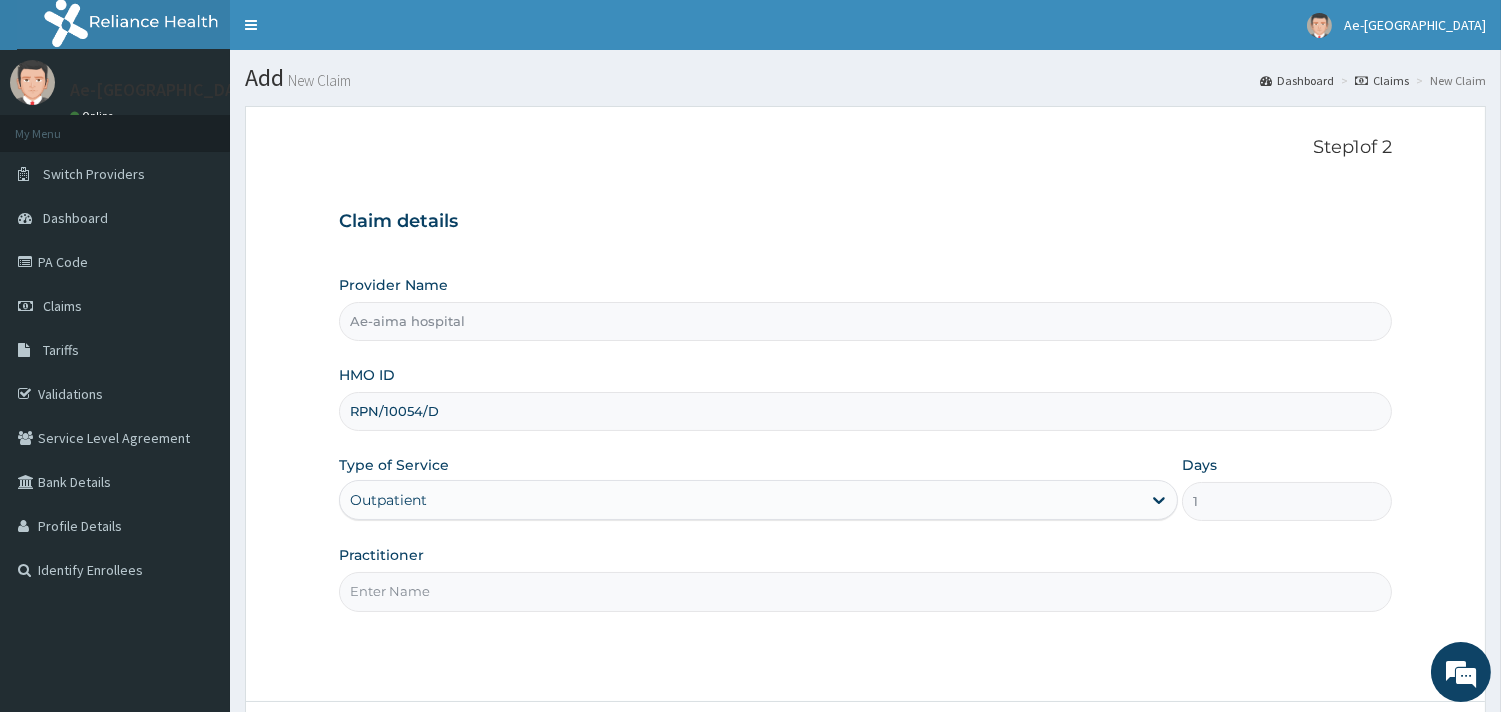 drag, startPoint x: 568, startPoint y: 581, endPoint x: 552, endPoint y: 587, distance: 17.088007 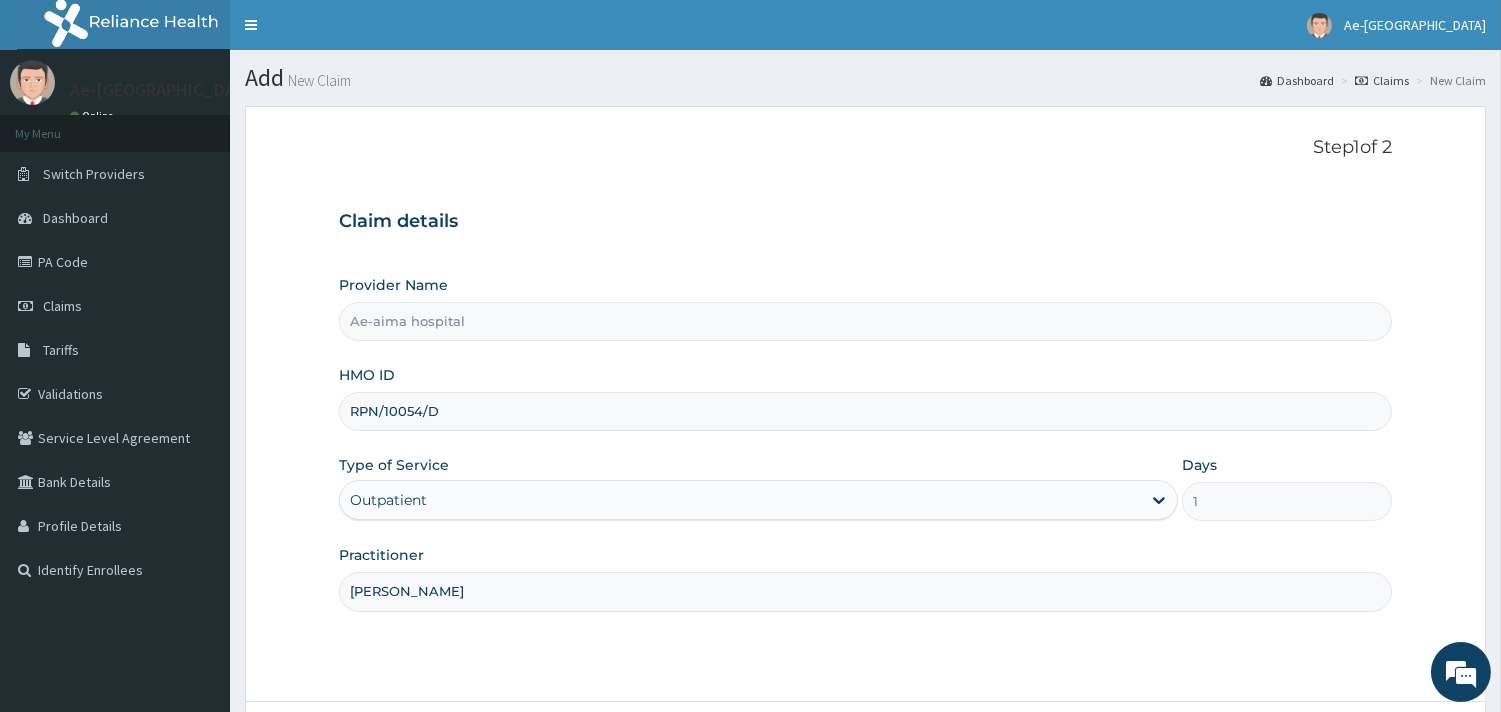 scroll, scrollTop: 170, scrollLeft: 0, axis: vertical 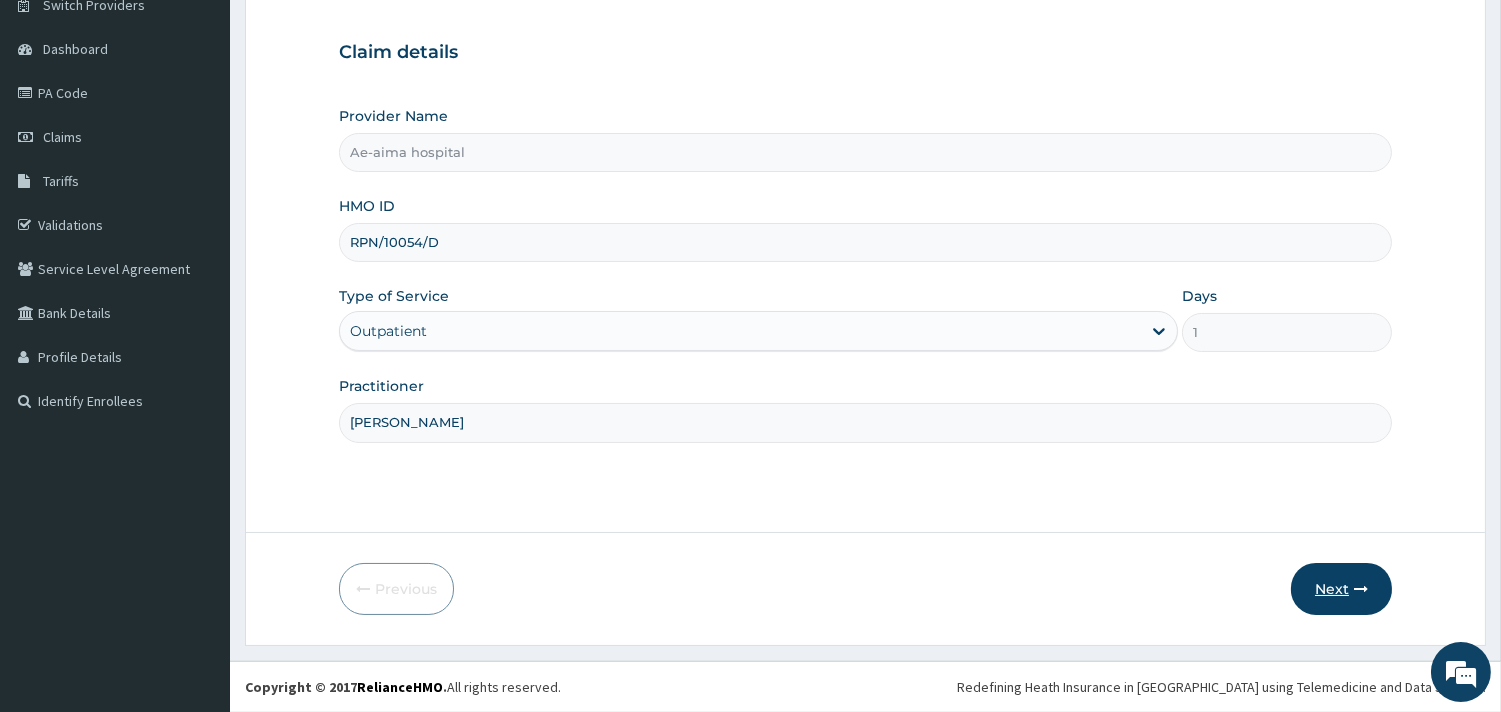 click on "Next" at bounding box center (1341, 589) 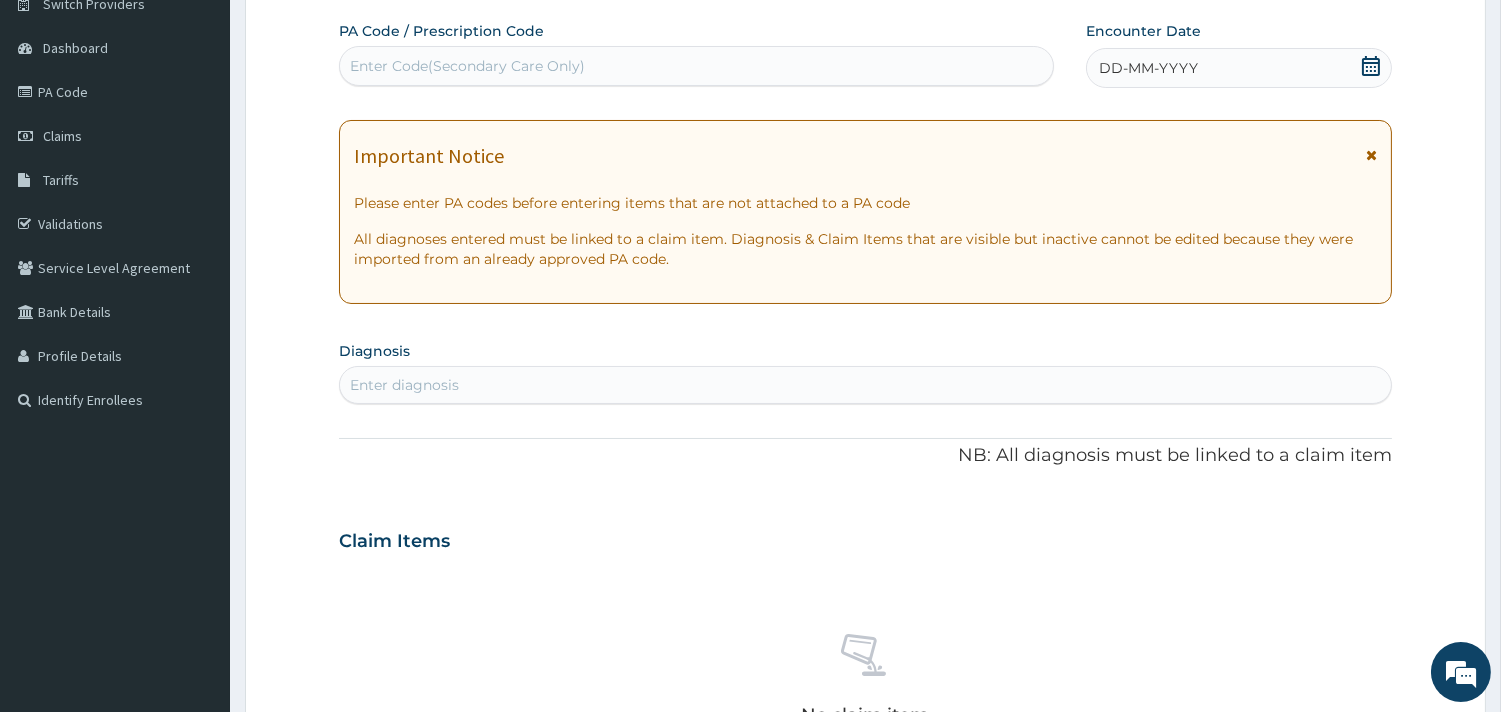 click 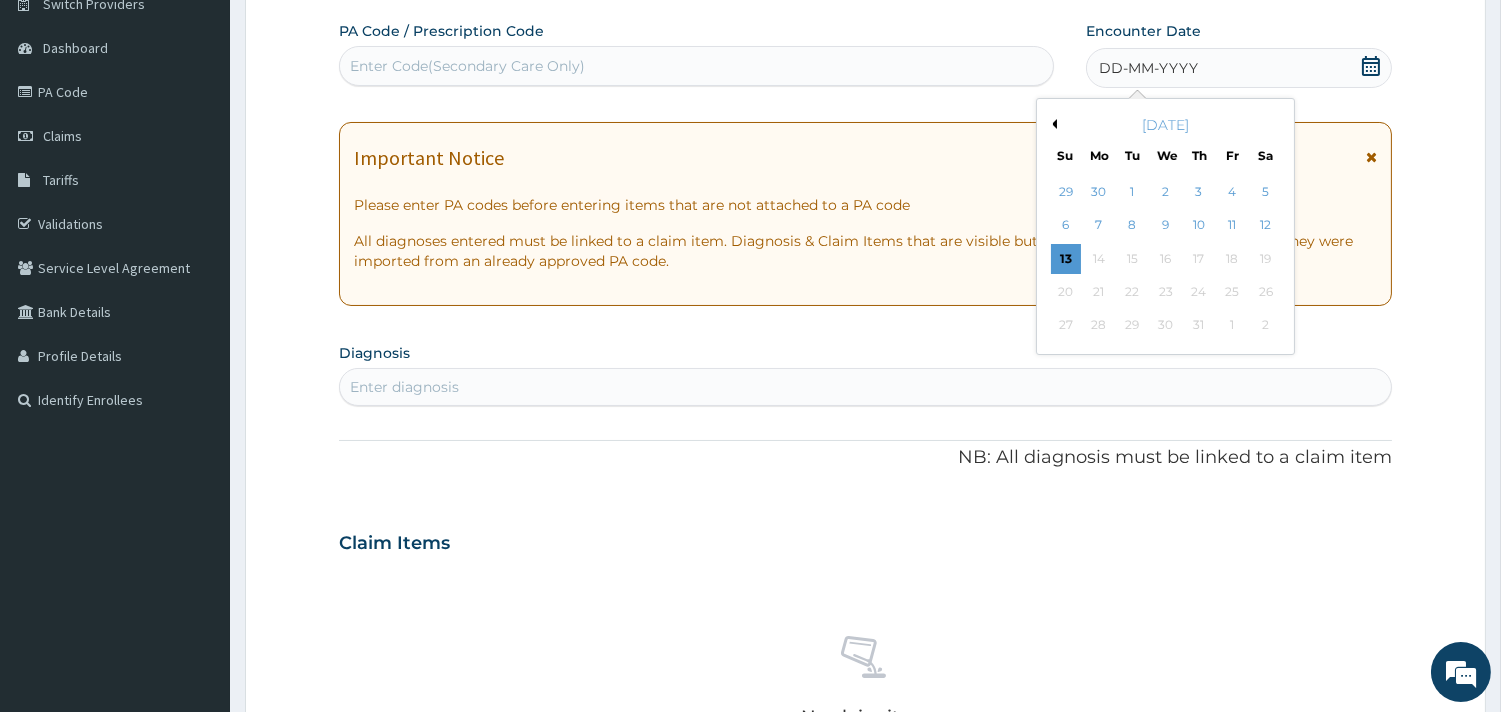 click on "Previous Month" at bounding box center [1052, 124] 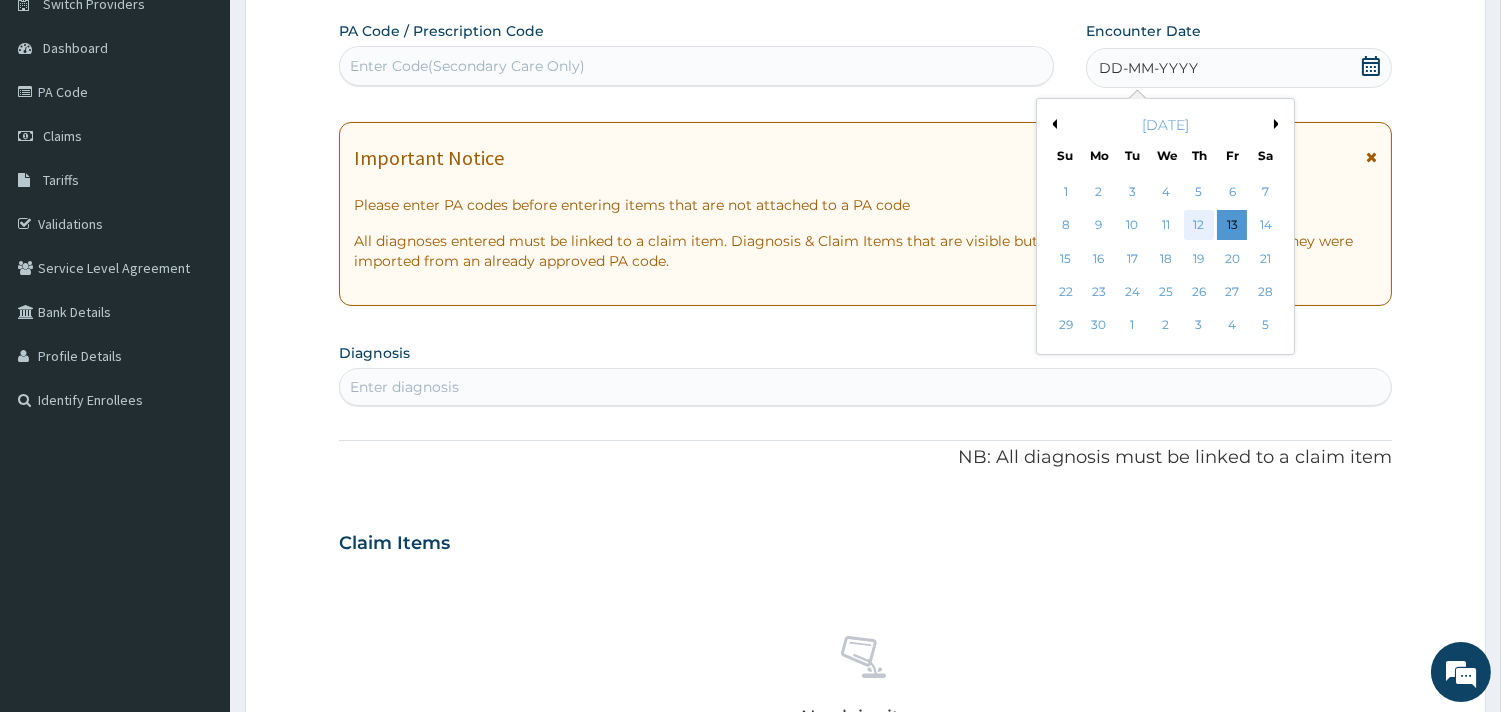 click on "12" at bounding box center (1199, 226) 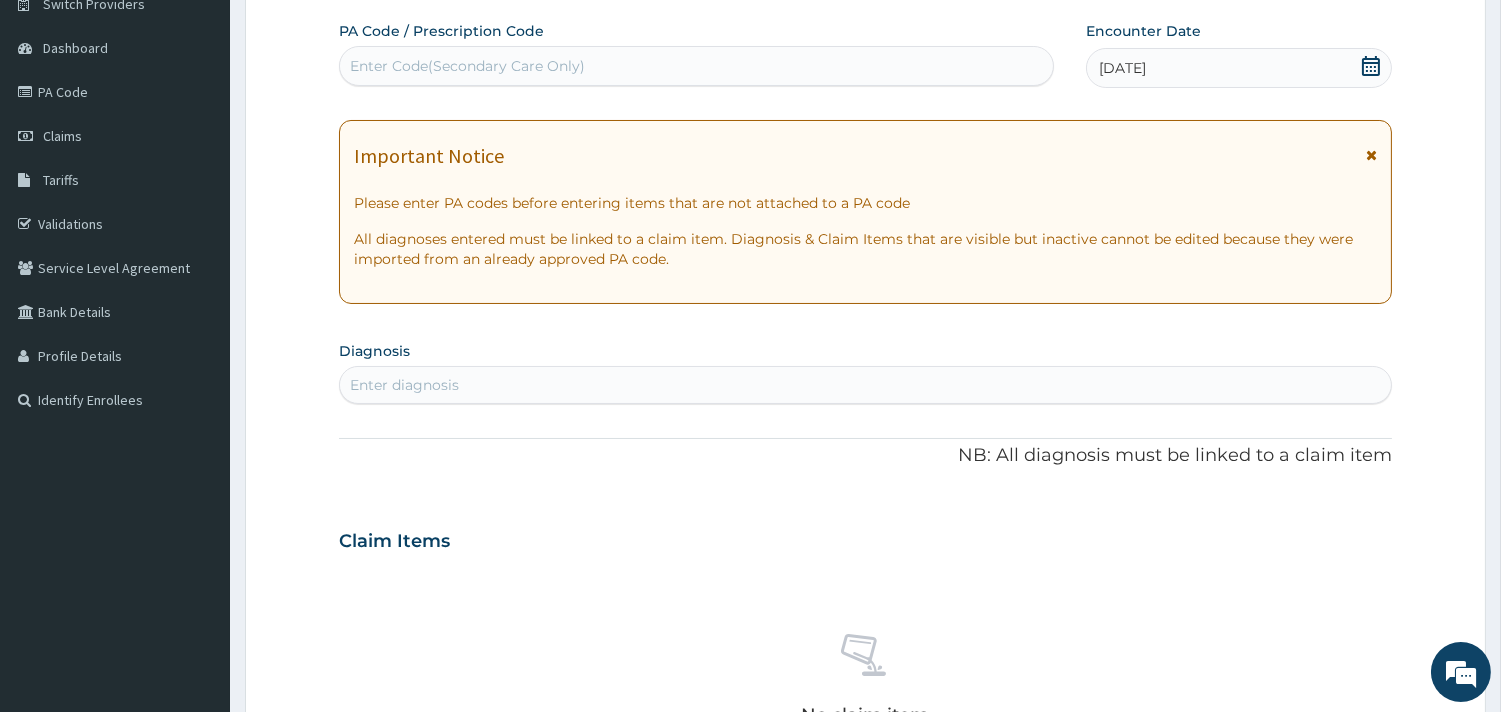 click on "Enter diagnosis" at bounding box center (865, 385) 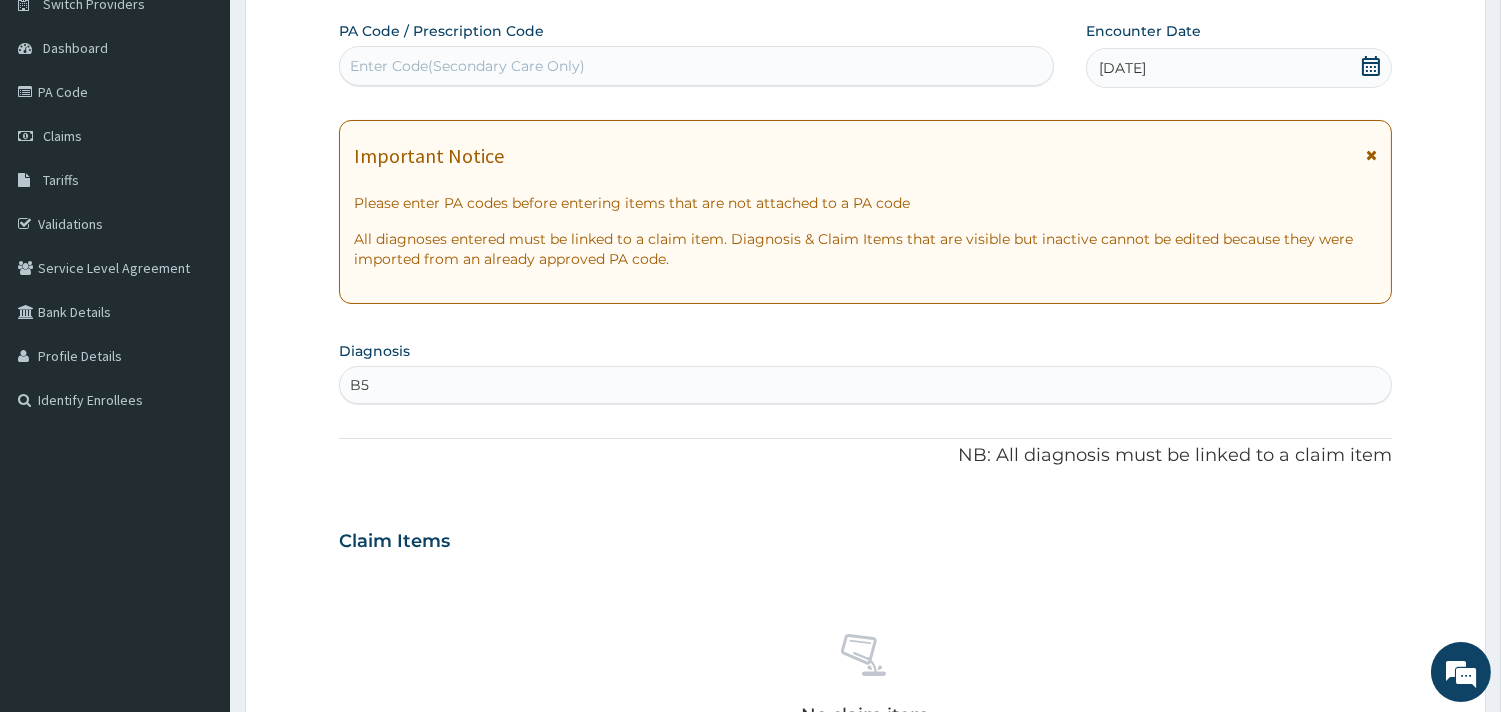 type on "B" 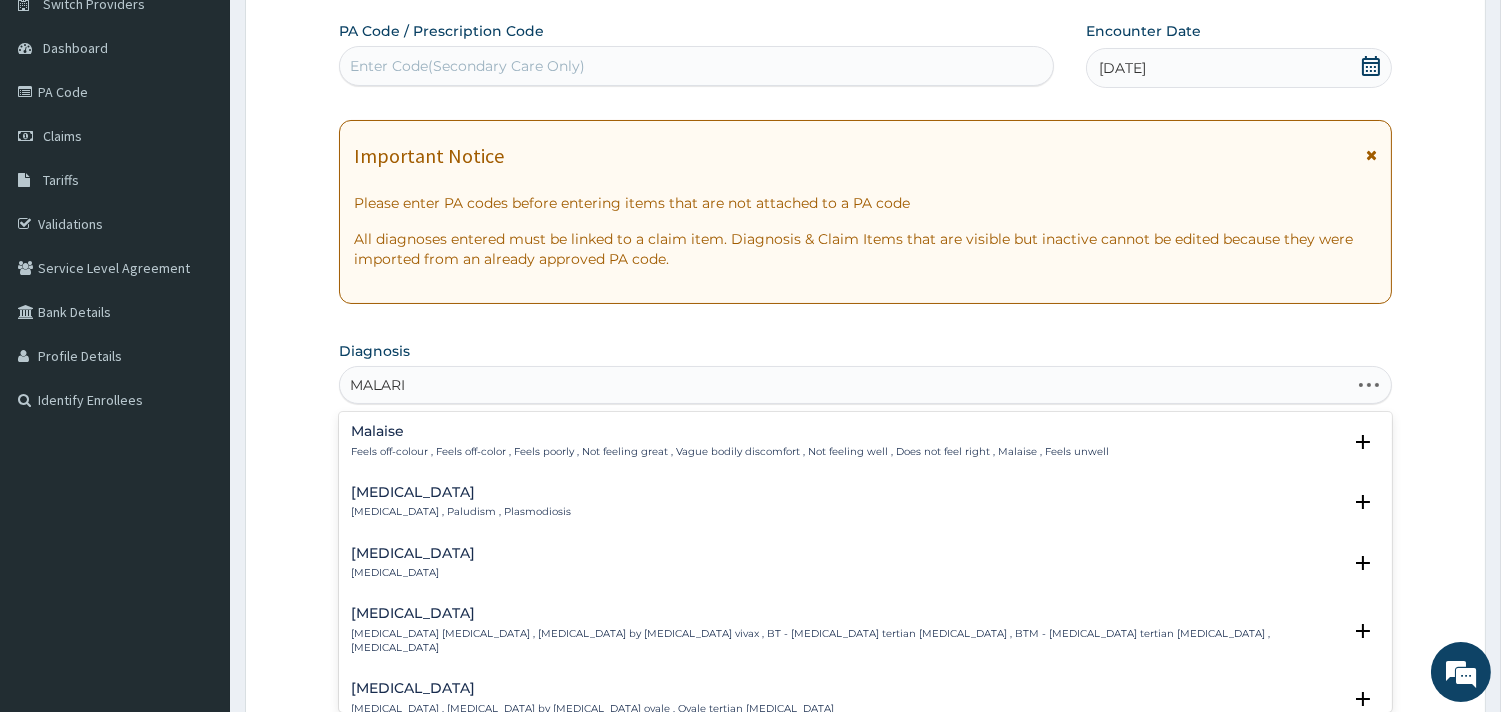 type on "MALARIA" 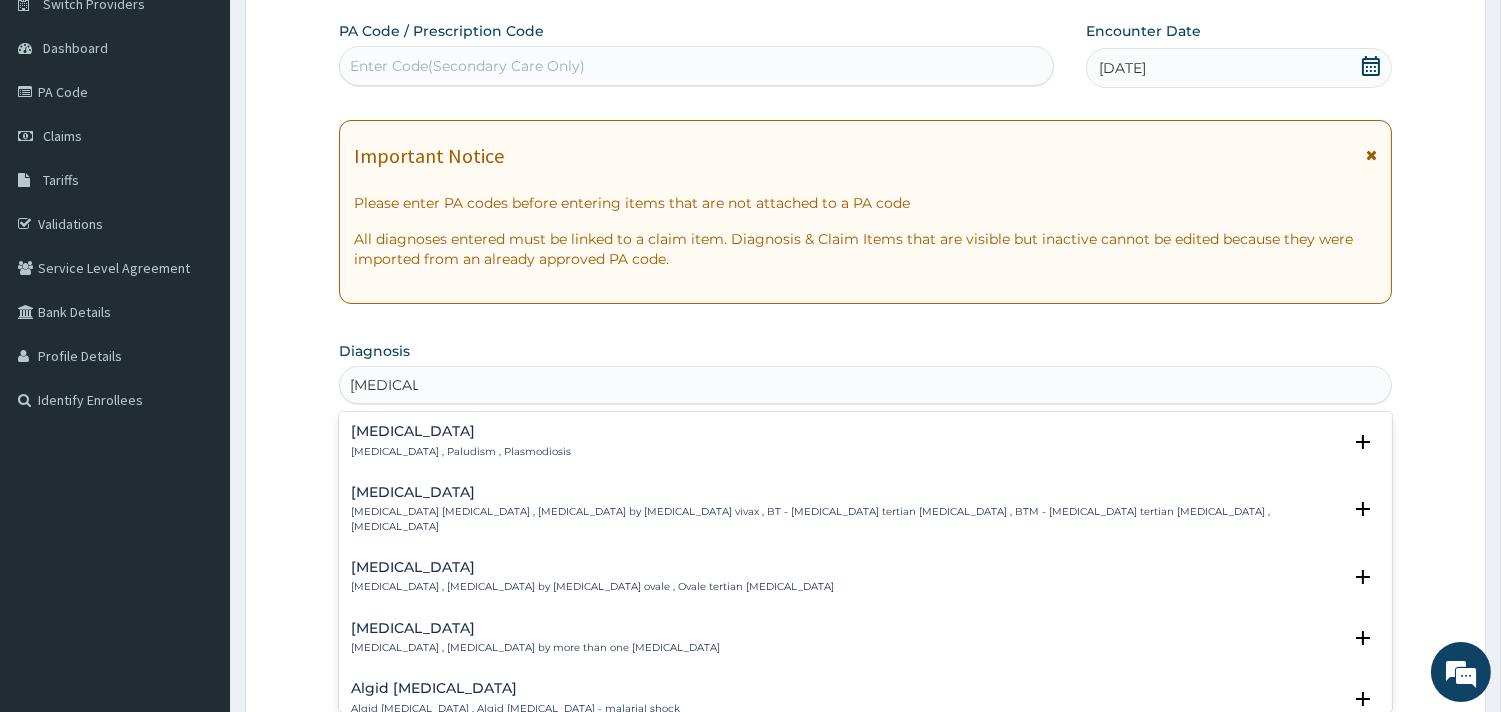 click on "Malaria" at bounding box center [461, 431] 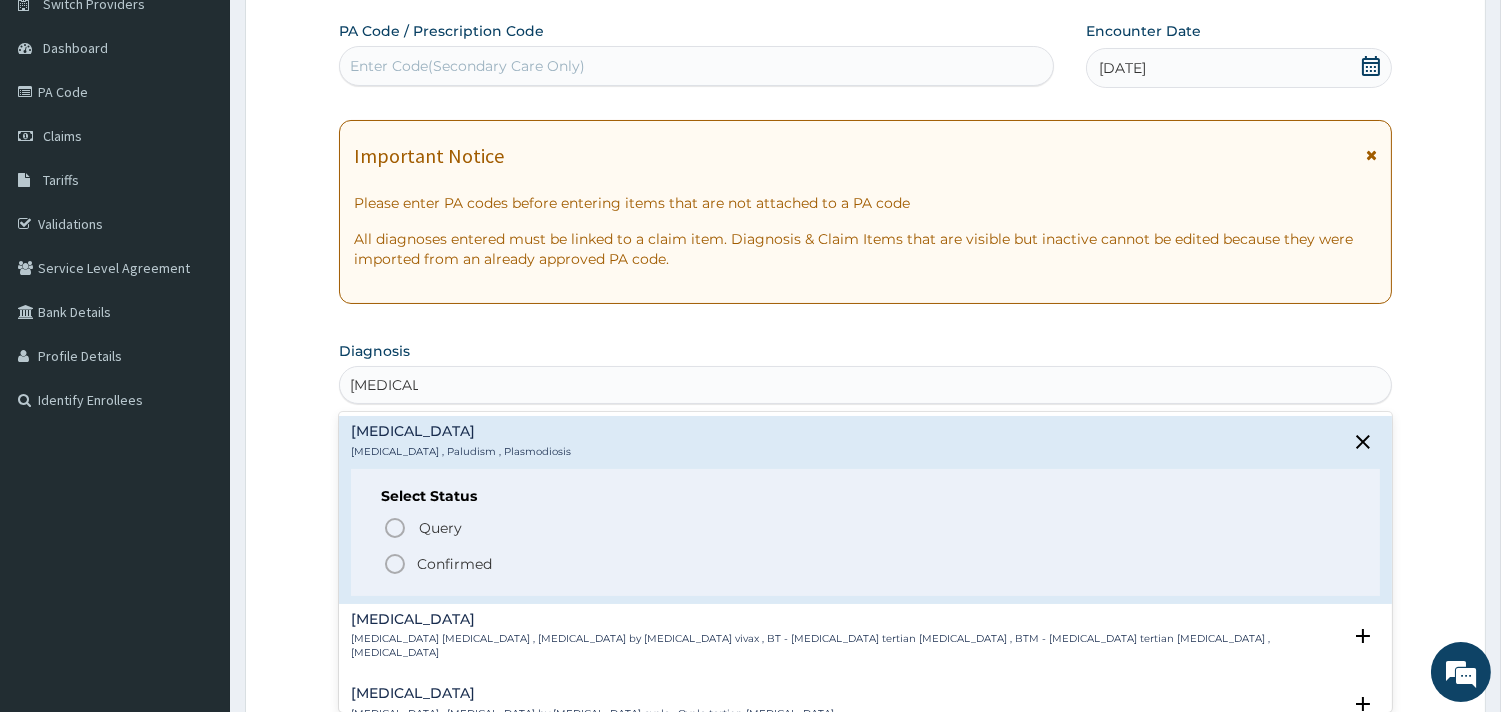 click 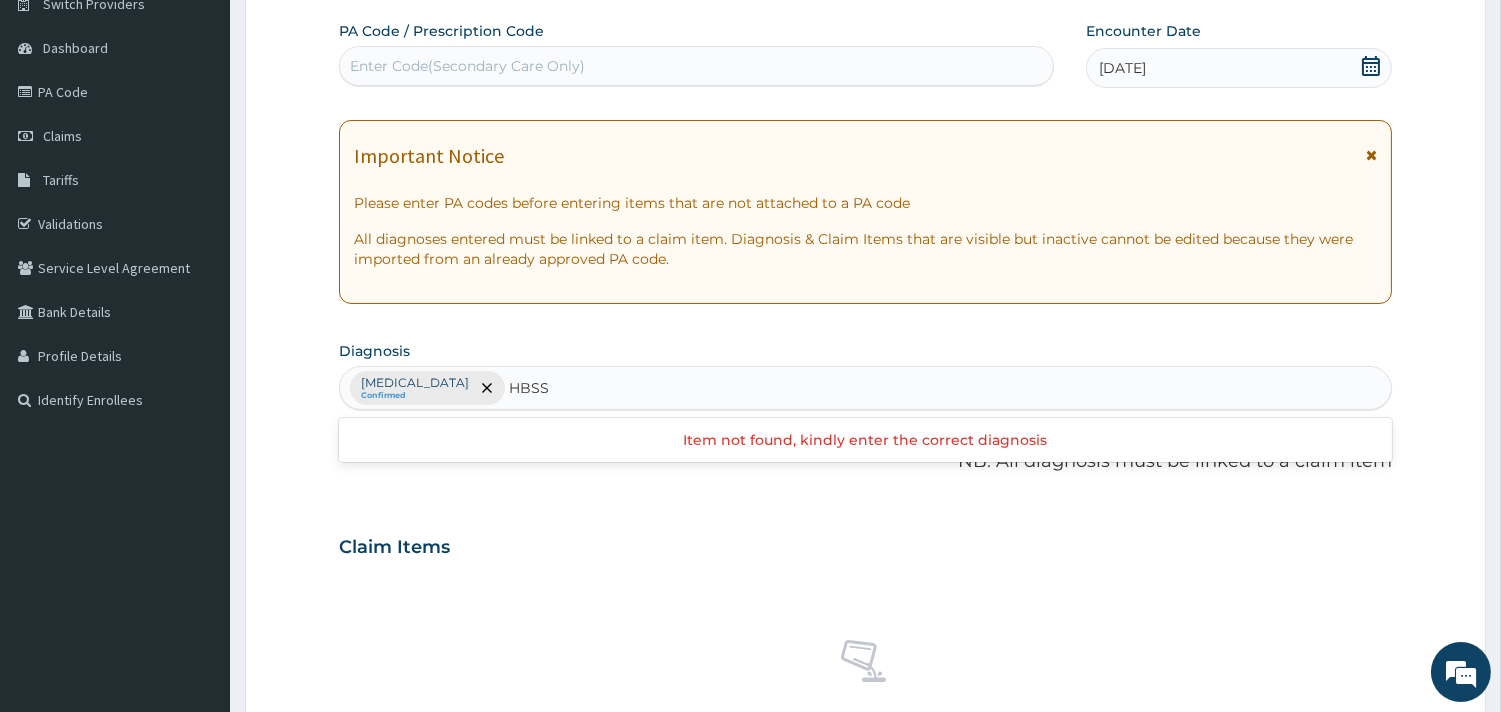 type on "HBS" 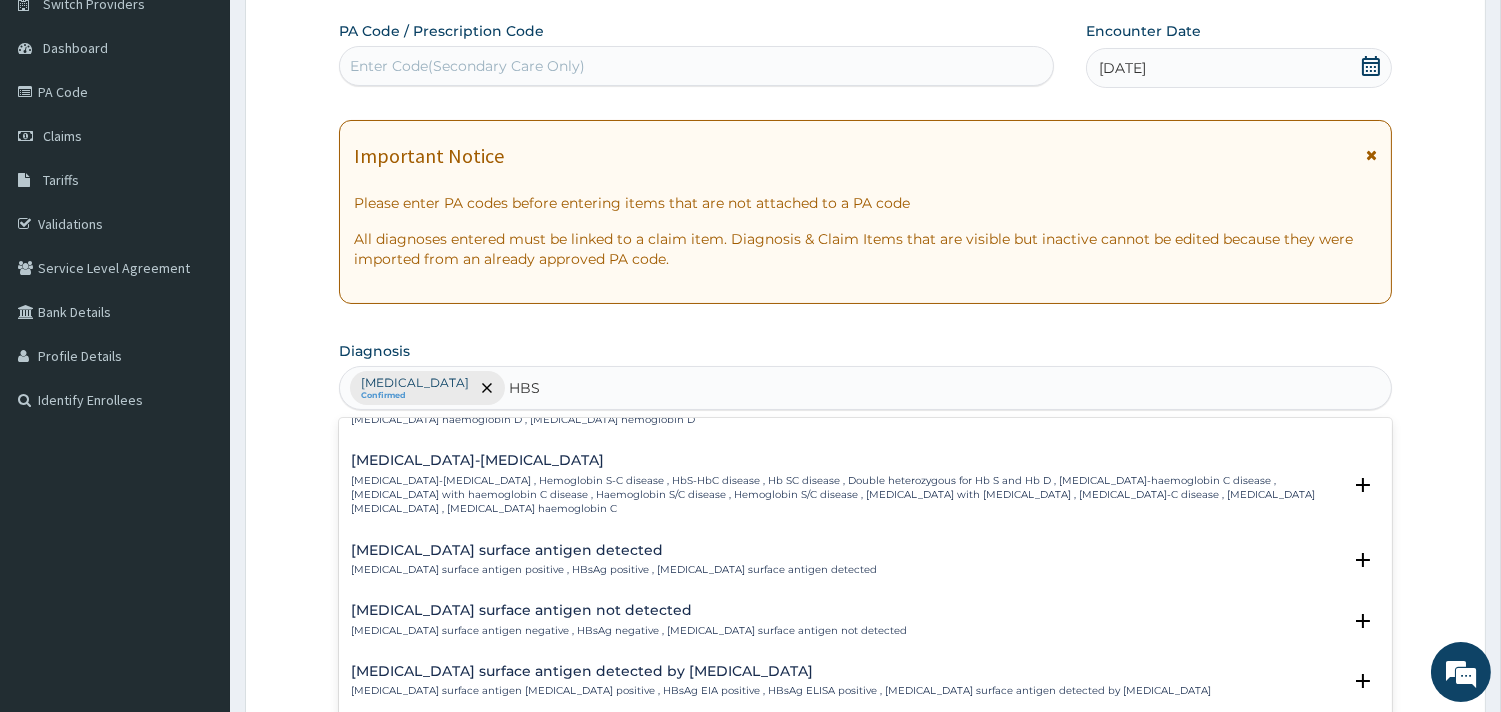 scroll, scrollTop: 0, scrollLeft: 0, axis: both 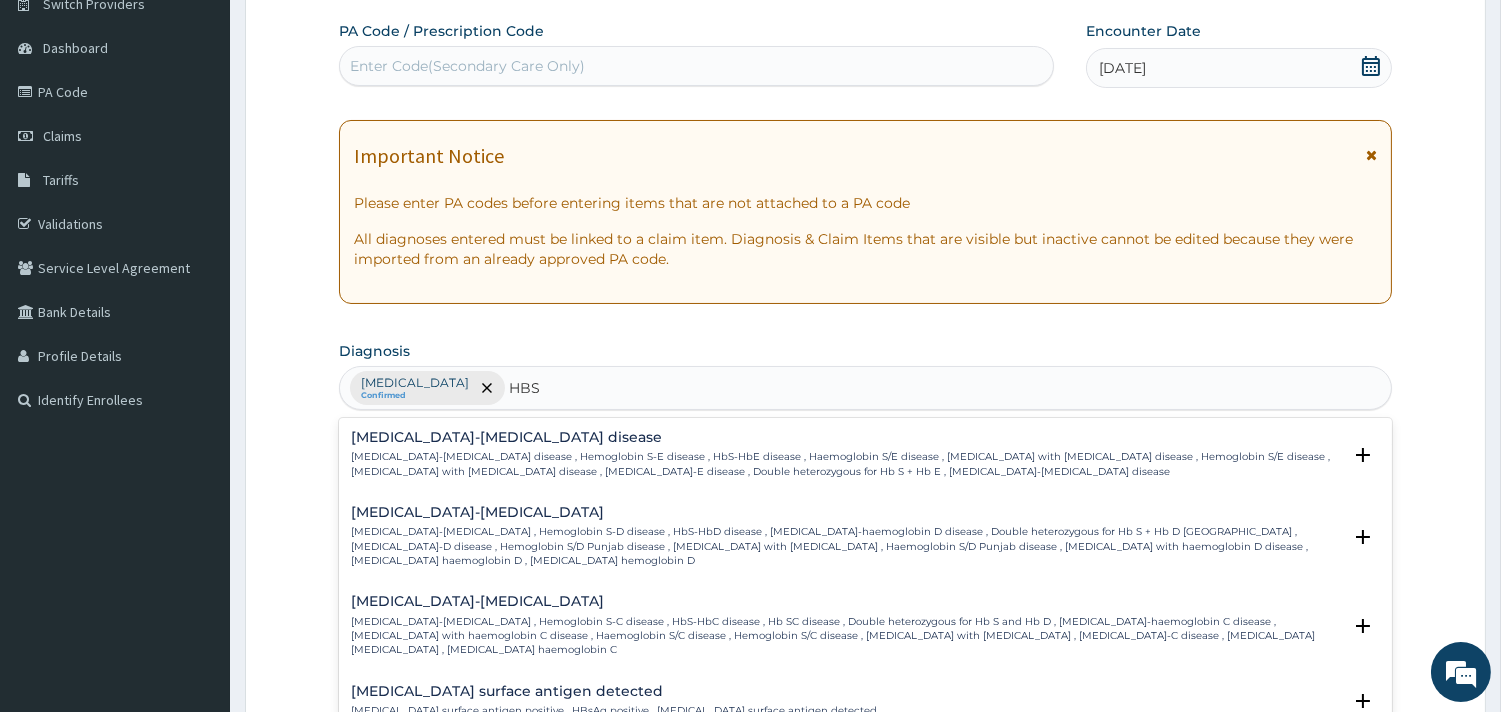 click on "Sickle cell-hemoglobin D disease , Hemoglobin S-D disease , HbS-HbD disease , Sickle cell-haemoglobin D disease , Double heterozygous for Hb S + Hb D Punjab , Haemoglobin S-D disease , Hemoglobin S/D Punjab disease , Sickle cell anemia with hemoglobin D disease , Haemoglobin S/D Punjab disease , Sickle cell anaemia with haemoglobin D disease , Sickle cell haemoglobin D , Sickle cell hemoglobin D" at bounding box center [846, 546] 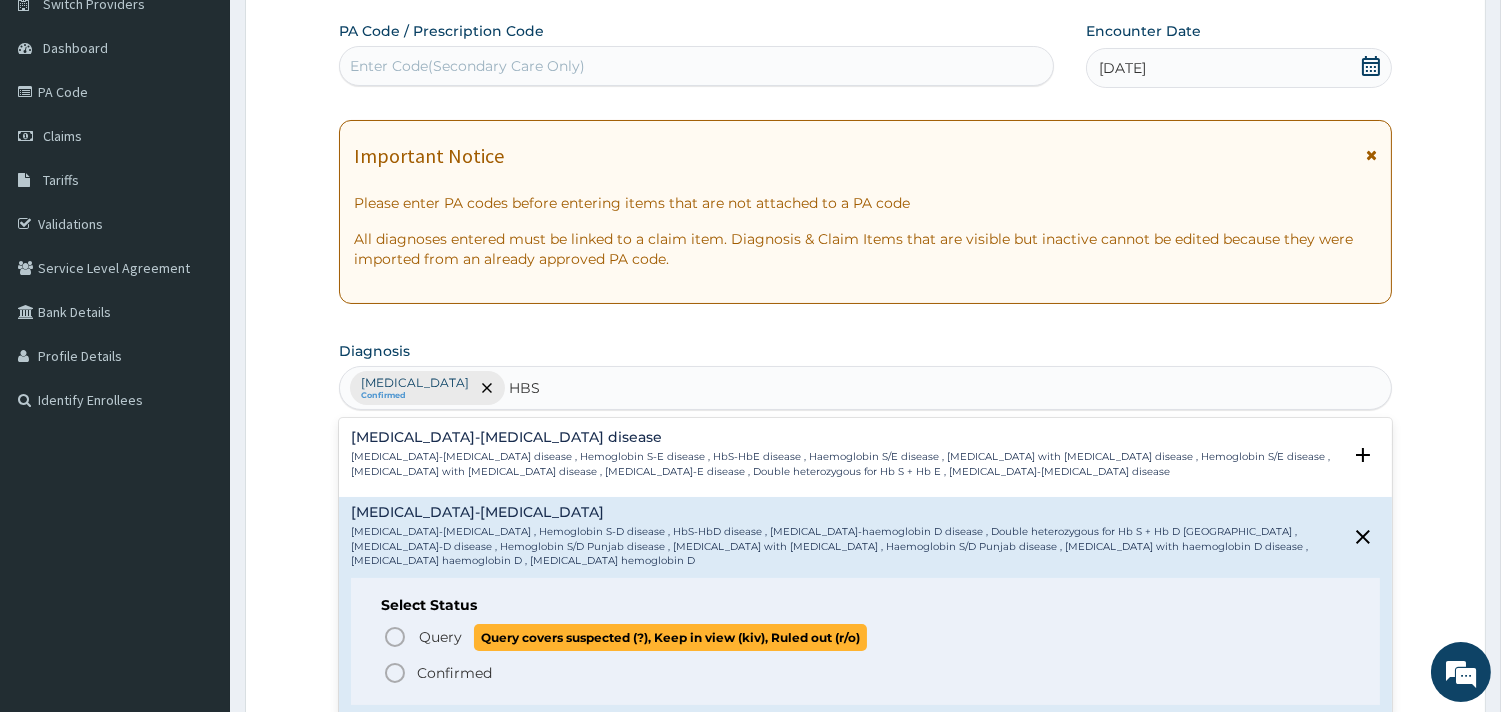 drag, startPoint x: 391, startPoint y: 638, endPoint x: 401, endPoint y: 630, distance: 12.806249 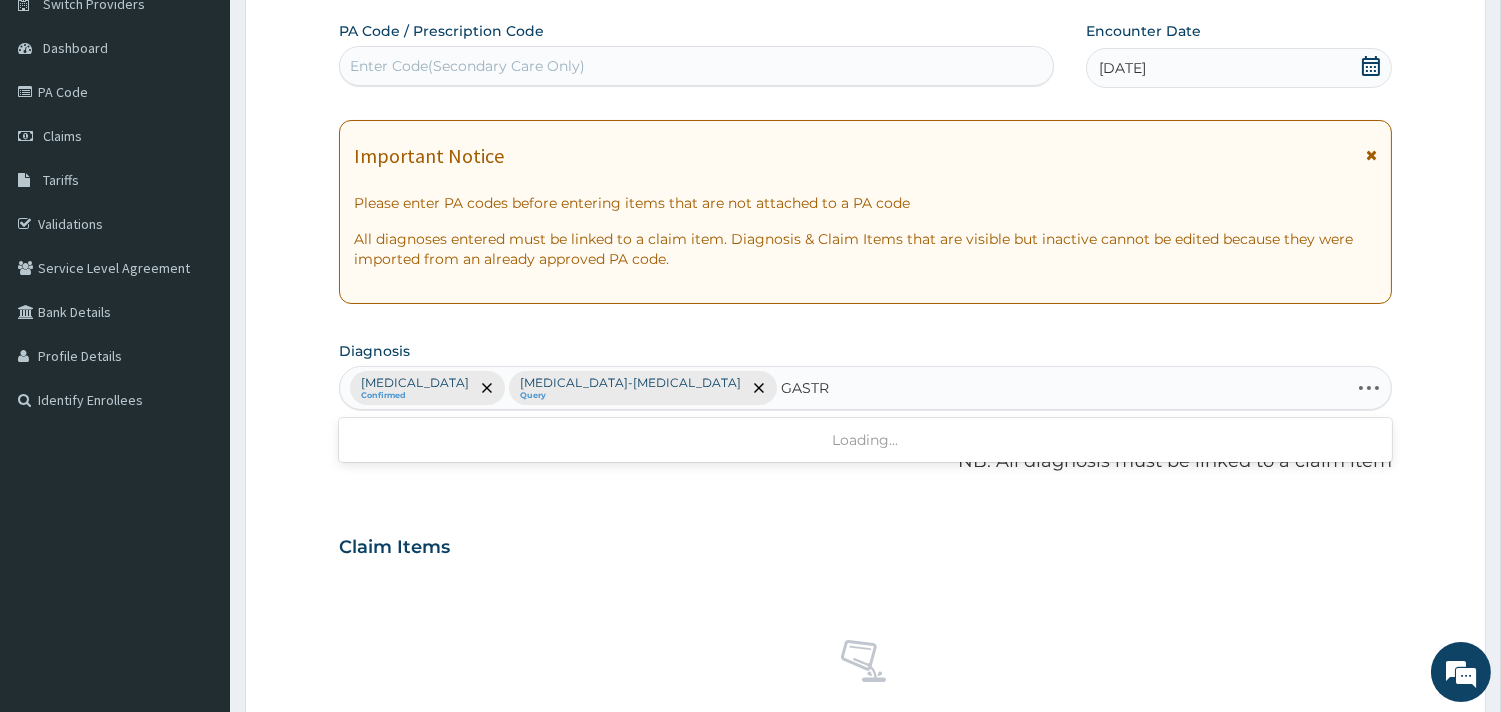 type on "GASTRI" 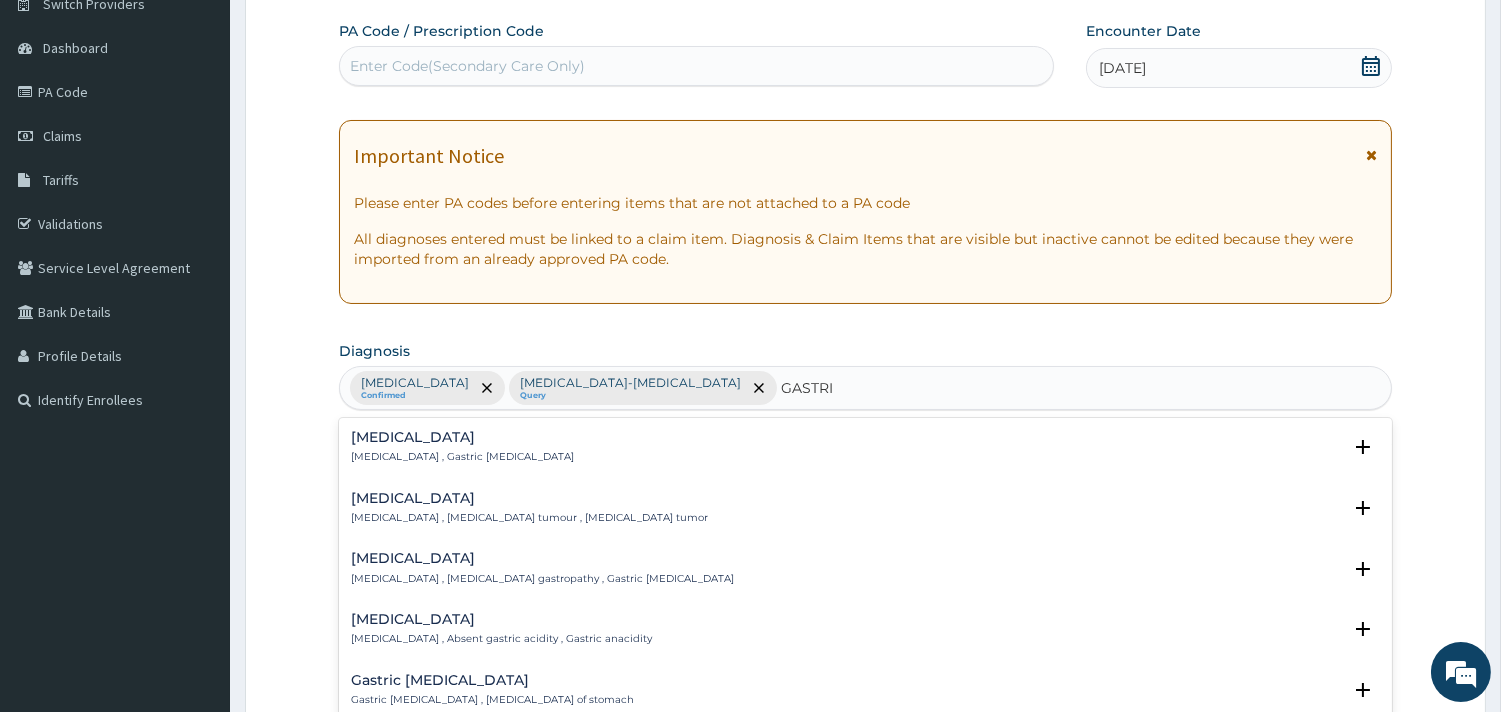 click on "Gastritis Gastritis , Gastric catarrh Select Status Query Query covers suspected (?), Keep in view (kiv), Ruled out (r/o) Confirmed" at bounding box center (865, 452) 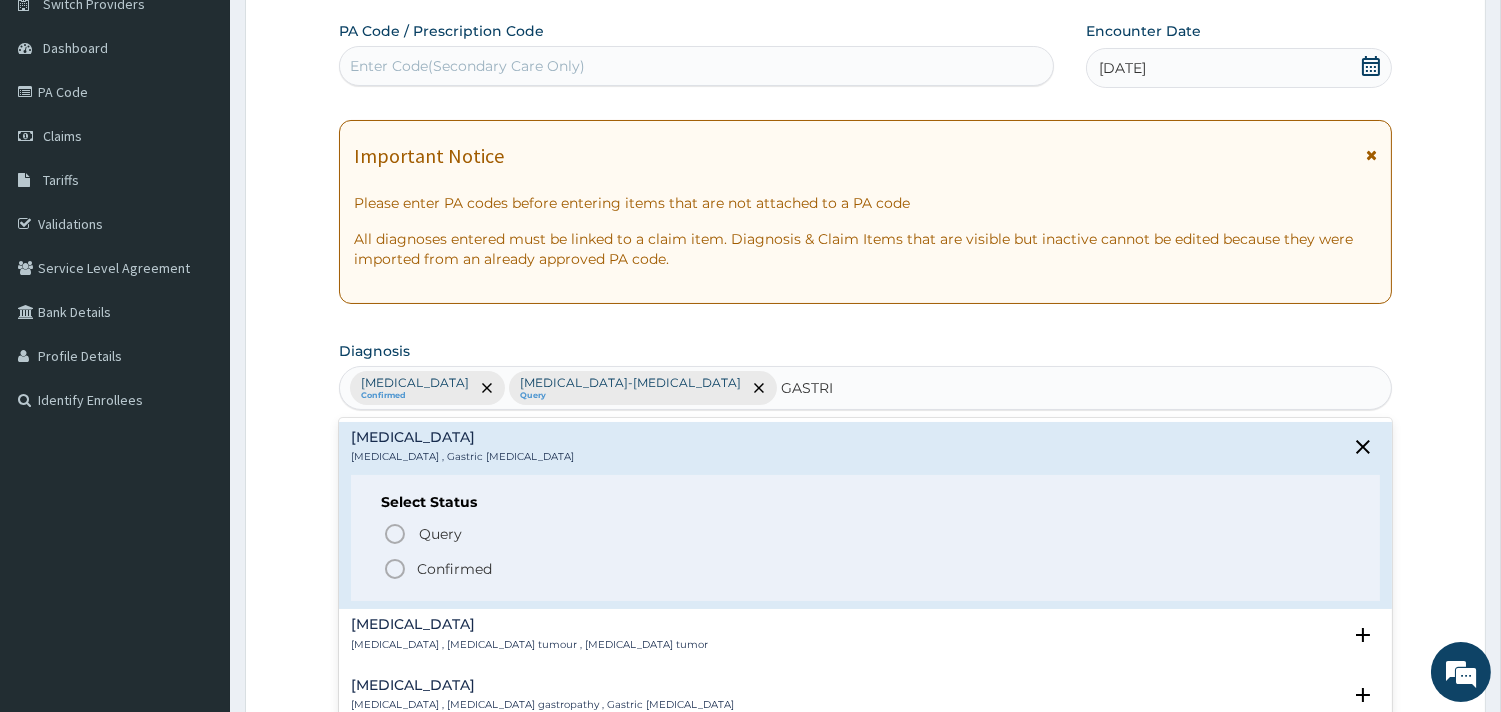drag, startPoint x: 390, startPoint y: 567, endPoint x: 783, endPoint y: 454, distance: 408.92297 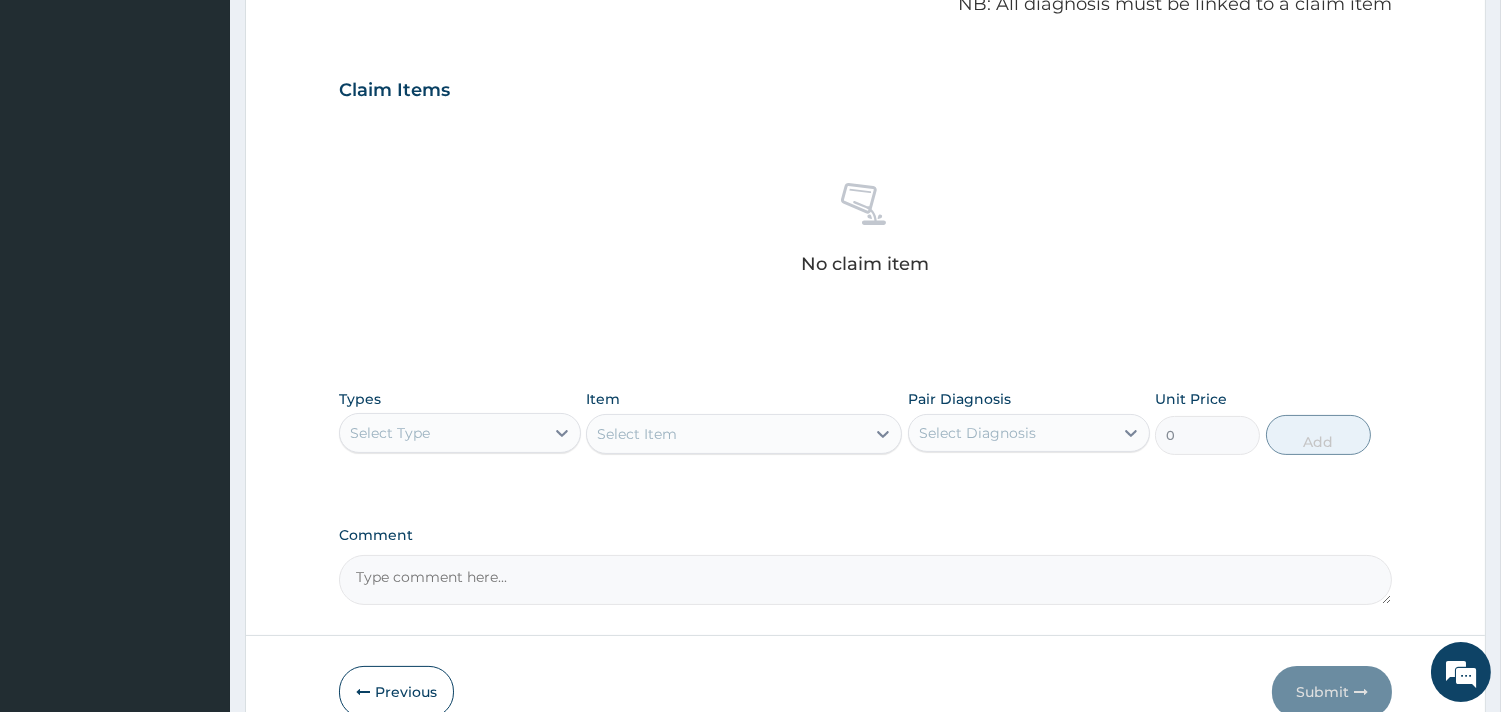 scroll, scrollTop: 666, scrollLeft: 0, axis: vertical 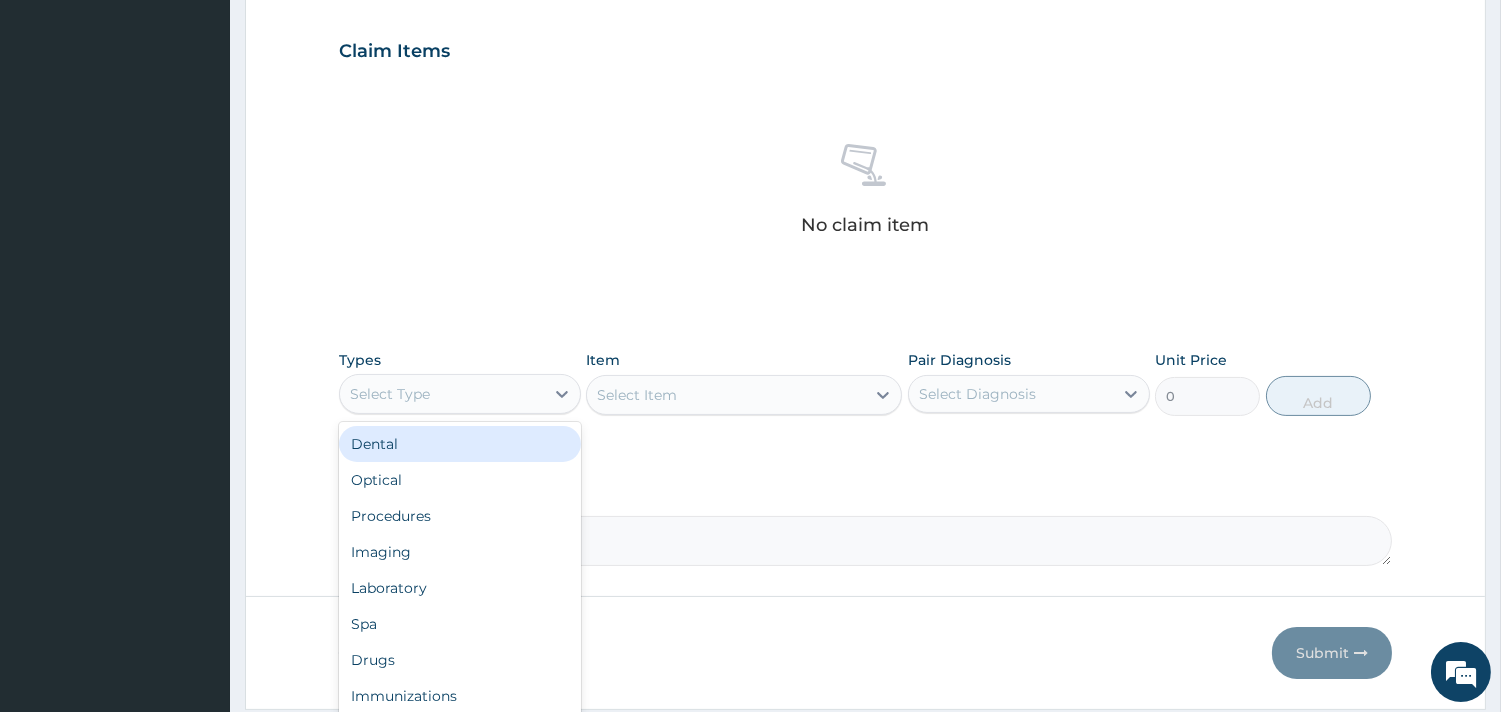 click on "Select Type" at bounding box center (442, 394) 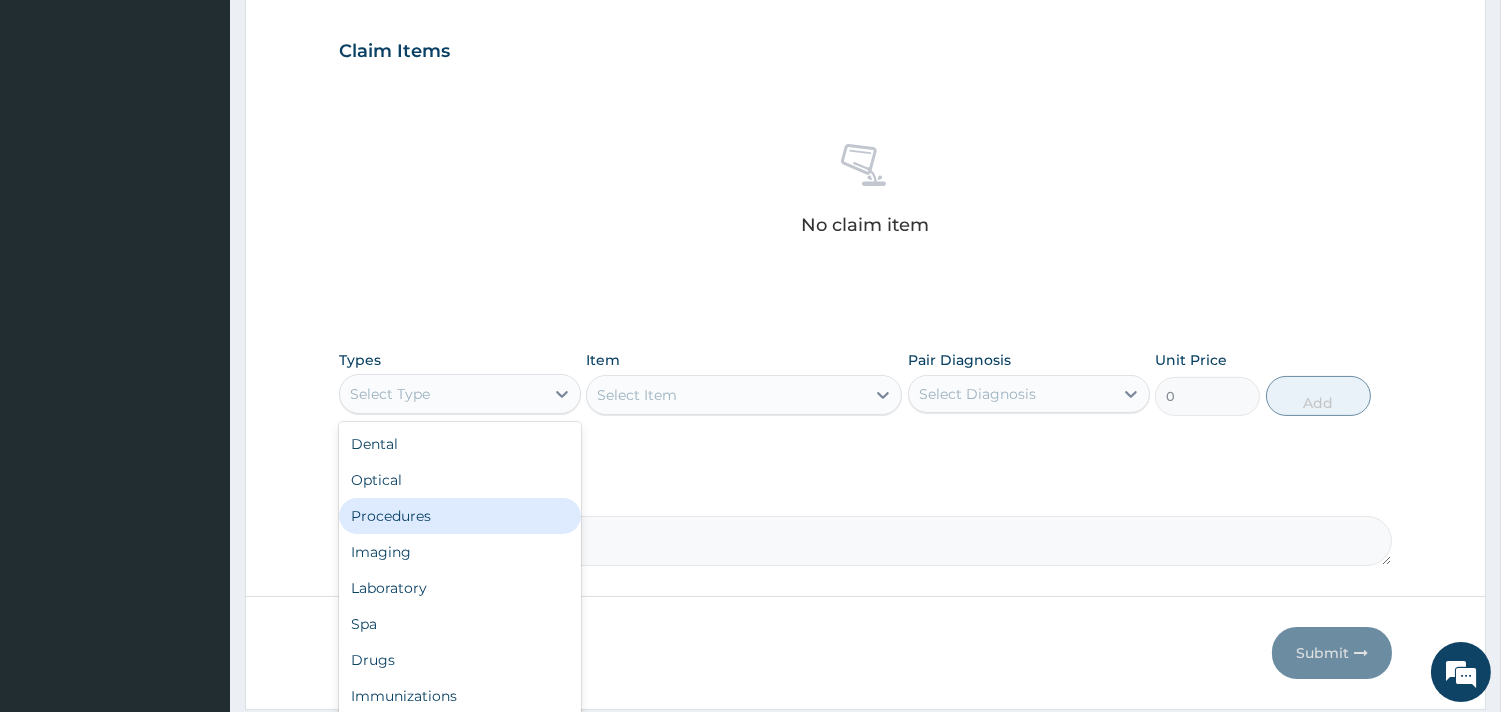 drag, startPoint x: 456, startPoint y: 516, endPoint x: 701, endPoint y: 417, distance: 264.2461 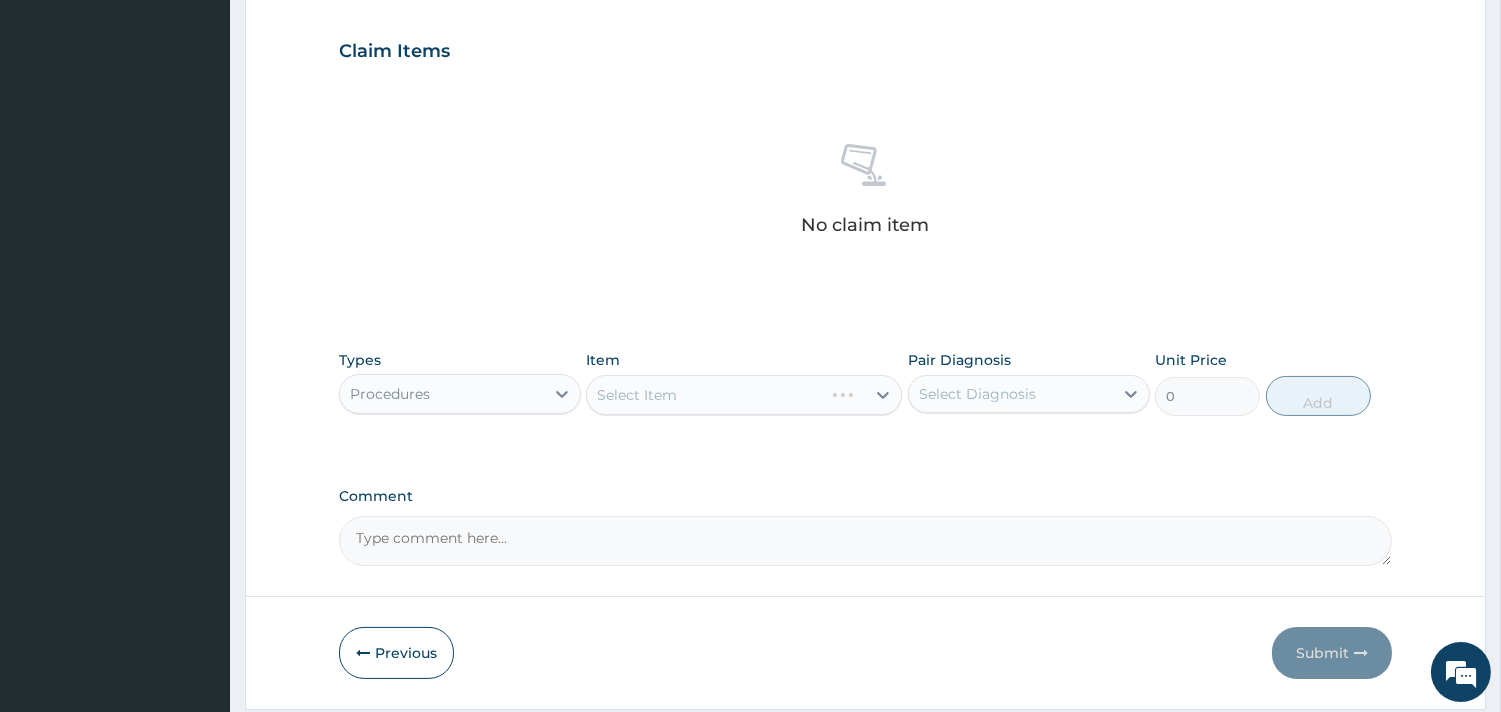 click on "Select Item" at bounding box center [744, 395] 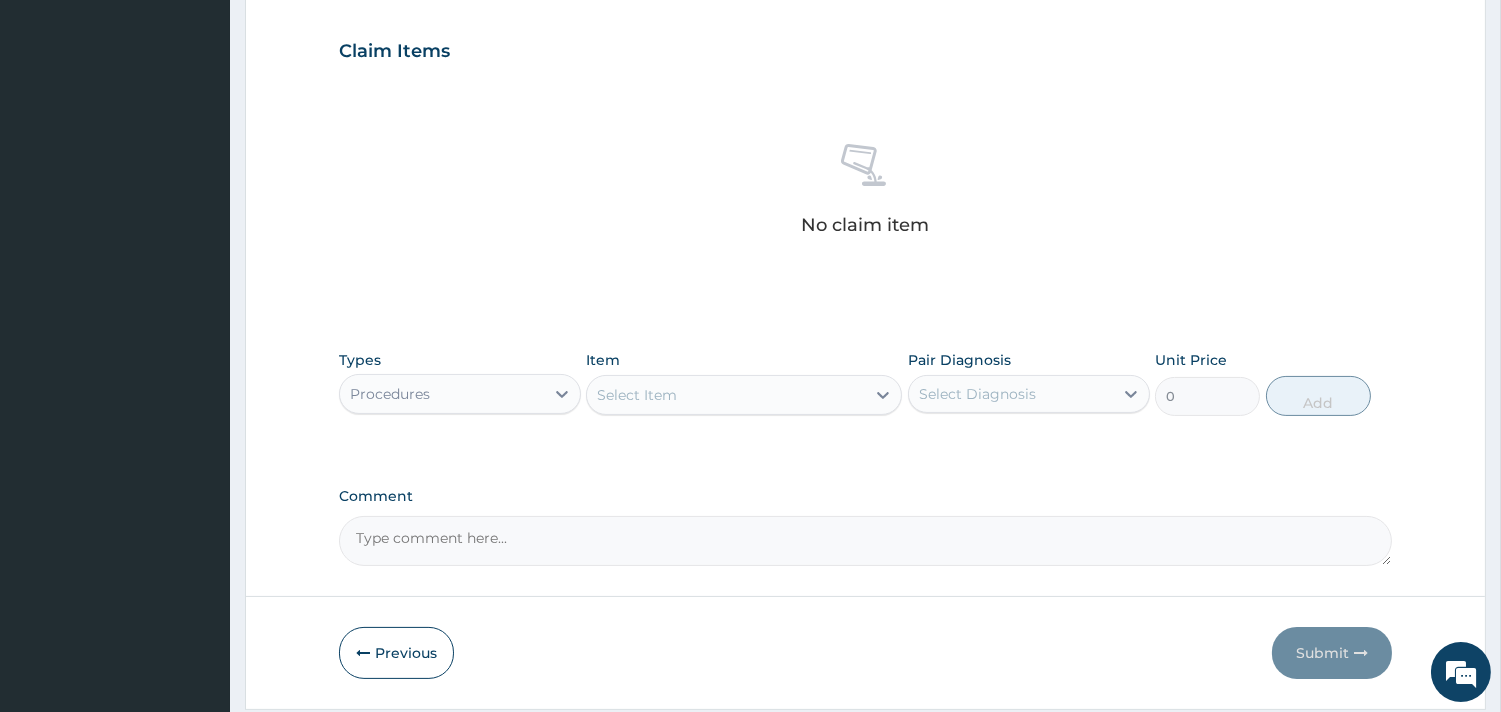 click on "Select Item" at bounding box center (726, 395) 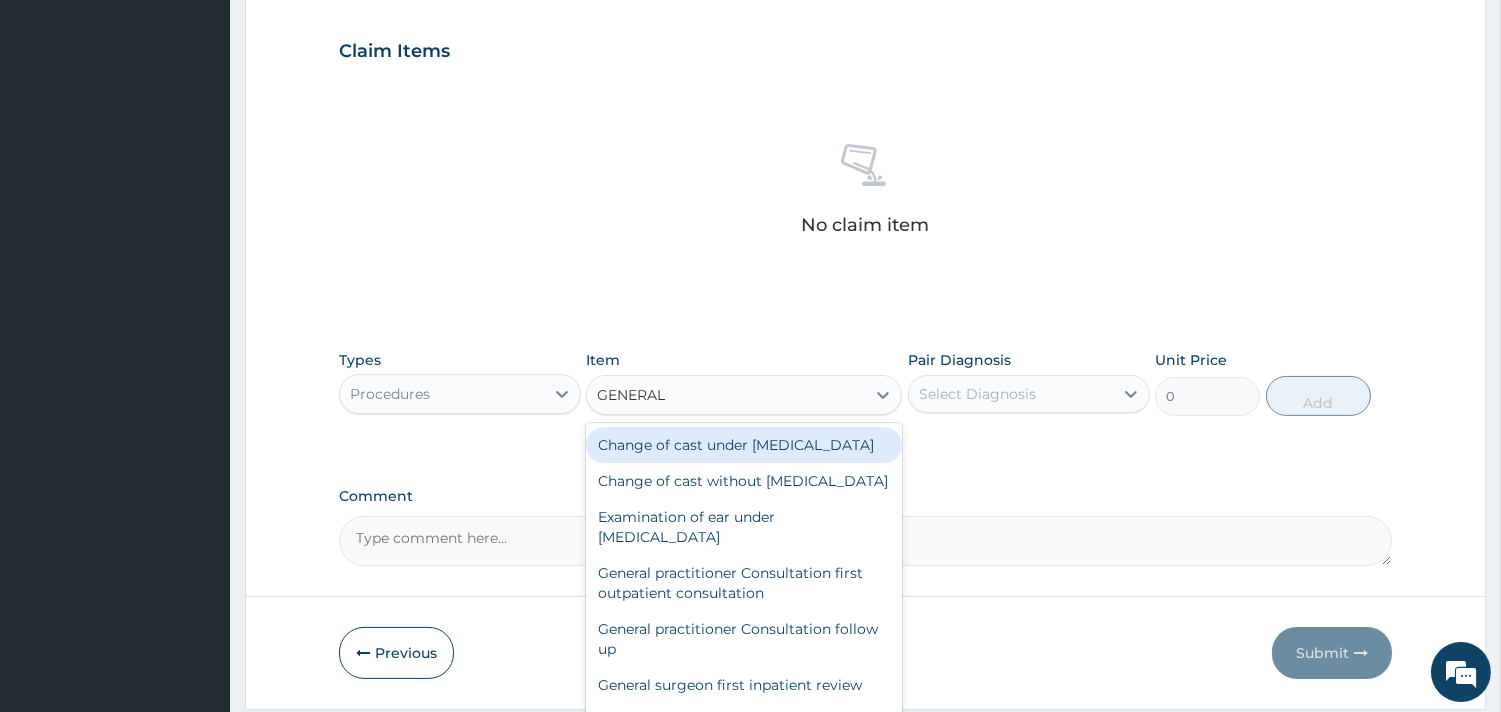 type on "GENERAL P" 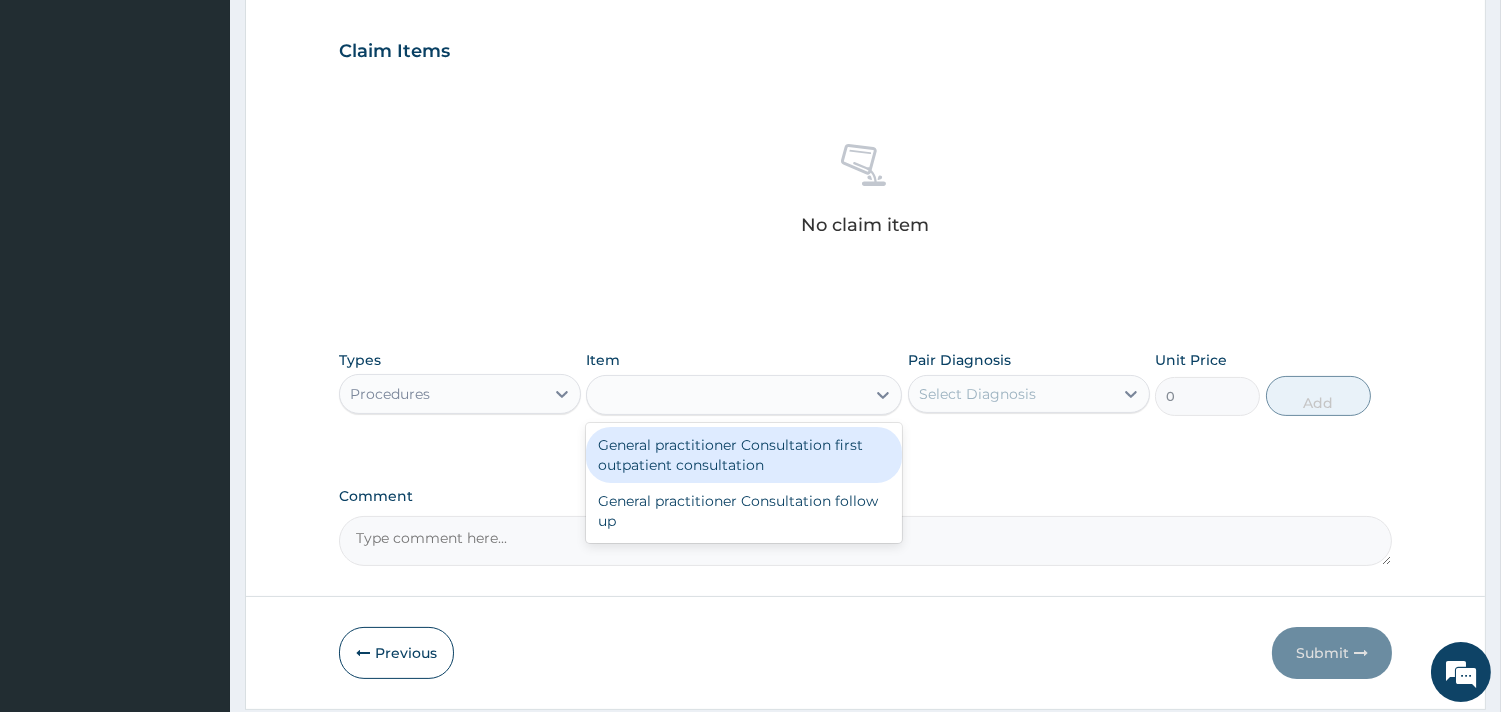 click on "GENERAL P" at bounding box center (744, 395) 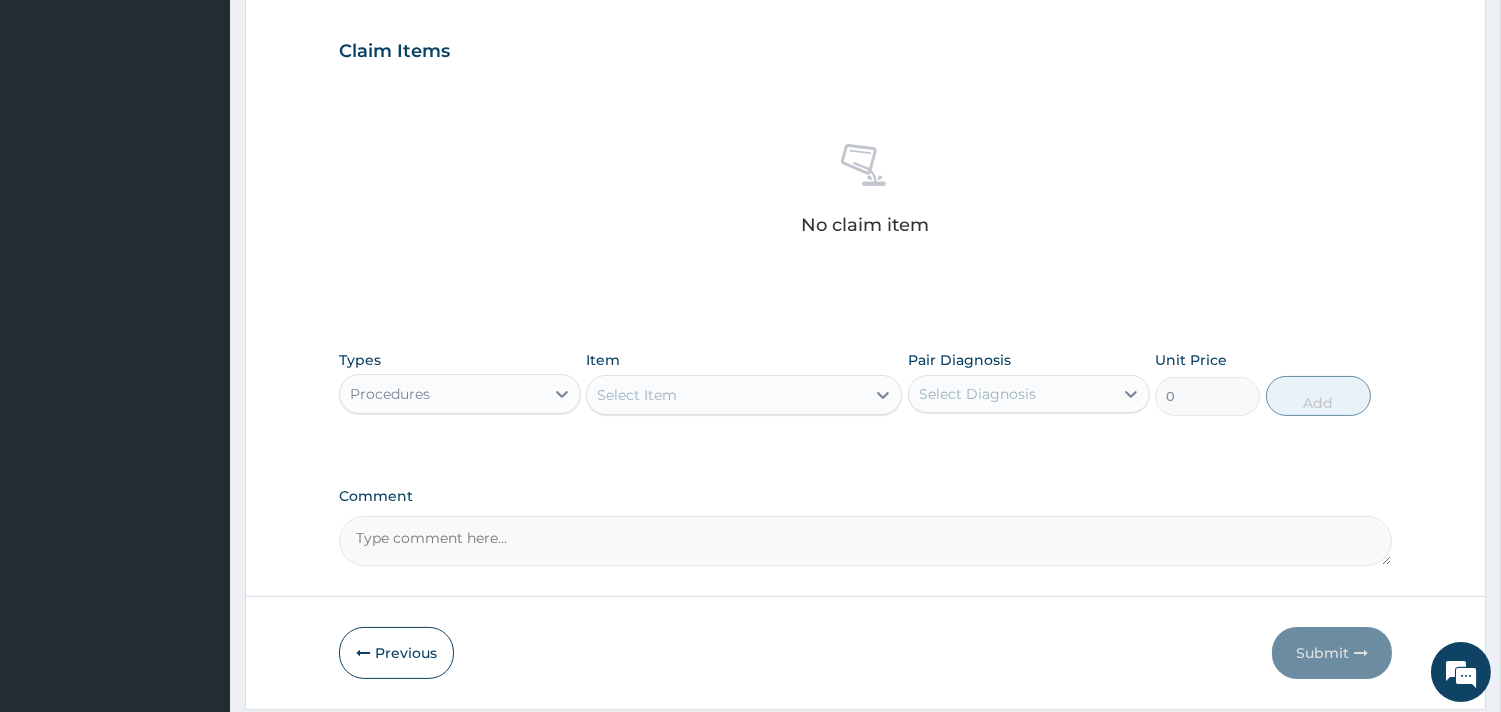 click on "Select Item" at bounding box center (726, 395) 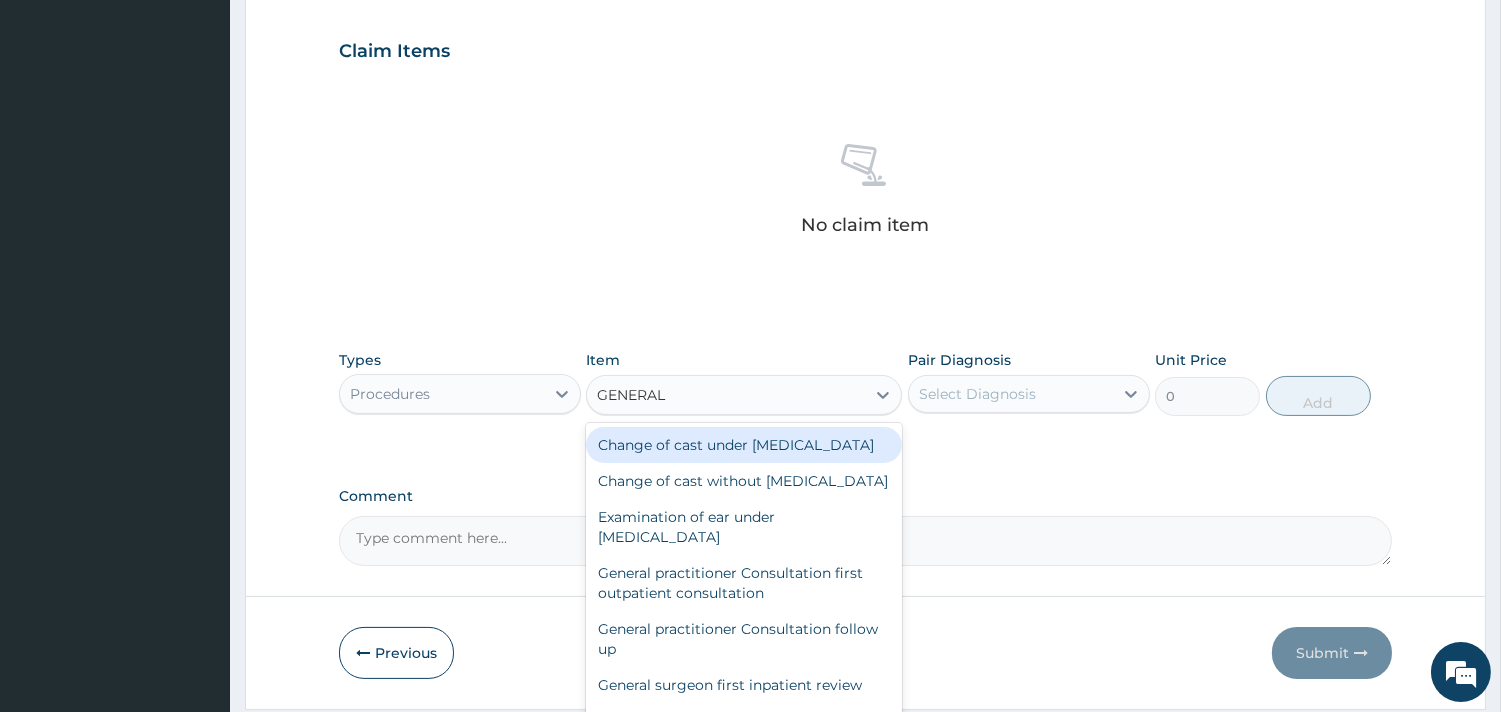 type on "GENERAL P" 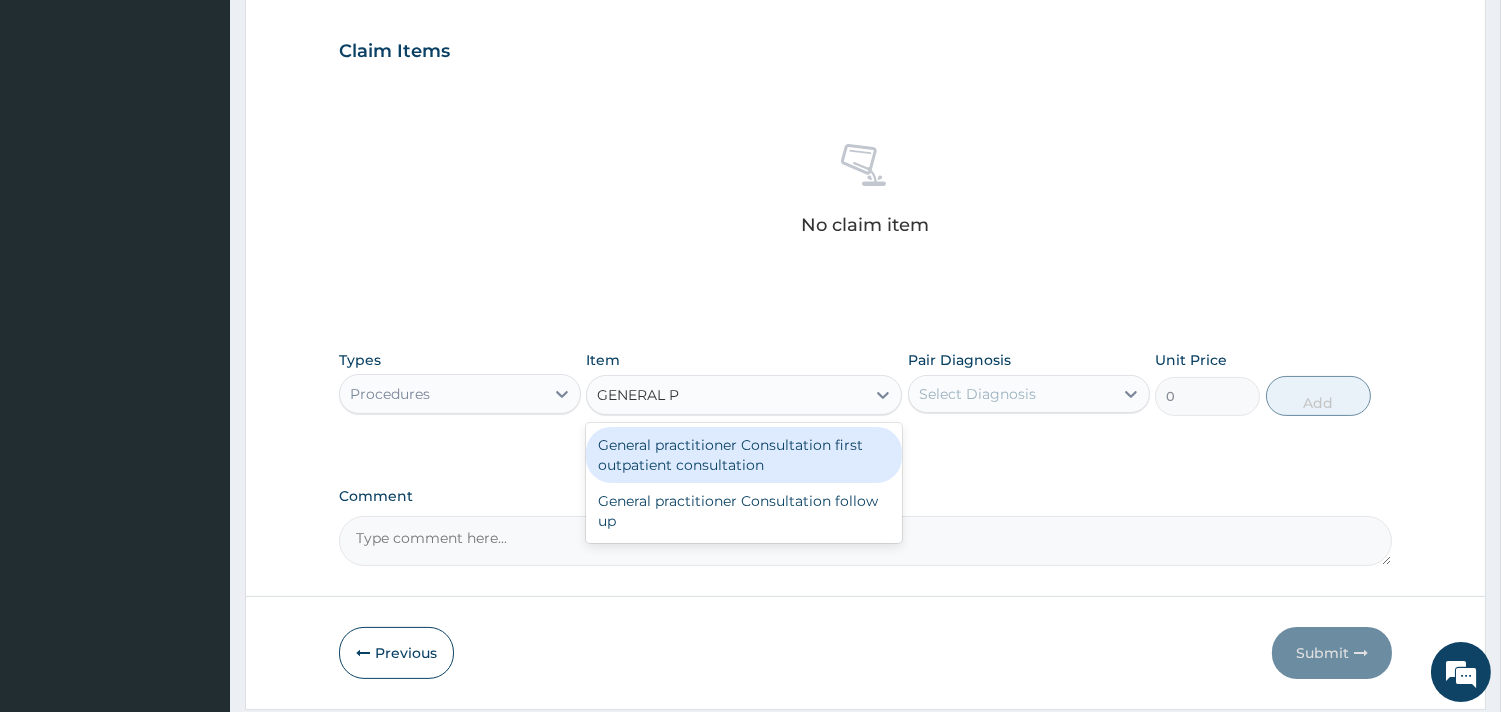 click on "General practitioner Consultation first outpatient consultation" at bounding box center [744, 455] 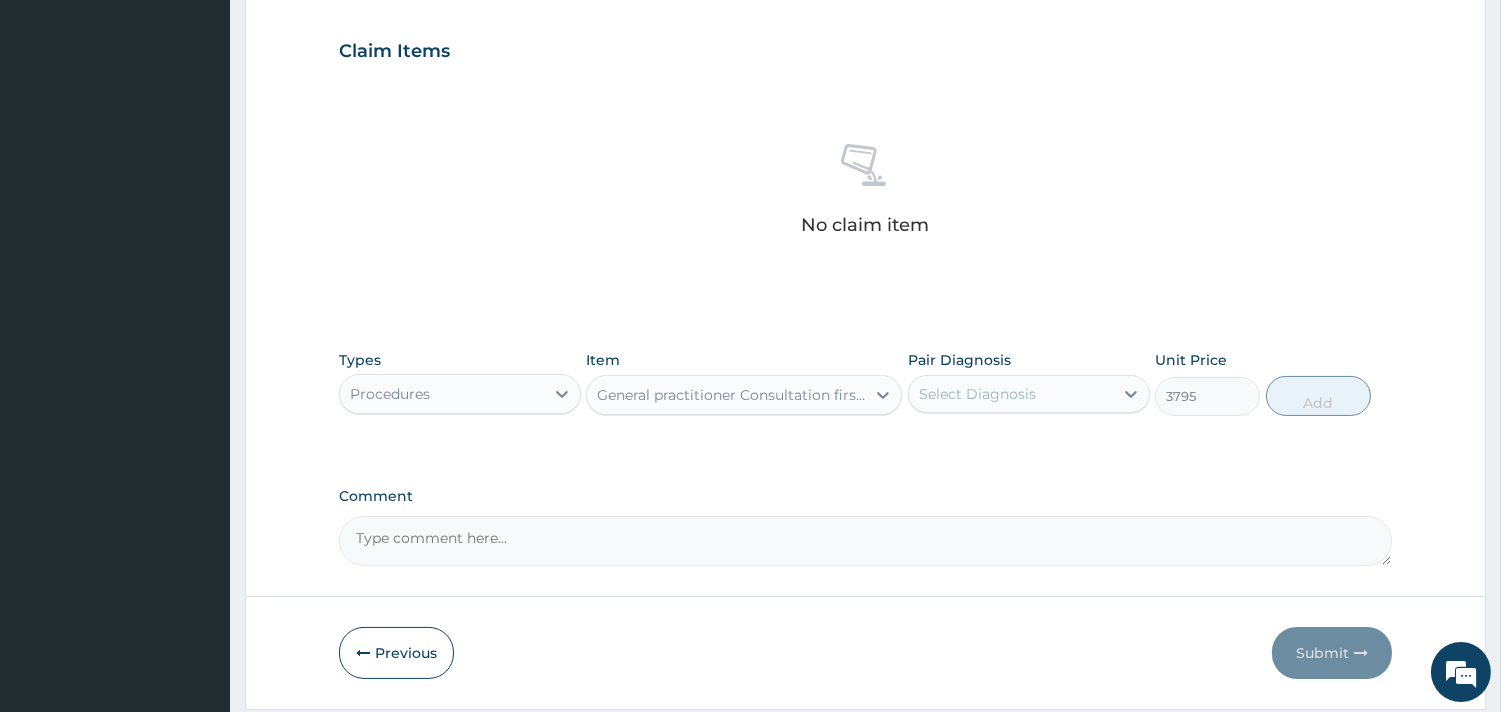 click on "Select Diagnosis" at bounding box center [1011, 394] 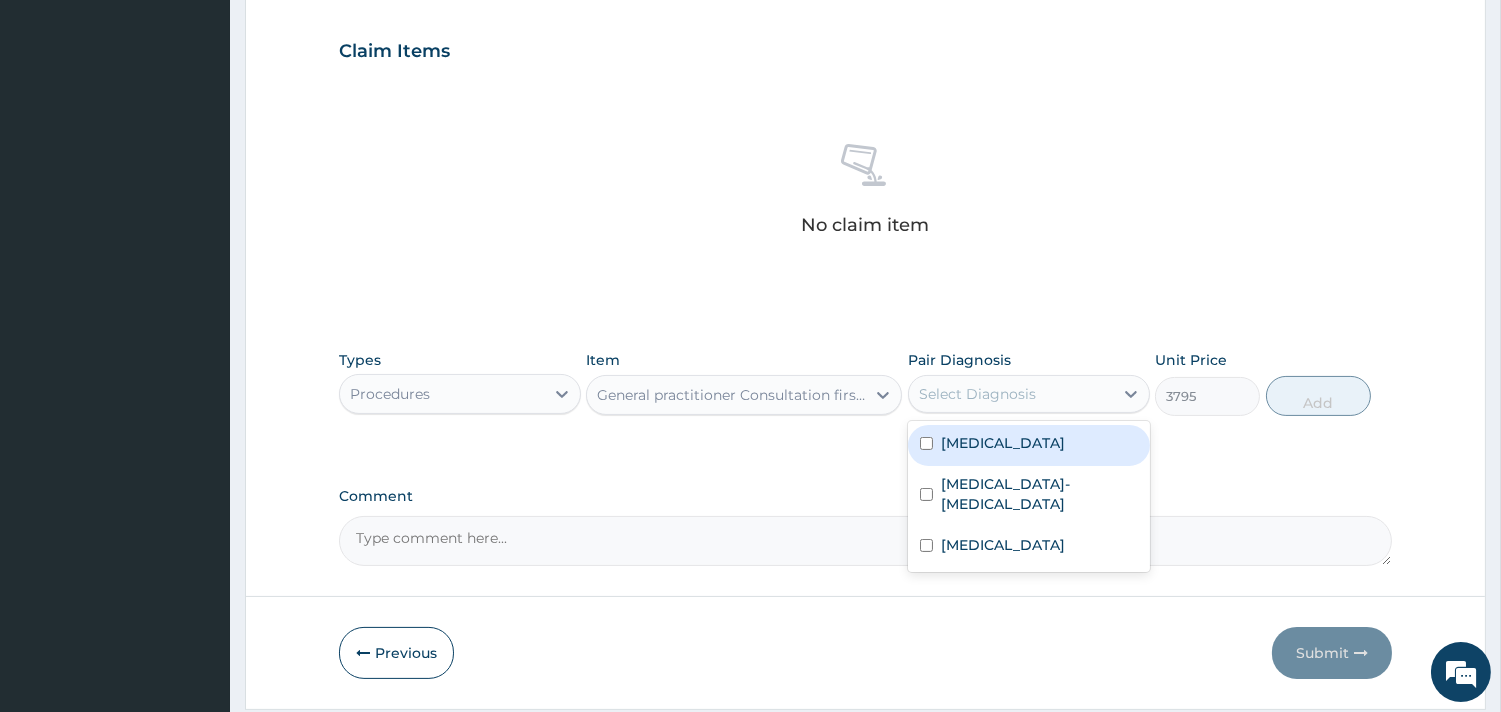 click on "Malaria" at bounding box center (1029, 445) 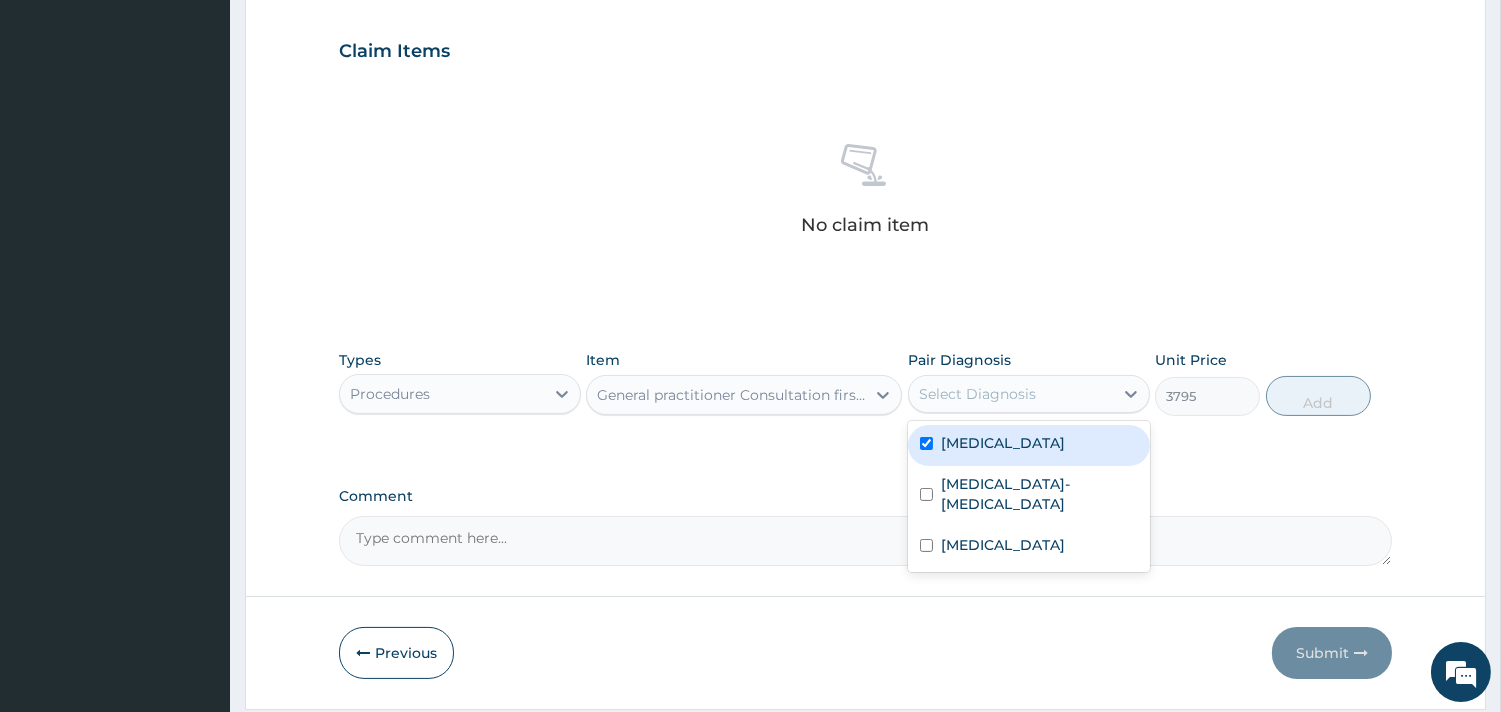 checkbox on "true" 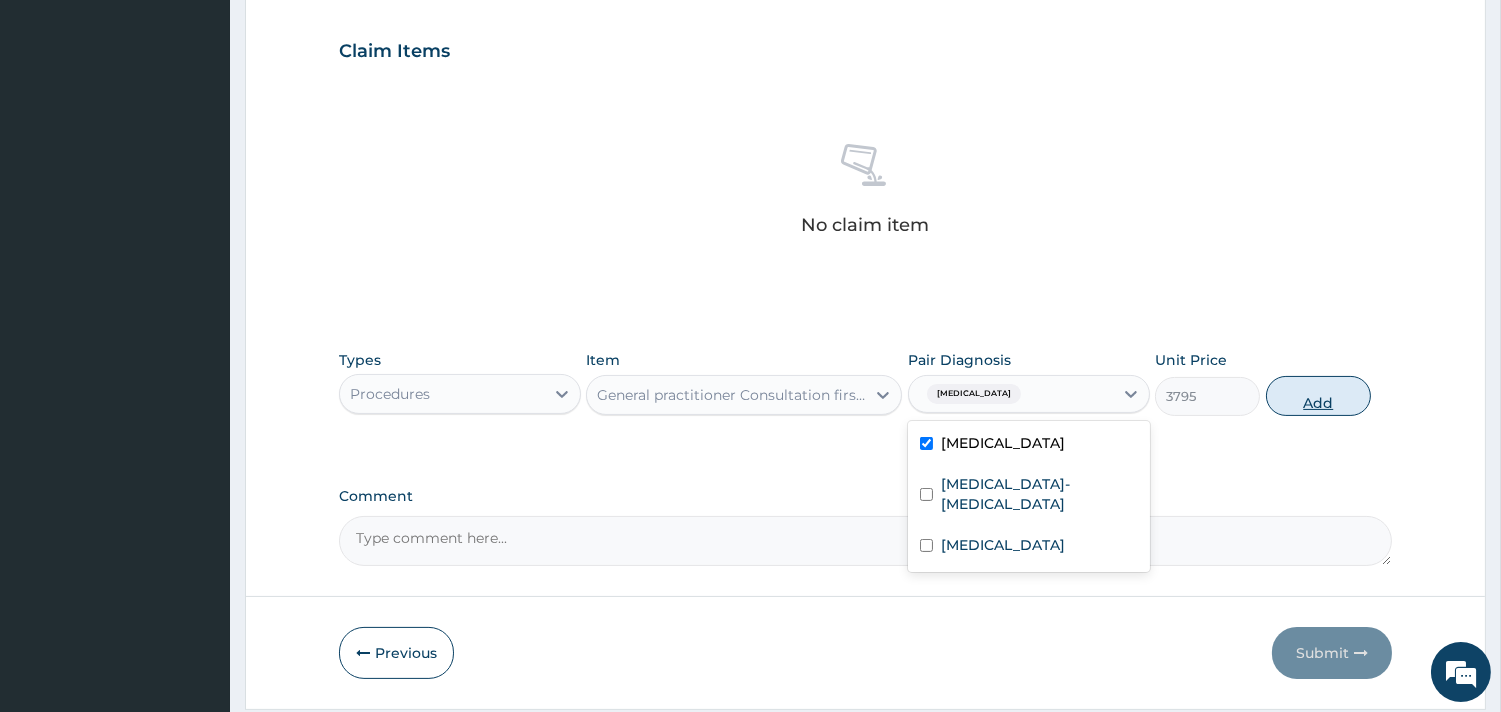 click on "Add" at bounding box center (1318, 396) 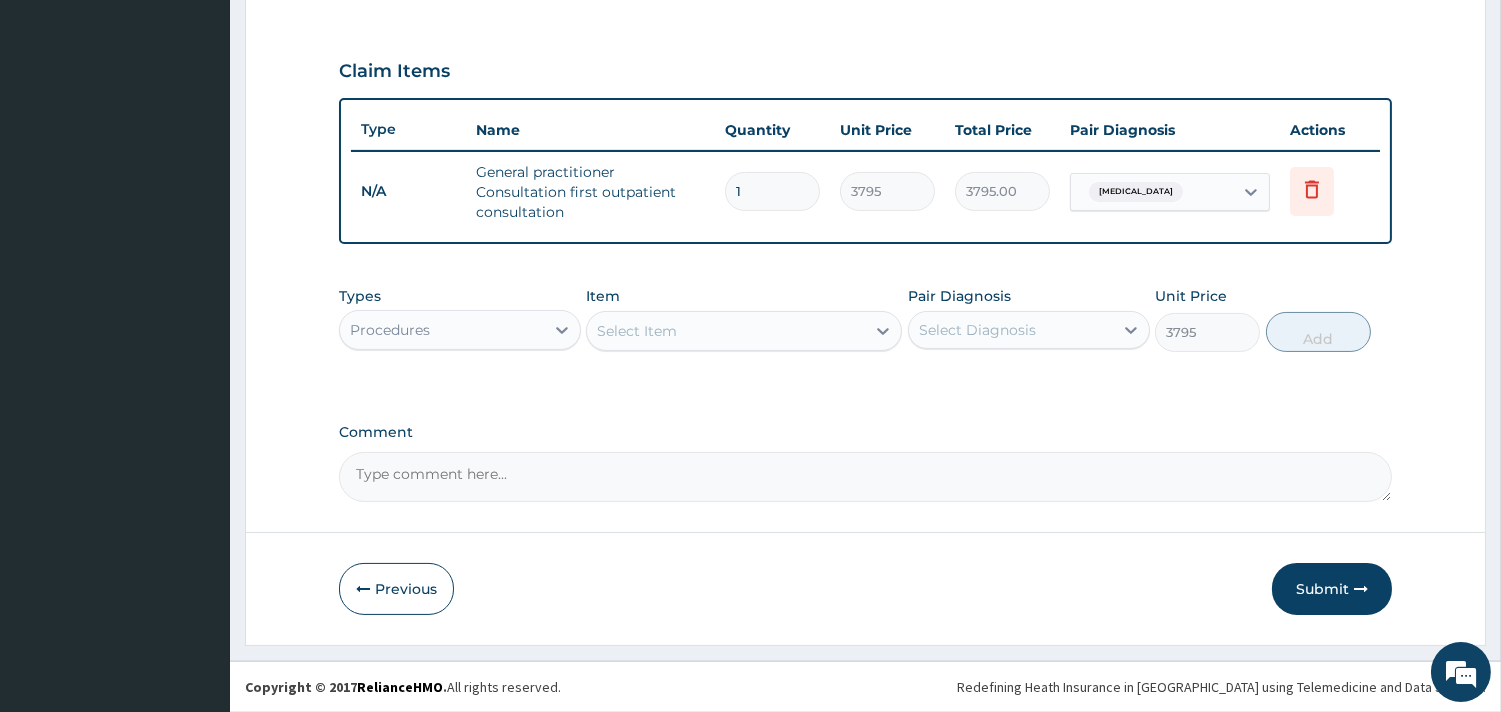 type on "0" 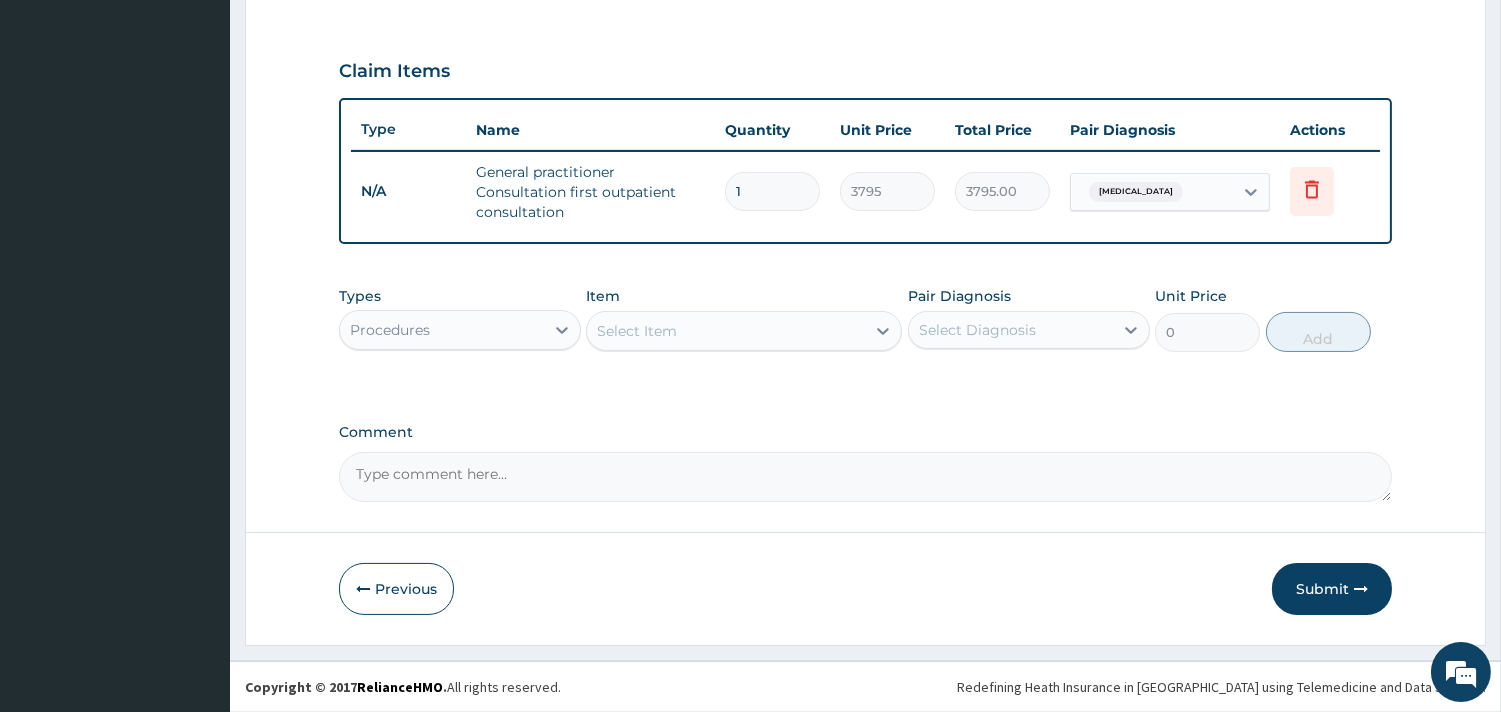 scroll, scrollTop: 643, scrollLeft: 0, axis: vertical 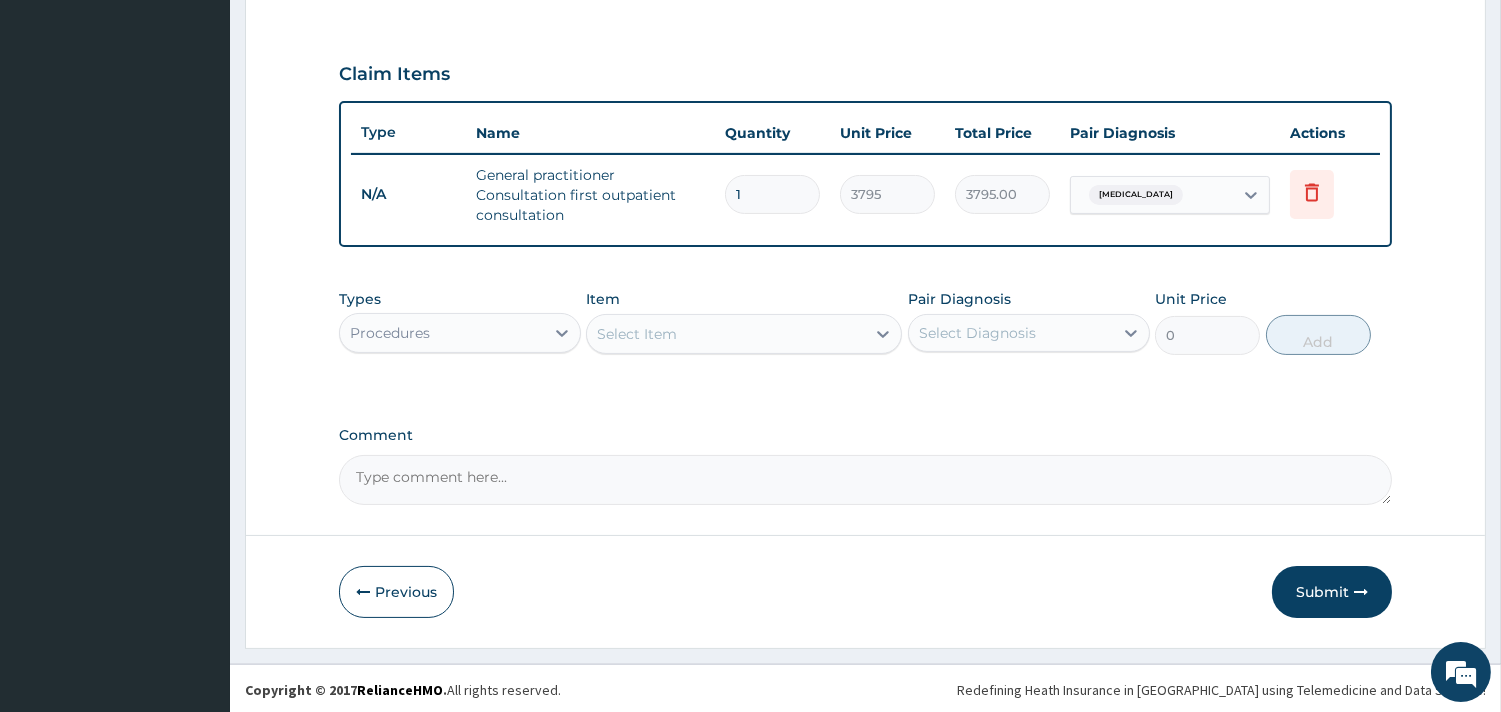 click on "Types Procedures" at bounding box center [460, 322] 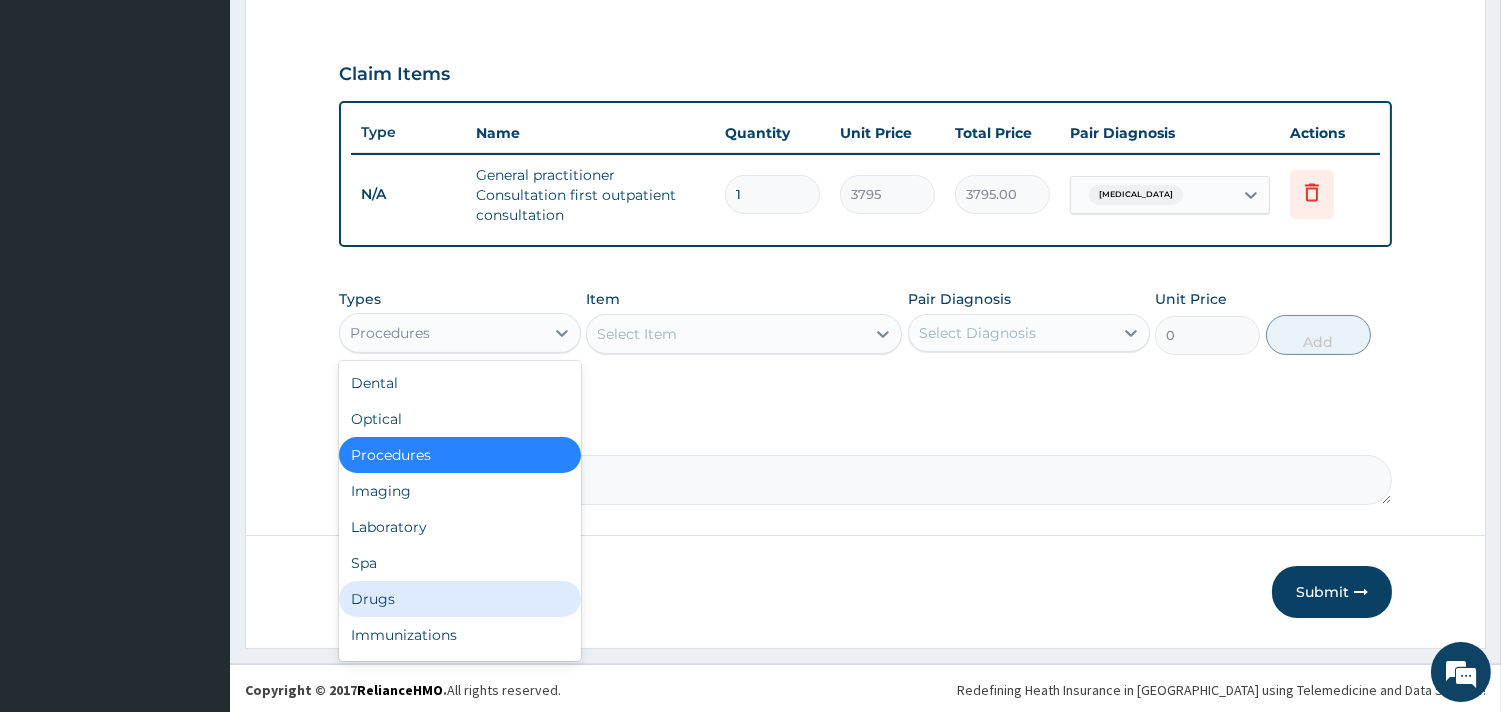 click on "Drugs" at bounding box center (460, 599) 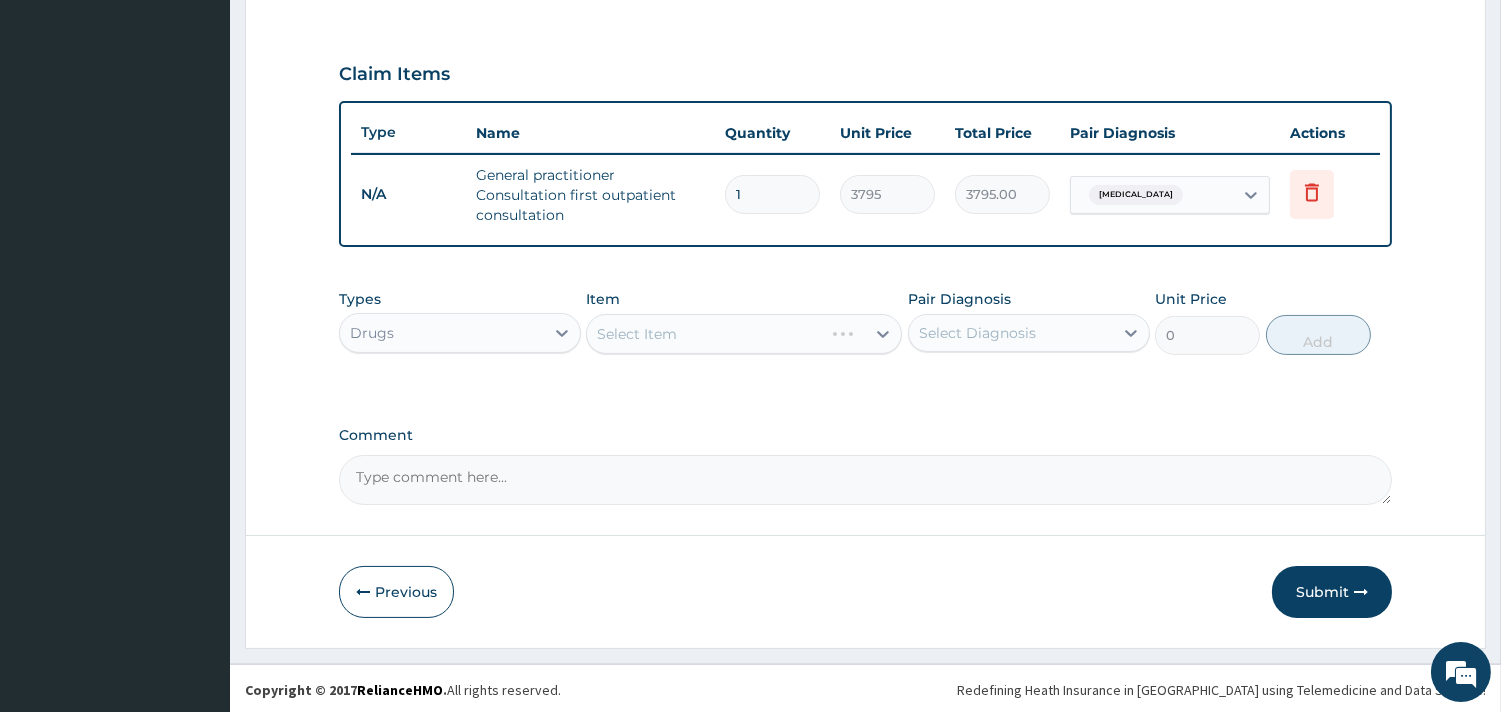 click on "Select Item" at bounding box center [744, 334] 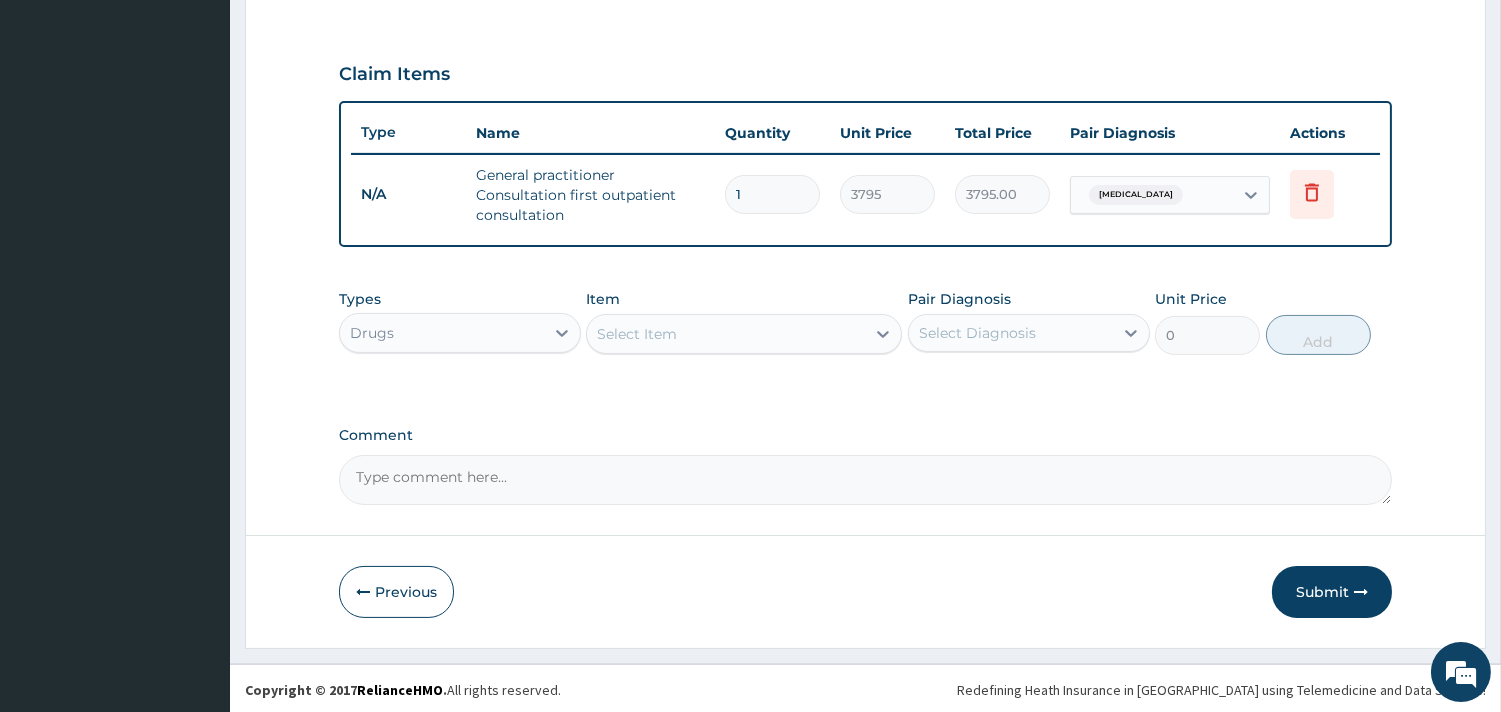 click on "Select Item" at bounding box center [726, 334] 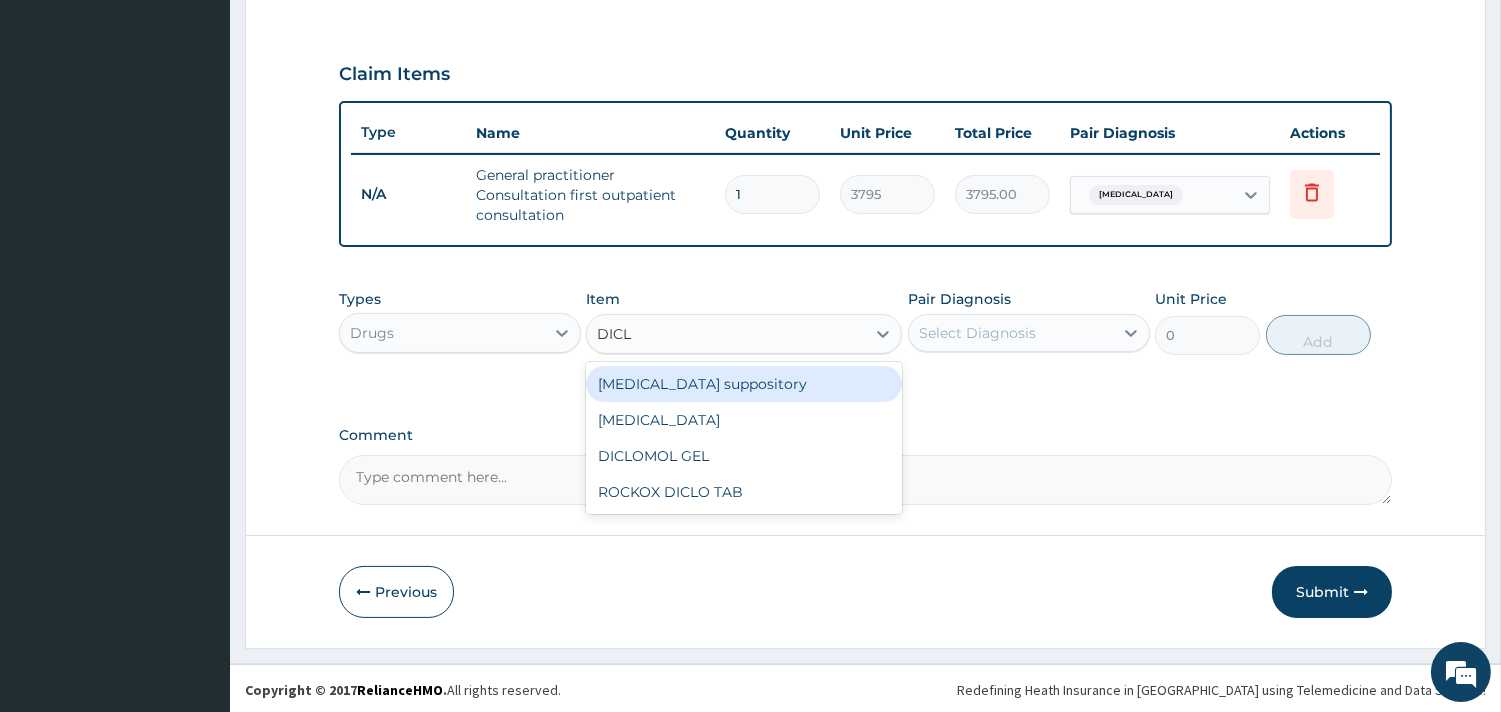 type on "DICLO" 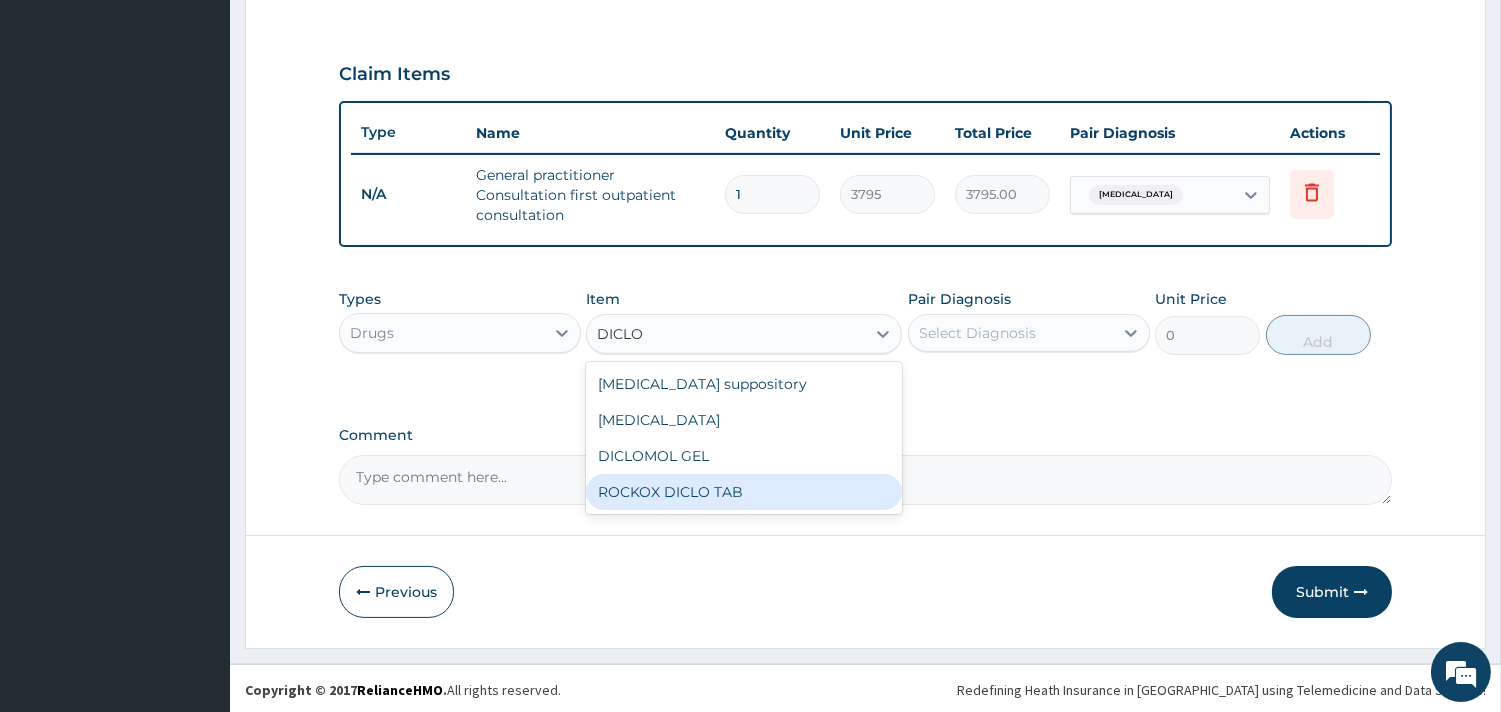 drag, startPoint x: 763, startPoint y: 478, endPoint x: 923, endPoint y: 400, distance: 178 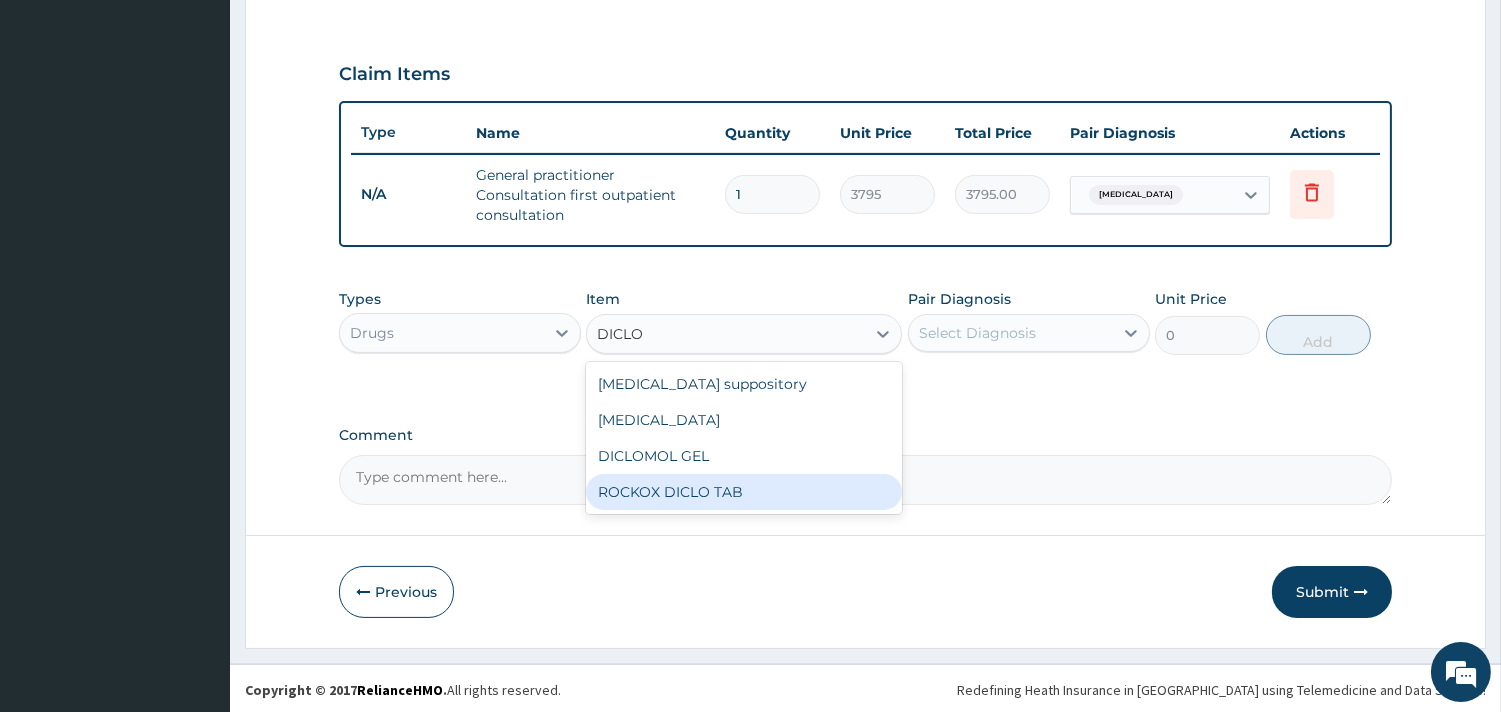 click on "ROCKOX DICLO TAB" at bounding box center (744, 492) 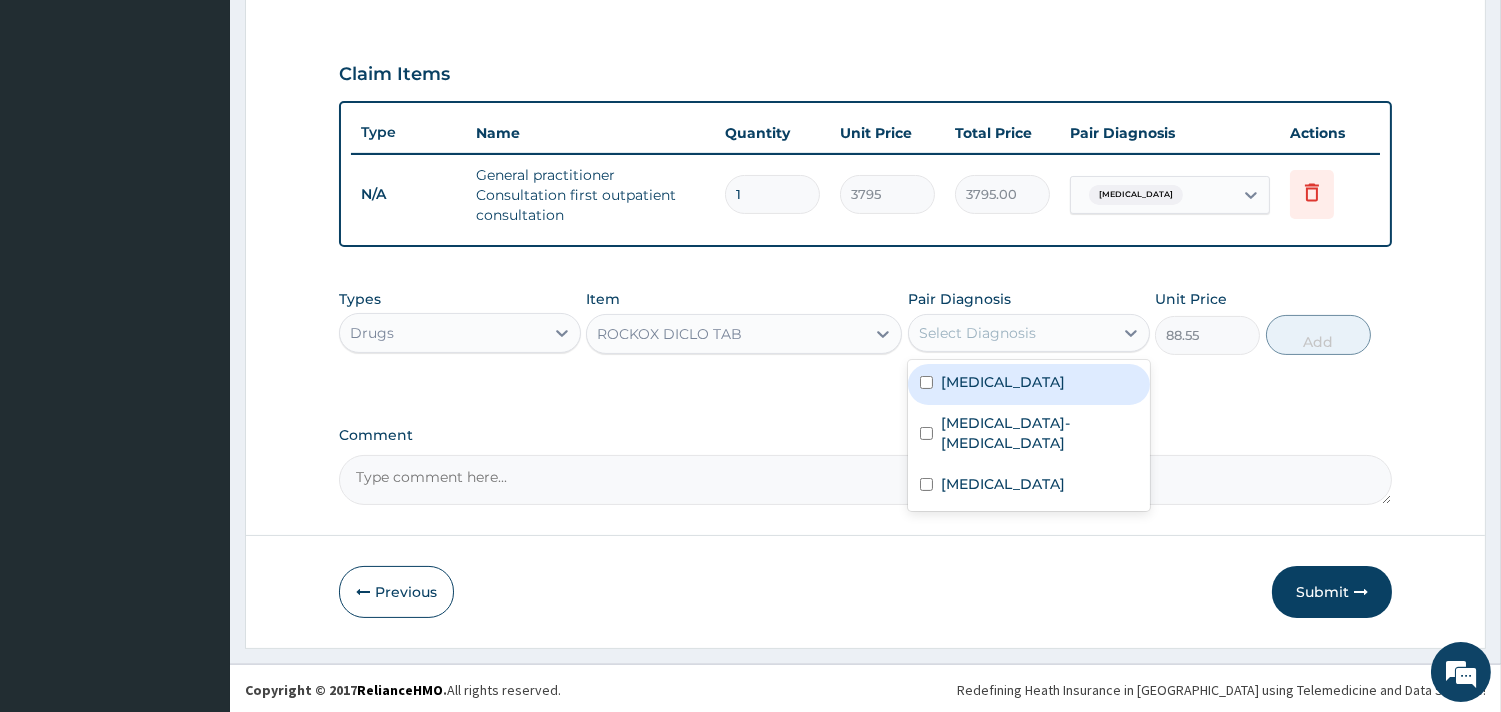 click on "Select Diagnosis" at bounding box center [977, 333] 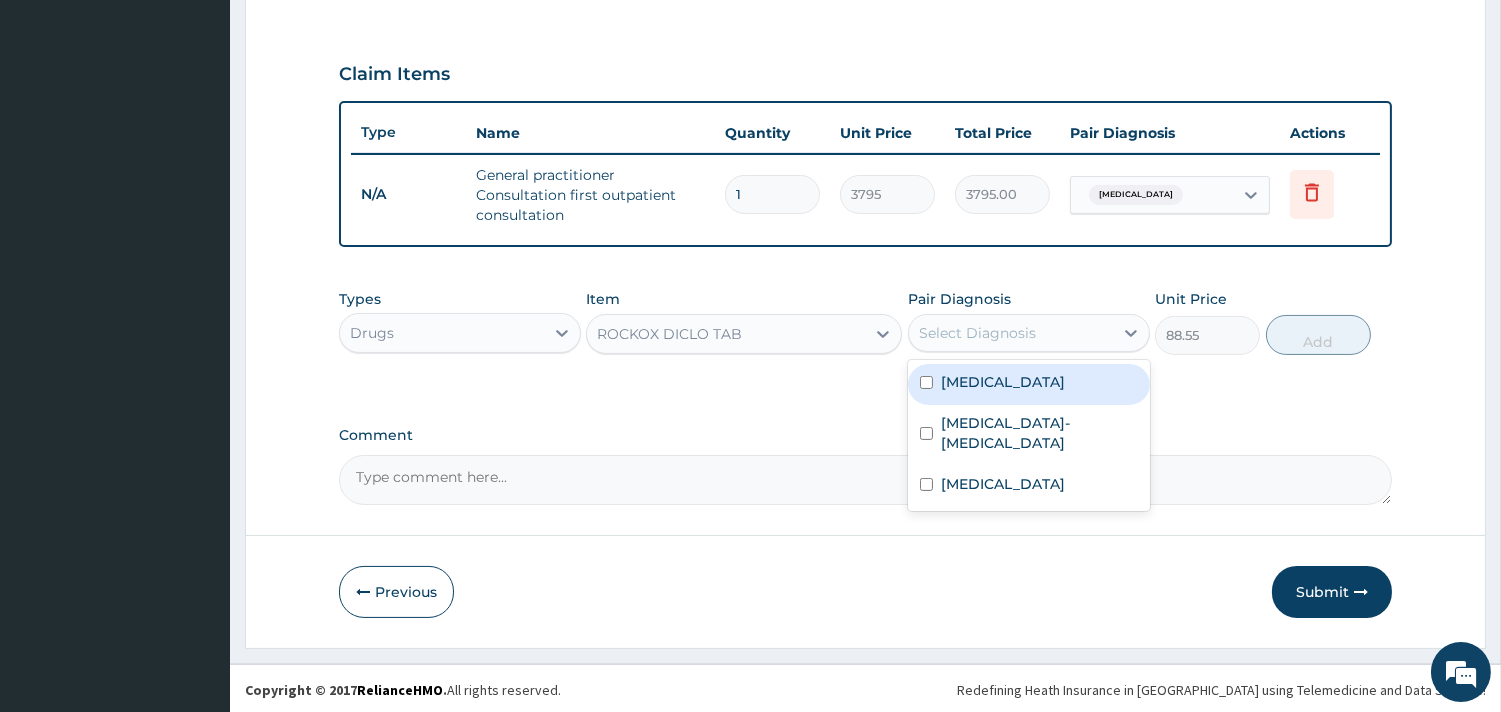 click on "Malaria" at bounding box center [1003, 382] 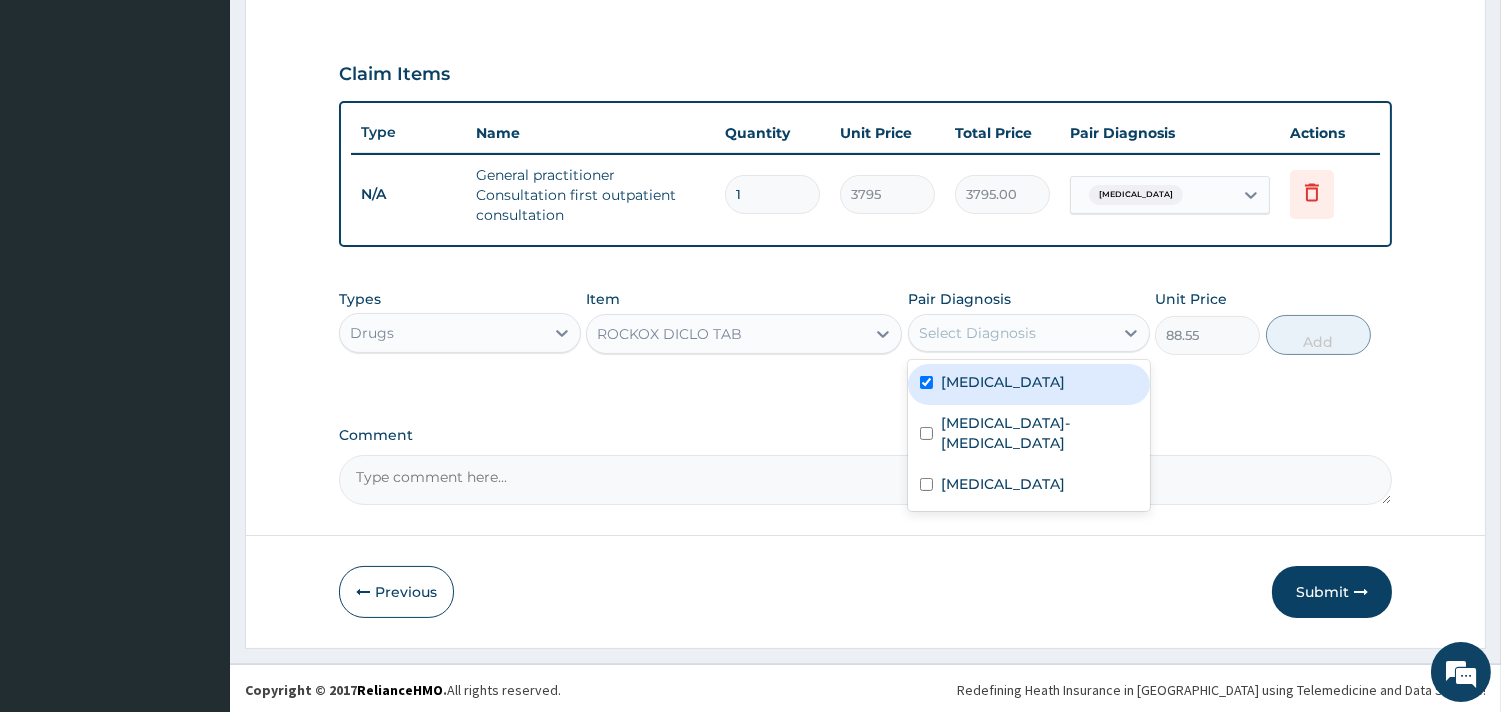 checkbox on "true" 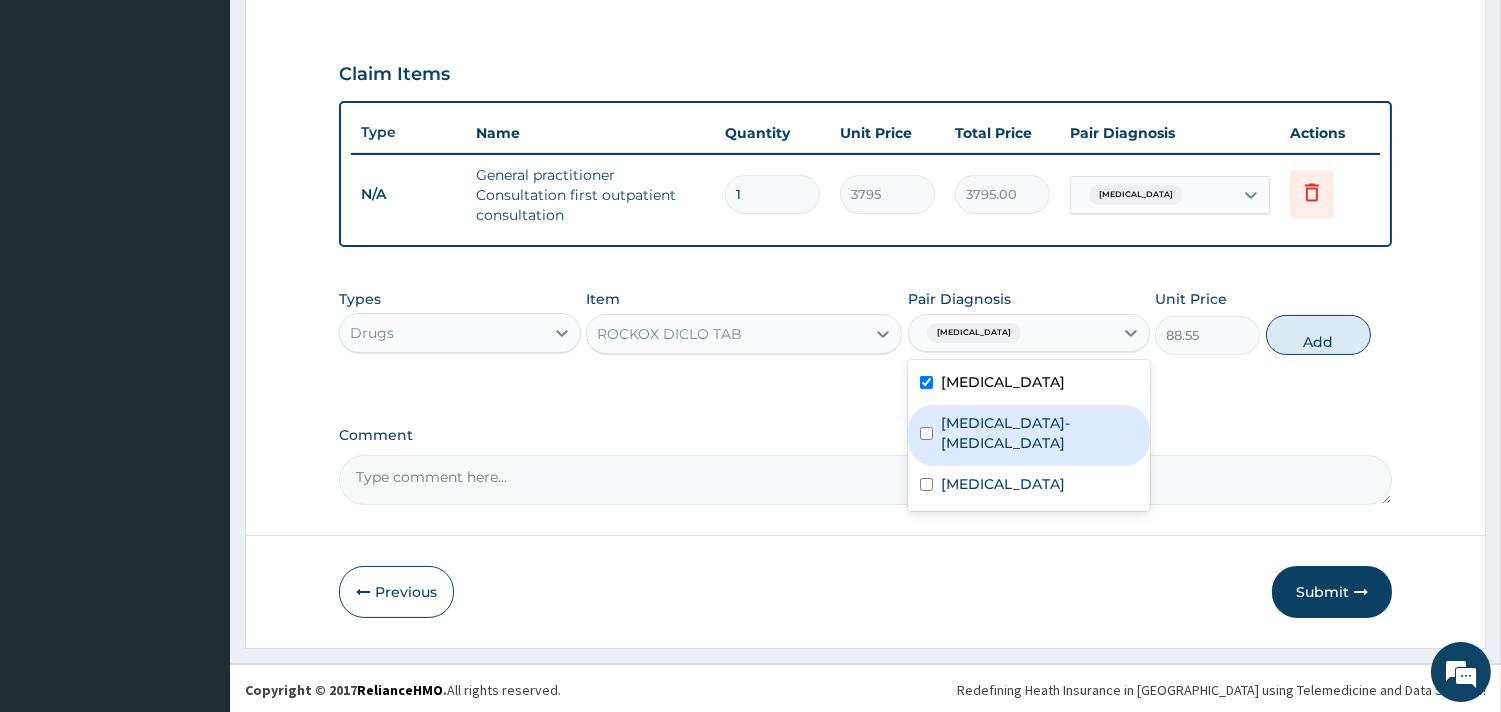 click on "Sickle cell-hemoglobin D disease" at bounding box center (1039, 433) 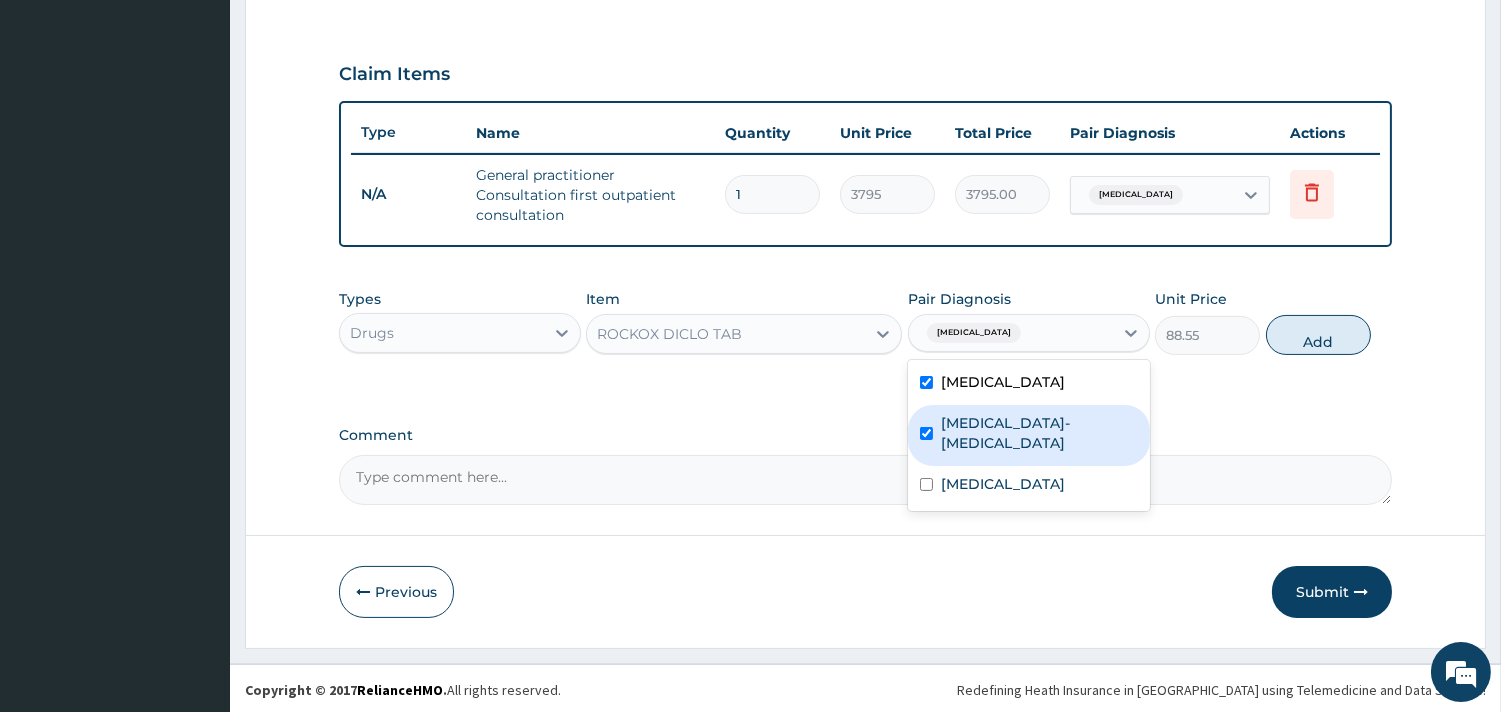 checkbox on "true" 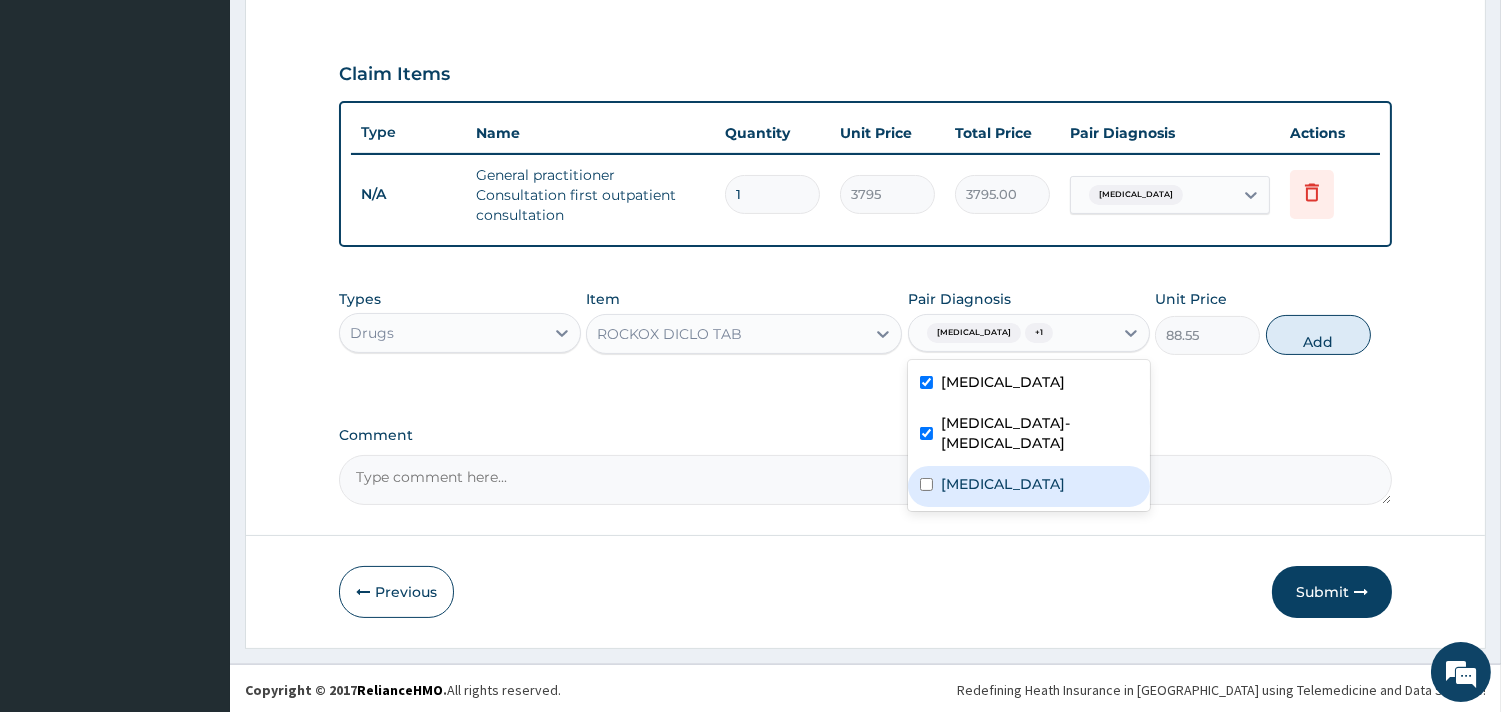 drag, startPoint x: 982, startPoint y: 482, endPoint x: 1151, endPoint y: 396, distance: 189.6233 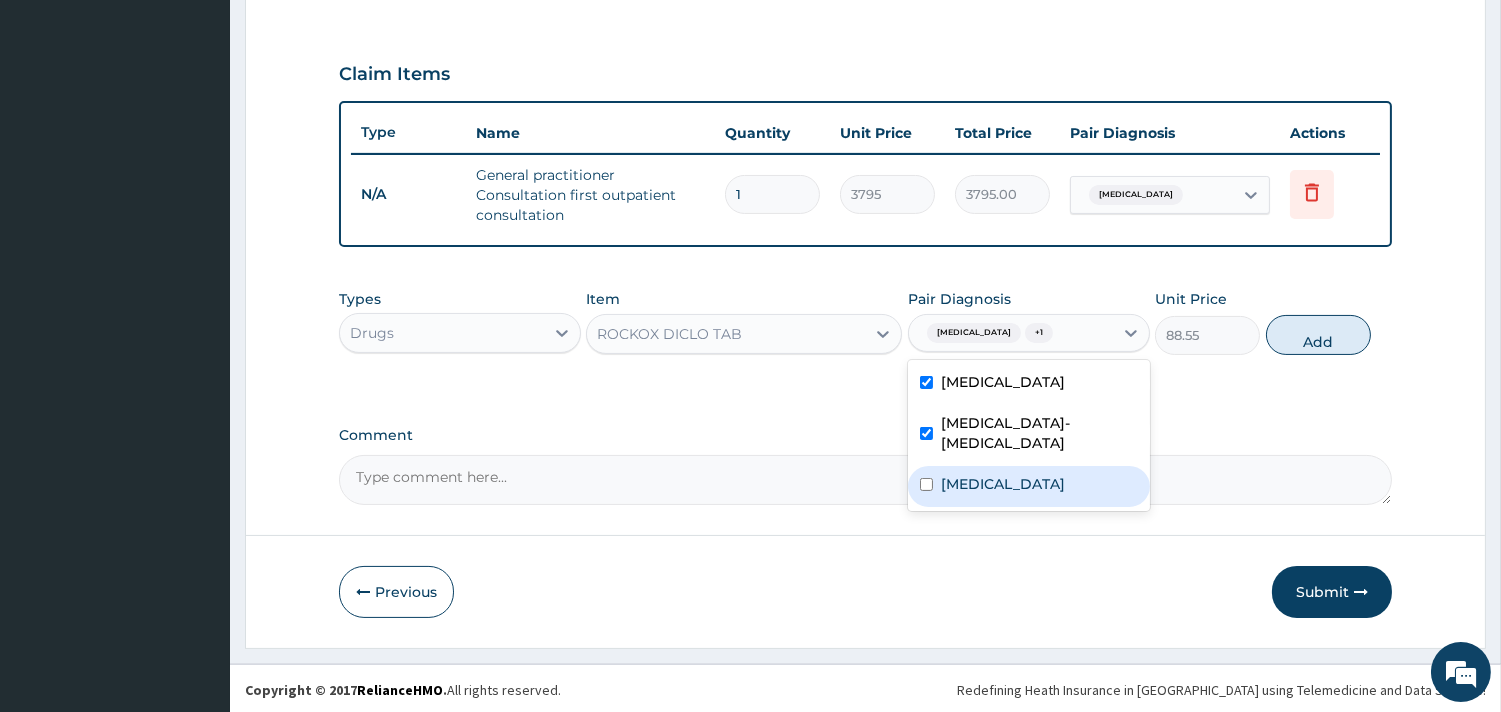 click on "Gastritis" at bounding box center (1029, 486) 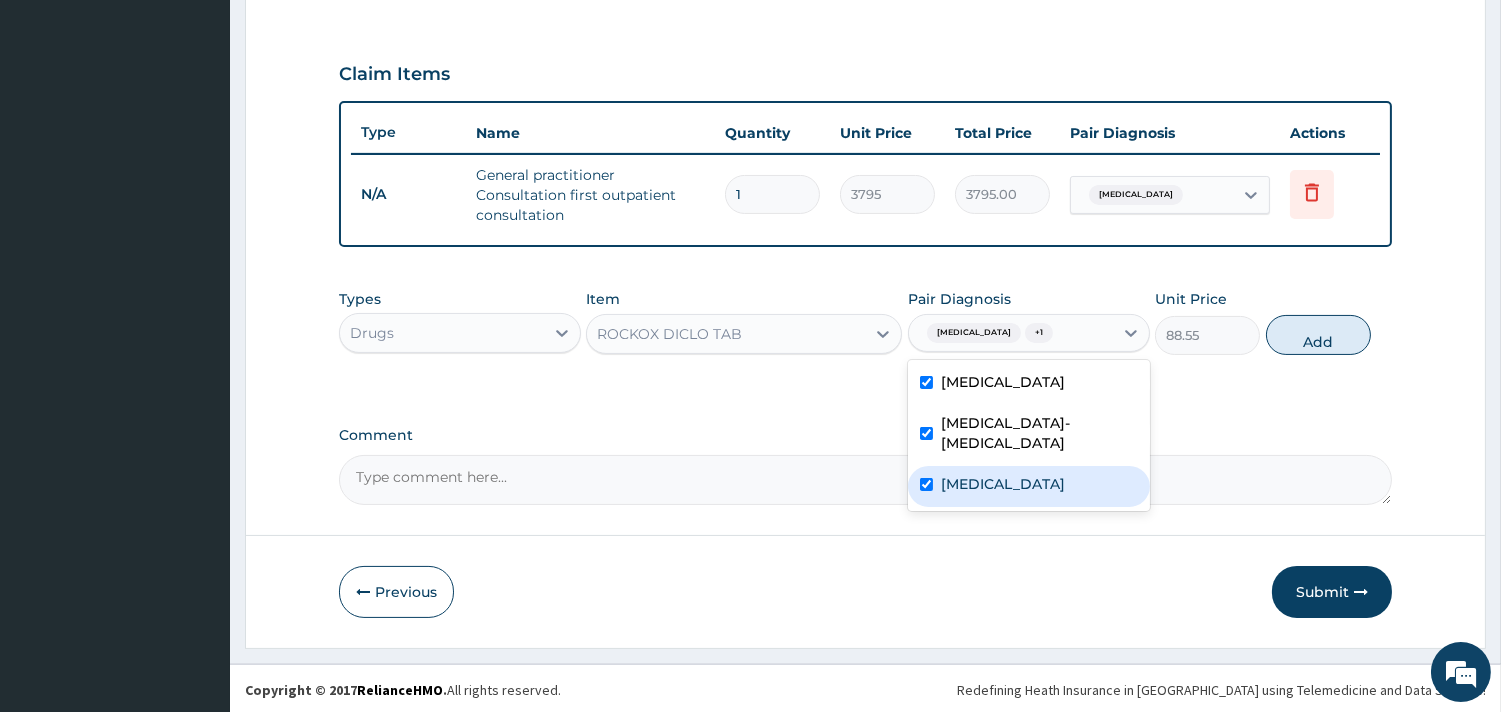 checkbox on "true" 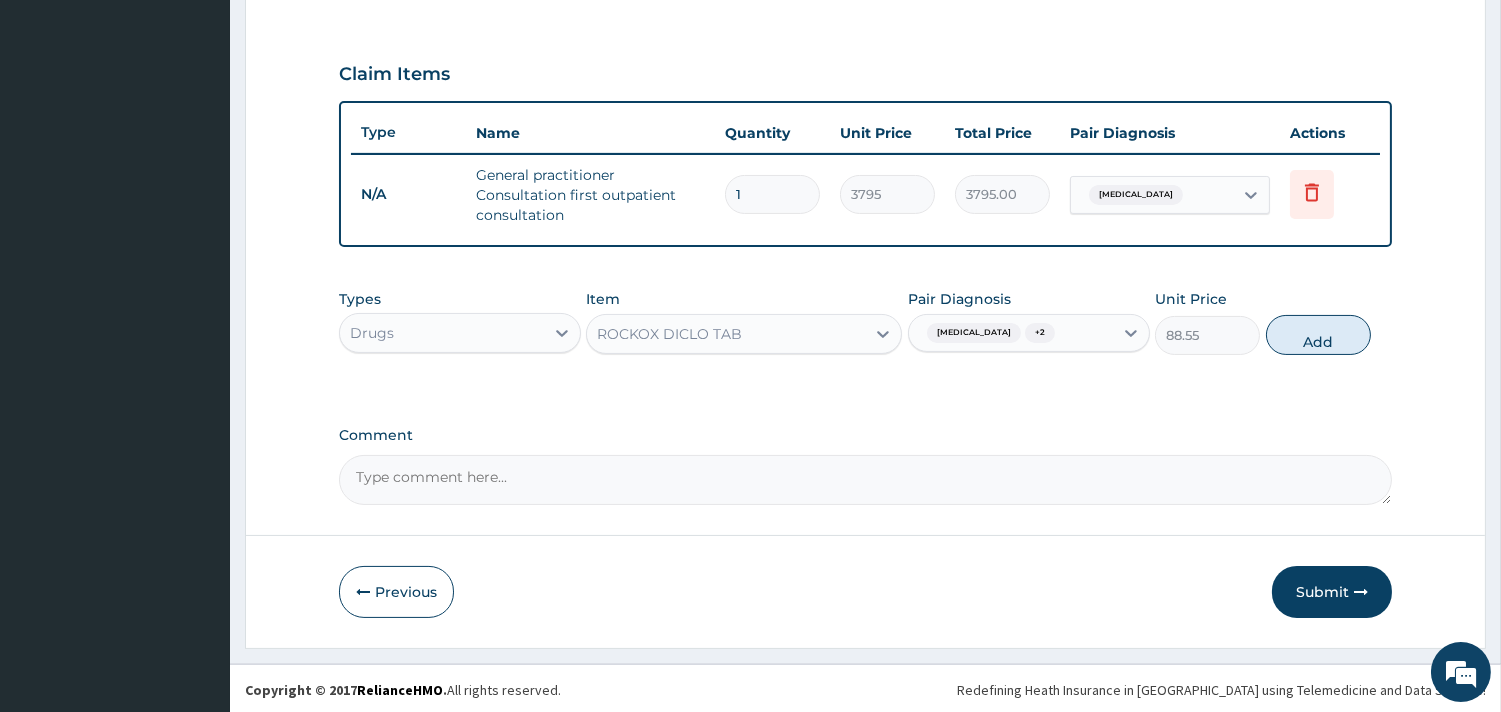 drag, startPoint x: 1332, startPoint y: 333, endPoint x: 1208, endPoint y: 345, distance: 124.57929 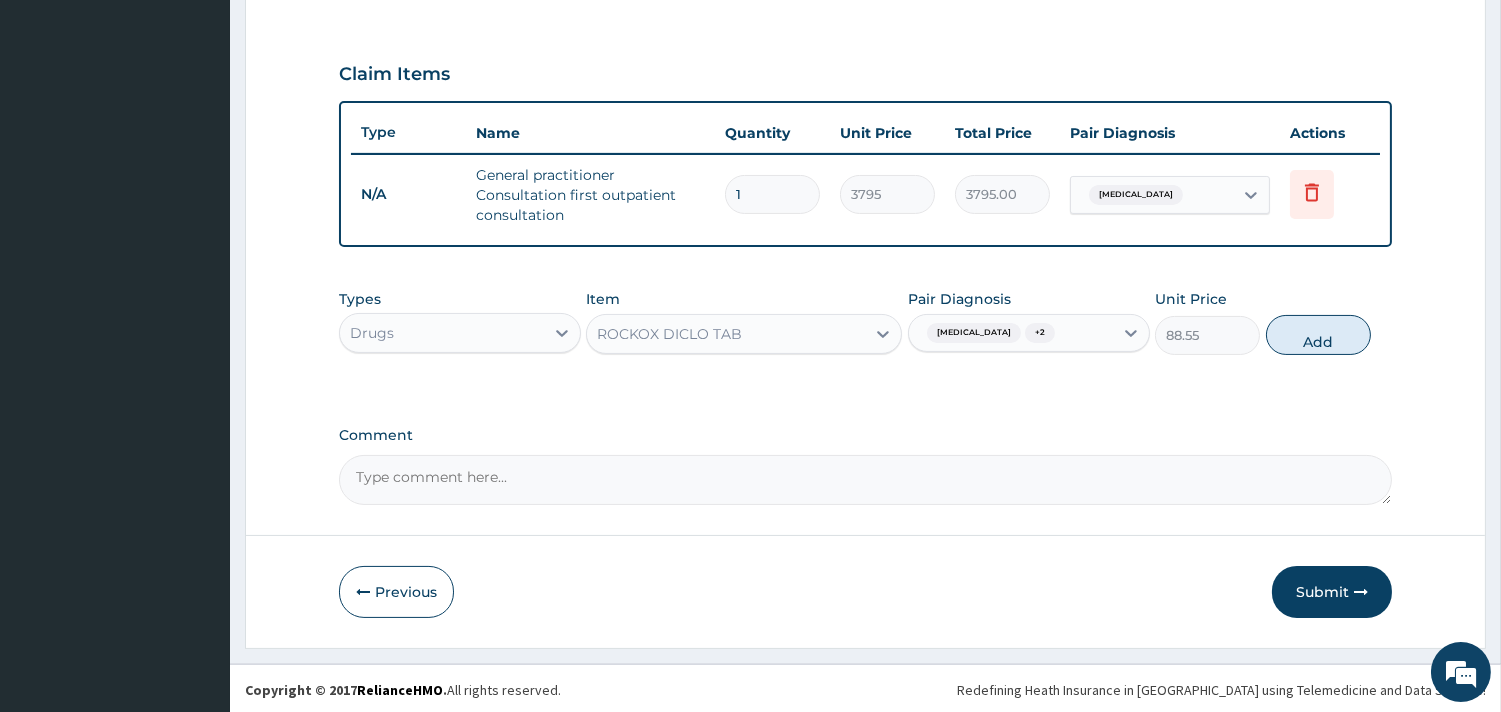 click on "Add" at bounding box center [1318, 335] 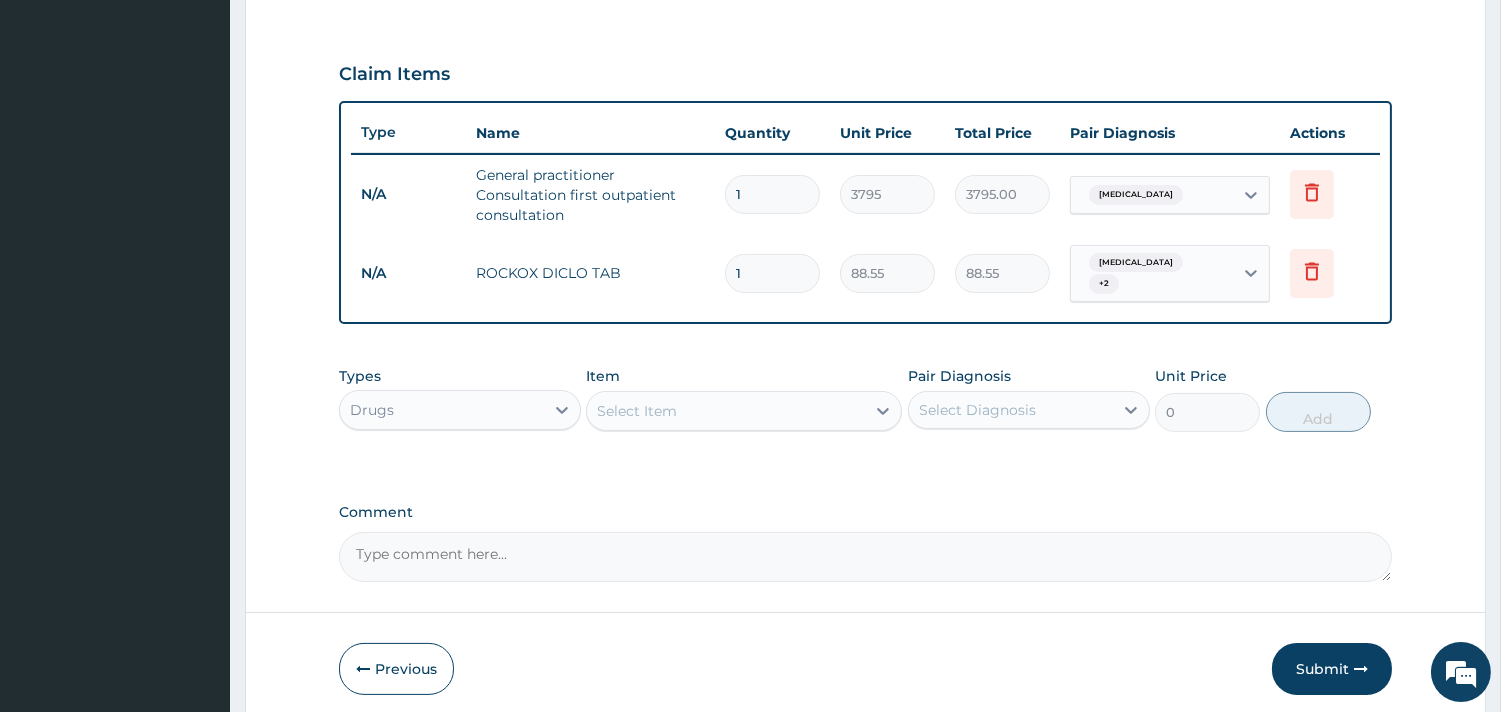 click on "Select Item" at bounding box center (726, 411) 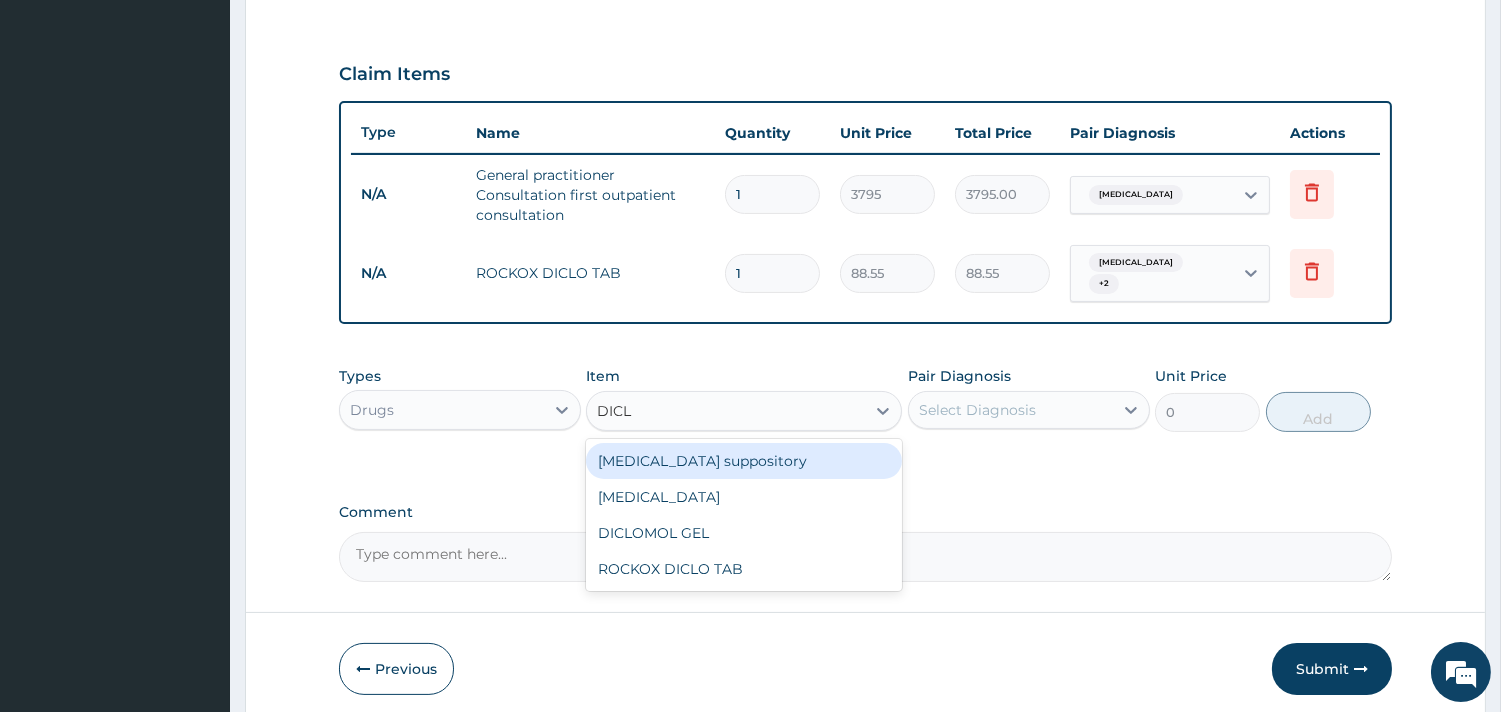 type on "DICLO" 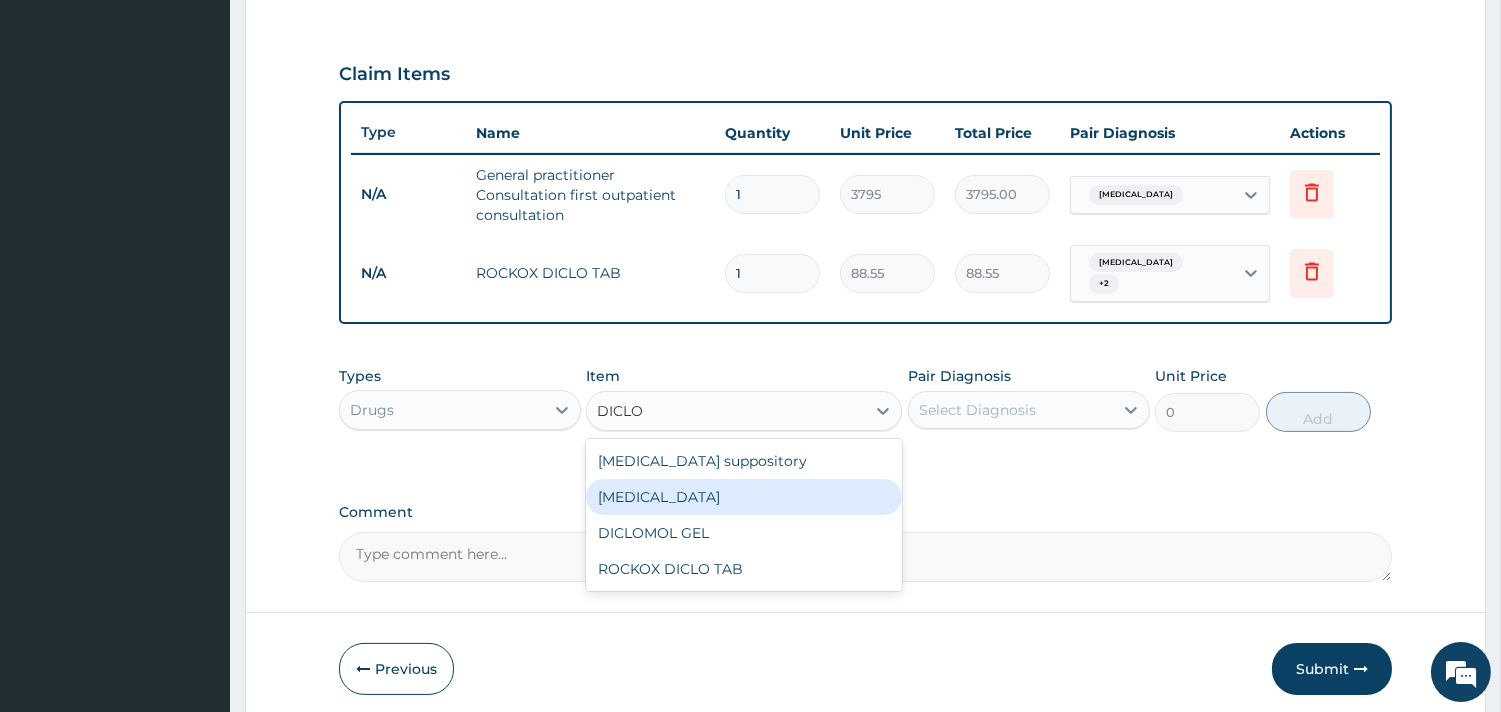 click on "Diclofenac" at bounding box center (744, 497) 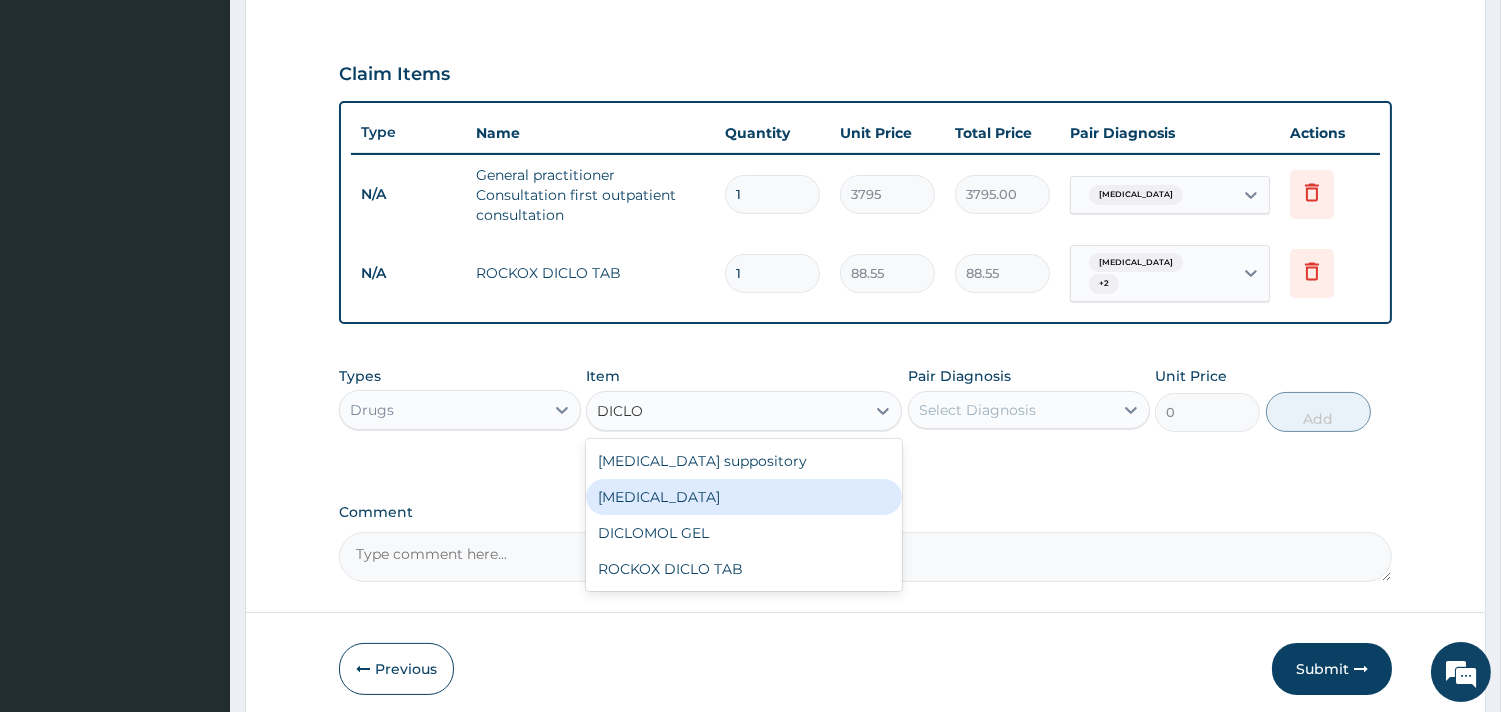 type 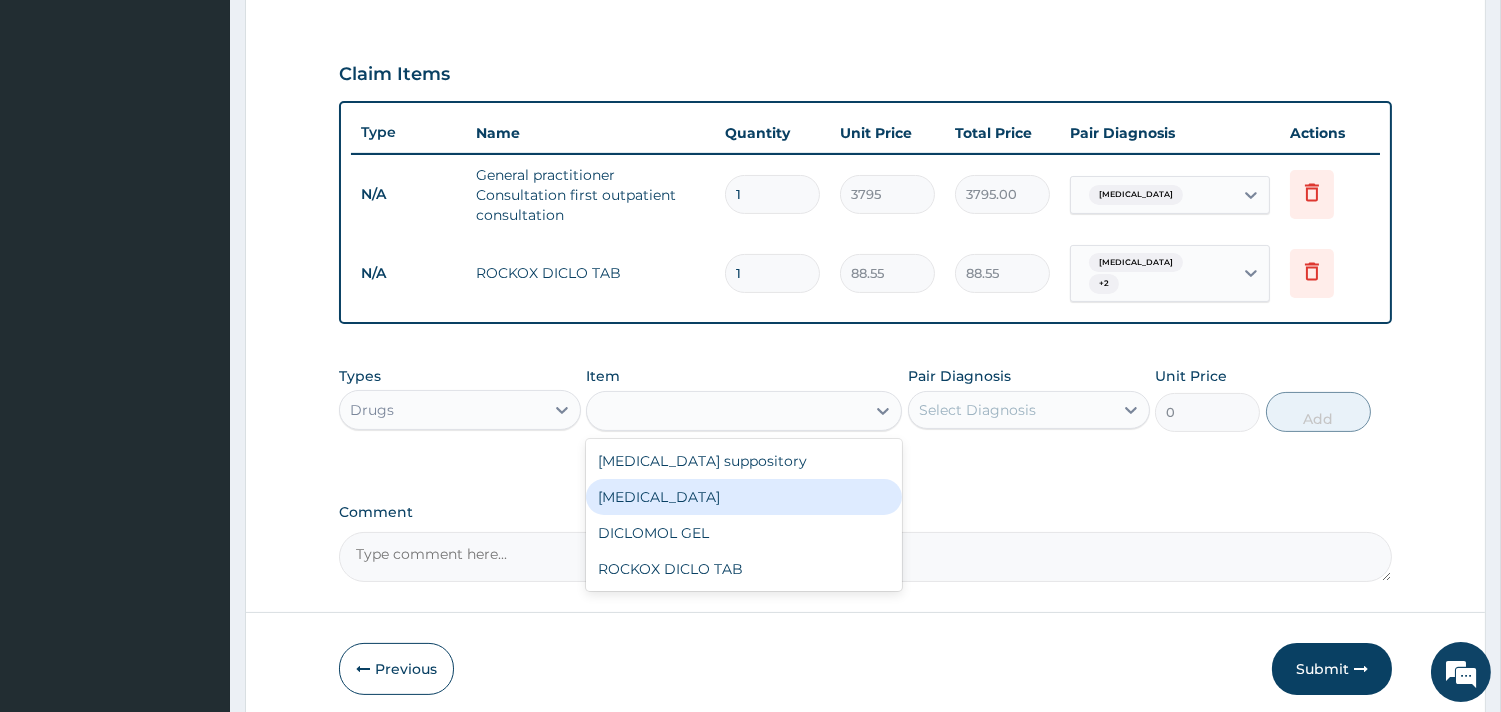 type on "632.5" 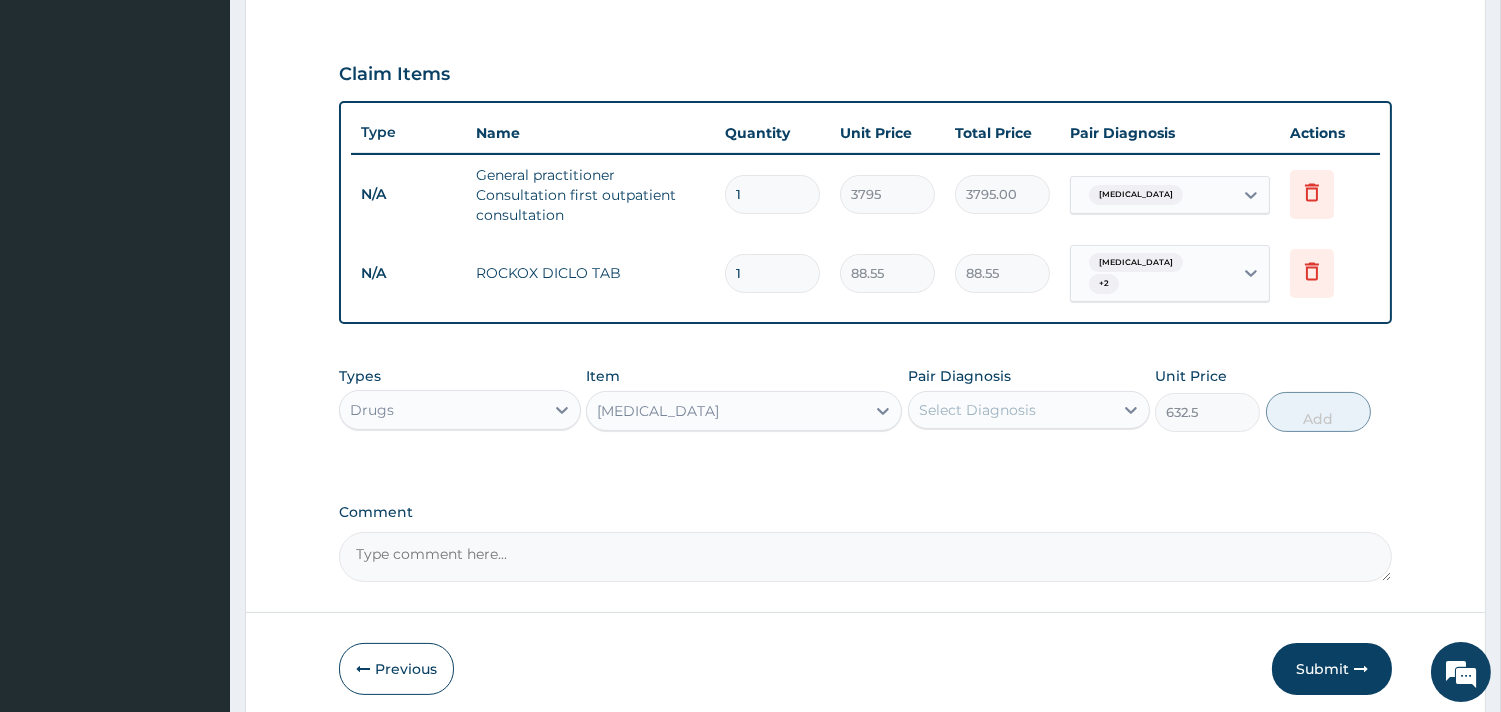 click on "Select Diagnosis" at bounding box center [977, 410] 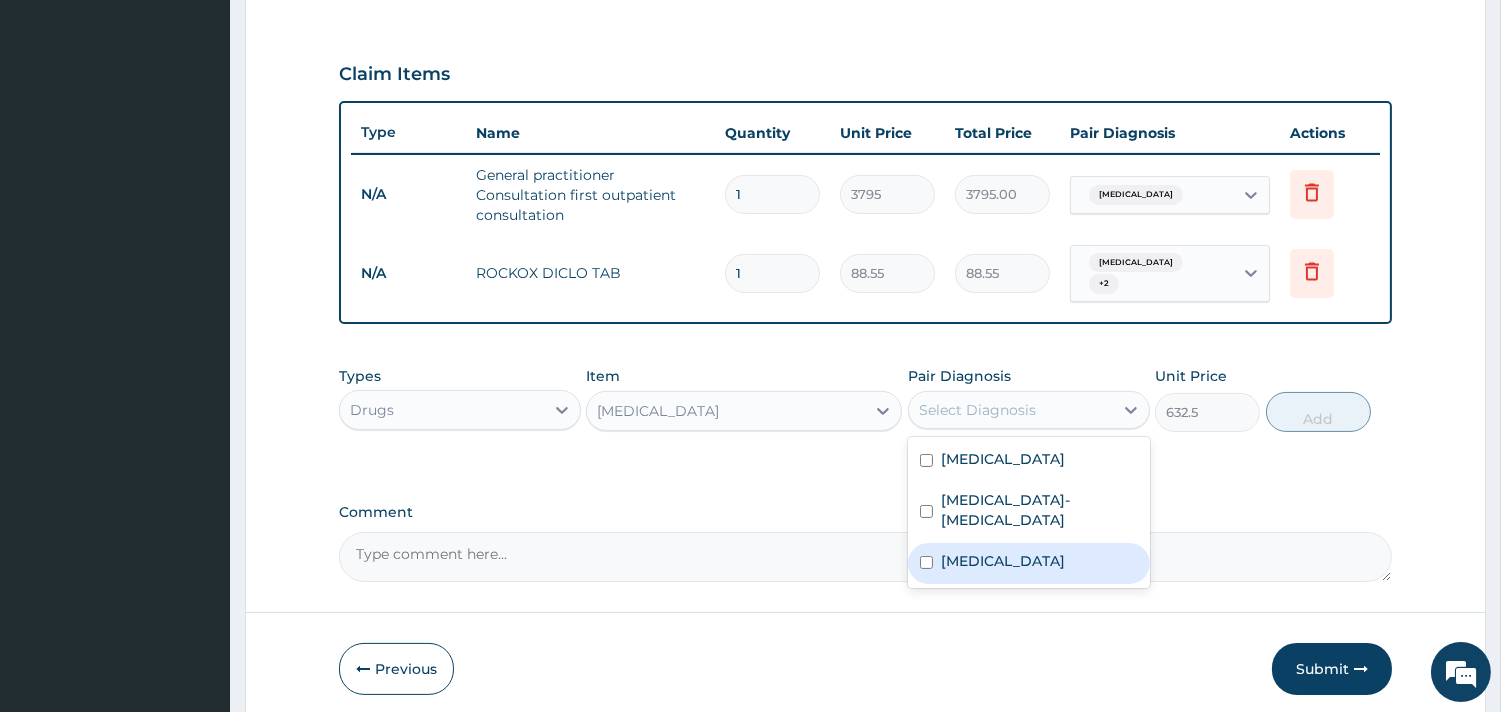 drag, startPoint x: 991, startPoint y: 540, endPoint x: 1004, endPoint y: 478, distance: 63.348244 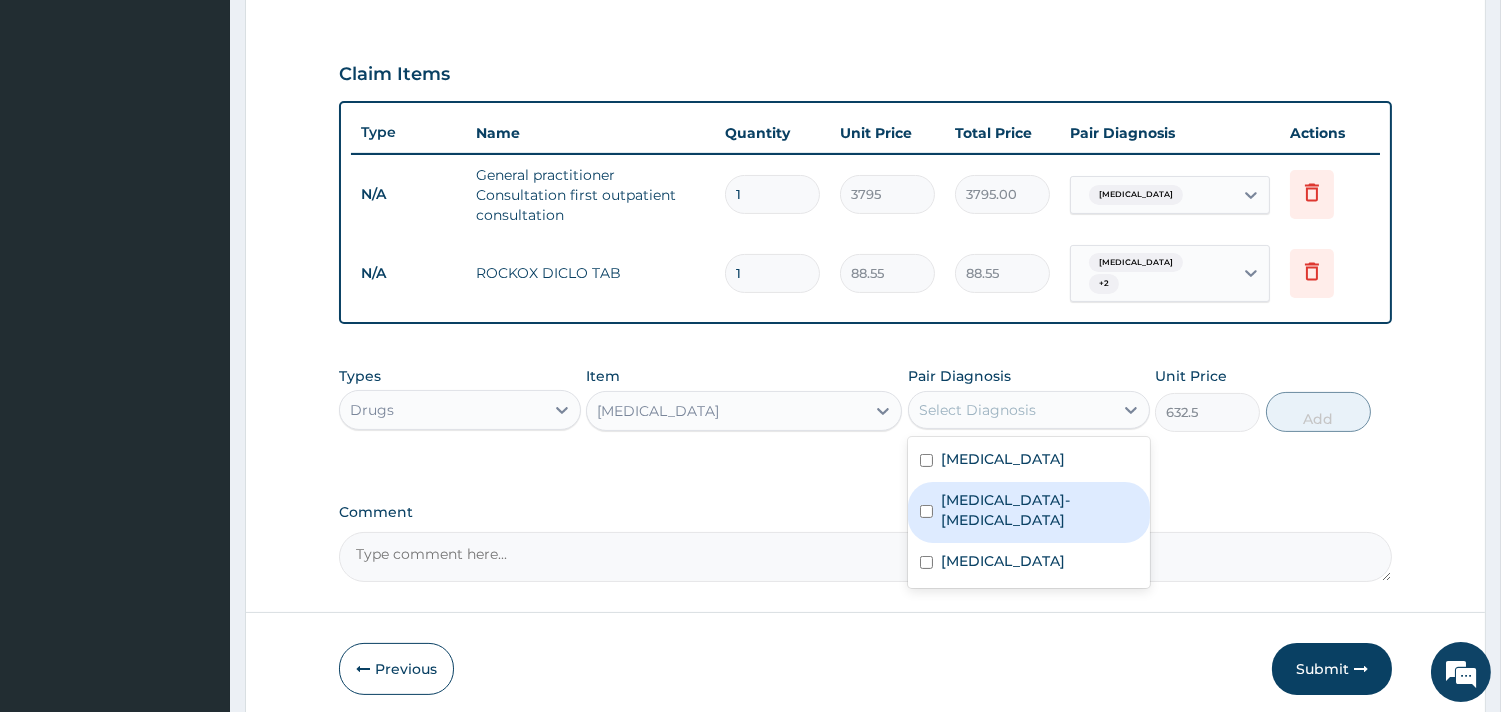 drag, startPoint x: 1007, startPoint y: 470, endPoint x: 1016, endPoint y: 436, distance: 35.17101 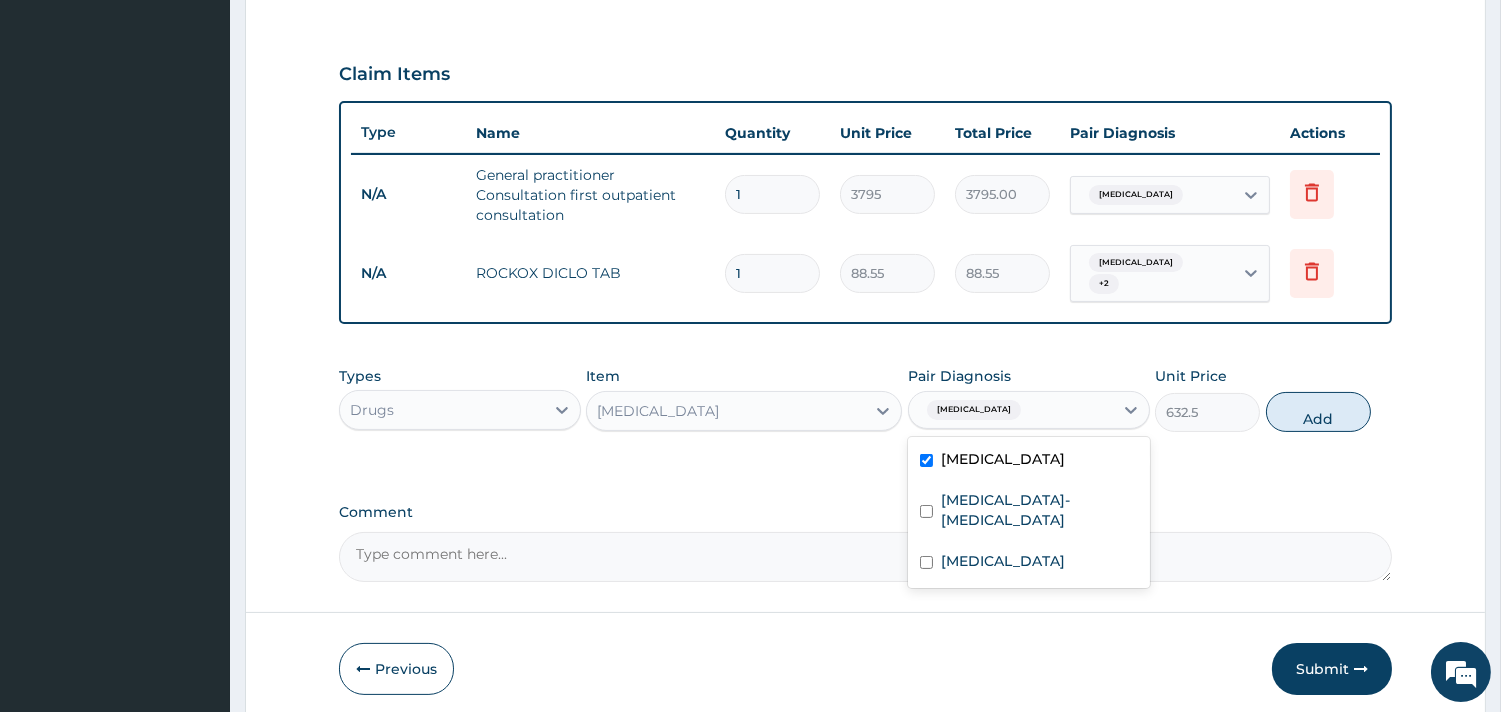 checkbox on "true" 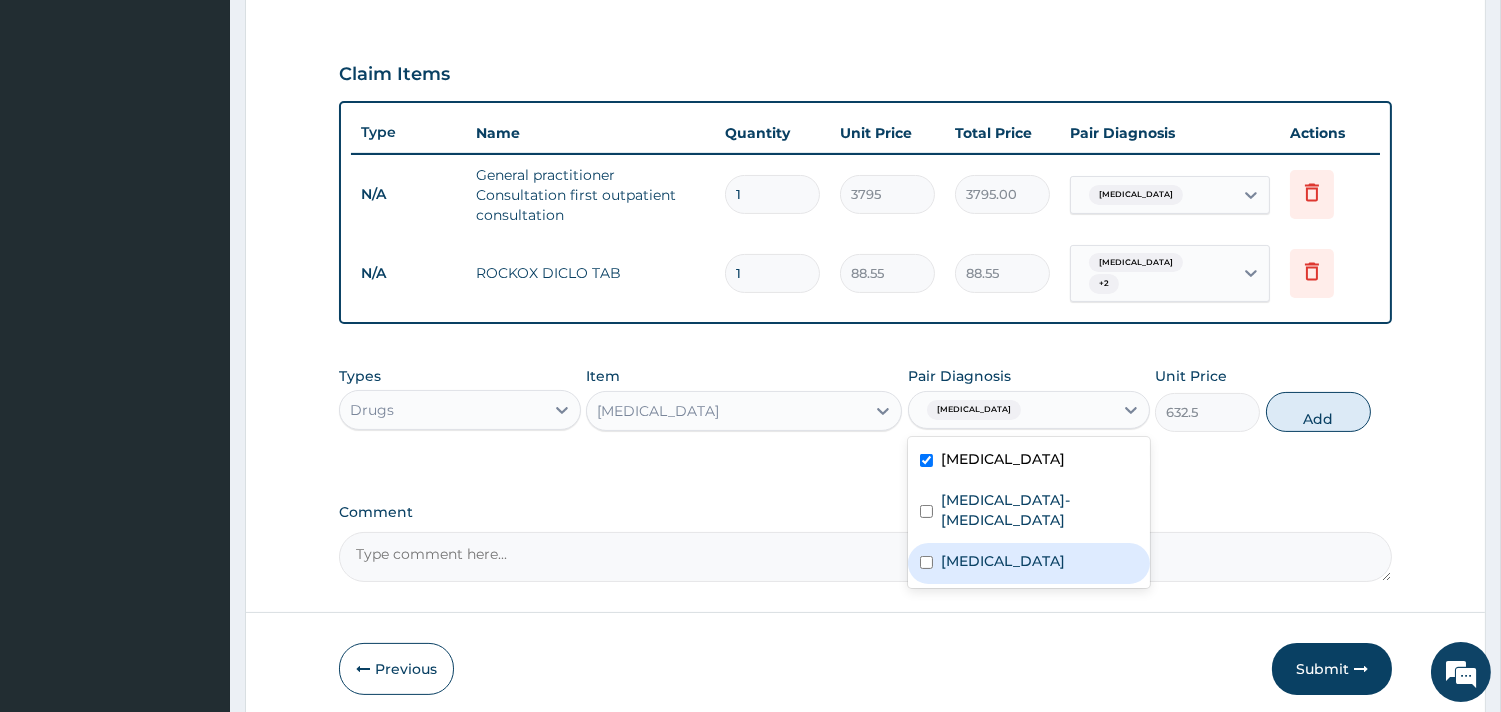 drag, startPoint x: 1053, startPoint y: 546, endPoint x: 1095, endPoint y: 513, distance: 53.413483 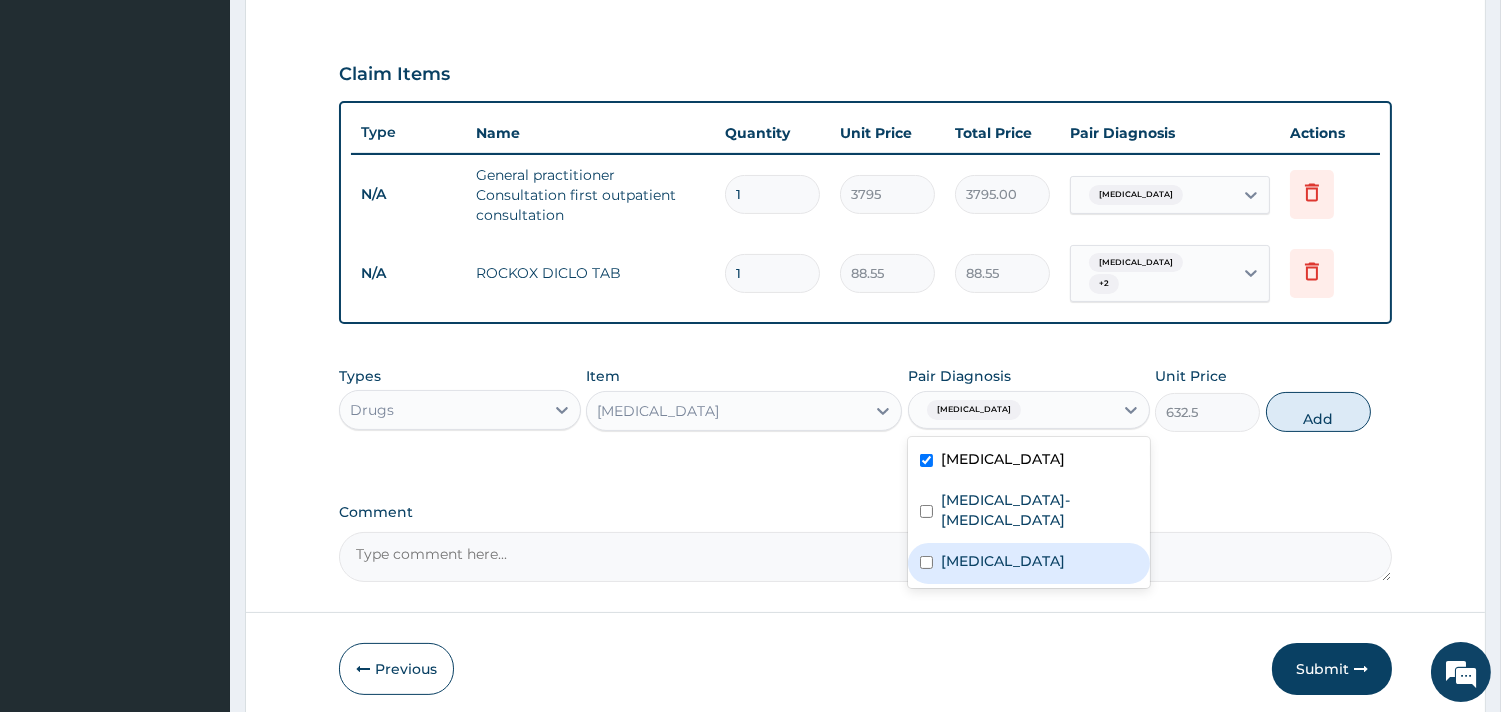 click on "Gastritis" at bounding box center (1029, 563) 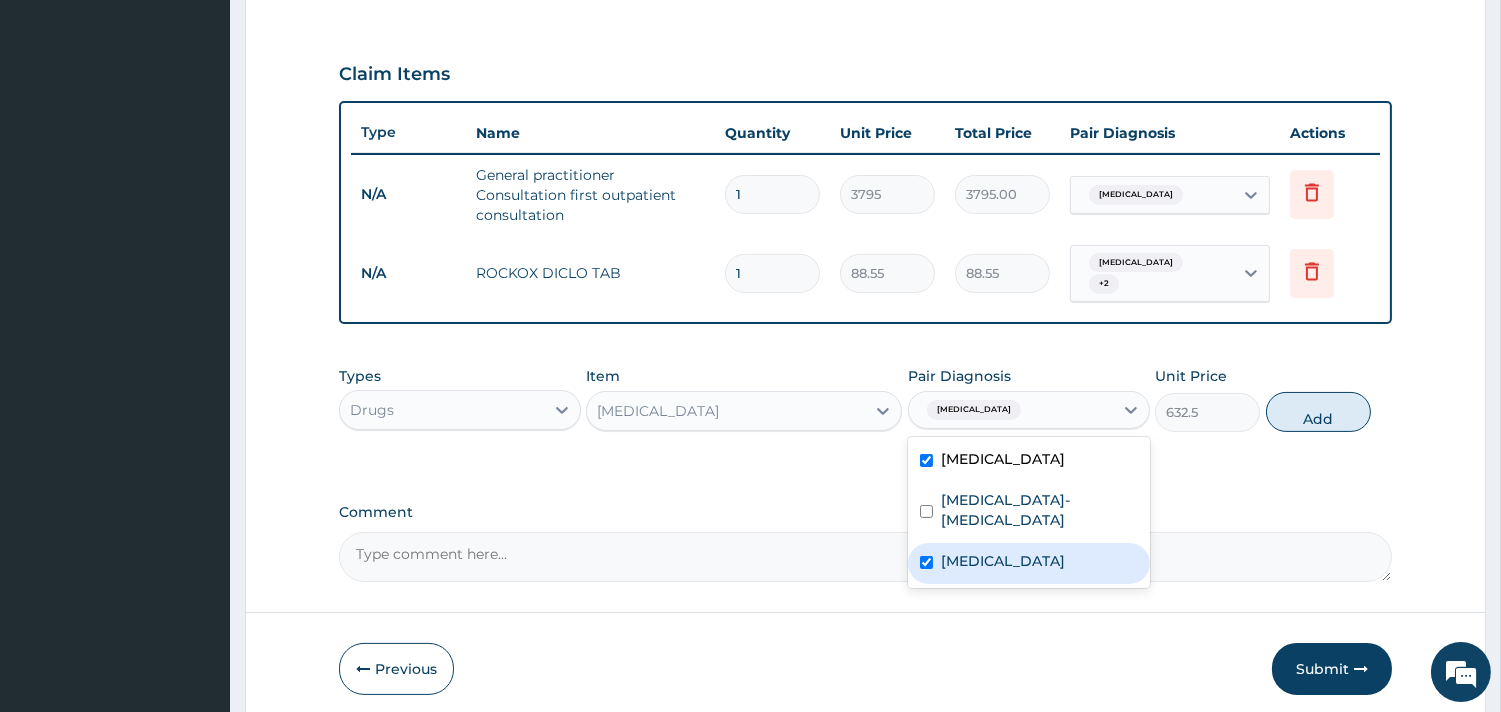 checkbox on "true" 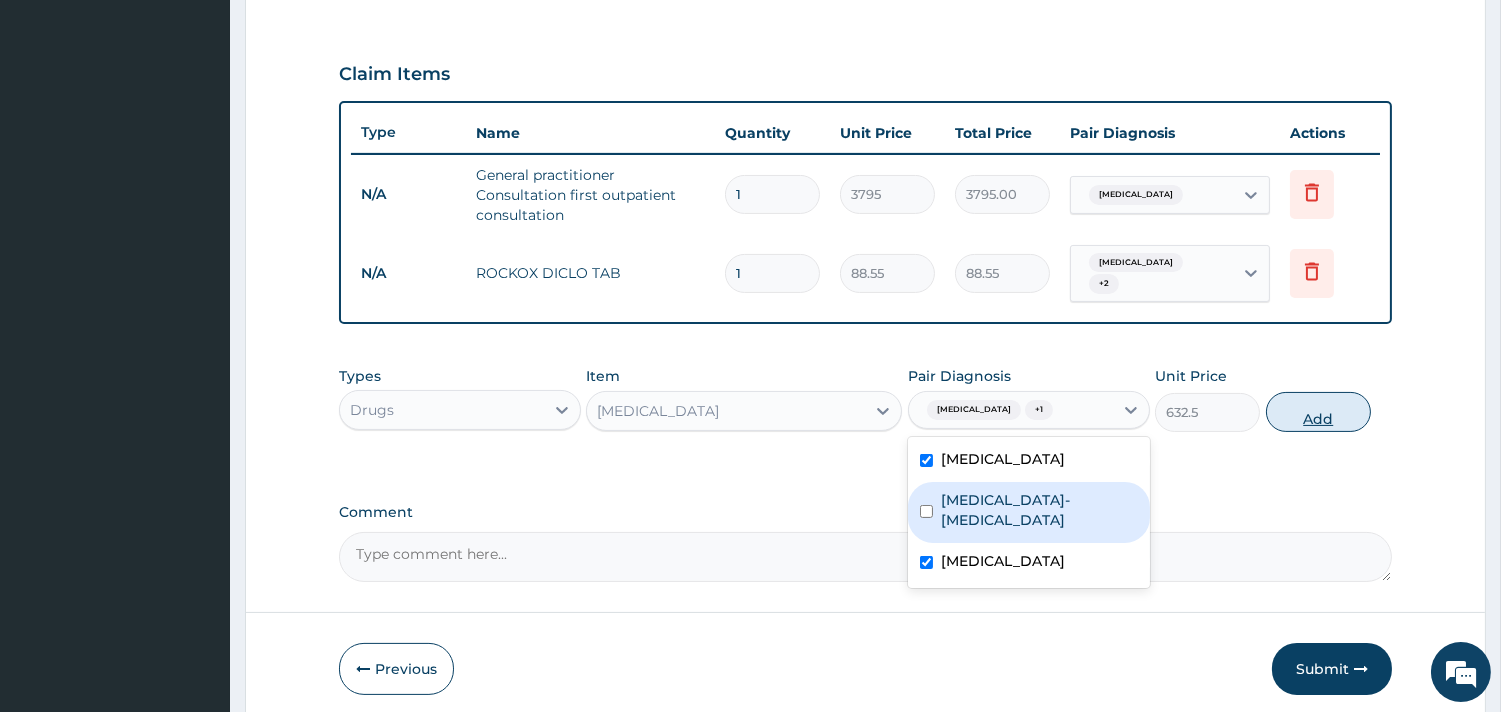 click on "Add" at bounding box center (1318, 412) 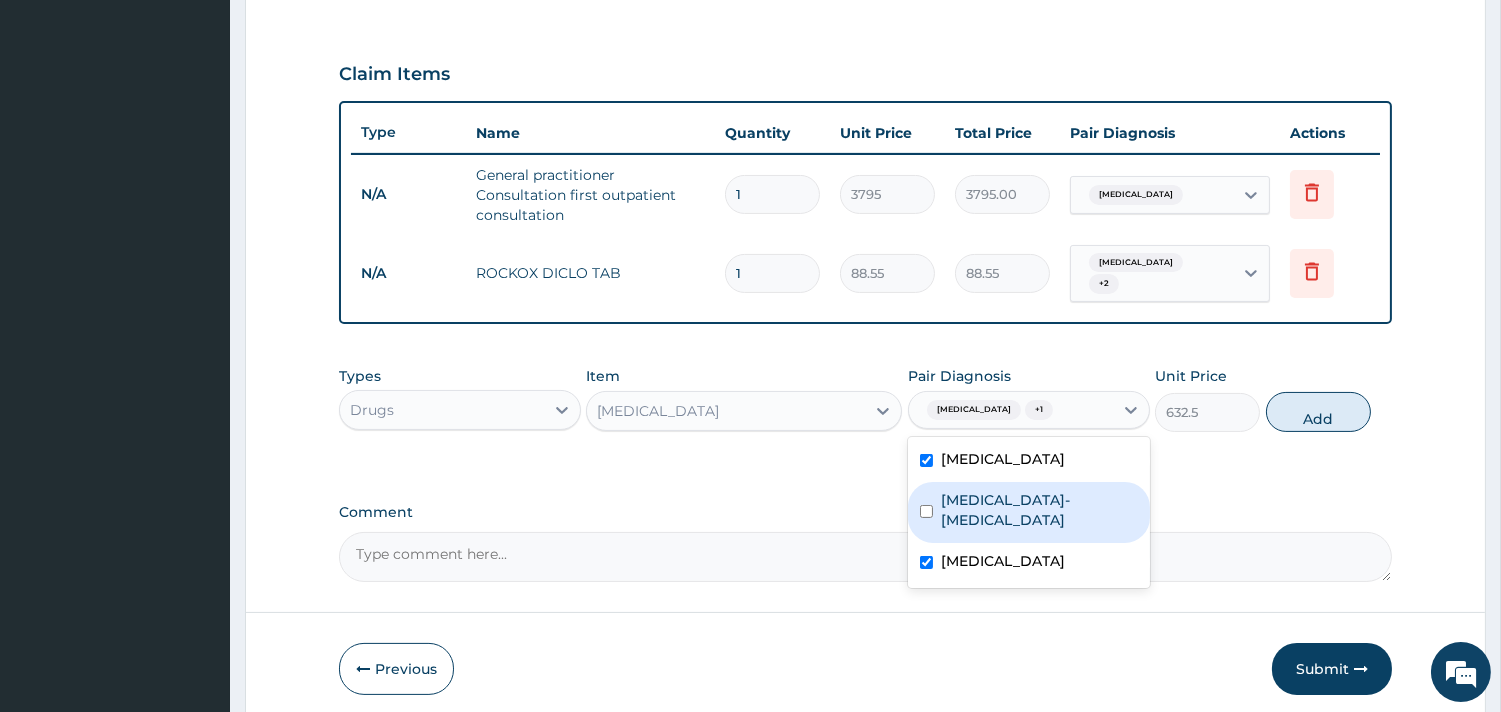 type on "0" 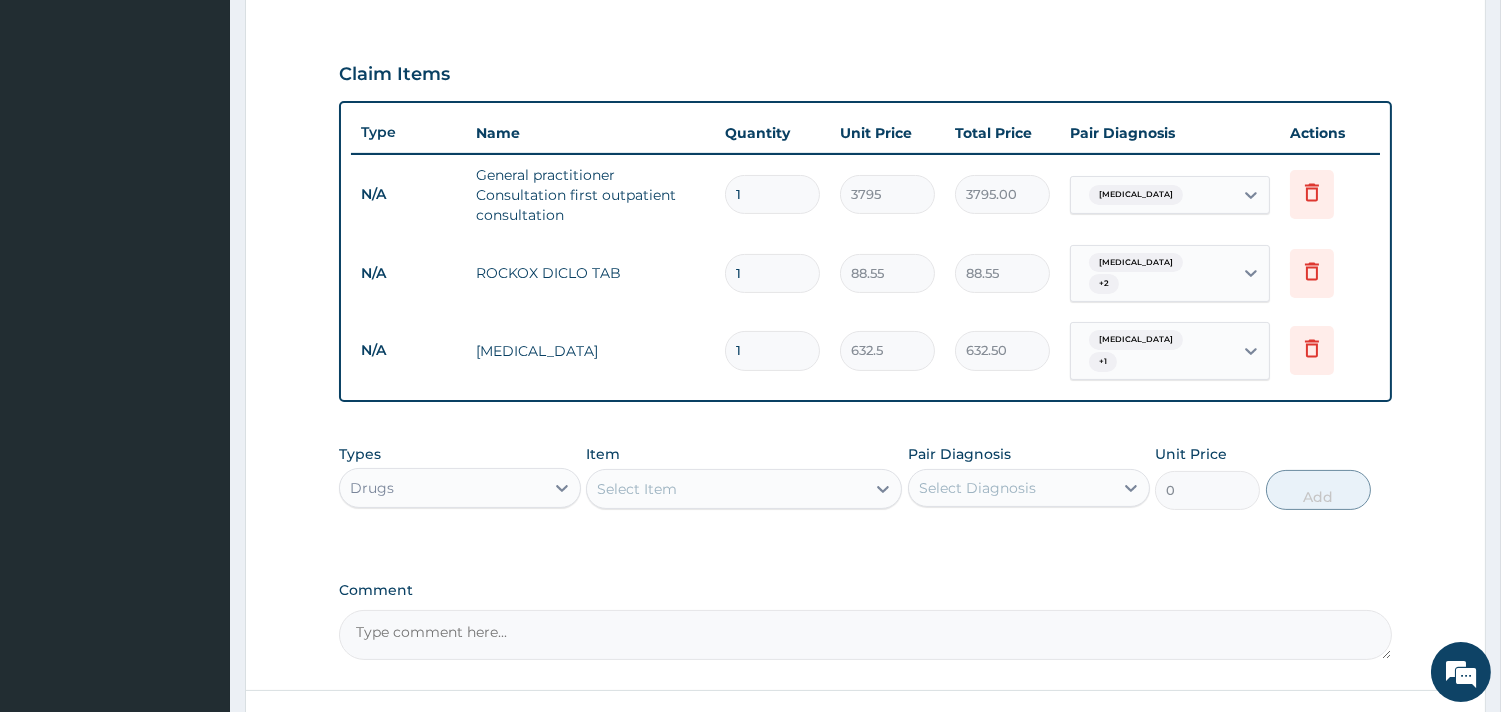 click on "Select Item" at bounding box center (726, 489) 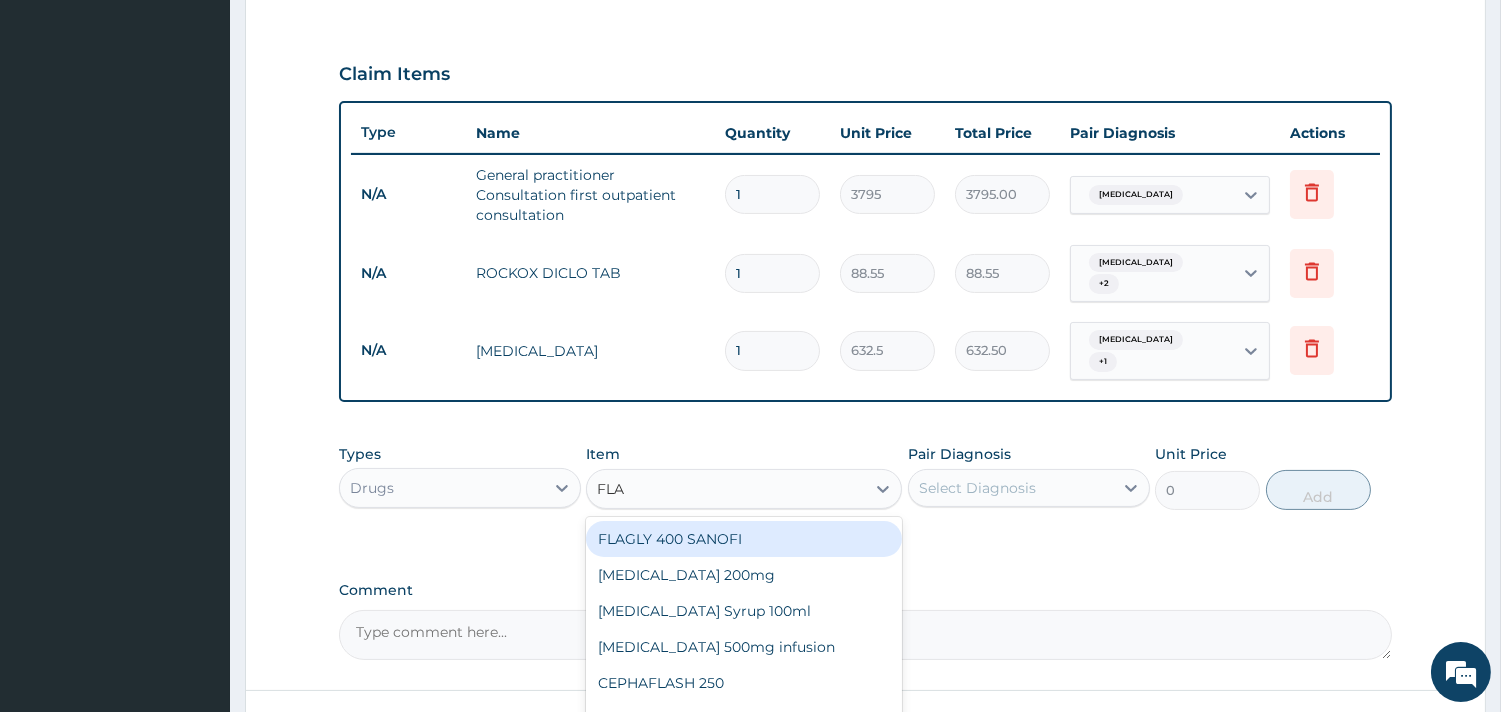 type on "FLAG" 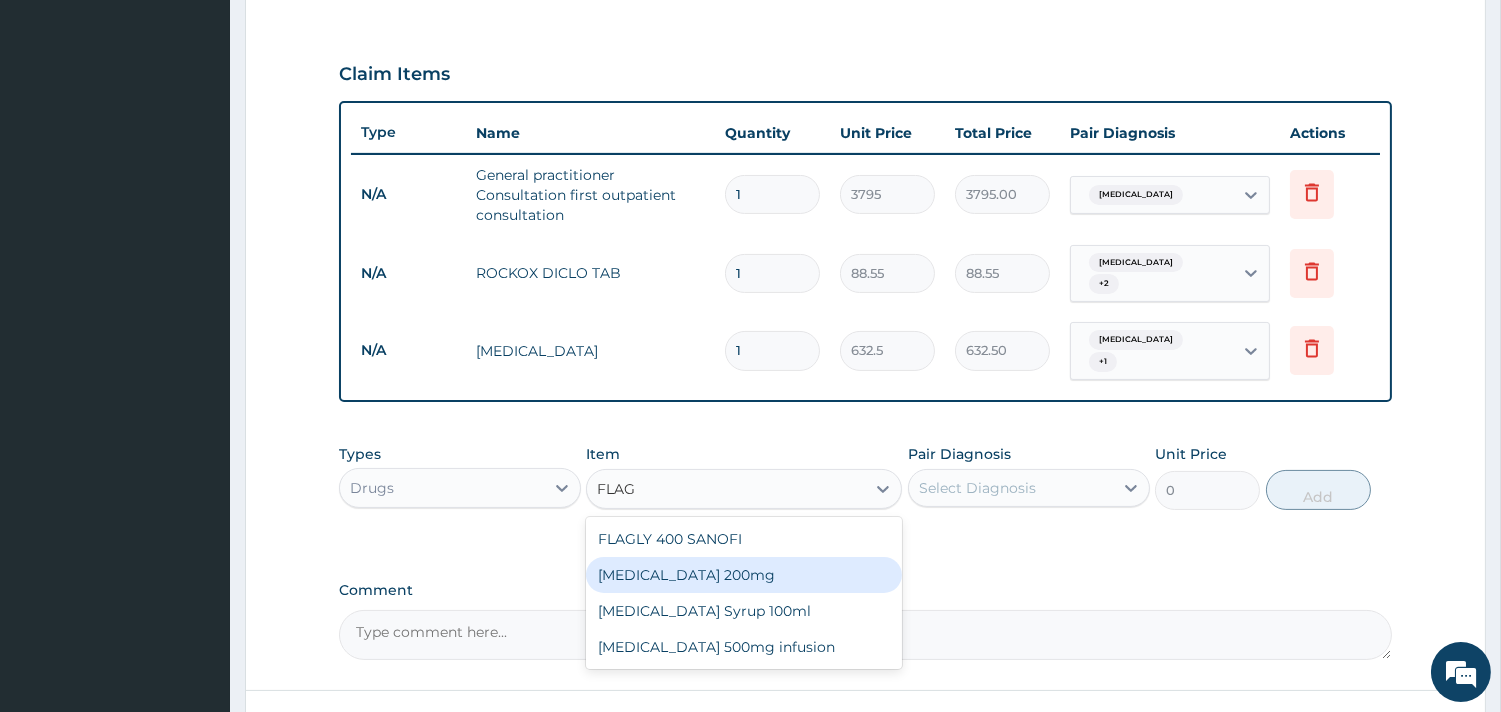 drag, startPoint x: 745, startPoint y: 556, endPoint x: 1035, endPoint y: 461, distance: 305.16388 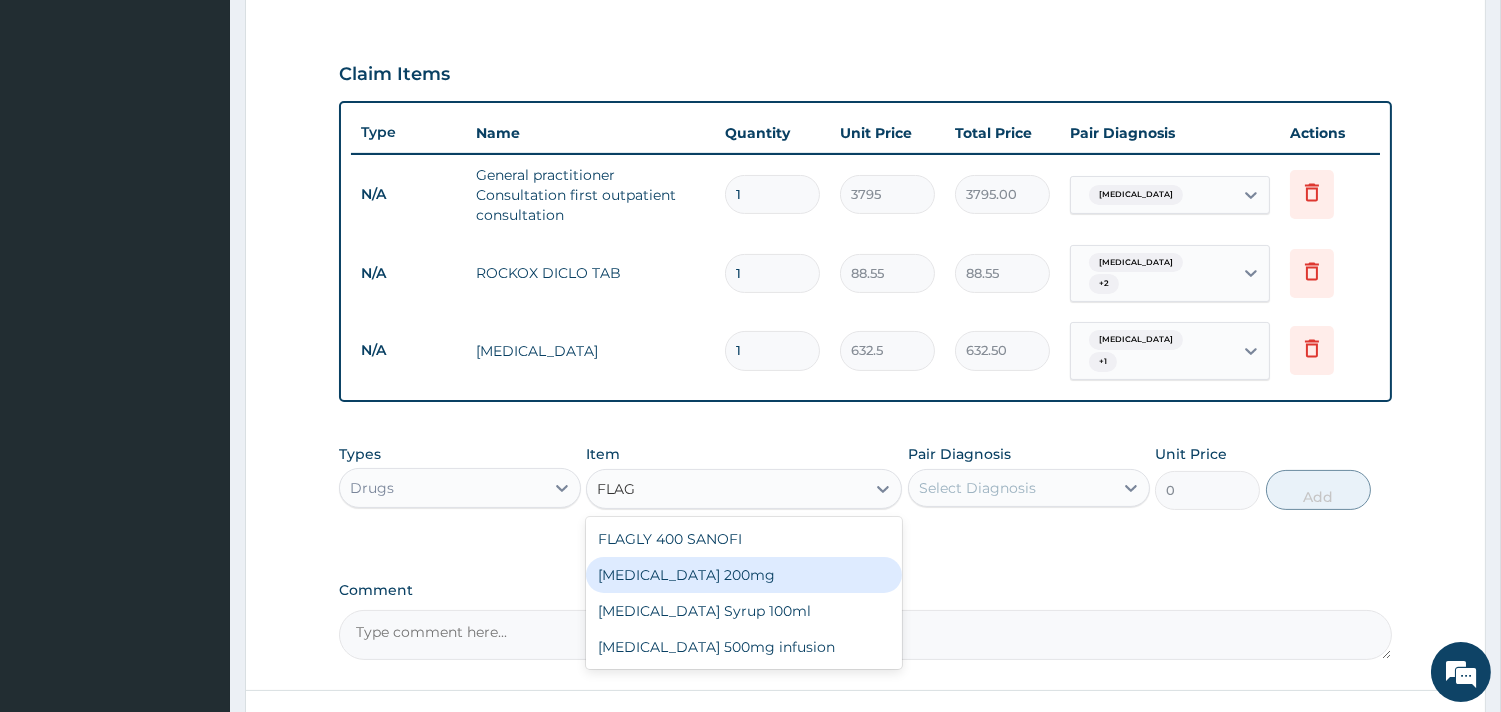 click on "Flagyl 200mg" at bounding box center [744, 575] 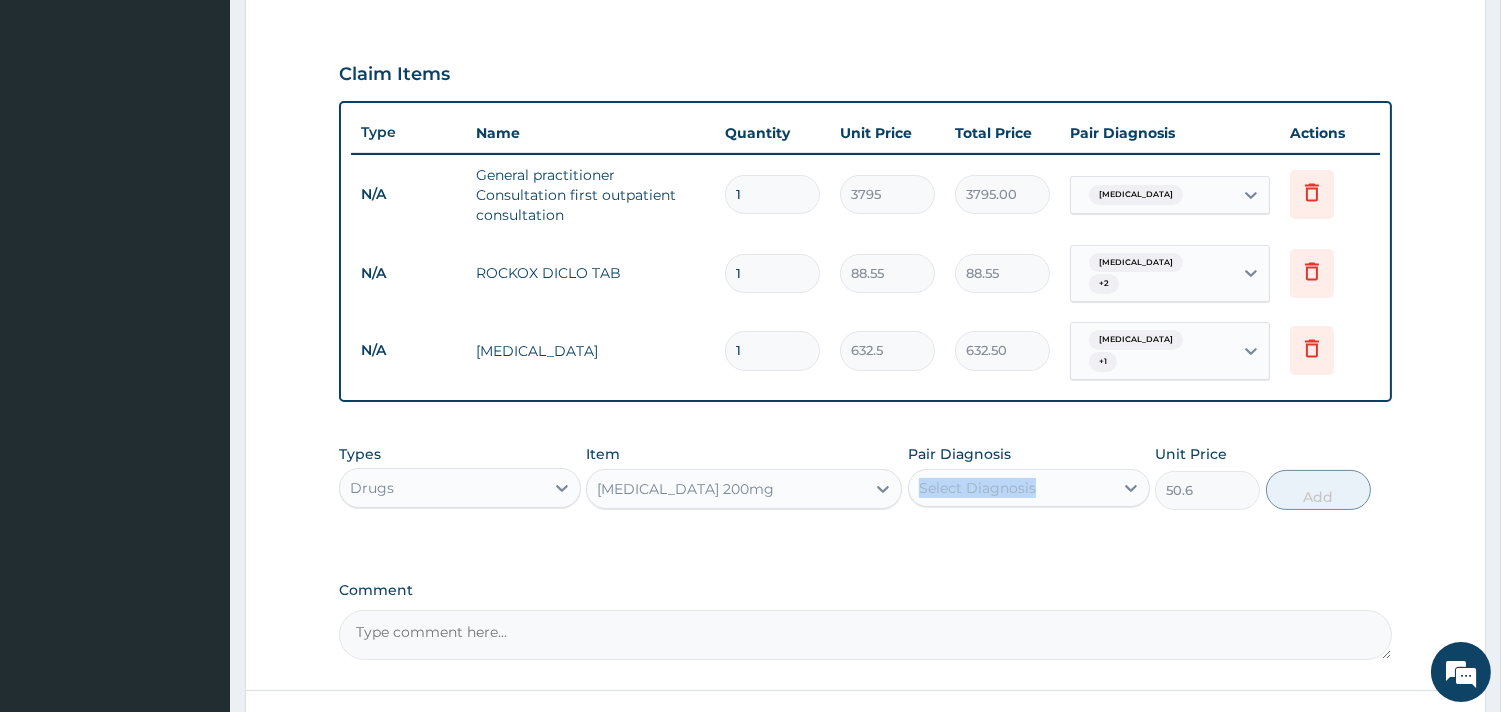 drag, startPoint x: 1093, startPoint y: 448, endPoint x: 1052, endPoint y: 470, distance: 46.52956 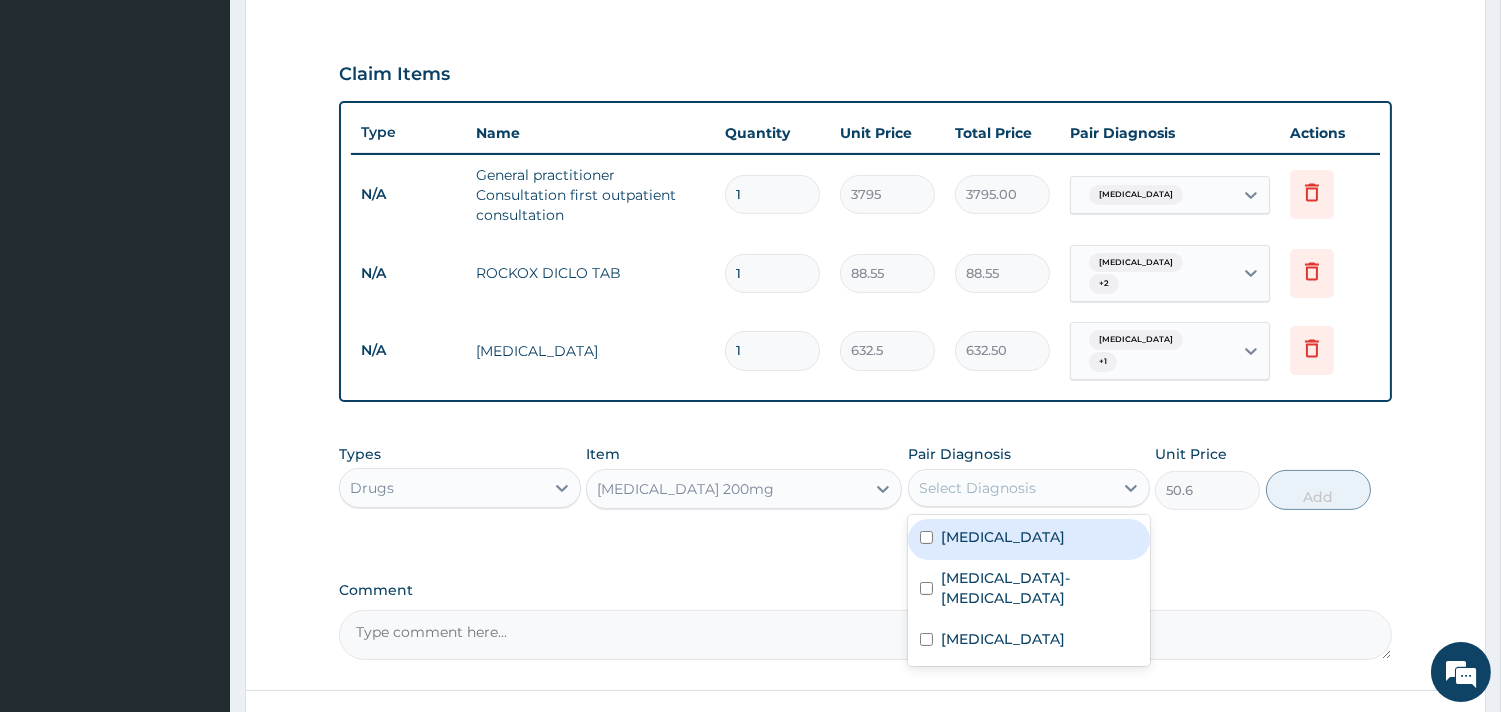 click on "Select Diagnosis" at bounding box center (977, 488) 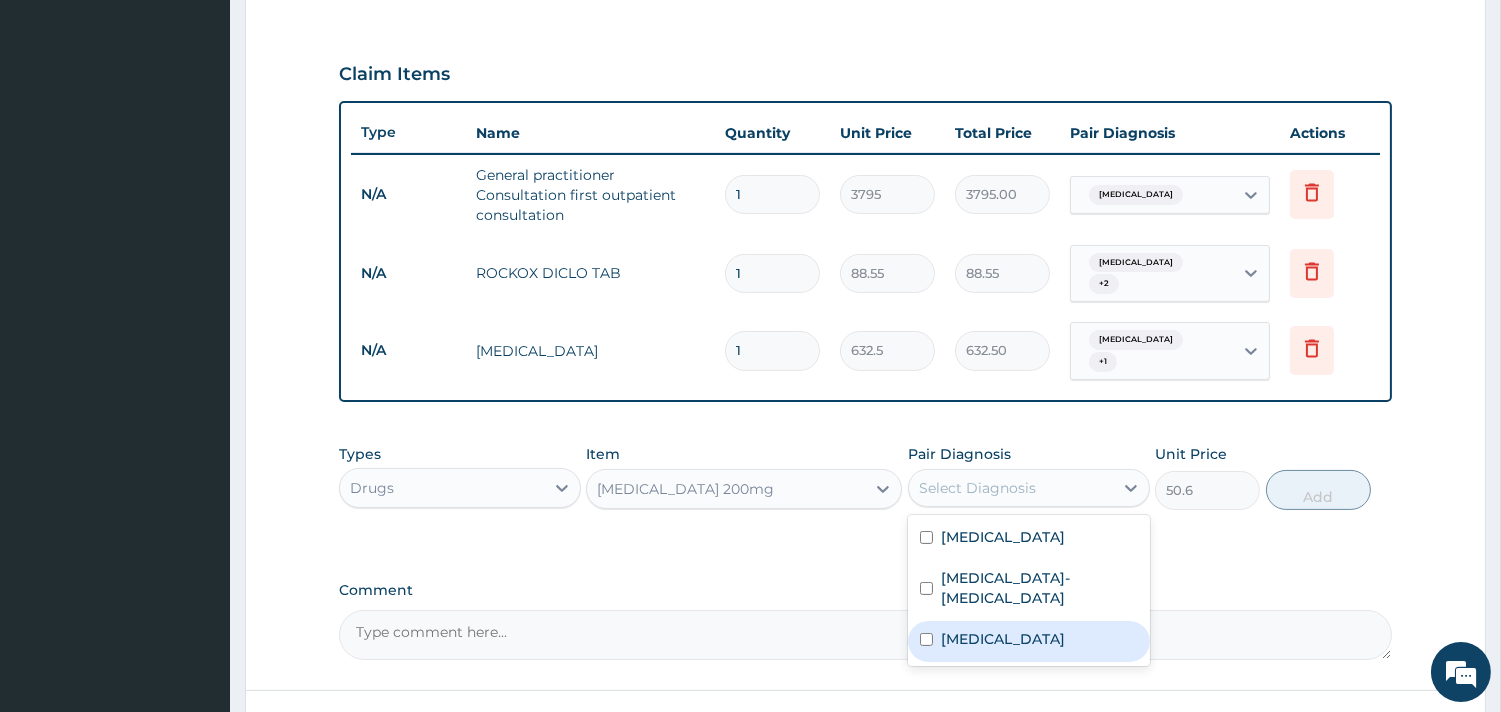drag, startPoint x: 1003, startPoint y: 616, endPoint x: 1008, endPoint y: 565, distance: 51.24451 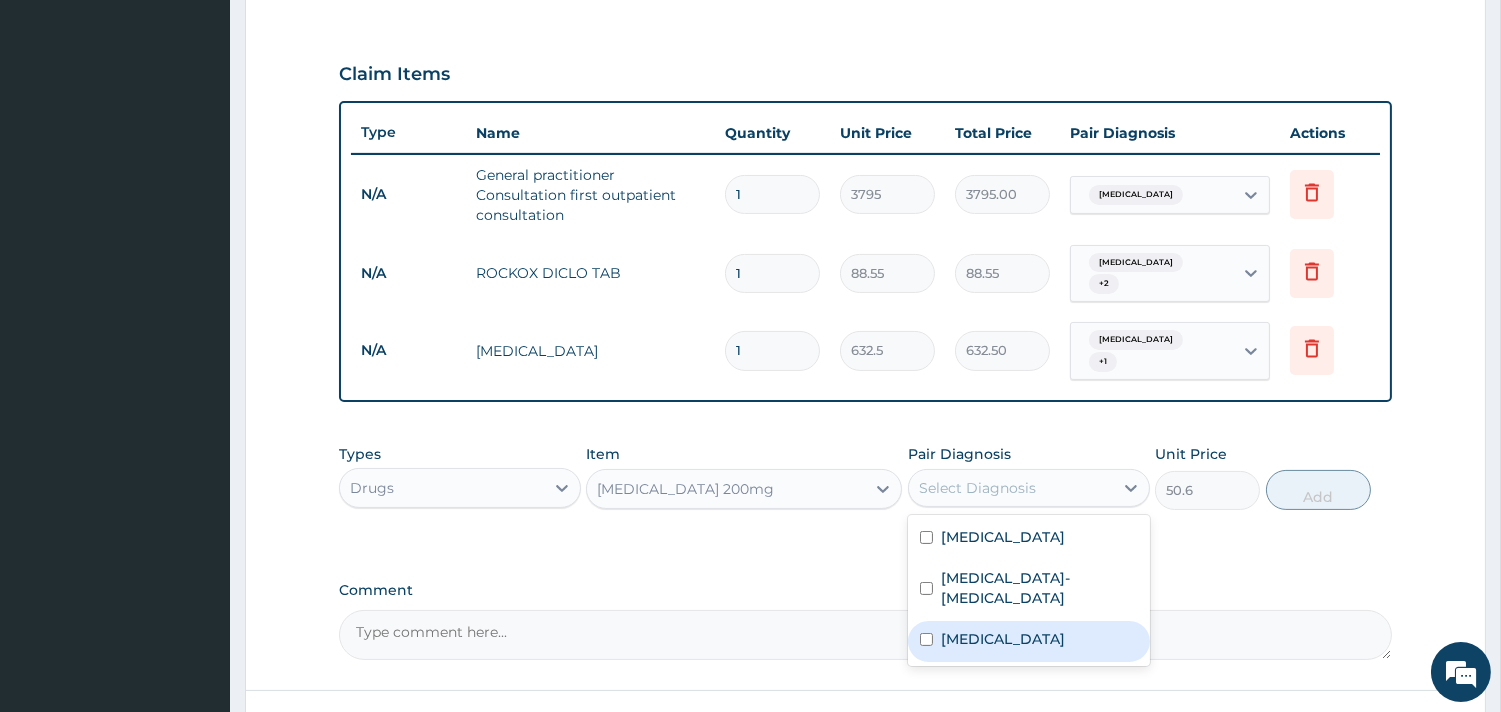 click on "Malaria Sickle cell-hemoglobin D disease Gastritis" at bounding box center [1029, 590] 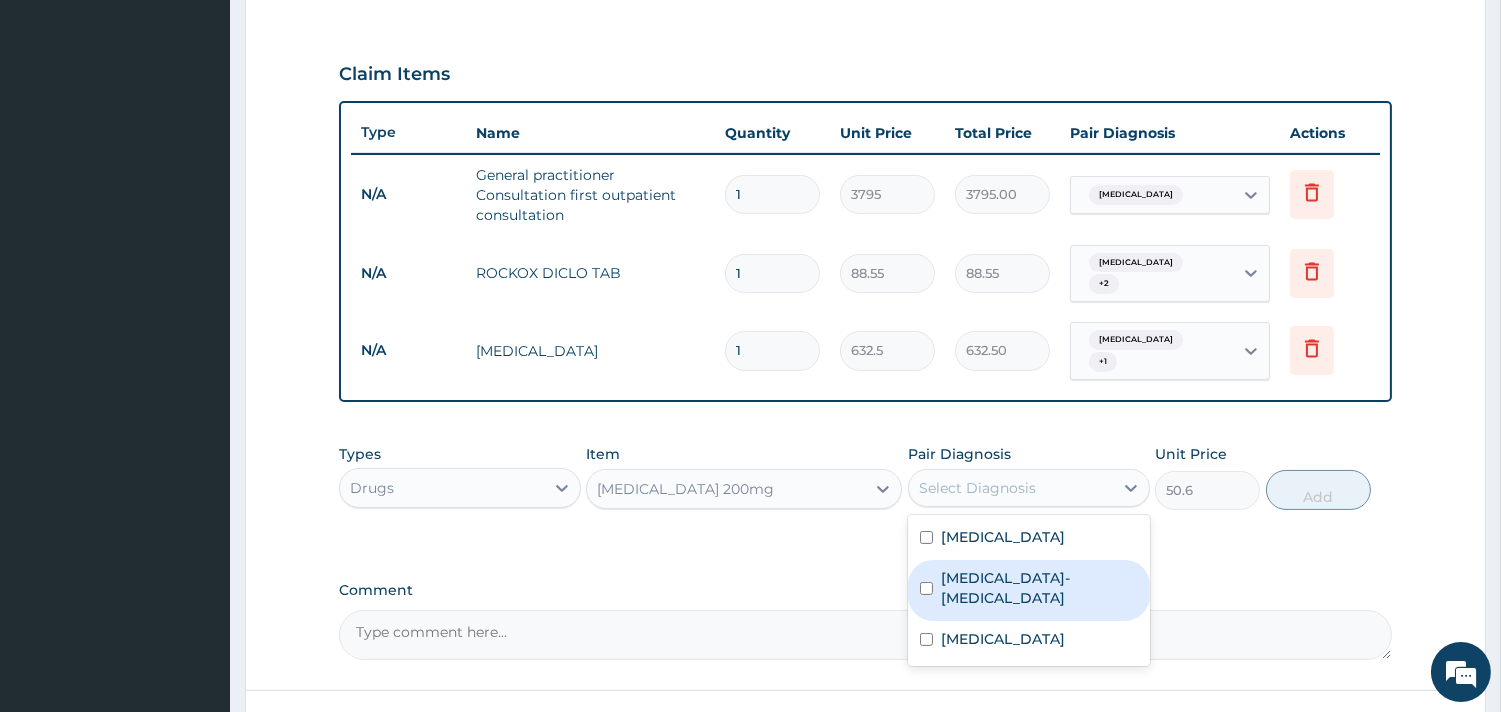 drag, startPoint x: 1008, startPoint y: 562, endPoint x: 1001, endPoint y: 511, distance: 51.47815 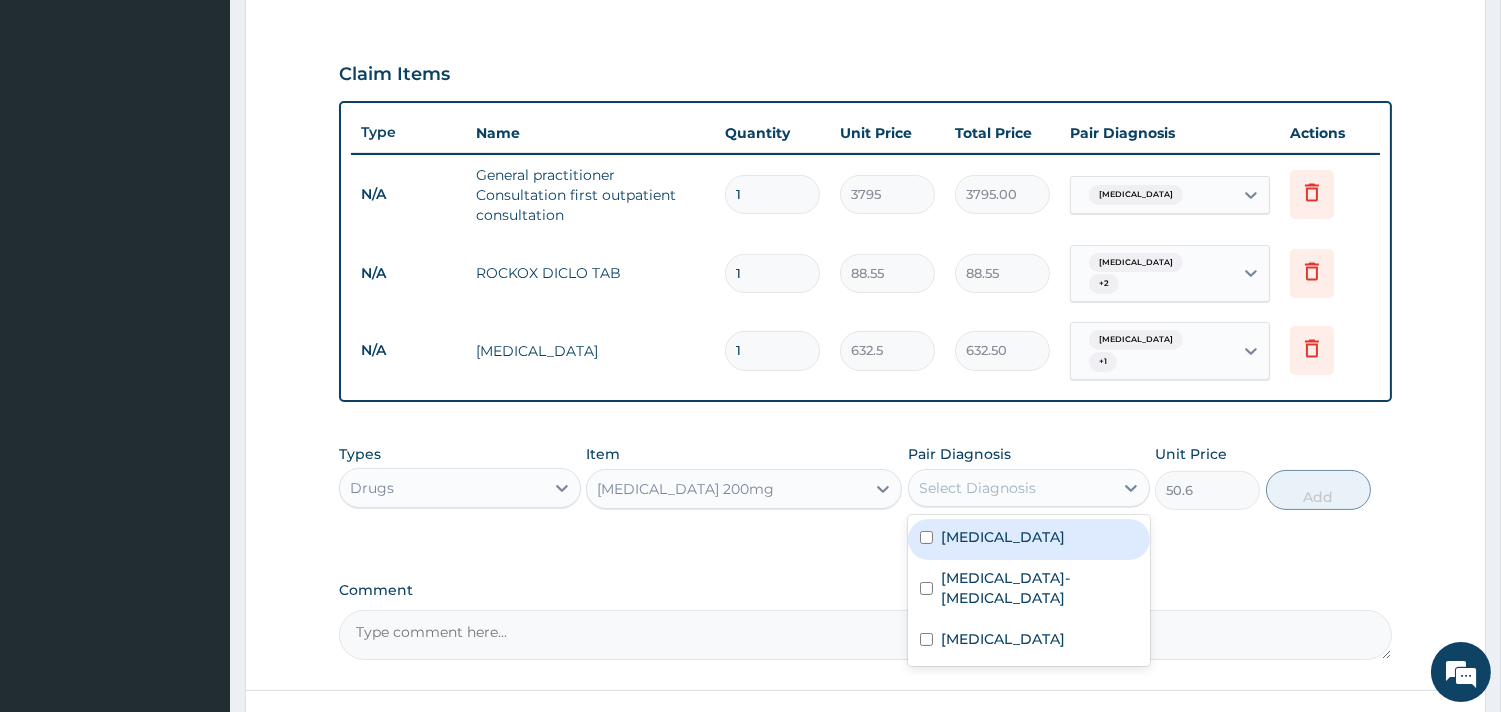click on "Malaria" at bounding box center [1029, 539] 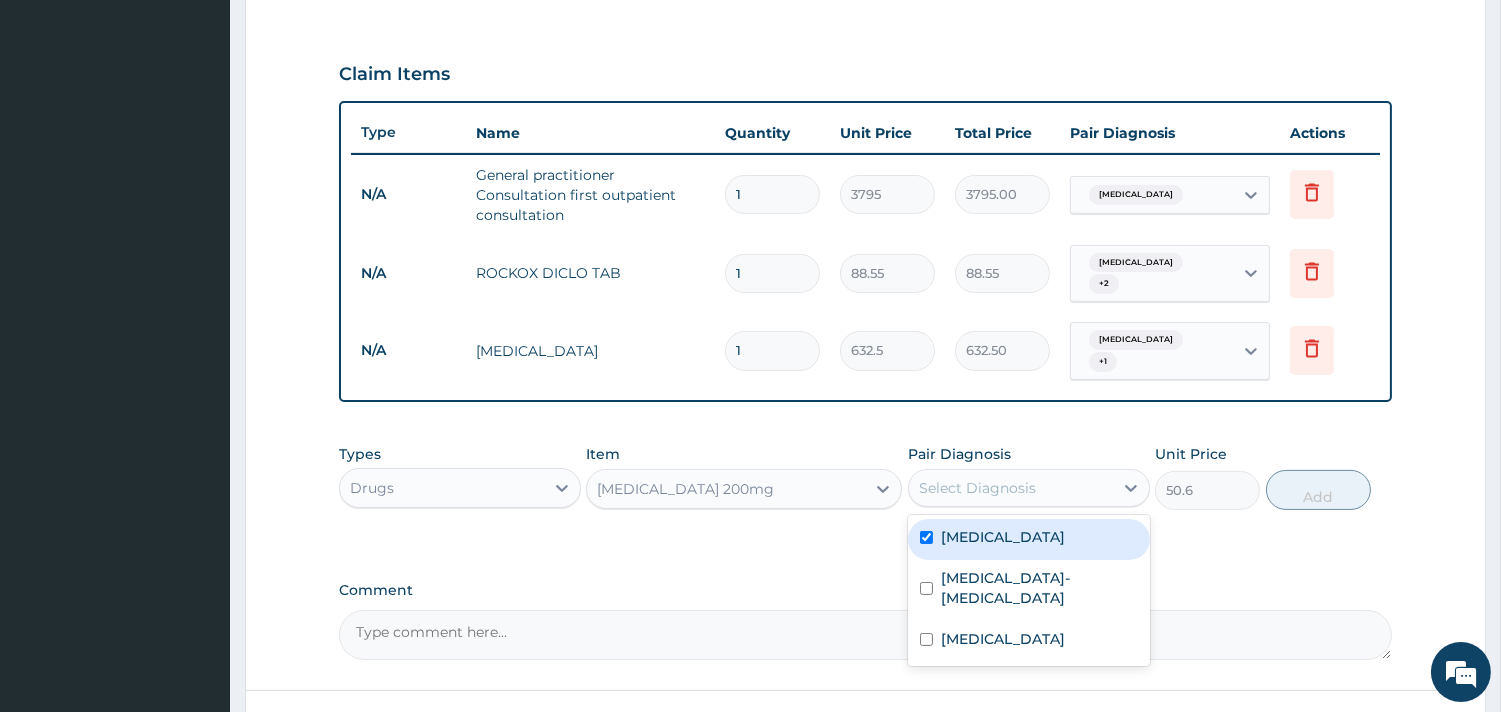checkbox on "true" 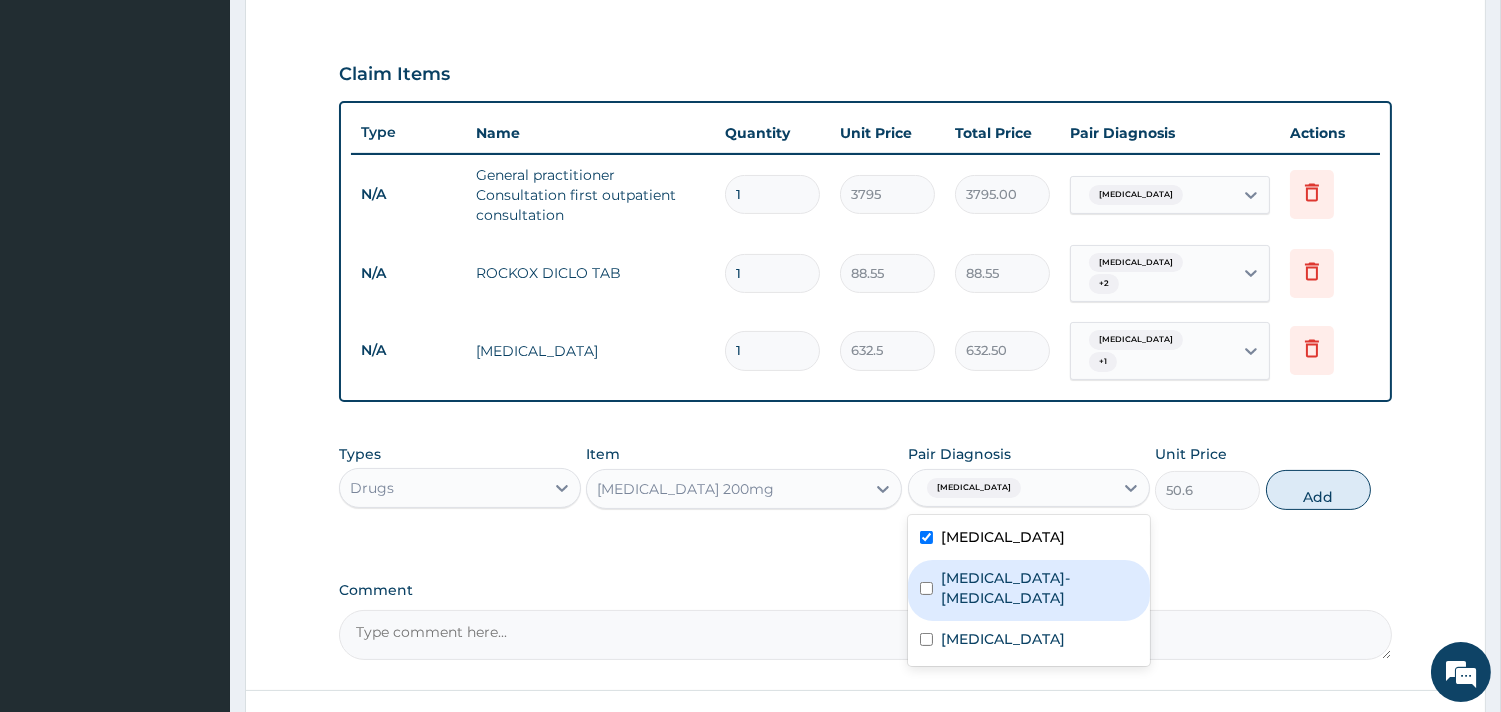 click on "Sickle cell-hemoglobin D disease" at bounding box center [1039, 588] 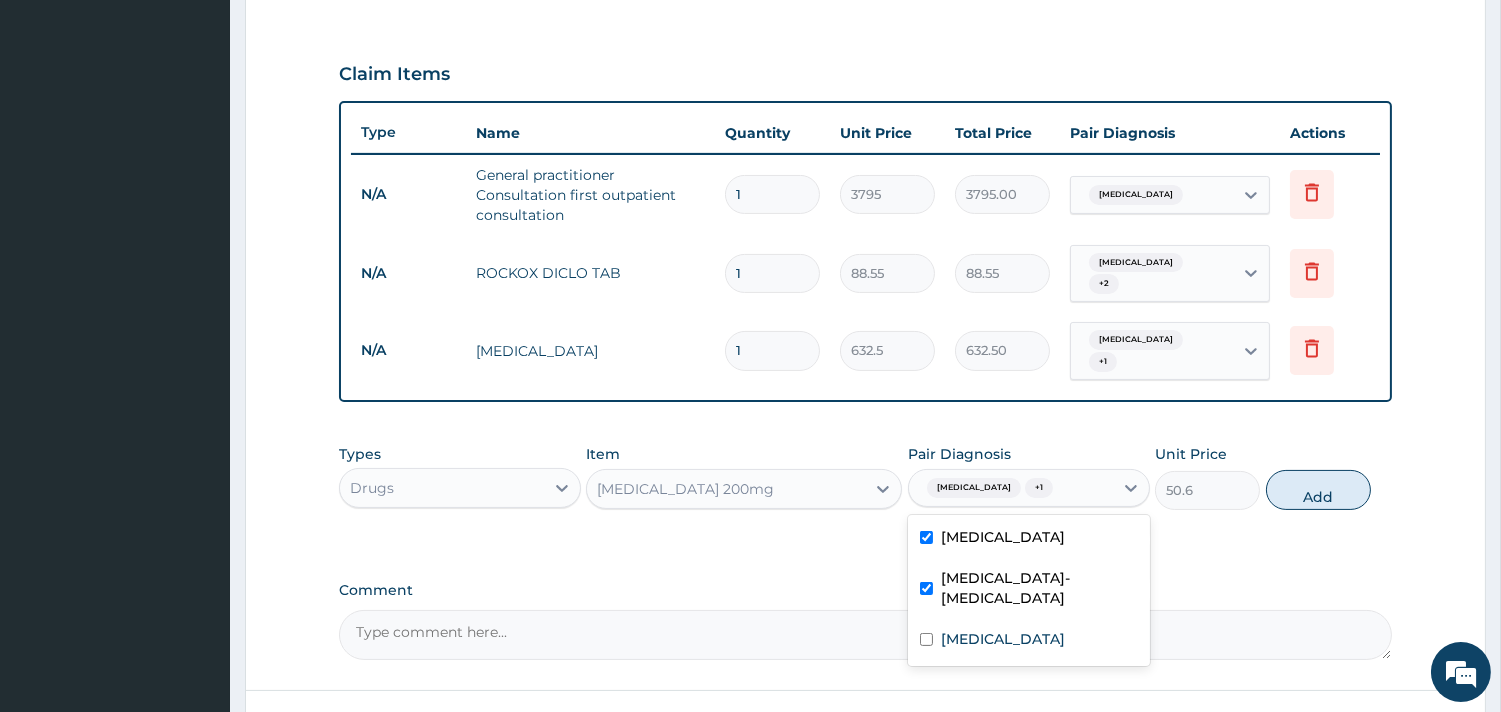 click on "Sickle cell-hemoglobin D disease" at bounding box center (1039, 588) 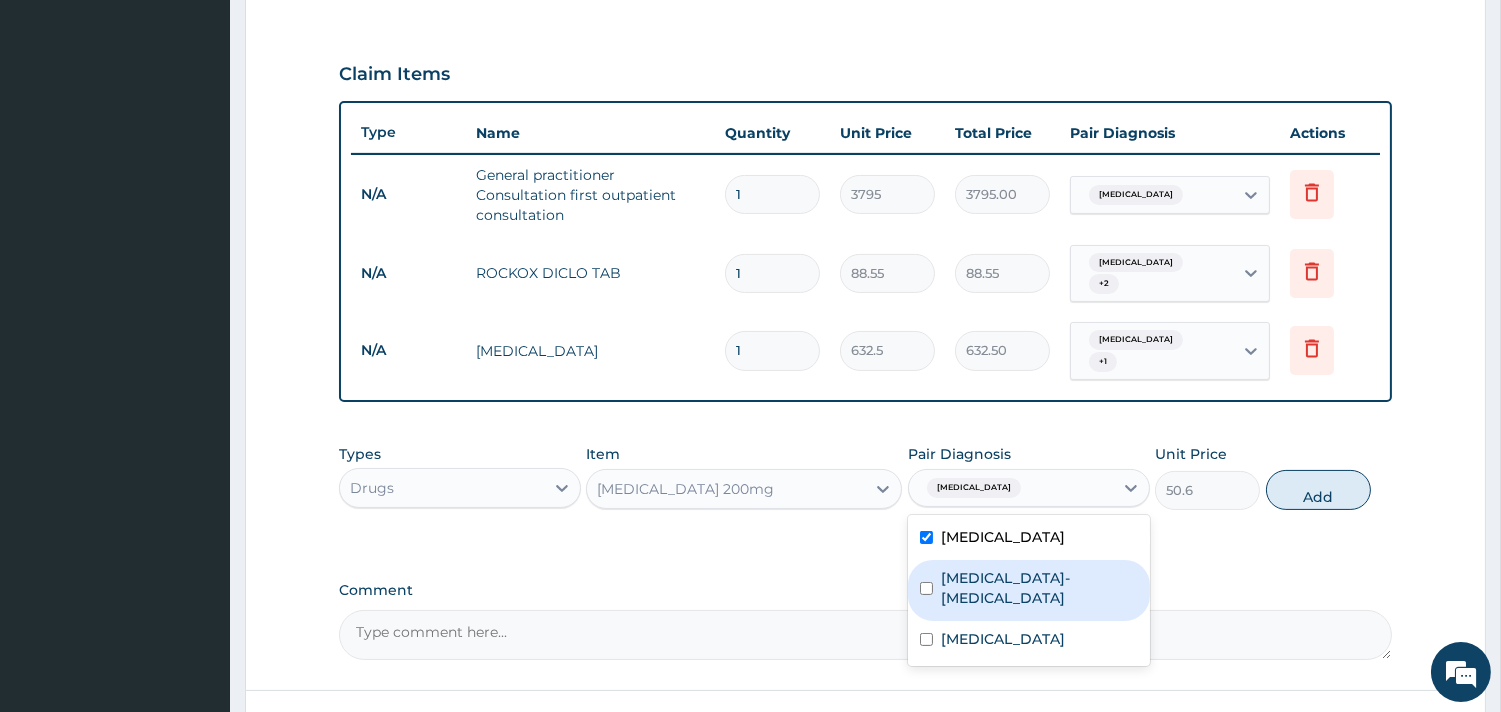 click on "Sickle cell-hemoglobin D disease" at bounding box center (1039, 588) 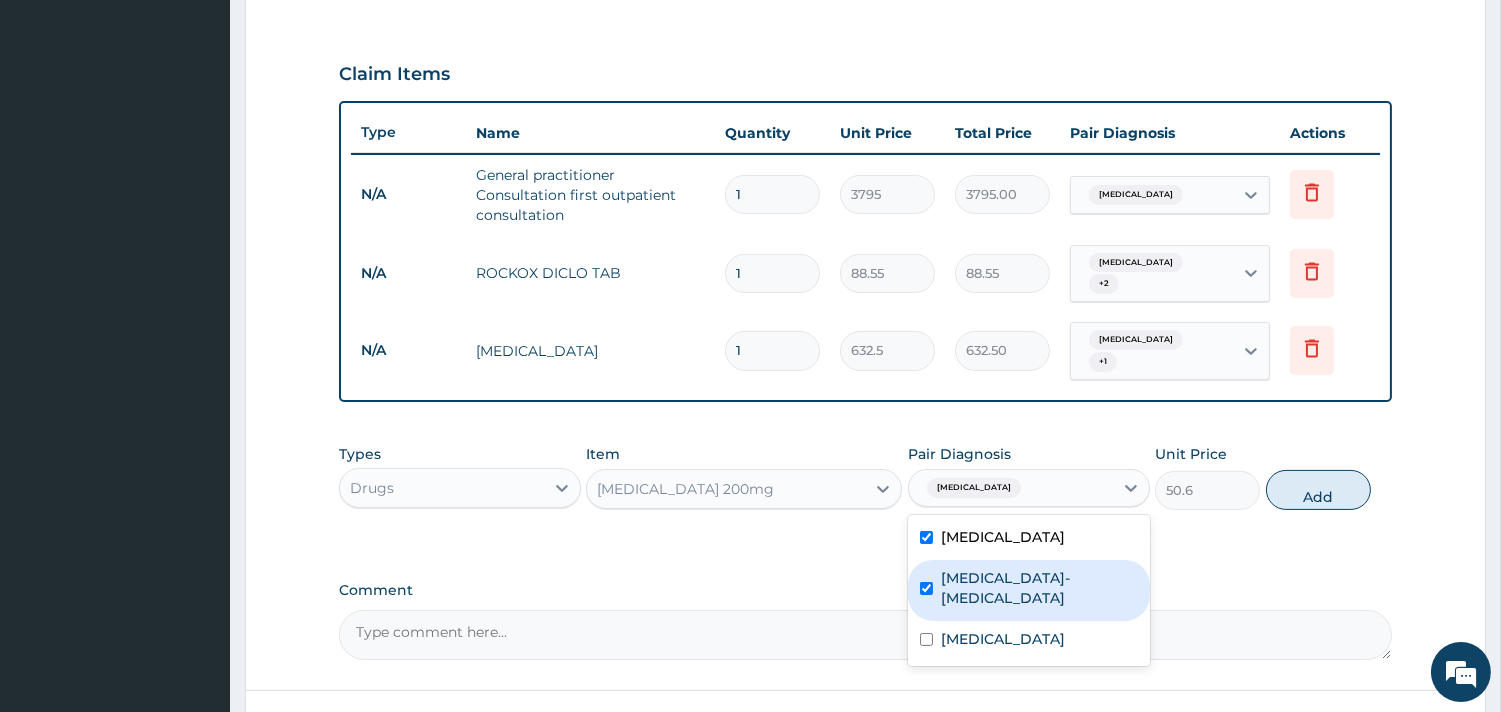 checkbox on "true" 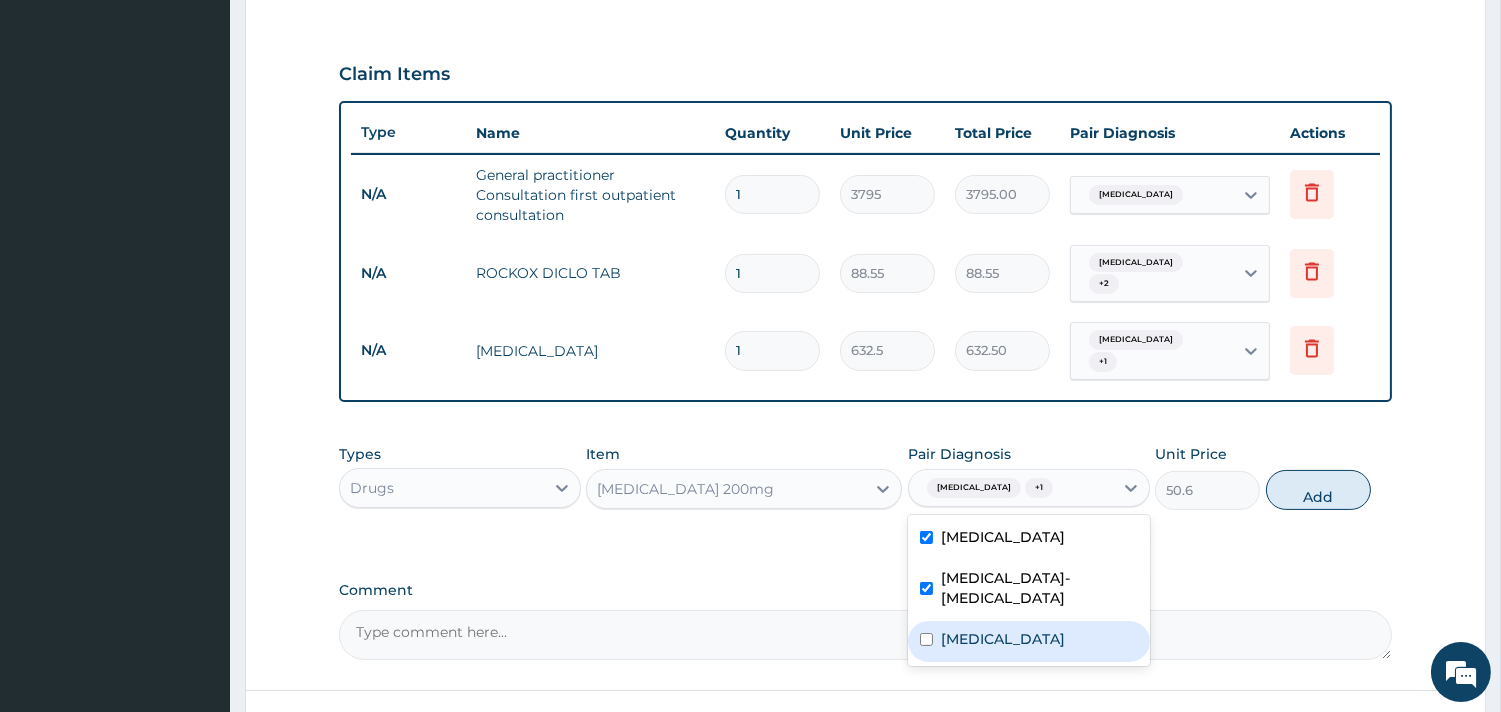 click on "Gastritis" at bounding box center [1029, 641] 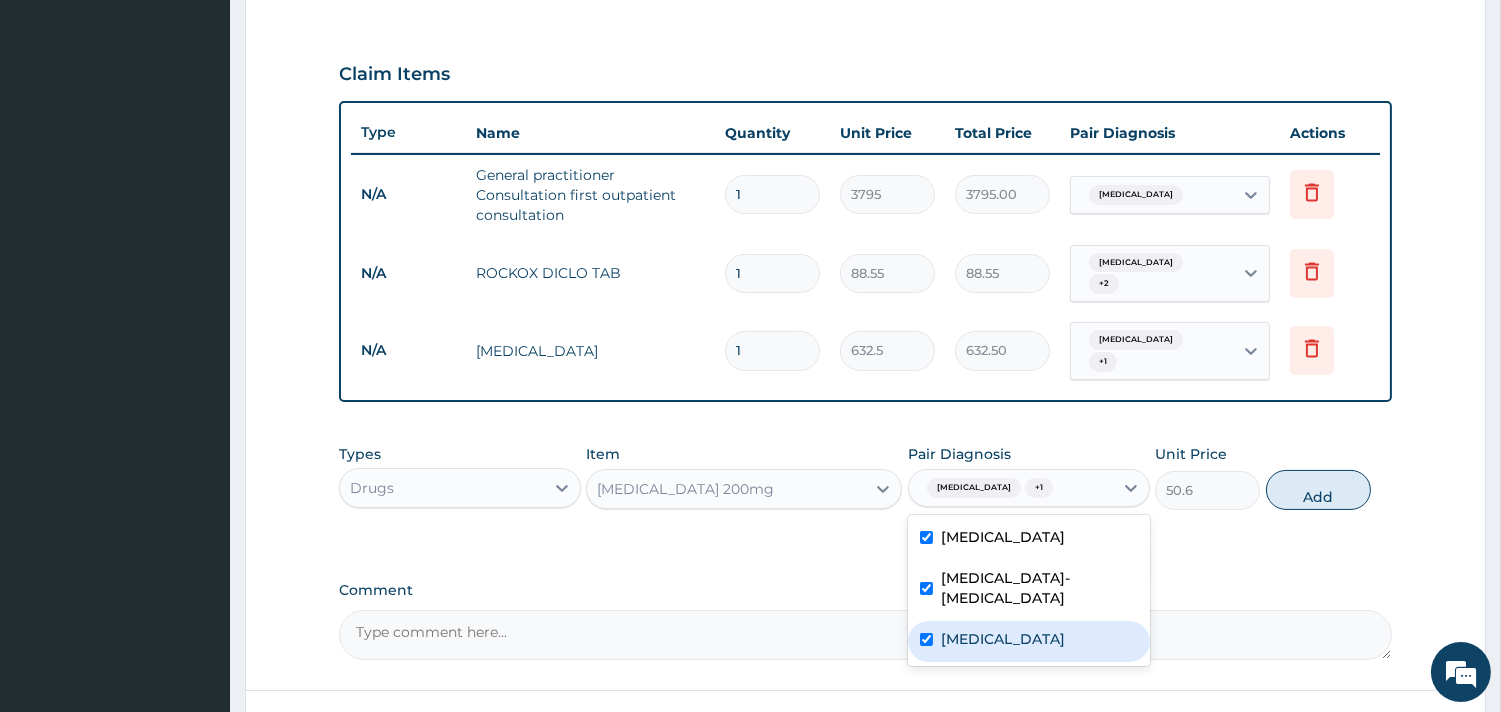 checkbox on "true" 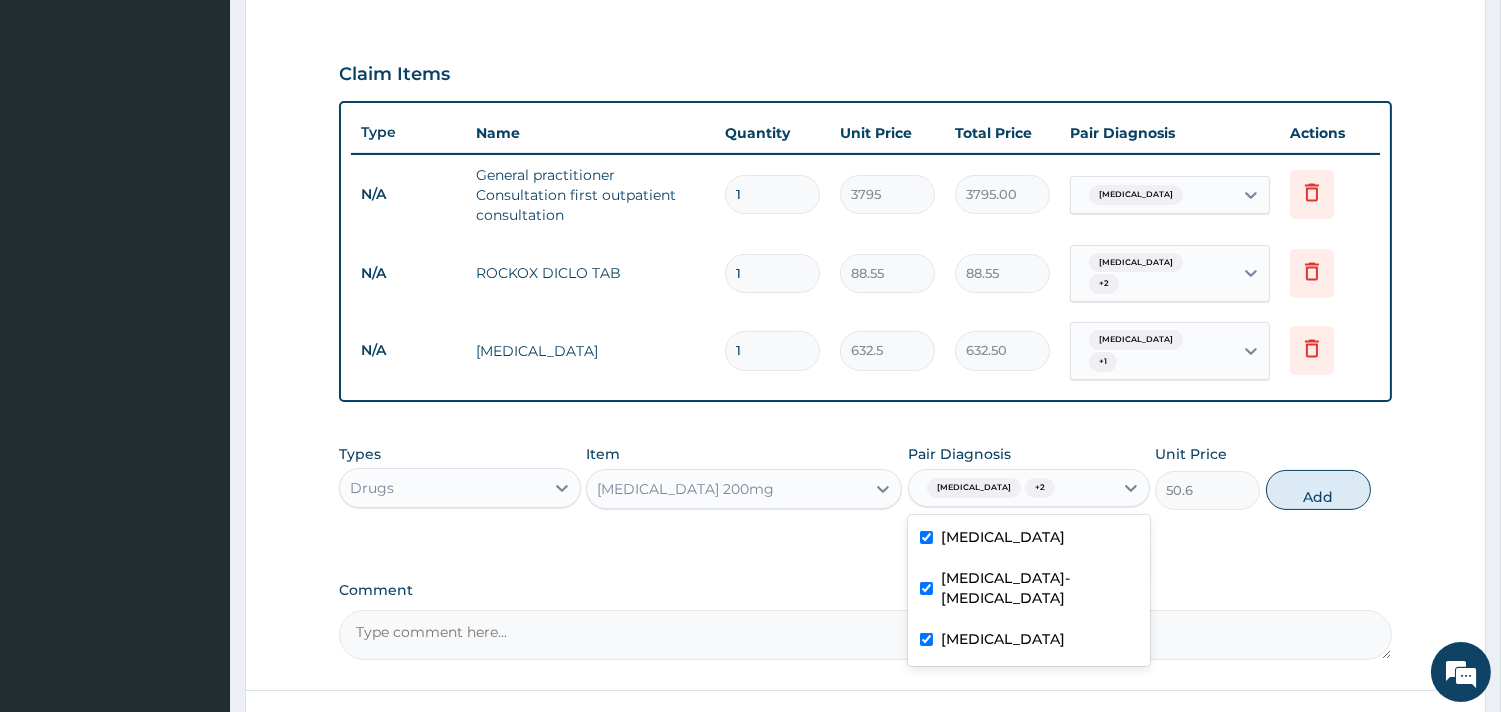 drag, startPoint x: 1322, startPoint y: 468, endPoint x: 920, endPoint y: 521, distance: 405.47873 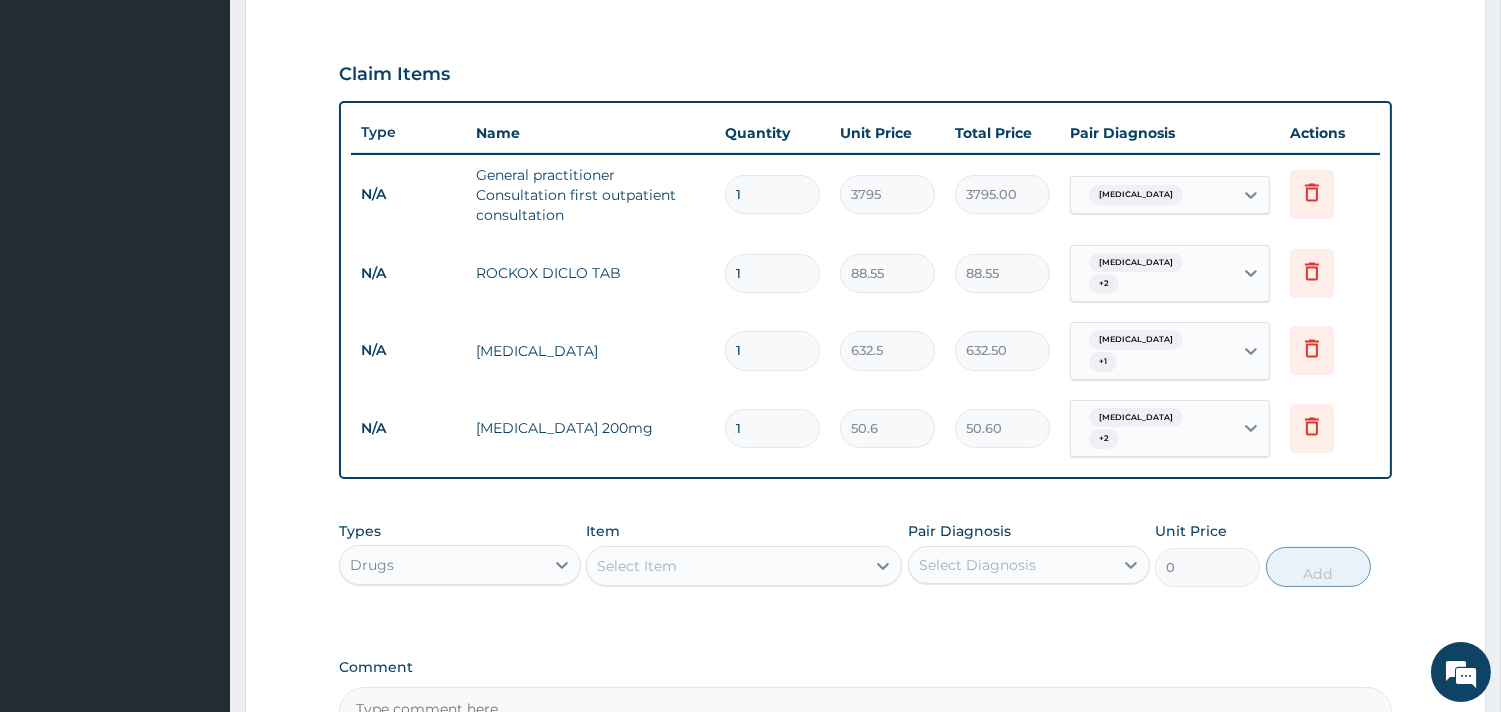 click on "Select Item" at bounding box center [637, 566] 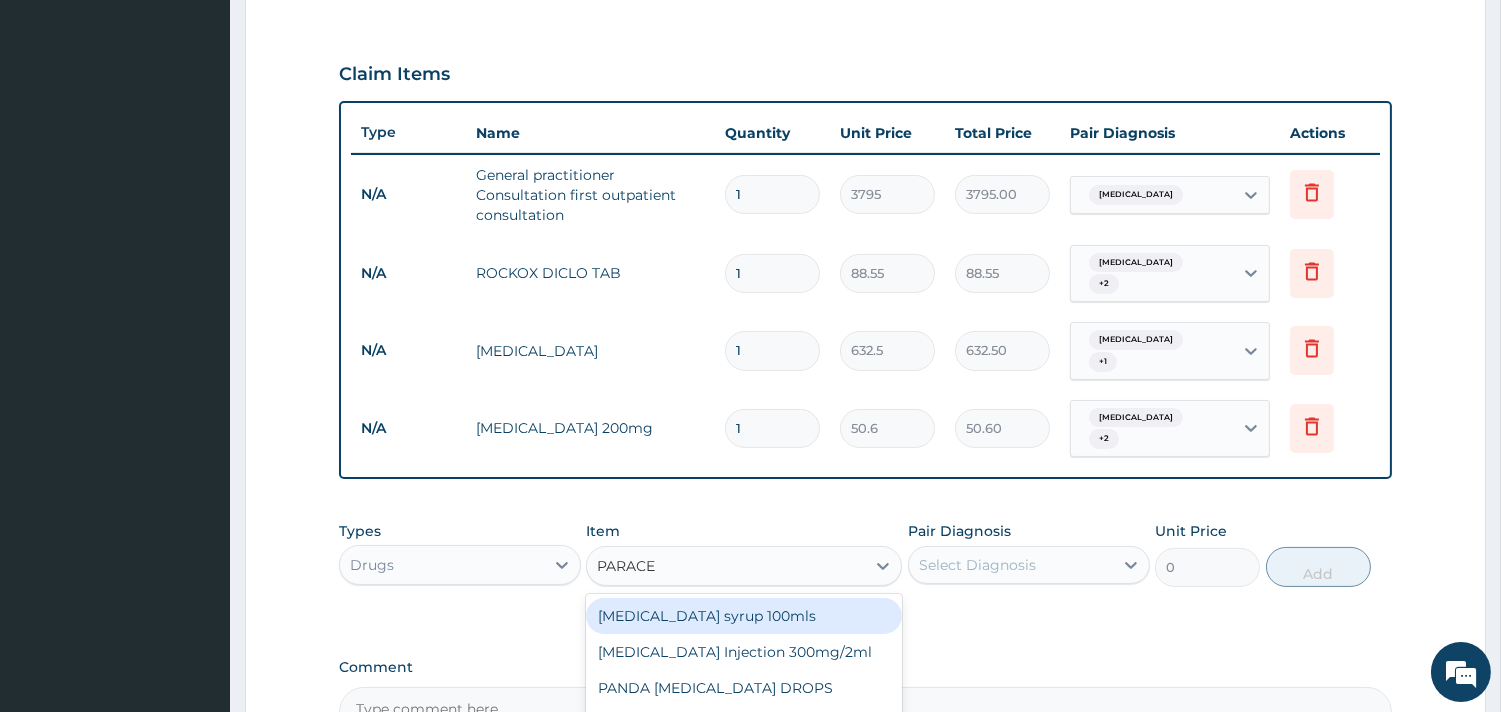 type on "PARACET" 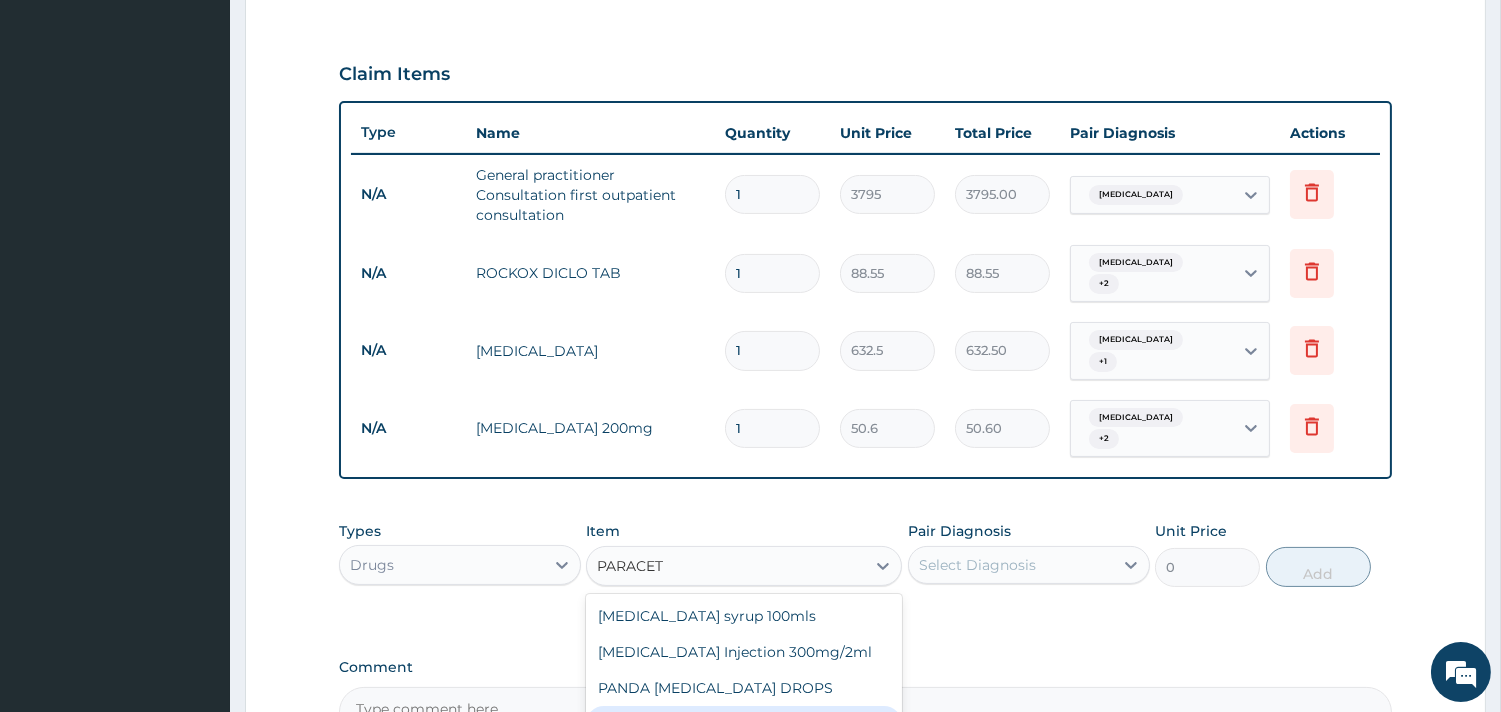 click on "EMZOR PARACETAMOL 500mg" at bounding box center [744, 724] 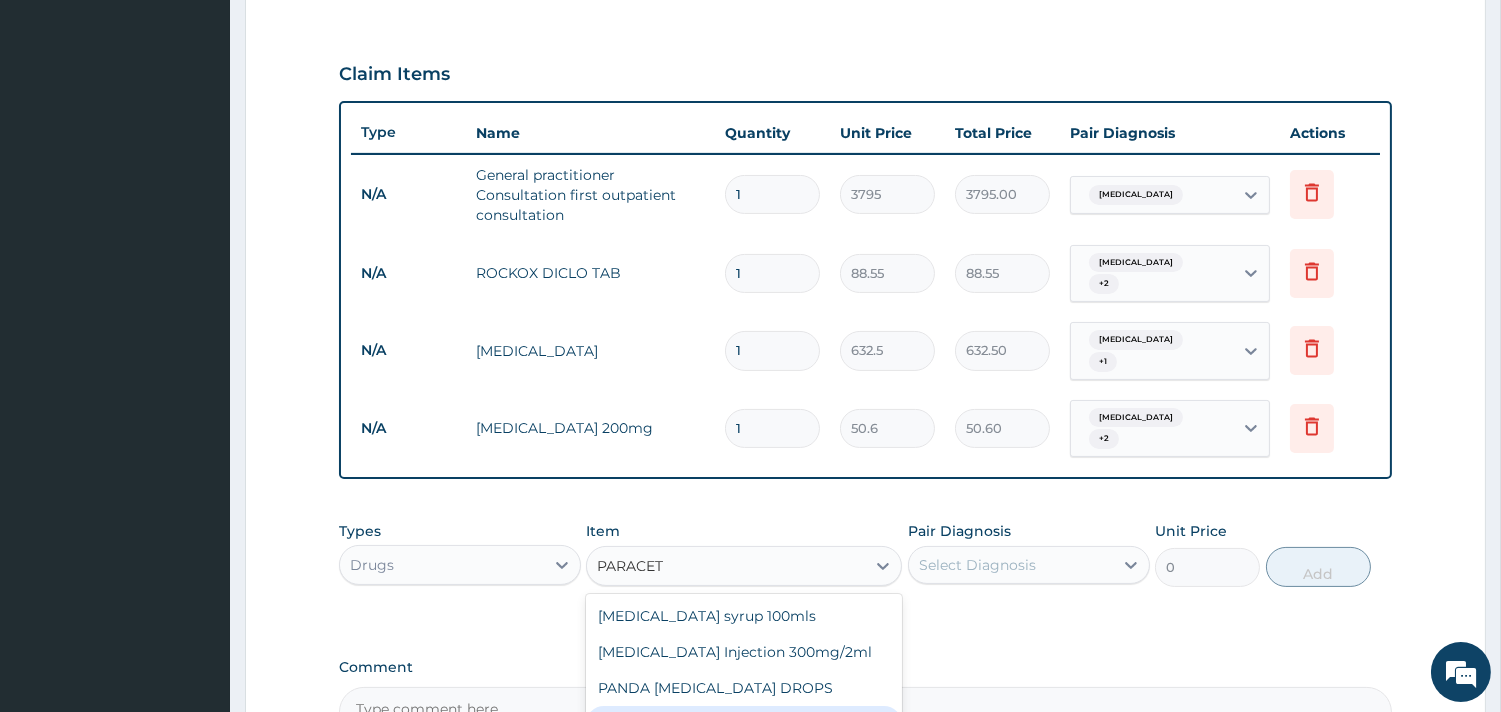 type 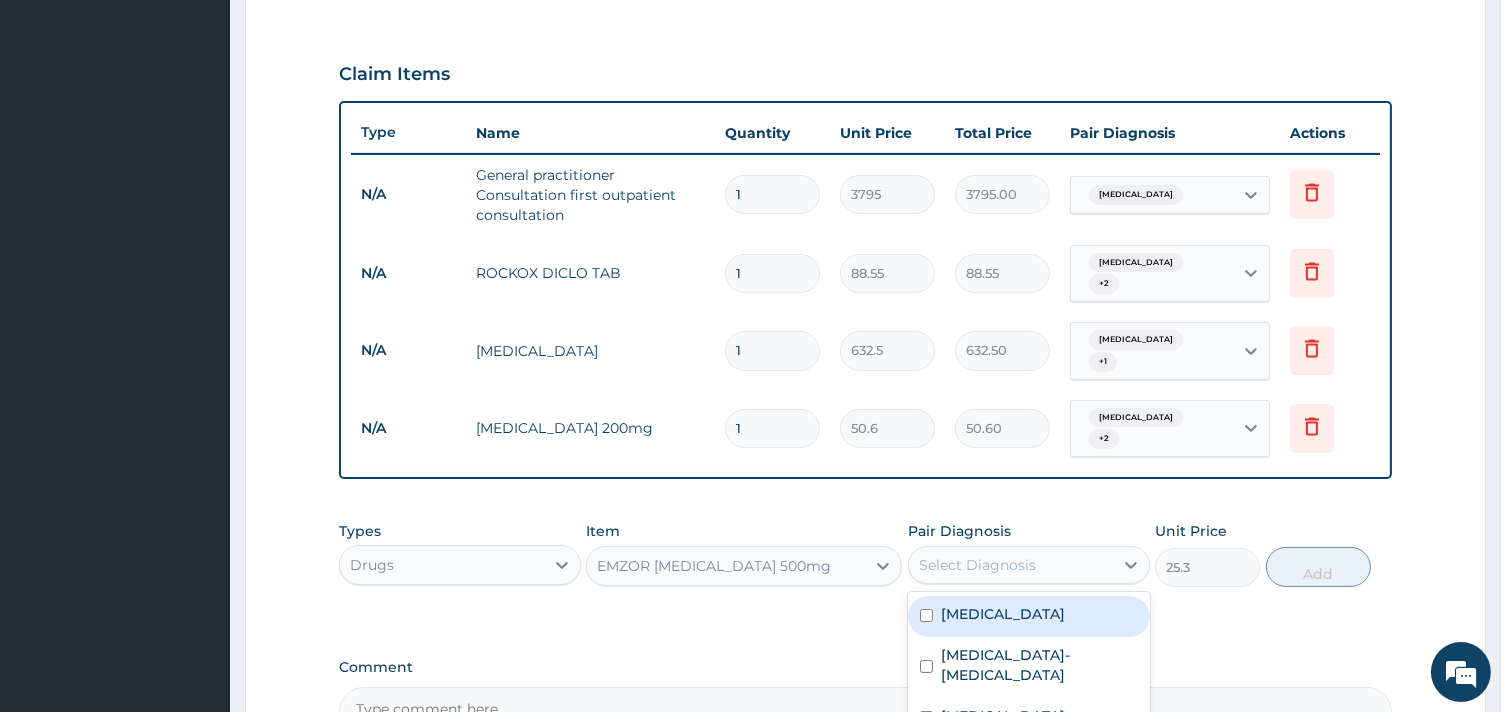 click on "Select Diagnosis" at bounding box center [977, 565] 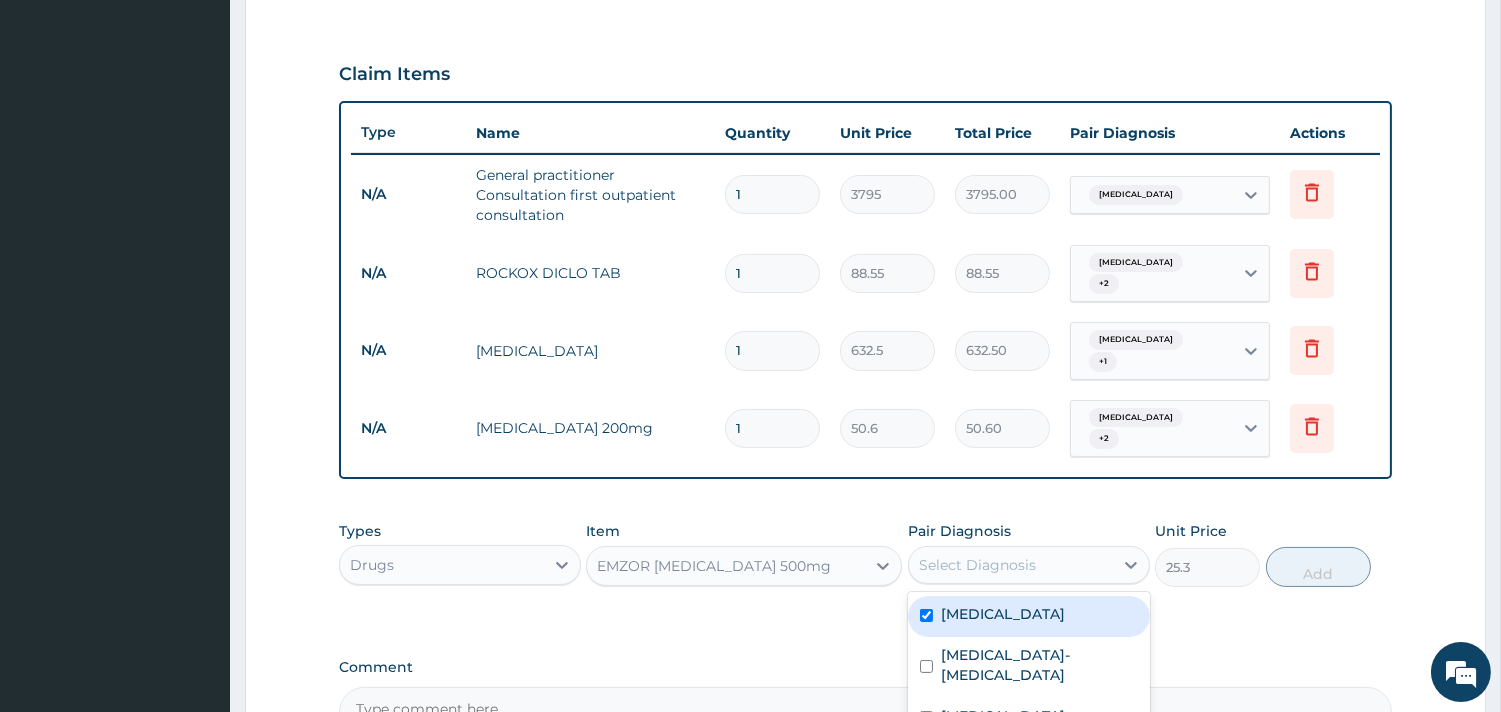 checkbox on "true" 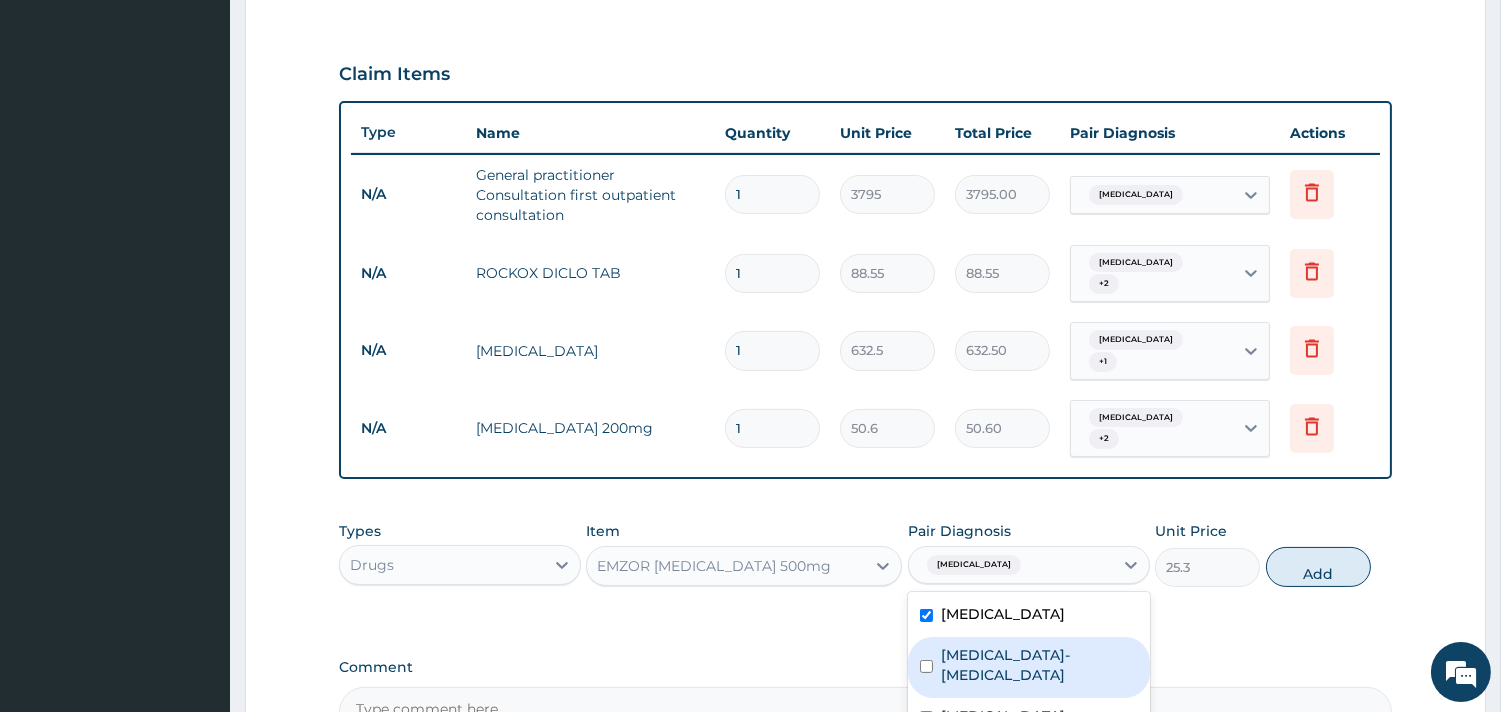 click on "Sickle cell-hemoglobin D disease" at bounding box center [1039, 665] 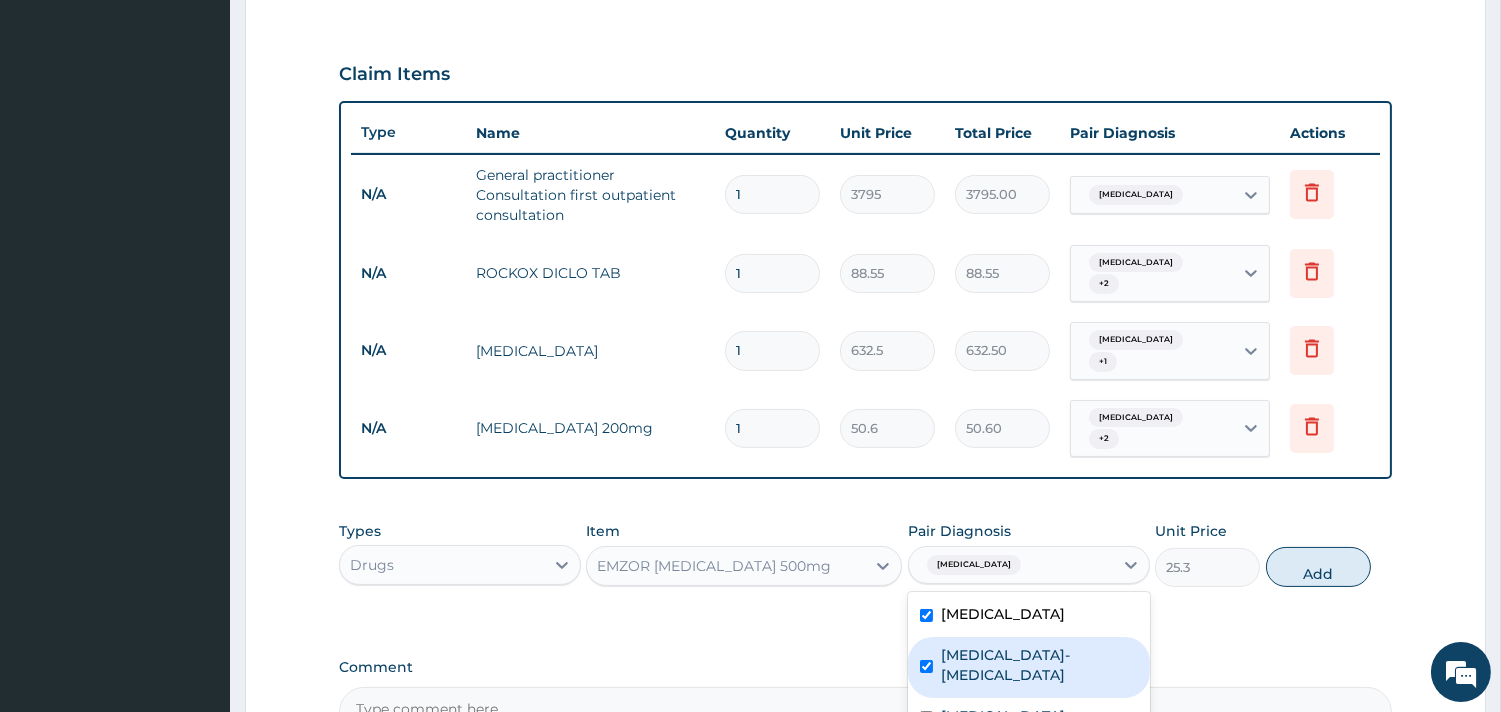 checkbox on "true" 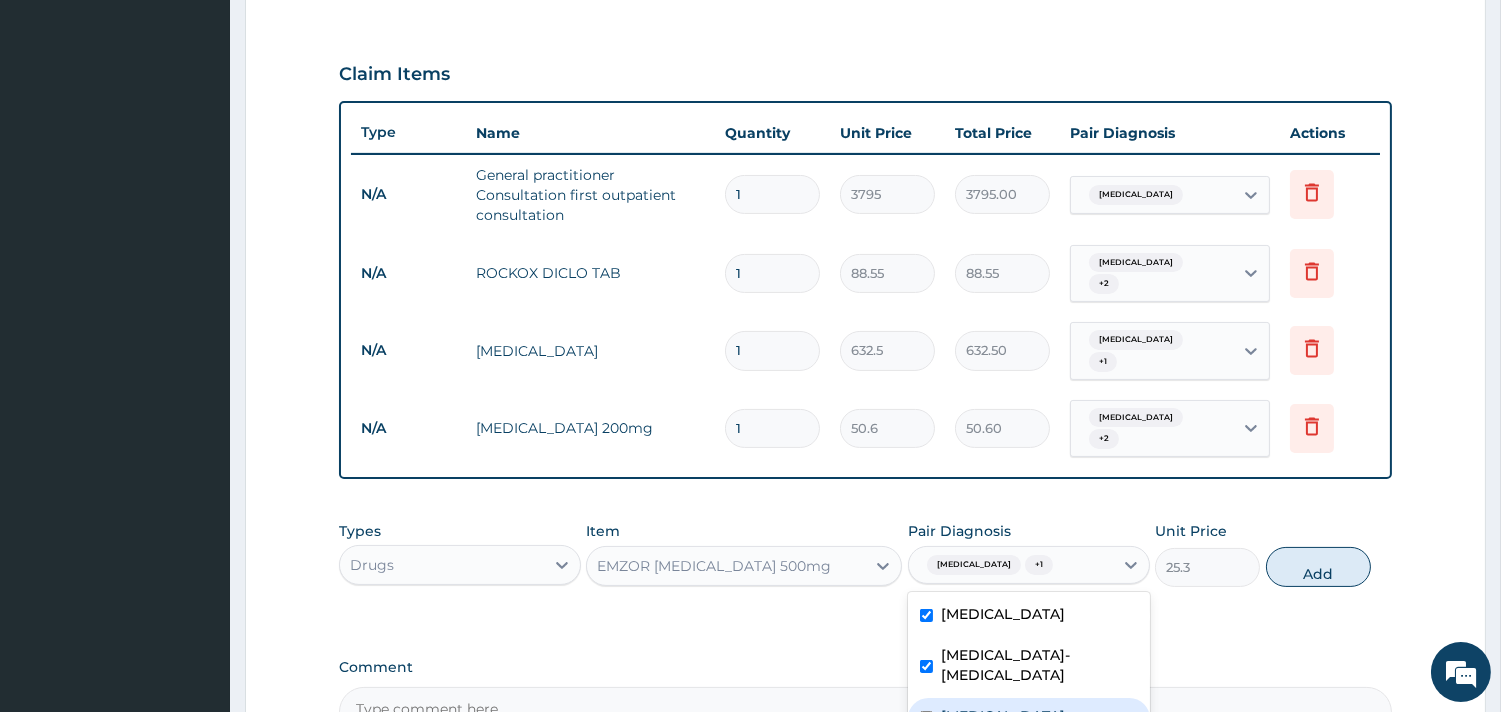 click on "Gastritis" at bounding box center [1029, 718] 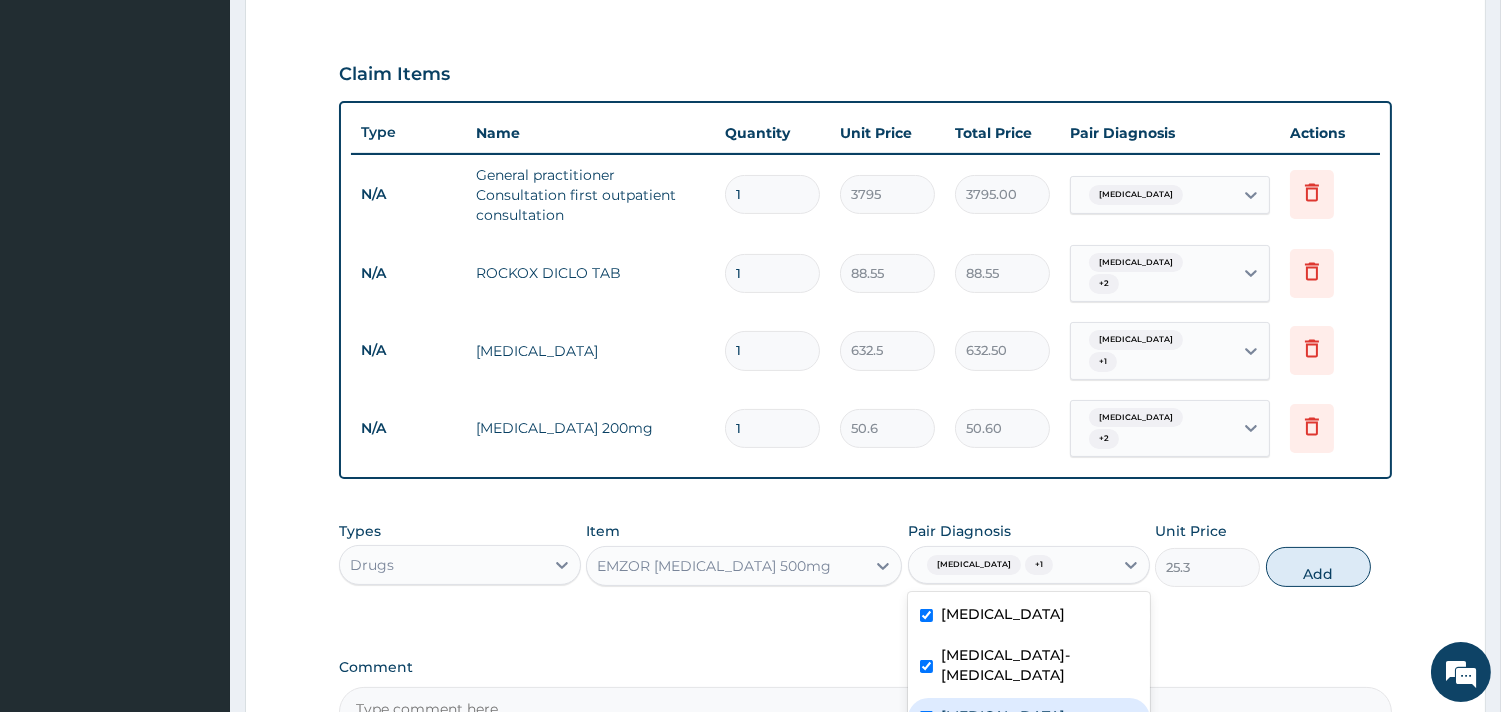 checkbox on "true" 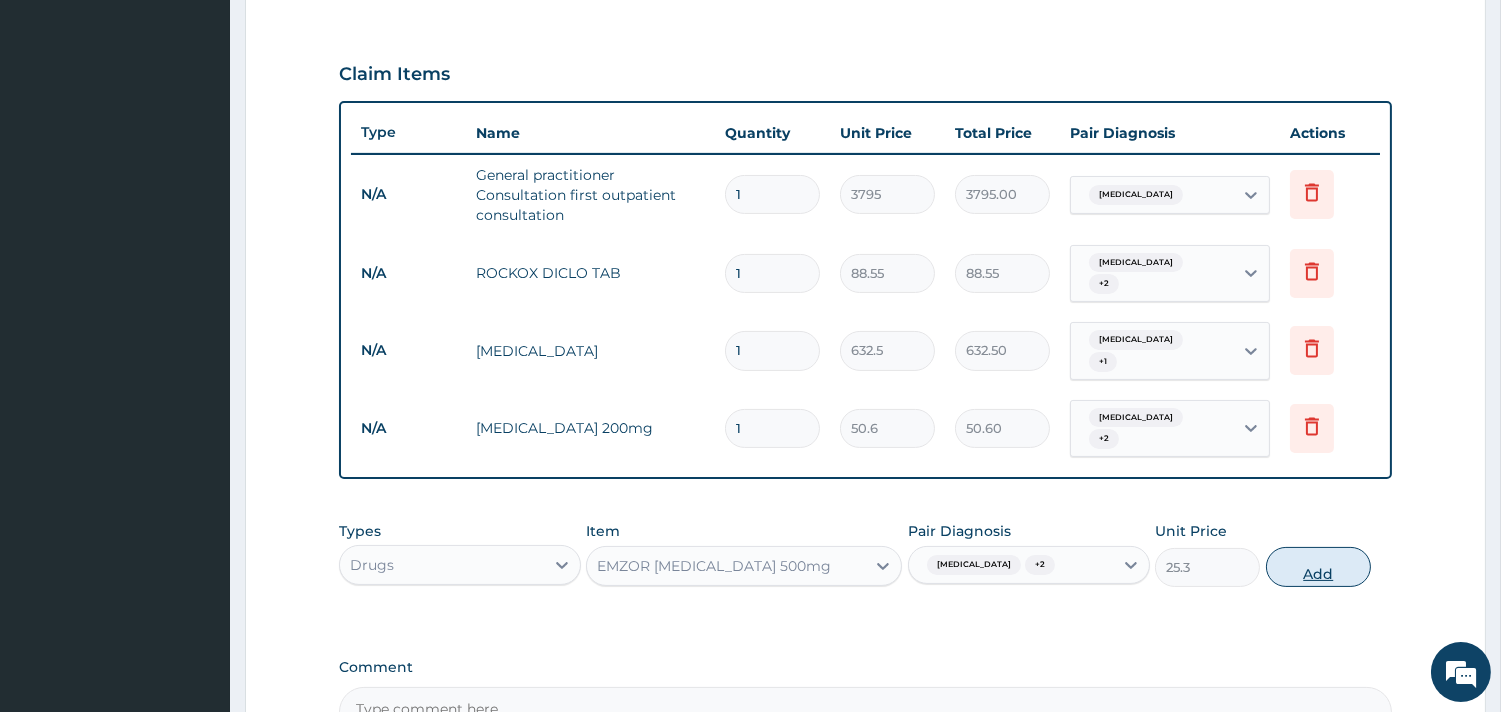 click on "Add" at bounding box center [1318, 567] 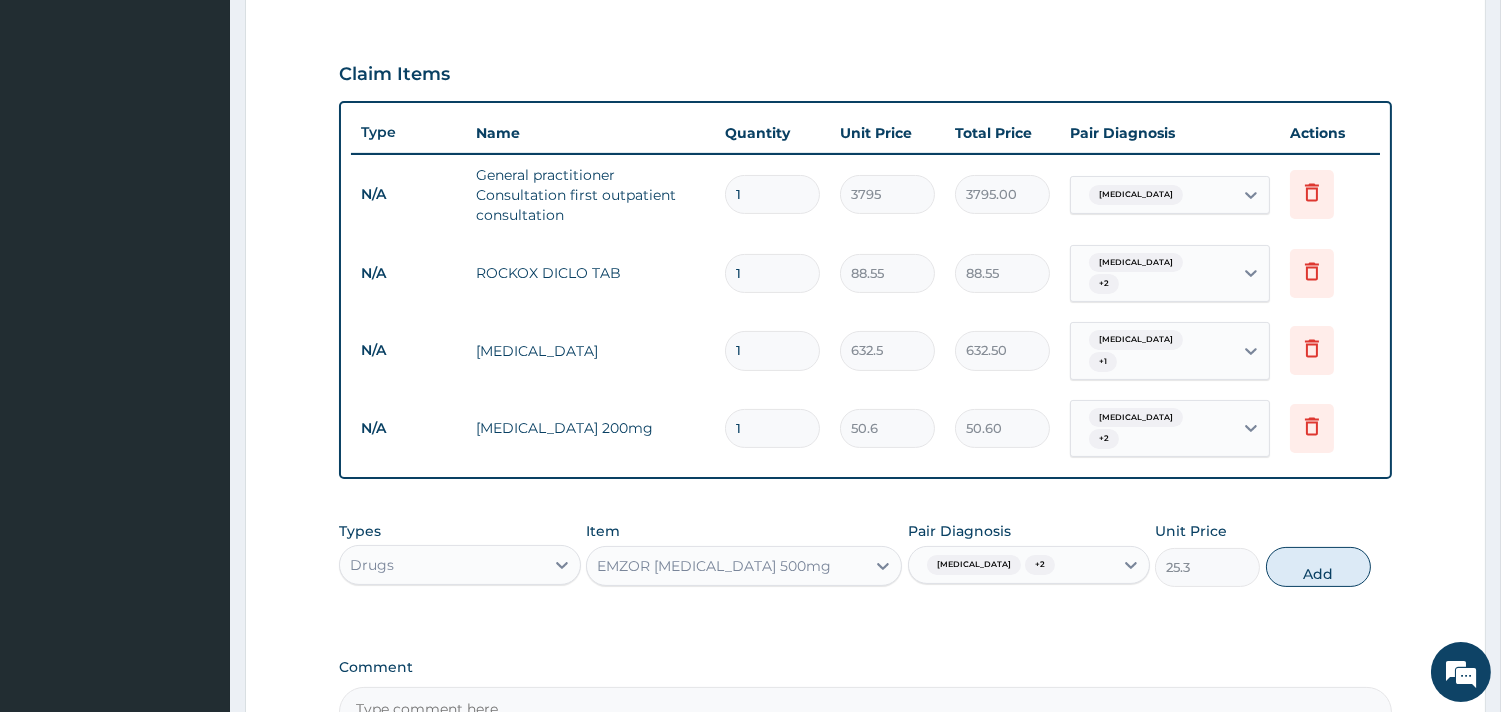 type on "0" 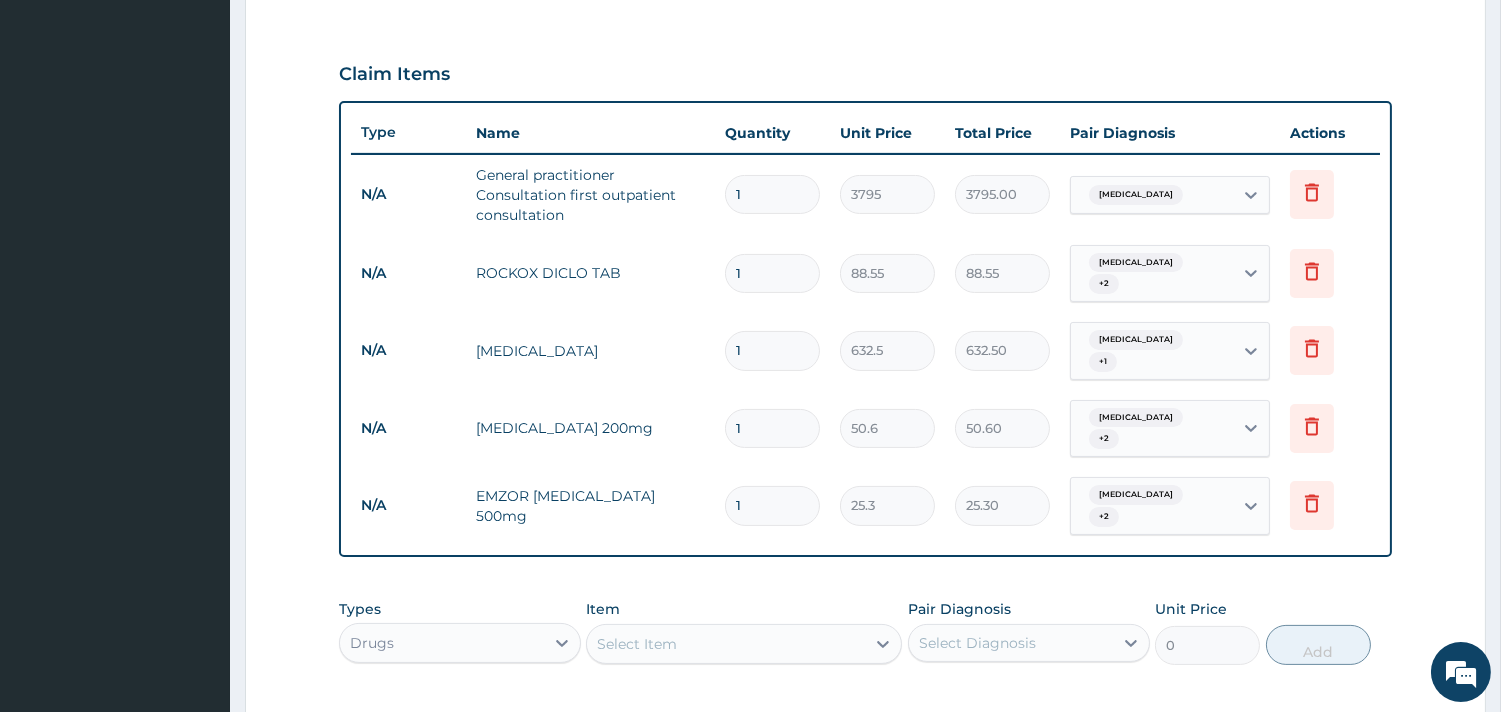 click on "Select Item" at bounding box center (726, 644) 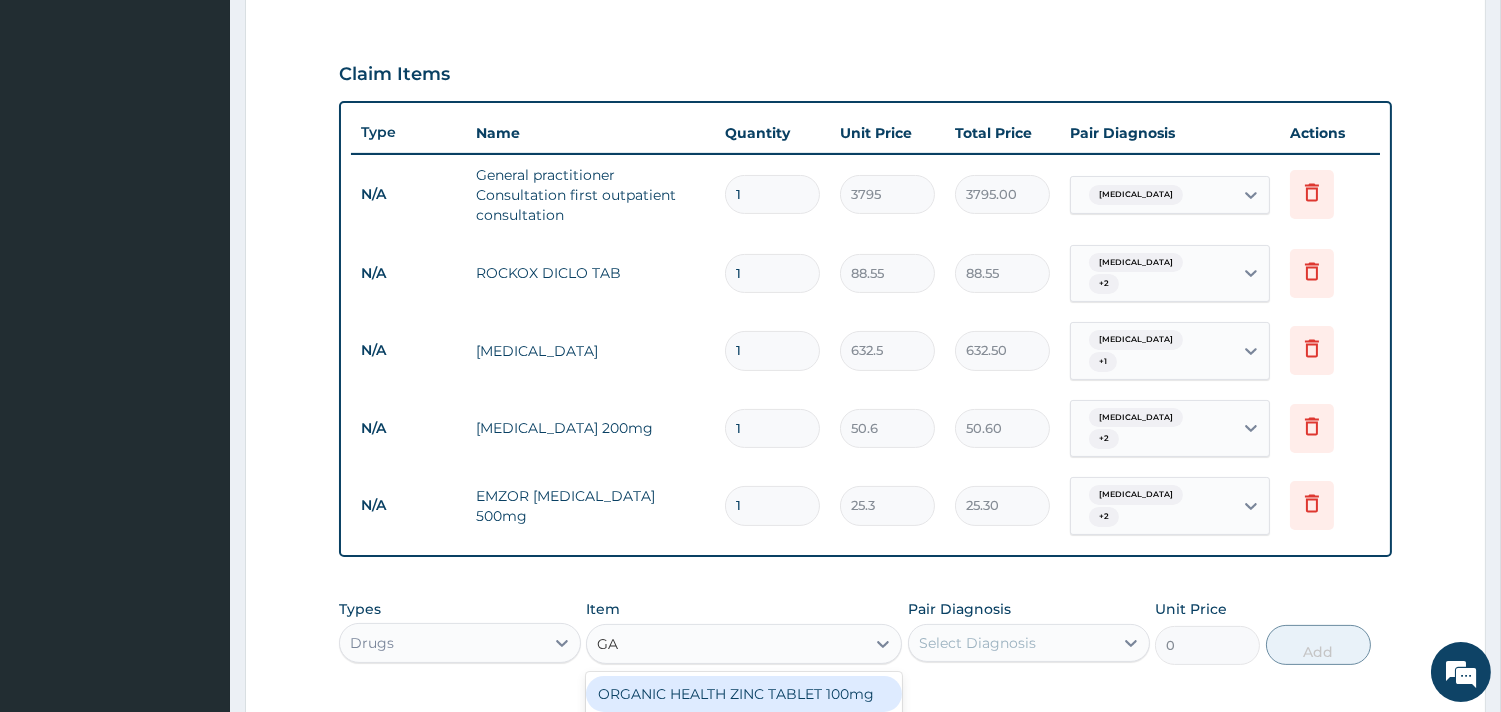 type on "G" 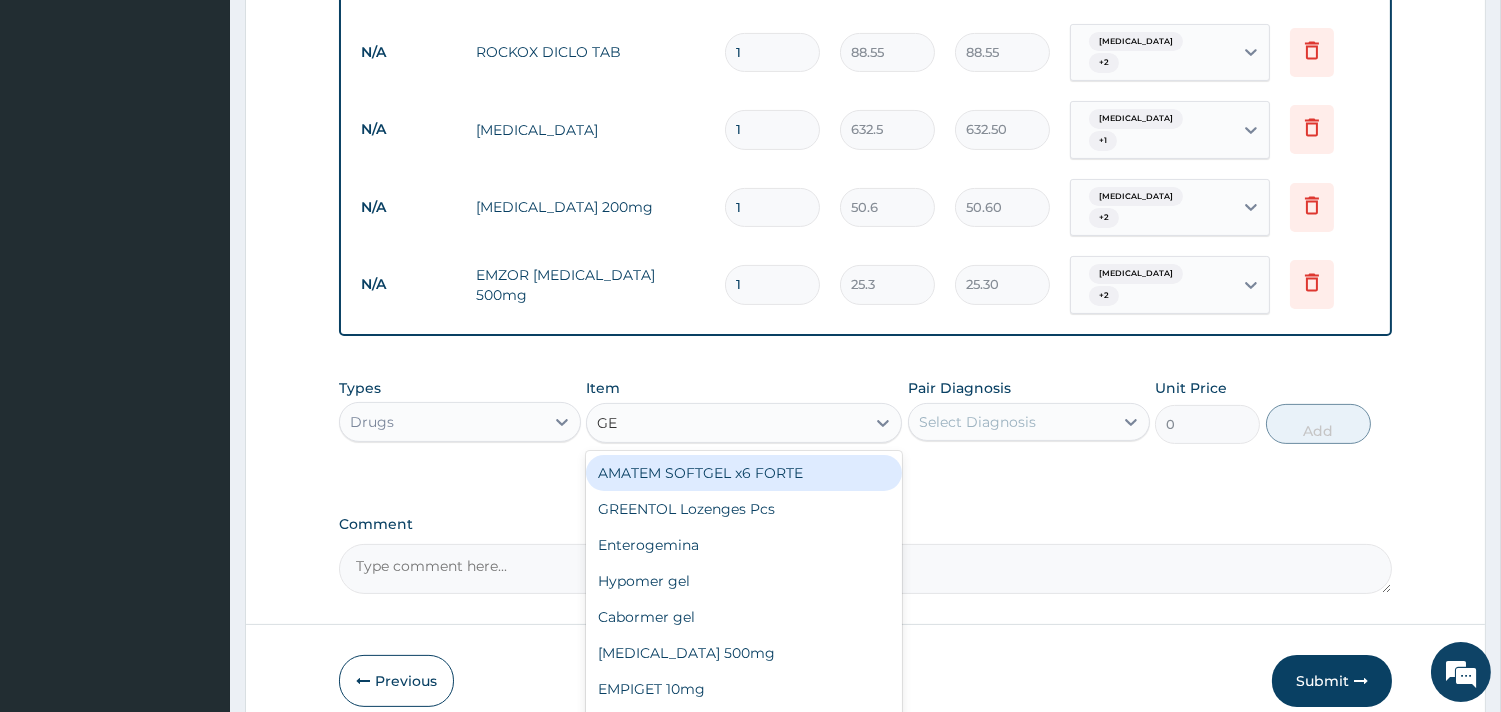 scroll, scrollTop: 865, scrollLeft: 0, axis: vertical 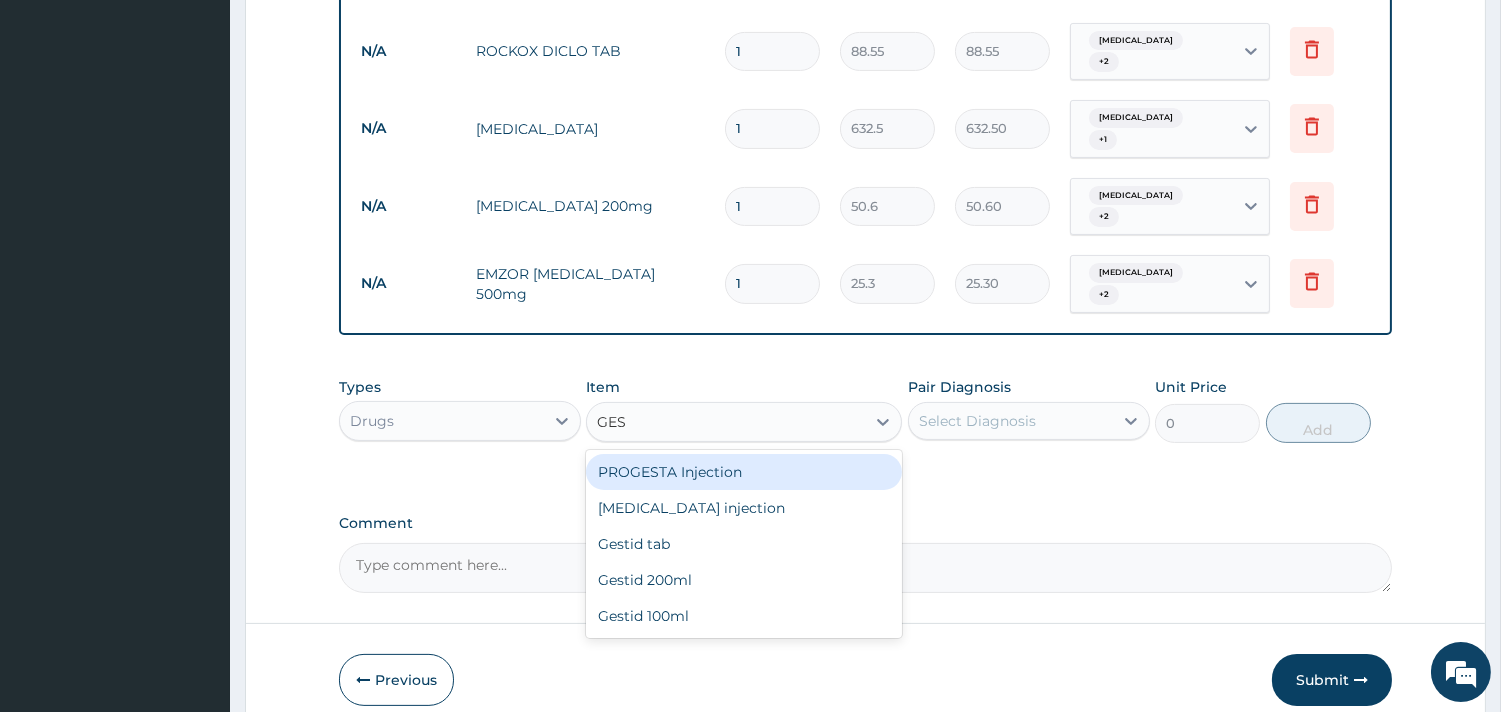 type on "GEST" 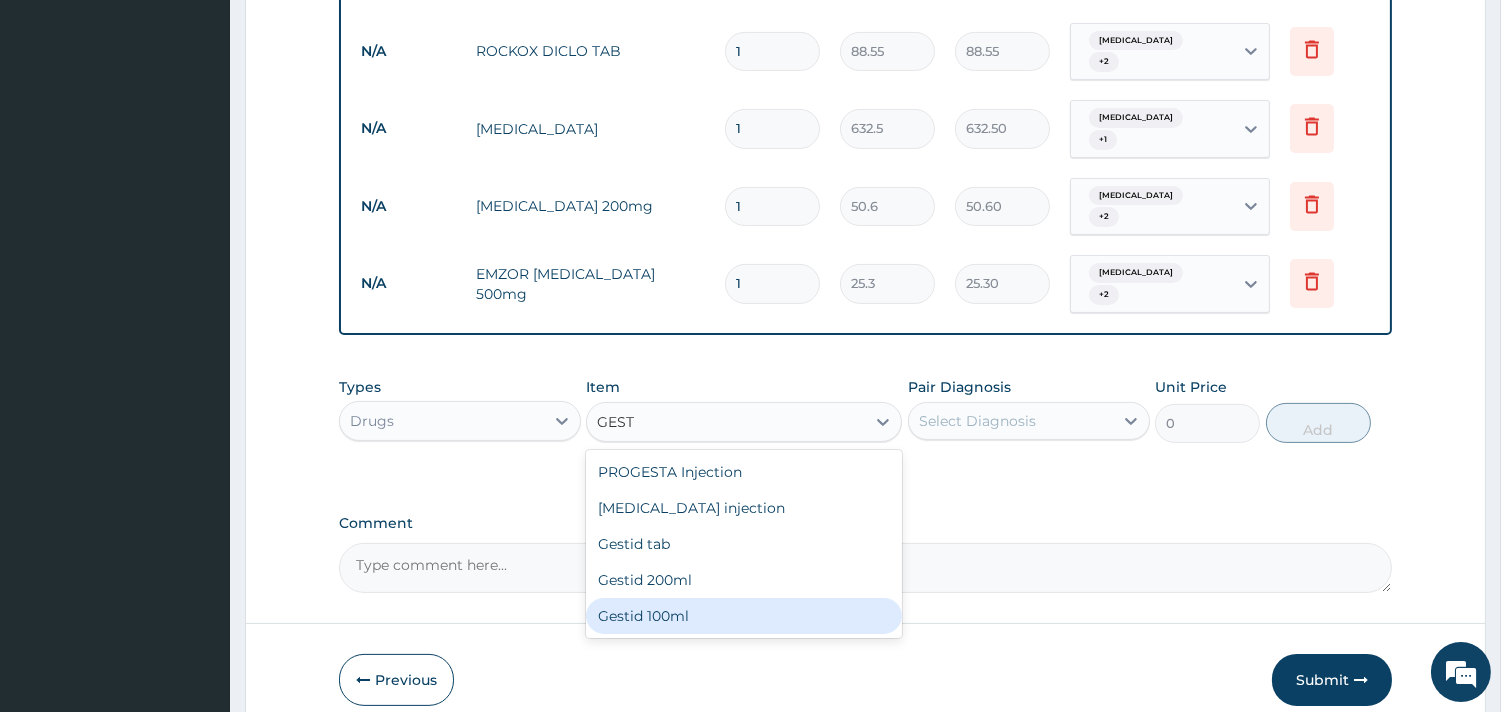 drag, startPoint x: 680, startPoint y: 573, endPoint x: 687, endPoint y: 558, distance: 16.552946 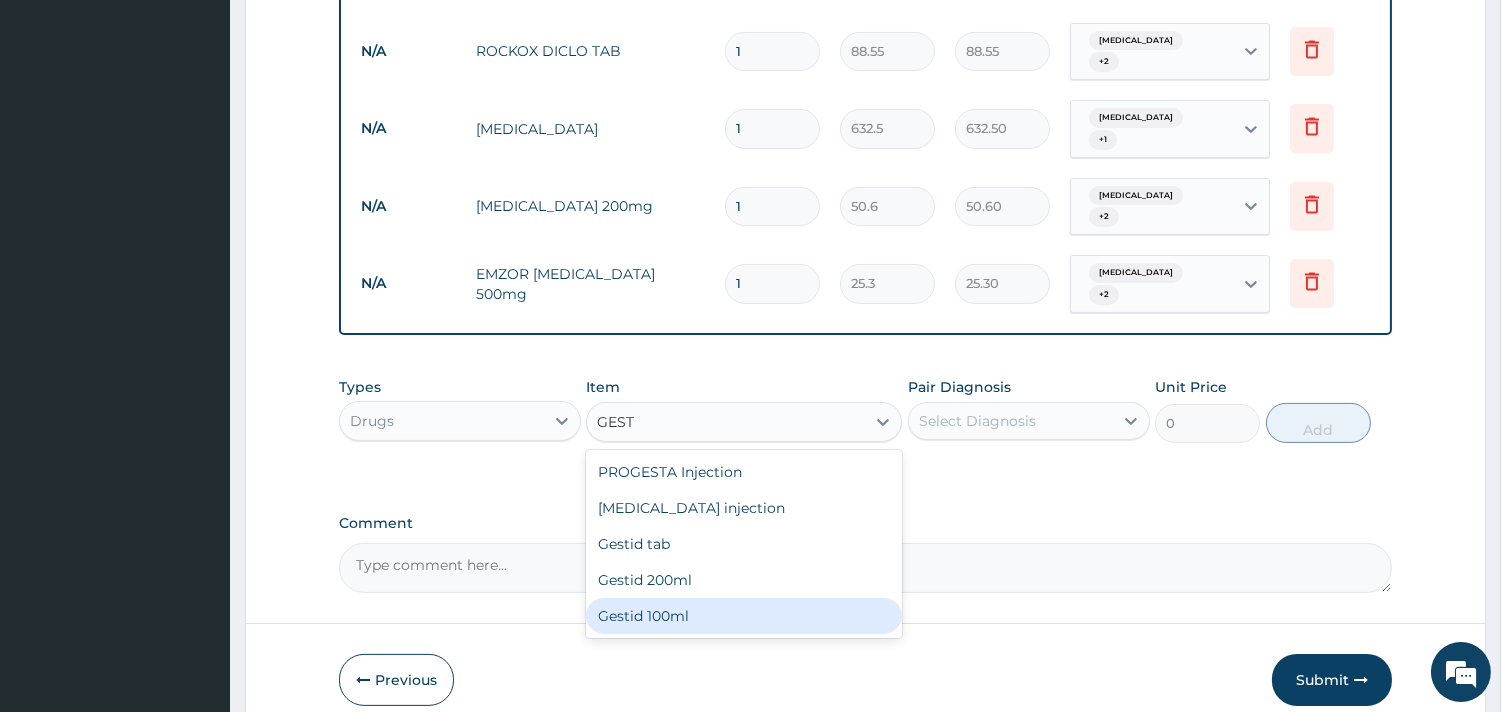 click on "Gestid 100ml" at bounding box center [744, 616] 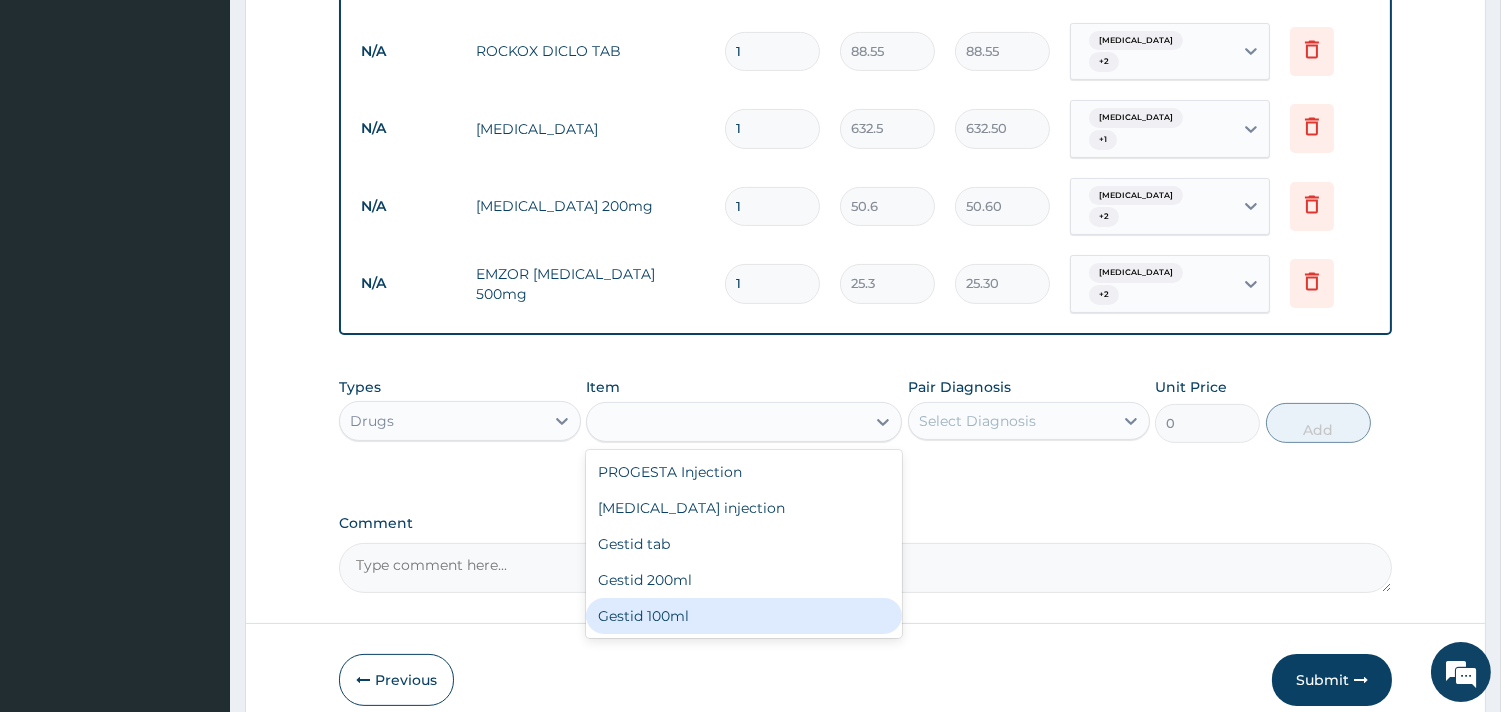 type on "885.5" 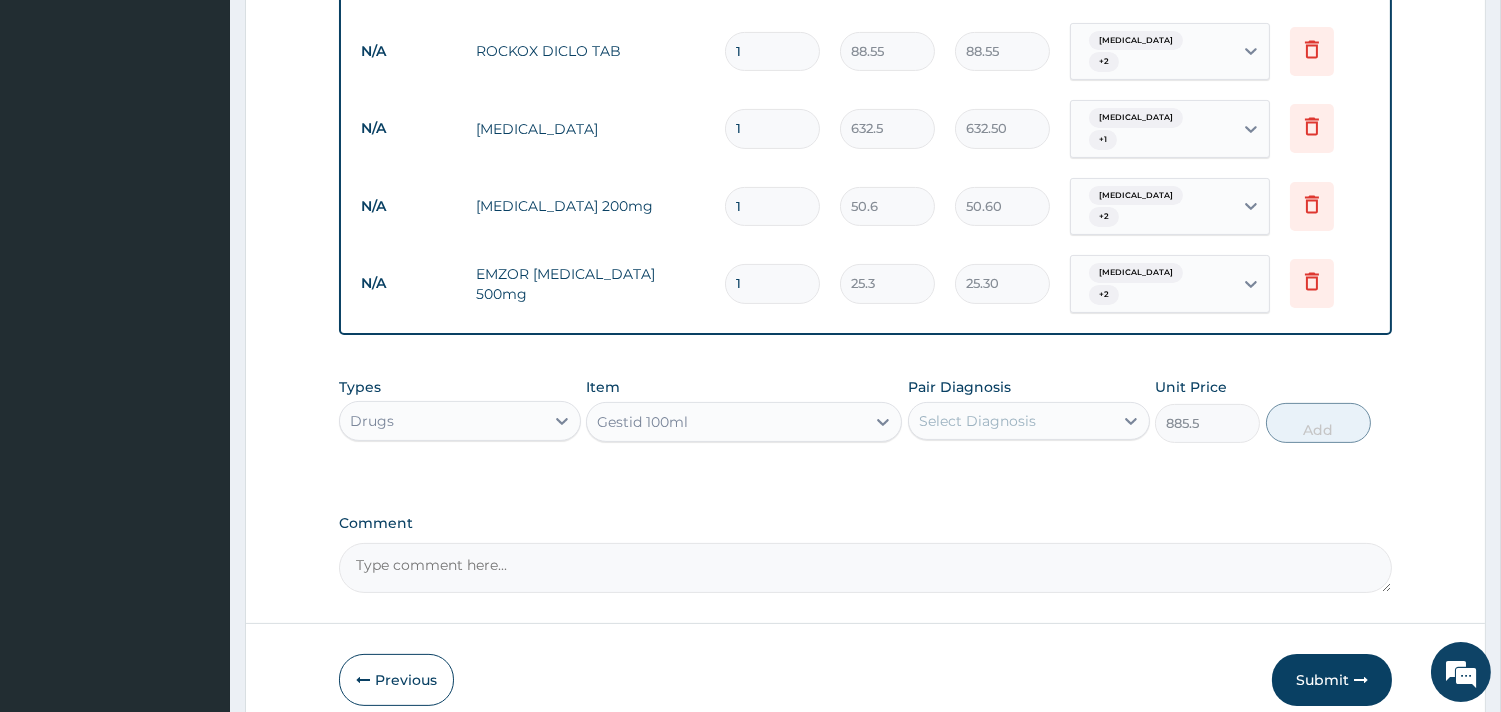 click on "Select Diagnosis" at bounding box center [977, 421] 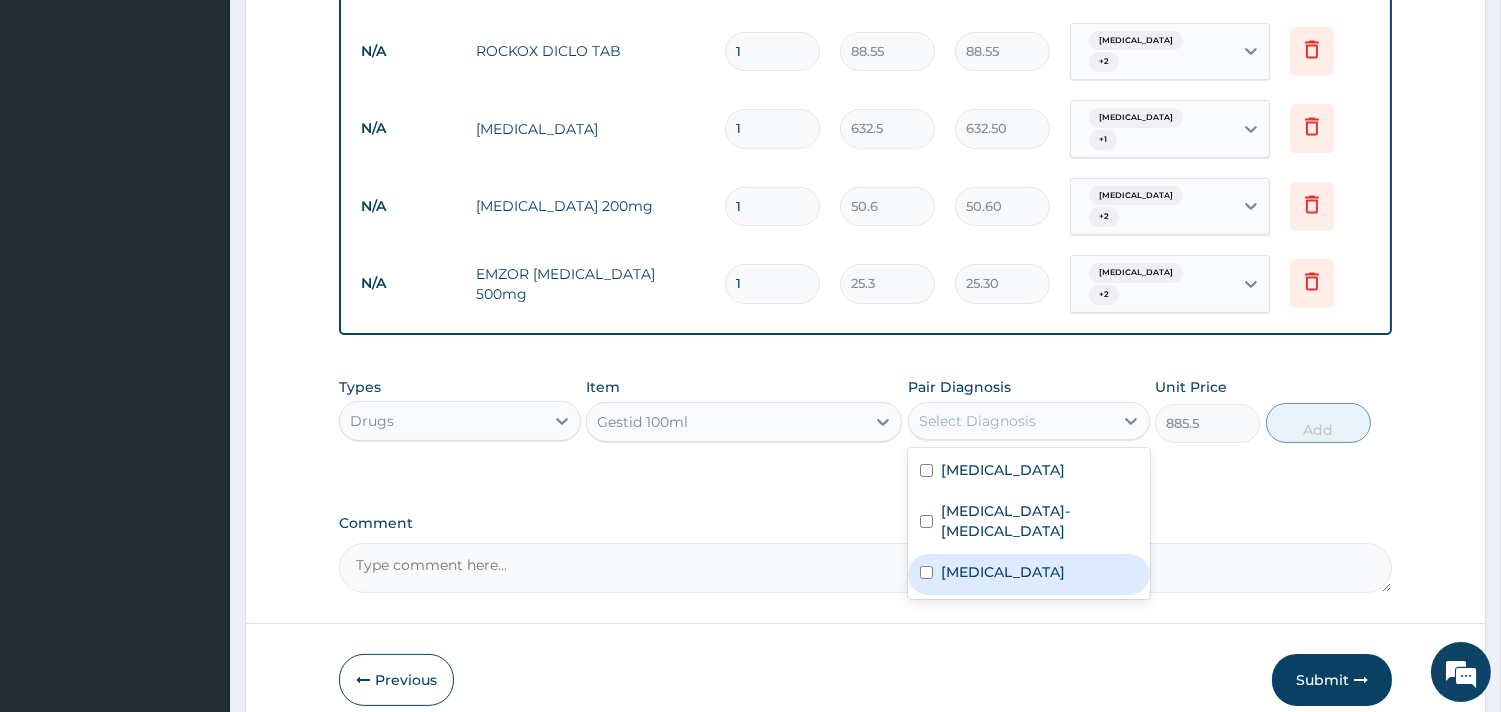 drag, startPoint x: 1006, startPoint y: 546, endPoint x: 1036, endPoint y: 516, distance: 42.426407 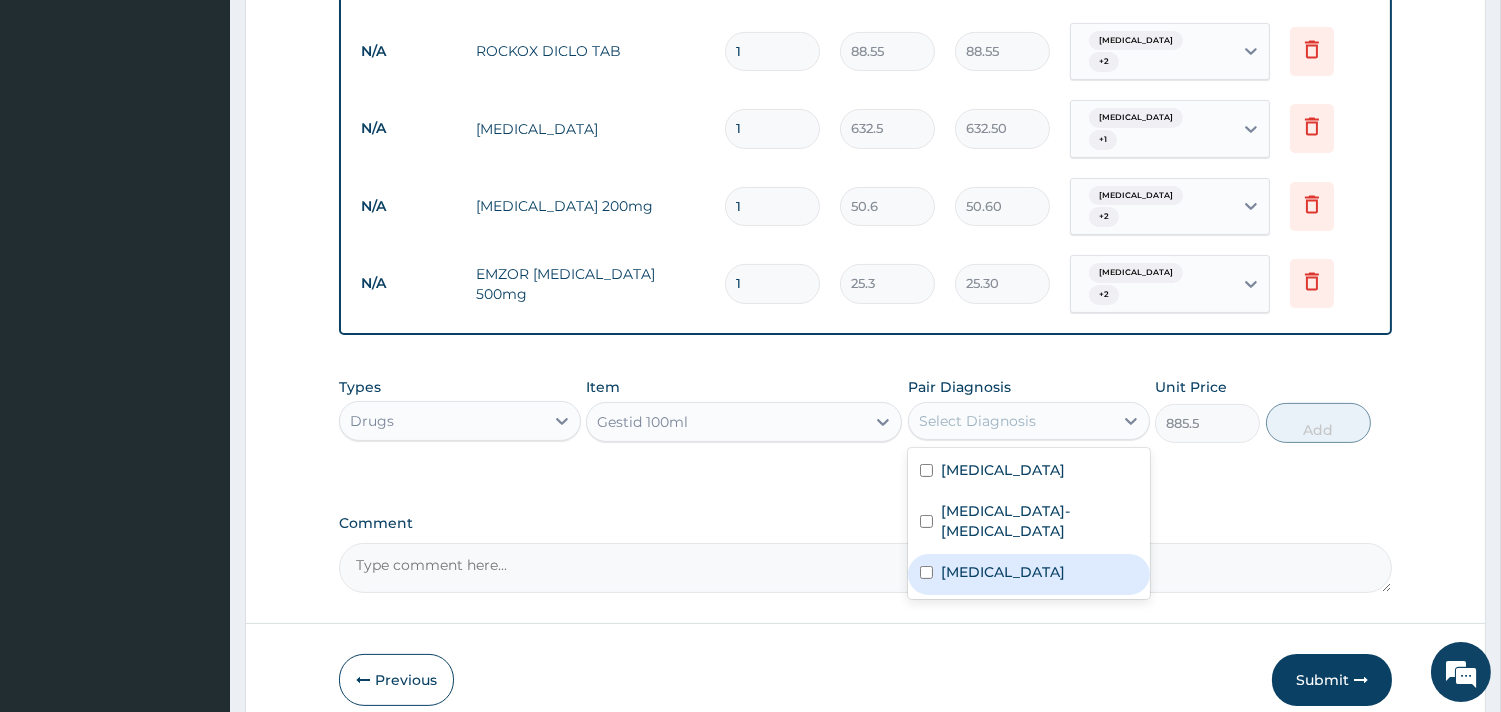 click on "Gastritis" at bounding box center (1029, 574) 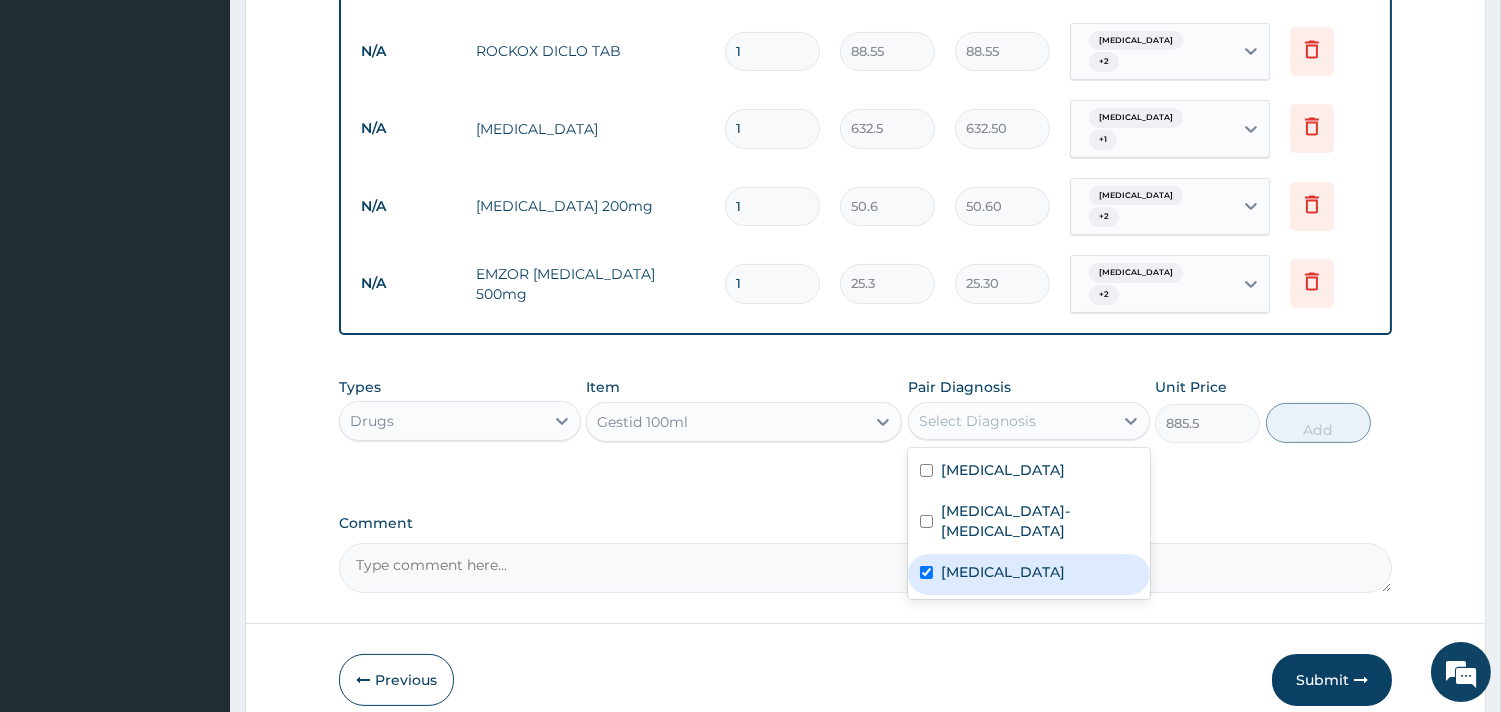 checkbox on "true" 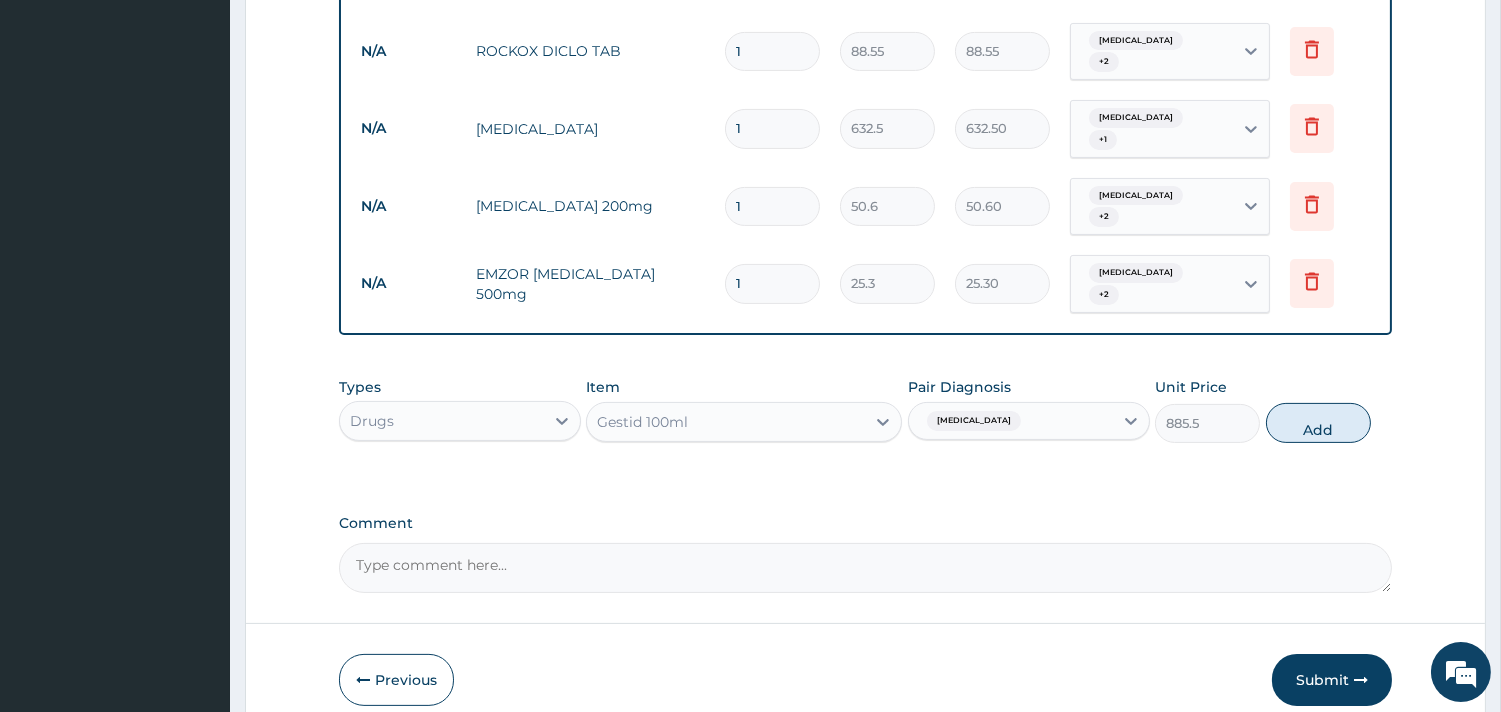 drag, startPoint x: 1335, startPoint y: 394, endPoint x: 818, endPoint y: 381, distance: 517.1634 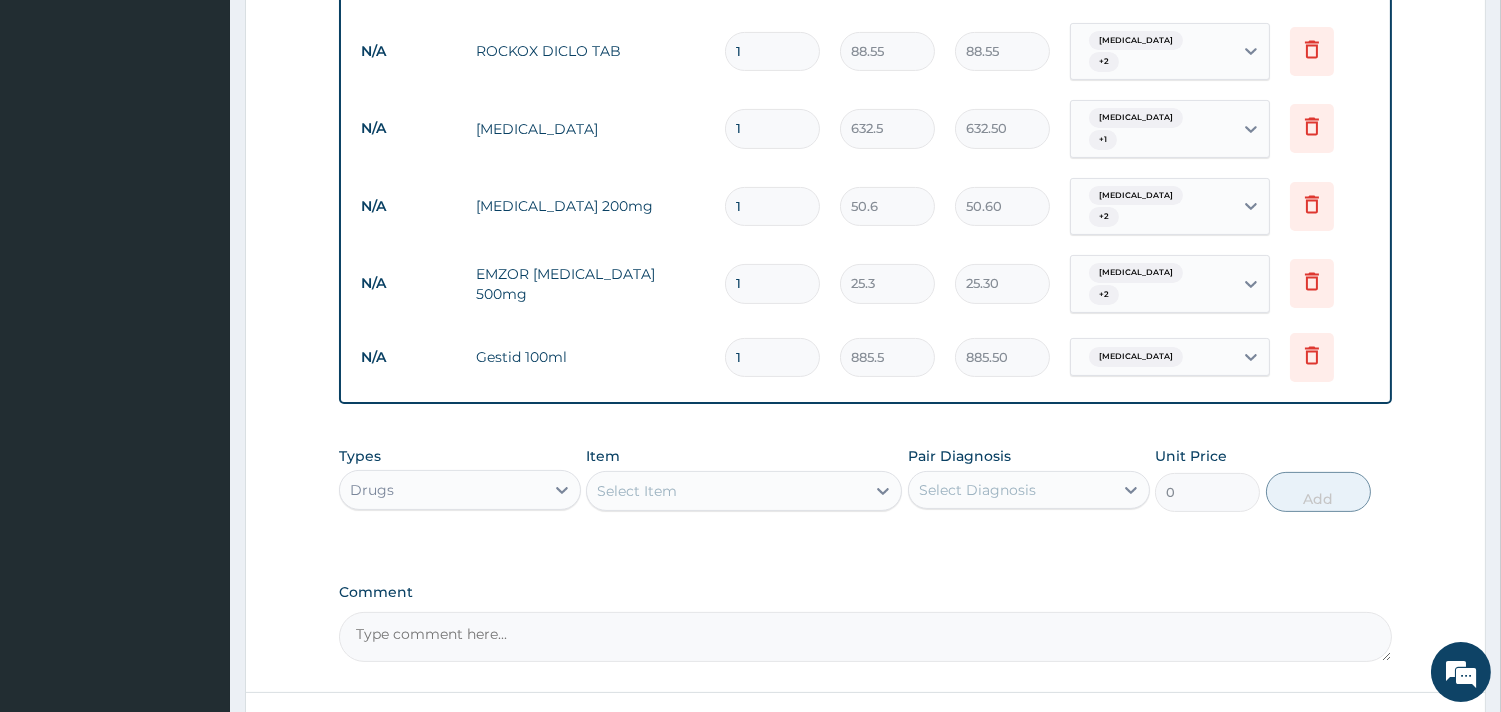 click on "Select Item" at bounding box center [637, 491] 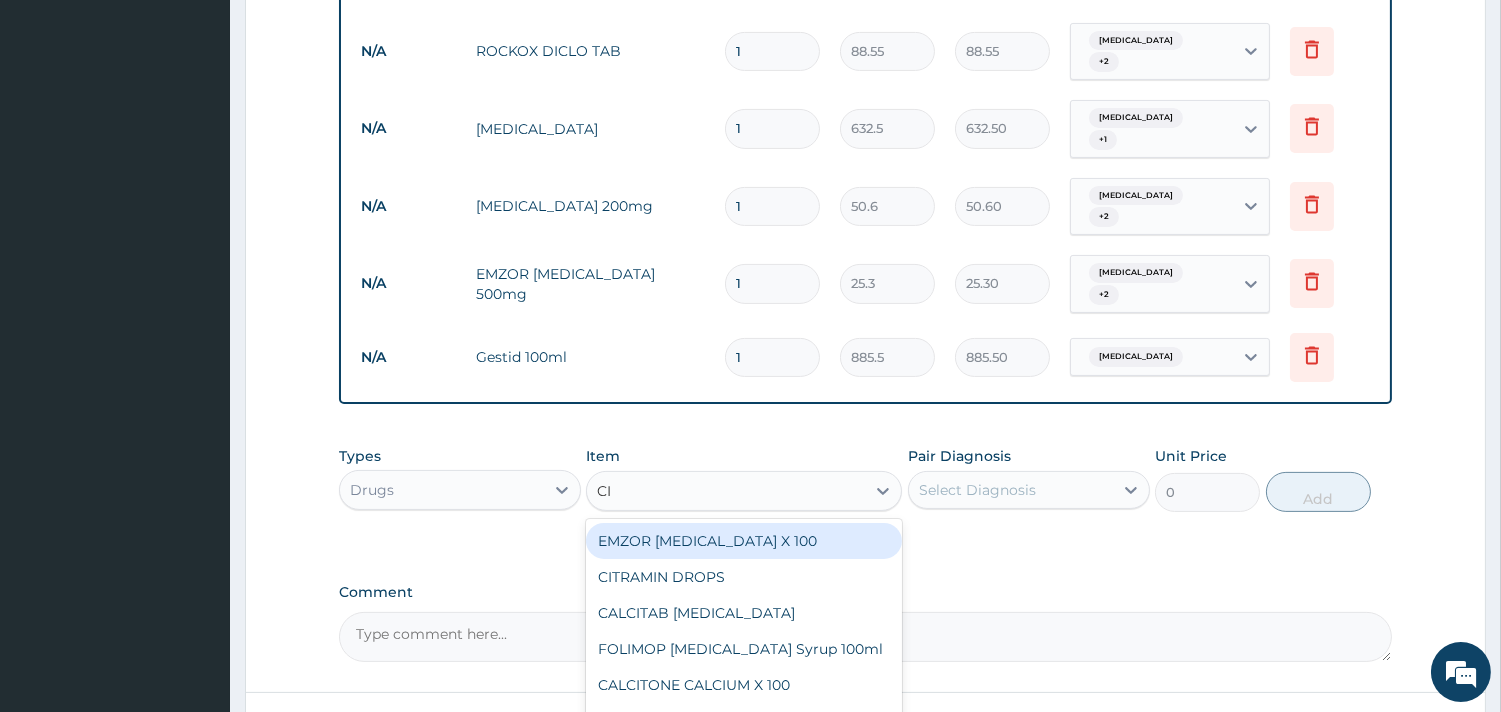 type on "CIM" 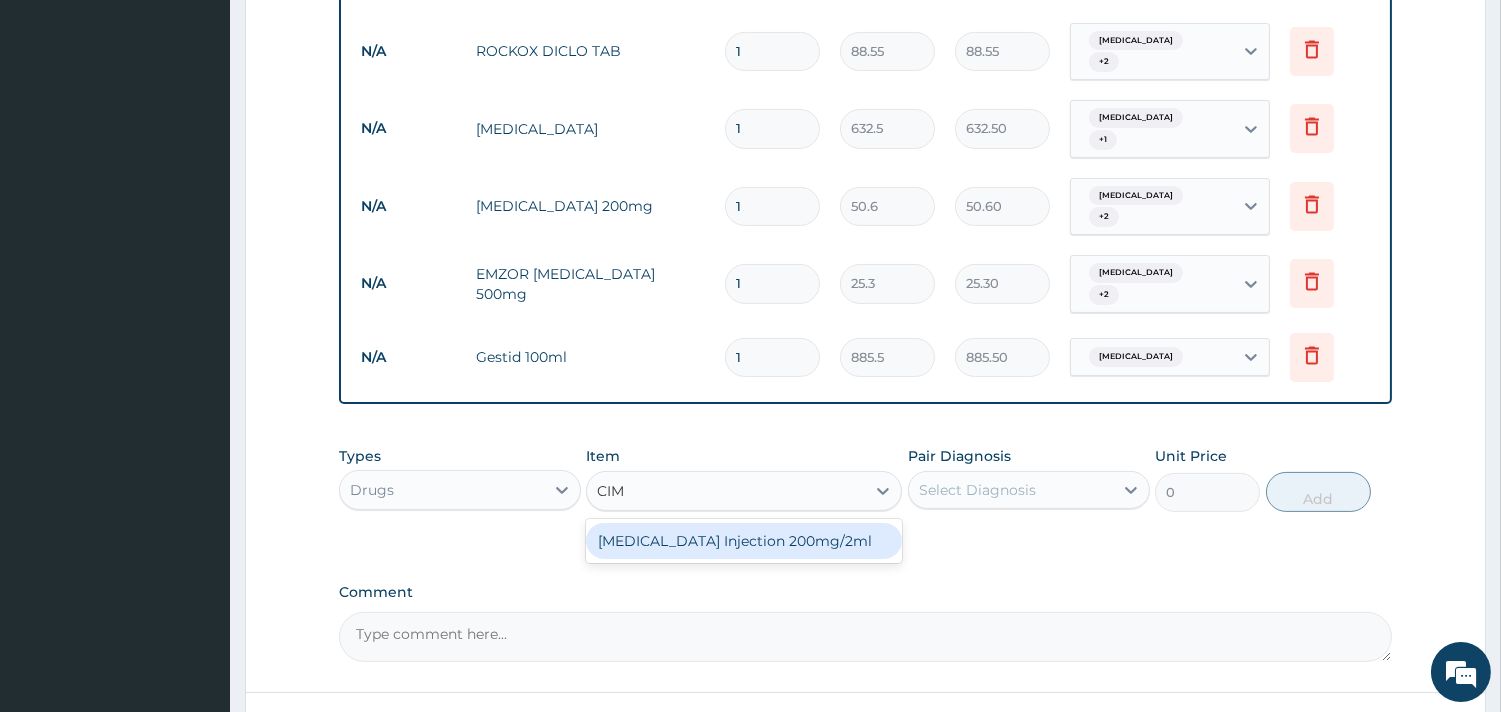 drag, startPoint x: 675, startPoint y: 498, endPoint x: 816, endPoint y: 496, distance: 141.01419 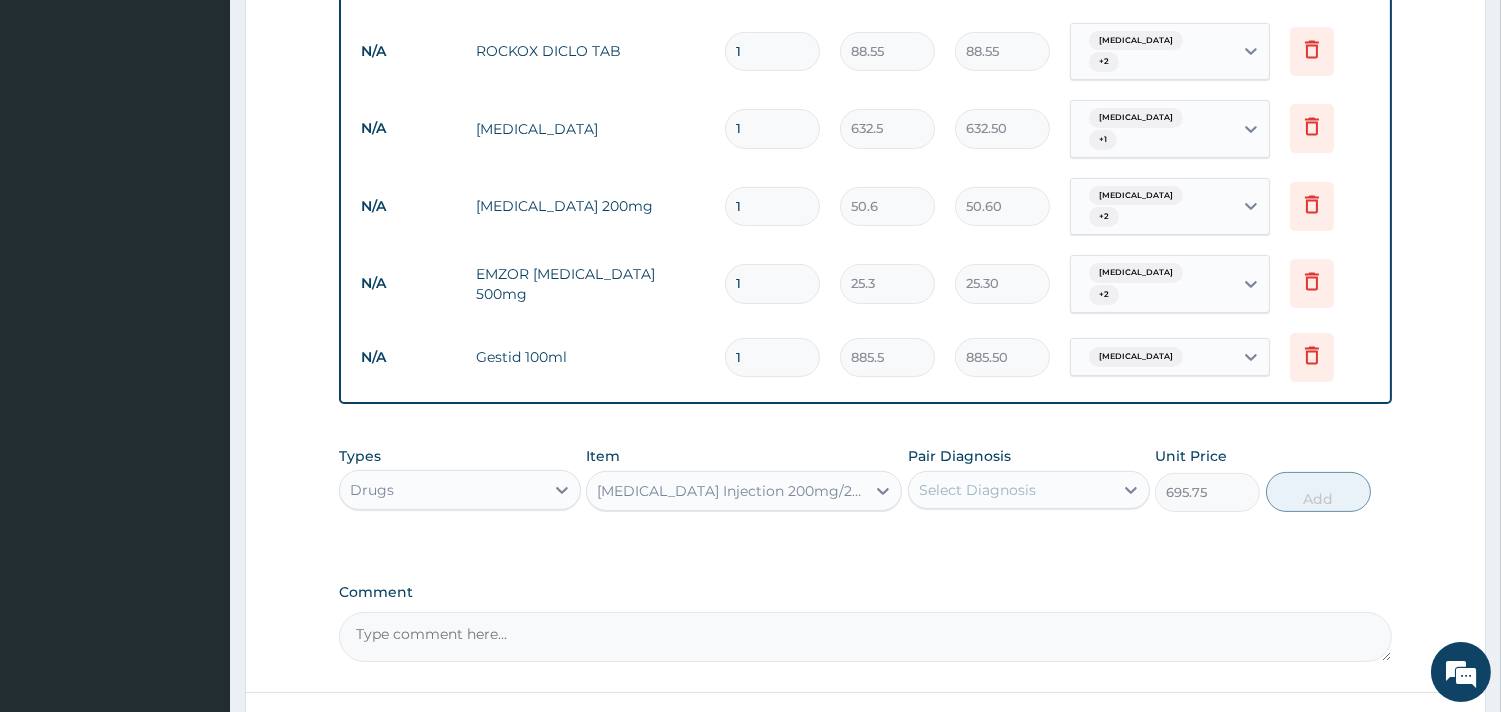 click on "Select Diagnosis" at bounding box center [1011, 490] 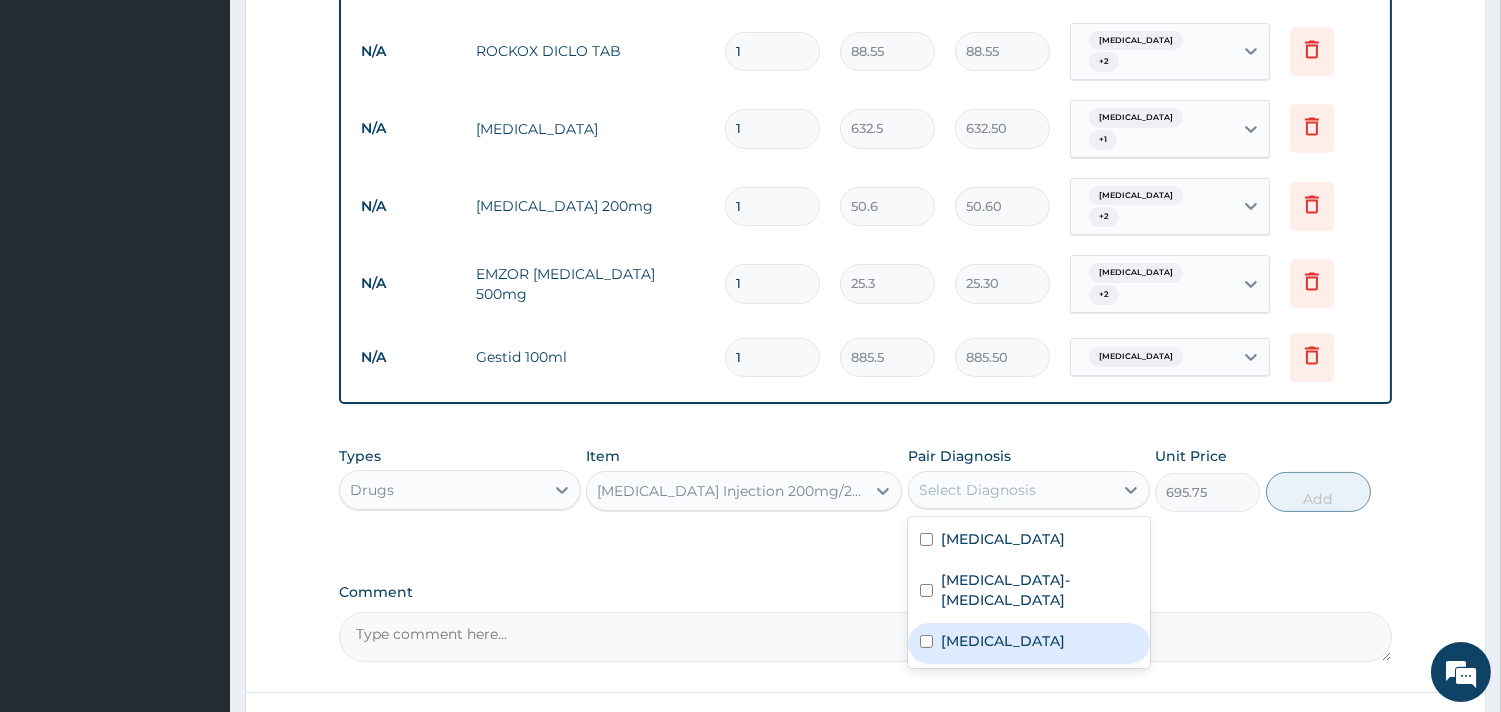 drag, startPoint x: 1042, startPoint y: 618, endPoint x: 1068, endPoint y: 594, distance: 35.383614 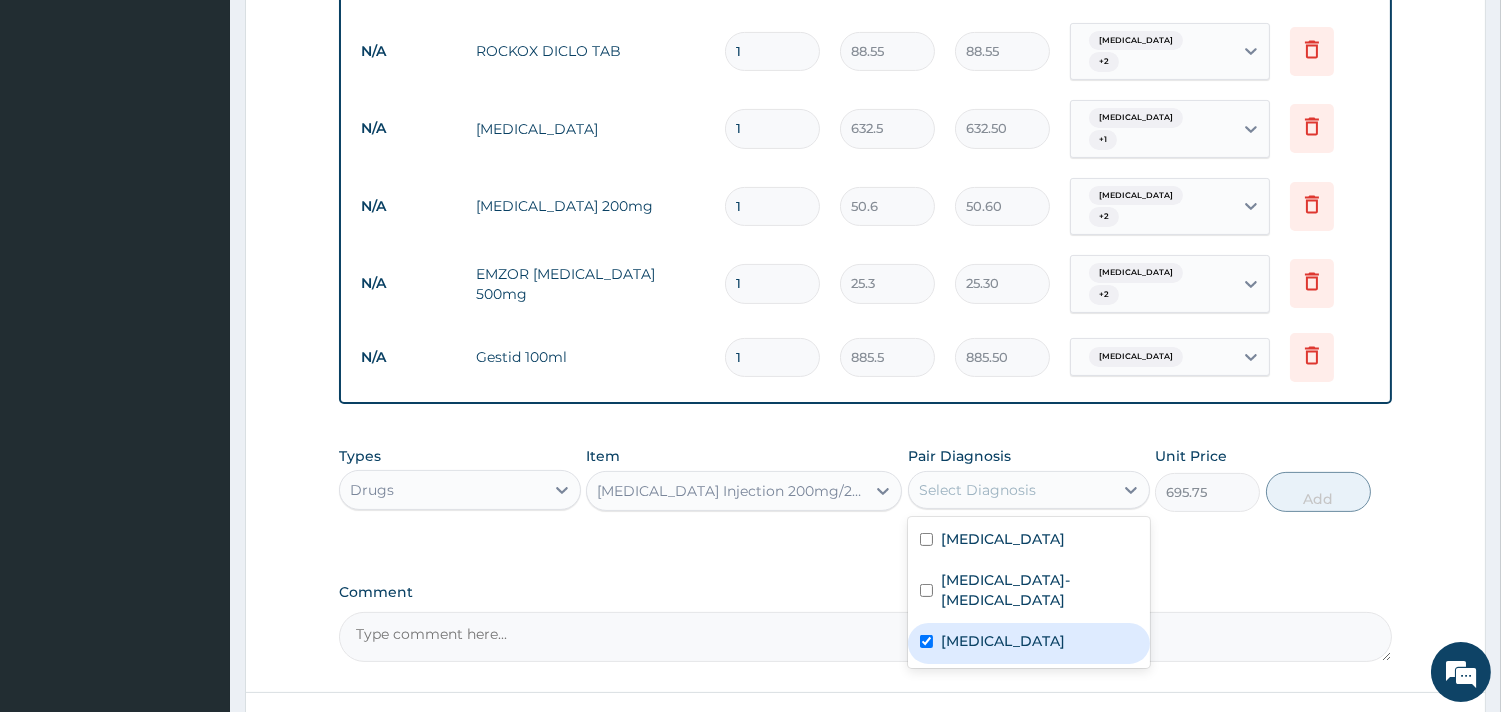 checkbox on "true" 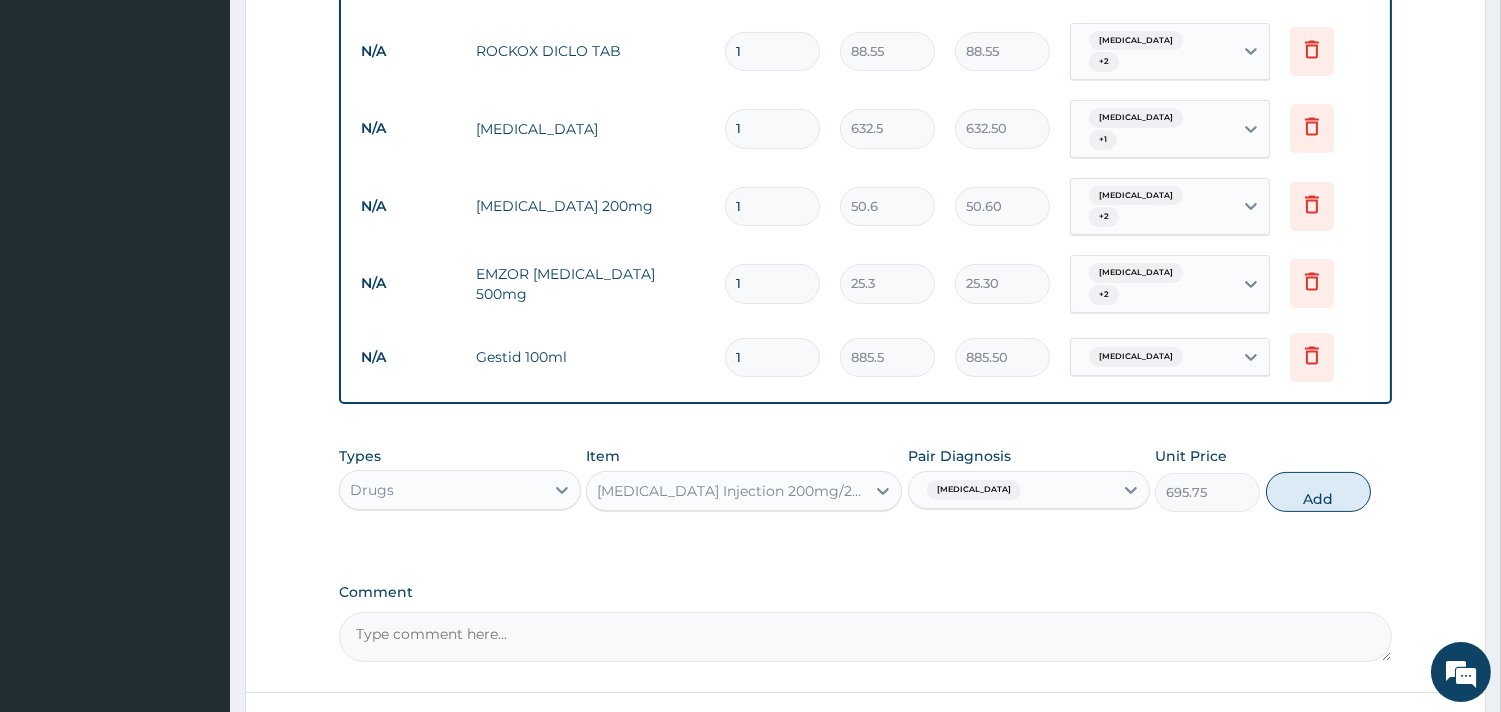 drag, startPoint x: 1307, startPoint y: 448, endPoint x: 1192, endPoint y: 476, distance: 118.35962 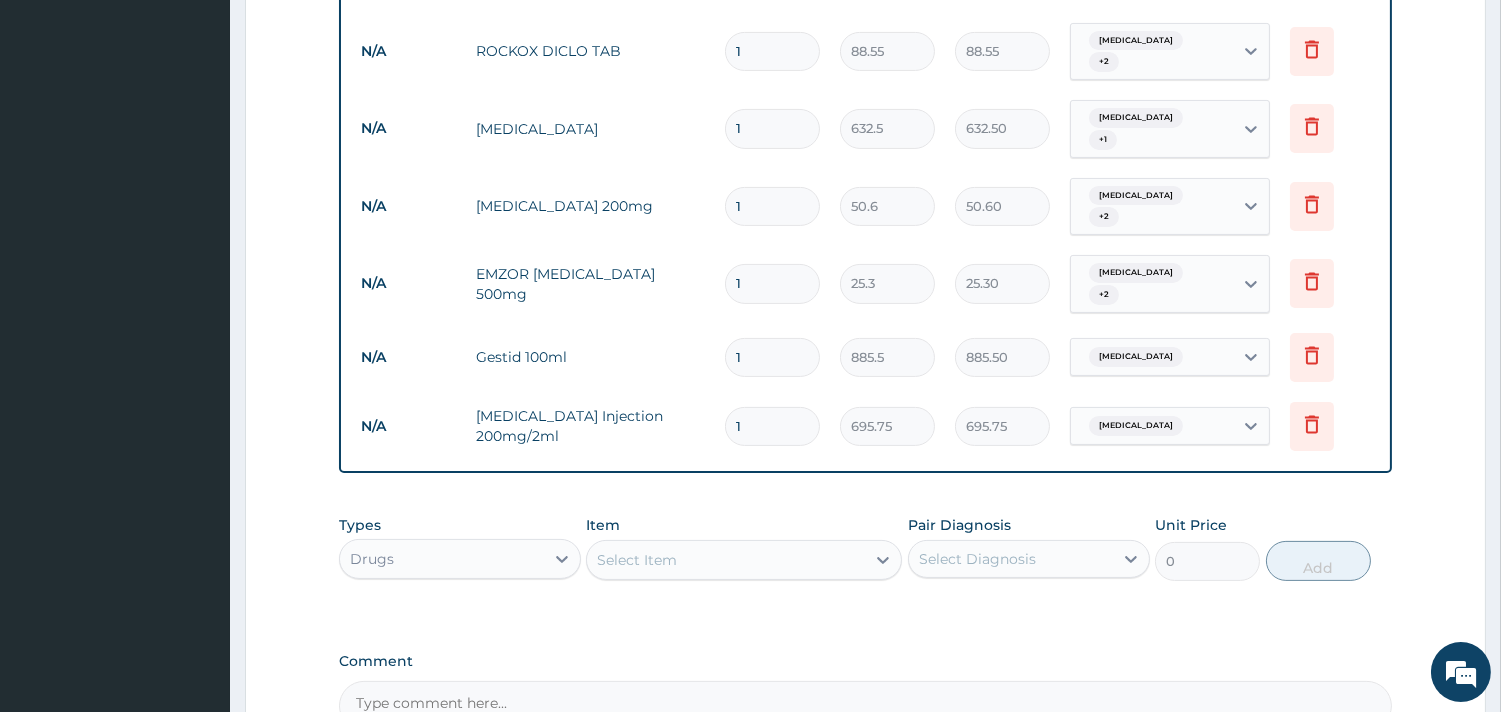 click on "Select Item" at bounding box center [637, 560] 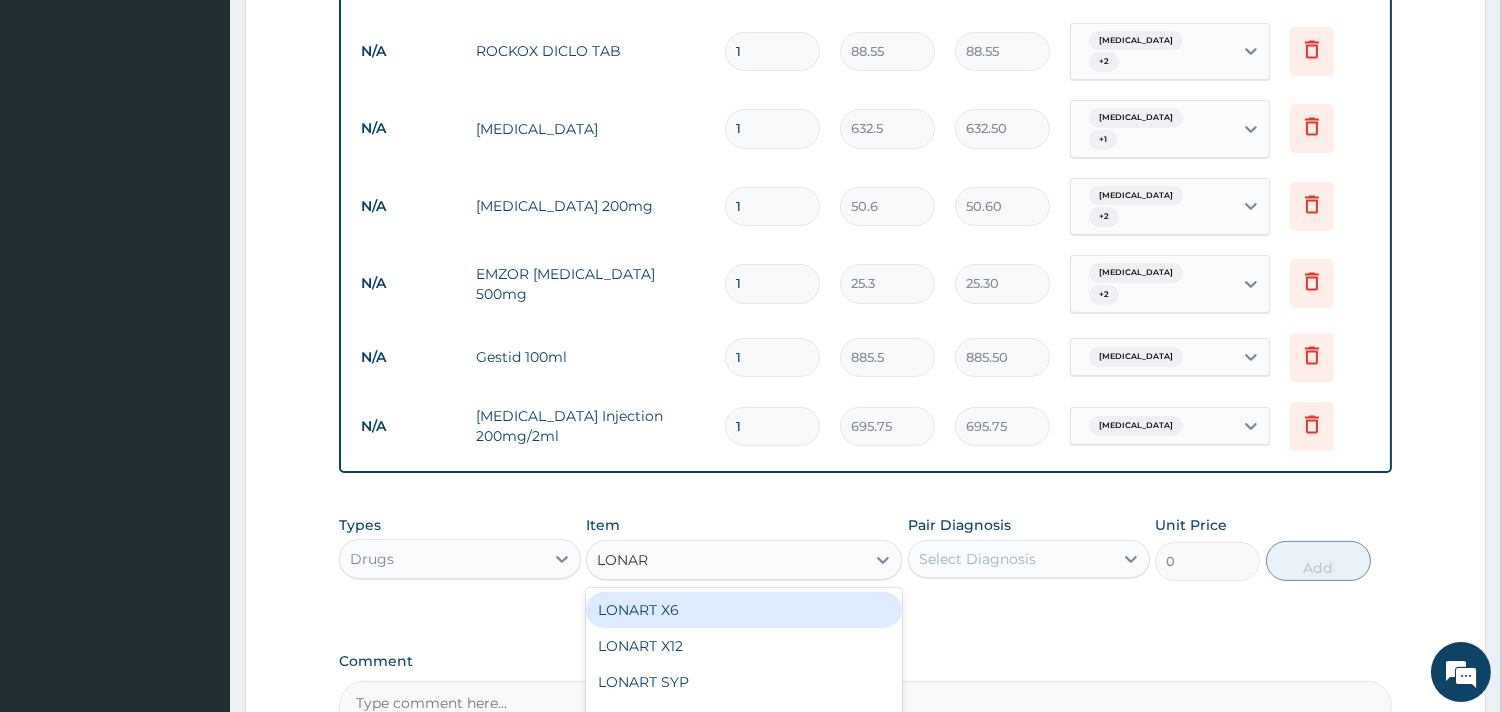 type on "LONART" 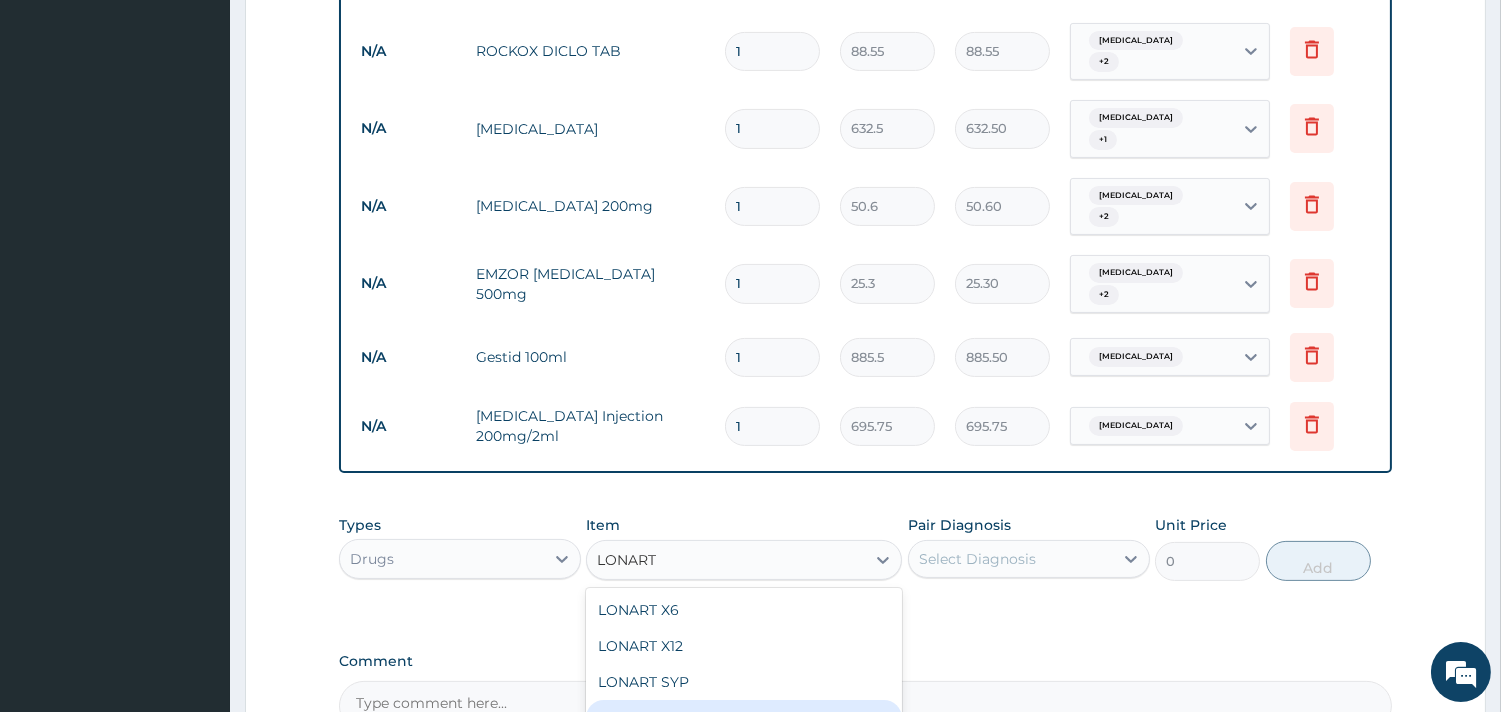 drag, startPoint x: 708, startPoint y: 676, endPoint x: 966, endPoint y: 617, distance: 264.66016 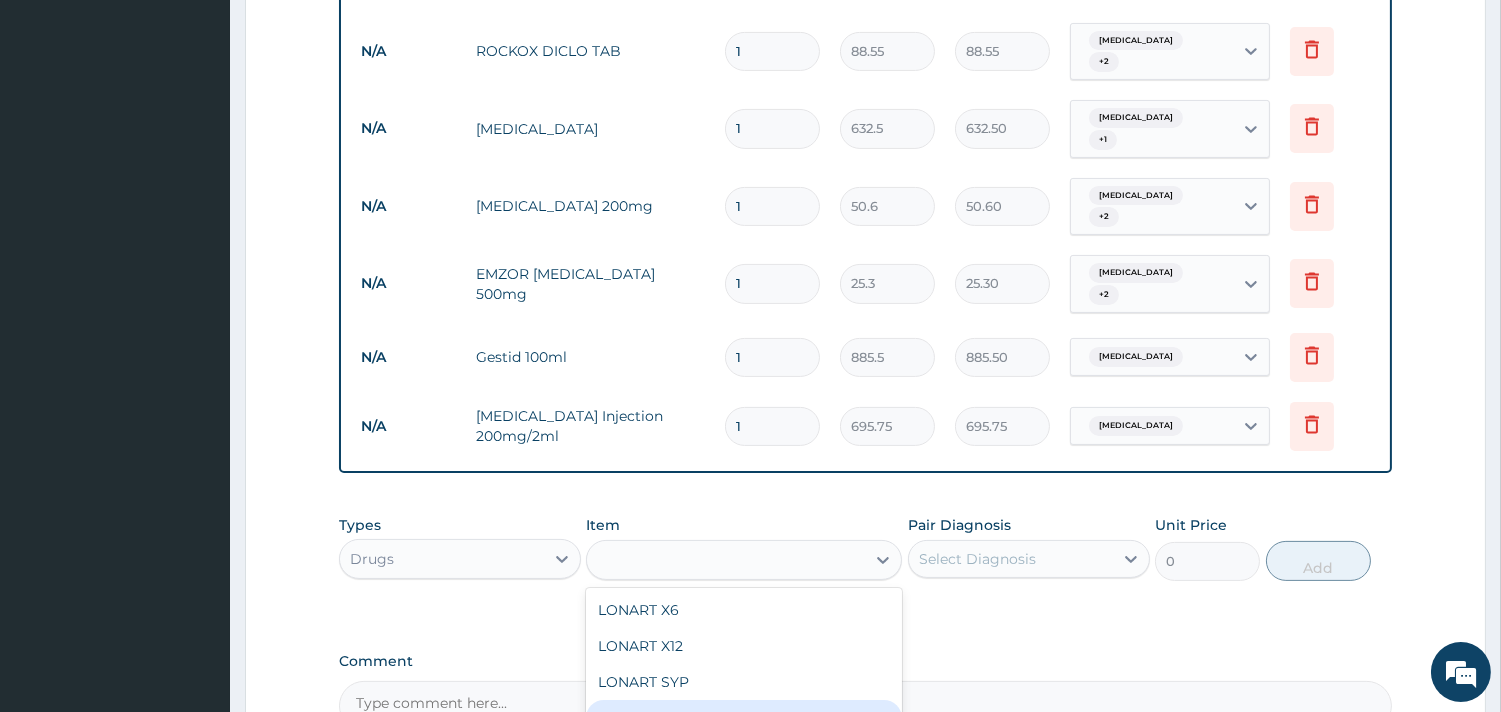 type on "506" 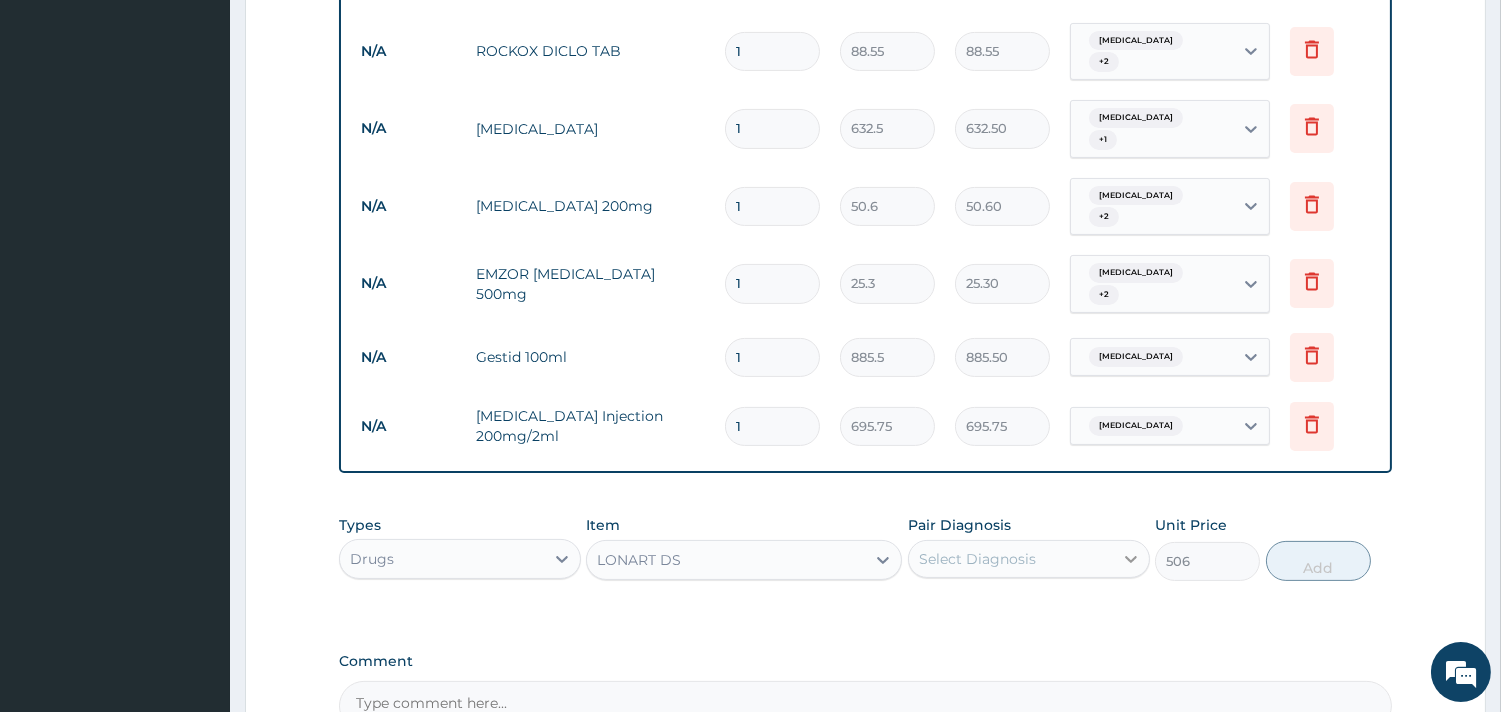 click at bounding box center [1131, 559] 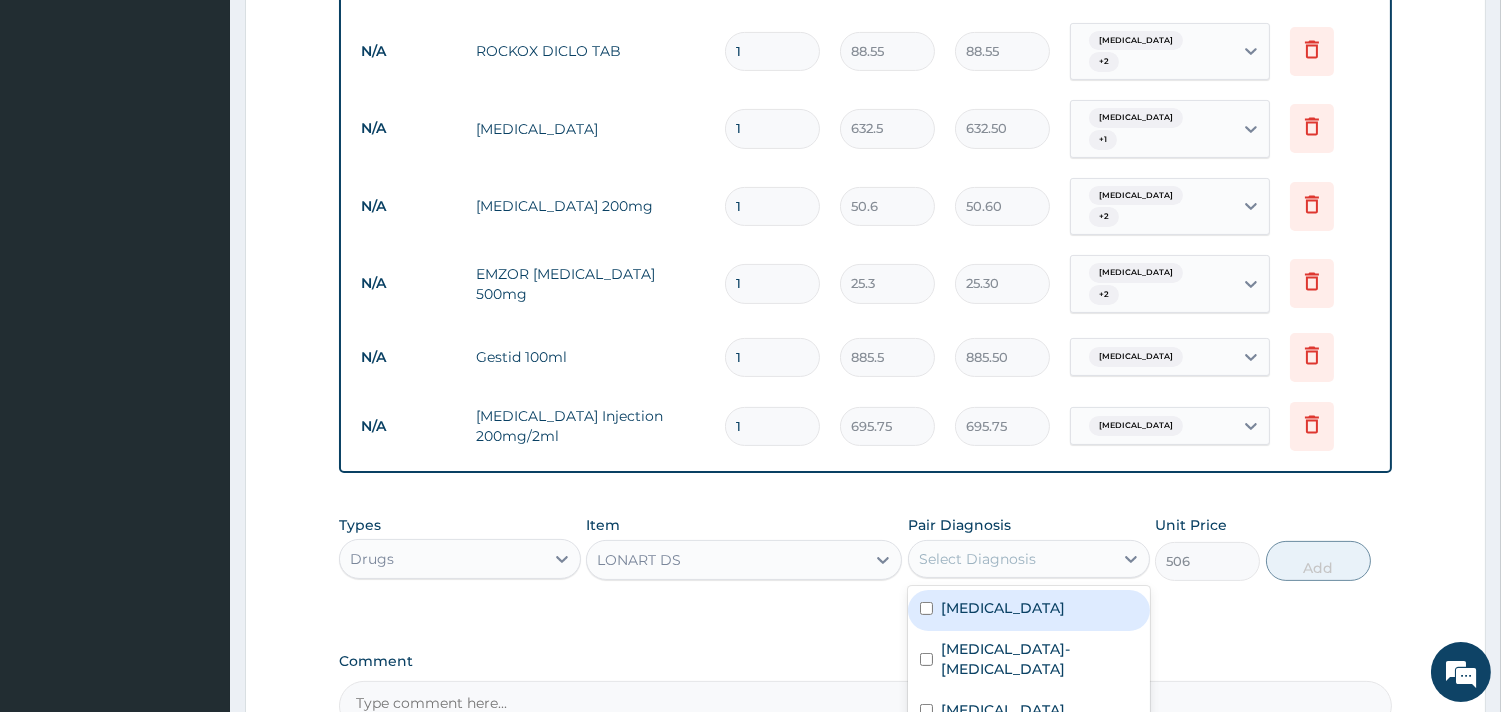 click on "Malaria" at bounding box center (1029, 610) 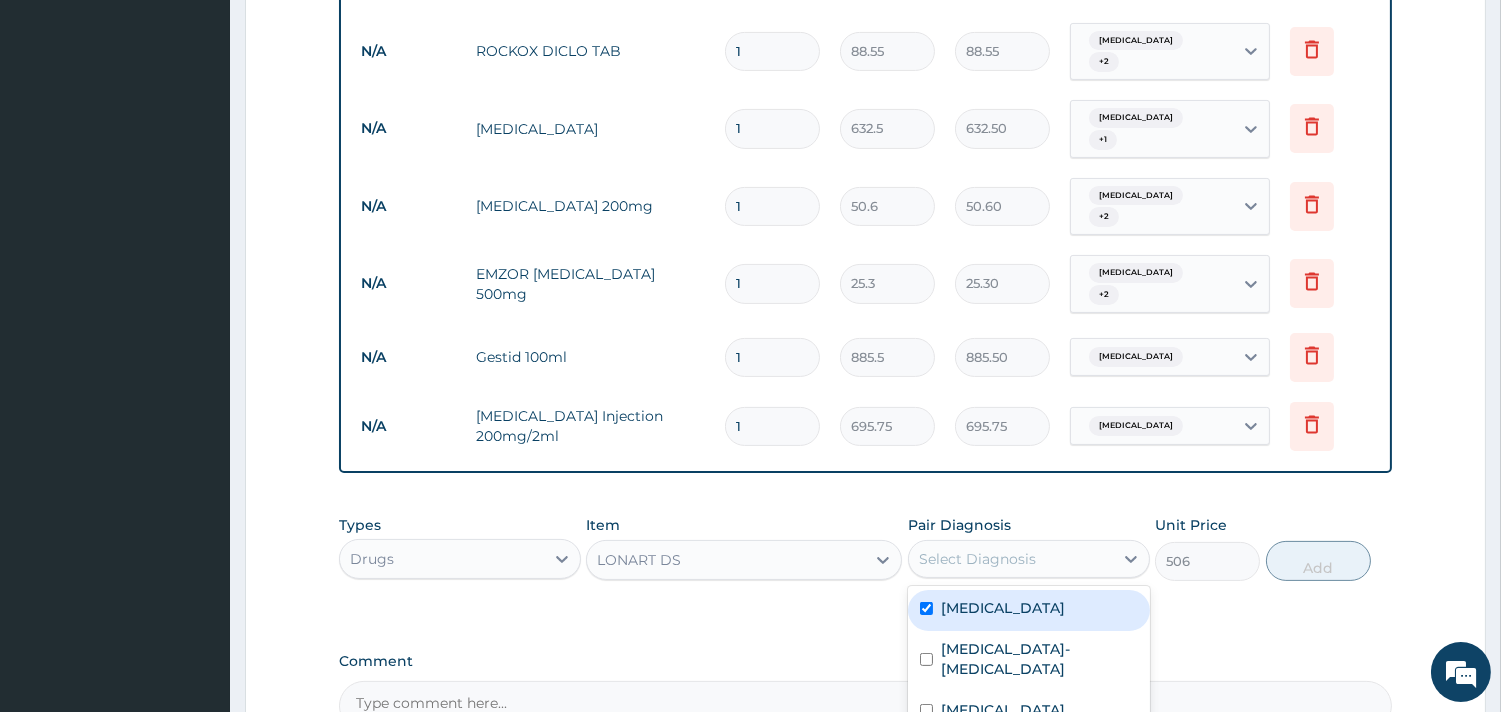 checkbox on "true" 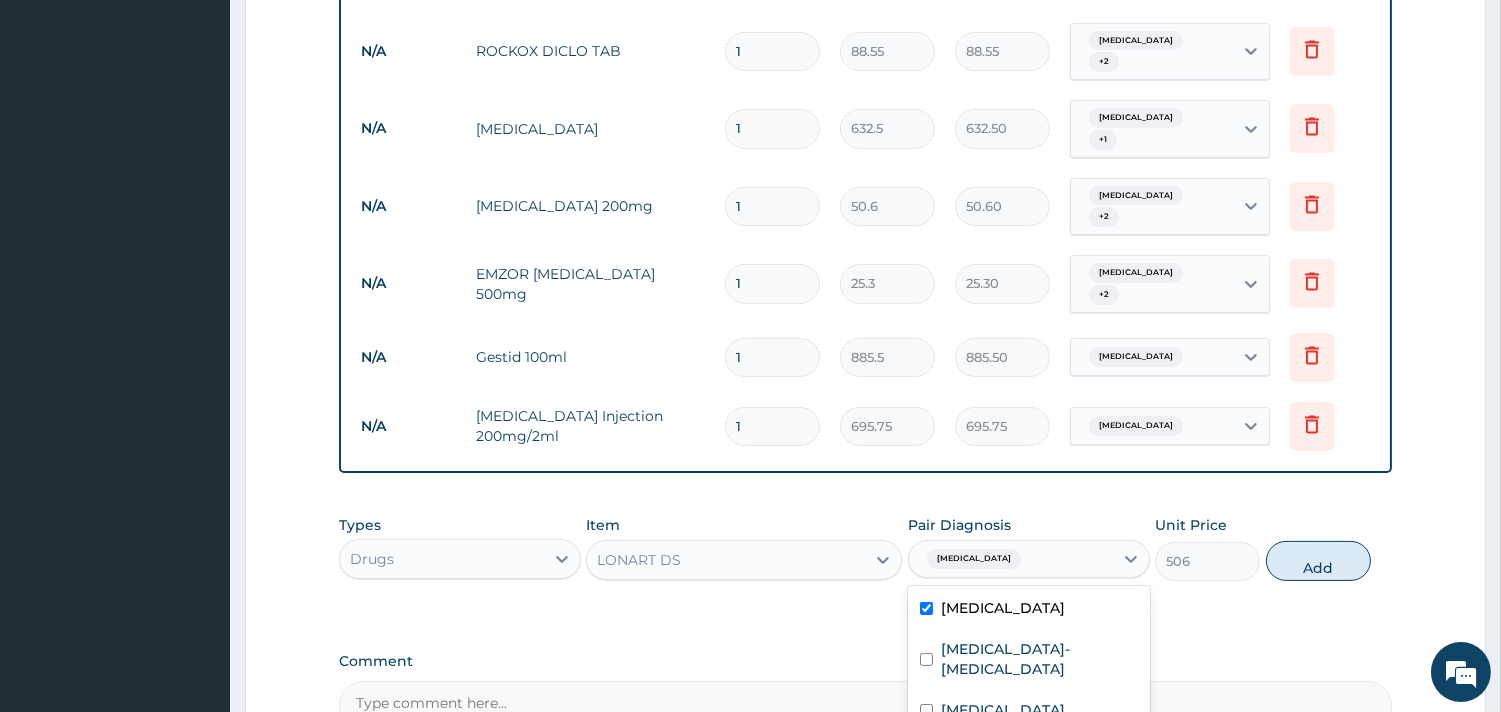 click on "Add" at bounding box center (1318, 561) 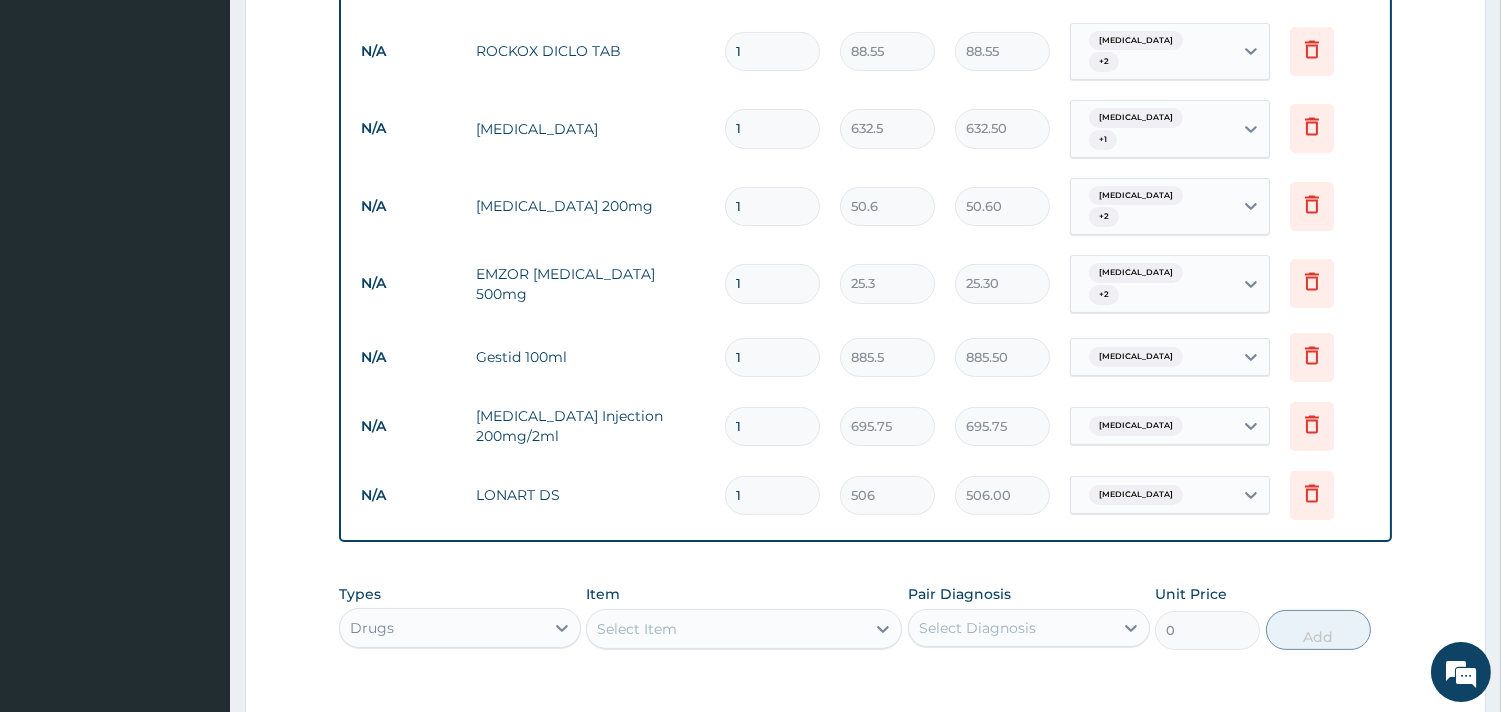 type 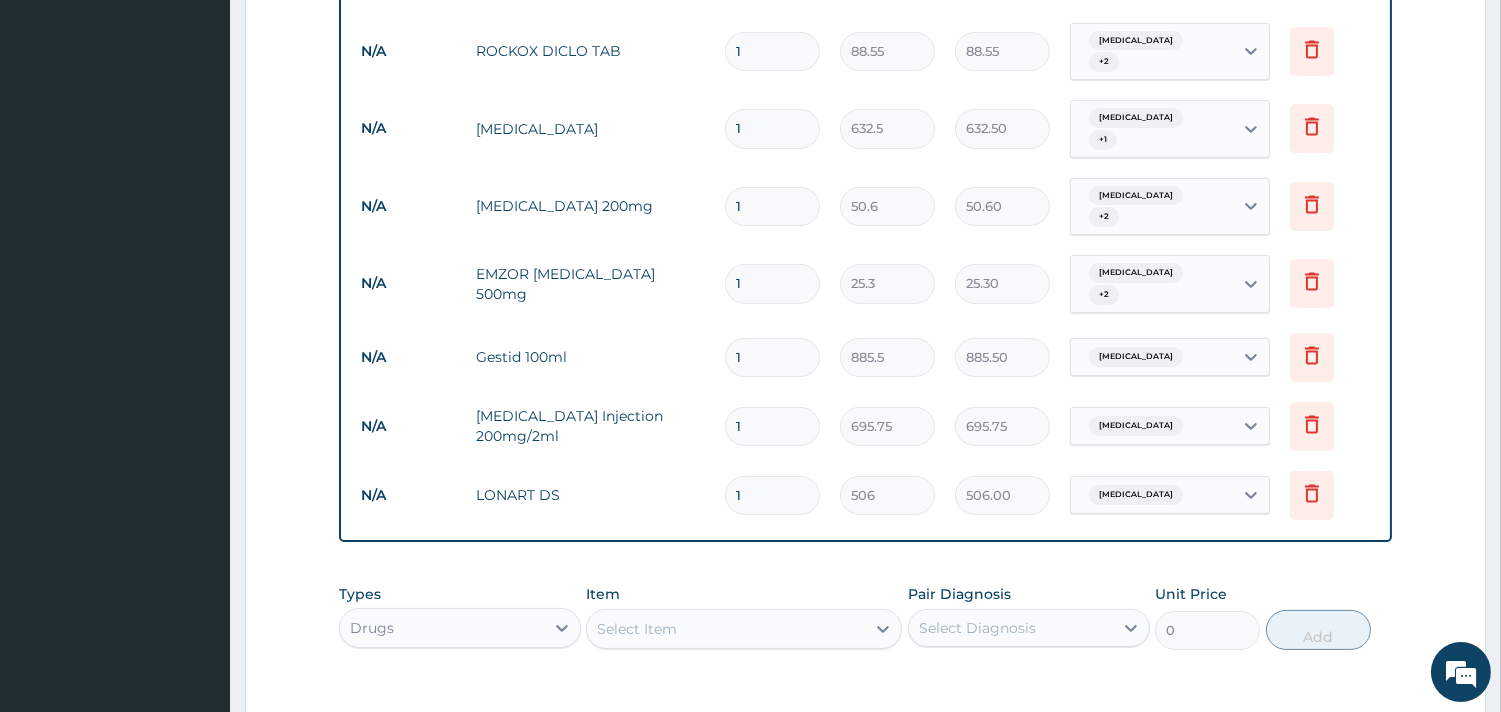 type on "0.00" 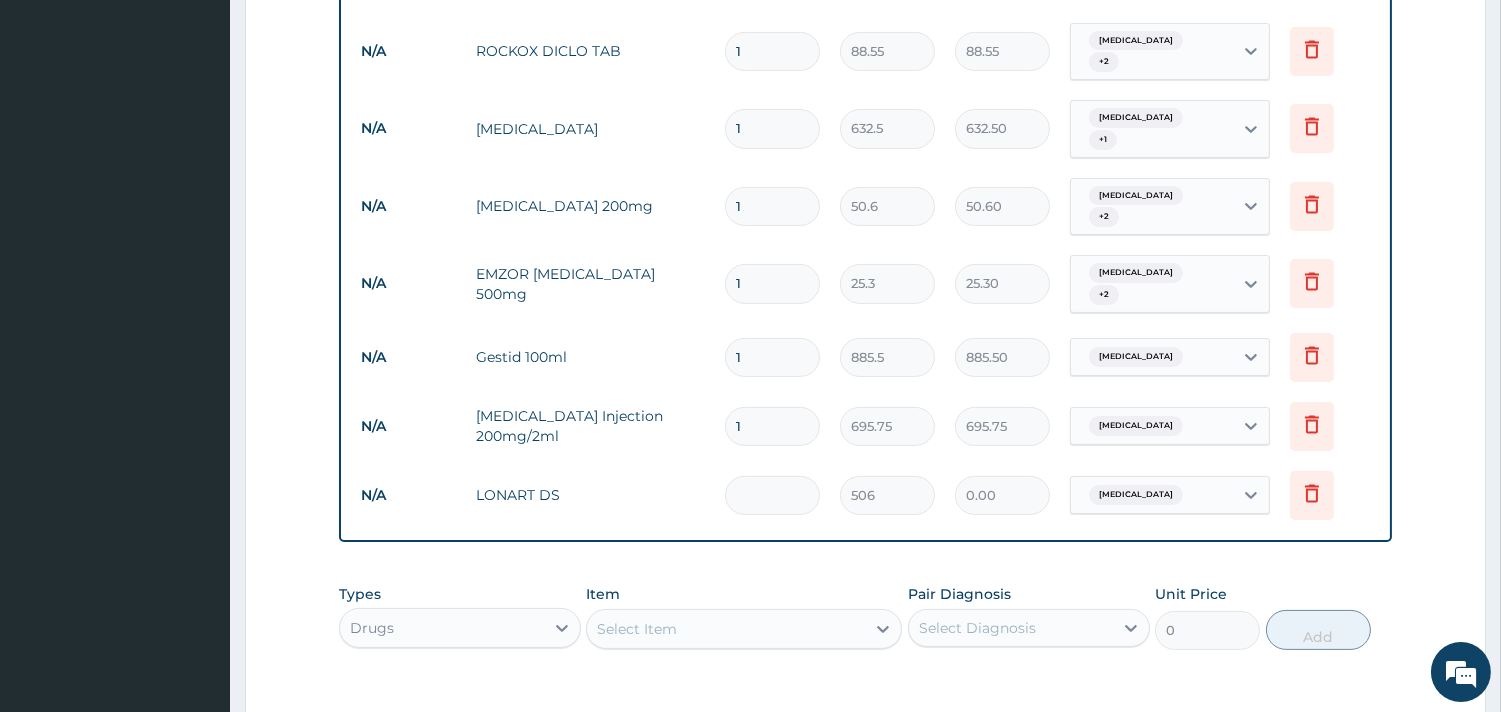 type on "6" 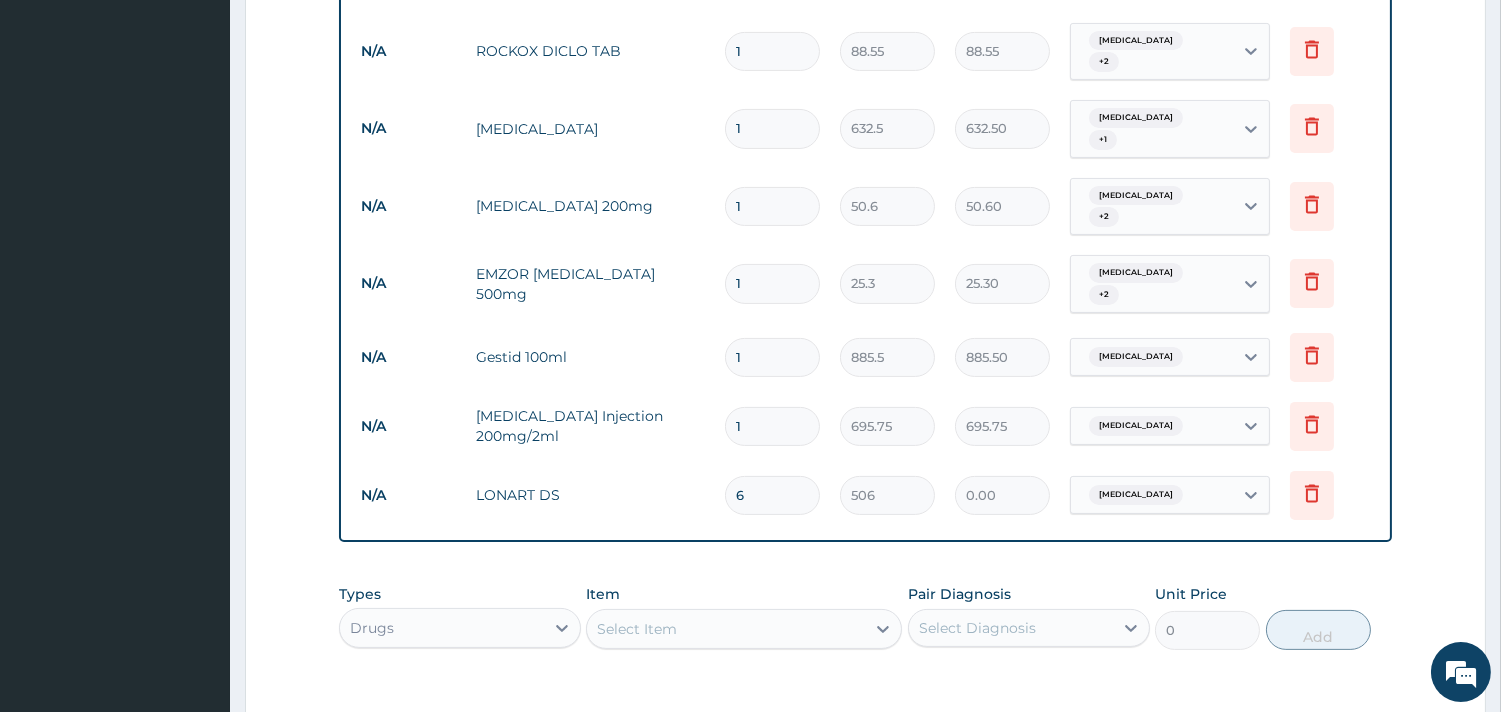 type on "3036.00" 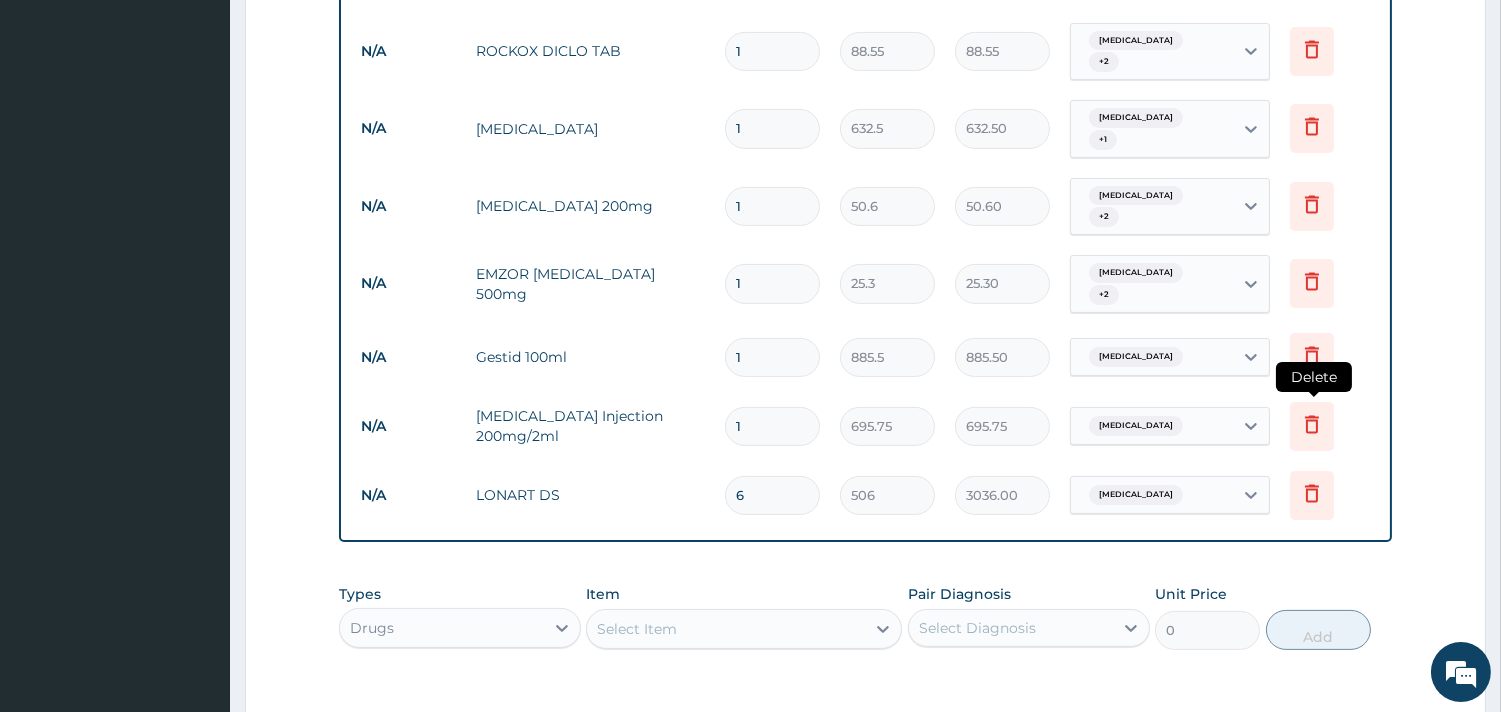 type on "6" 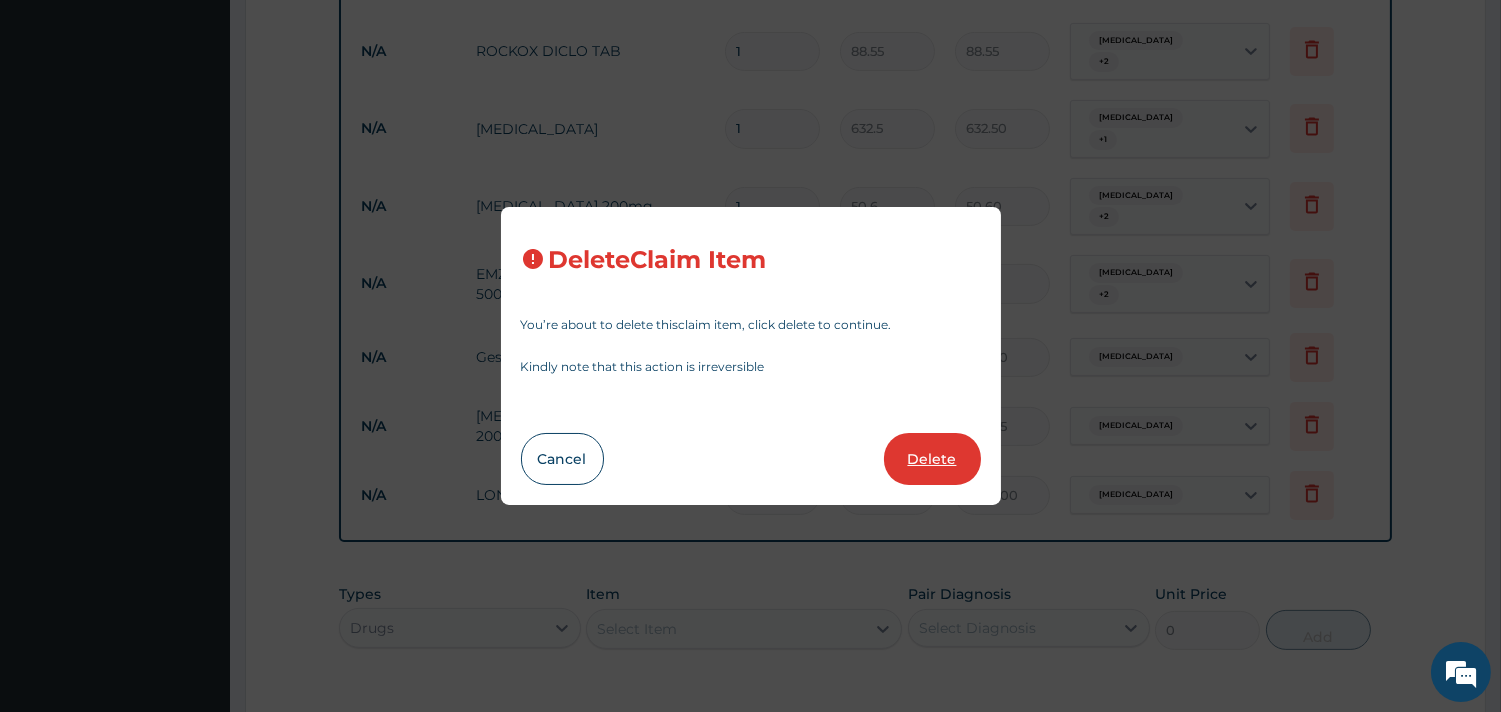 click on "Delete" at bounding box center [932, 459] 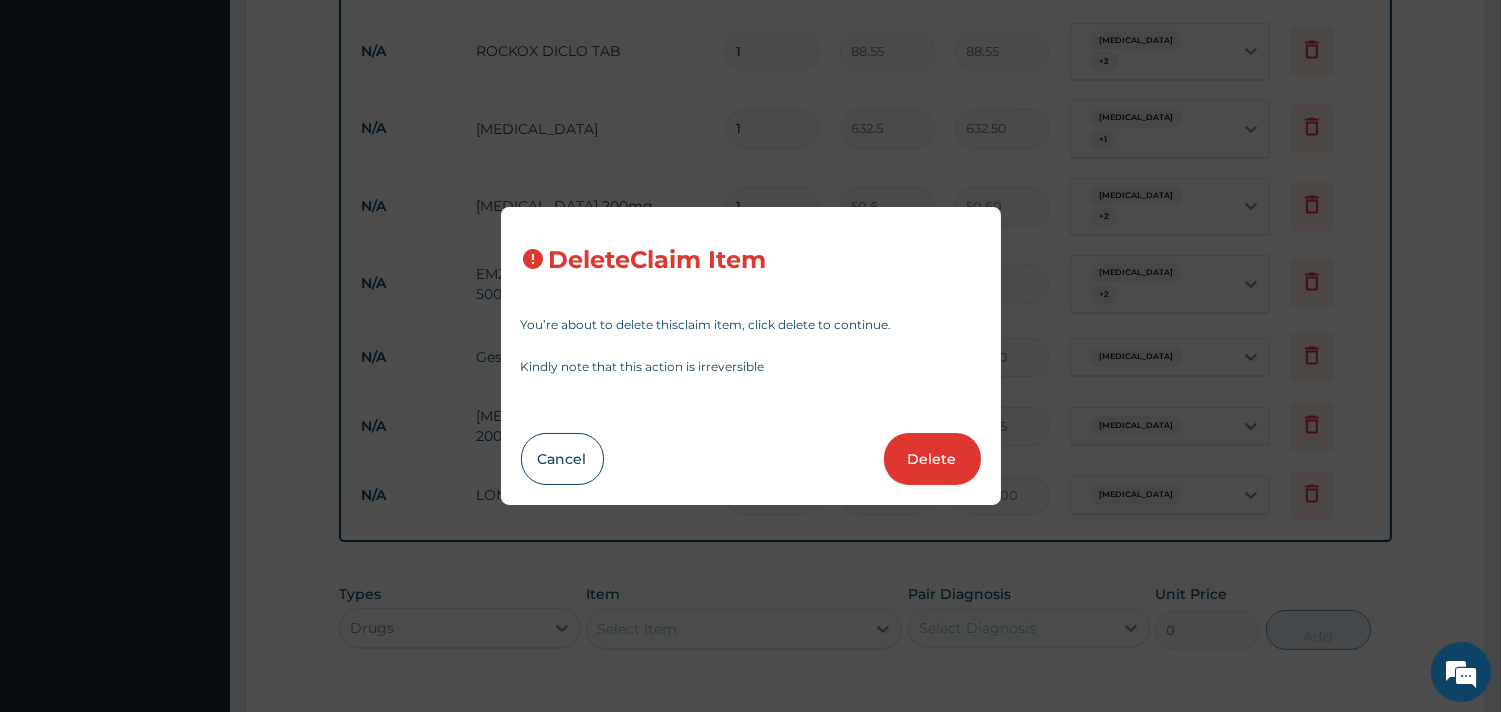 type on "6" 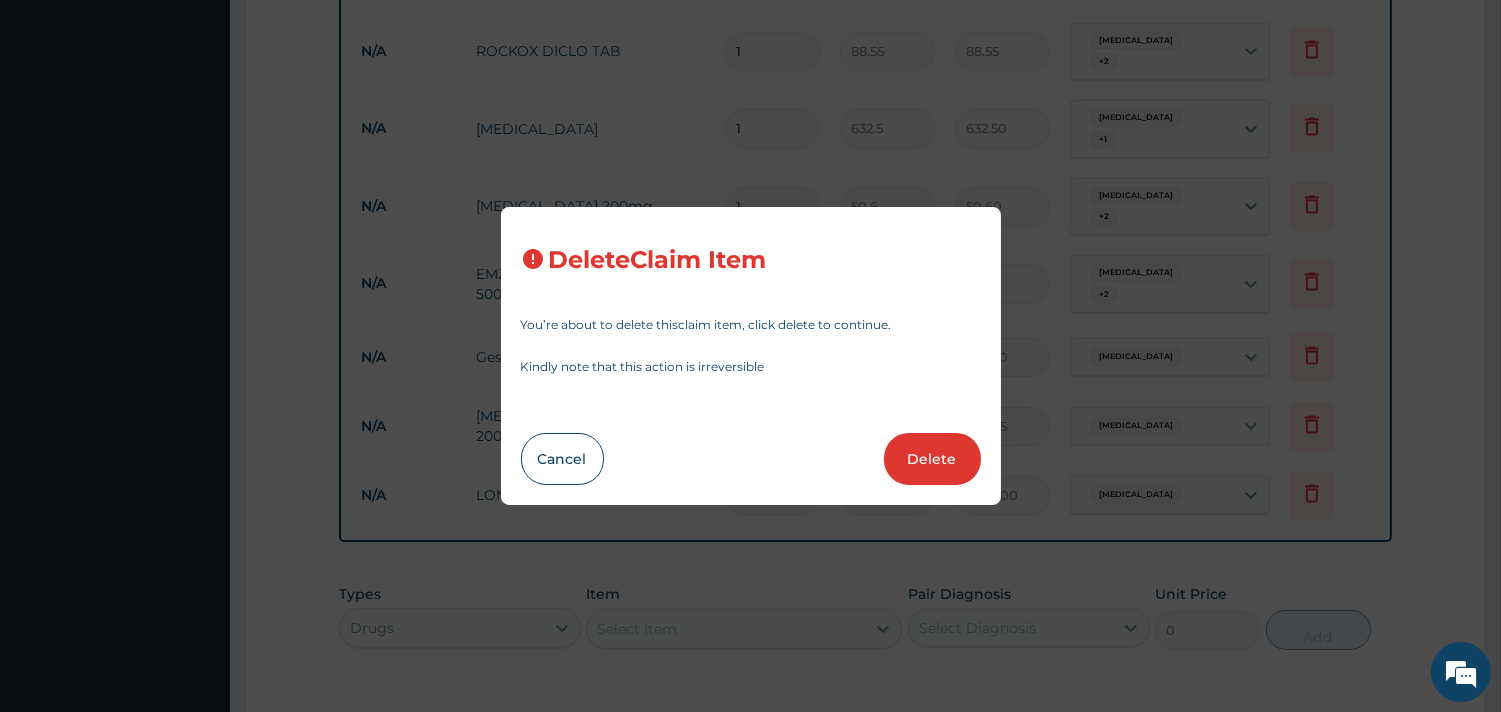 type on "506" 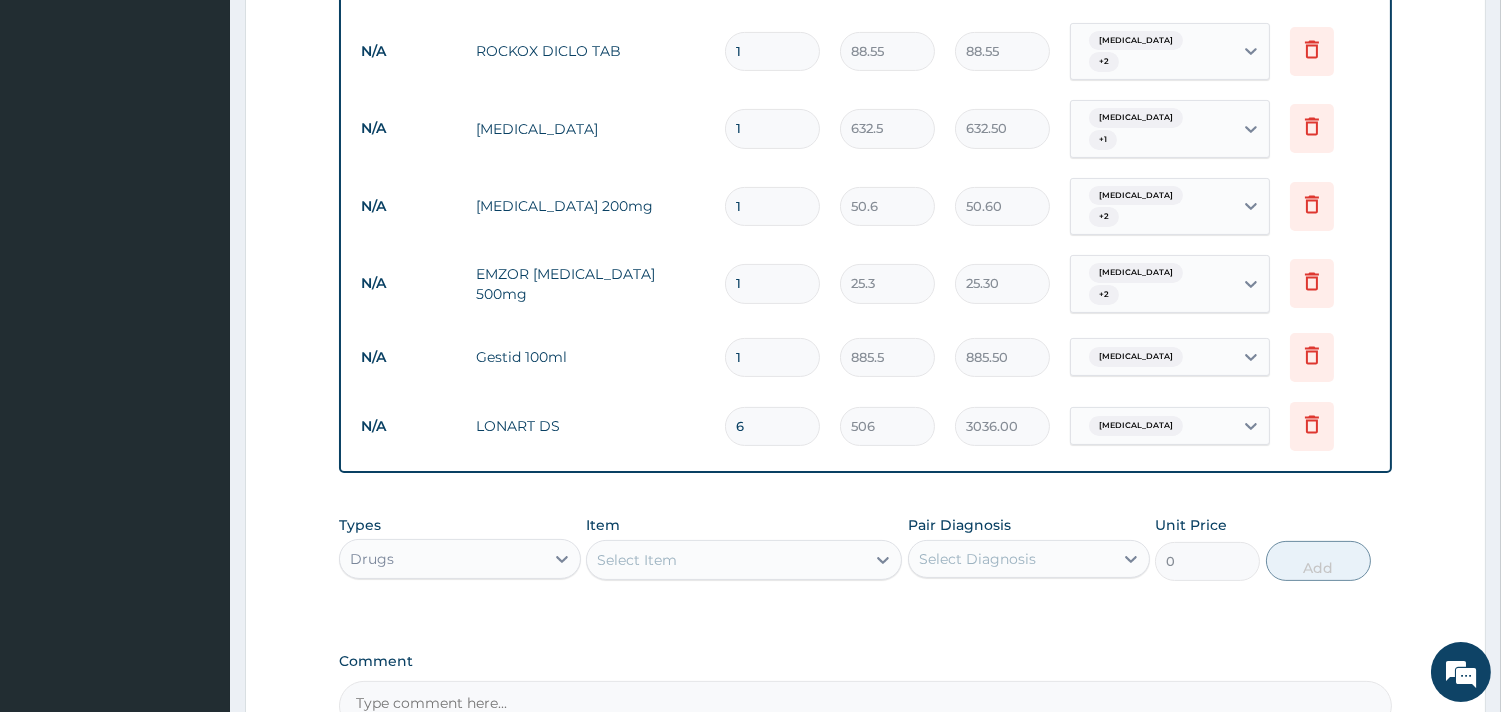 click on "Select Item" at bounding box center (726, 560) 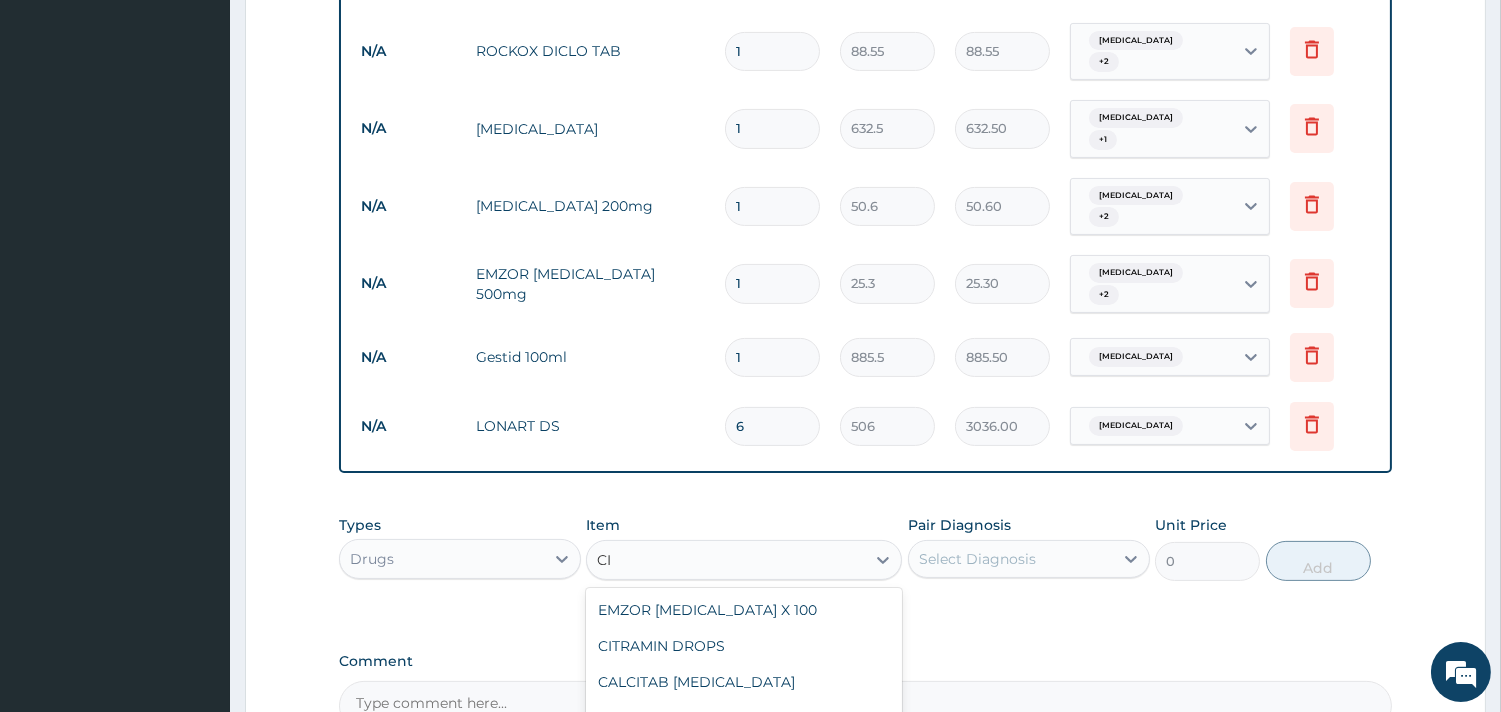 type on "C" 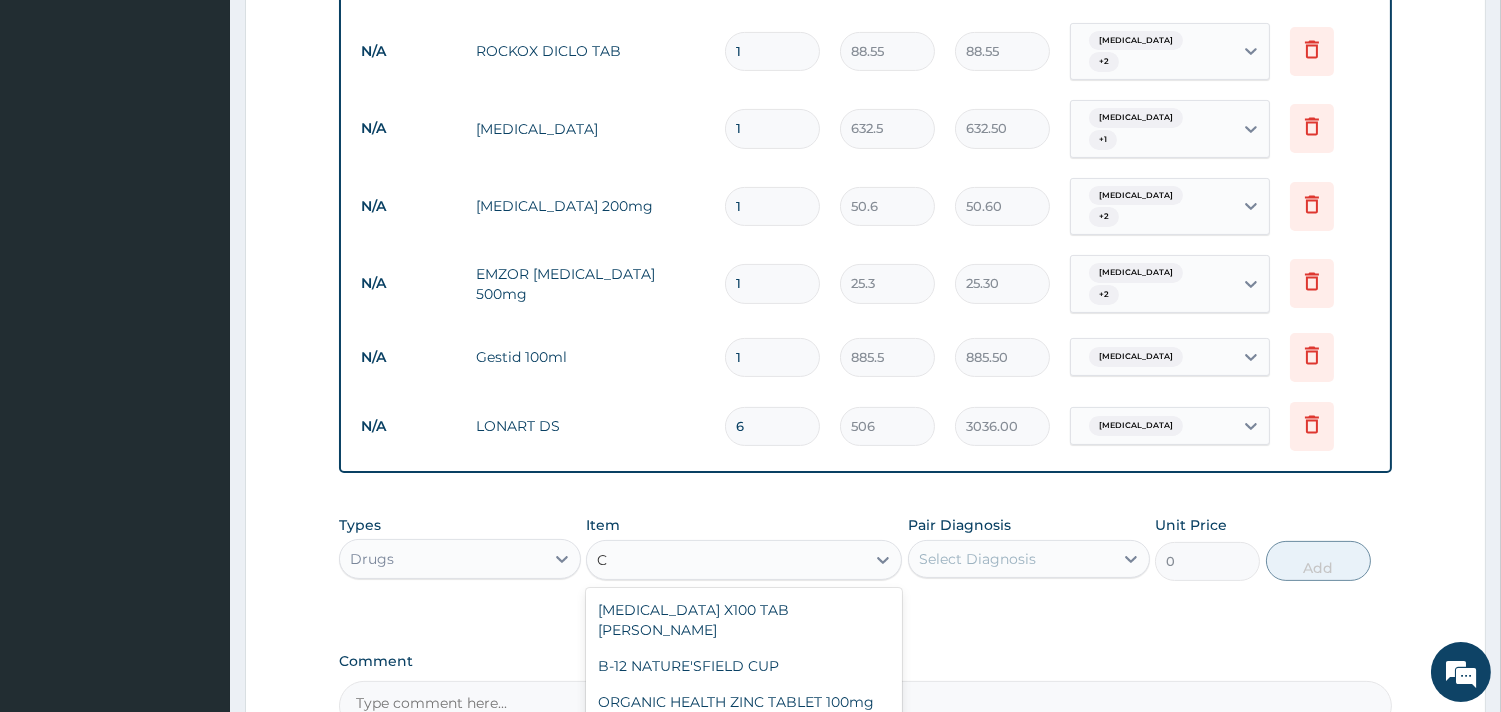 type 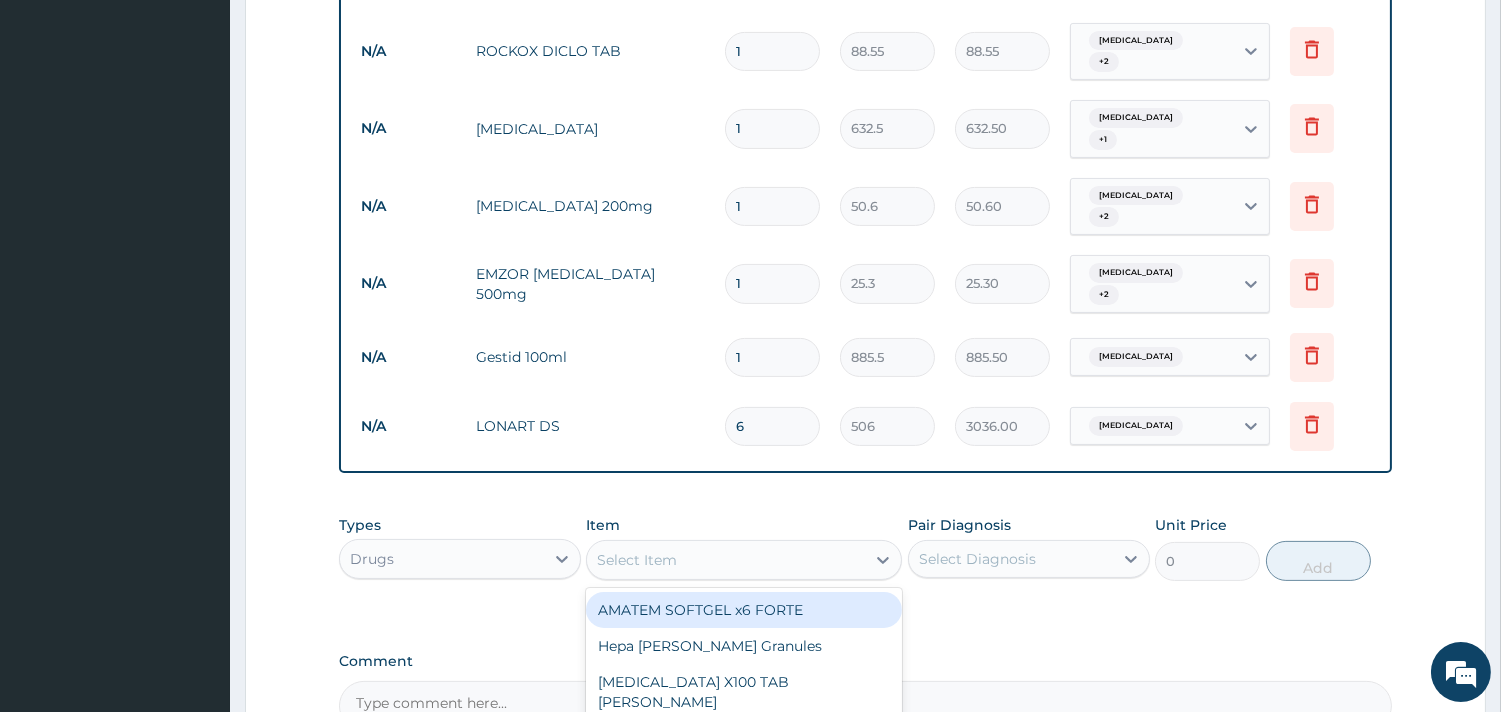 click on "1" at bounding box center (772, 206) 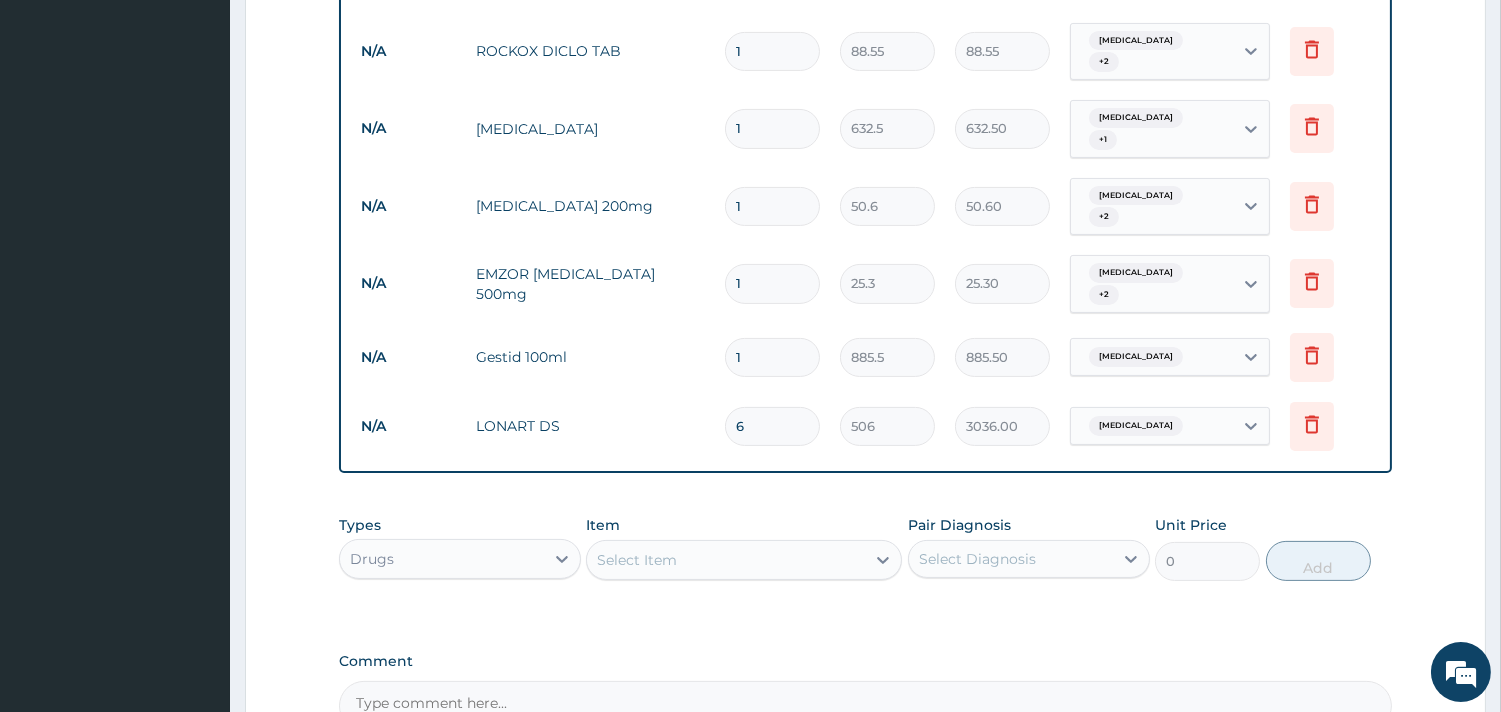 type on "15" 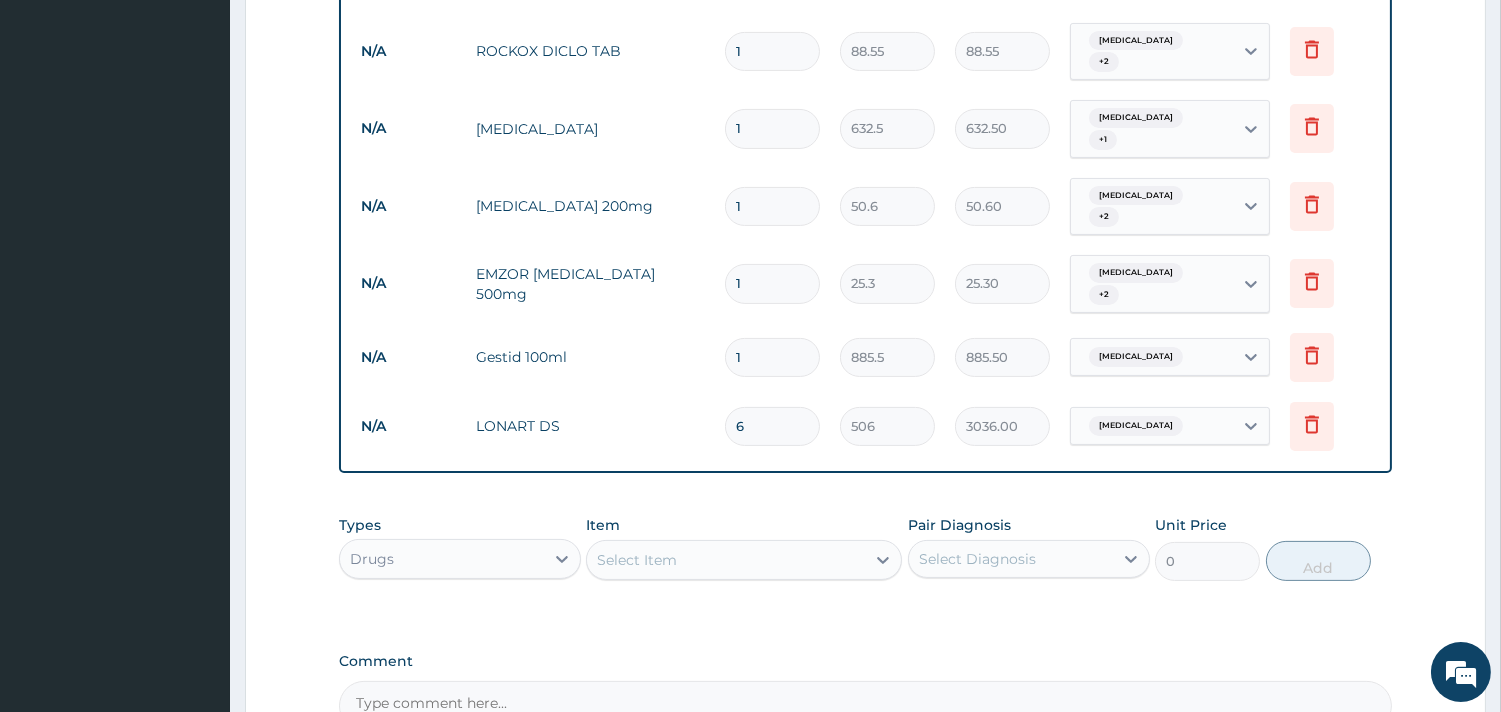 type on "759.00" 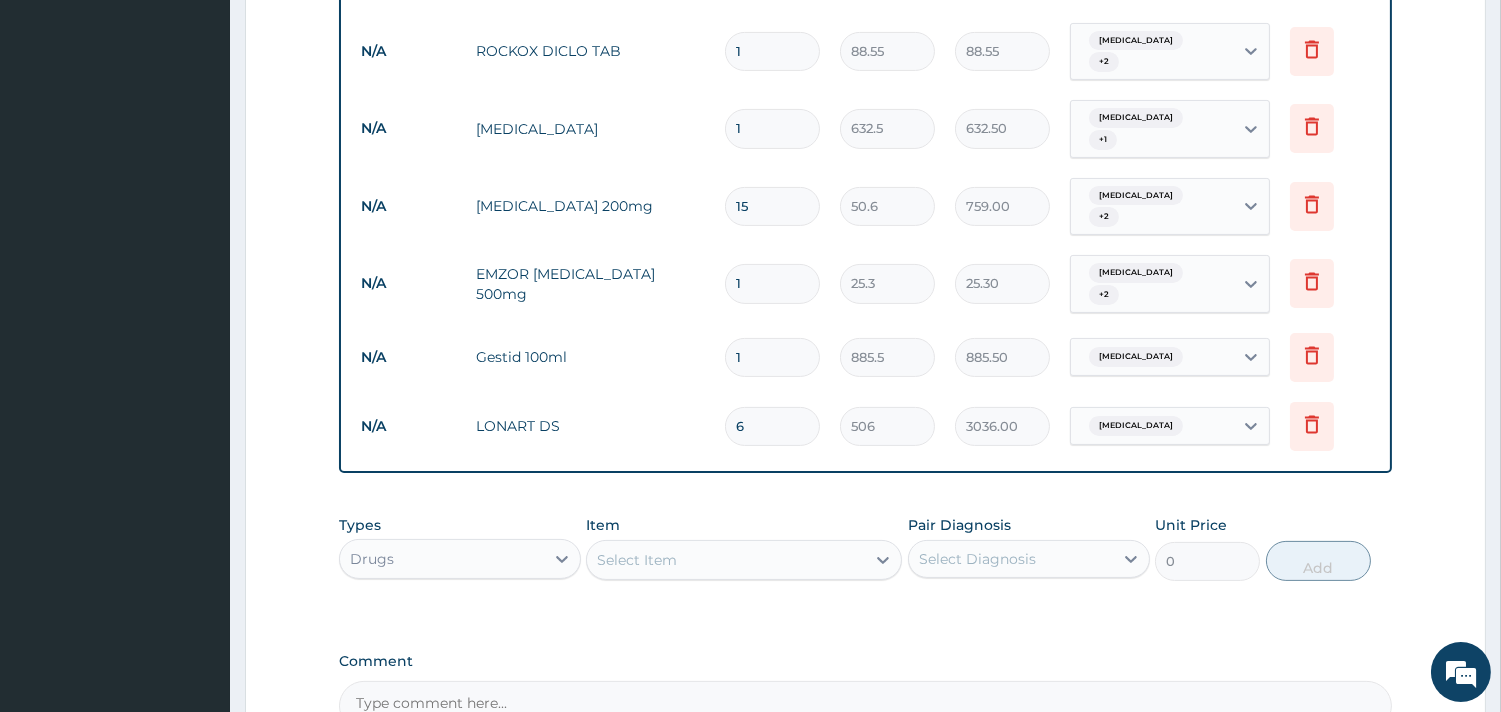 type on "15" 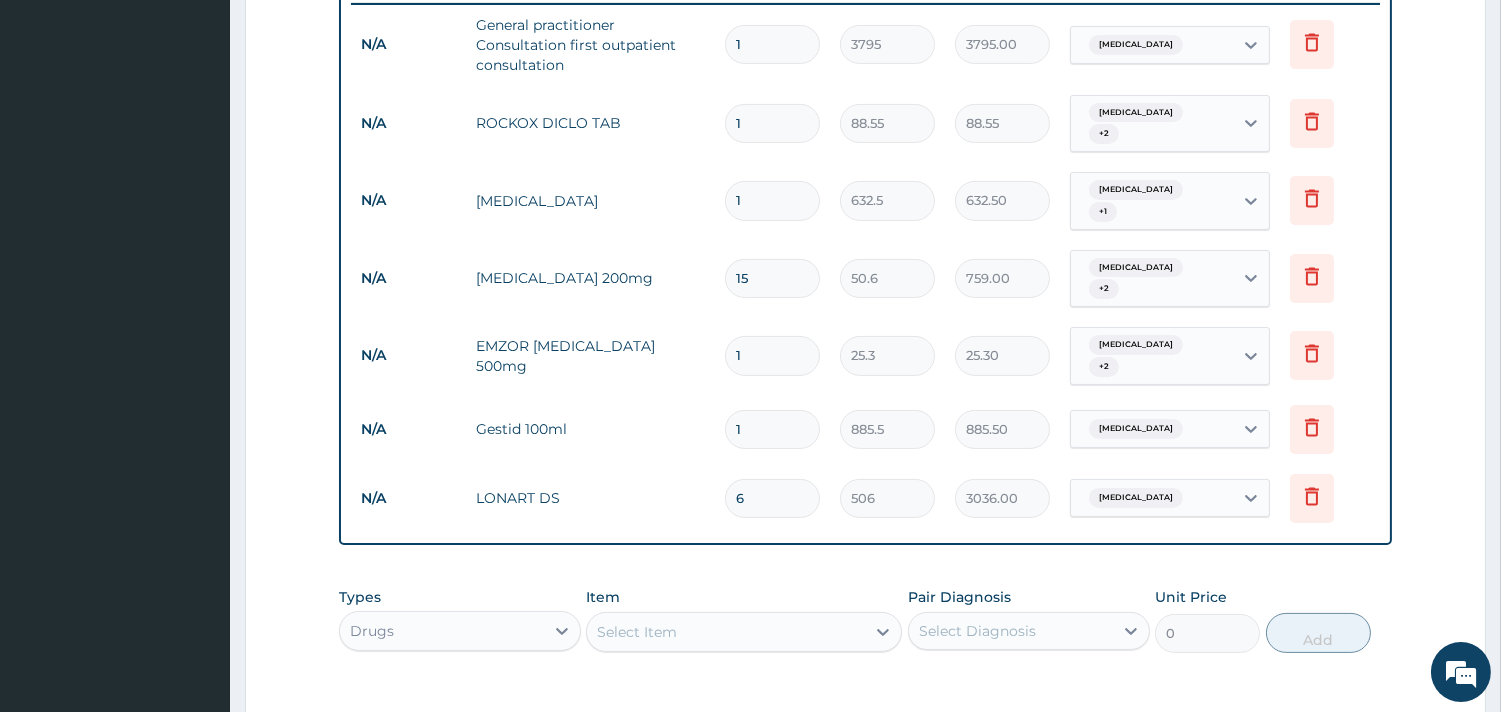 scroll, scrollTop: 754, scrollLeft: 0, axis: vertical 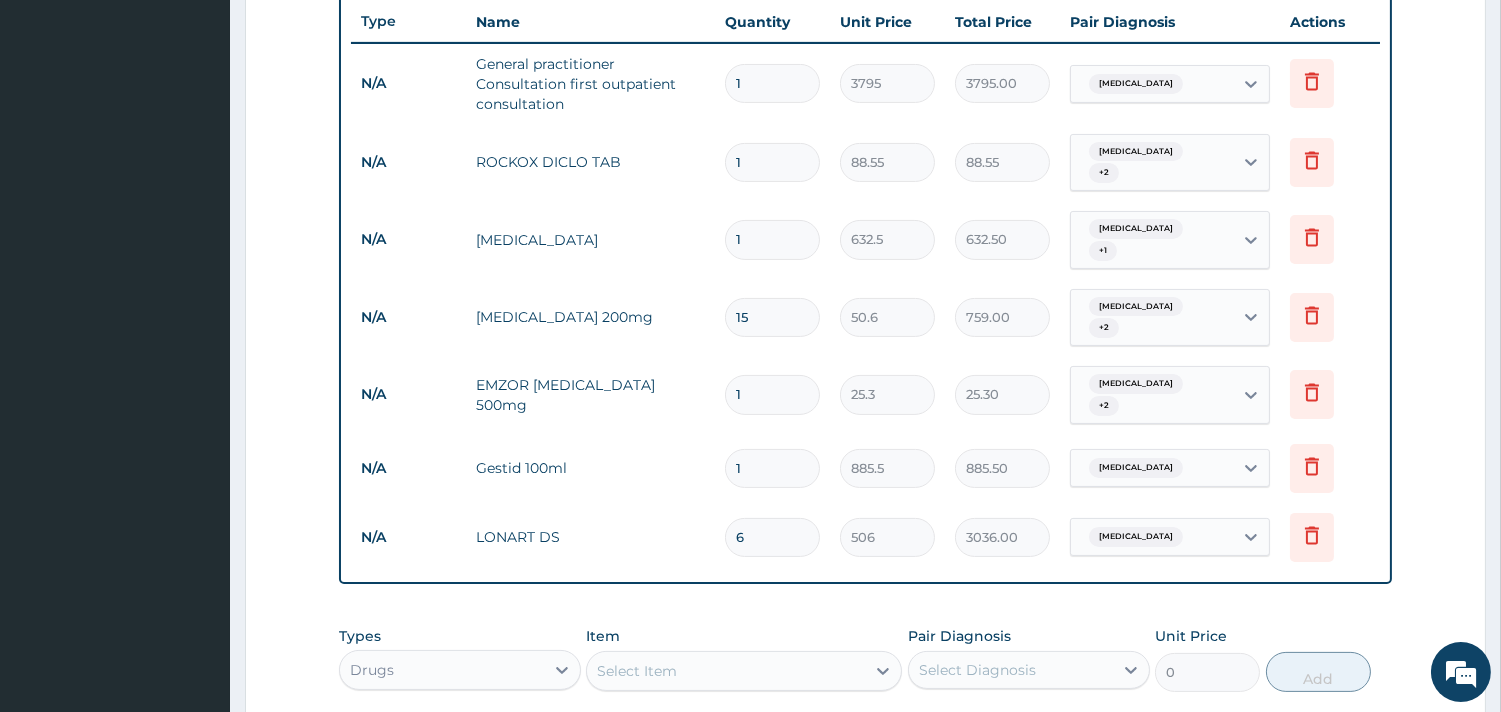 click on "1" at bounding box center (772, 162) 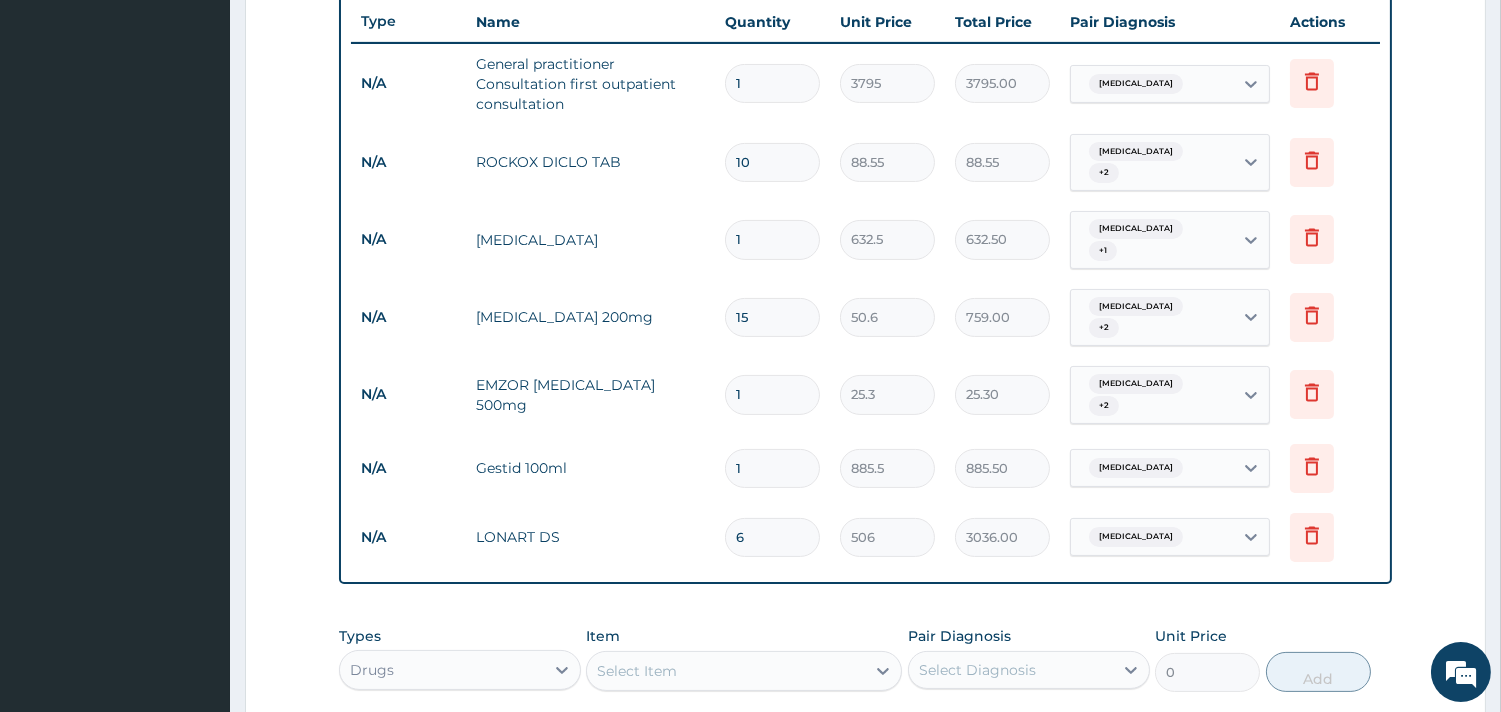 type on "885.50" 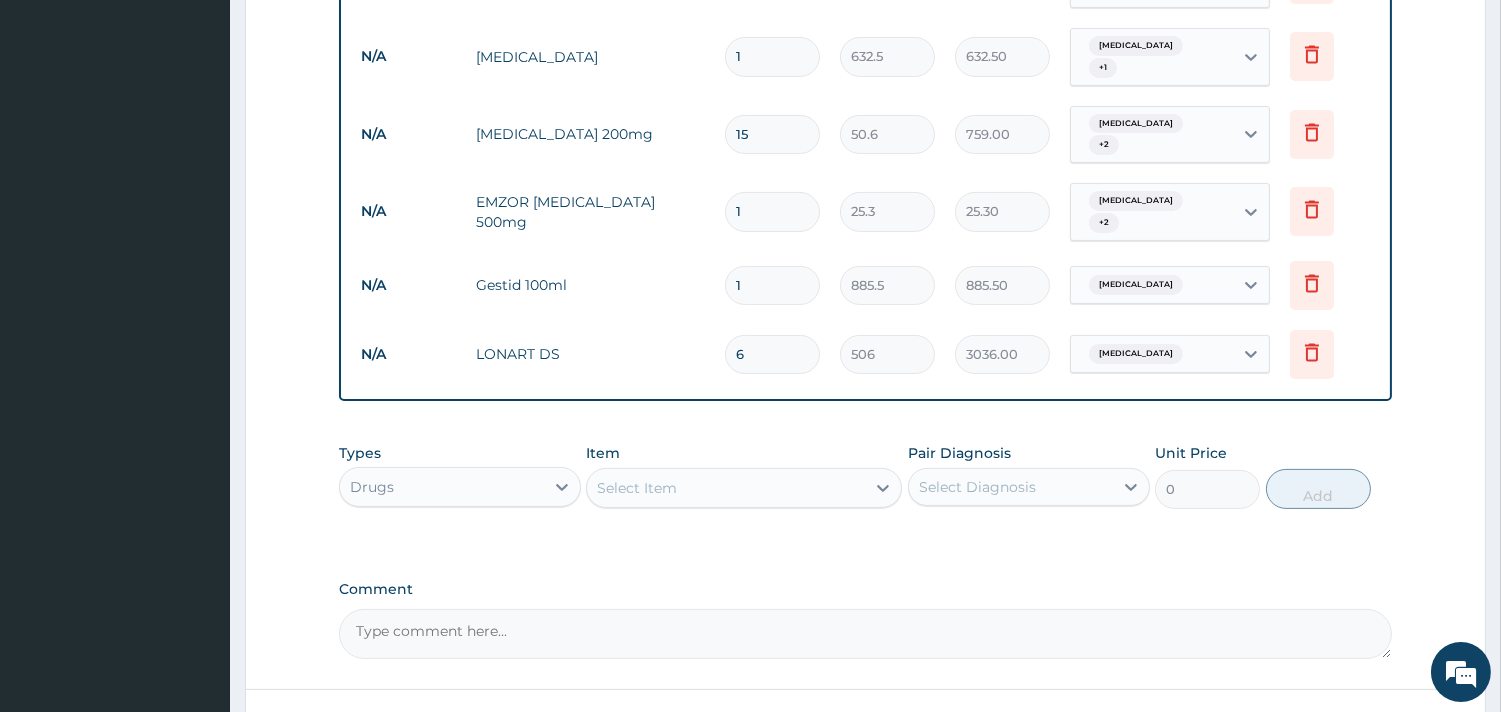 scroll, scrollTop: 1061, scrollLeft: 0, axis: vertical 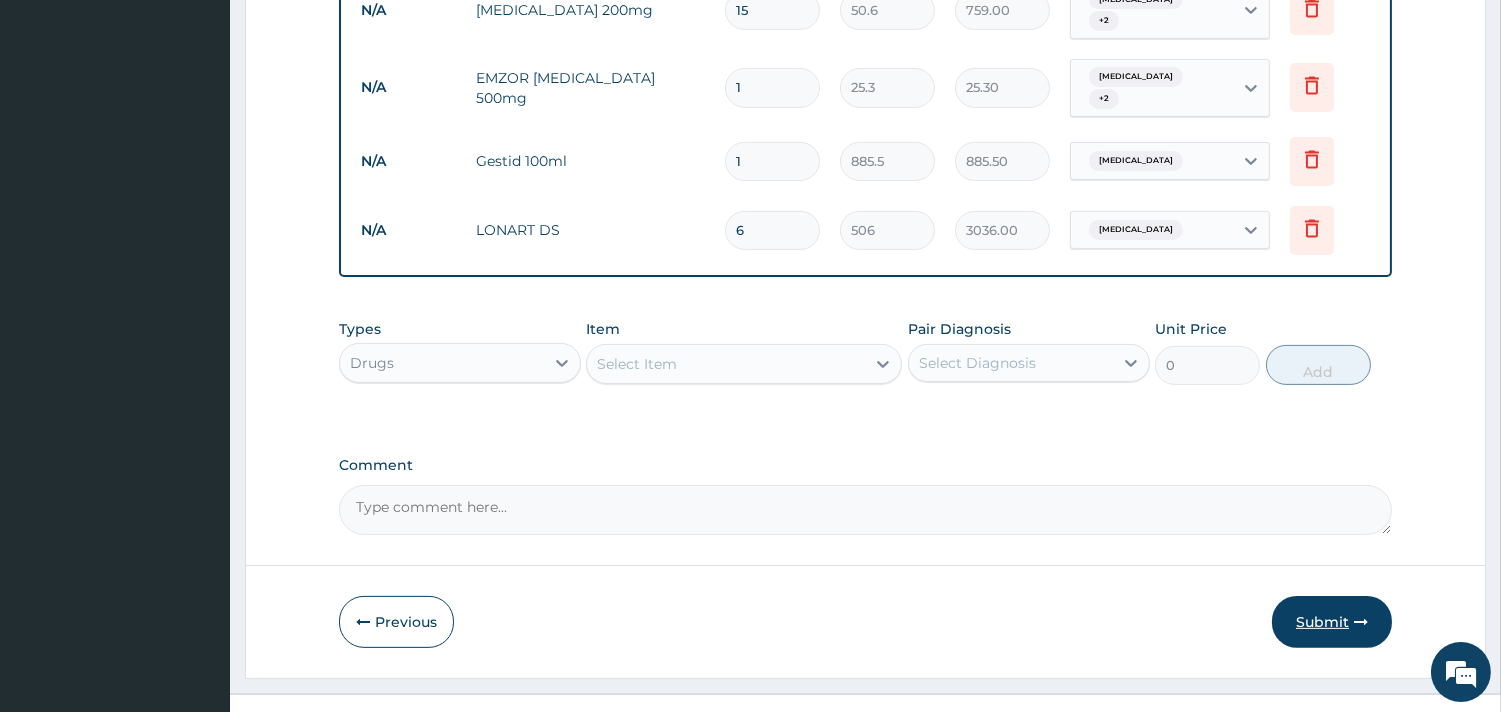 type on "10" 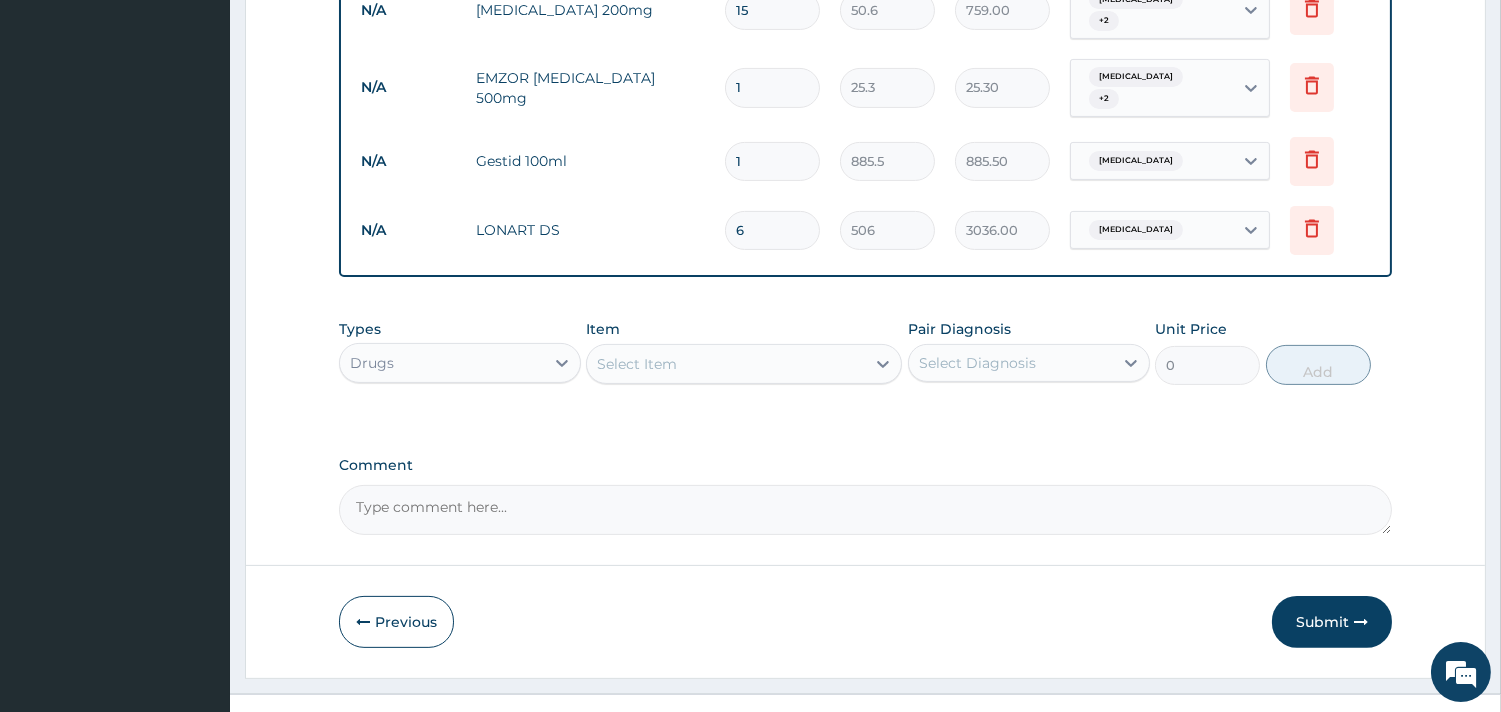 drag, startPoint x: 1332, startPoint y: 581, endPoint x: 1168, endPoint y: 534, distance: 170.60188 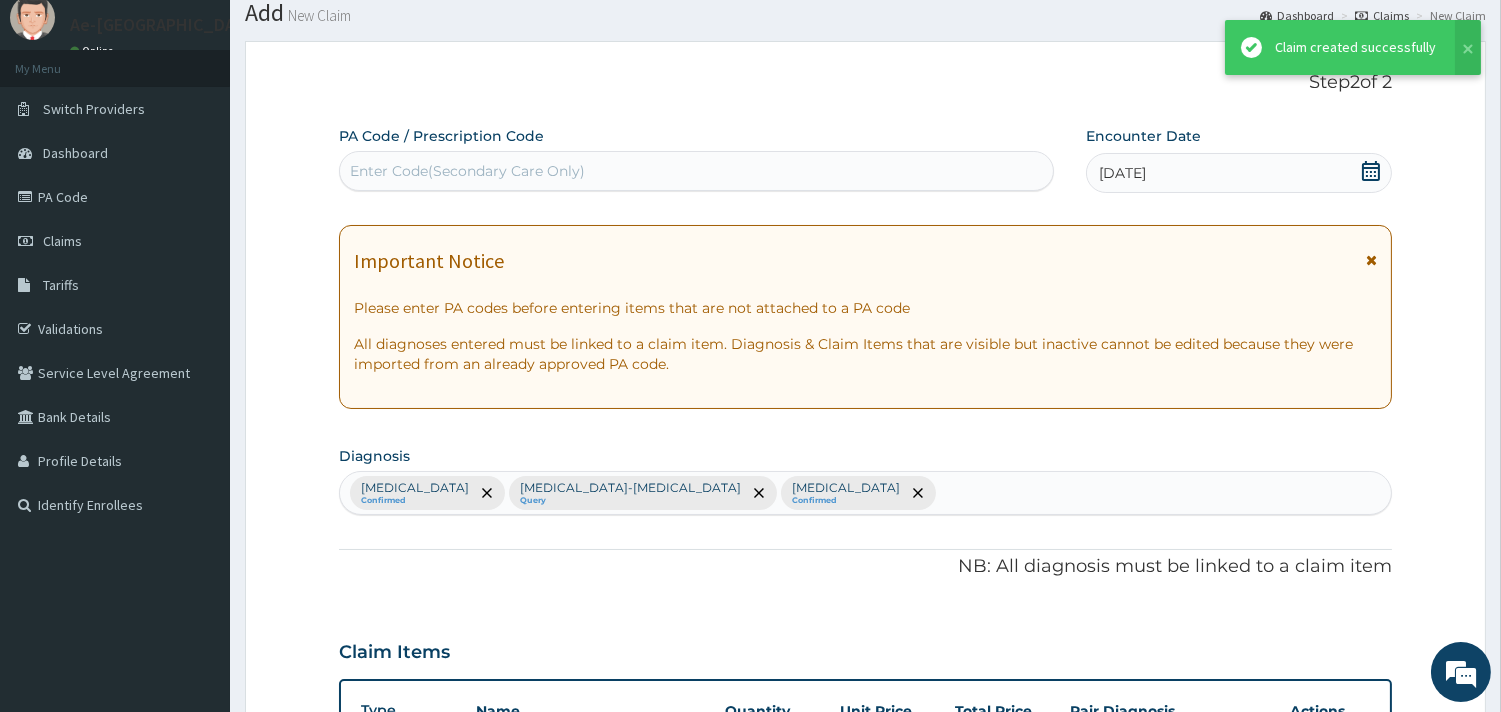 scroll, scrollTop: 1061, scrollLeft: 0, axis: vertical 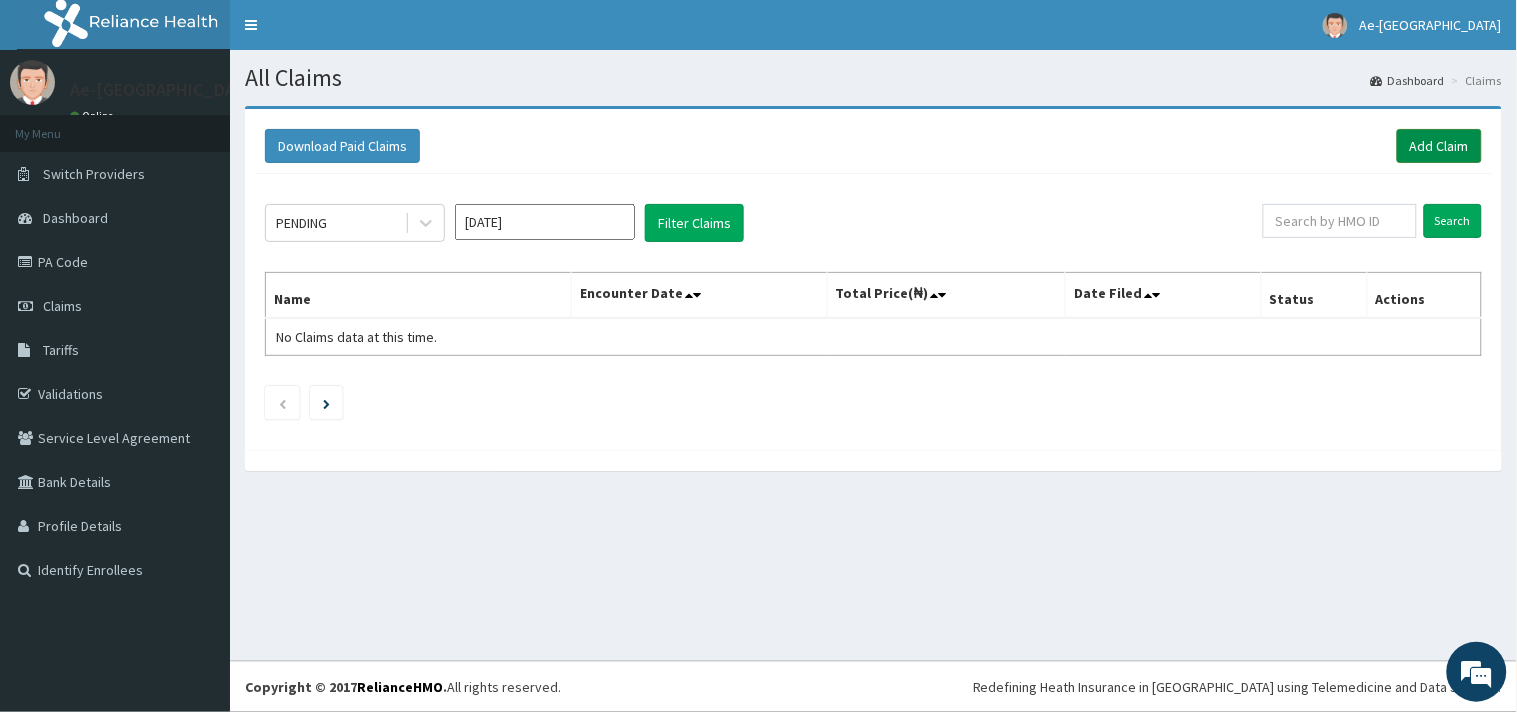 click on "Add Claim" at bounding box center [1439, 146] 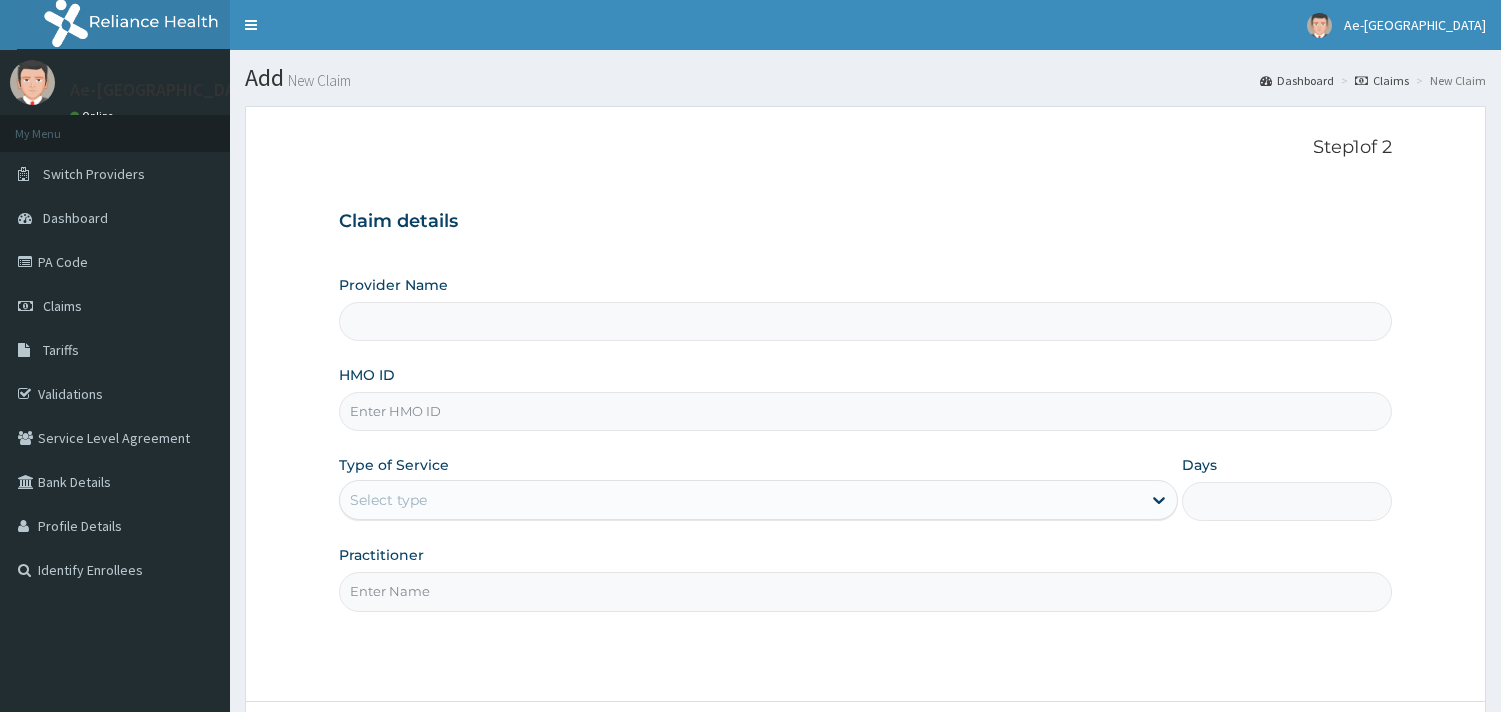 scroll, scrollTop: 0, scrollLeft: 0, axis: both 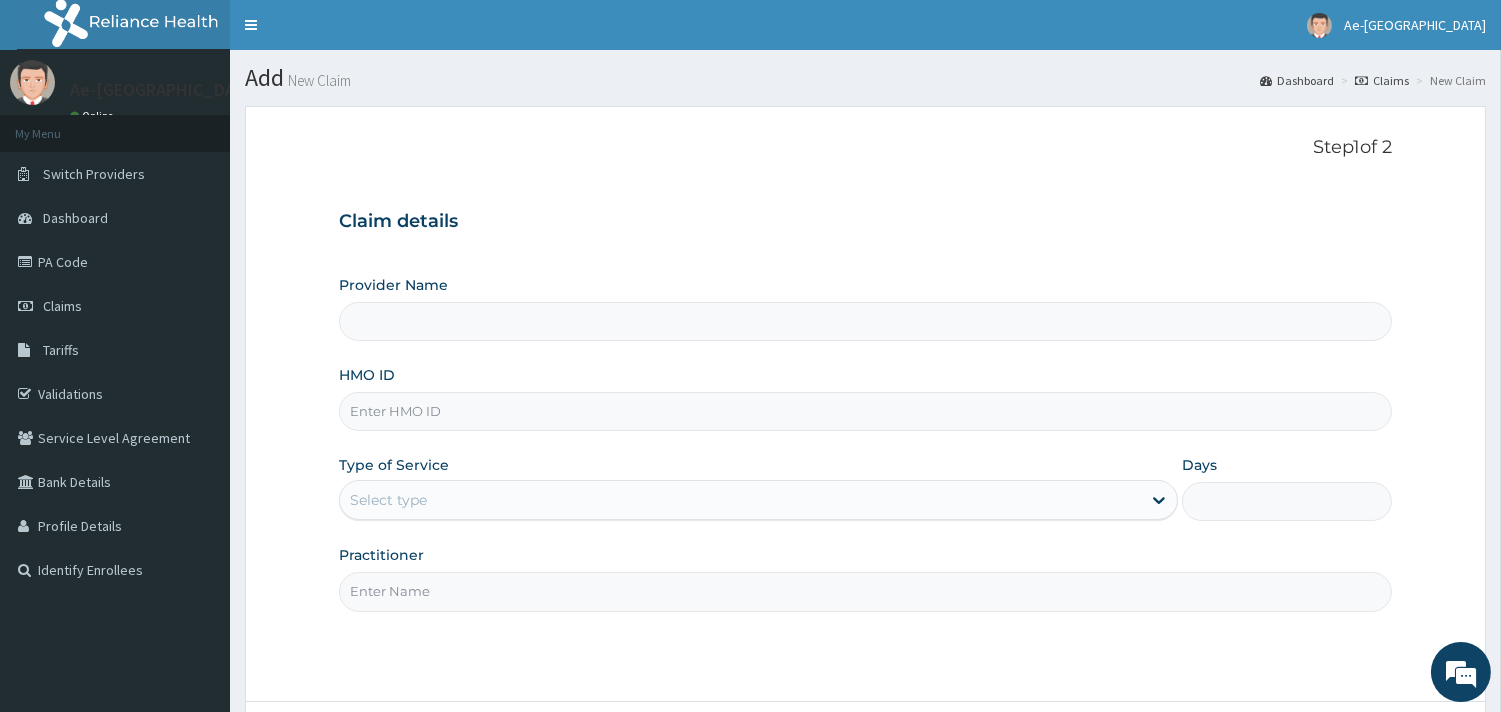 type on "Ae-aima hospital" 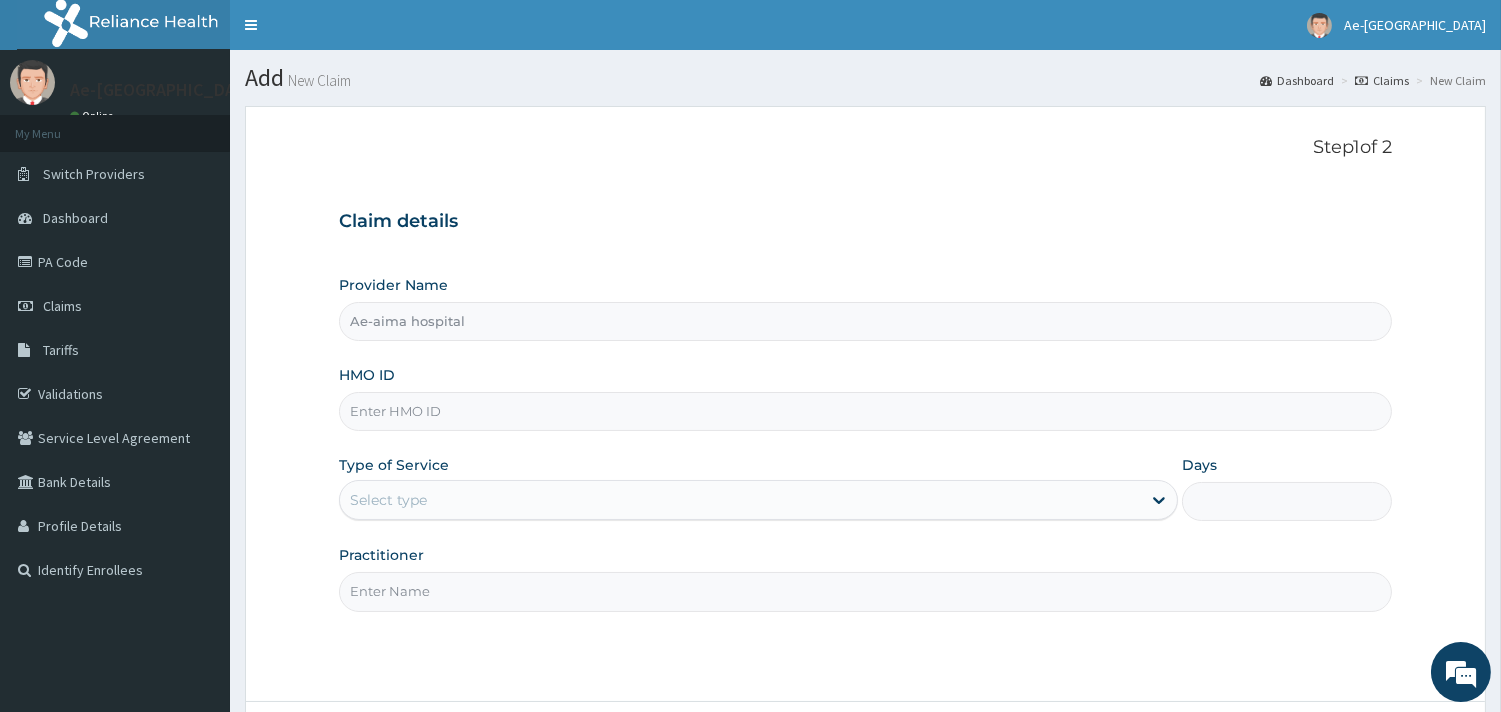 click on "HMO ID" at bounding box center (865, 411) 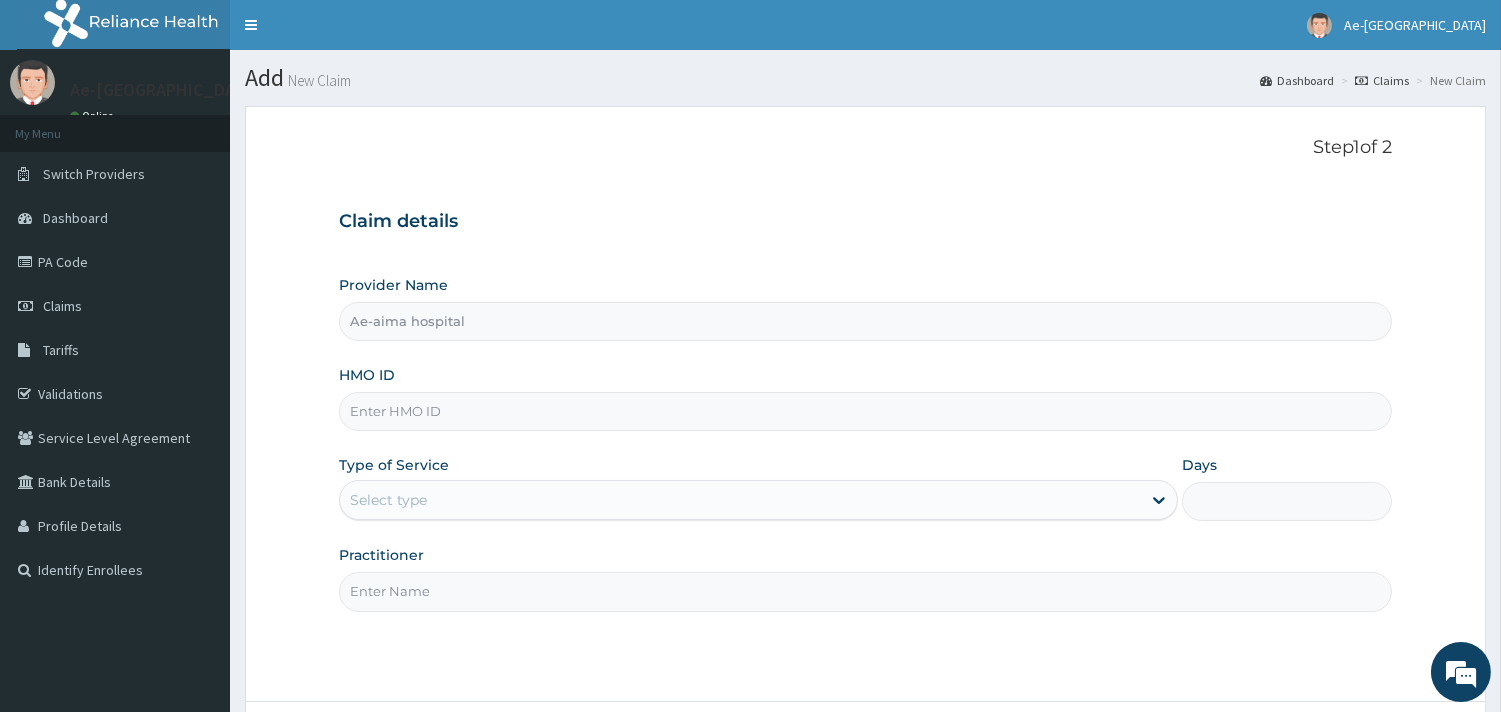 paste on "DTS/10004/B" 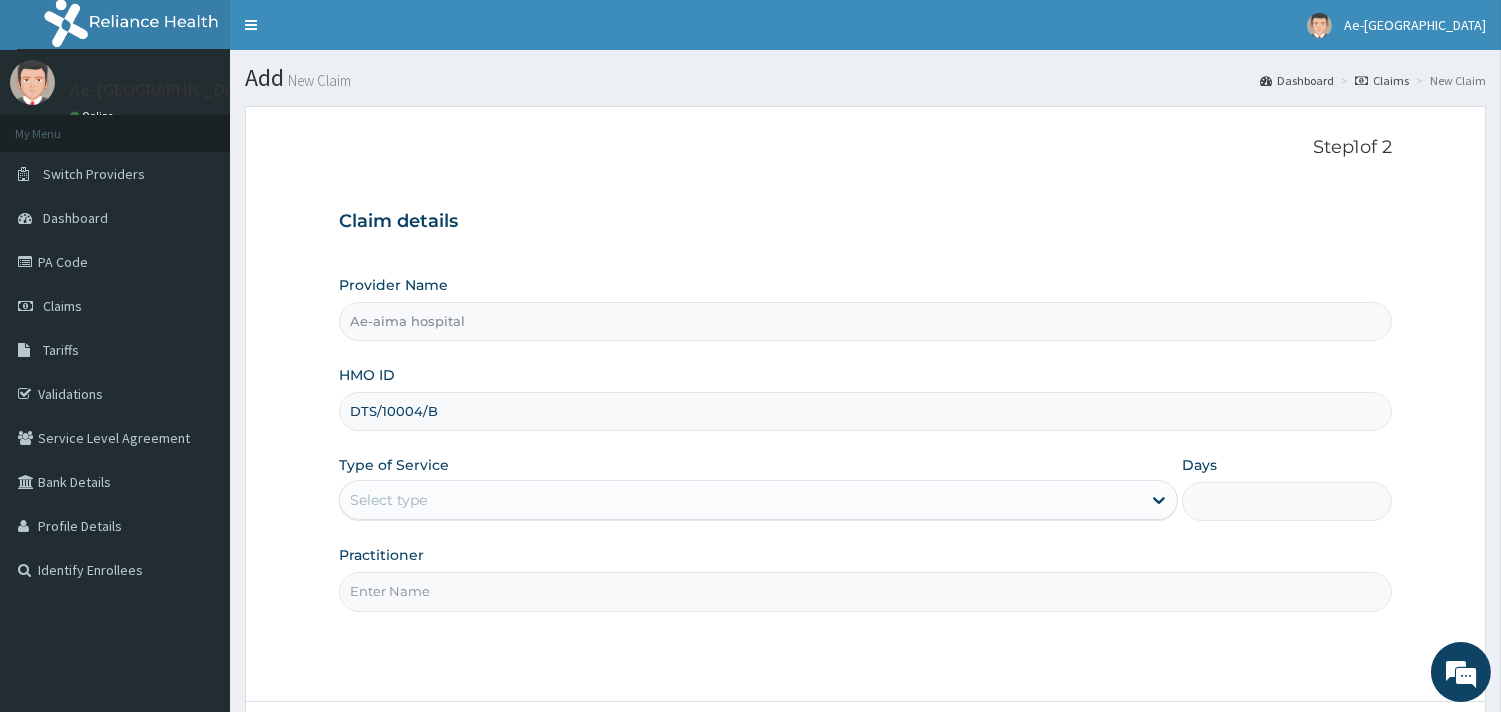 type on "DTS/10004/B" 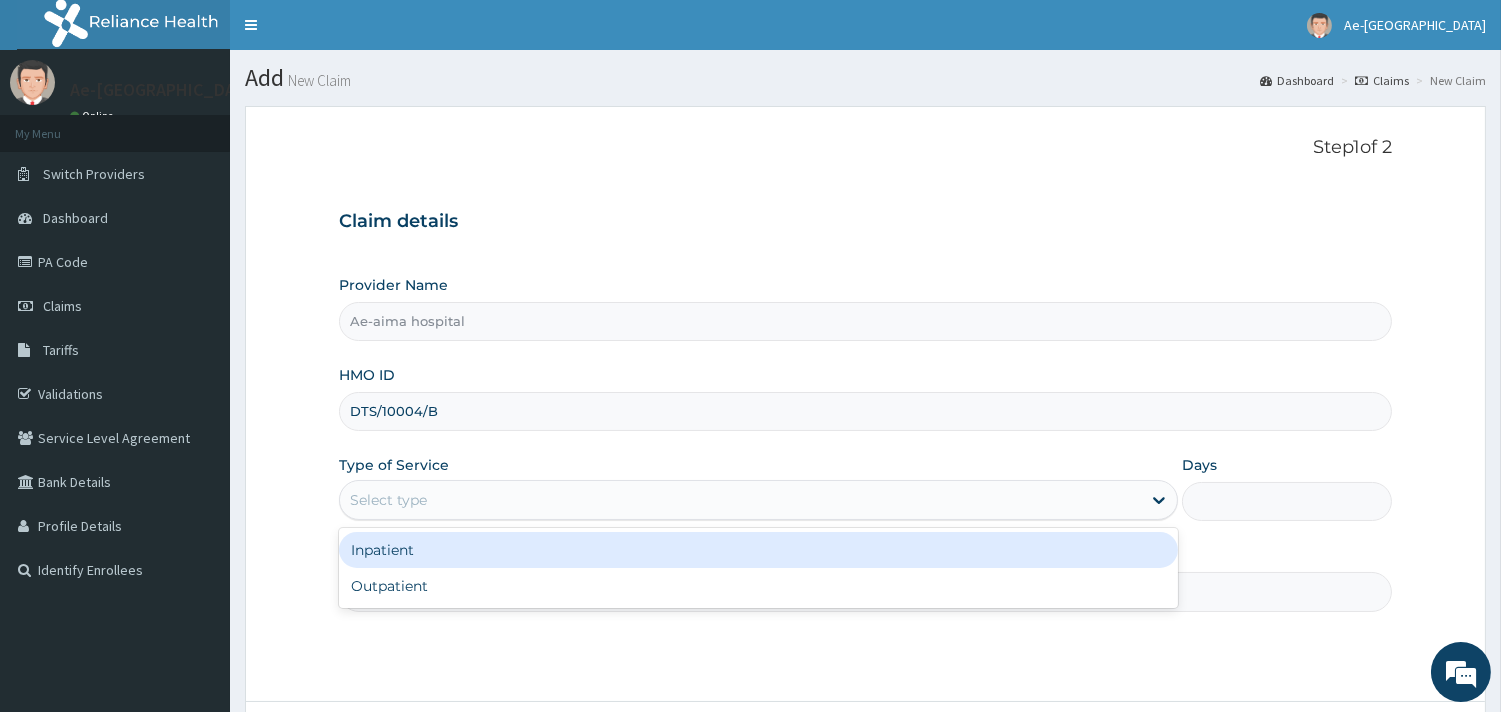 click on "Select type" at bounding box center [740, 500] 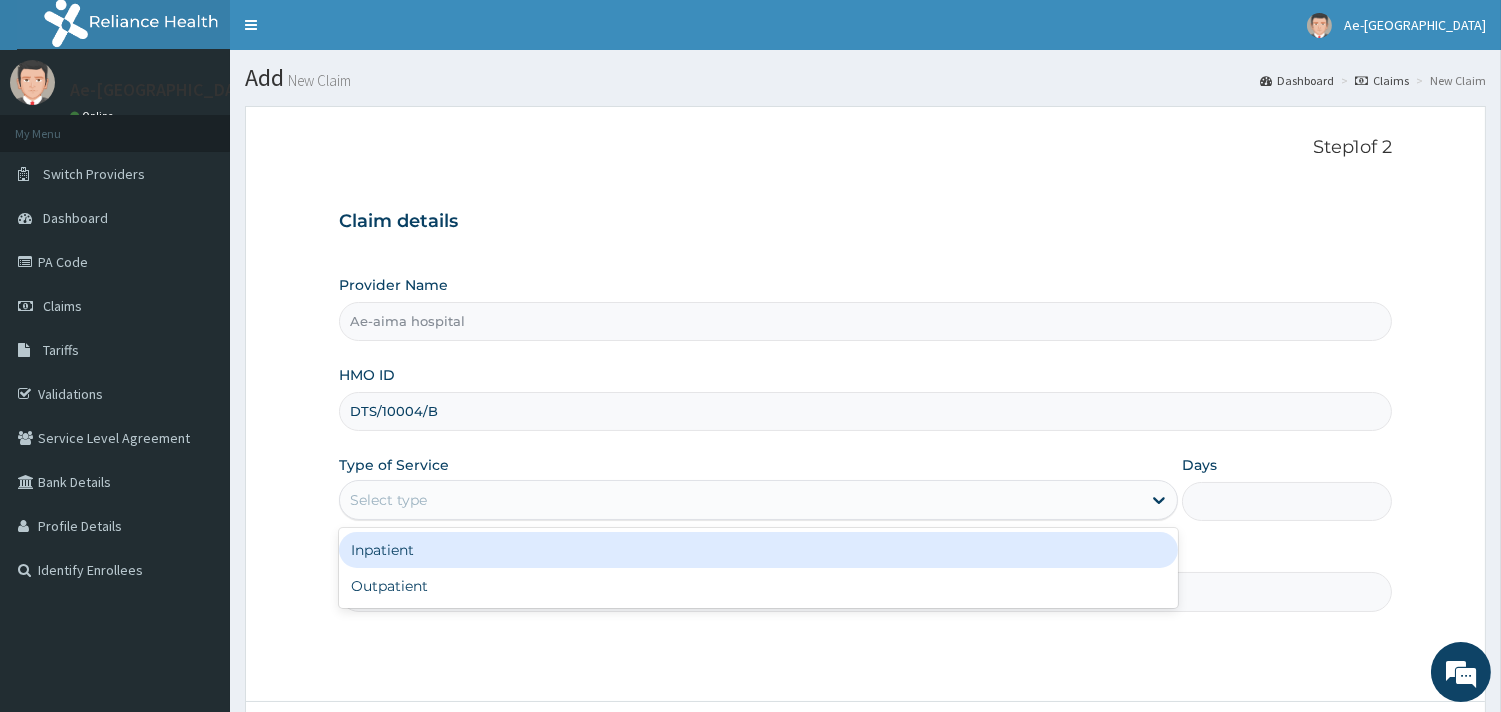 scroll, scrollTop: 0, scrollLeft: 0, axis: both 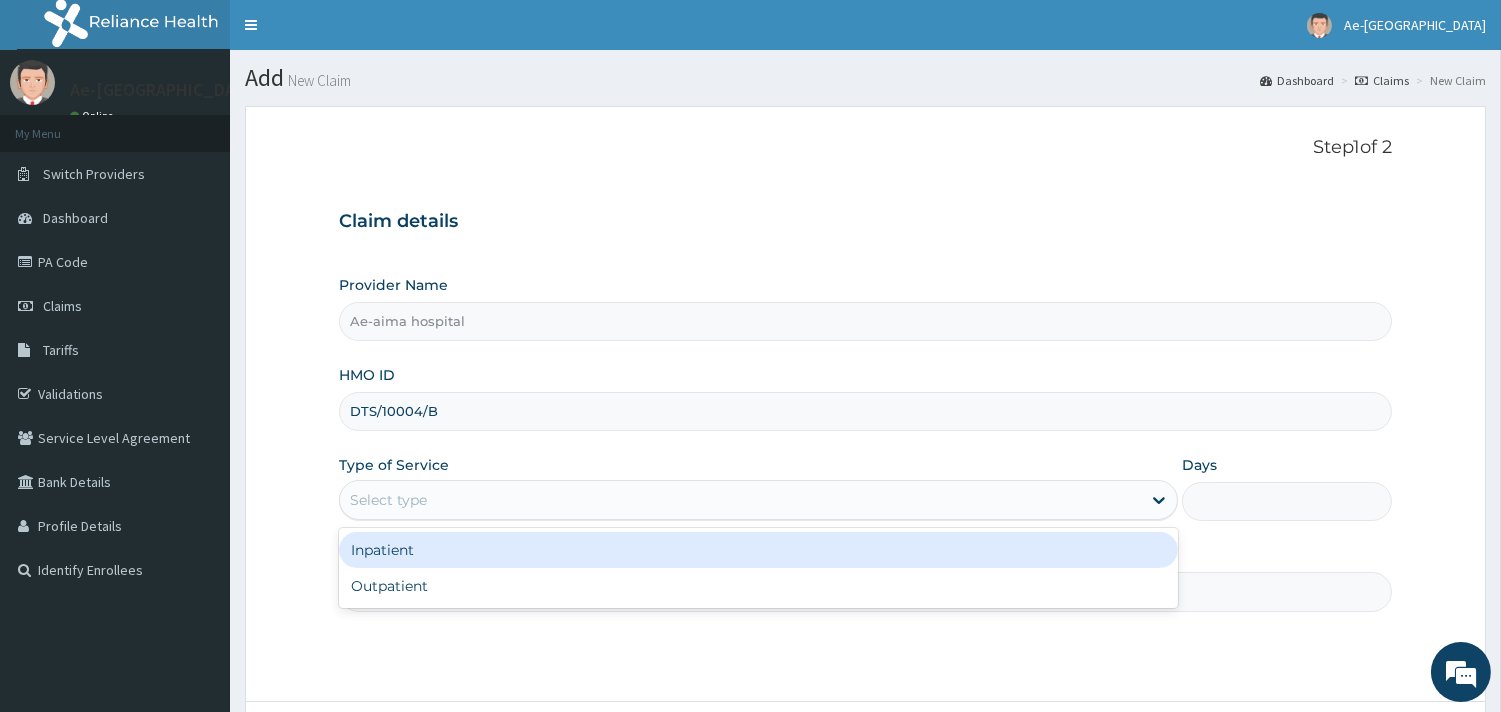 drag, startPoint x: 535, startPoint y: 555, endPoint x: 603, endPoint y: 553, distance: 68.0294 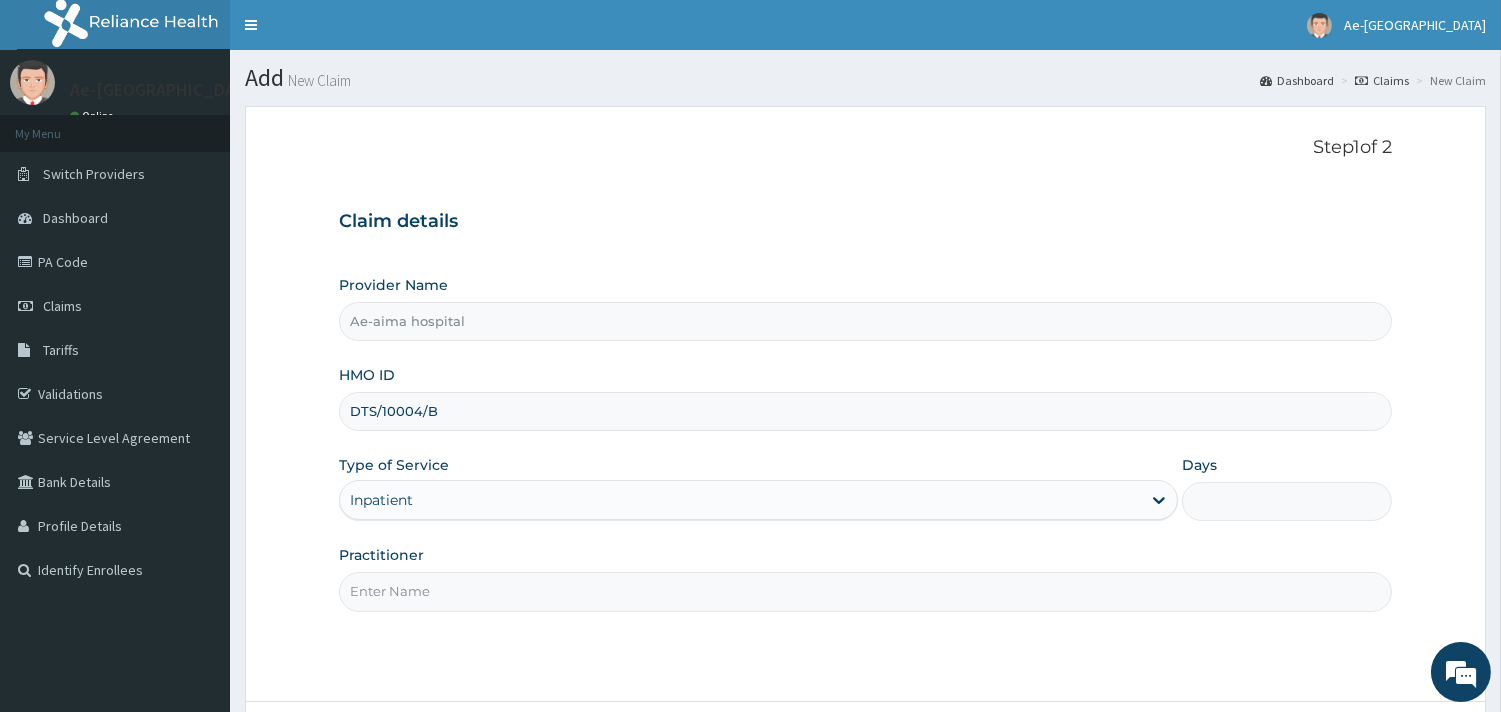 click on "Days" at bounding box center [1287, 501] 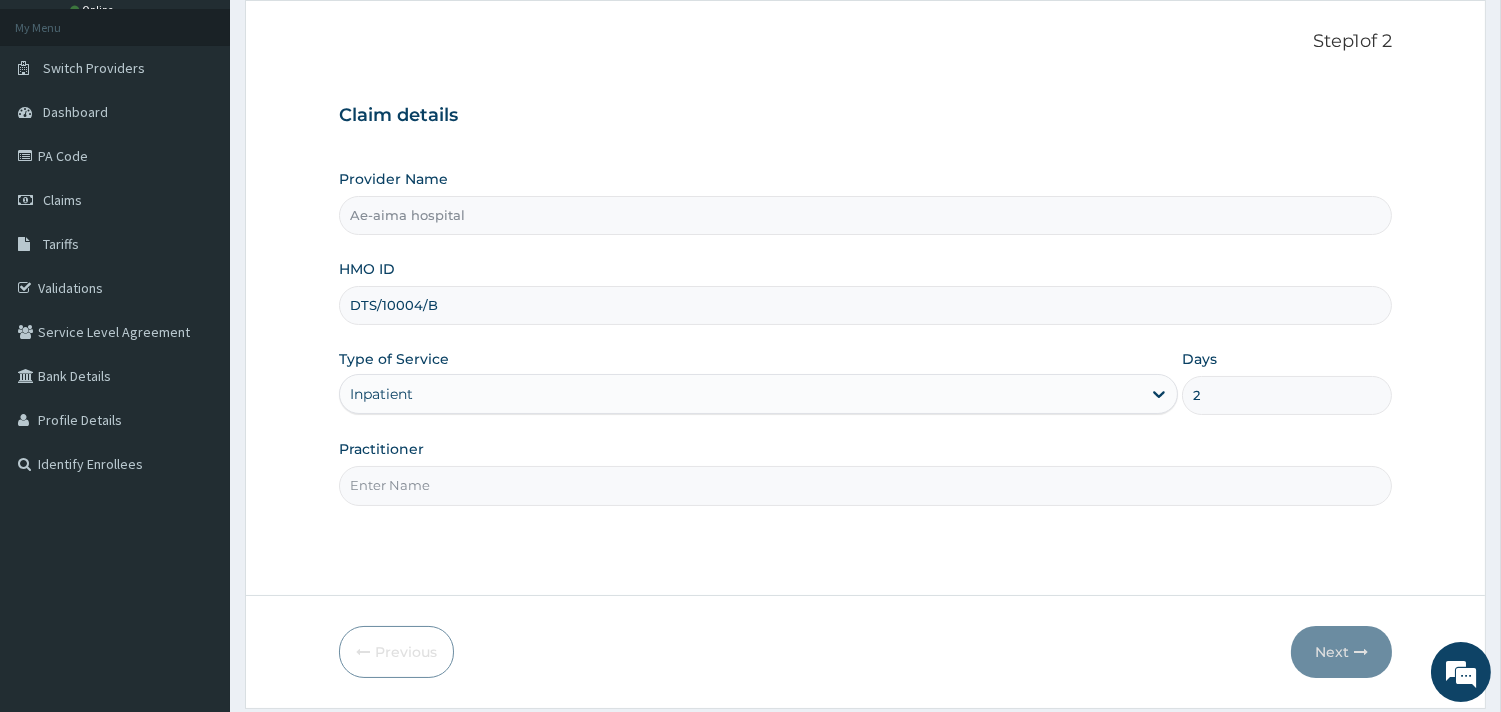 scroll, scrollTop: 111, scrollLeft: 0, axis: vertical 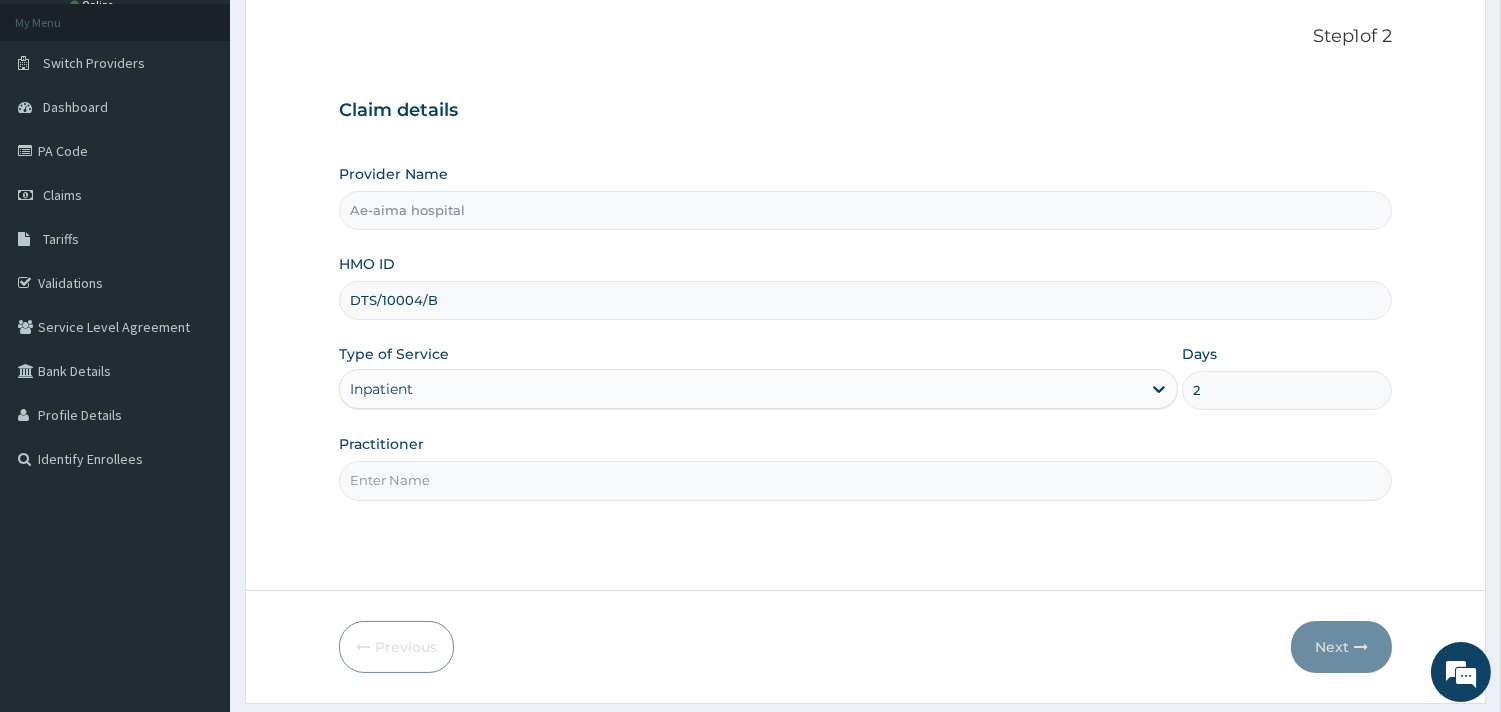 type on "2" 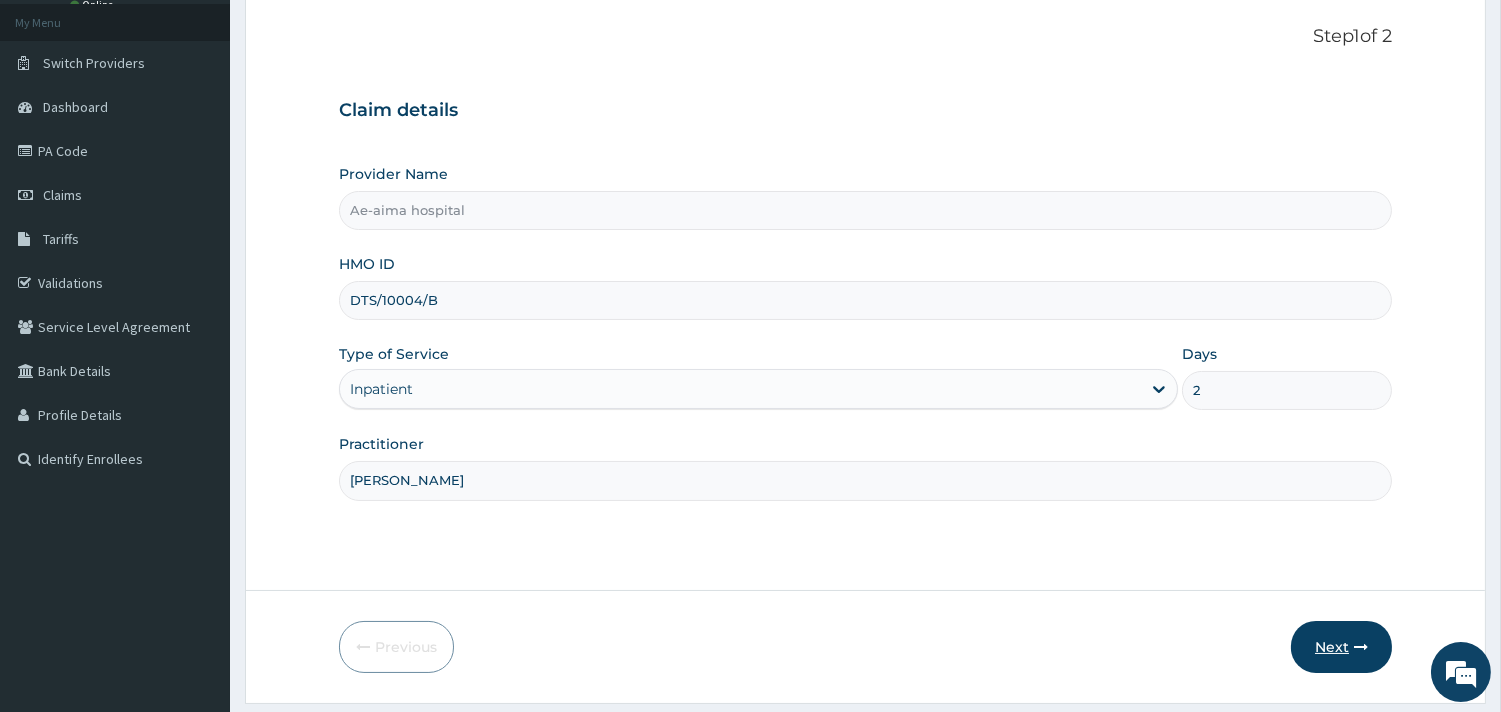 click on "Next" at bounding box center (1341, 647) 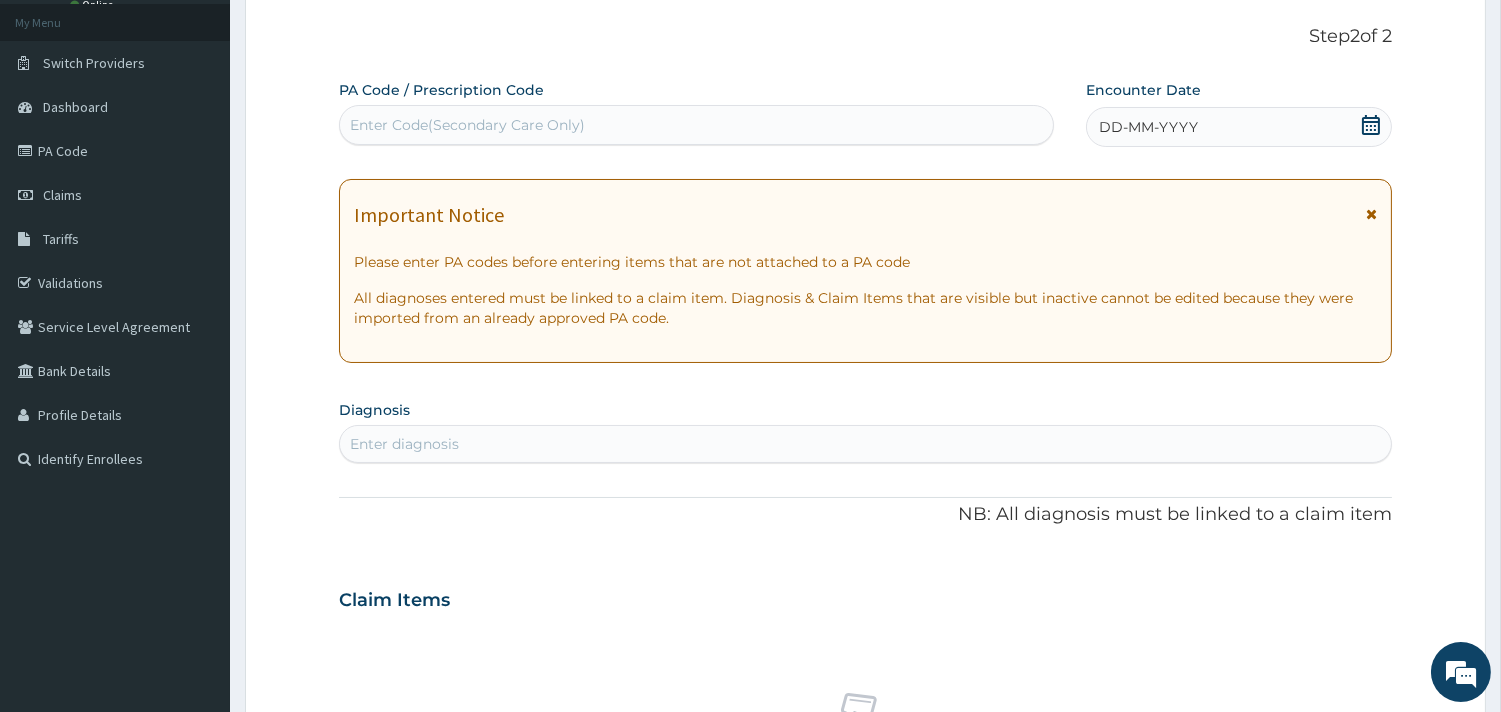 click 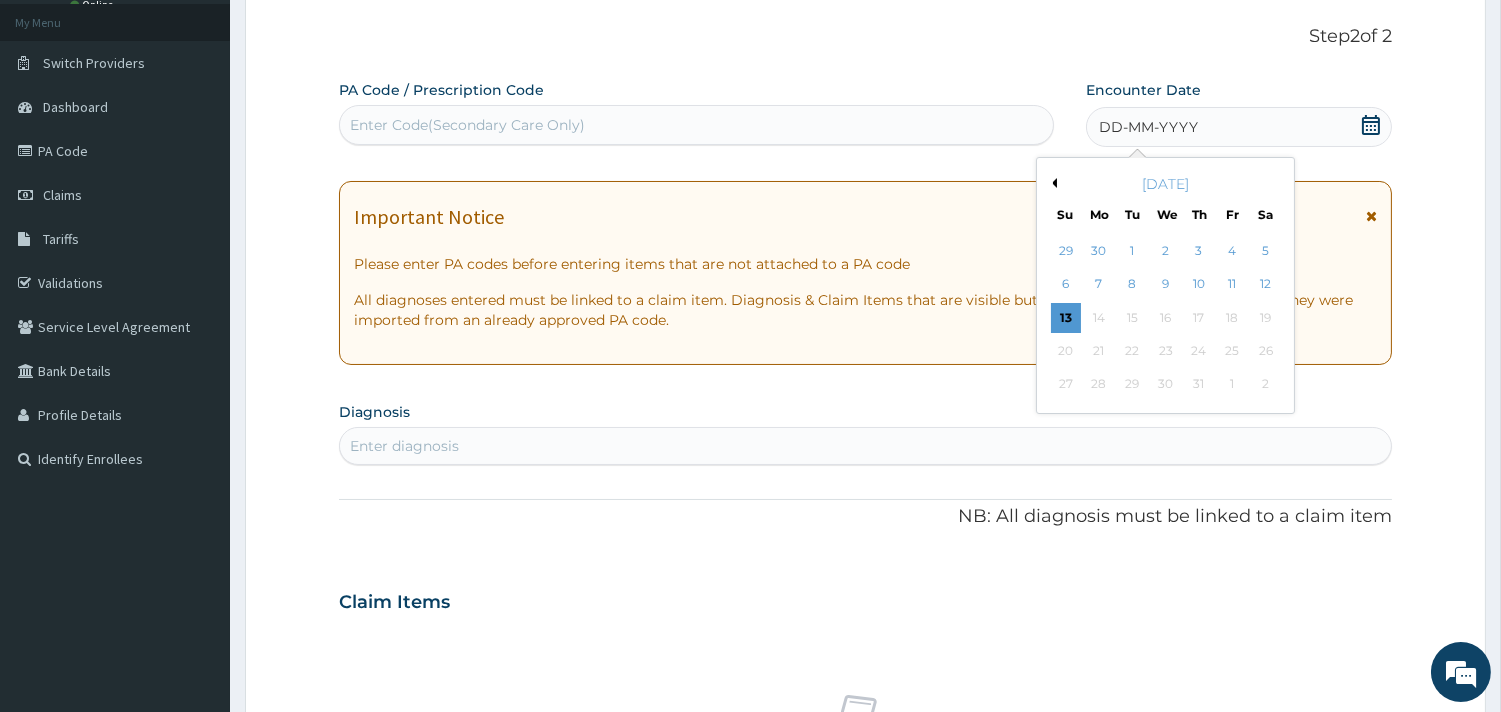click on "Previous Month" at bounding box center [1052, 183] 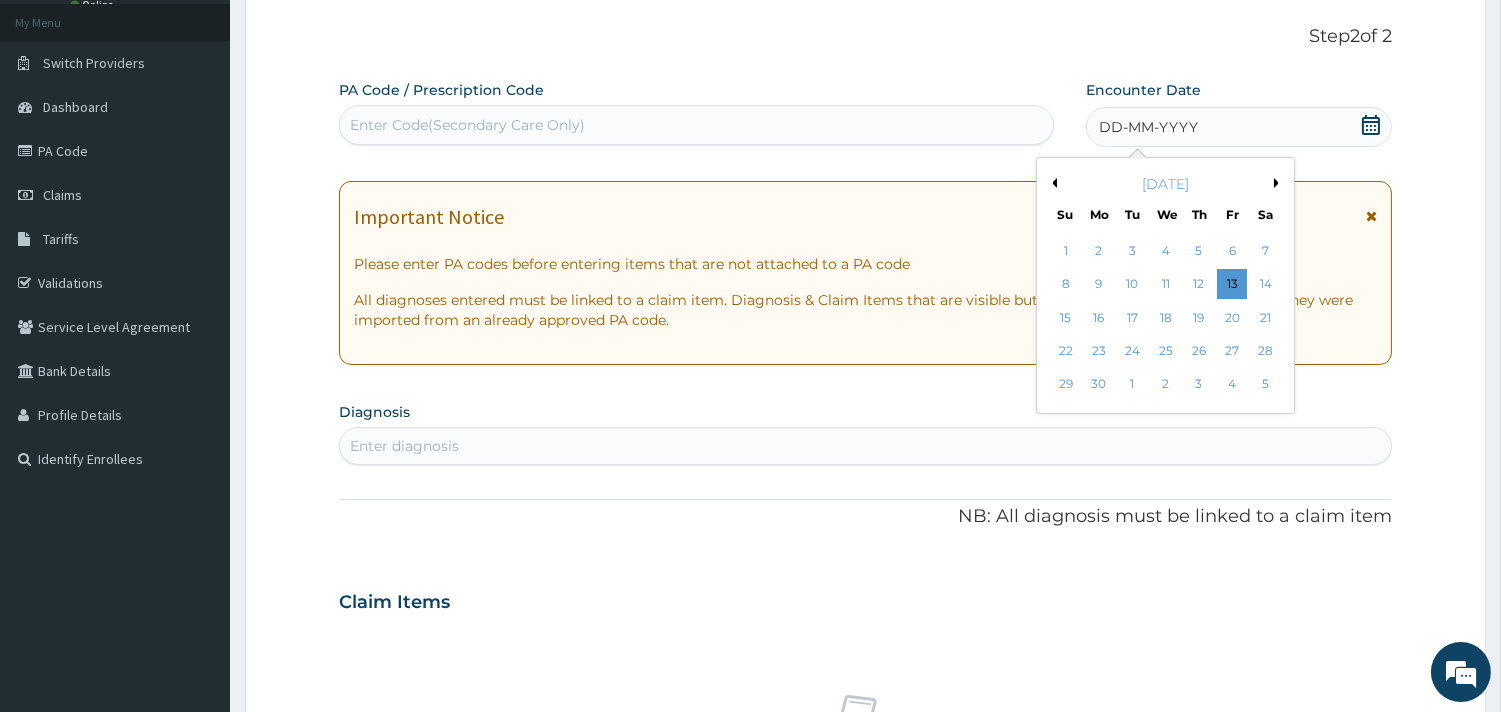 click on "2" at bounding box center (1099, 251) 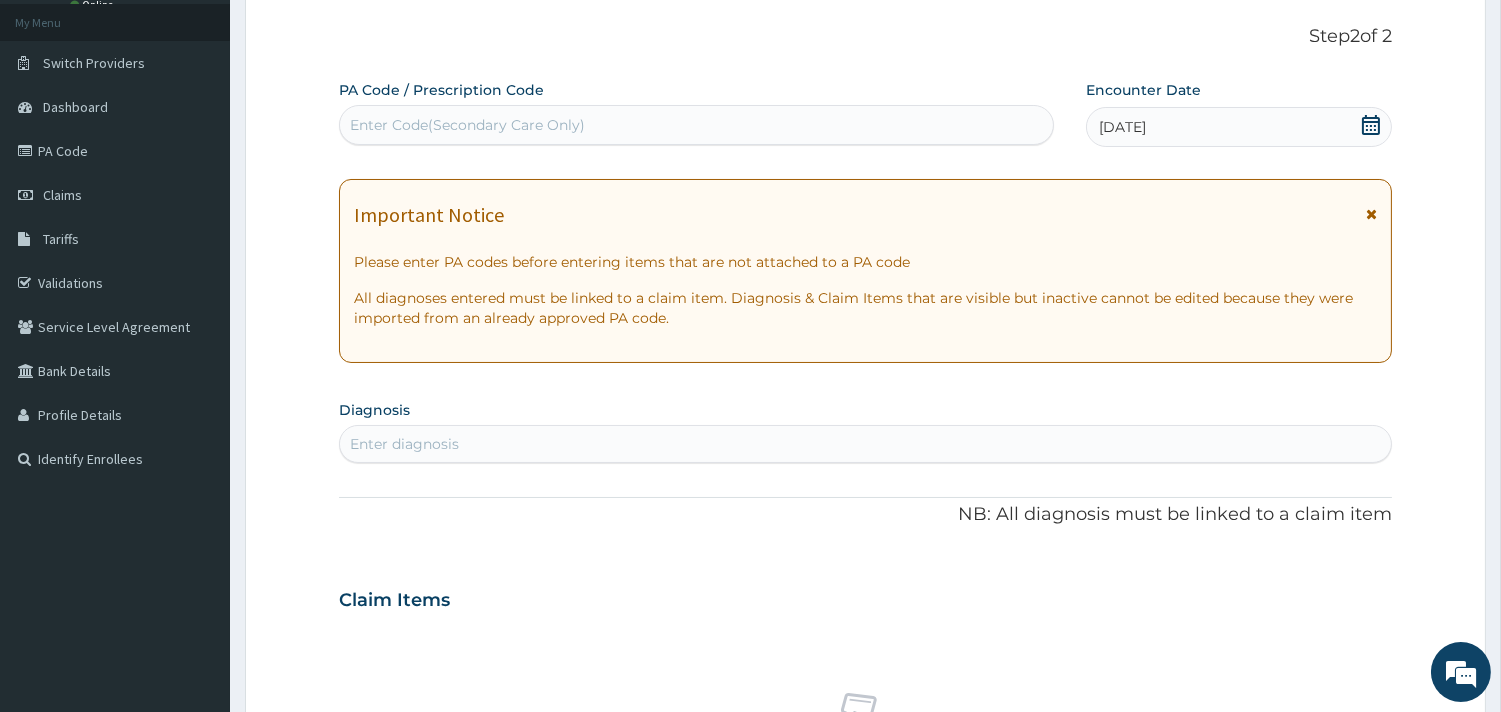 click on "Enter diagnosis" at bounding box center [865, 444] 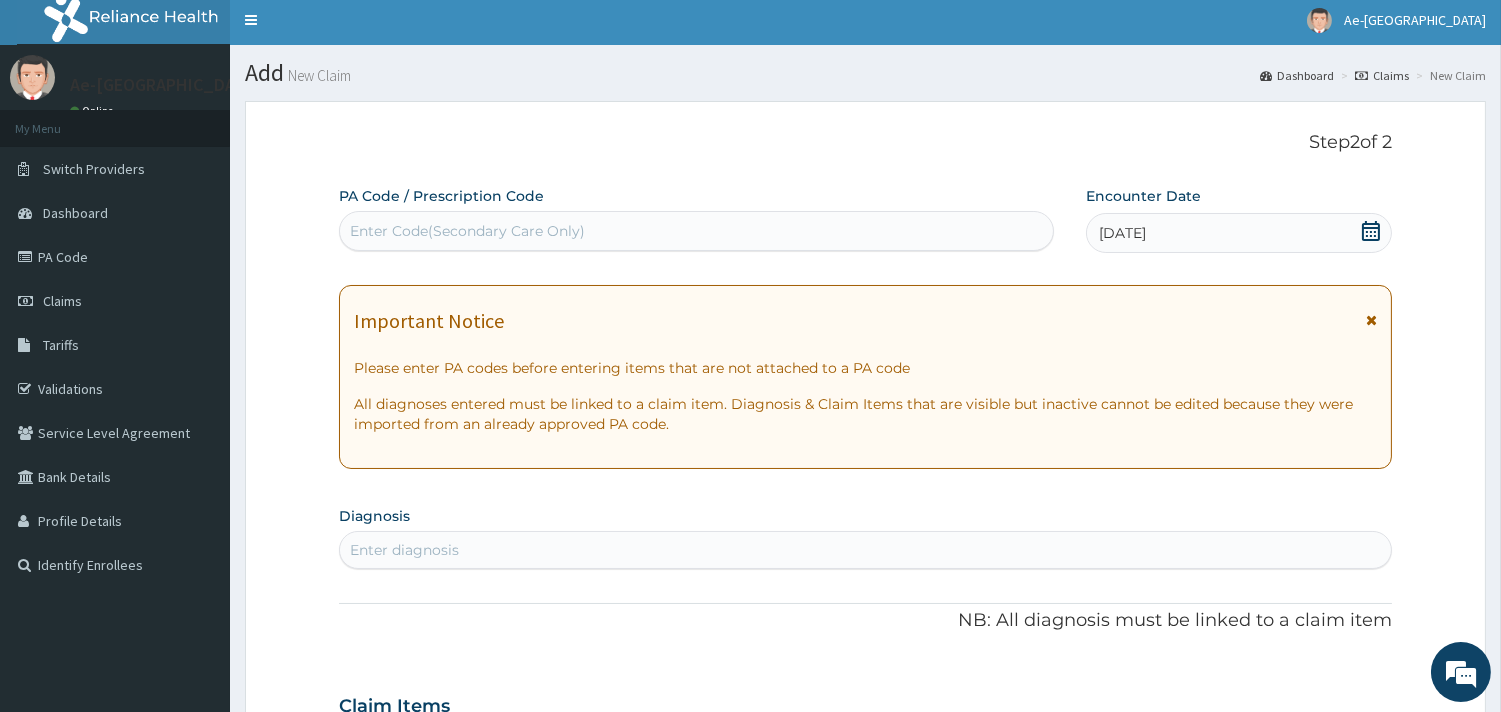 scroll, scrollTop: 0, scrollLeft: 0, axis: both 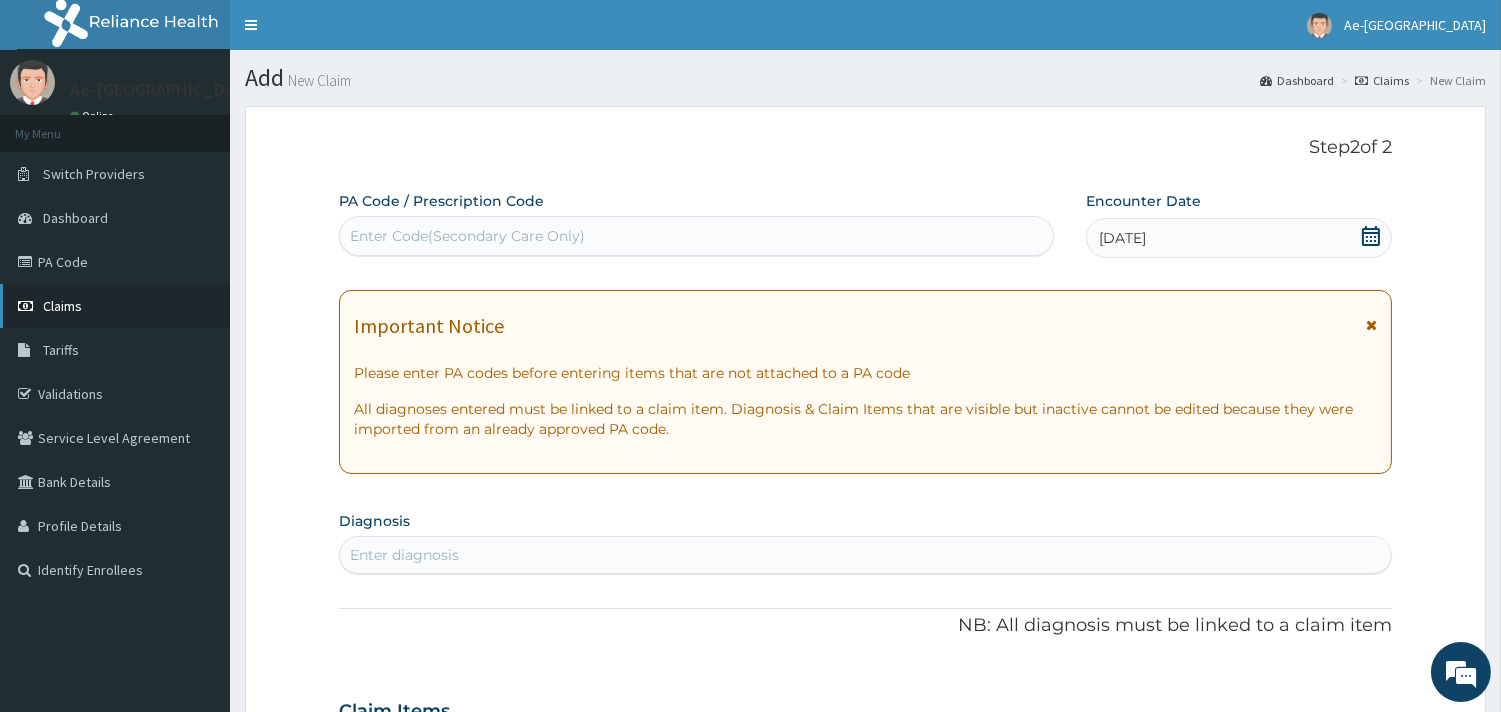 click on "Claims" at bounding box center [115, 306] 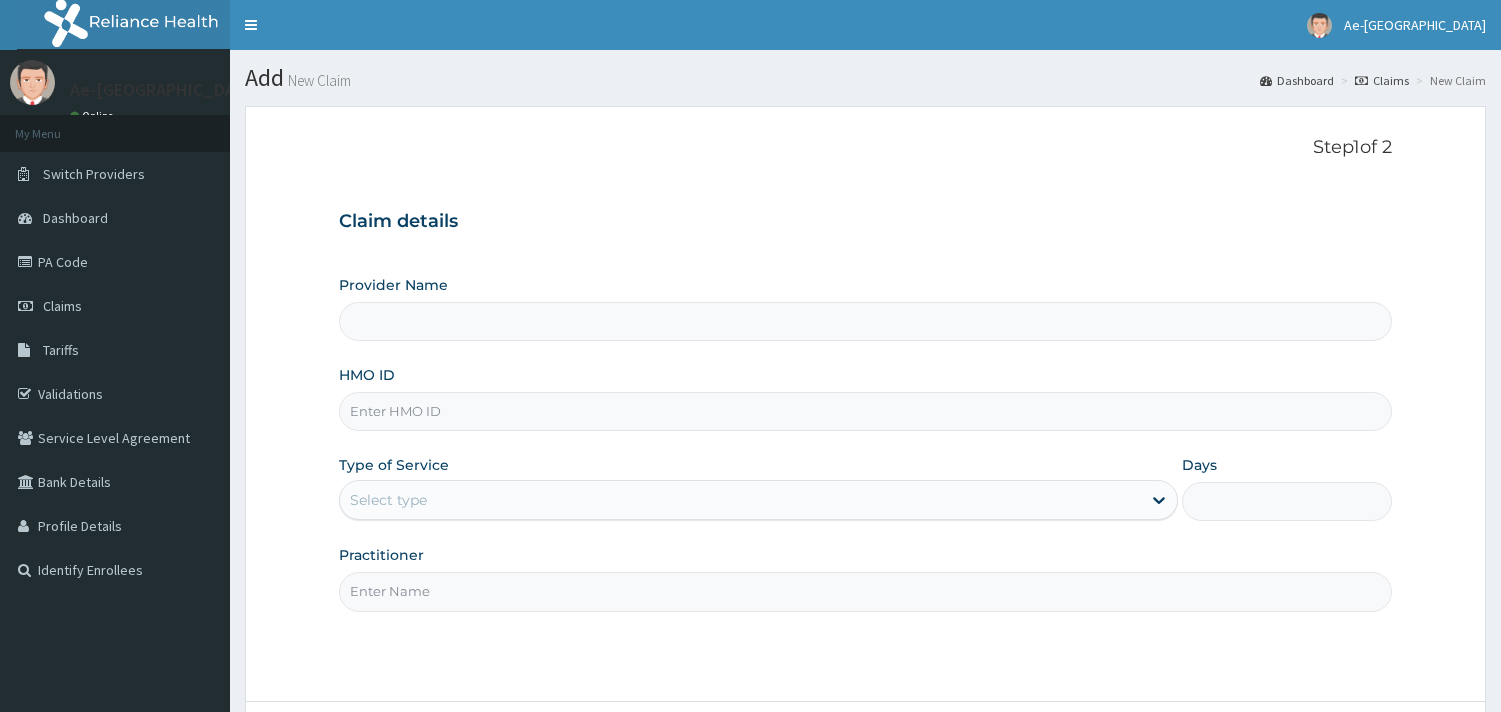 scroll, scrollTop: 0, scrollLeft: 0, axis: both 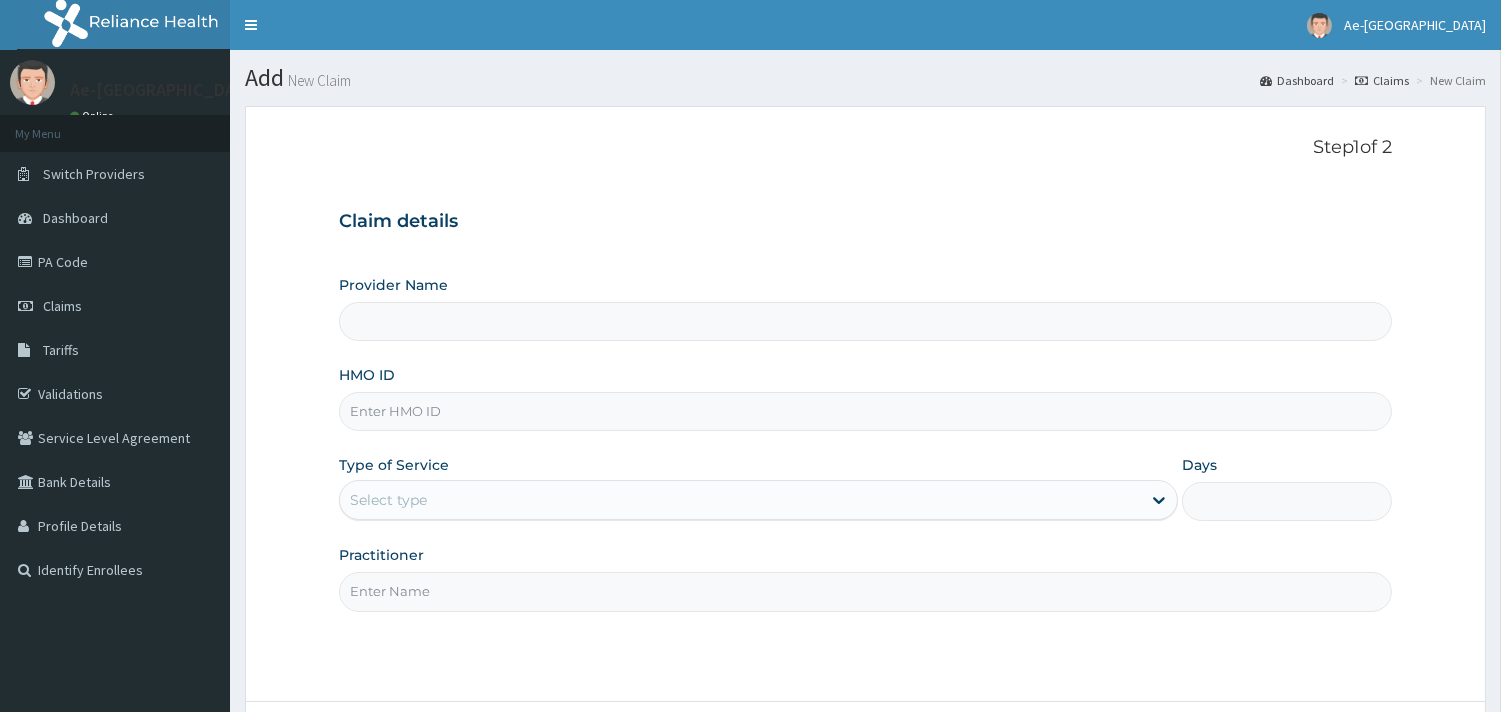 click on "HMO ID" at bounding box center (865, 411) 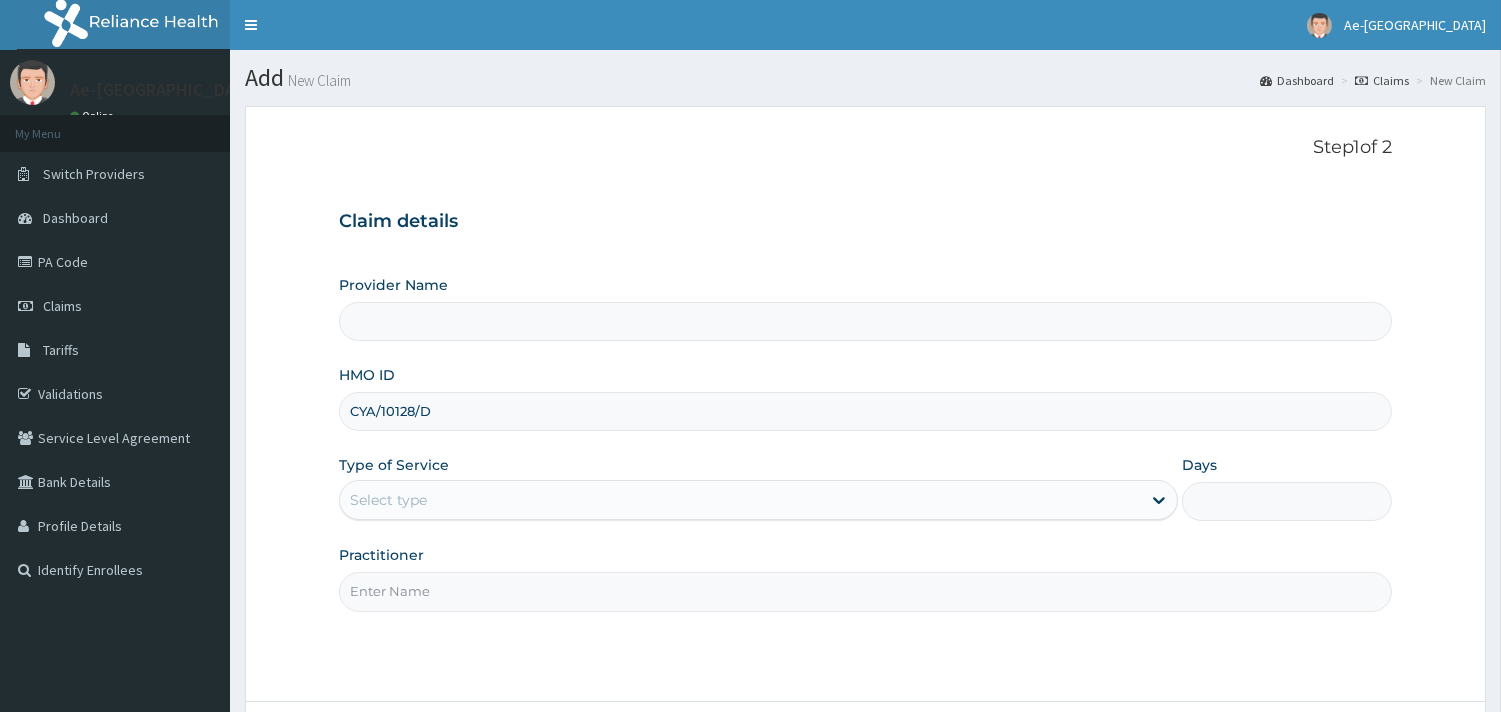 type on "Ae-aima hospital" 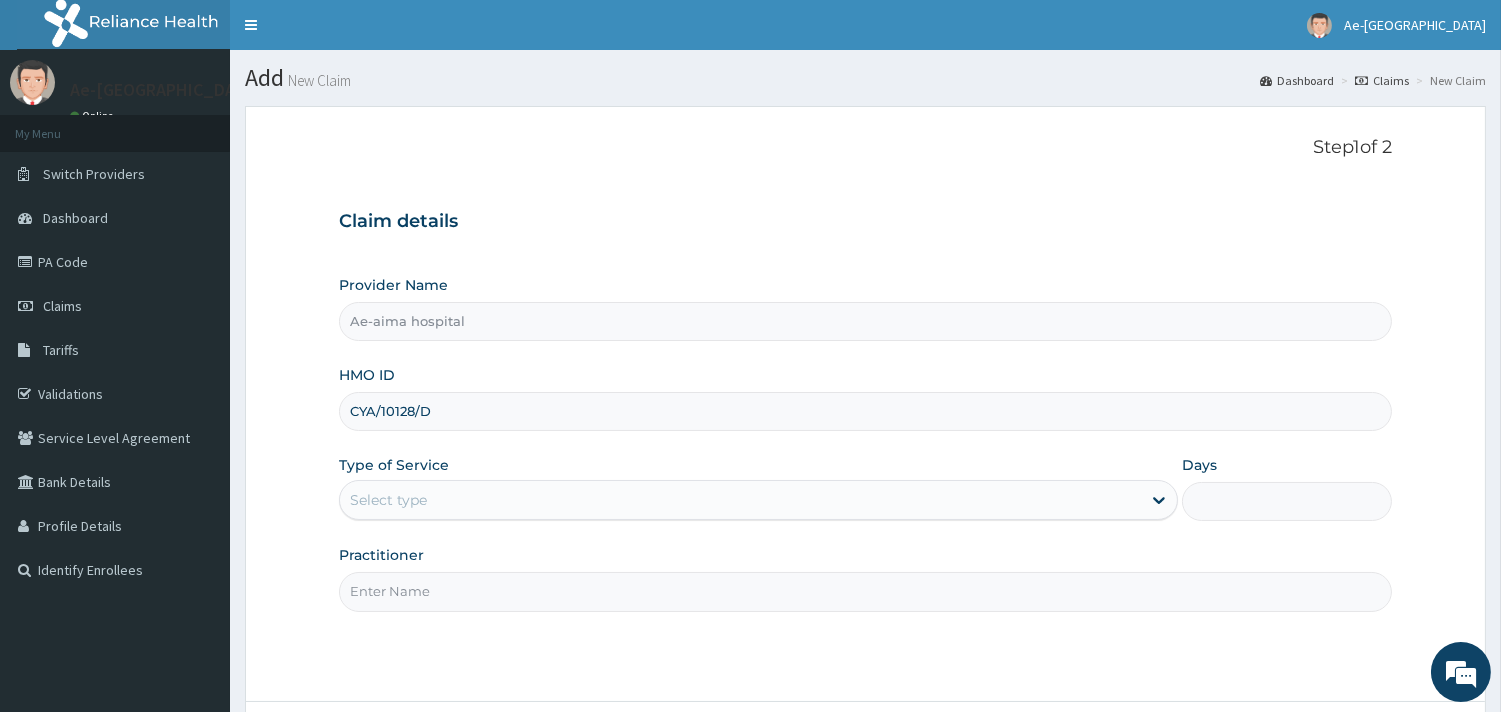 type on "CYA/10128/D" 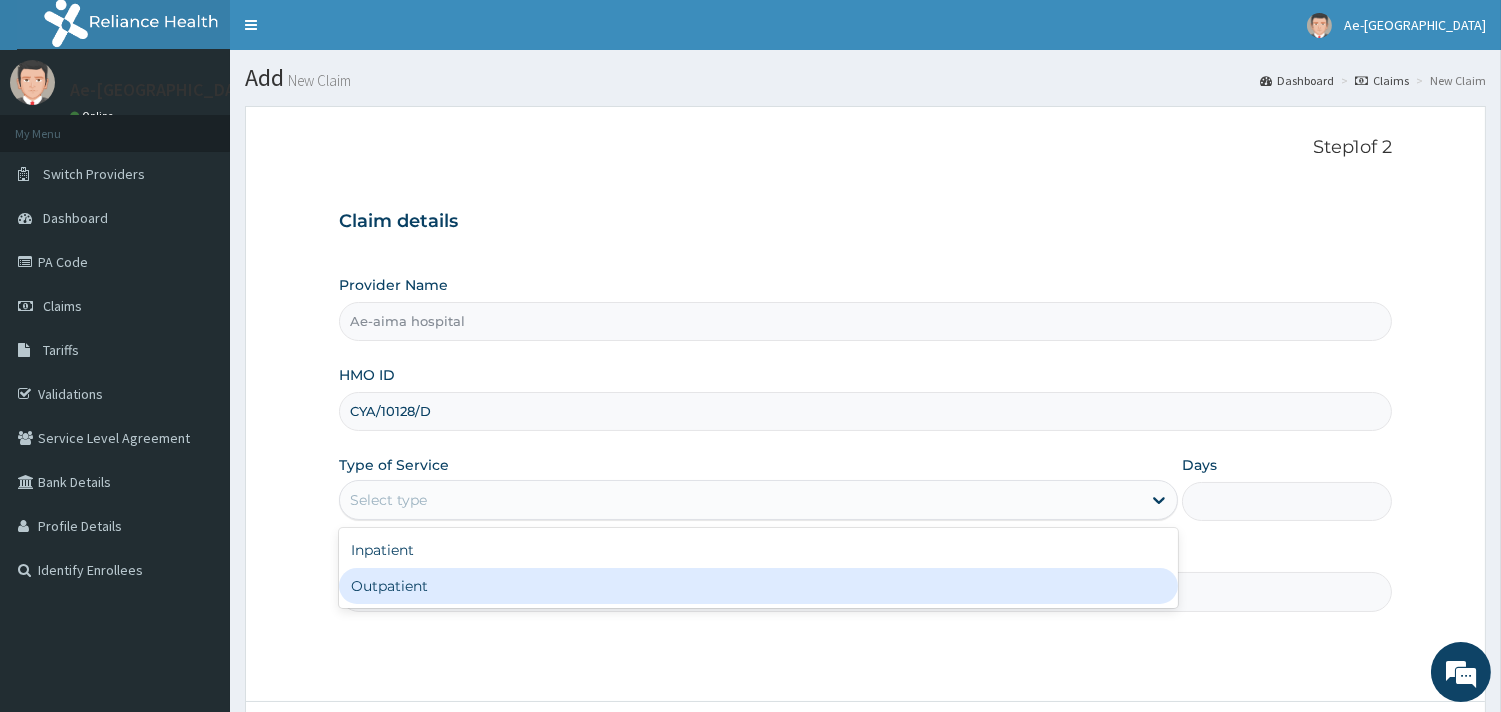 click on "Outpatient" at bounding box center [758, 586] 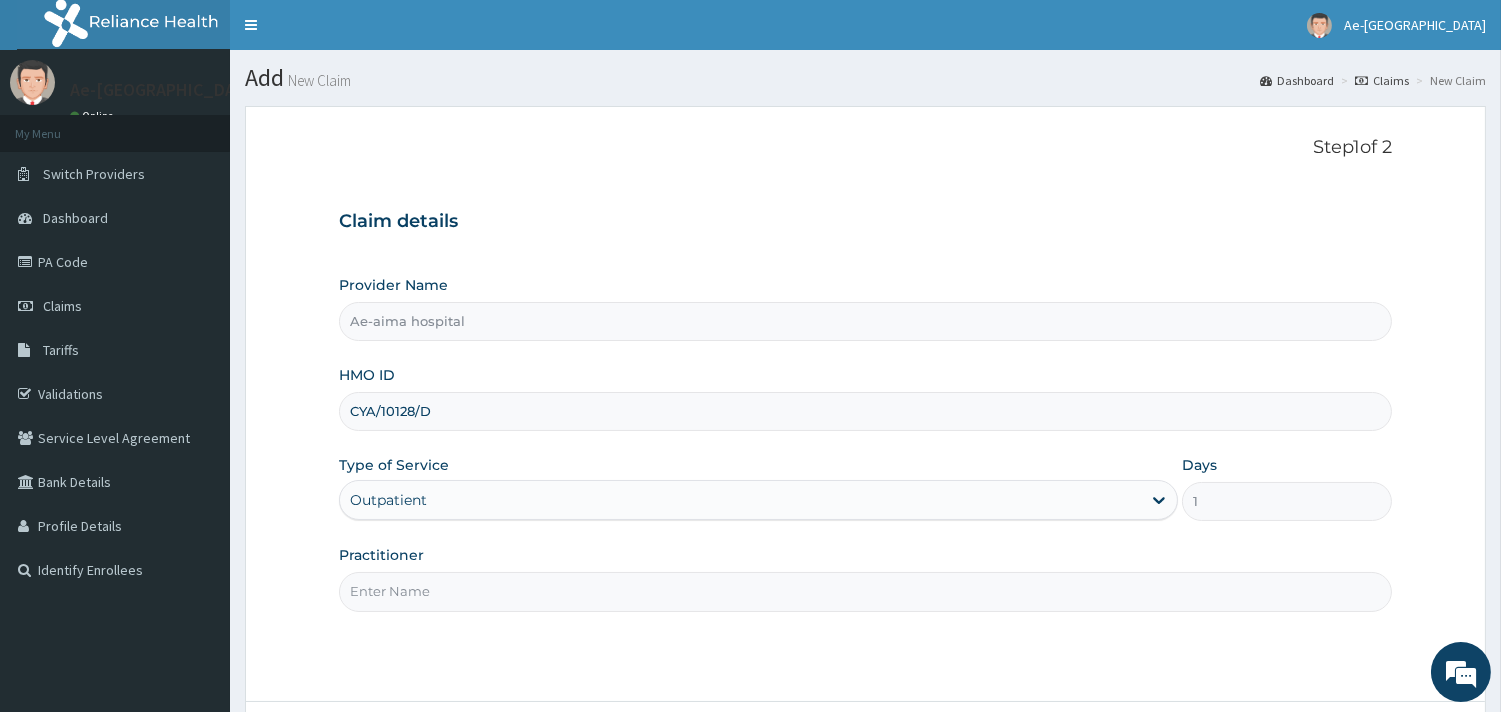 click on "Practitioner" at bounding box center [865, 591] 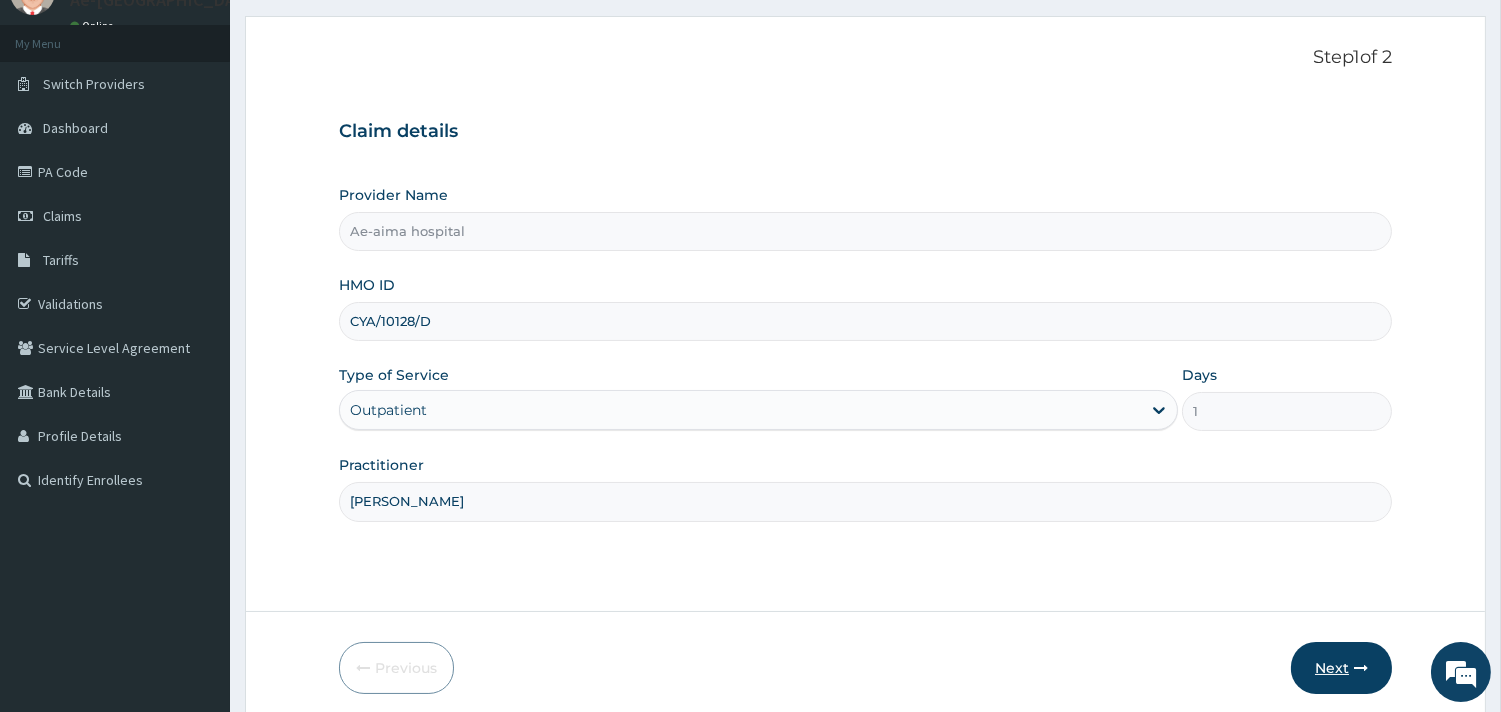 scroll, scrollTop: 170, scrollLeft: 0, axis: vertical 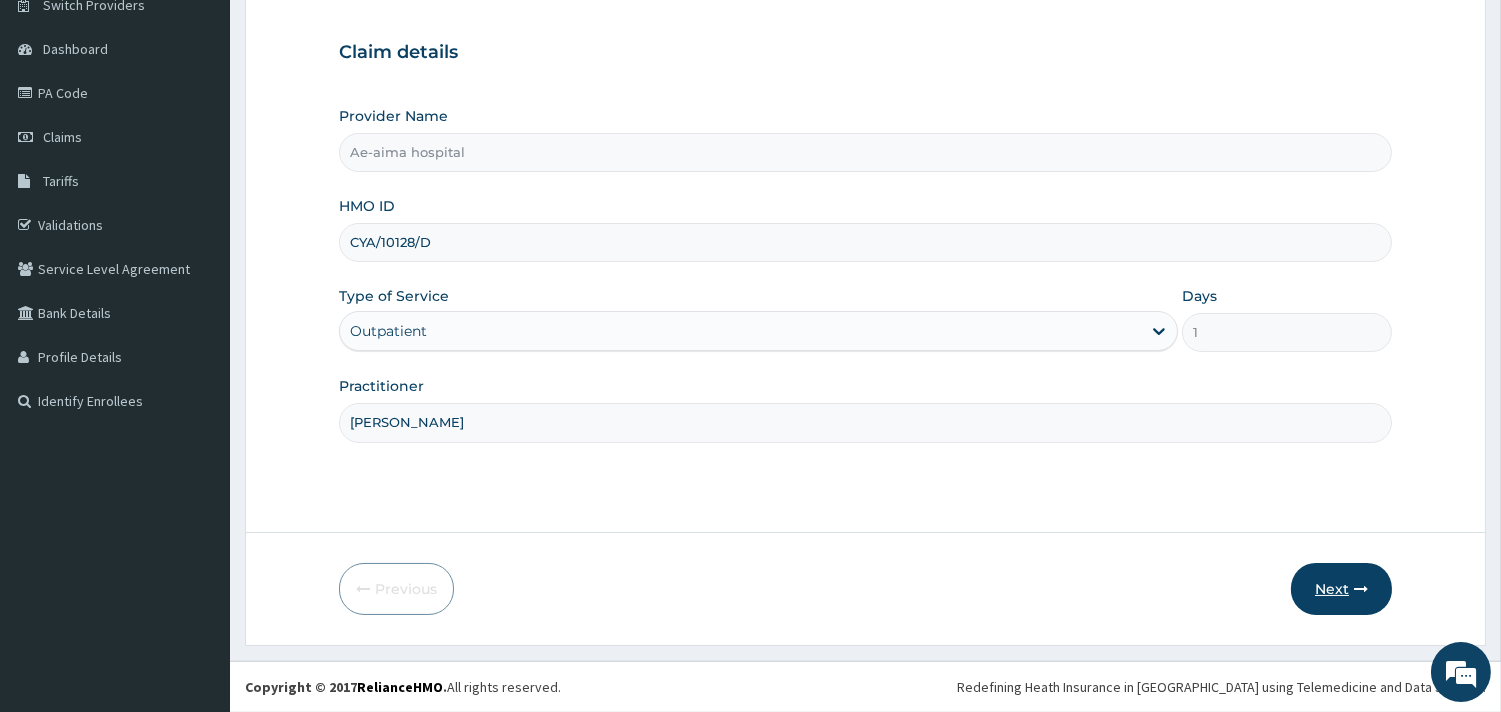 click on "Next" at bounding box center [1341, 589] 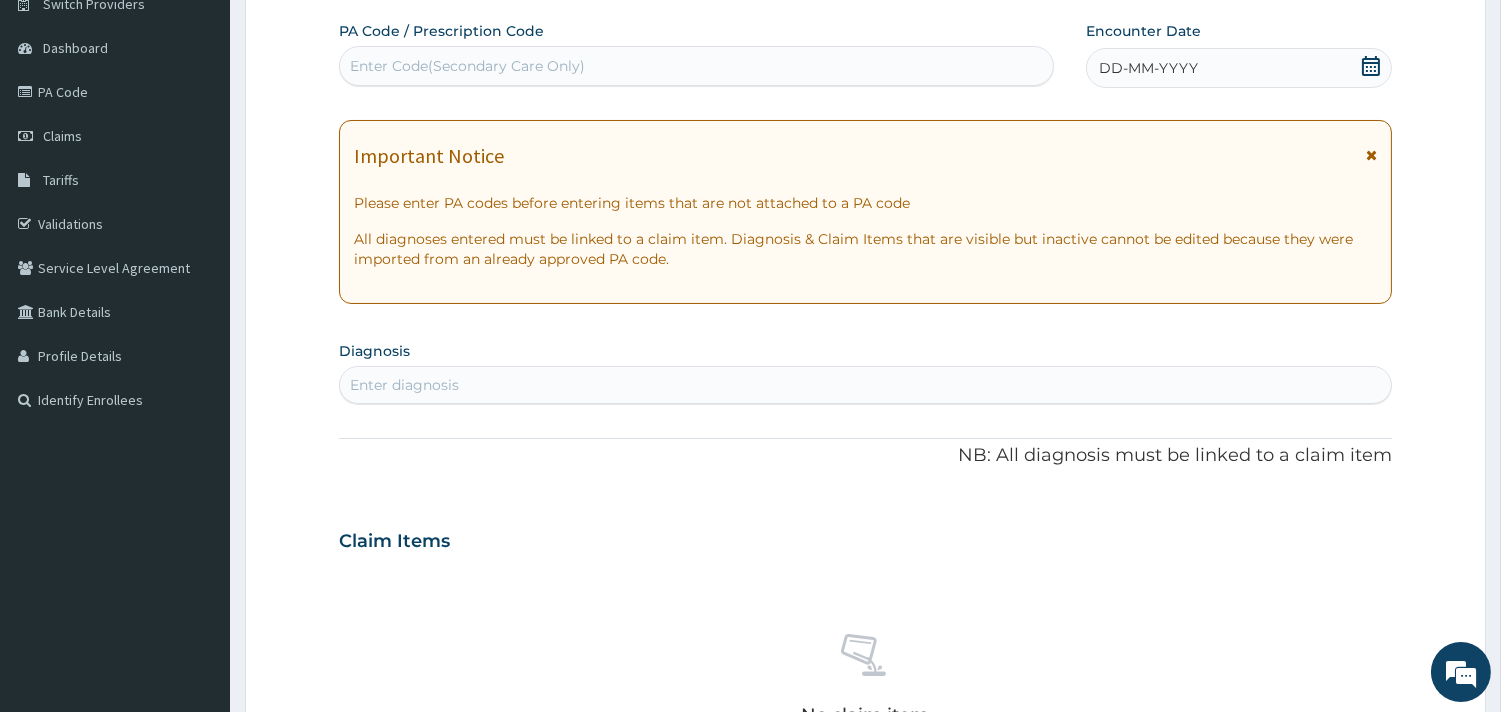click 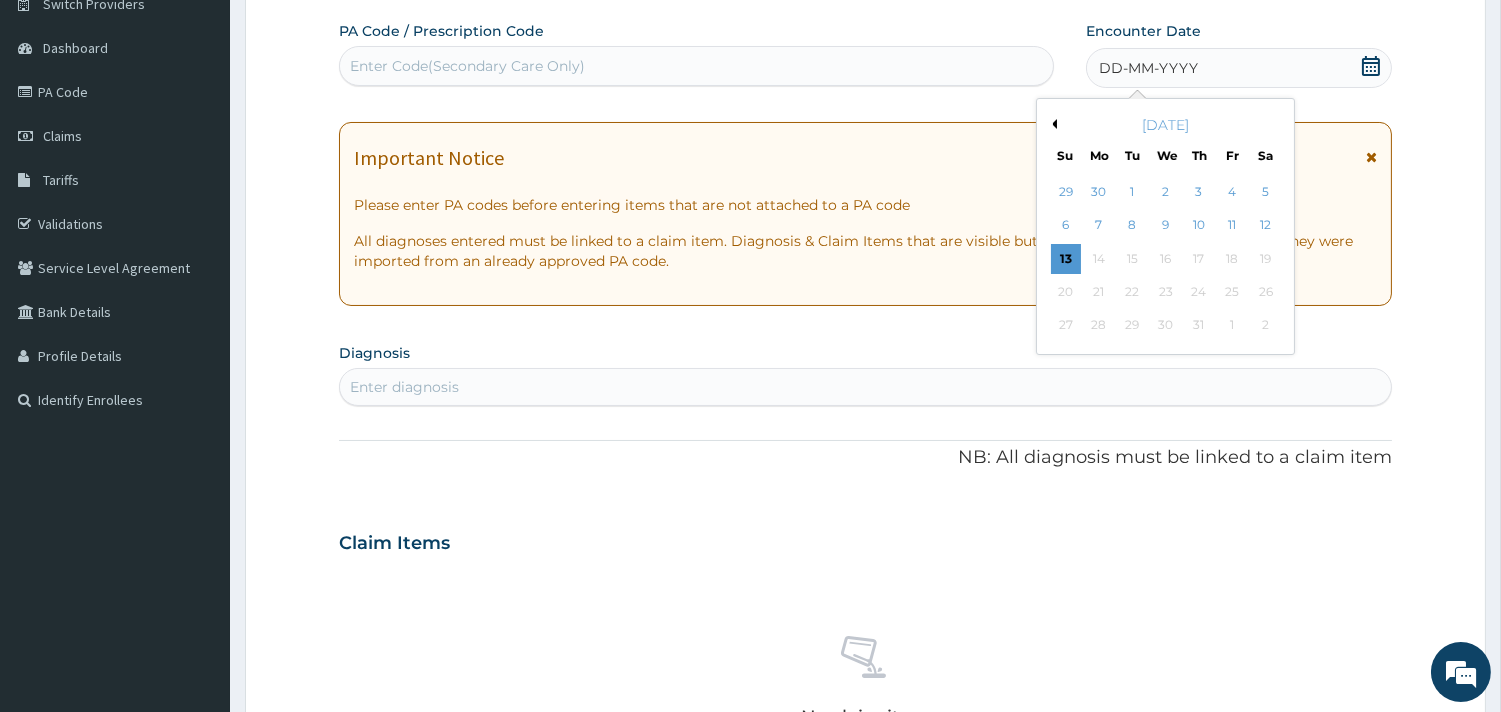 scroll, scrollTop: 0, scrollLeft: 0, axis: both 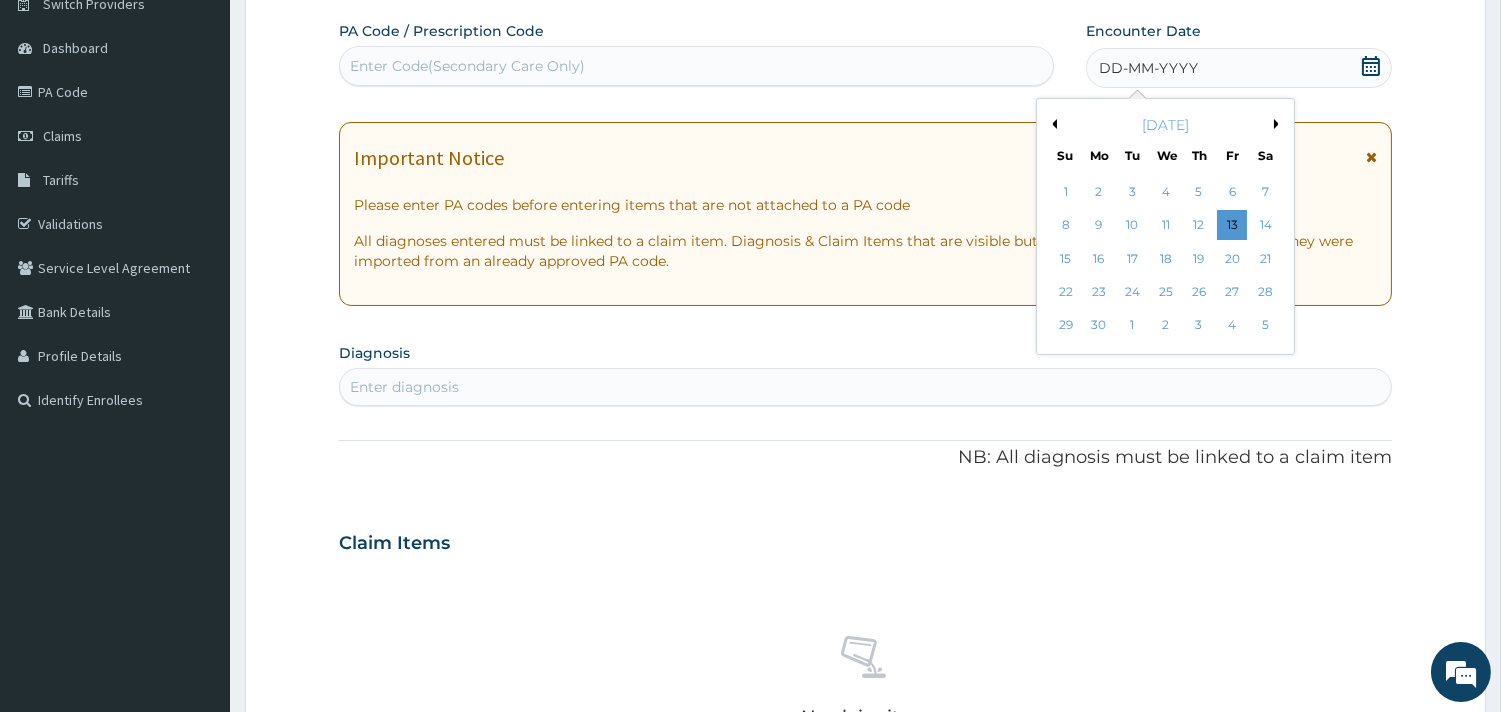 drag, startPoint x: 1232, startPoint y: 293, endPoint x: 994, endPoint y: 338, distance: 242.21684 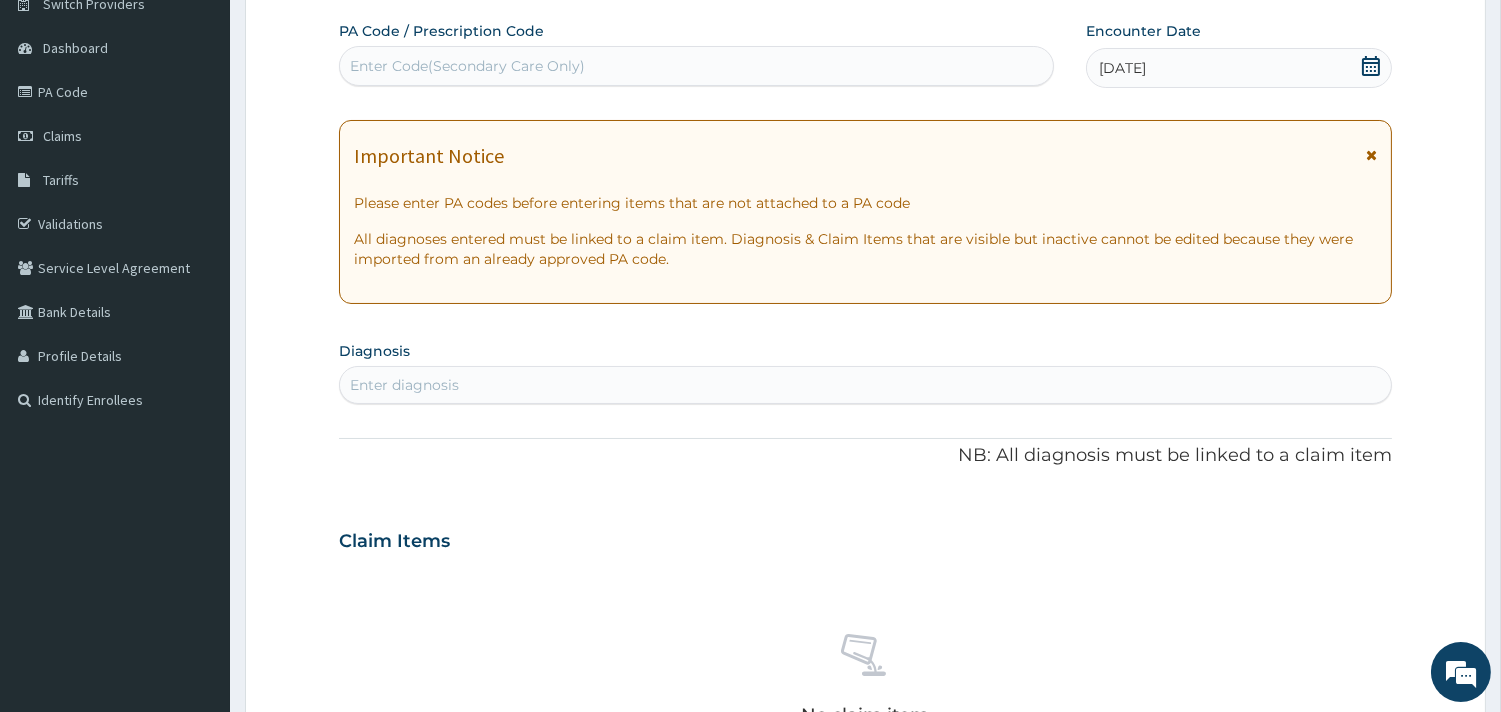 click on "Enter diagnosis" at bounding box center [865, 385] 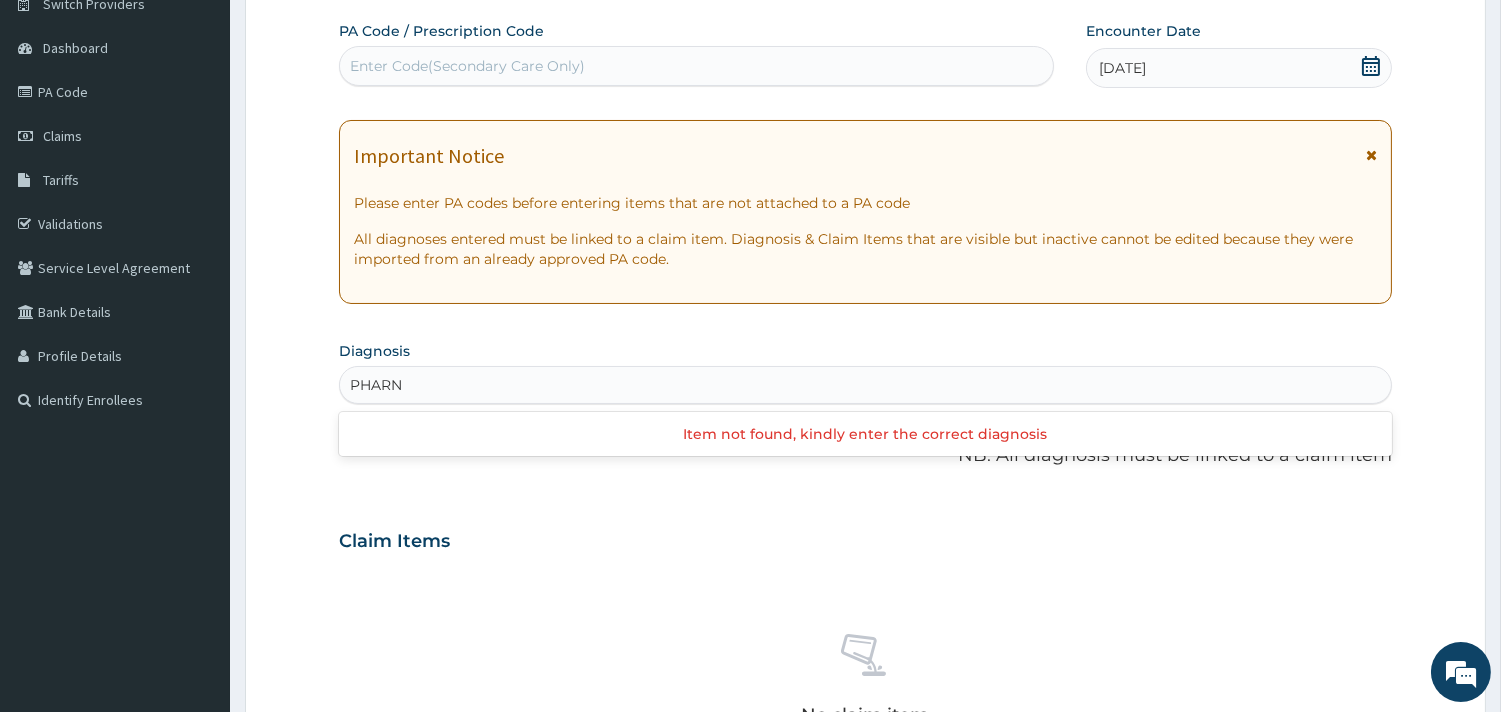 type on "PHAR" 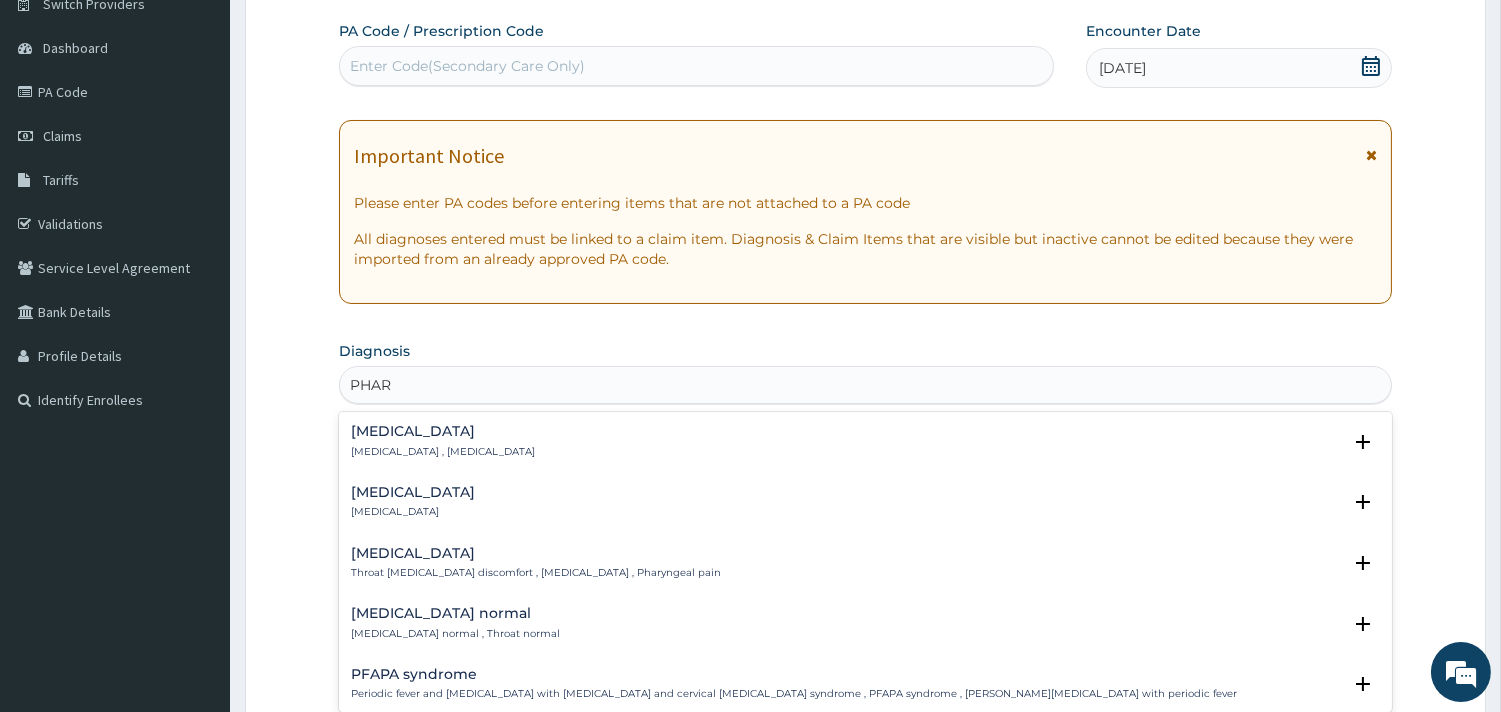 click on "Pharyngitis" at bounding box center (413, 492) 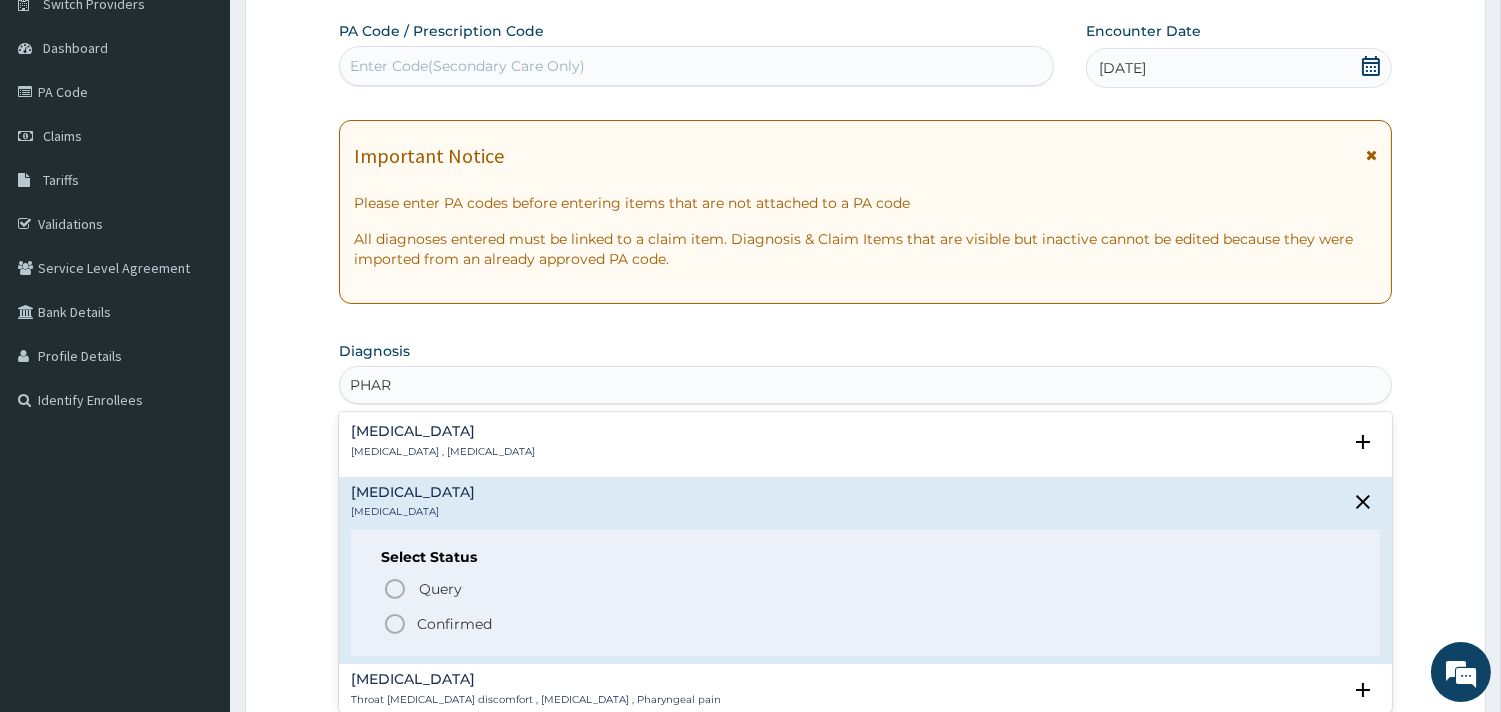 click 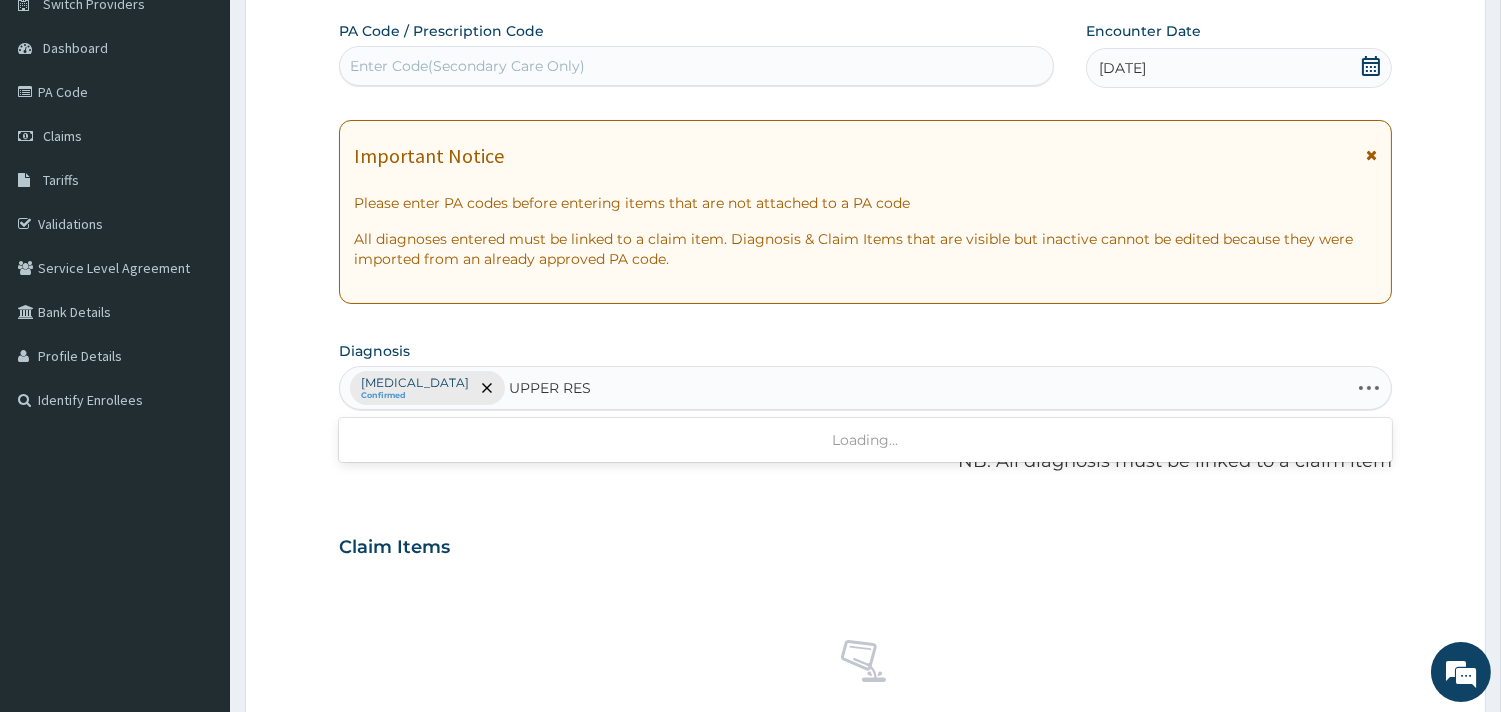 type on "UPPER RESP" 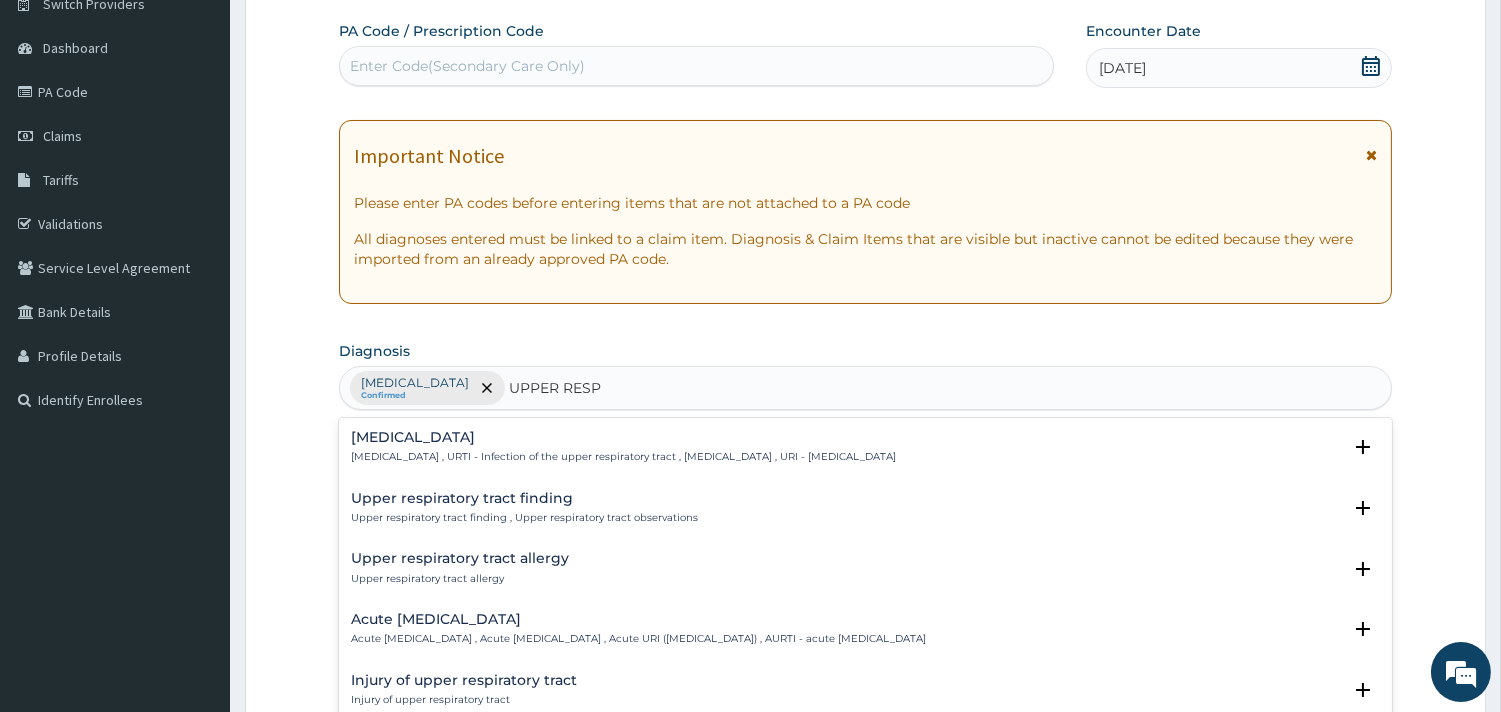 click on "Upper respiratory infection" at bounding box center [623, 437] 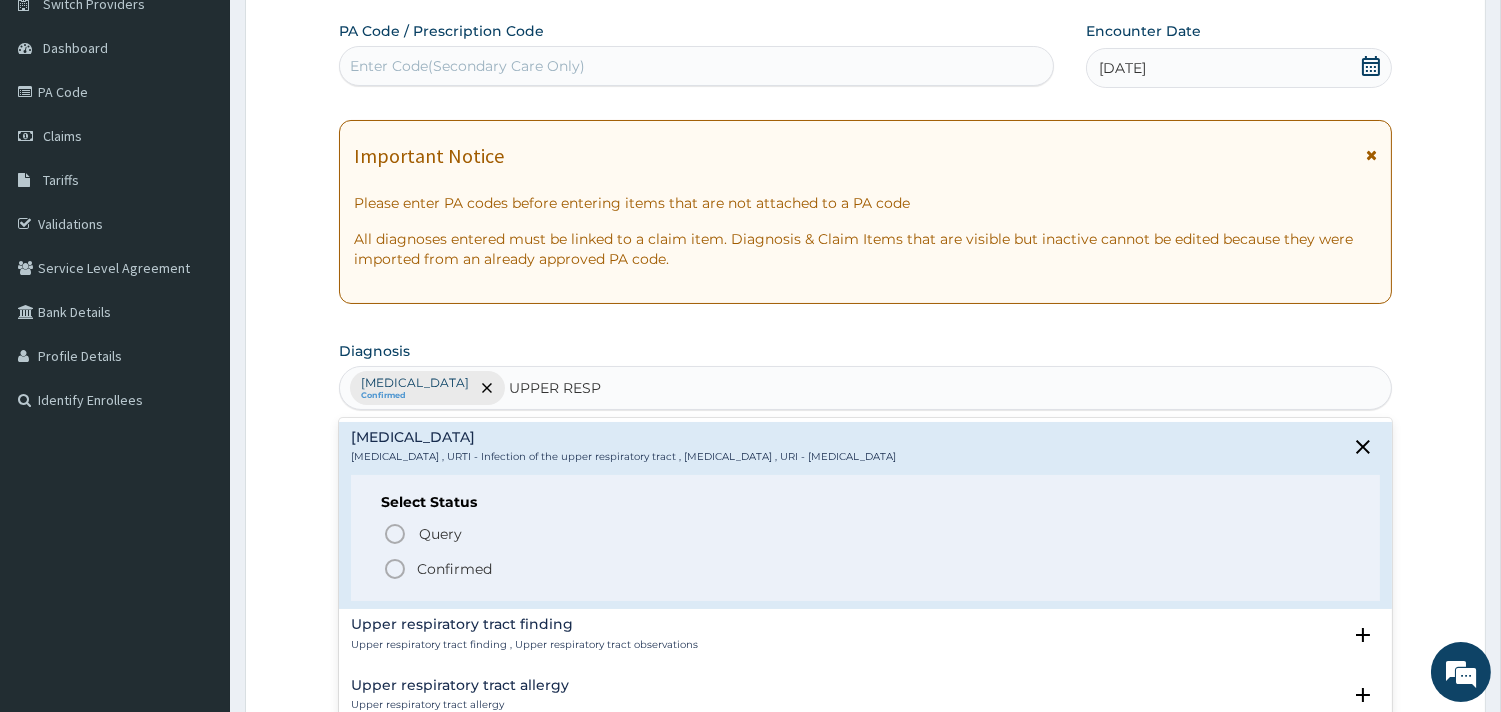 click 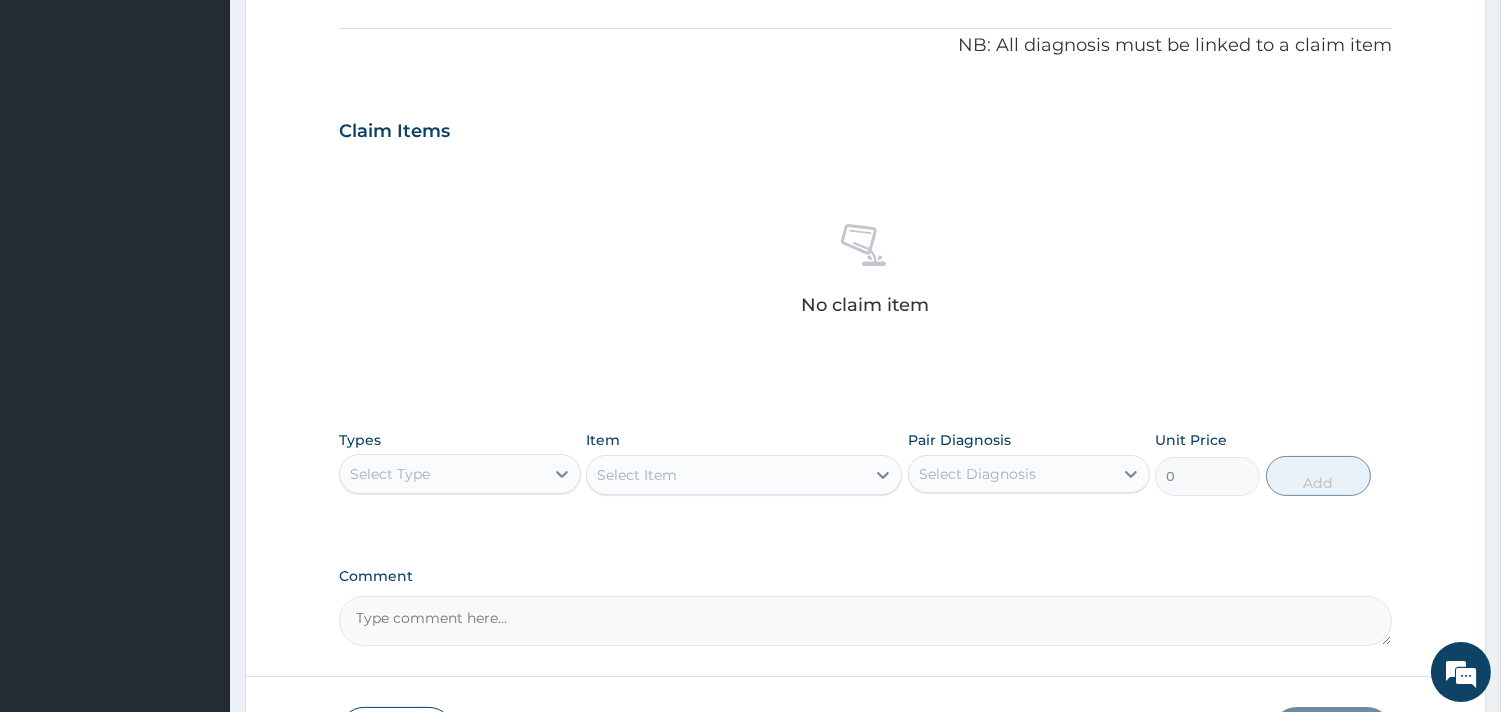 scroll, scrollTop: 614, scrollLeft: 0, axis: vertical 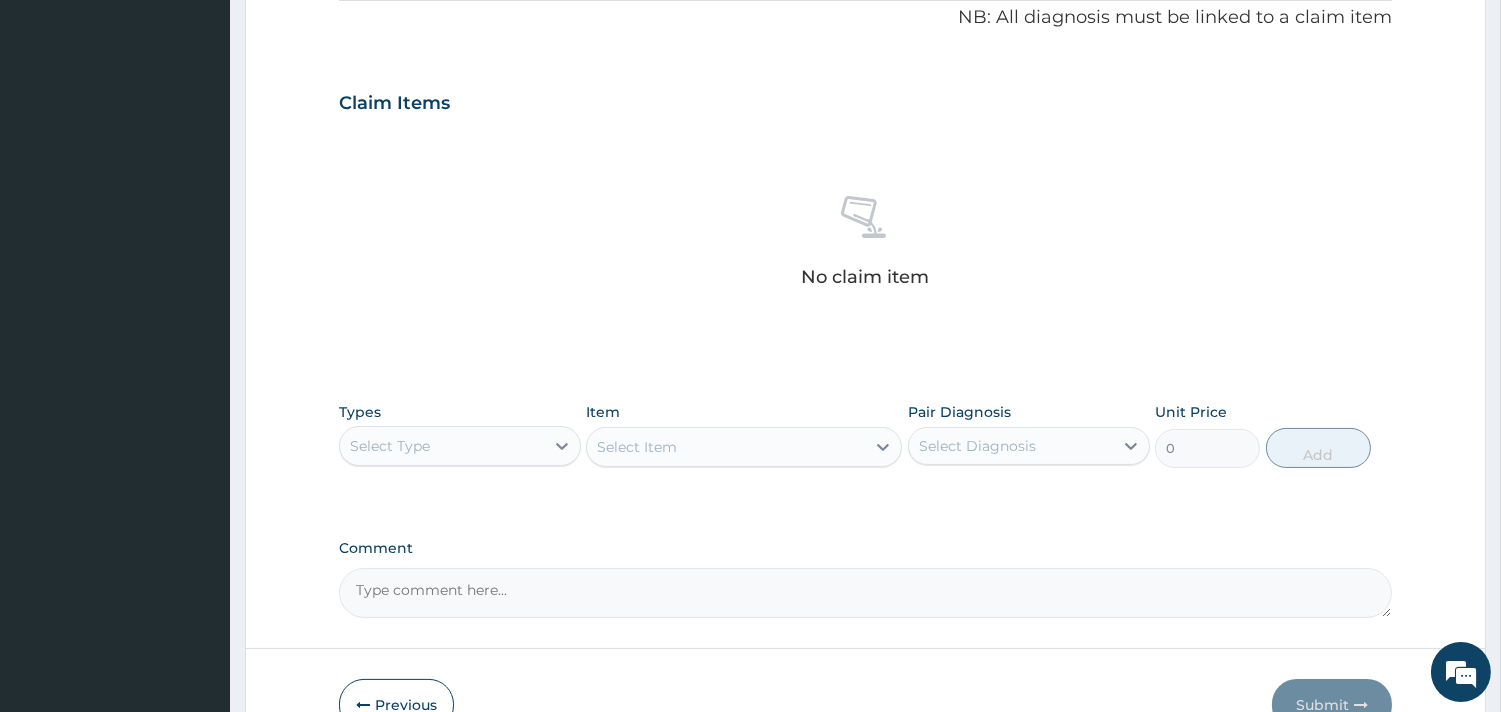click on "Select Type" at bounding box center [442, 446] 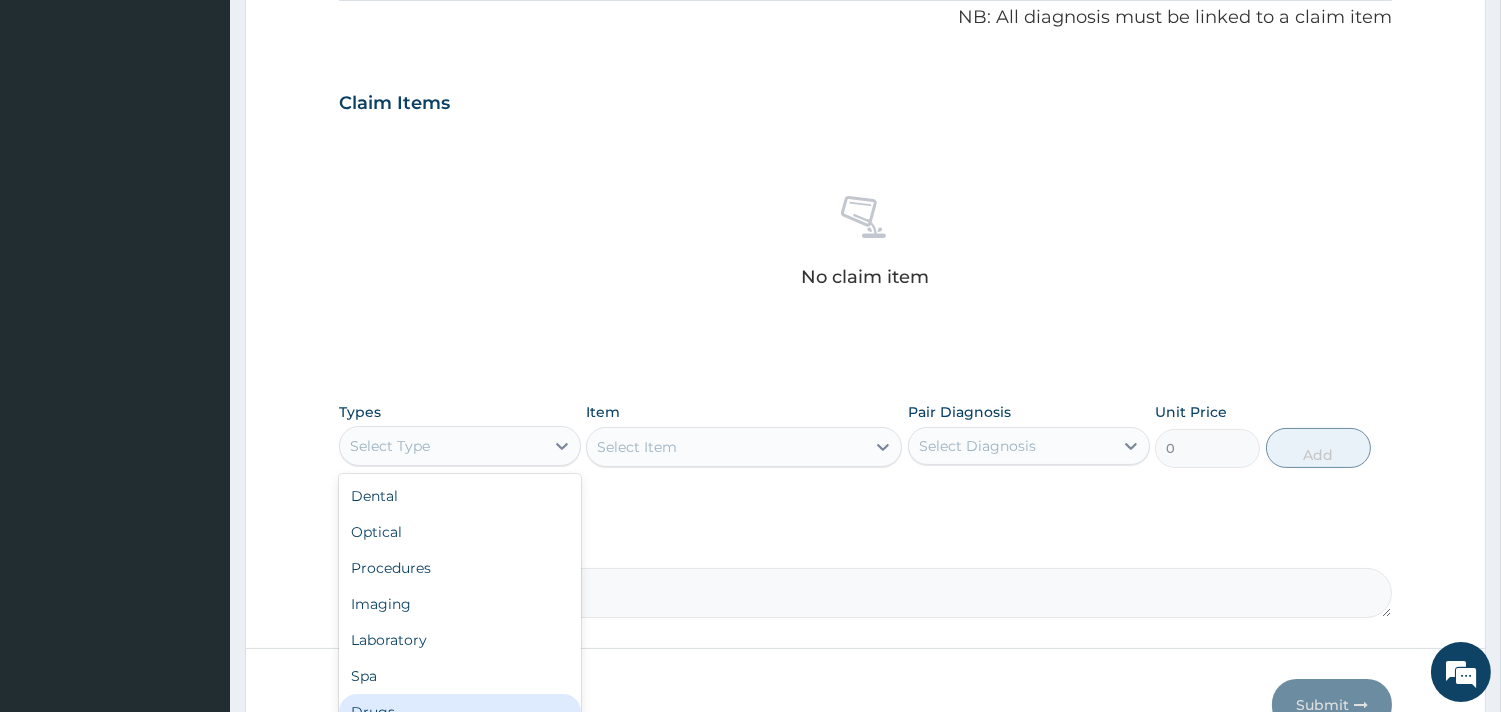 click on "Drugs" at bounding box center (460, 712) 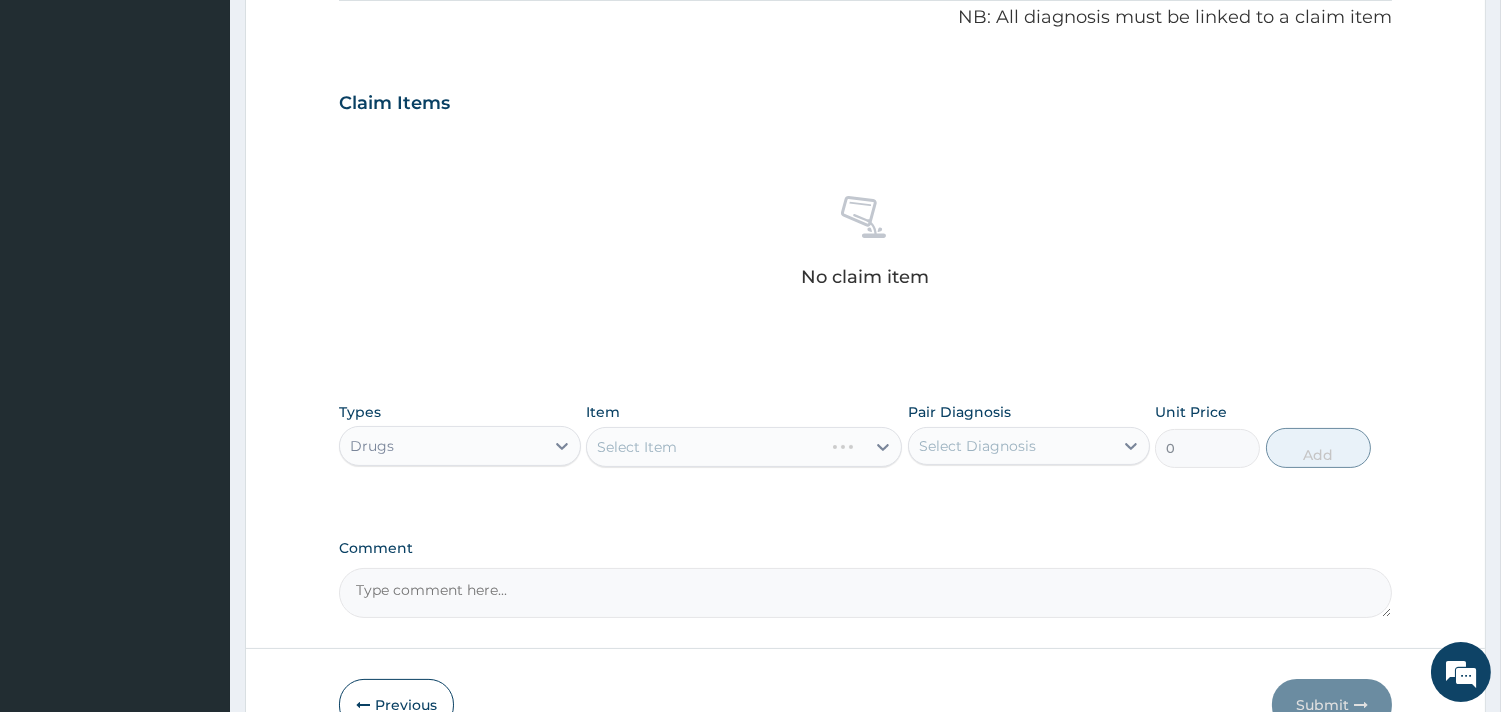 click on "Select Item" at bounding box center [744, 447] 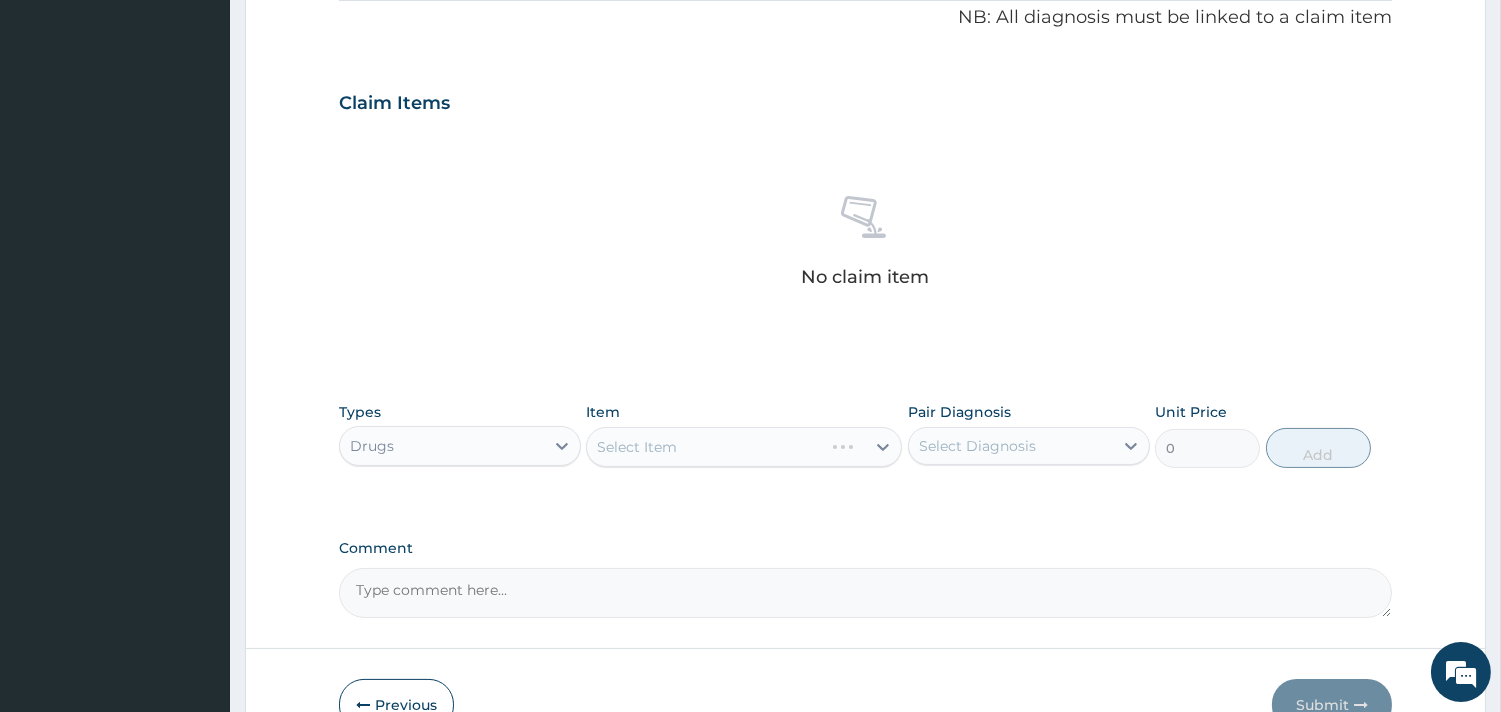 click on "Select Item" at bounding box center (744, 447) 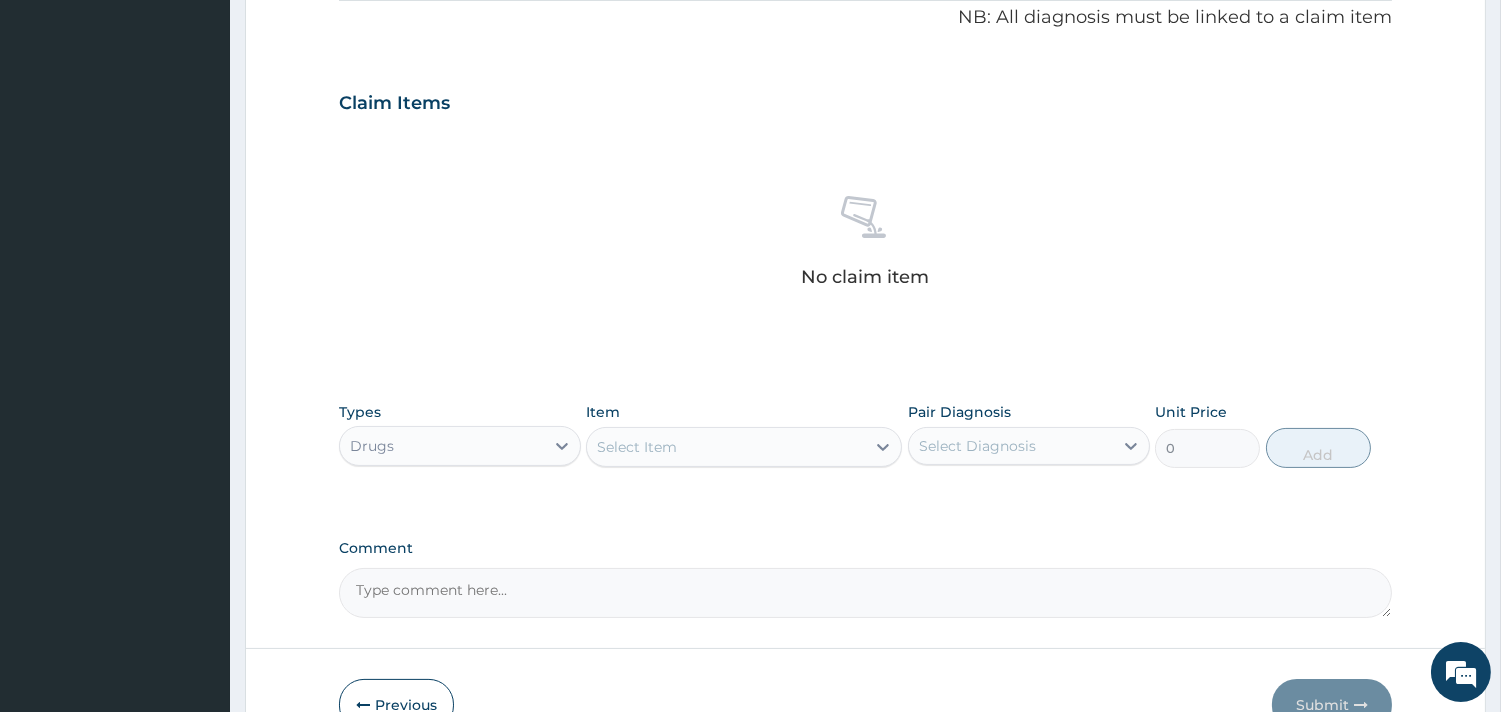 click on "Select Item" at bounding box center [726, 447] 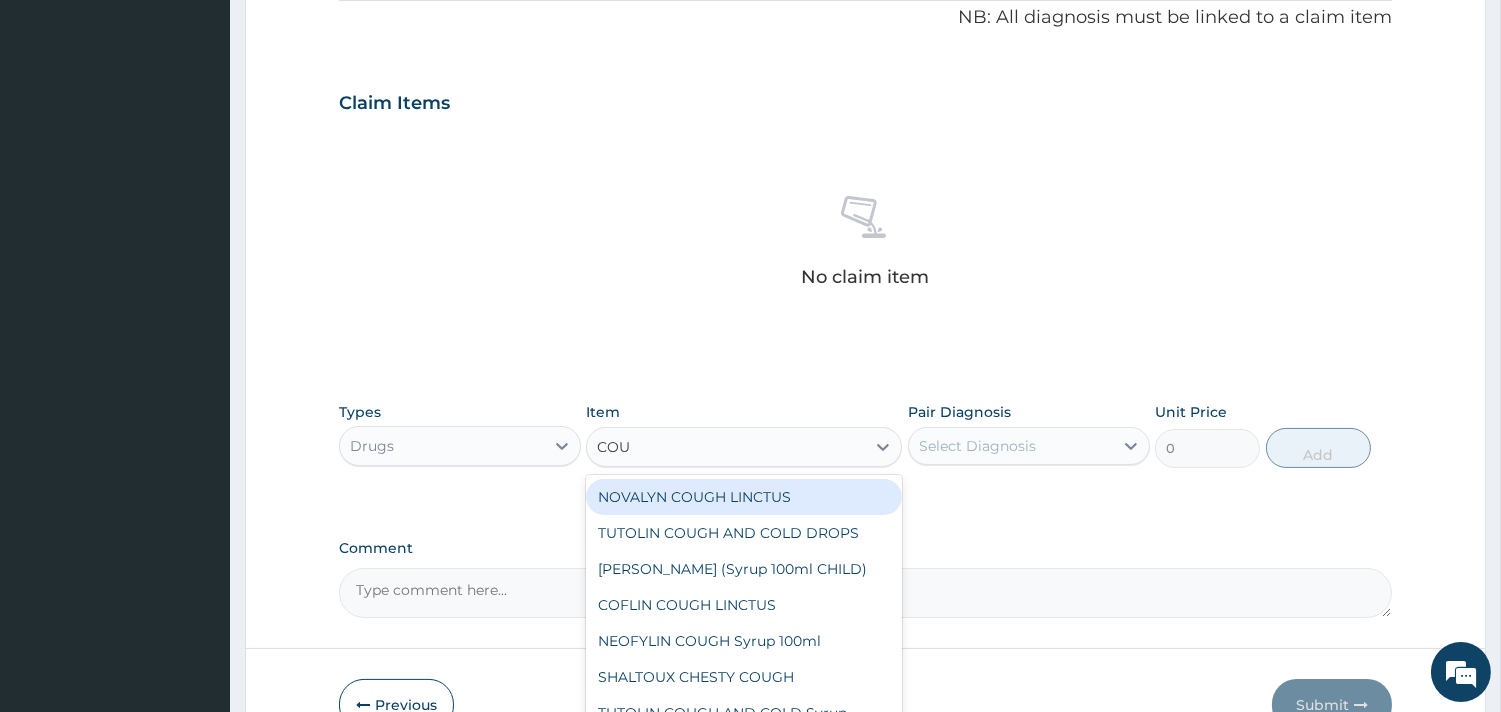 type on "COUG" 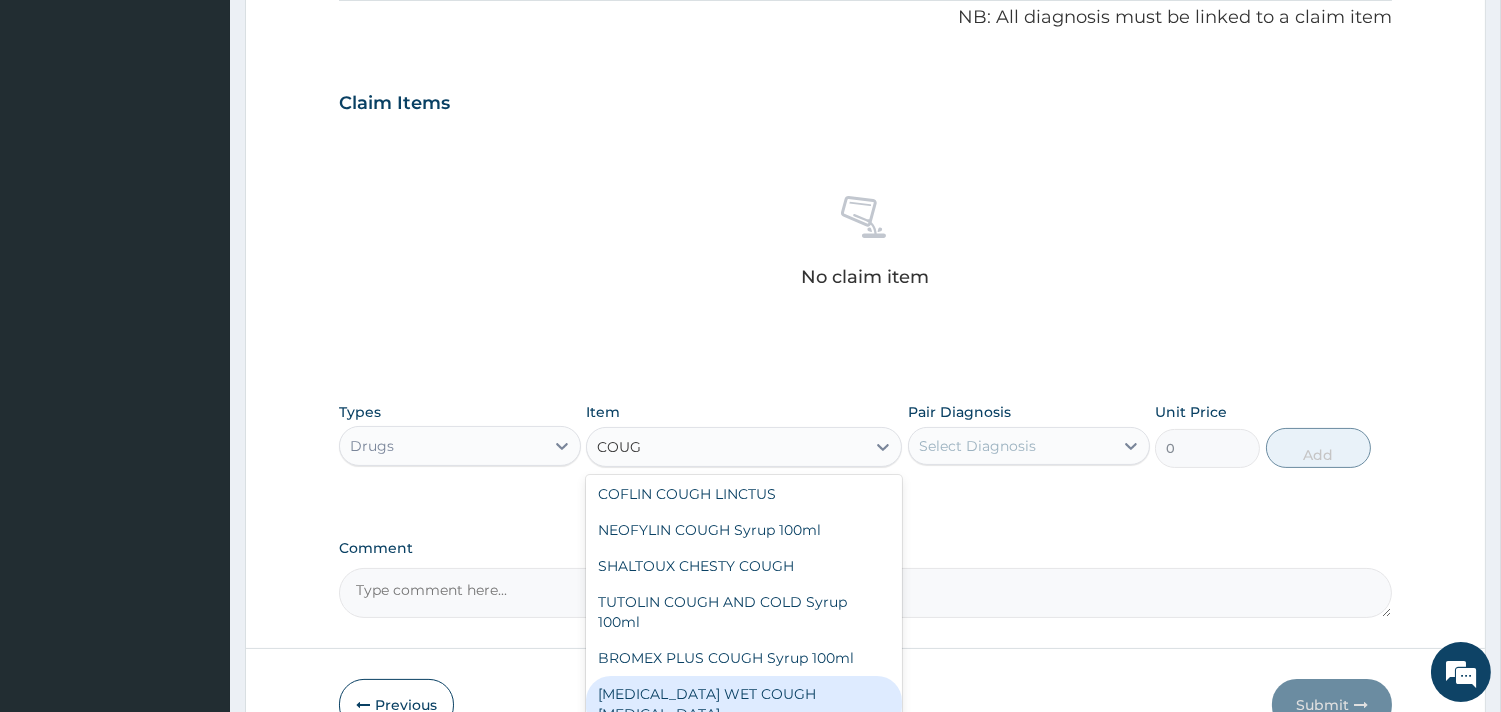 scroll, scrollTop: 215, scrollLeft: 0, axis: vertical 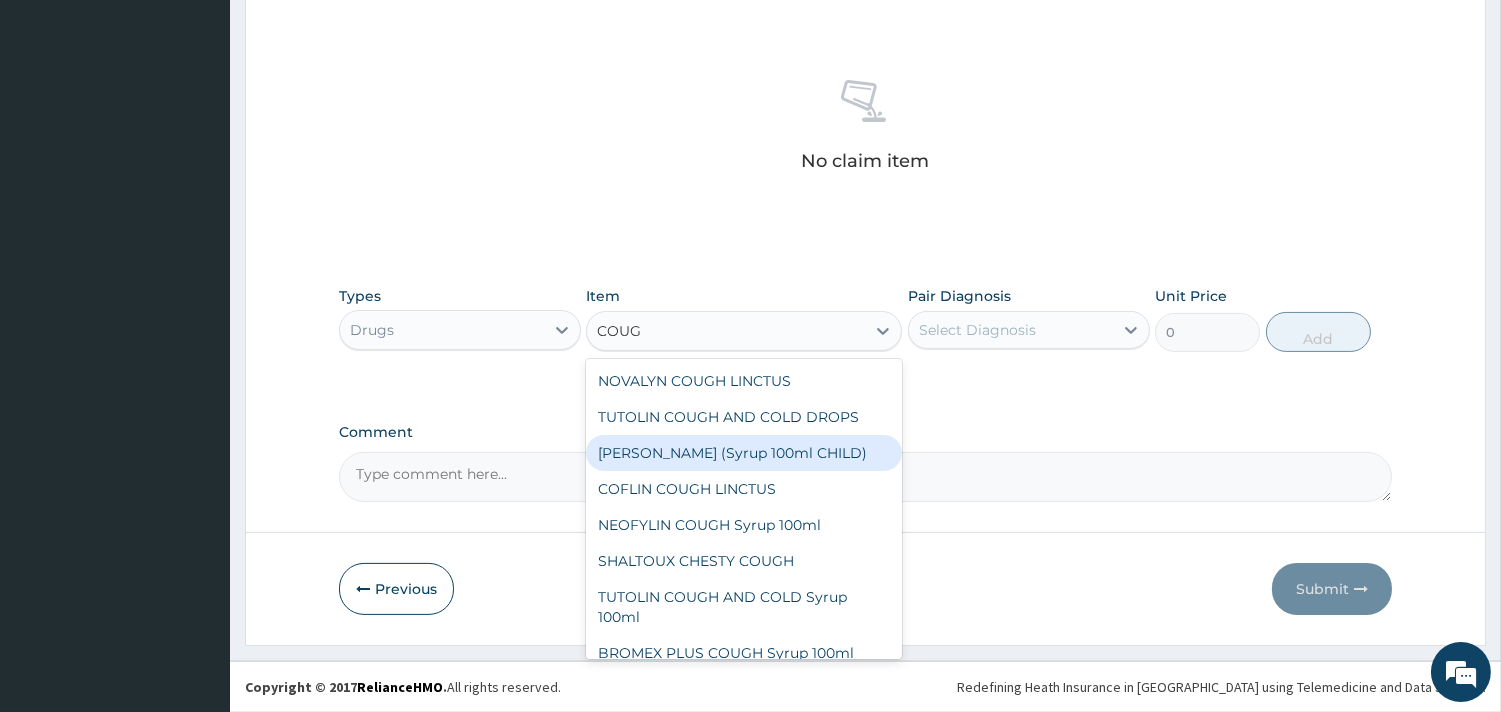 click on "[PERSON_NAME] (Syrup 100ml CHILD)" at bounding box center [744, 453] 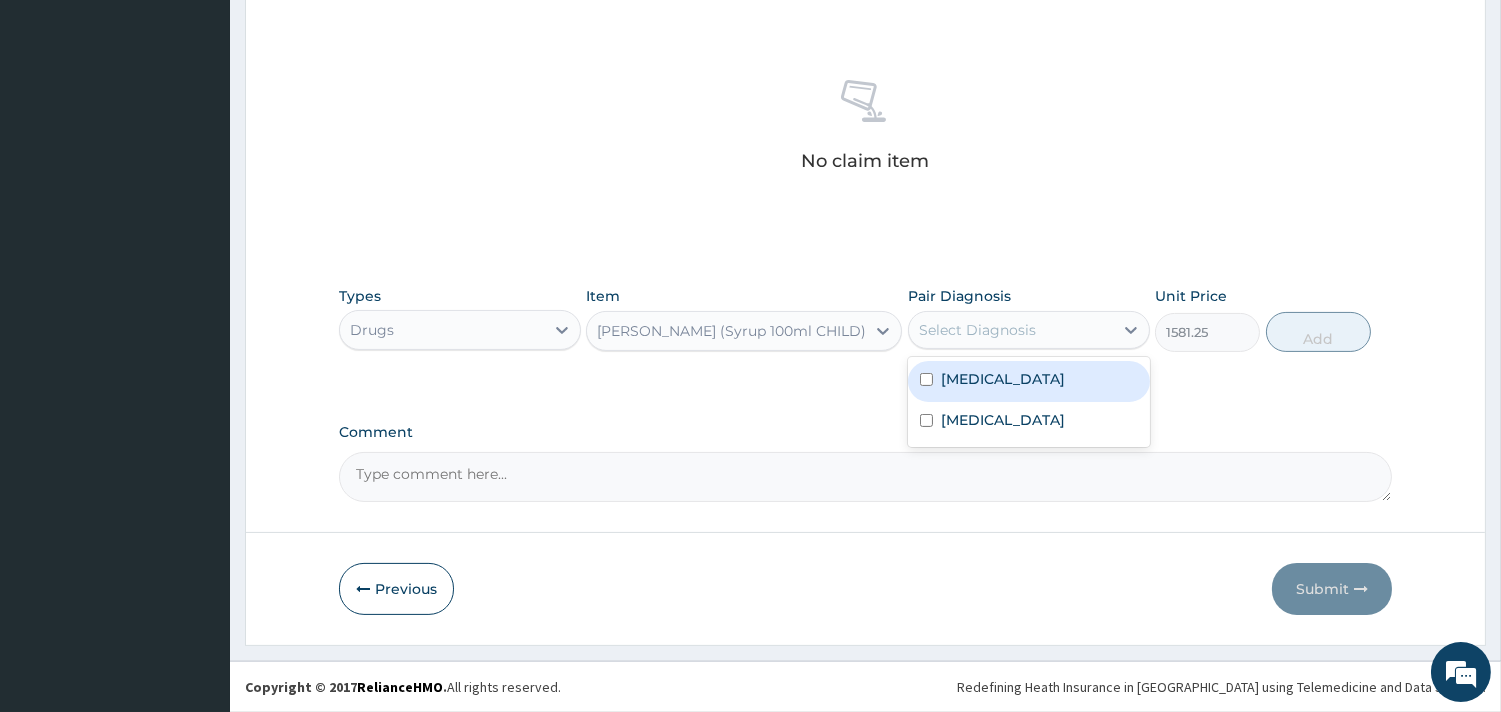 click on "Select Diagnosis" at bounding box center [1011, 330] 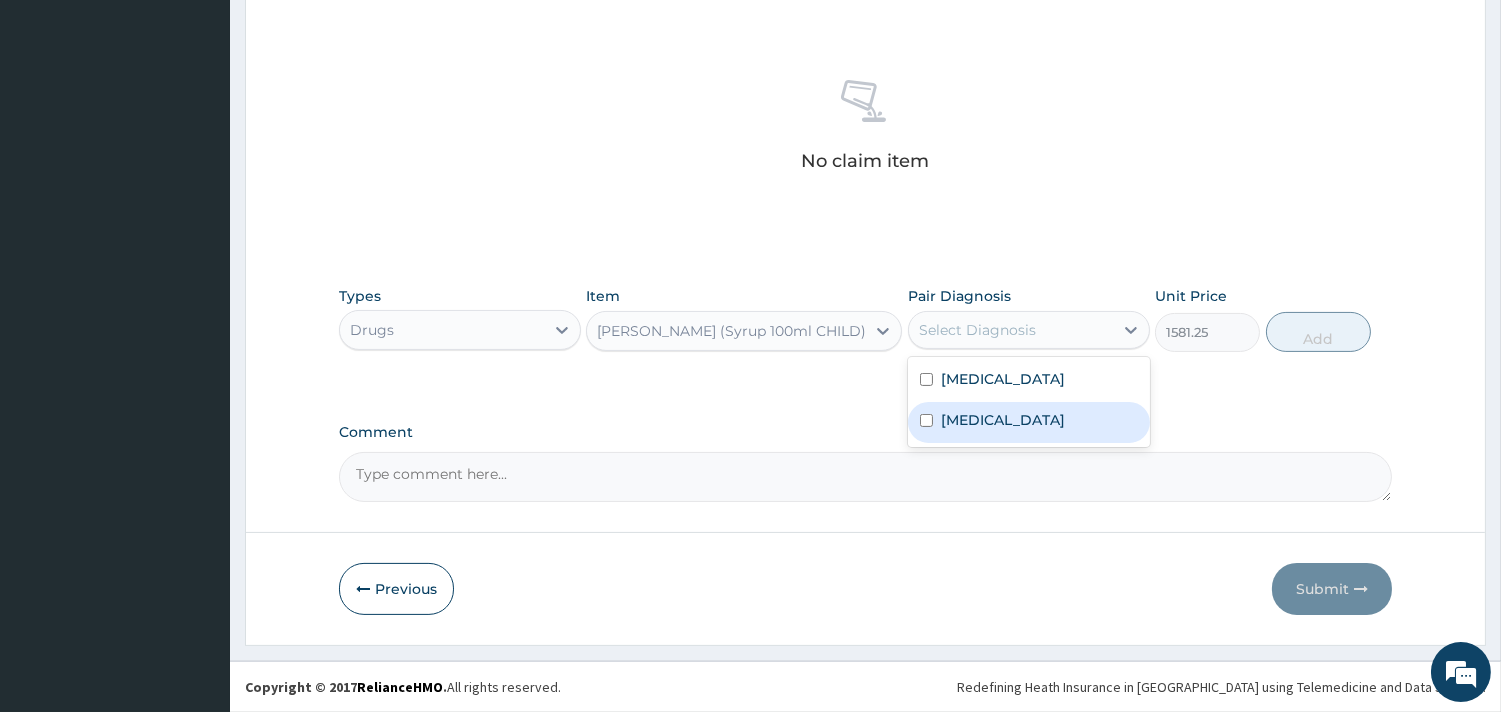 click on "Upper respiratory infection" at bounding box center (1003, 420) 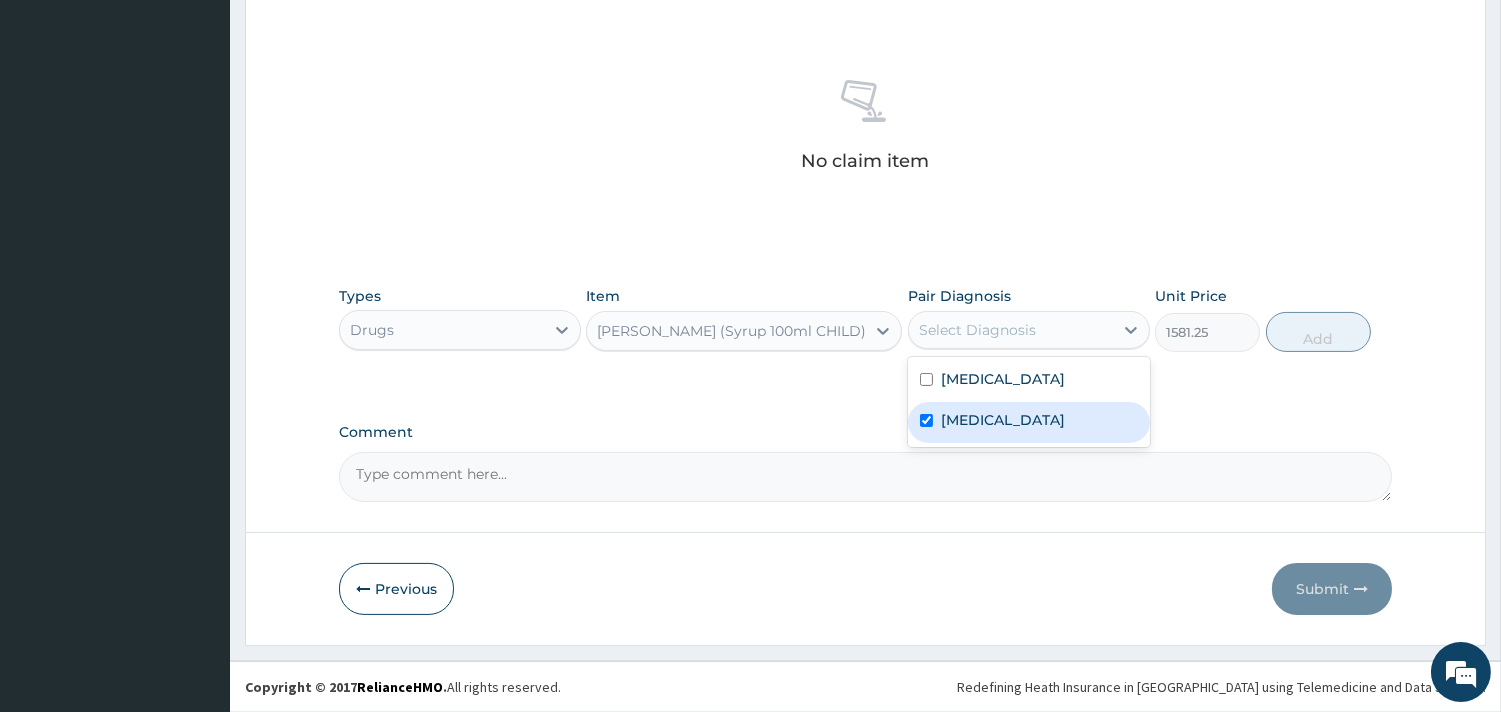 checkbox on "true" 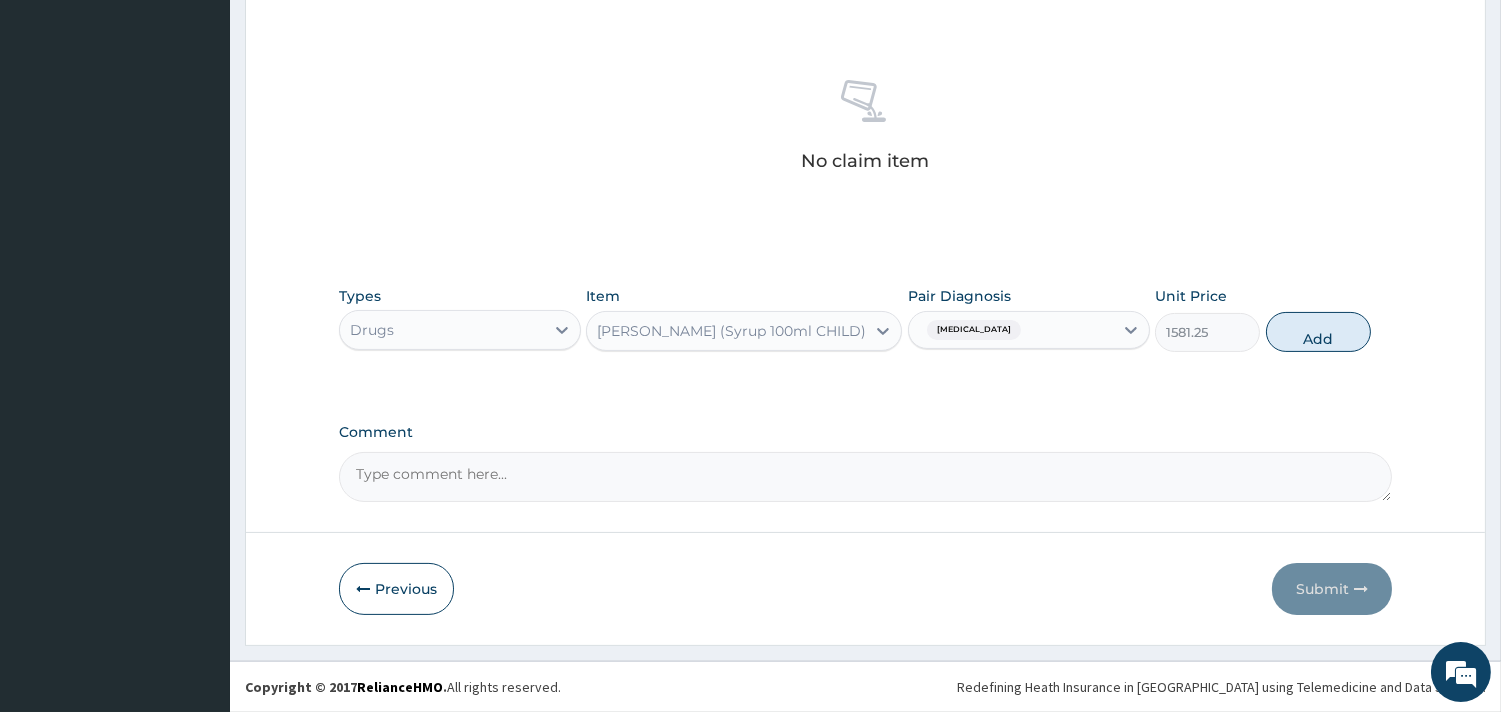 drag, startPoint x: 1321, startPoint y: 348, endPoint x: 682, endPoint y: 372, distance: 639.45056 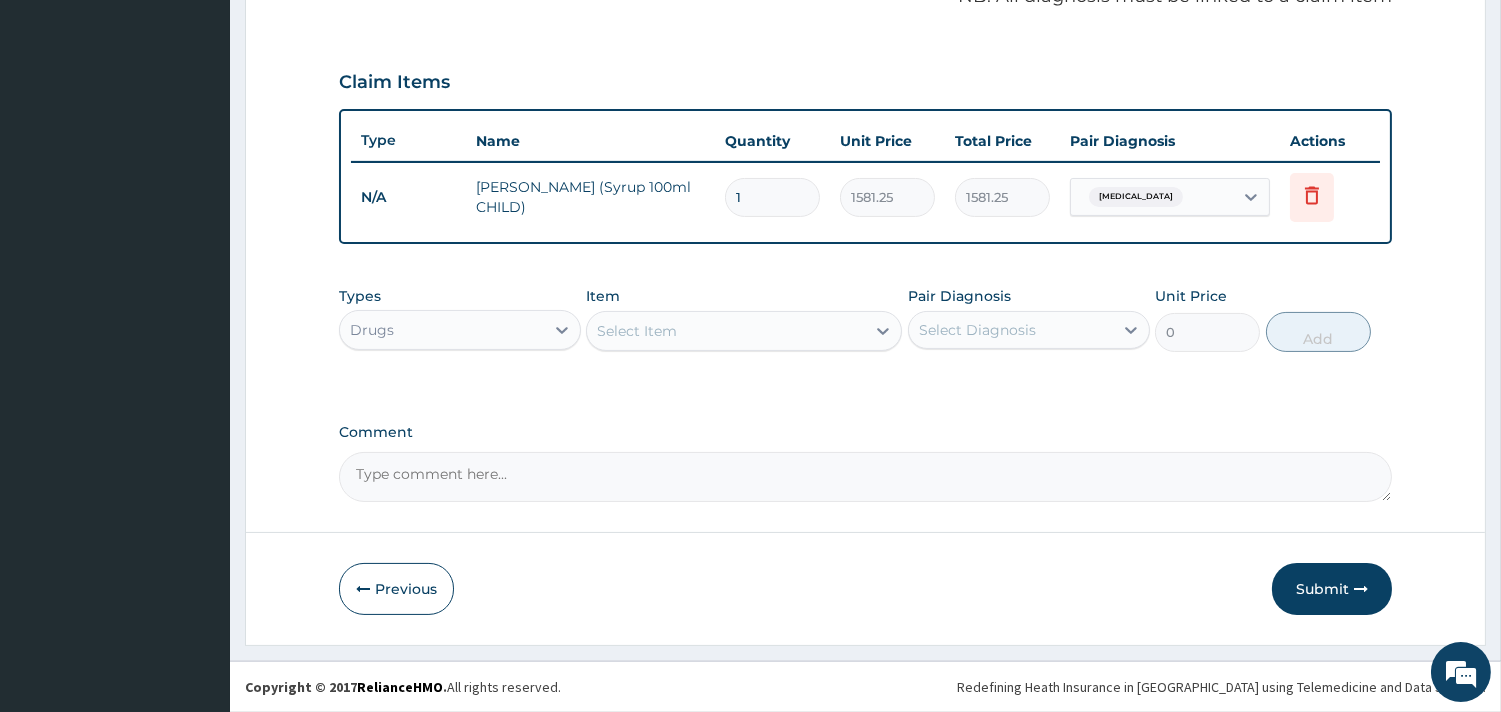 scroll, scrollTop: 633, scrollLeft: 0, axis: vertical 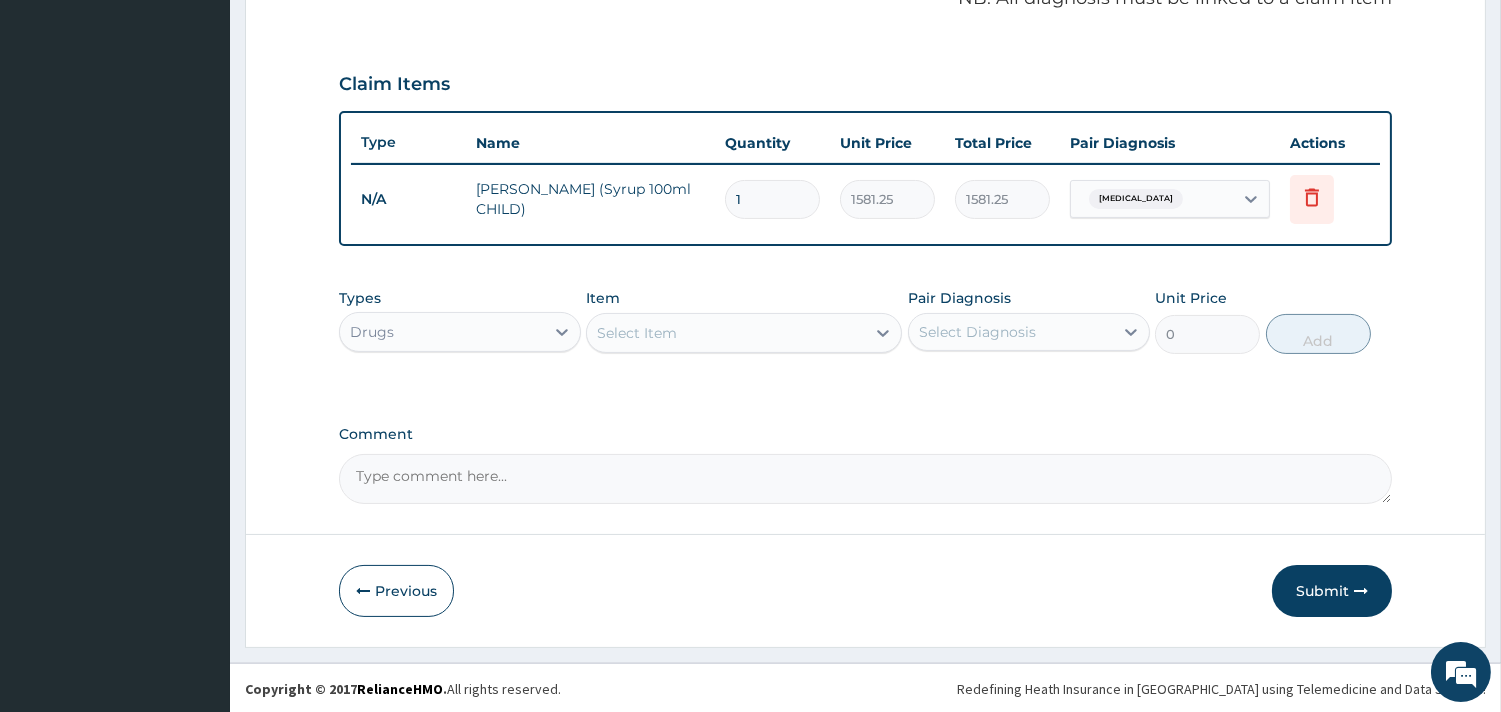 click on "Select Item" at bounding box center (637, 333) 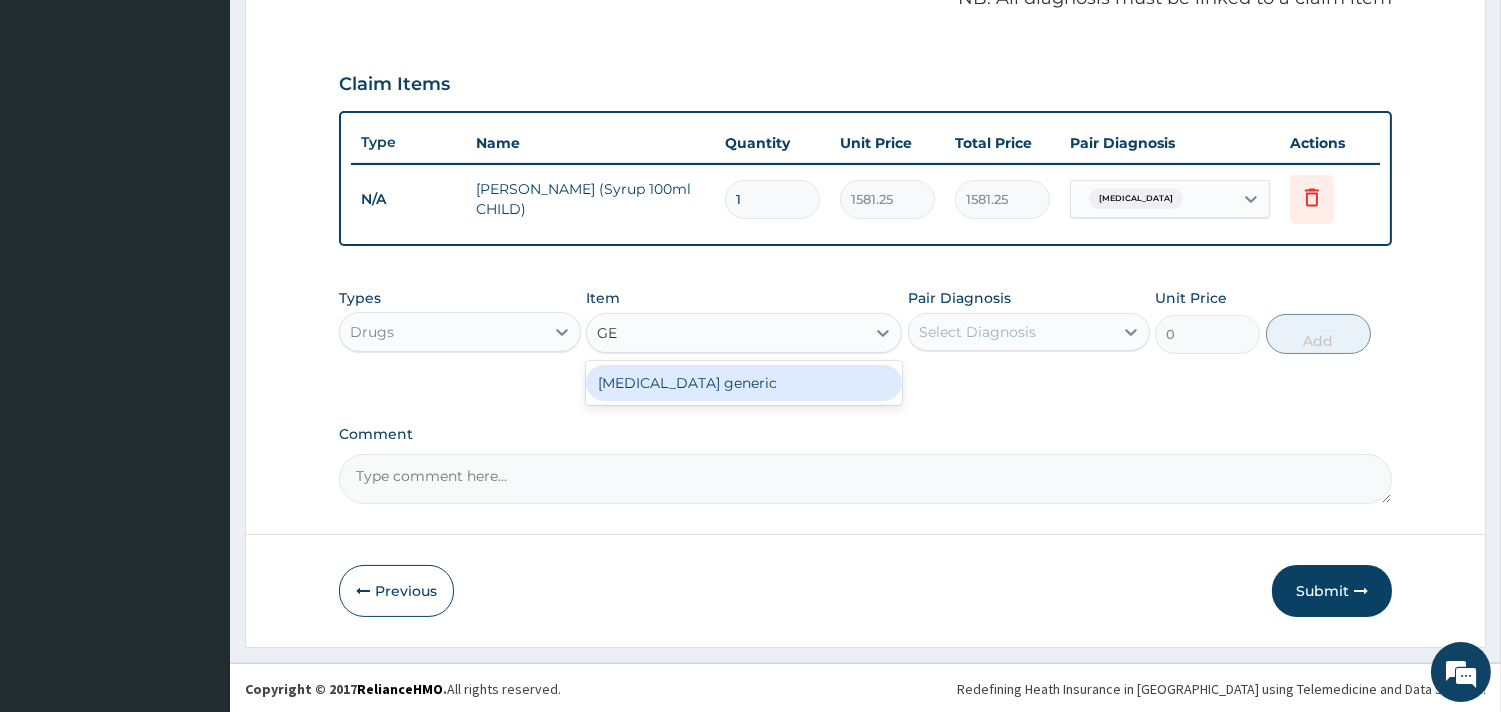type on "G" 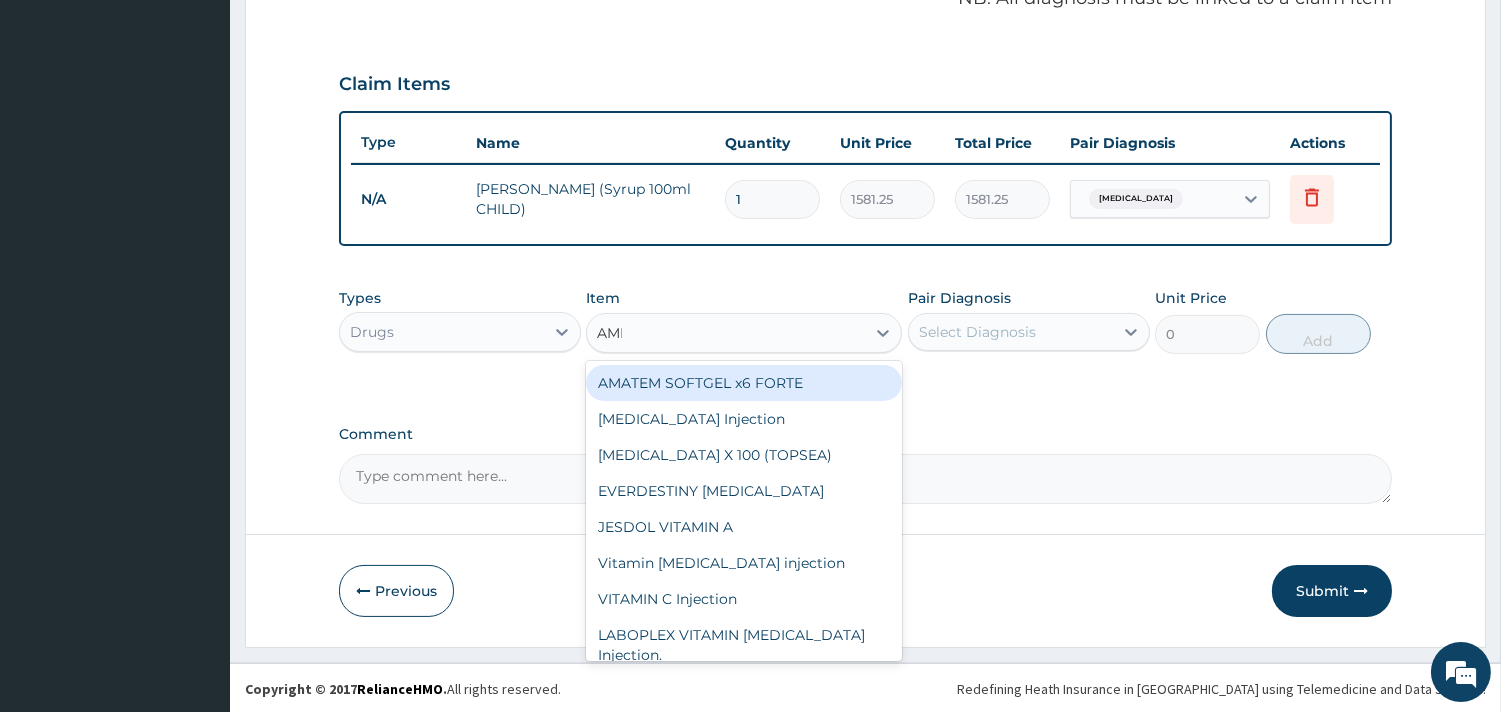 type on "AMPI" 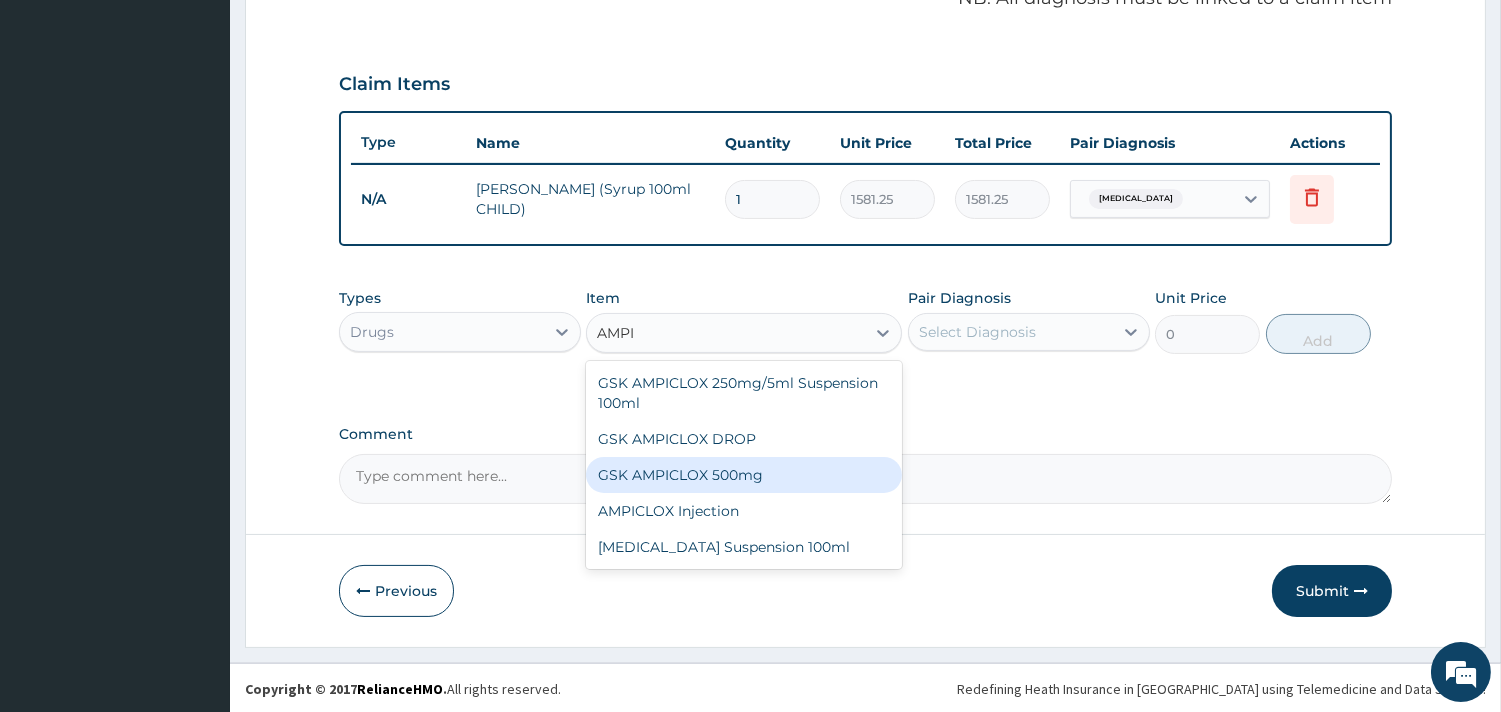 drag, startPoint x: 736, startPoint y: 466, endPoint x: 953, endPoint y: 376, distance: 234.92339 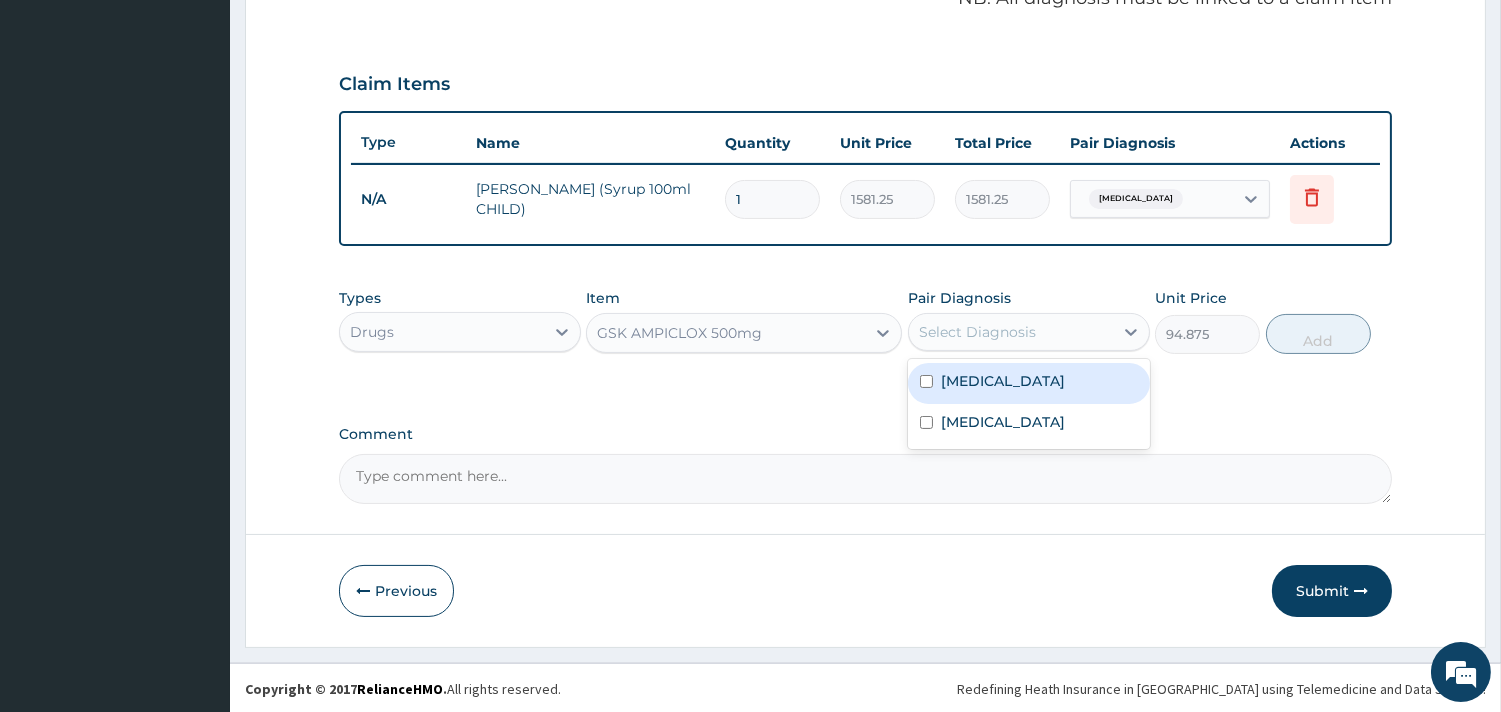 click on "Select Diagnosis" at bounding box center [977, 332] 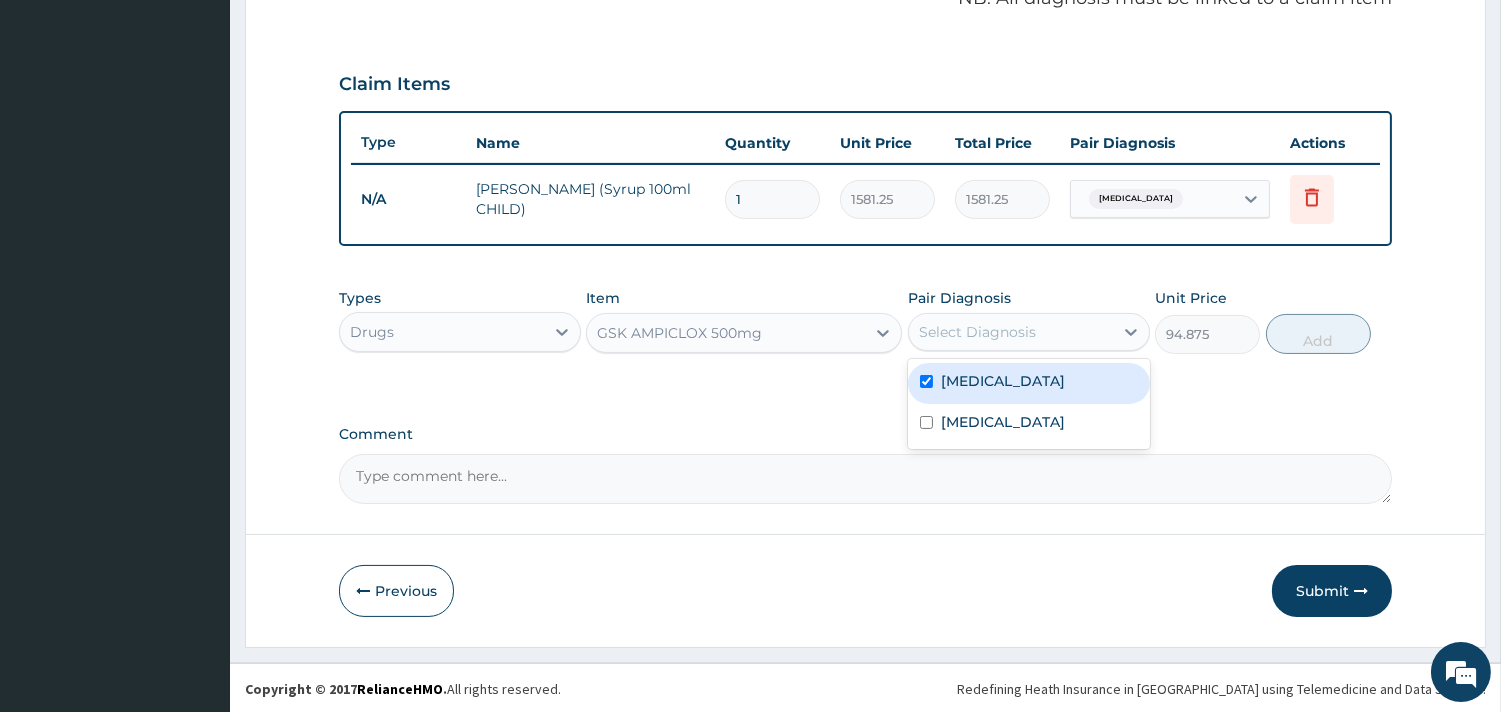 checkbox on "true" 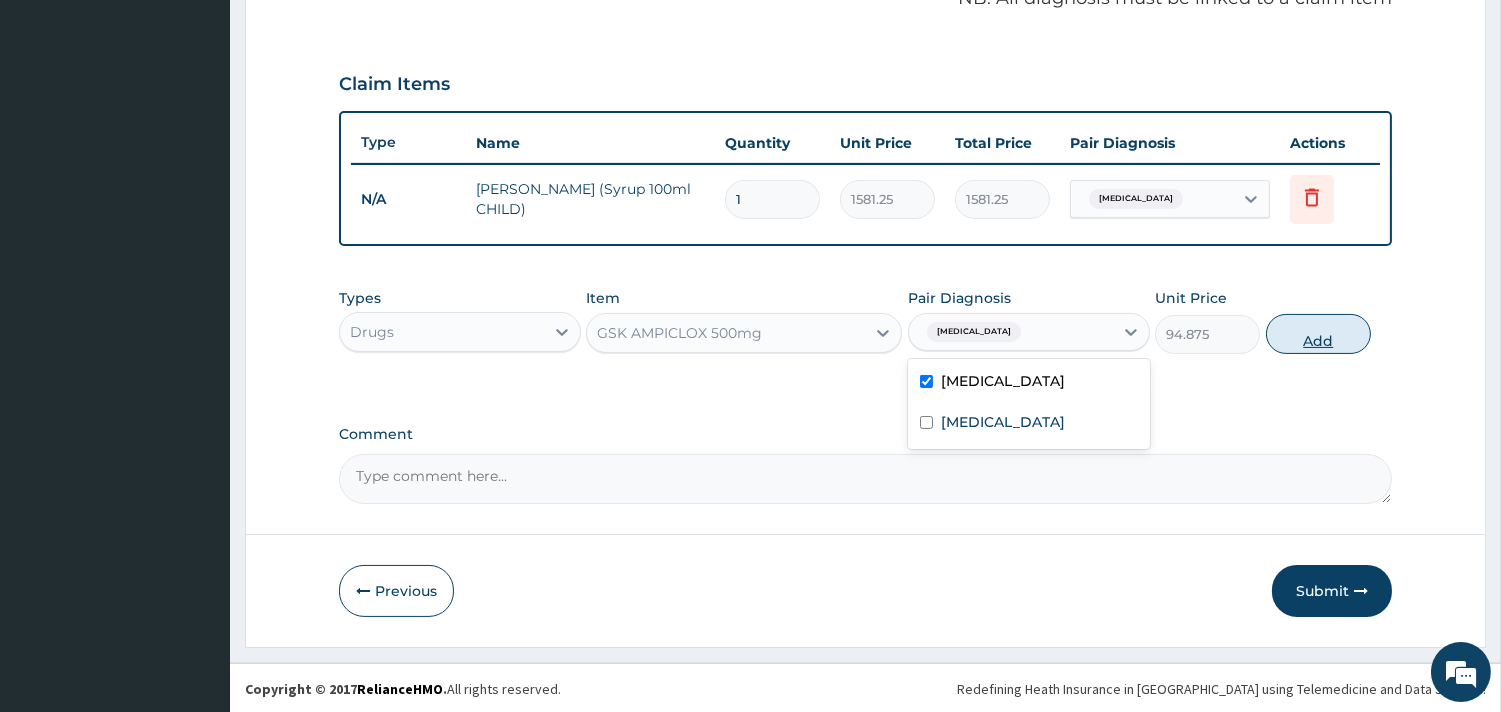 click on "Add" at bounding box center [1318, 334] 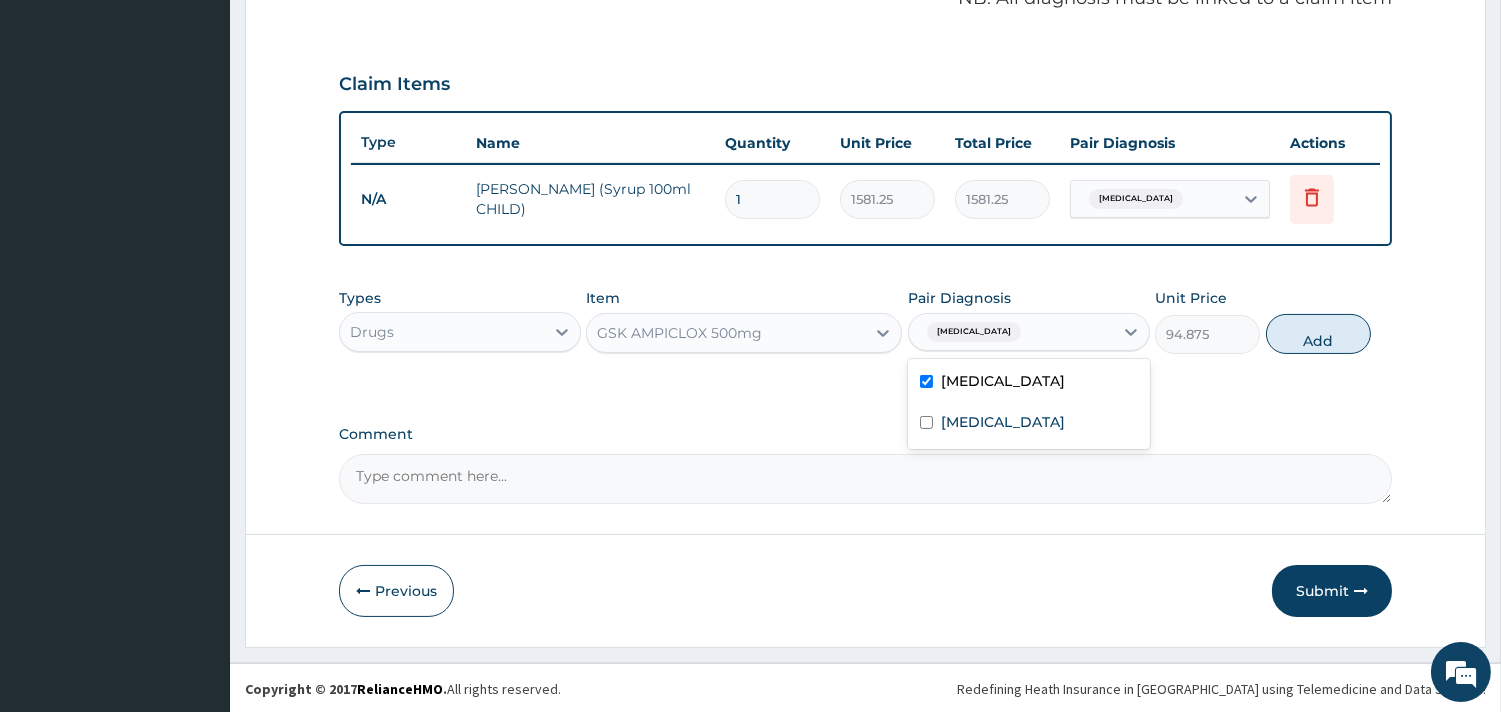 type on "0" 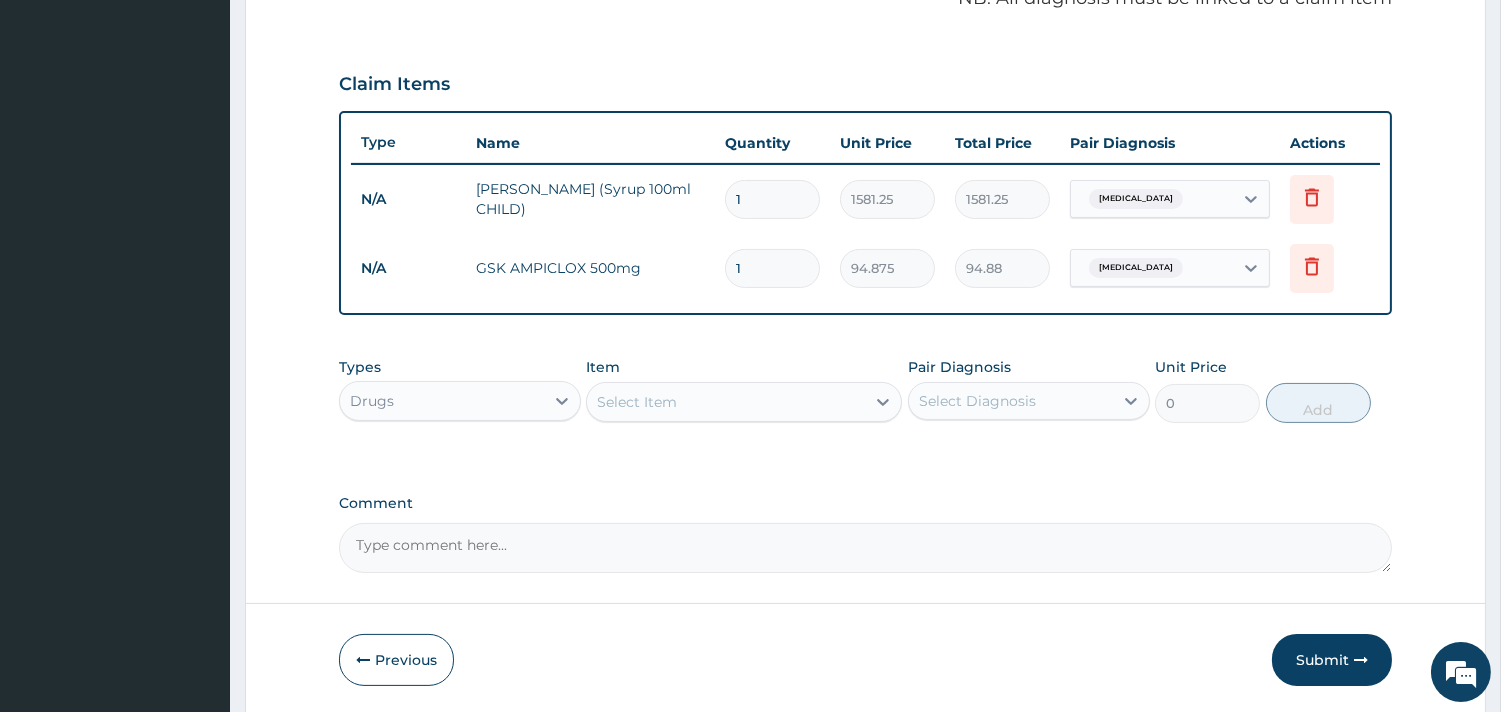 click on "Select Item" at bounding box center [637, 402] 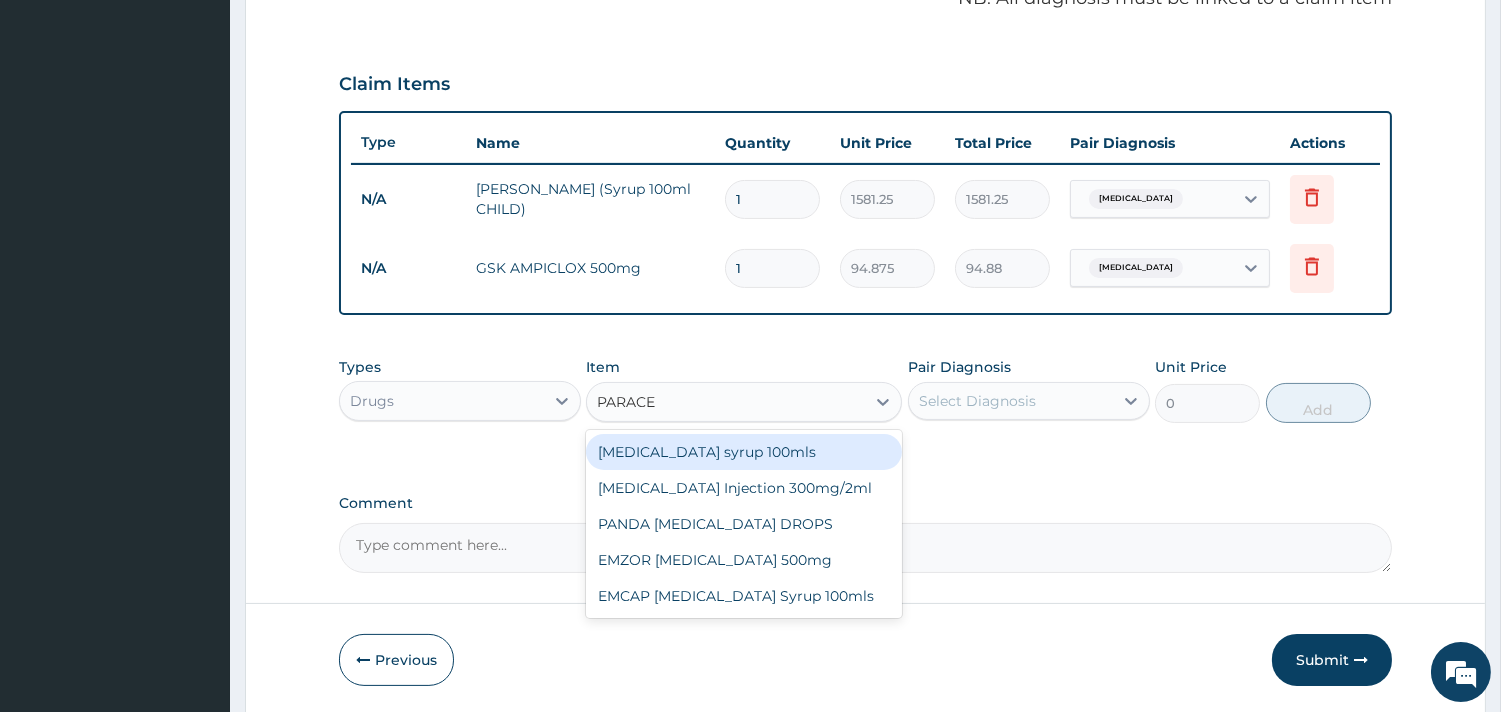 type on "PARACET" 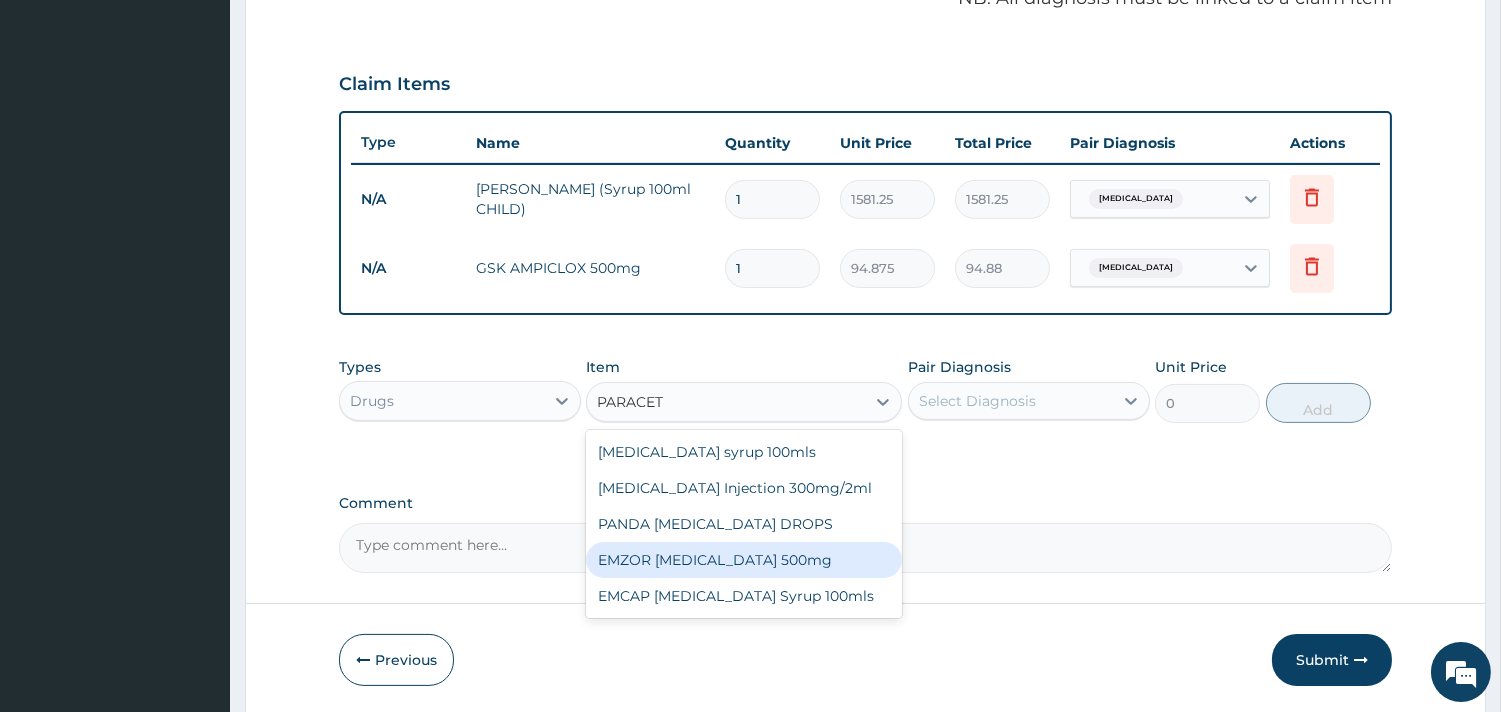 click on "EMZOR PARACETAMOL 500mg" at bounding box center [744, 560] 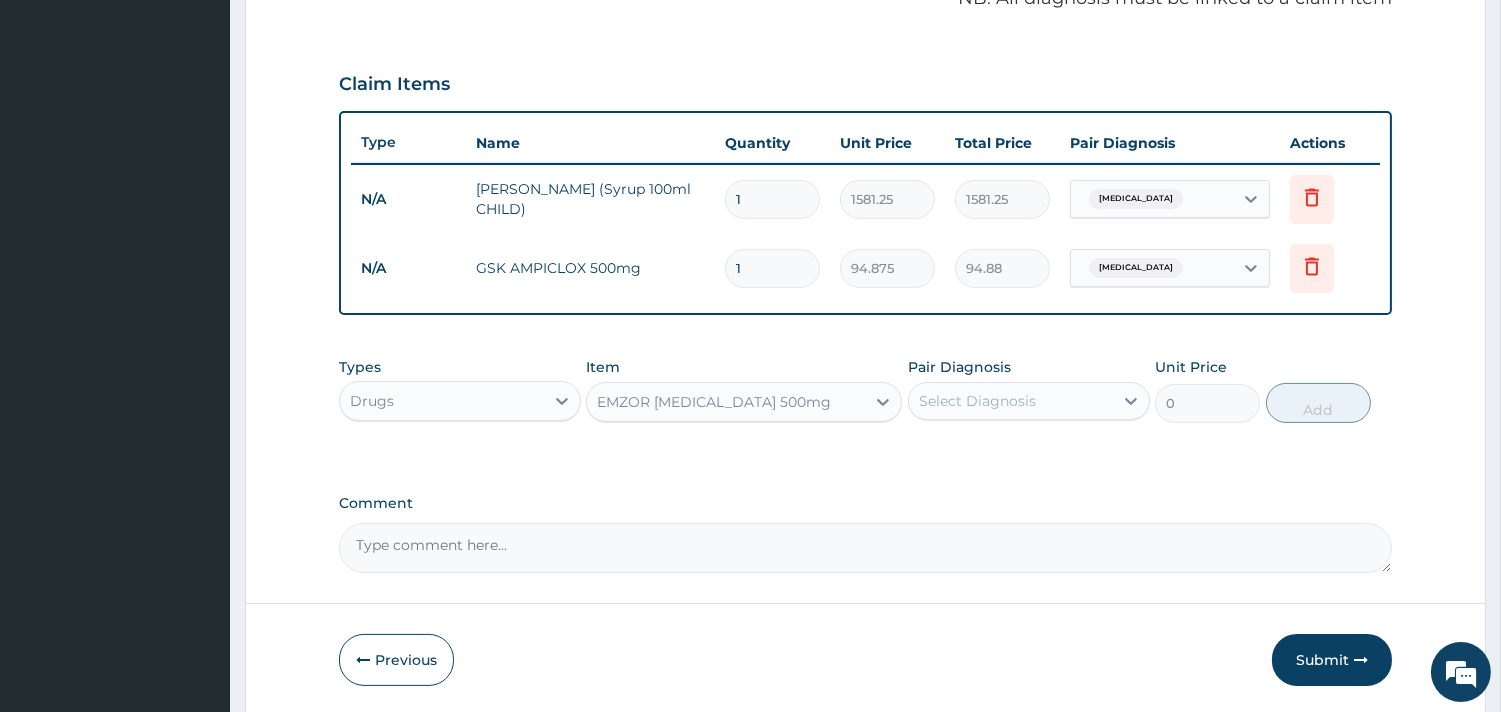 type 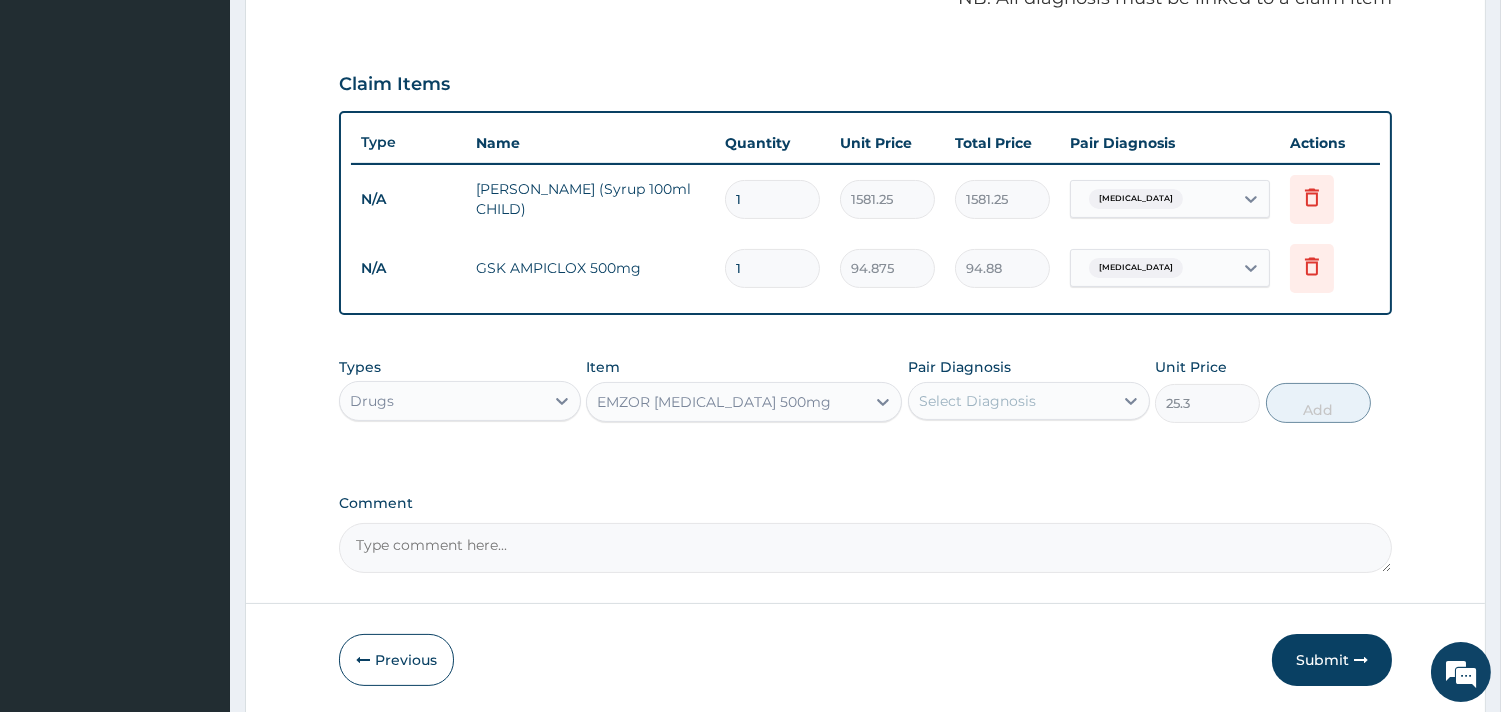 click on "Select Diagnosis" at bounding box center (977, 401) 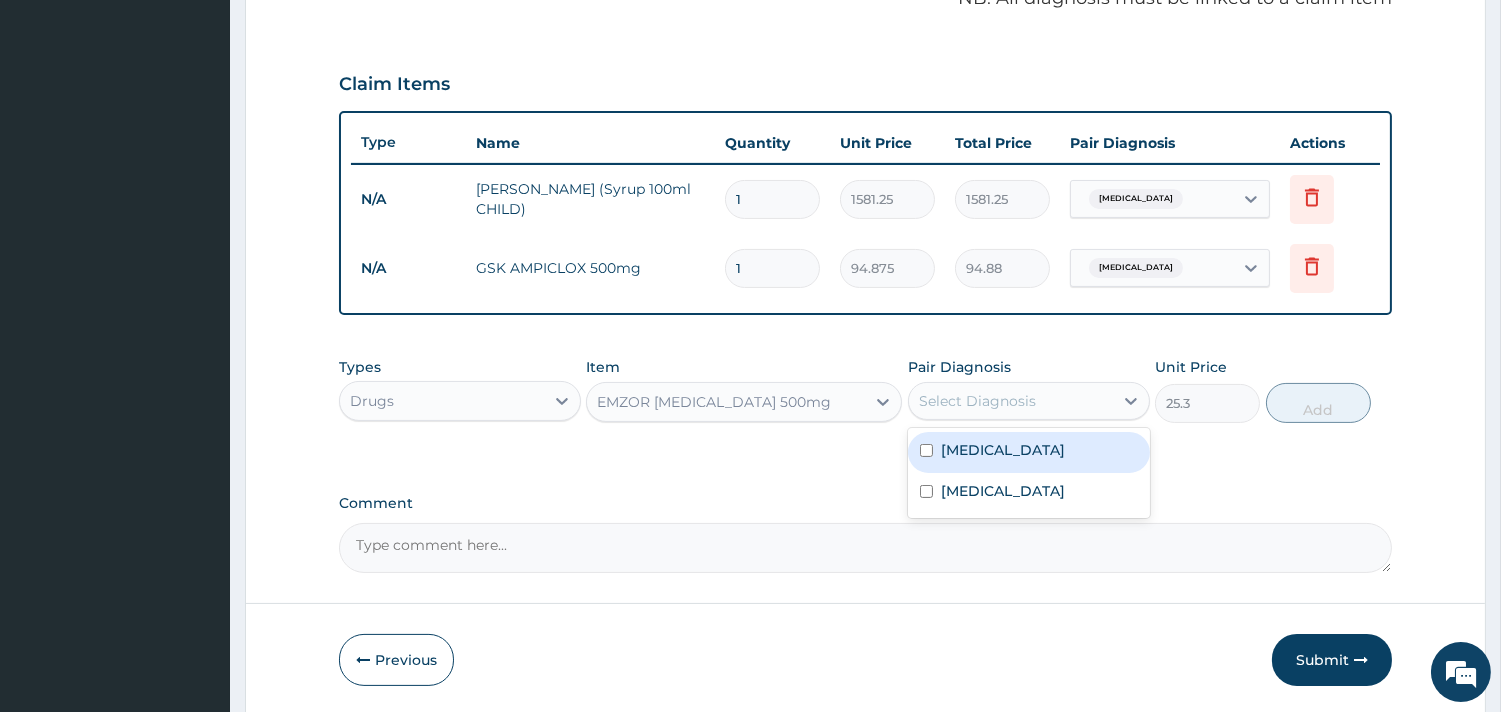 click on "Pharyngitis" at bounding box center (1003, 450) 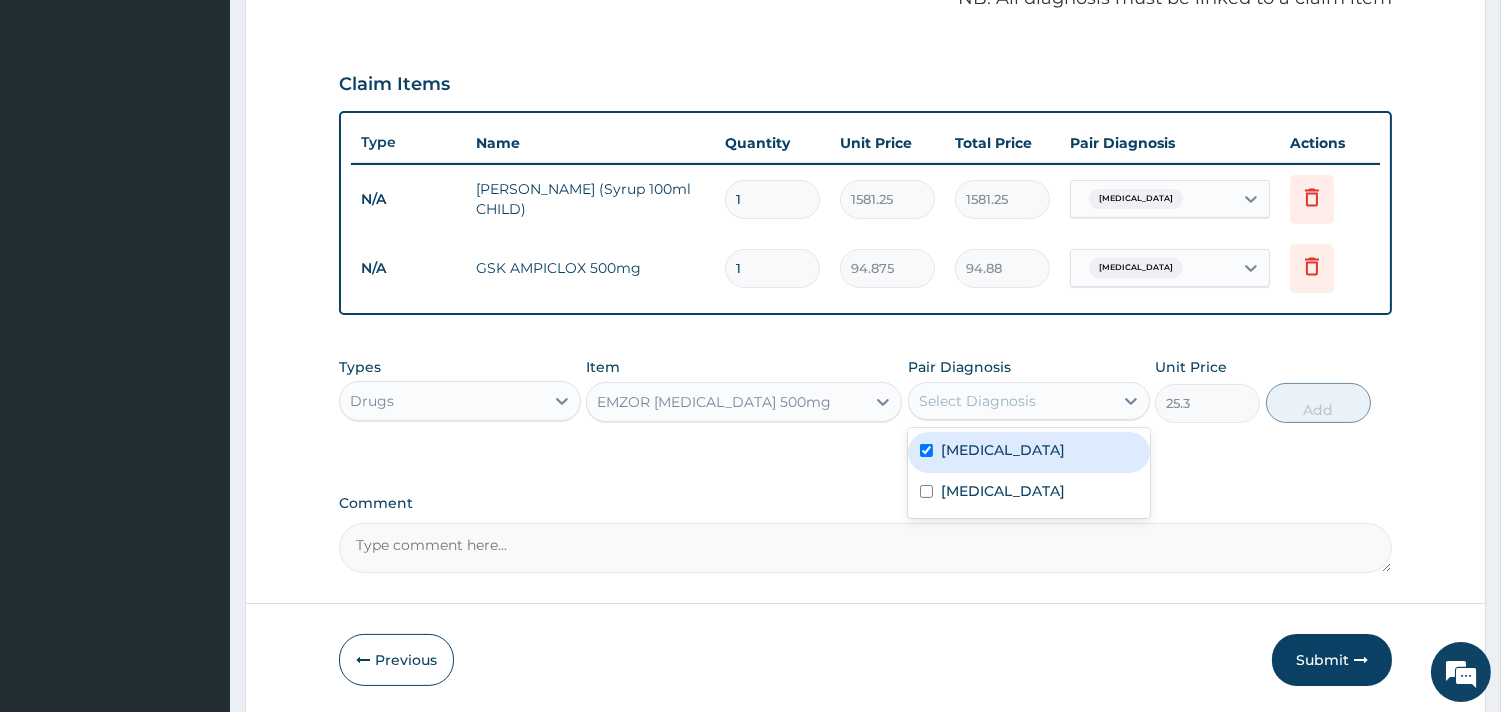 checkbox on "true" 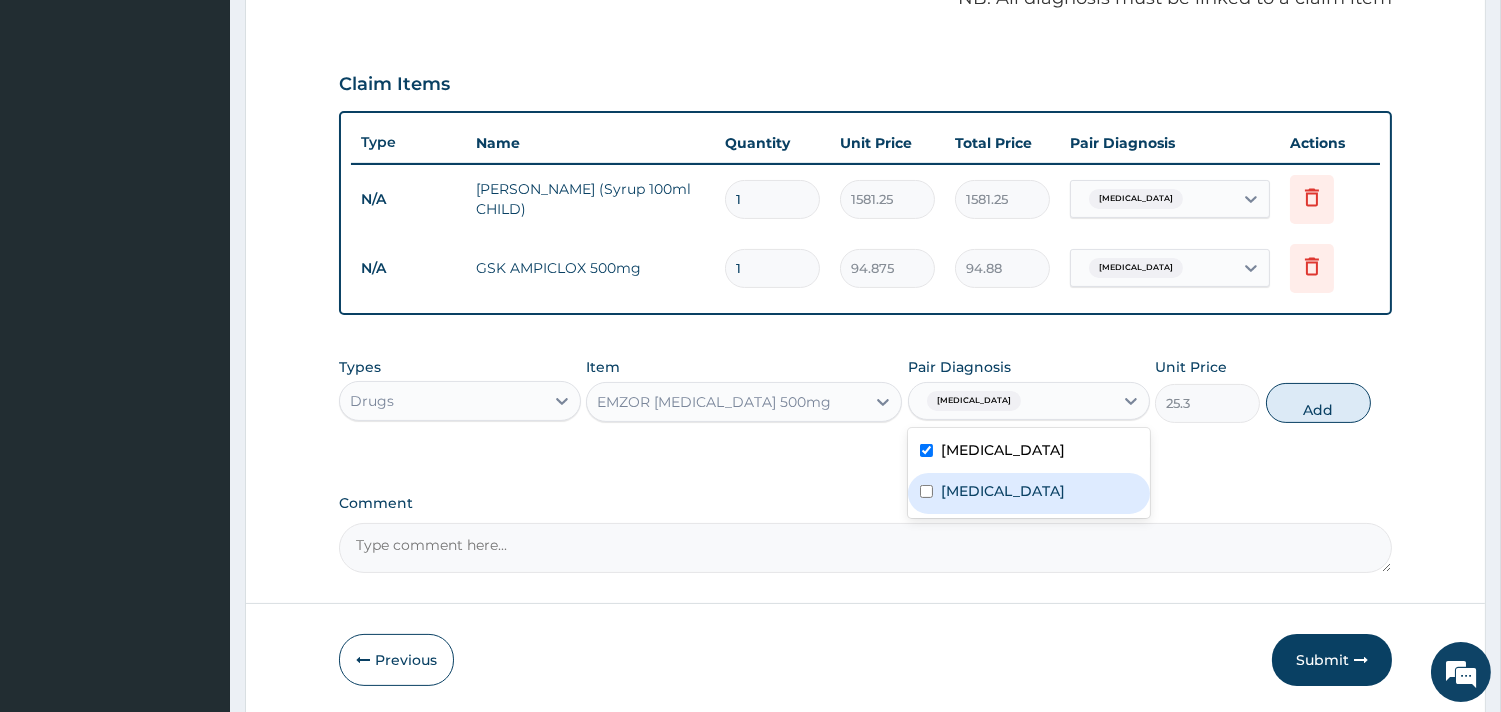 drag, startPoint x: 985, startPoint y: 481, endPoint x: 1250, endPoint y: 465, distance: 265.48257 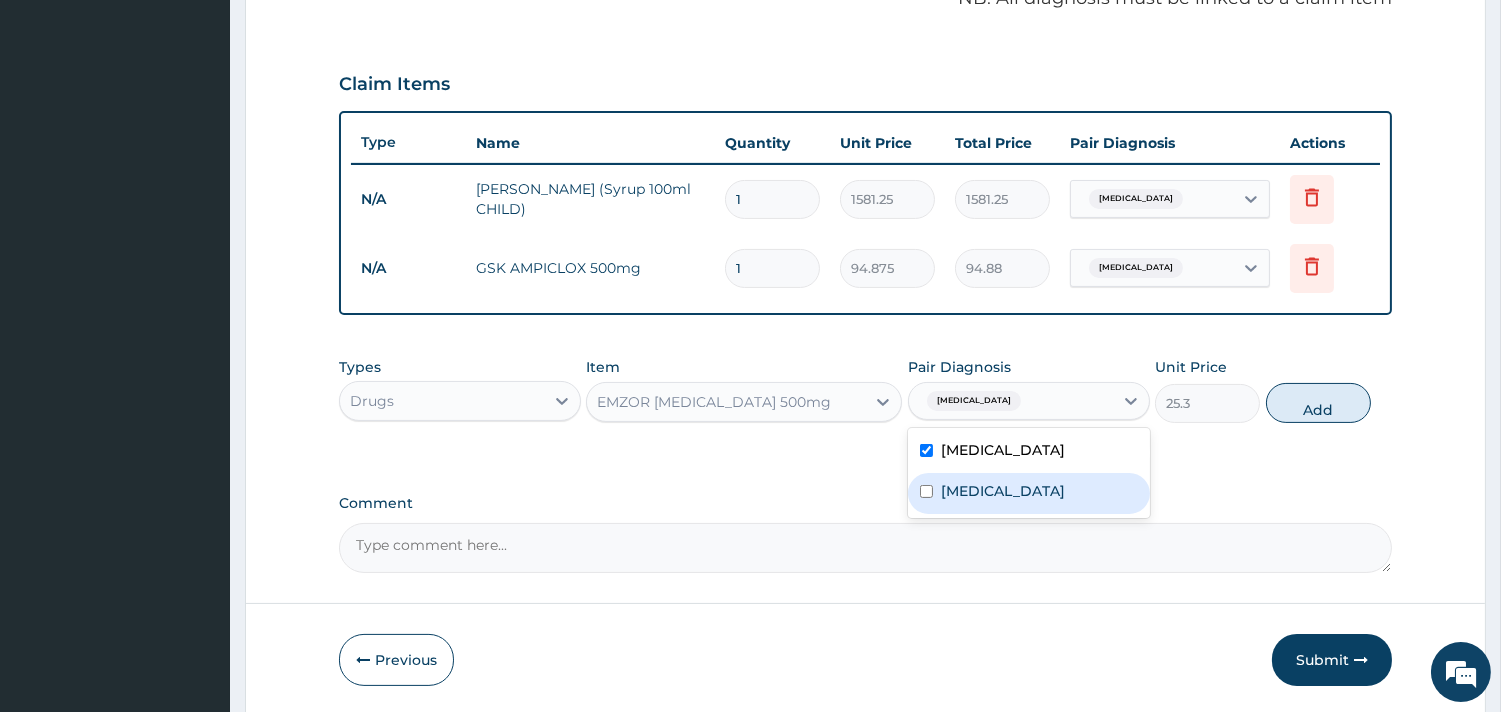 click on "Upper respiratory infection" at bounding box center [1029, 493] 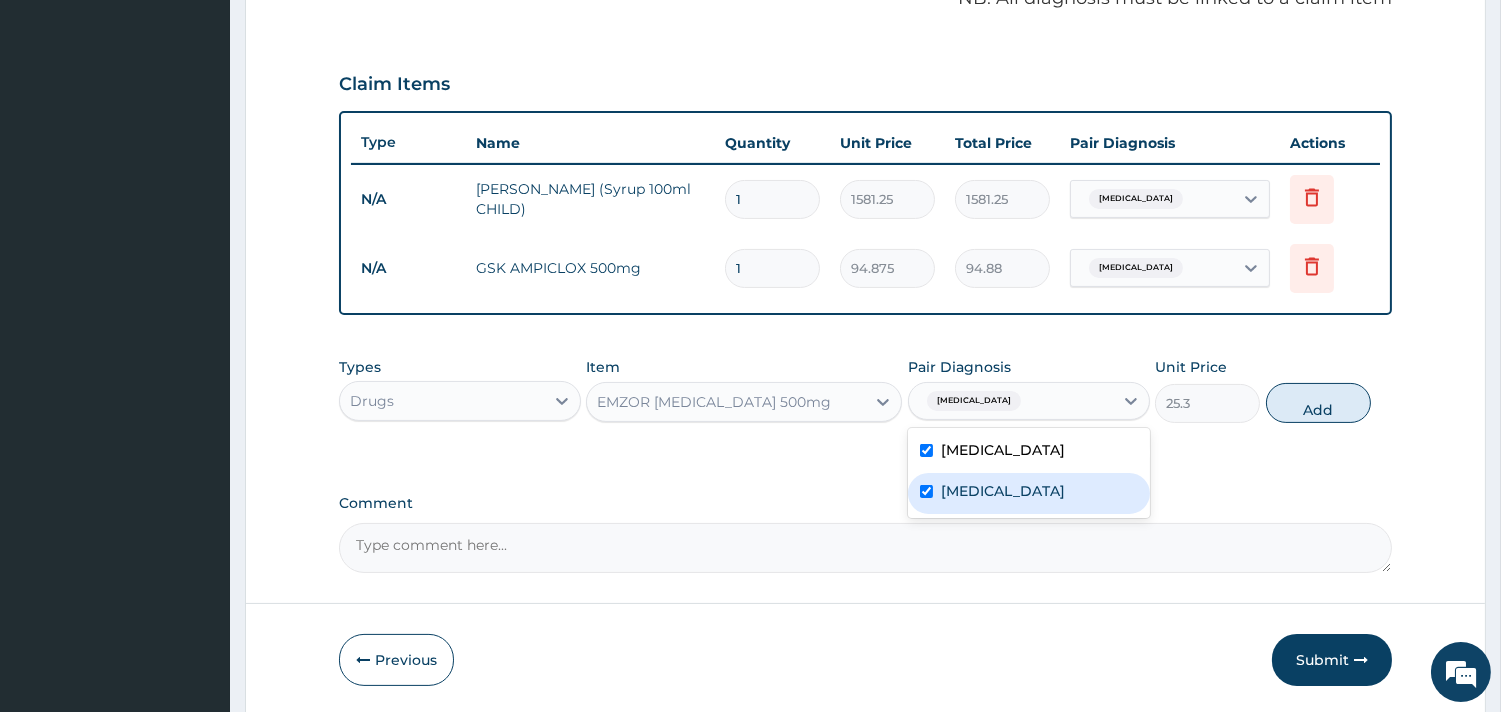 checkbox on "true" 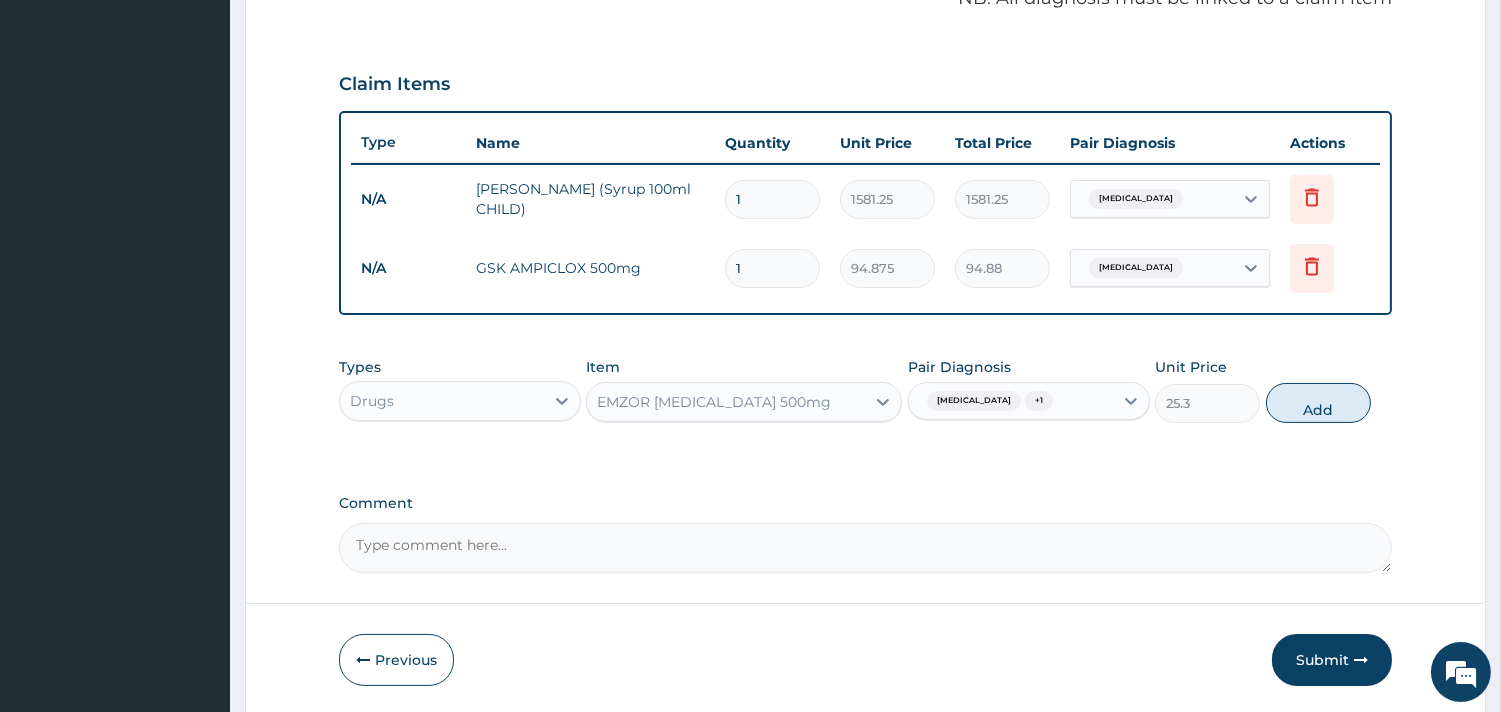 drag, startPoint x: 1313, startPoint y: 407, endPoint x: 714, endPoint y: 408, distance: 599.00085 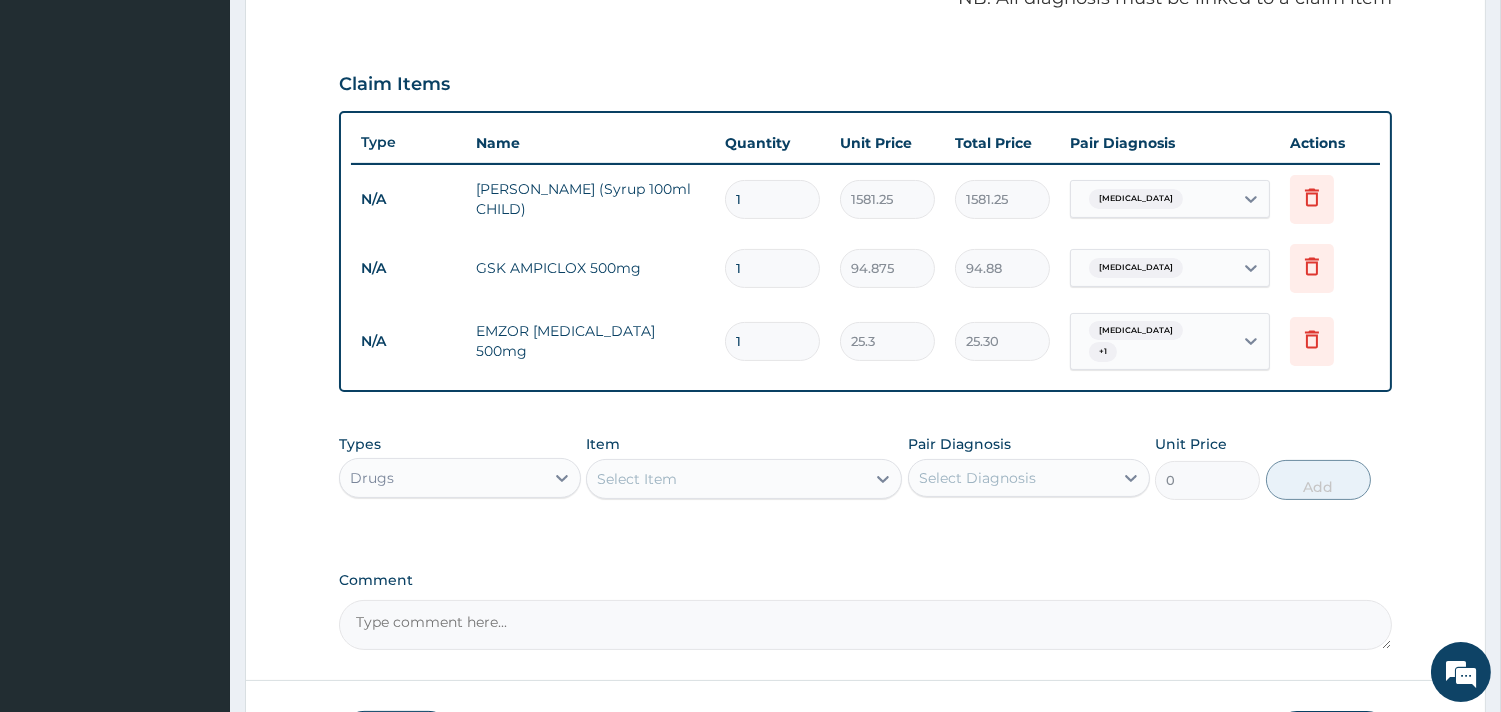 click on "Select Item" at bounding box center [637, 479] 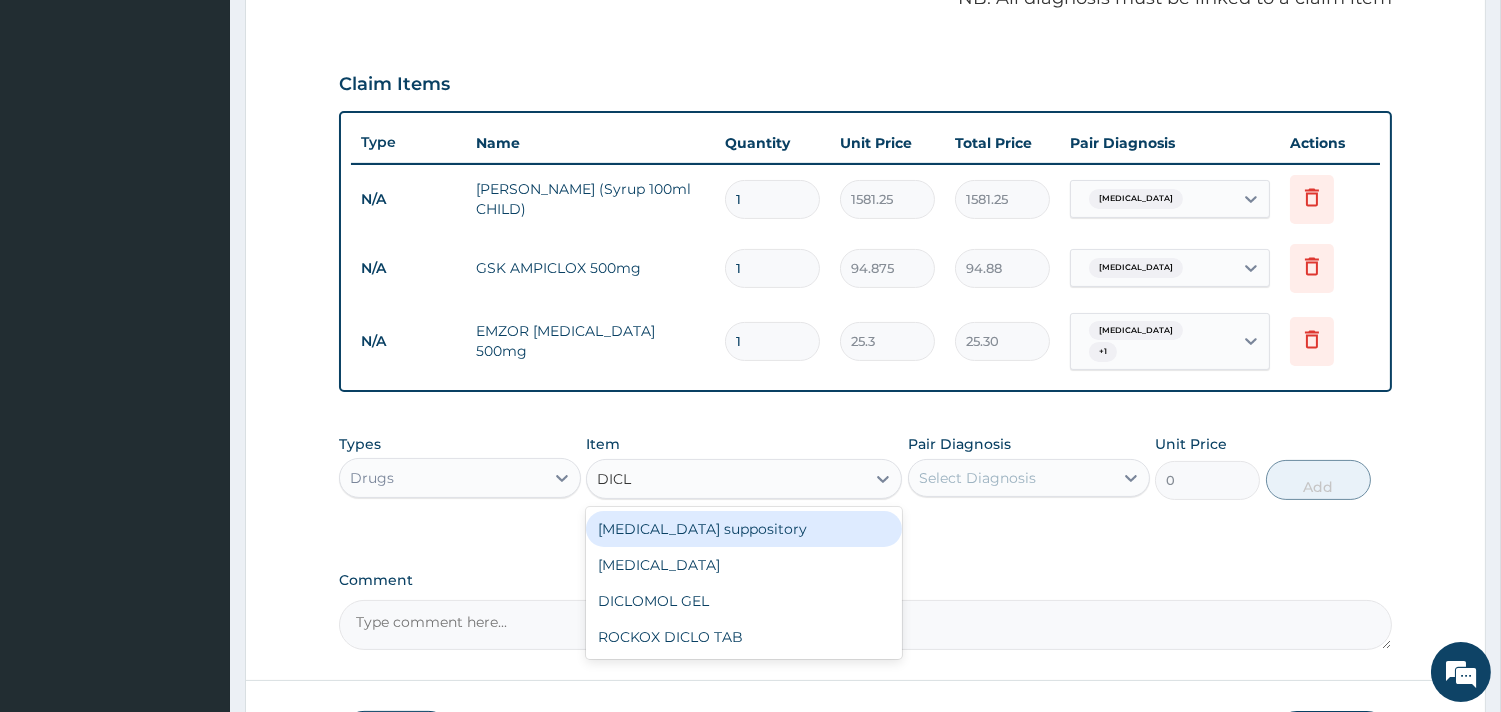 type on "DICLO" 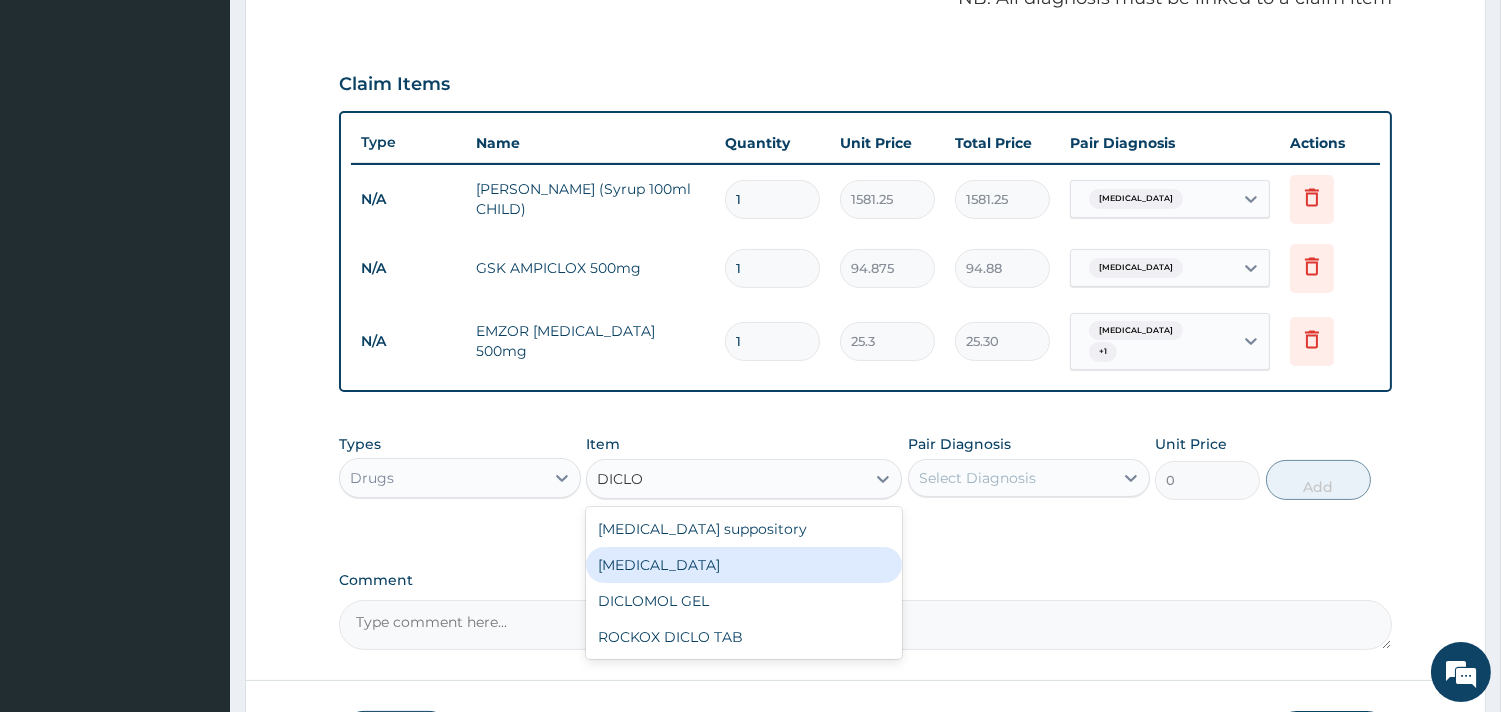 drag, startPoint x: 701, startPoint y: 545, endPoint x: 692, endPoint y: 531, distance: 16.643316 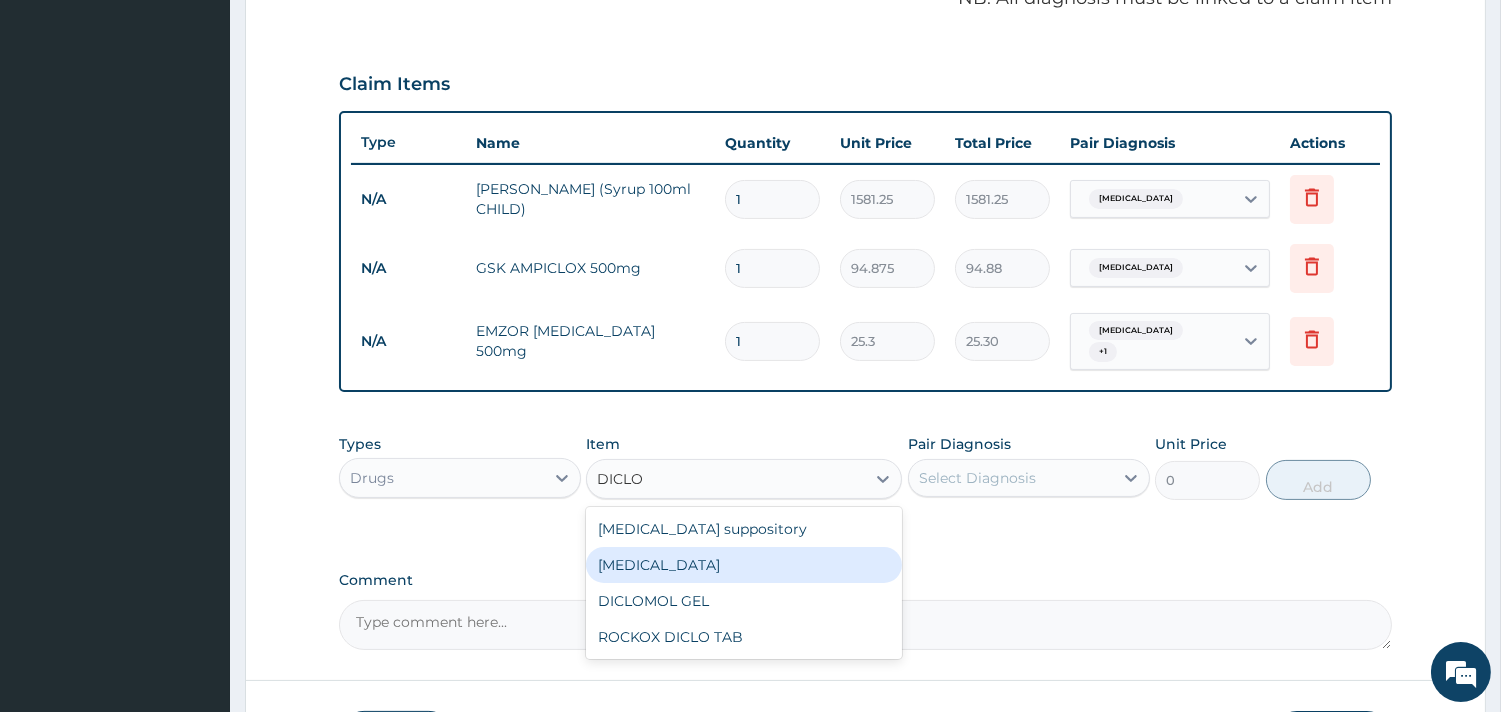 click on "Diclofenac" at bounding box center (744, 565) 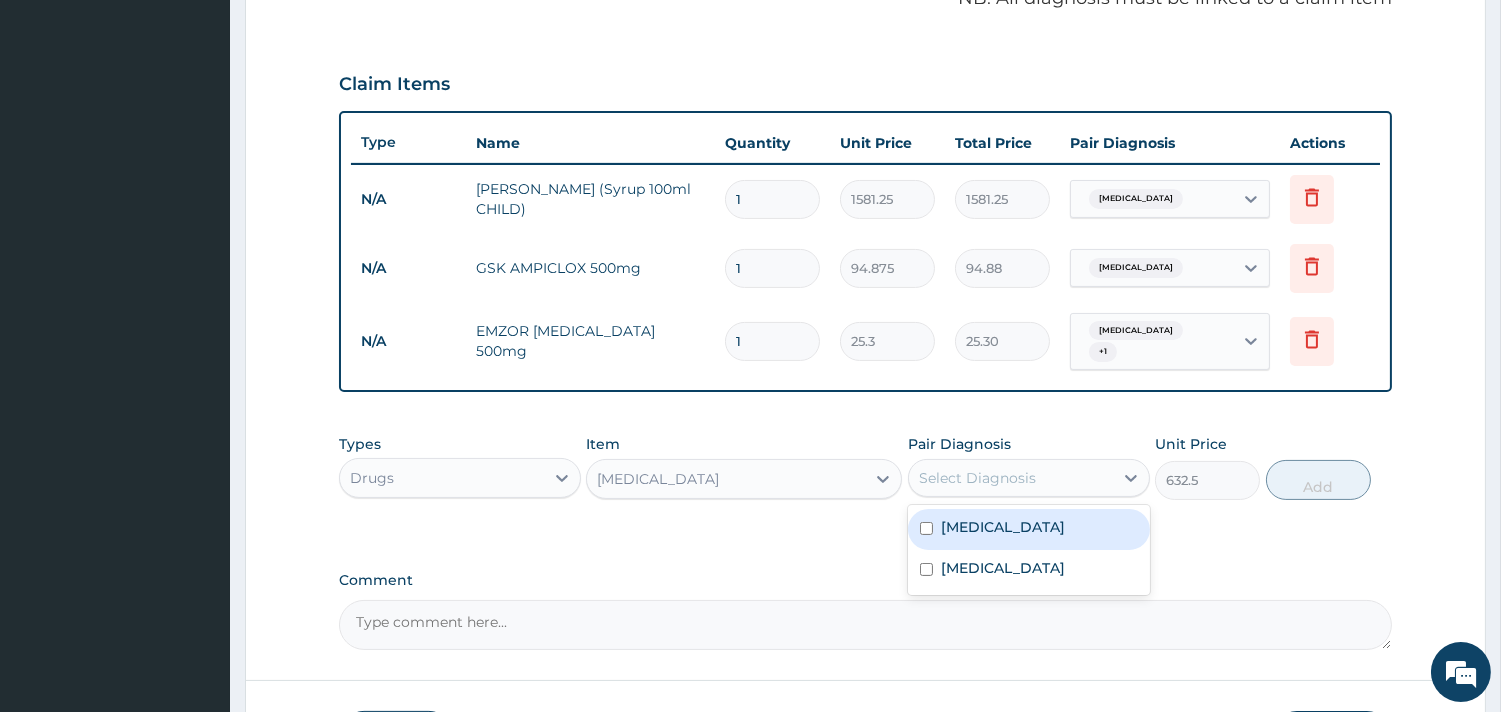 click on "Select Diagnosis" at bounding box center (977, 478) 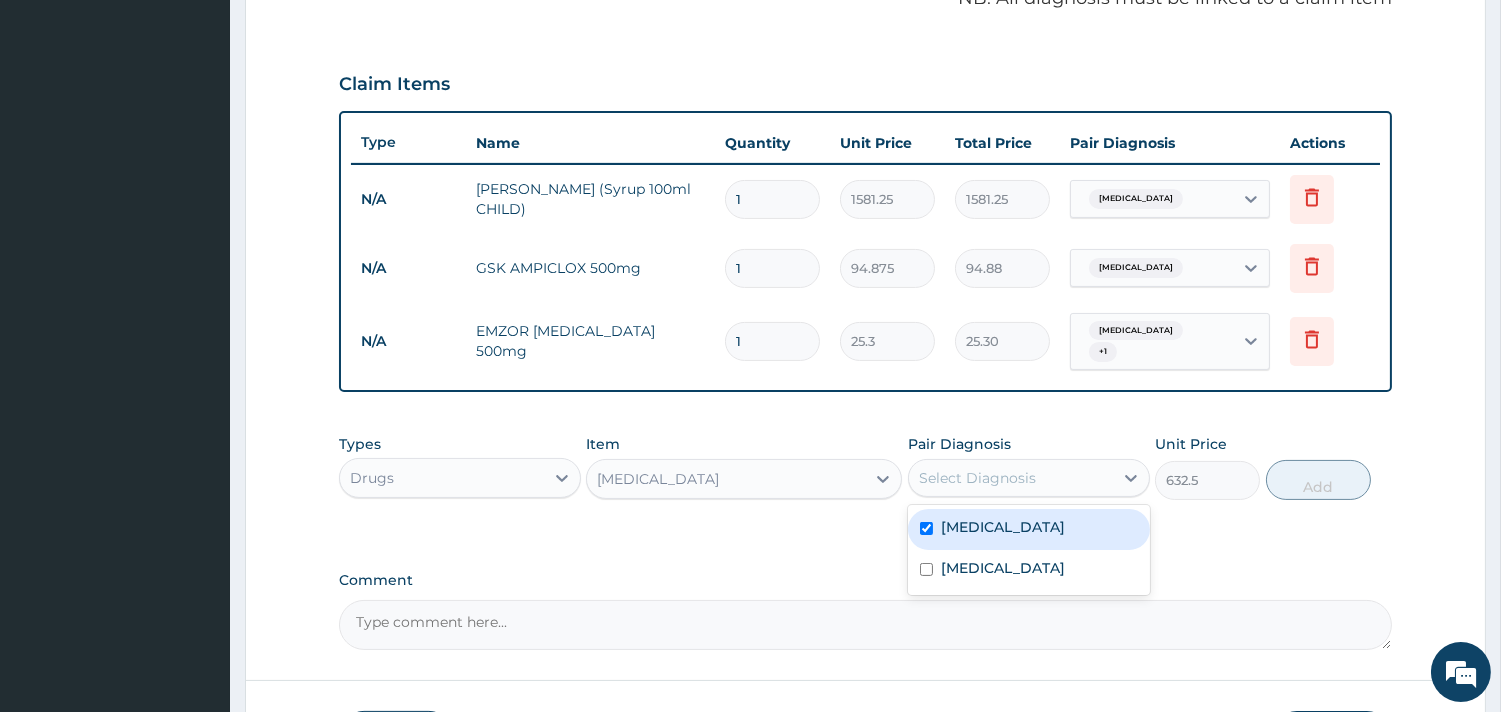 checkbox on "true" 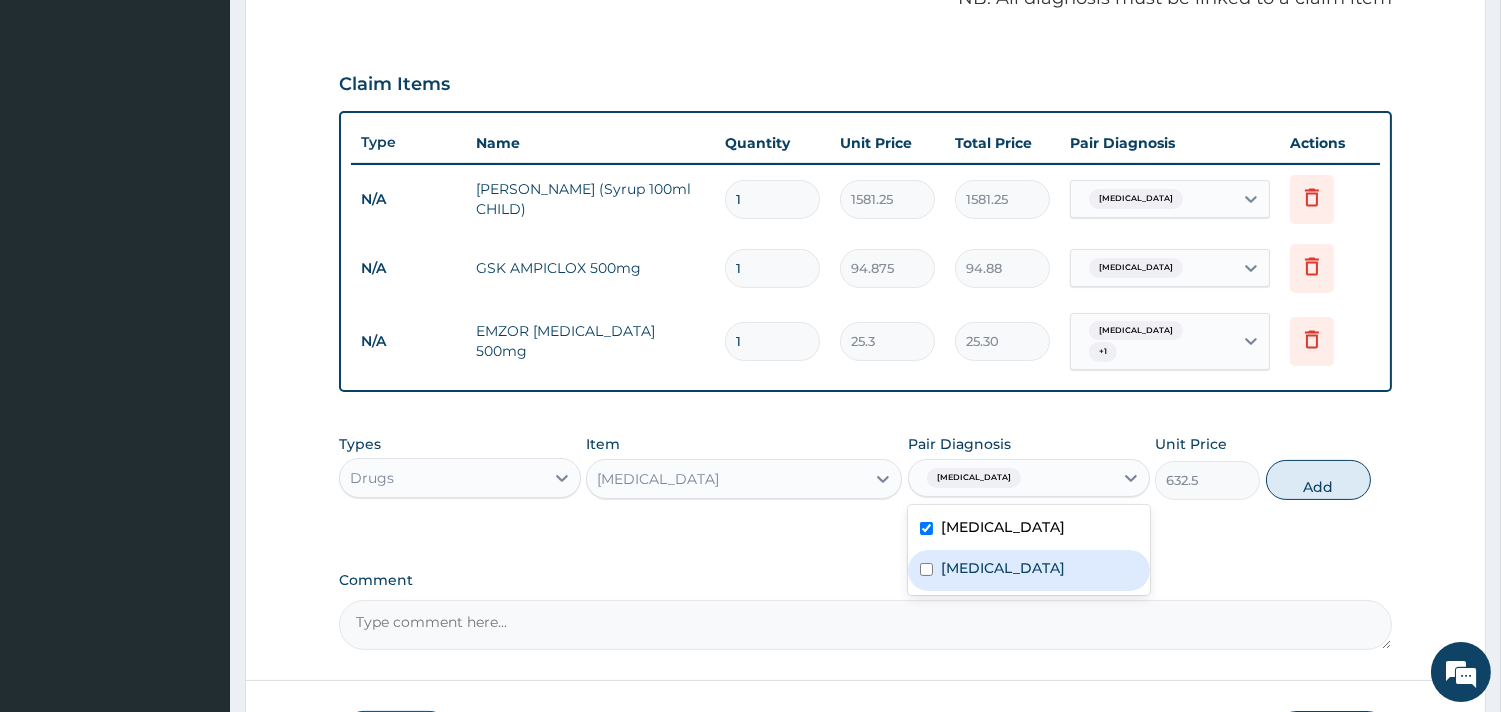 drag, startPoint x: 1010, startPoint y: 553, endPoint x: 1096, endPoint y: 518, distance: 92.84934 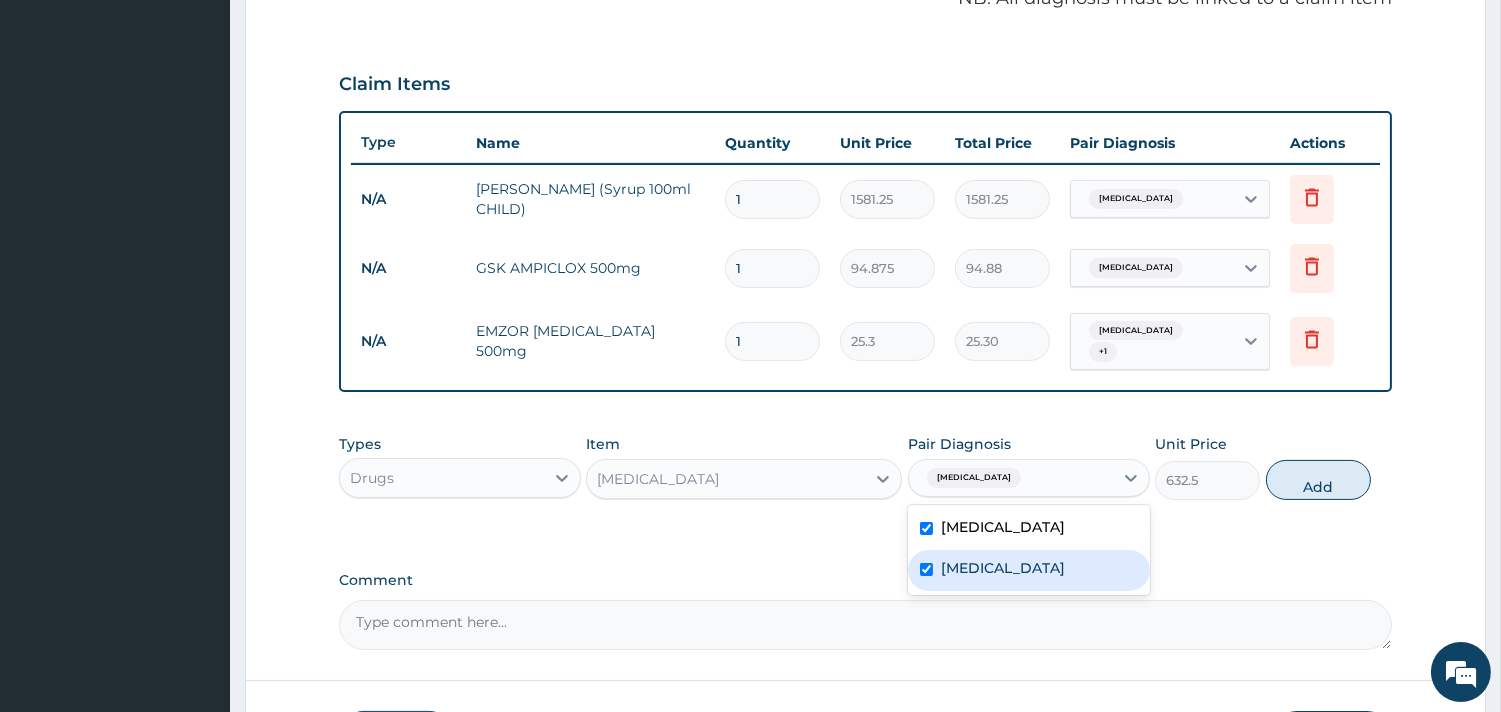 checkbox on "true" 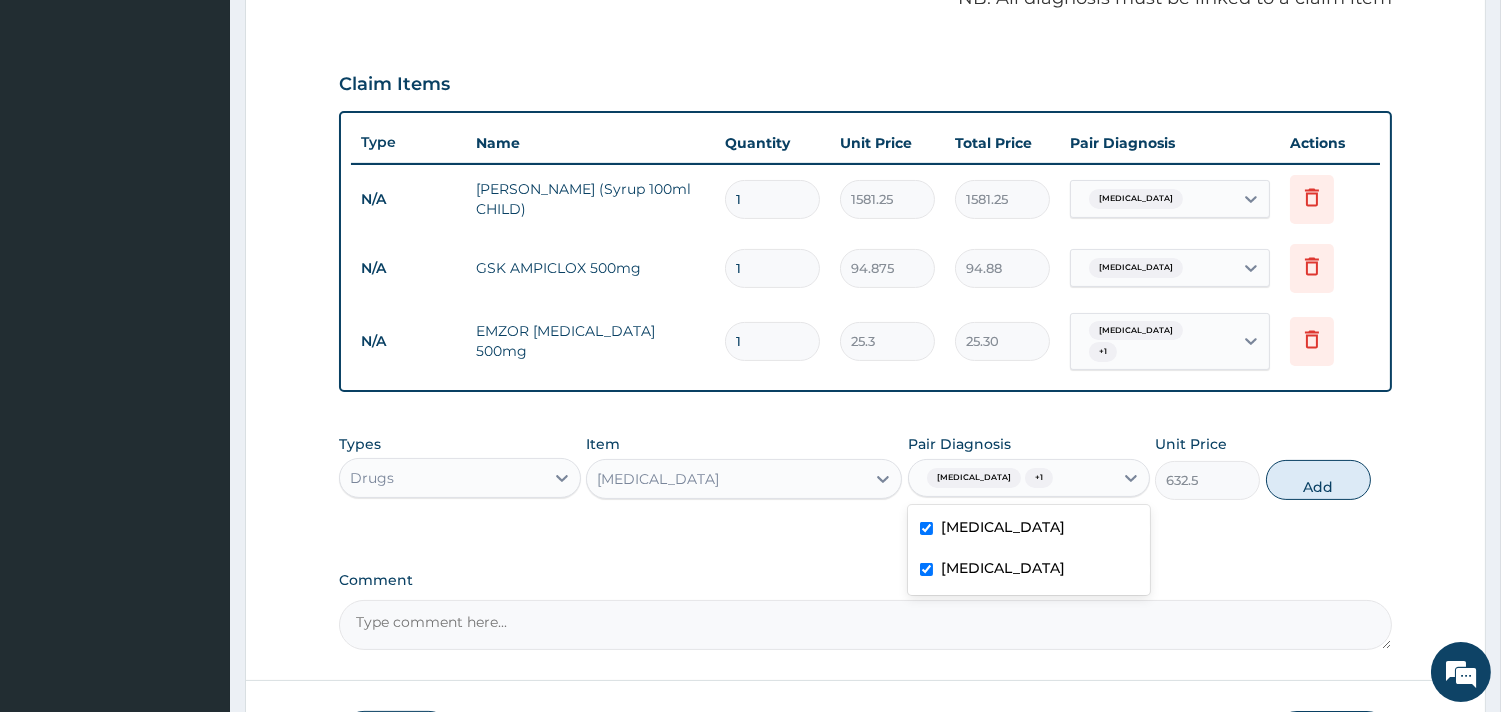 drag, startPoint x: 1311, startPoint y: 480, endPoint x: 790, endPoint y: 481, distance: 521.001 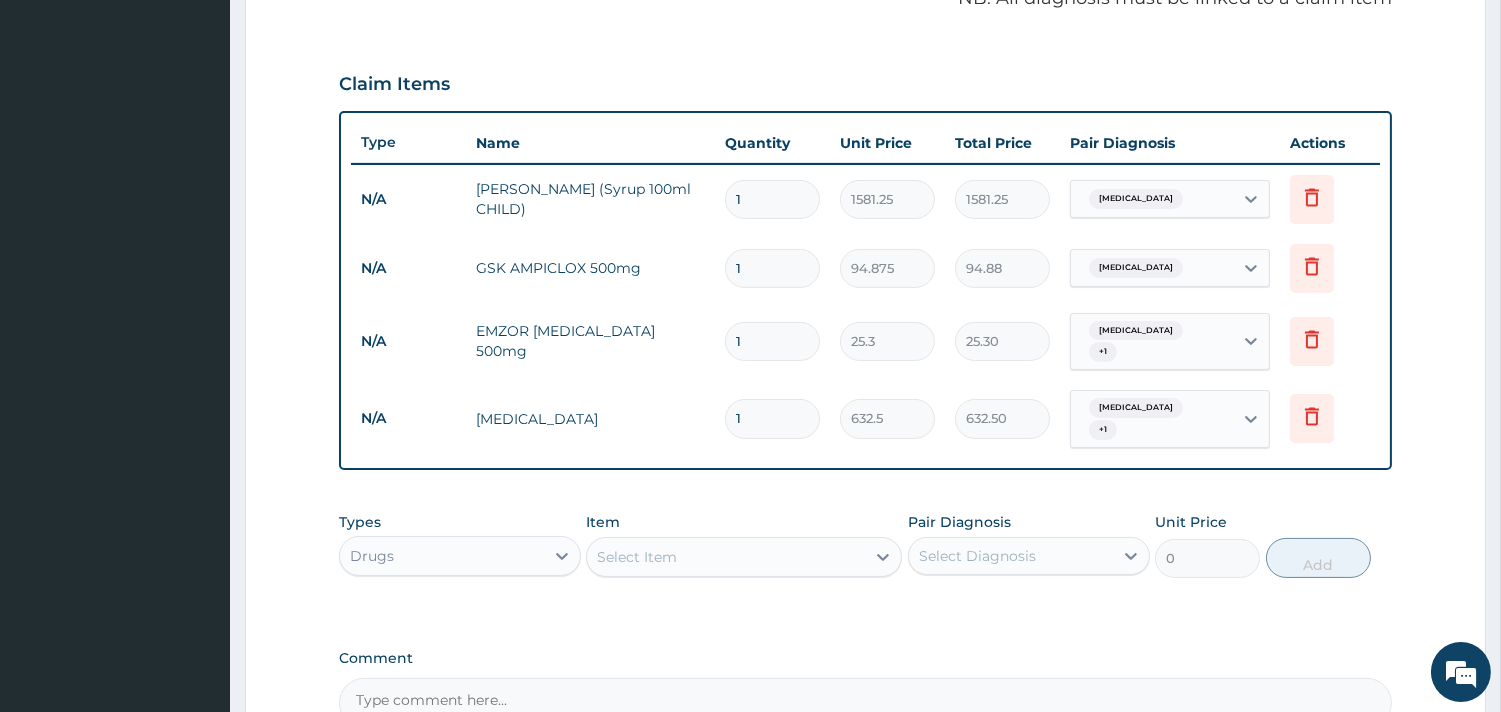 drag, startPoint x: 681, startPoint y: 498, endPoint x: 678, endPoint y: 524, distance: 26.172504 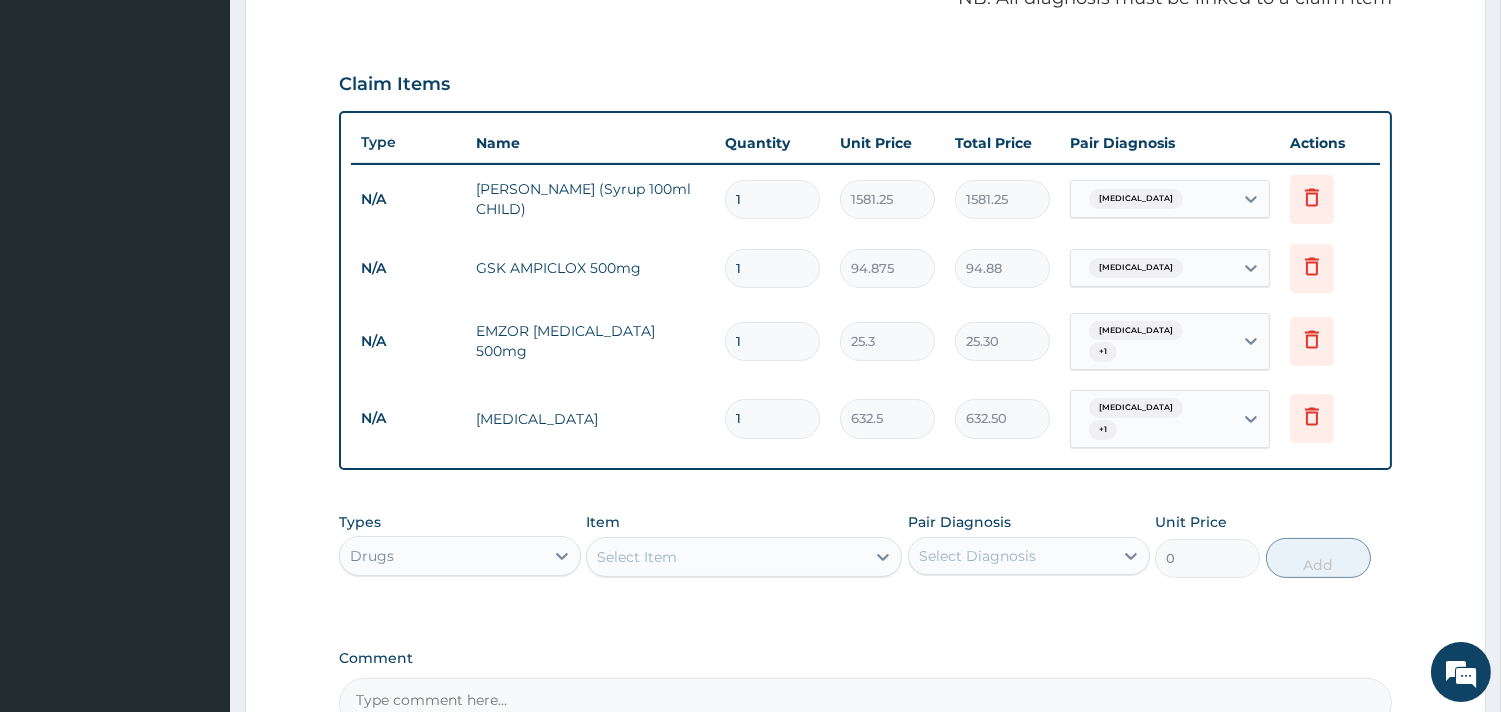 click on "Item Select Item" at bounding box center [744, 545] 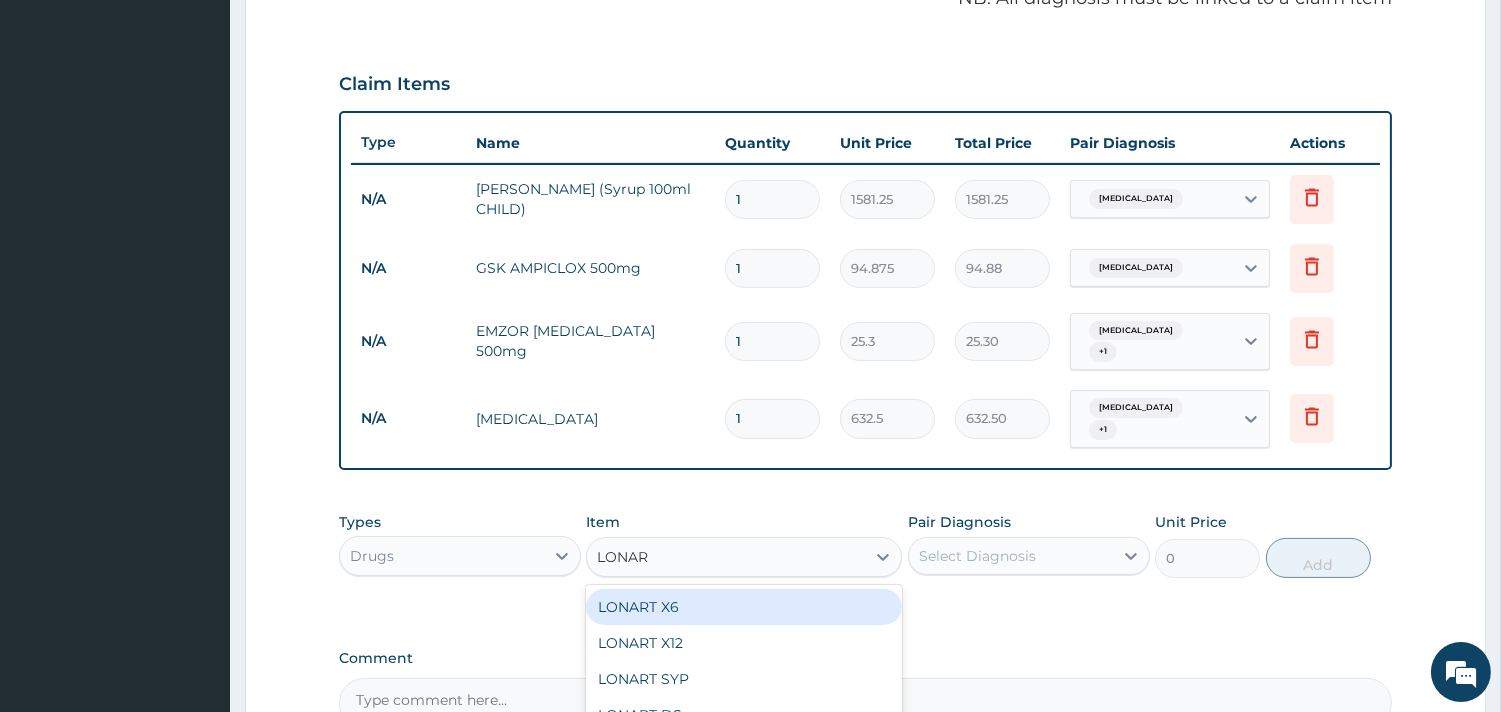 type on "LONART" 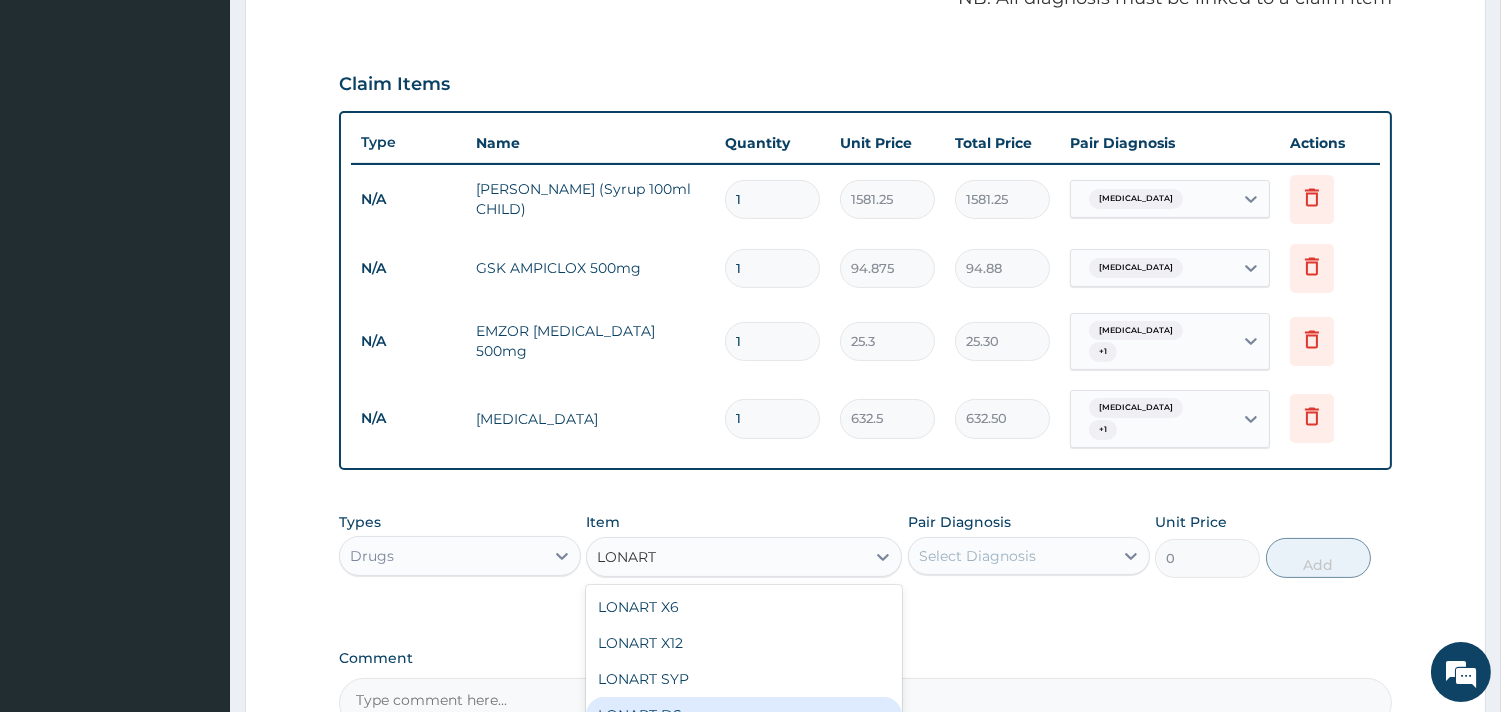 drag, startPoint x: 726, startPoint y: 696, endPoint x: 762, endPoint y: 675, distance: 41.677334 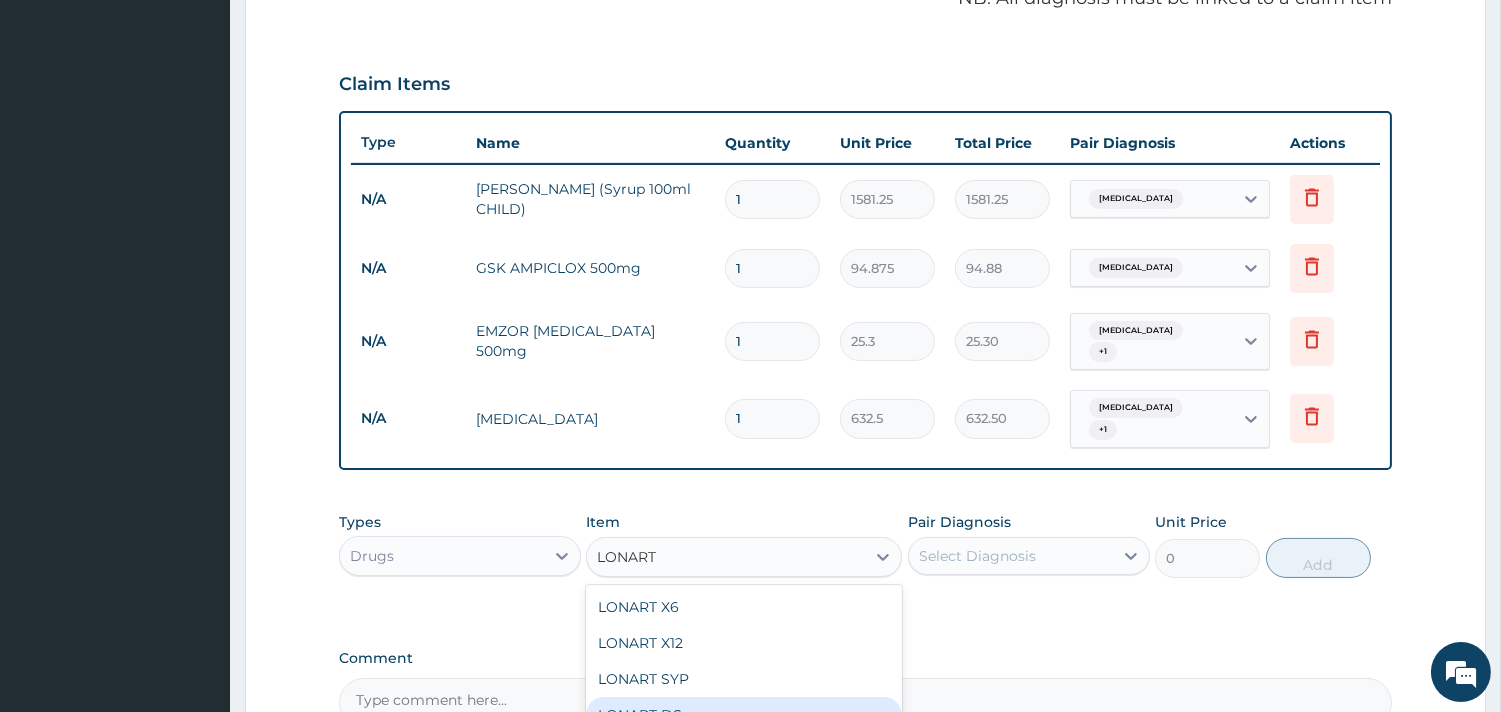 click on "LONART DS" at bounding box center [744, 715] 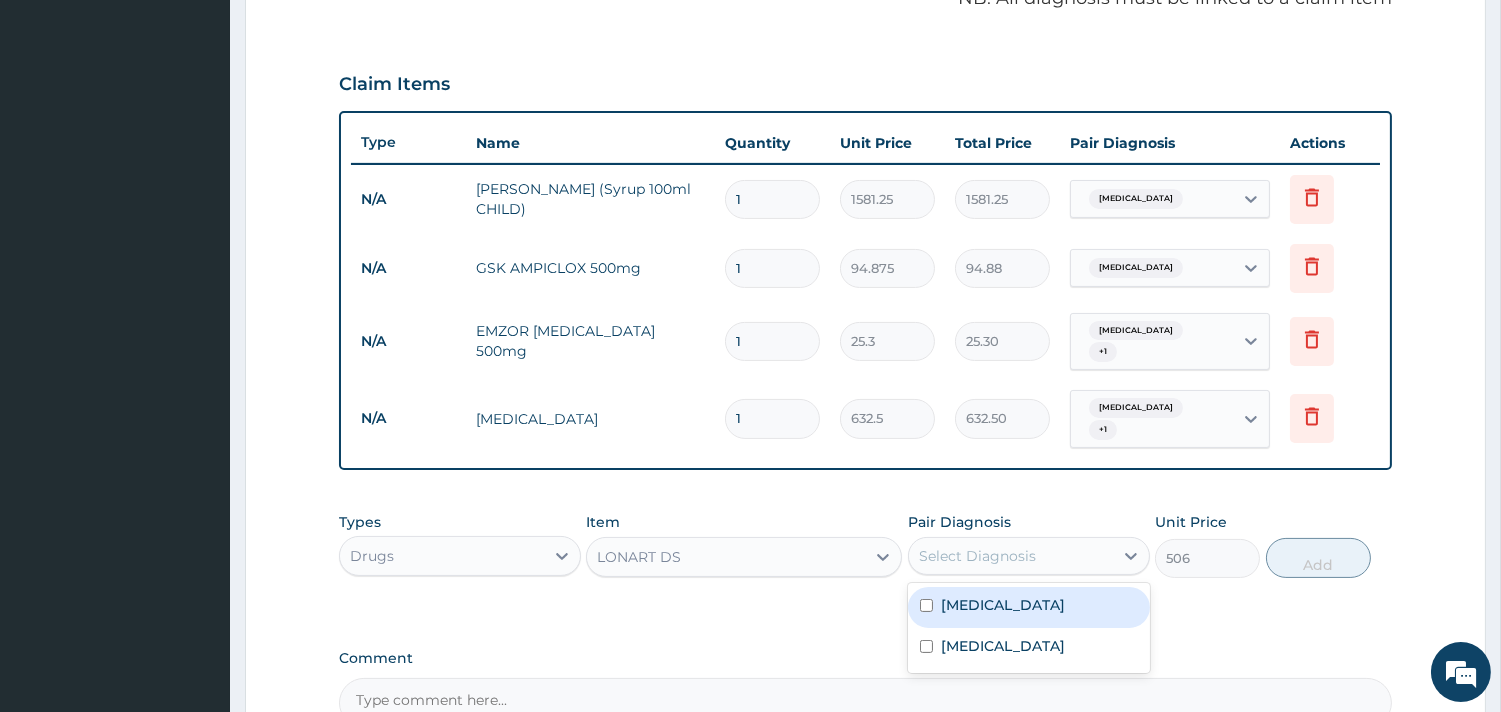 click on "Select Diagnosis" at bounding box center [1011, 556] 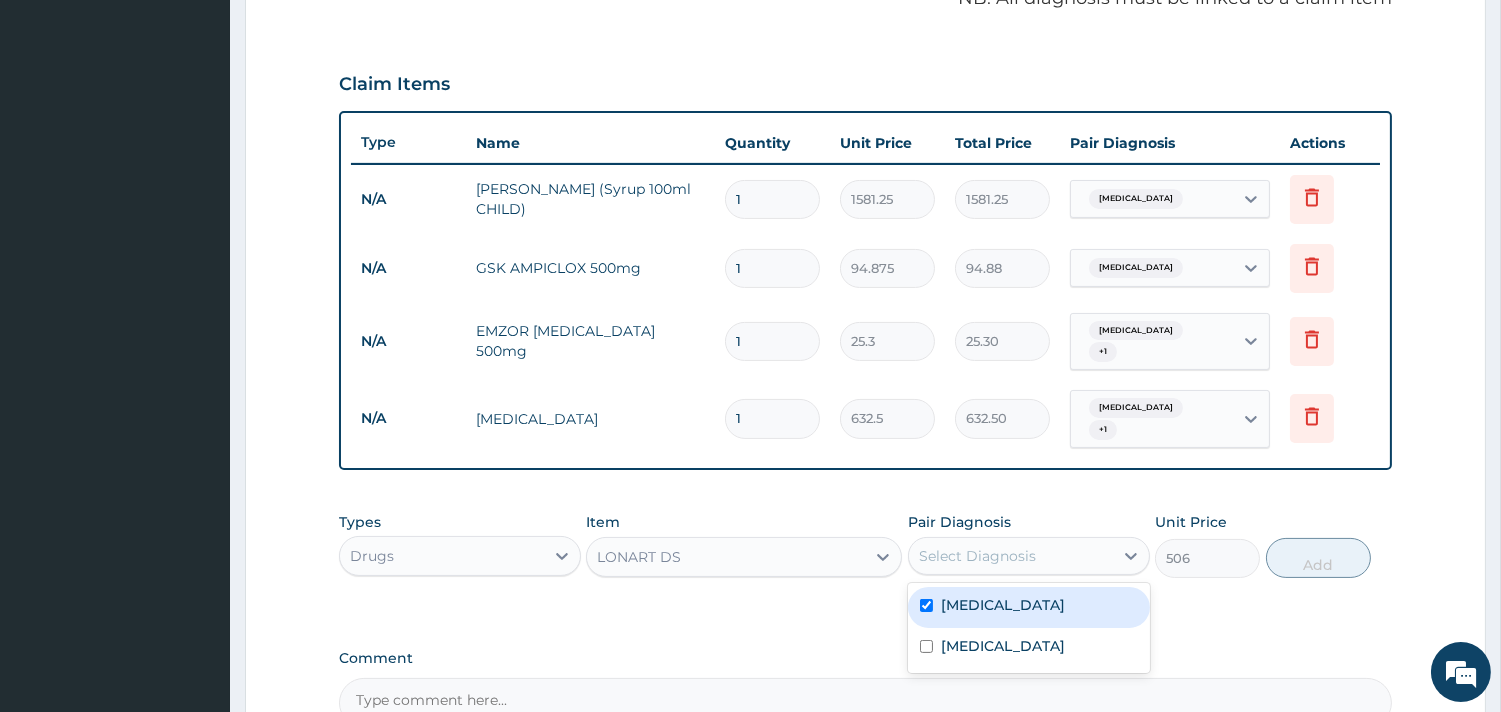 checkbox on "true" 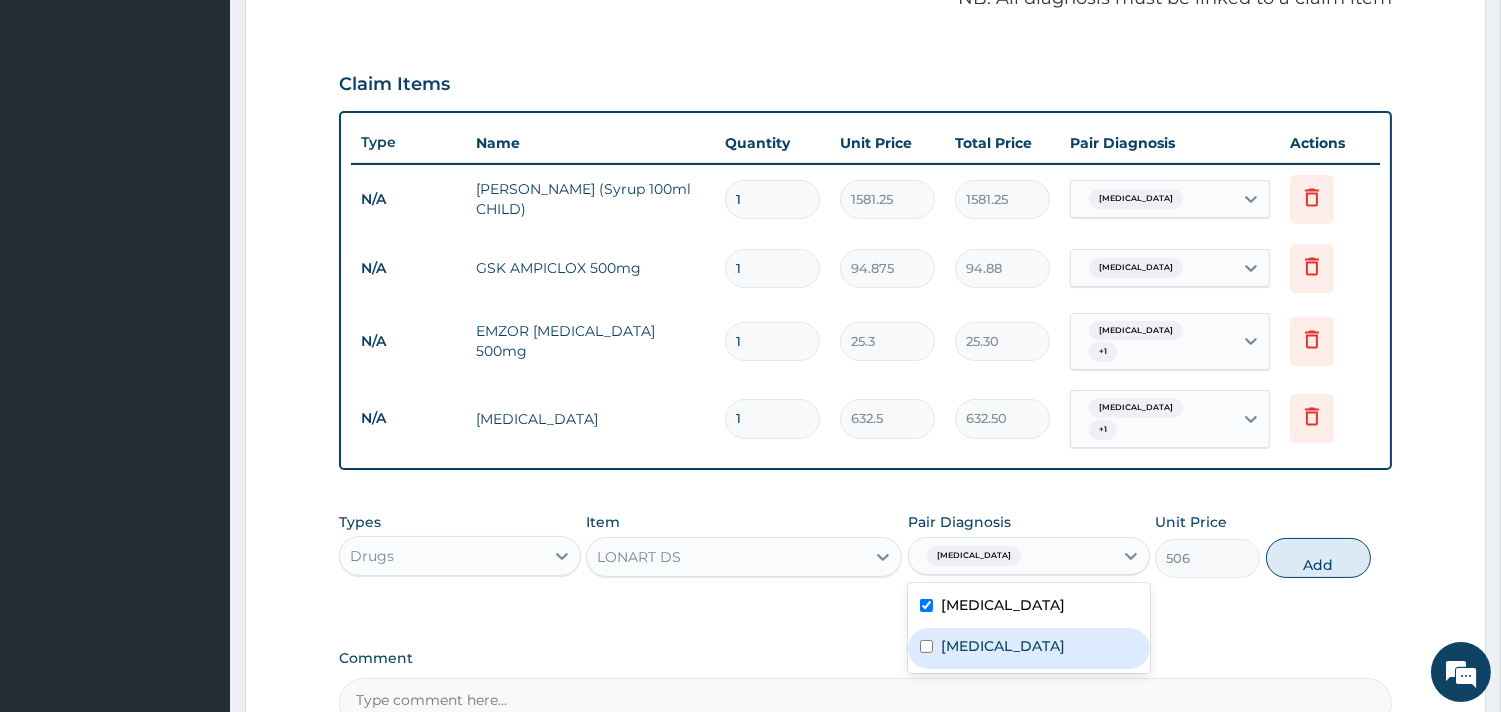 drag, startPoint x: 1053, startPoint y: 612, endPoint x: 1176, endPoint y: 585, distance: 125.92855 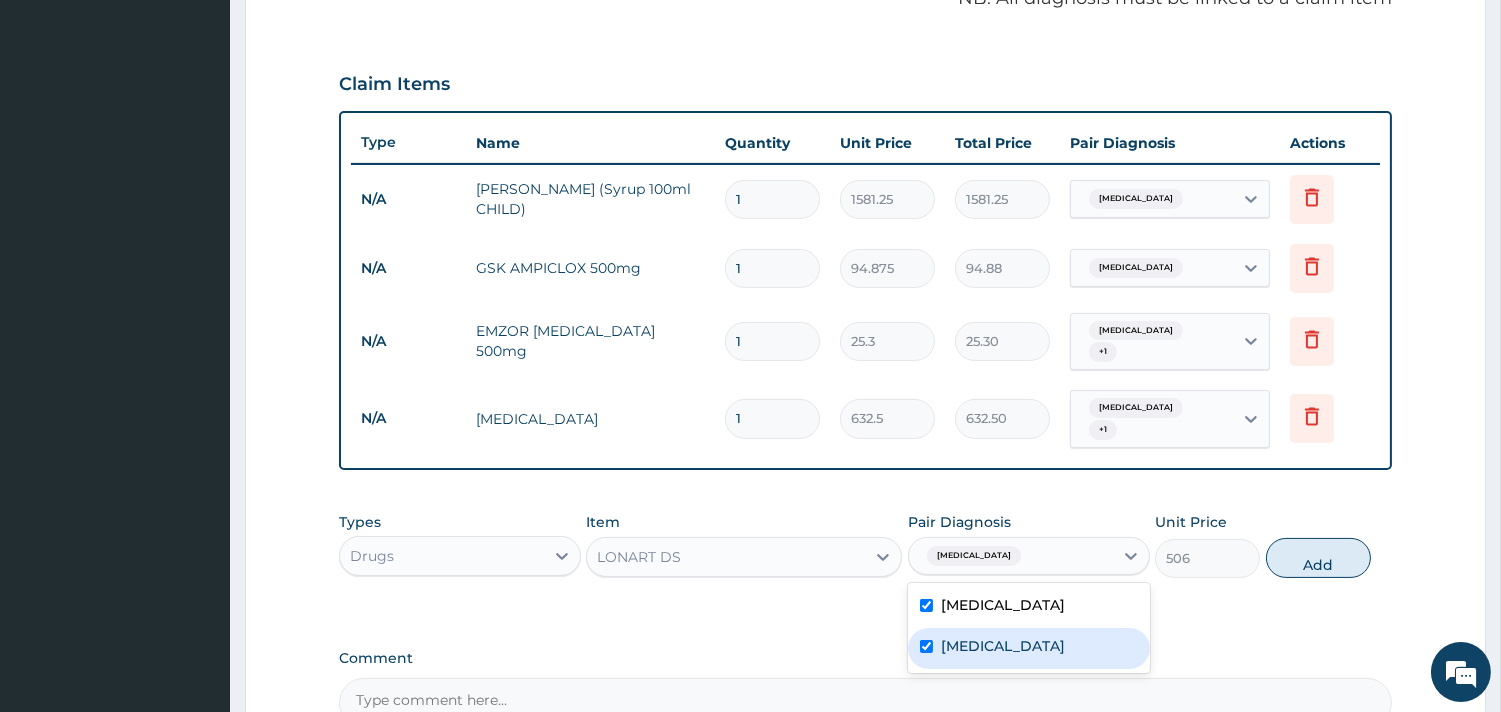 checkbox on "true" 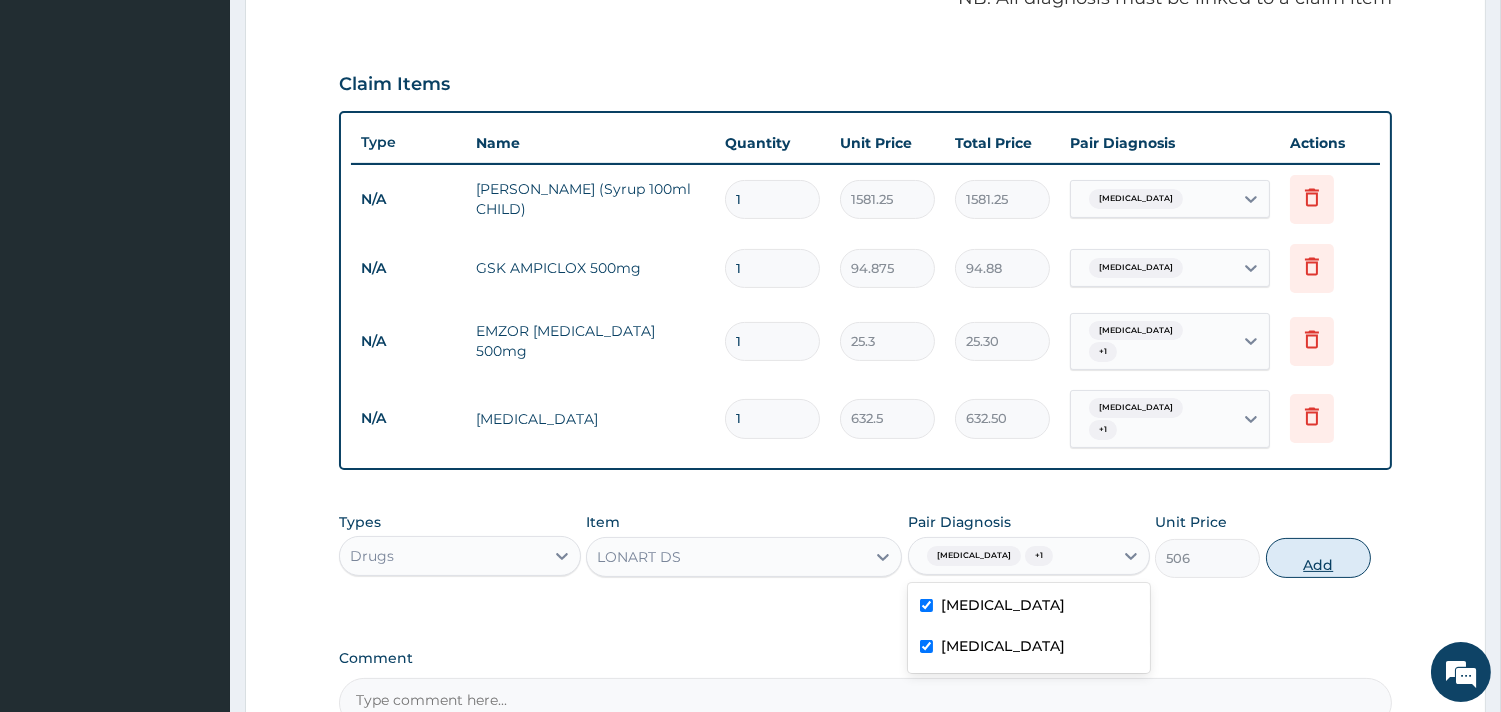 click on "Add" at bounding box center (1318, 558) 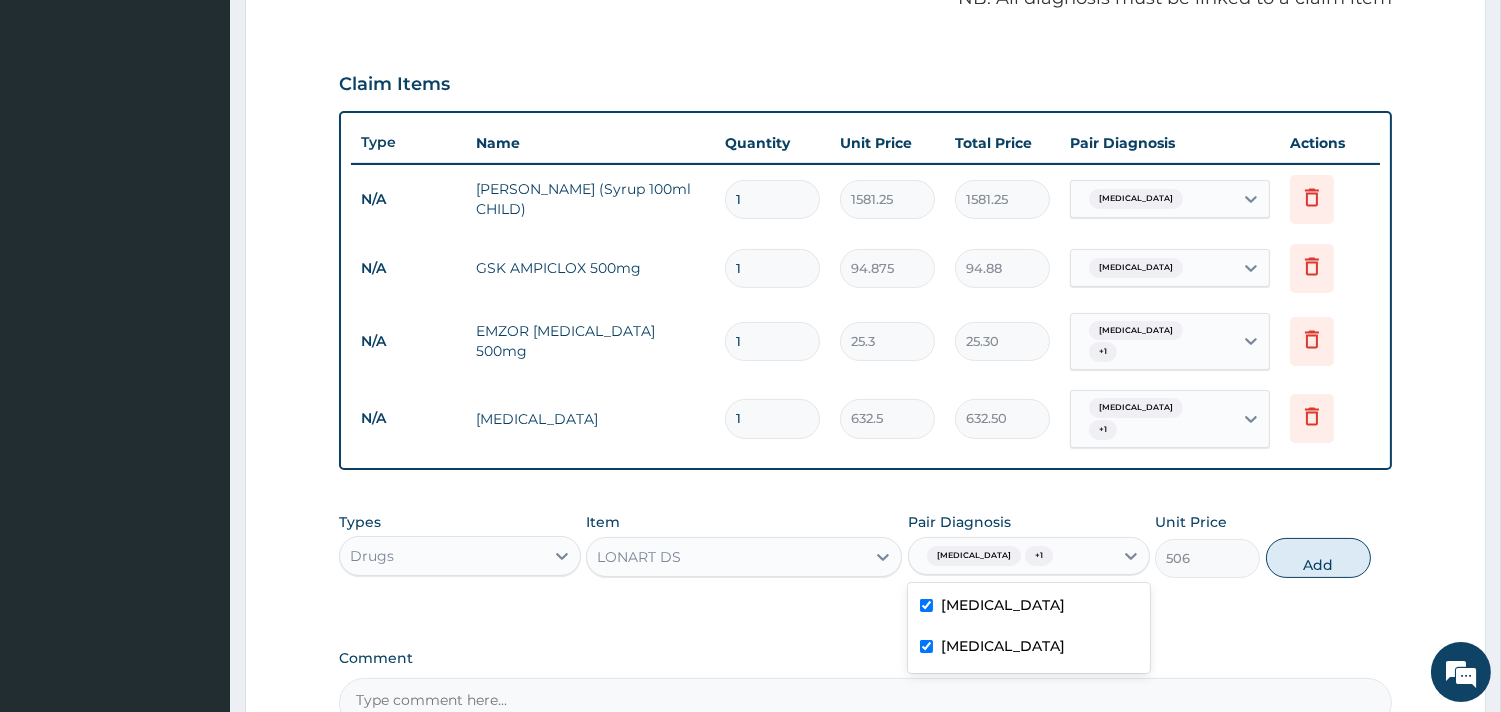 type on "0" 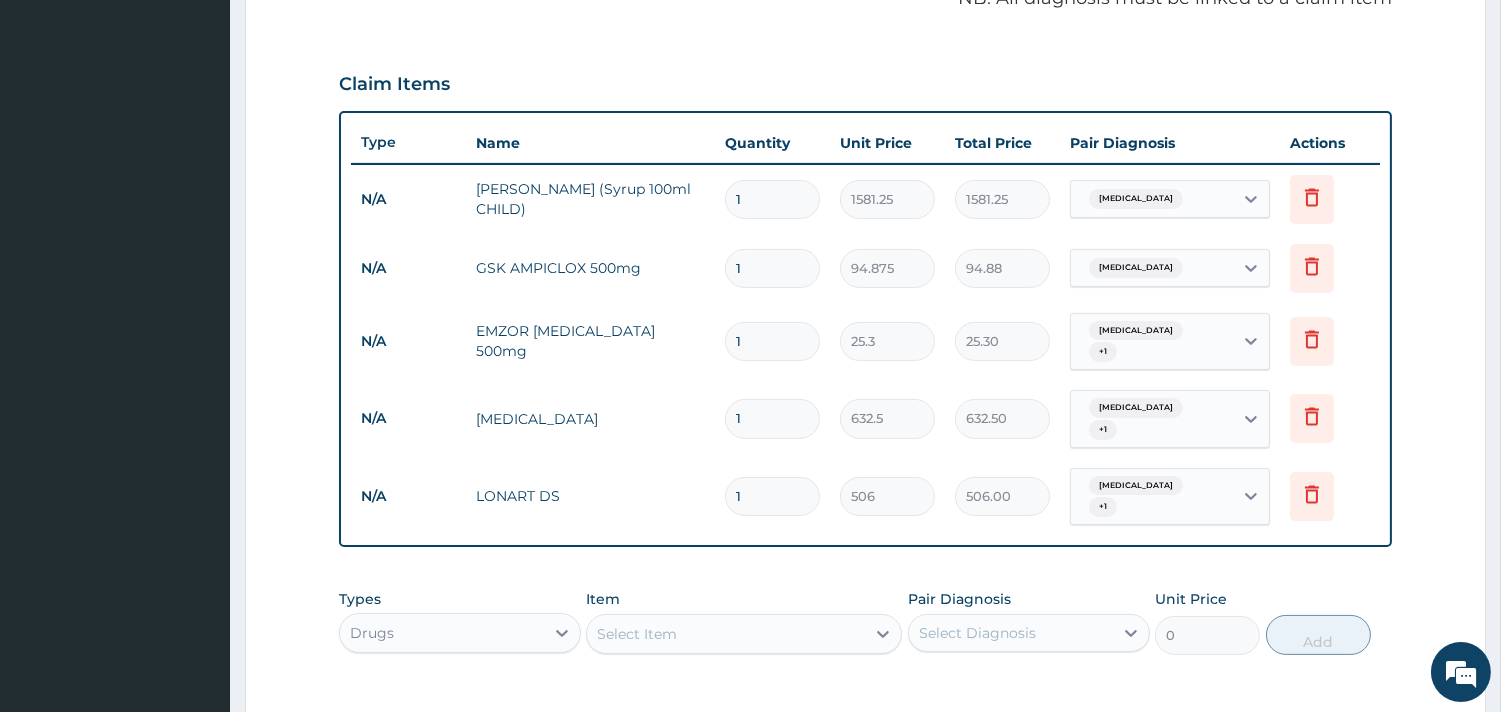 click on "Item Select Item" at bounding box center [744, 622] 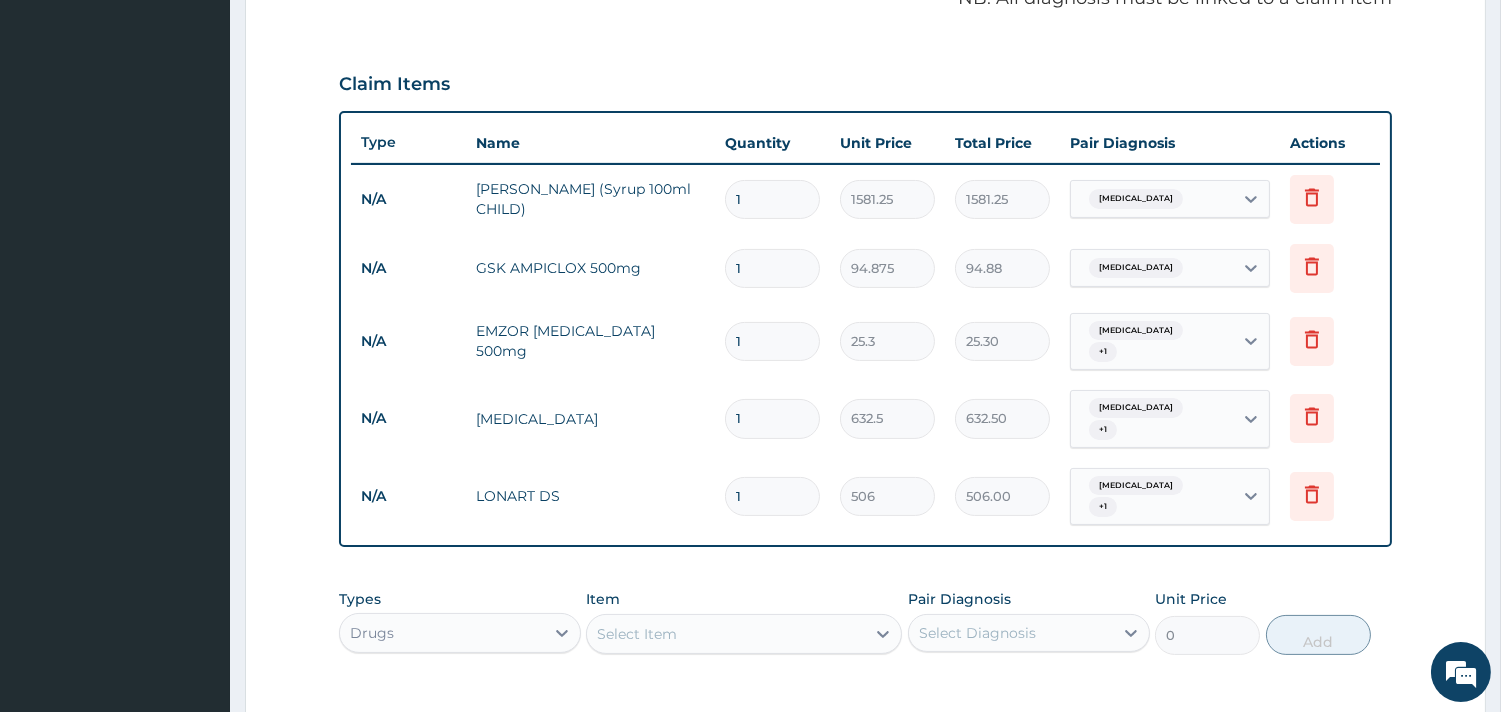 click on "1" at bounding box center (772, 496) 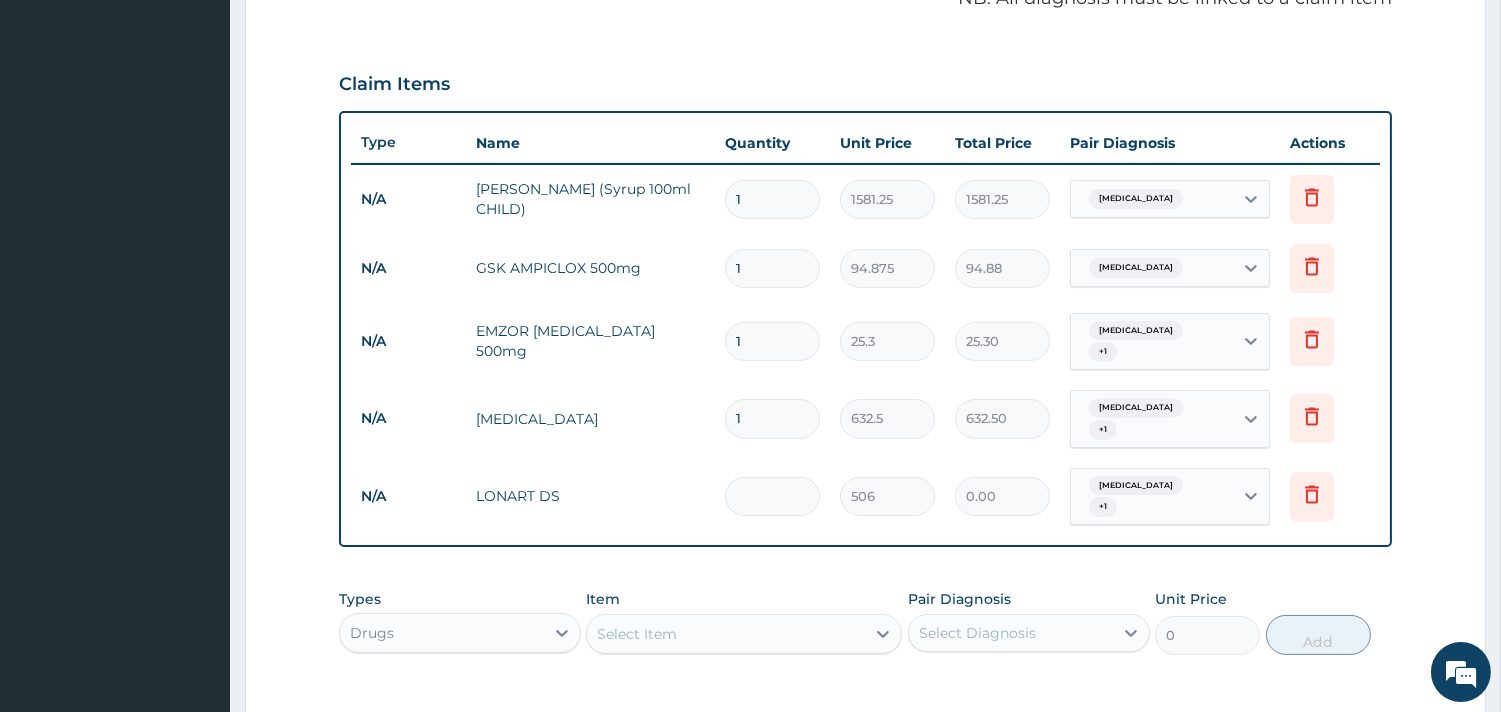 type on "6" 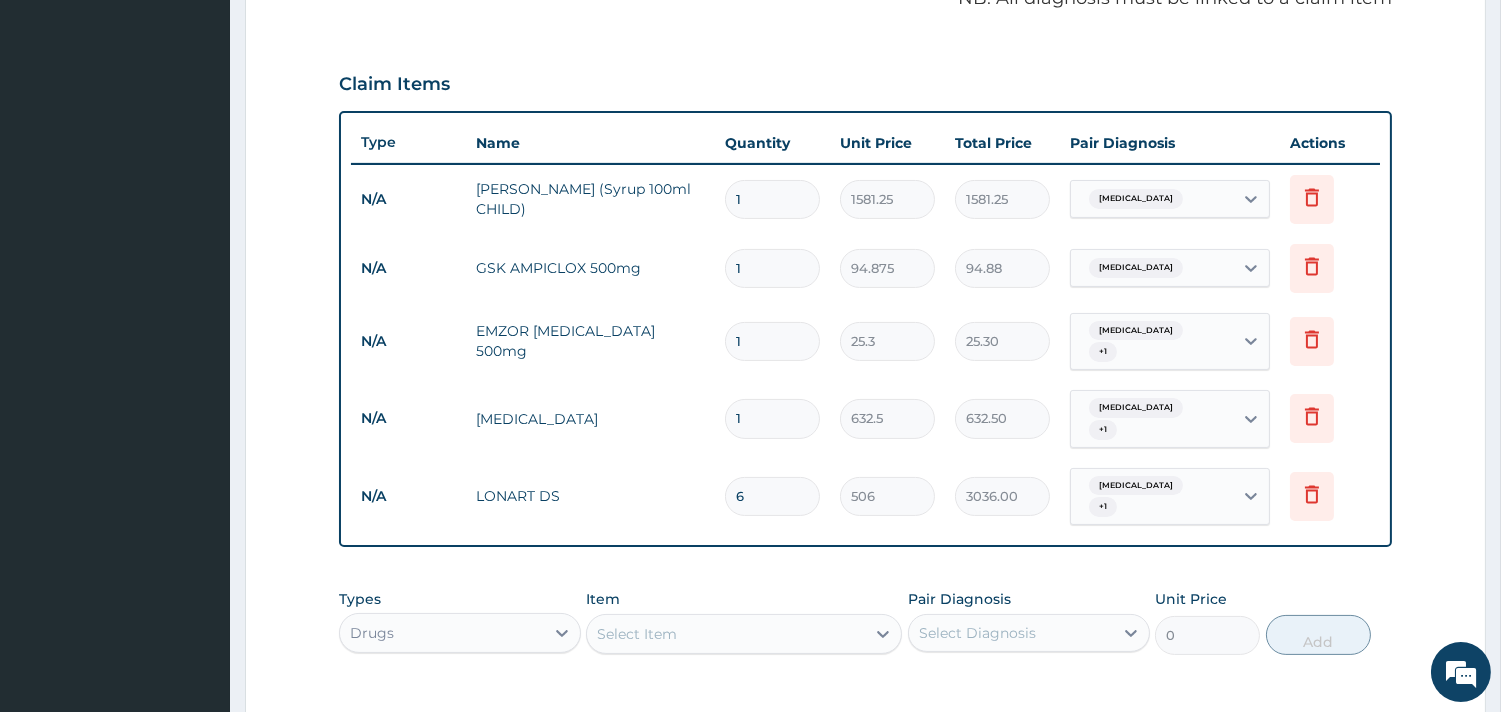 type on "6" 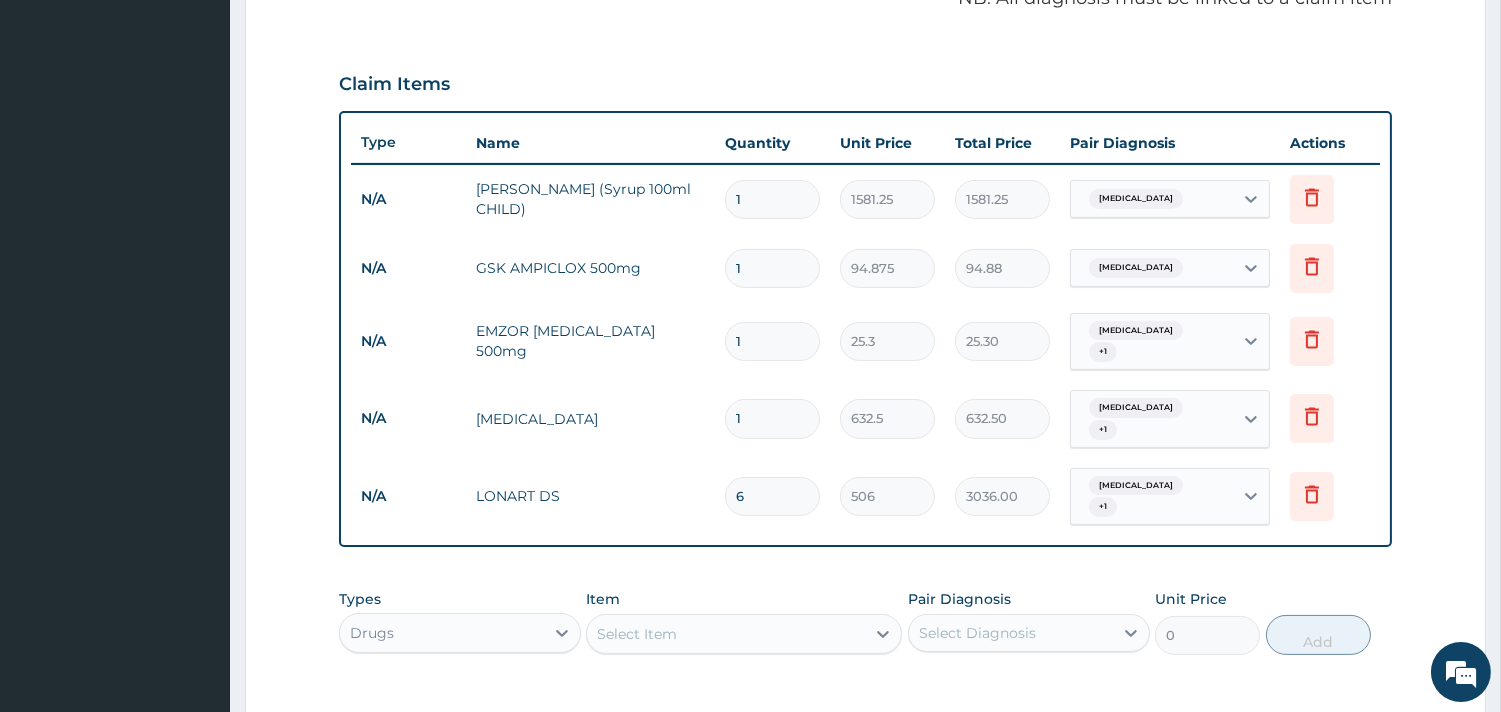 click on "1" at bounding box center [772, 341] 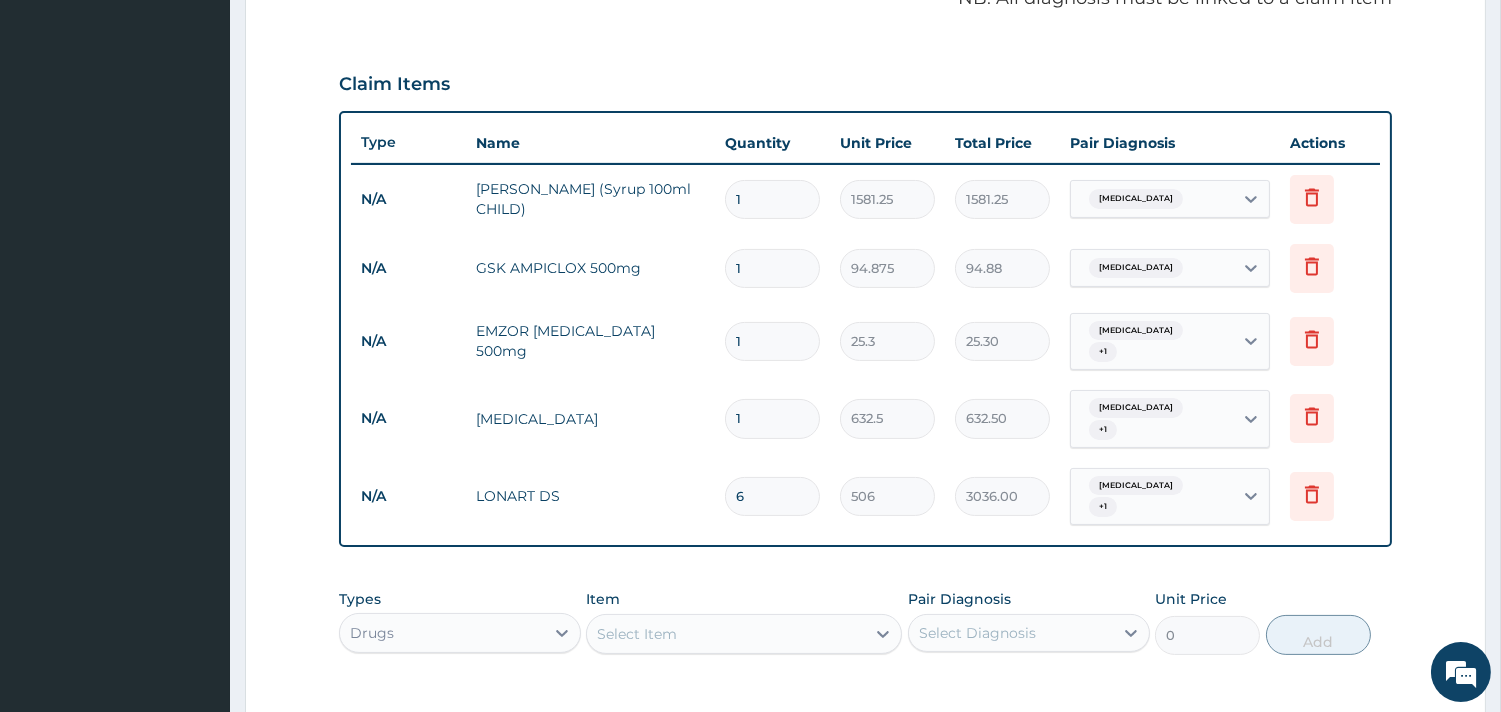 type 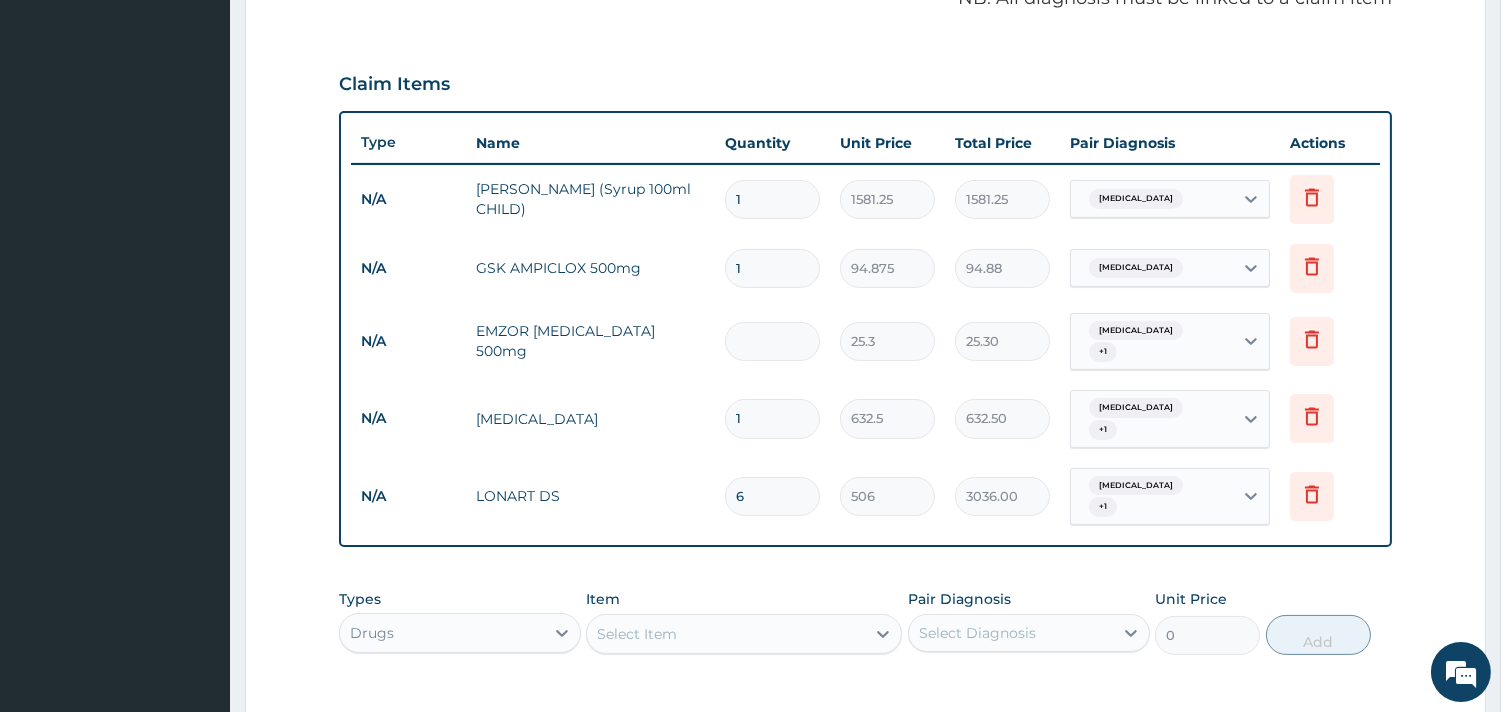 type on "0.00" 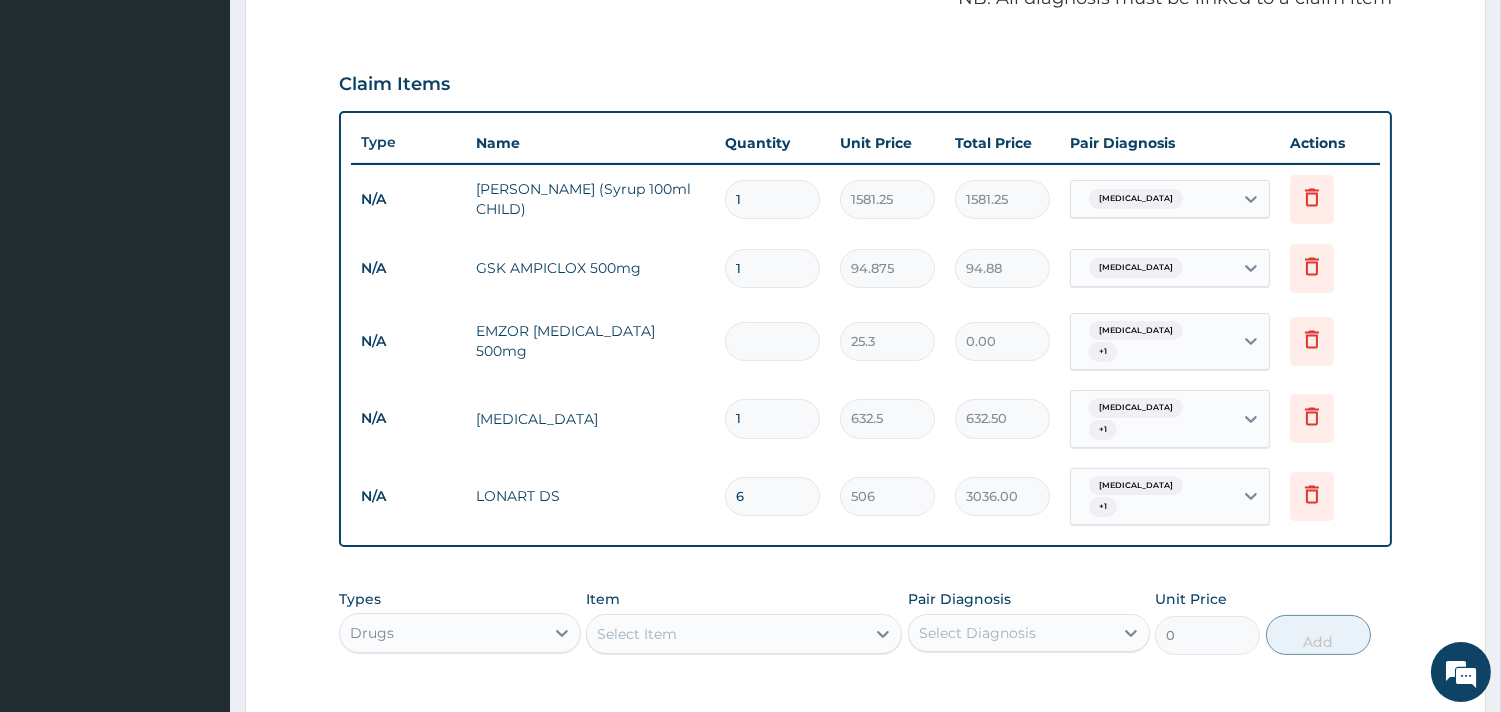 type on "8" 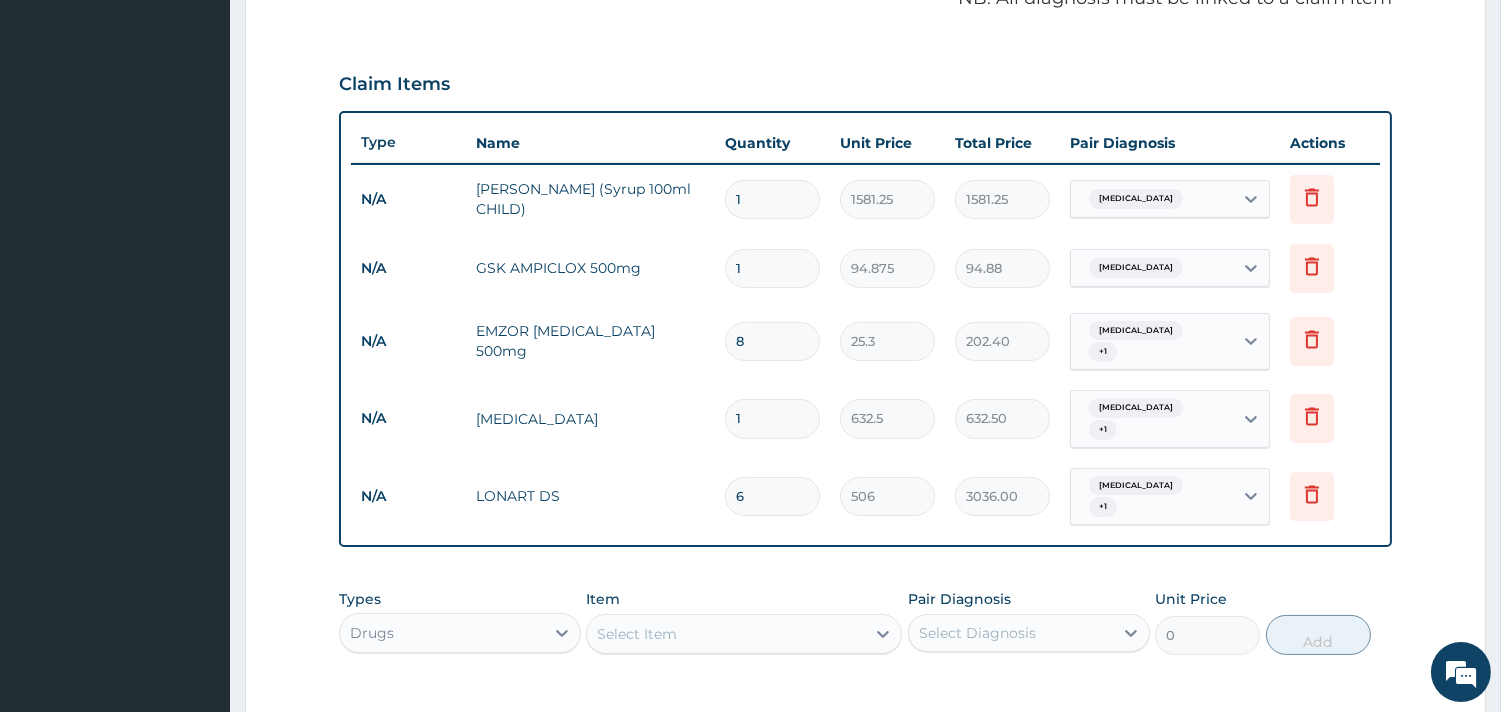 type on "8" 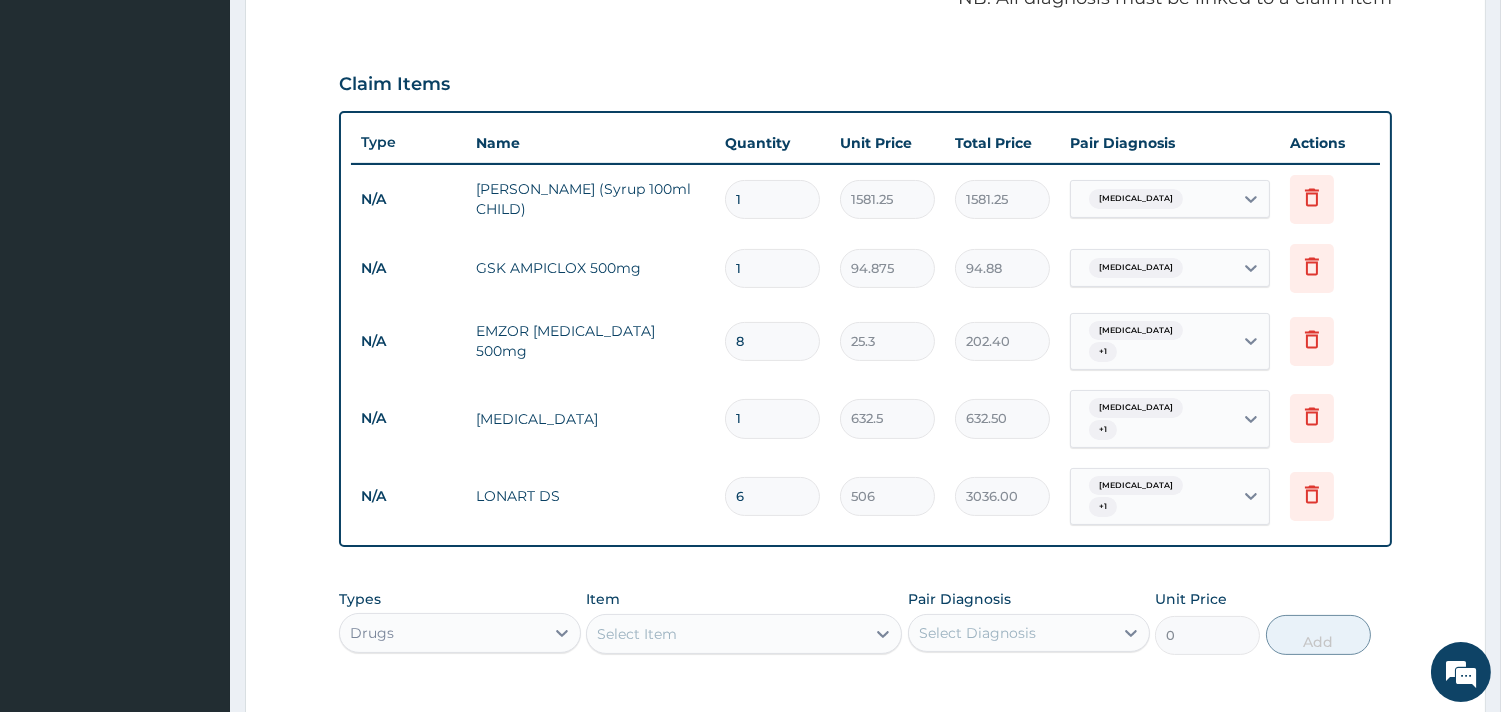click on "1" at bounding box center [772, 268] 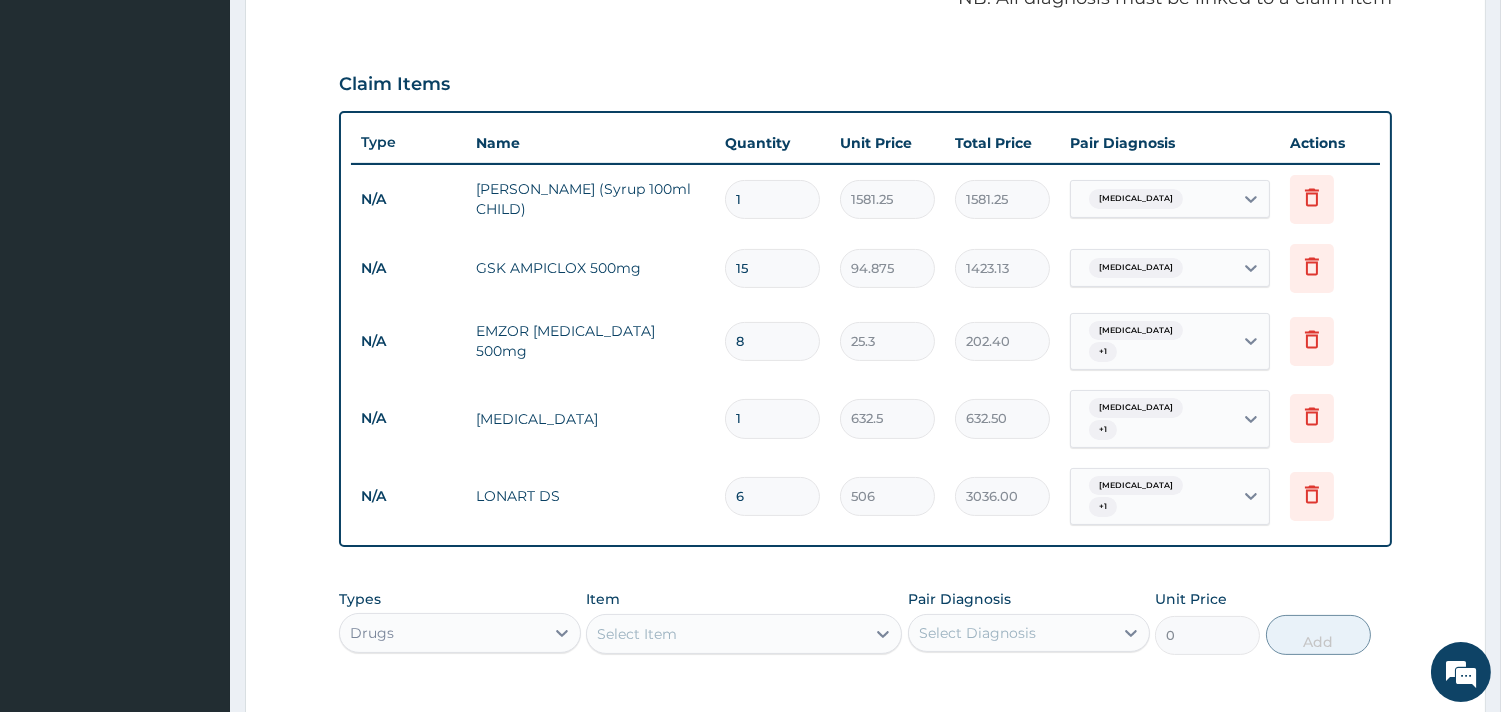 type on "15" 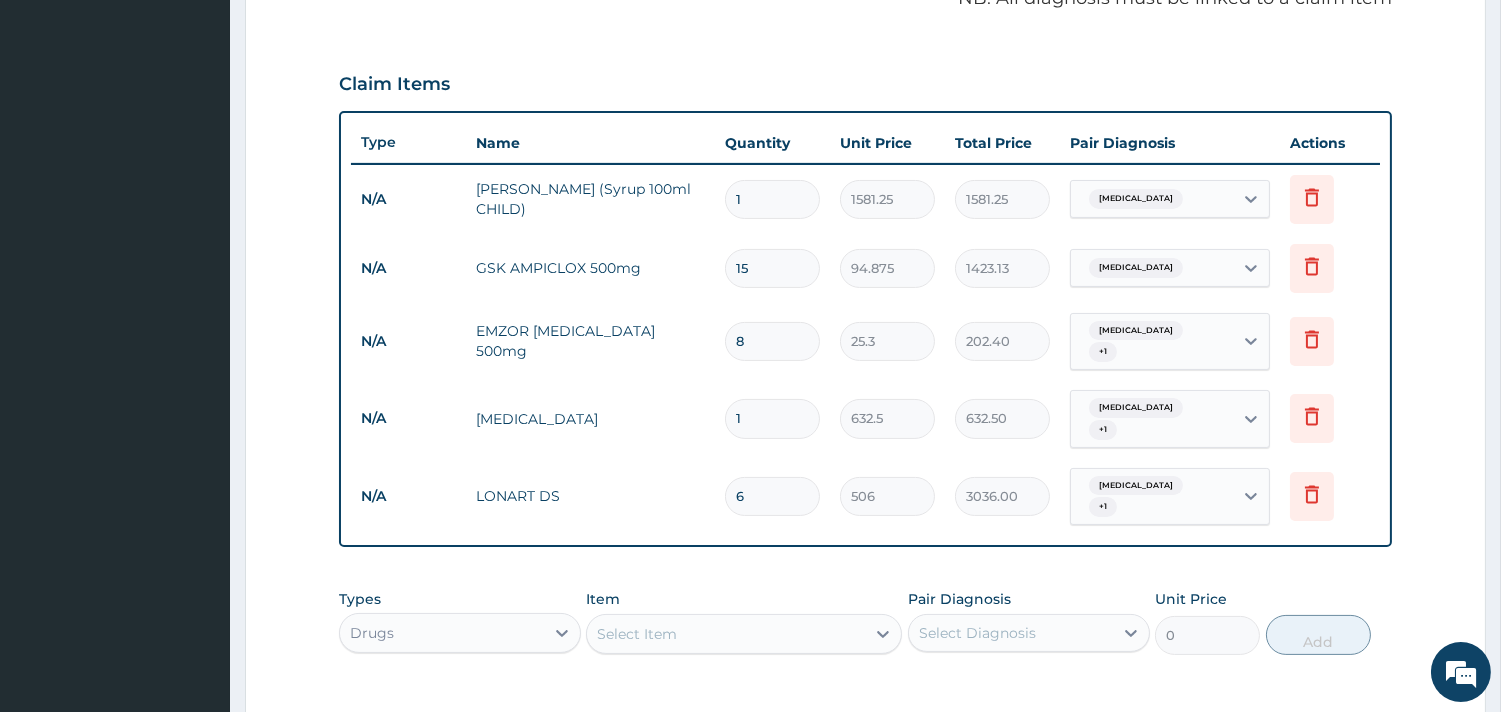 click on "Drugs" at bounding box center [442, 633] 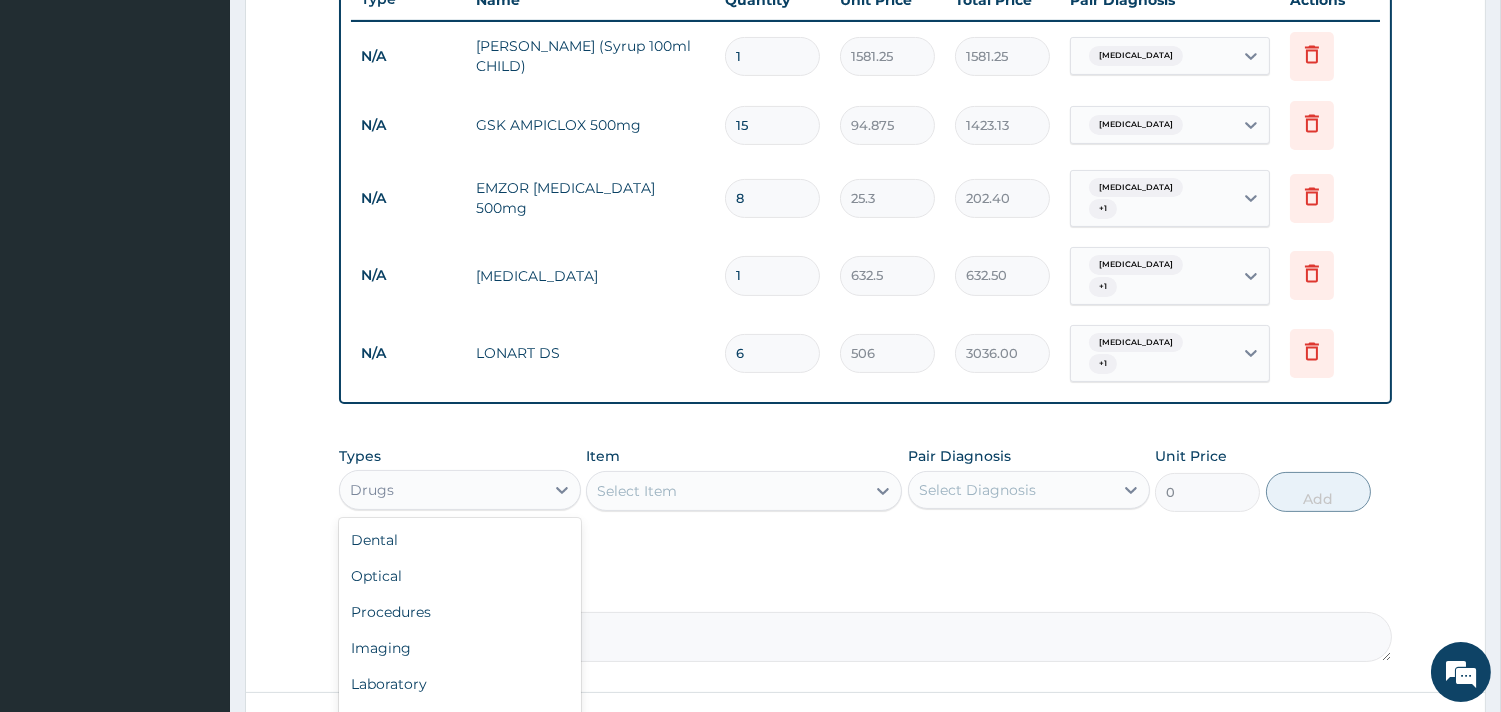 scroll, scrollTop: 911, scrollLeft: 0, axis: vertical 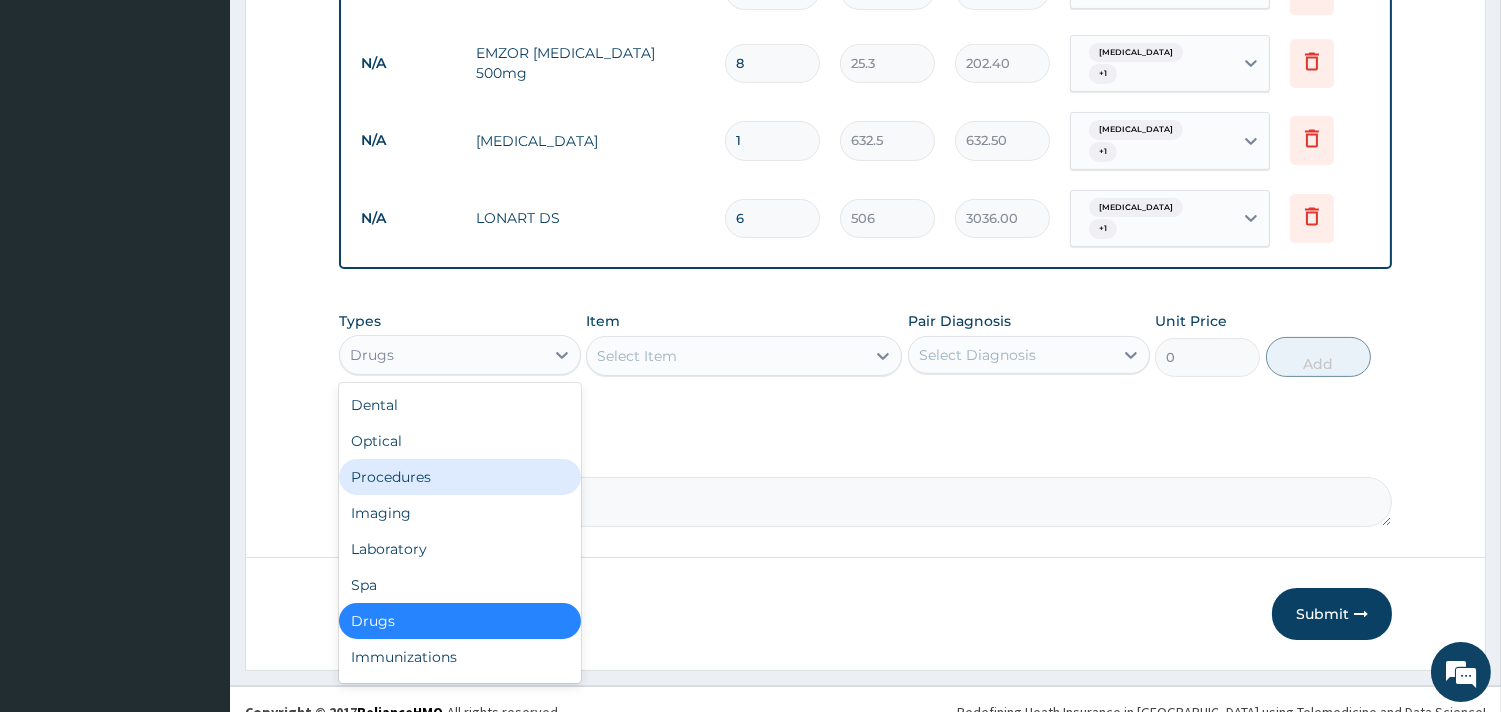 drag, startPoint x: 476, startPoint y: 441, endPoint x: 670, endPoint y: 361, distance: 209.84756 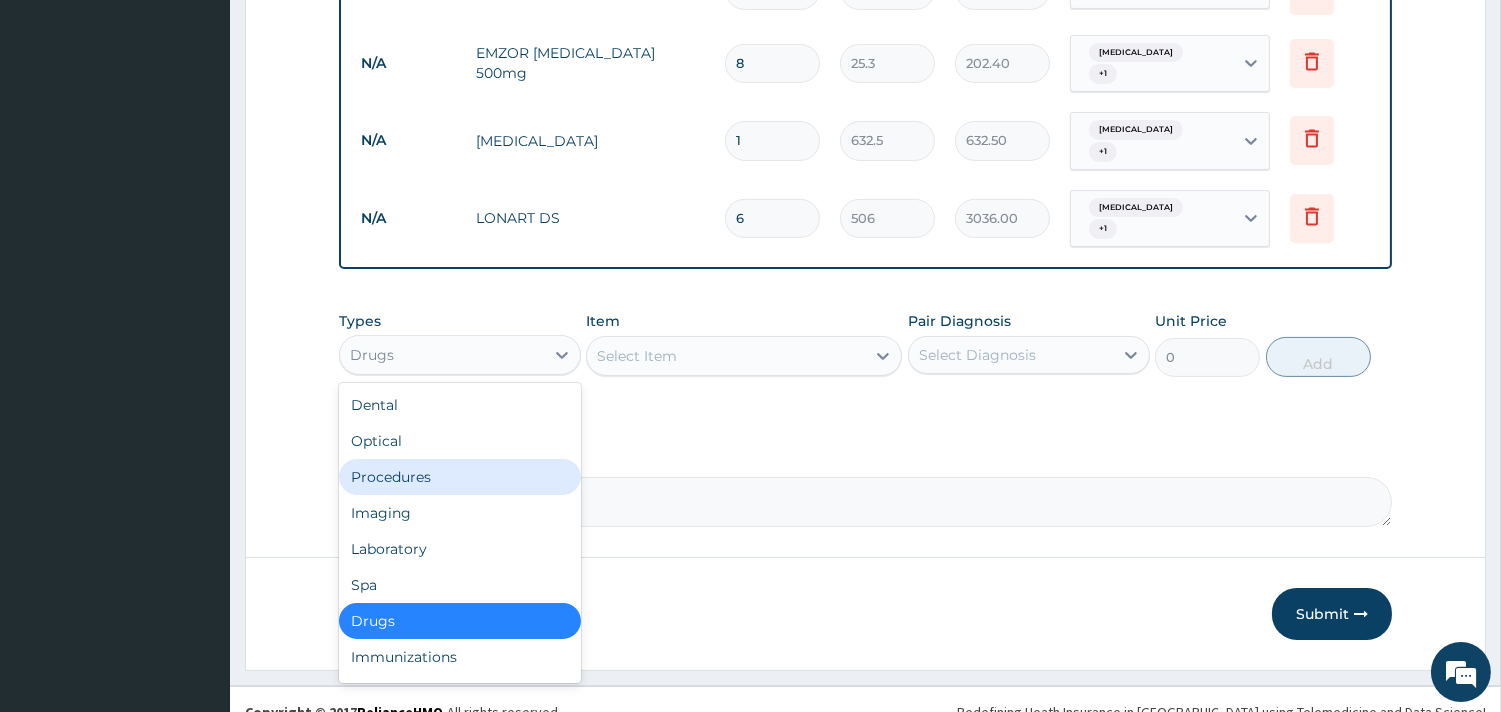 click on "Procedures" at bounding box center (460, 477) 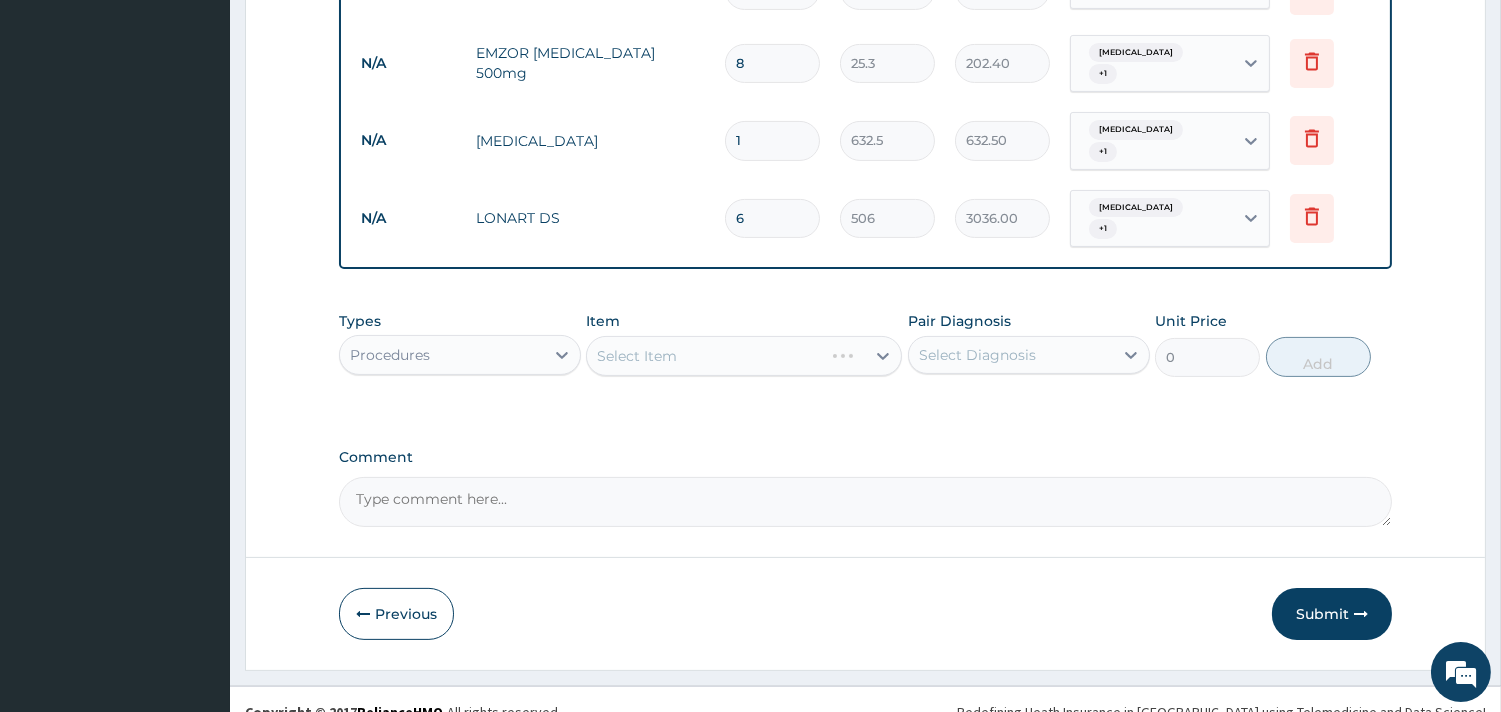 click on "Select Item" at bounding box center [744, 356] 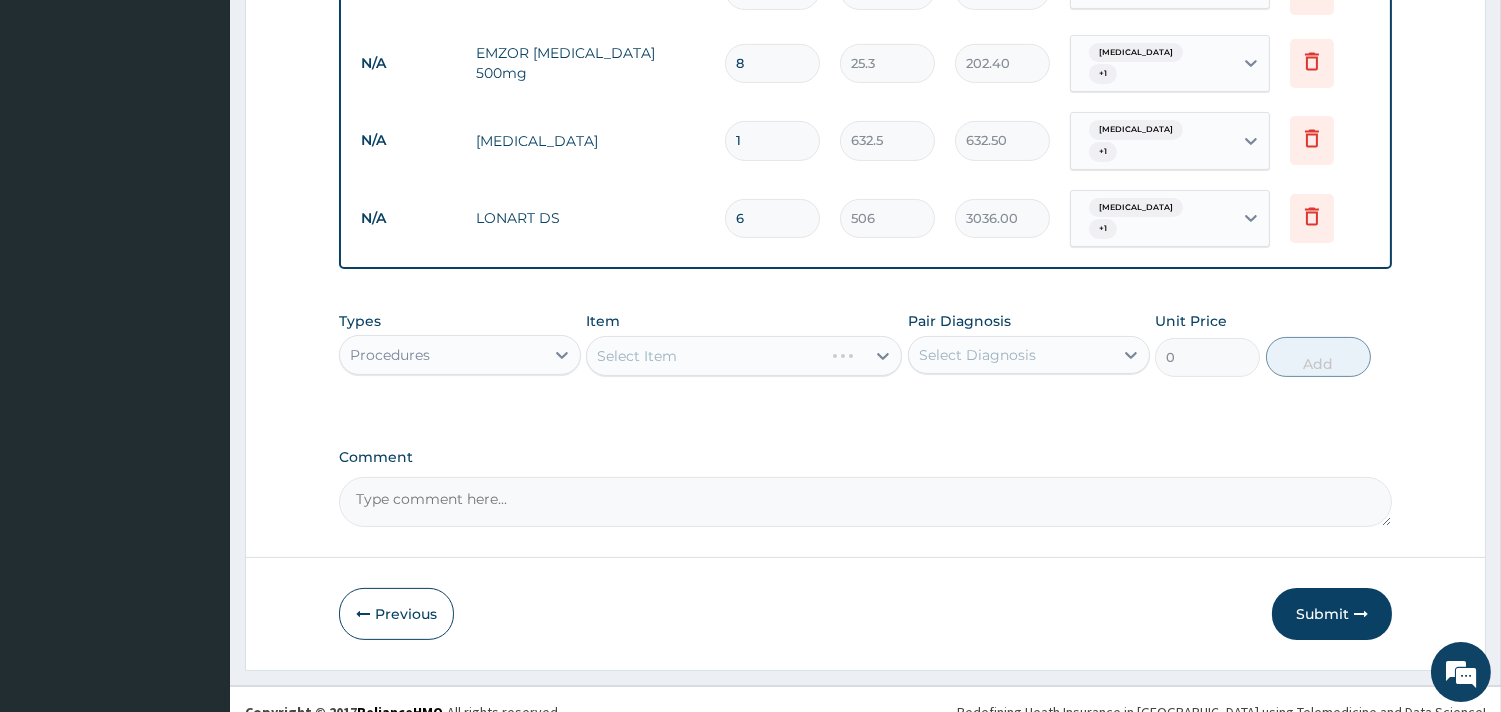 click on "Select Item" at bounding box center (744, 356) 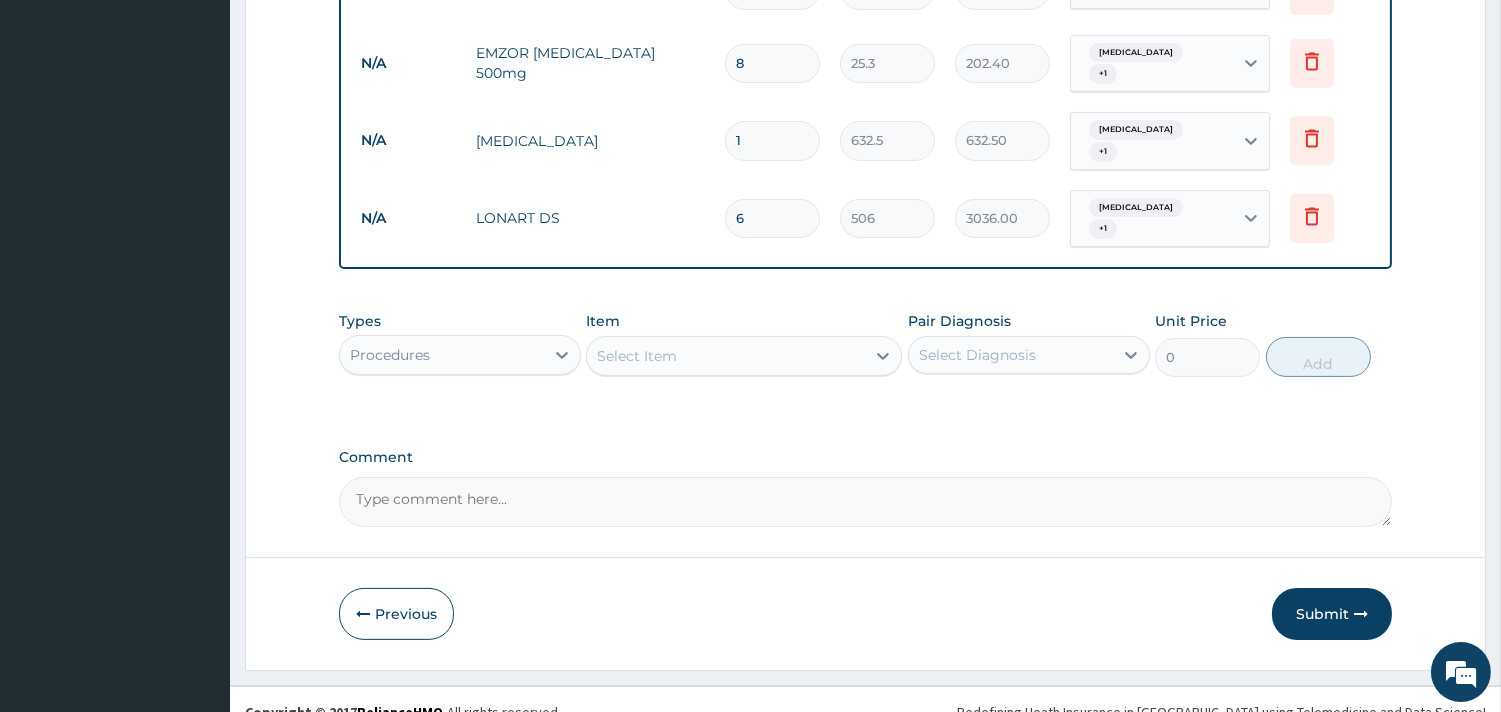 click on "Select Item" at bounding box center (726, 356) 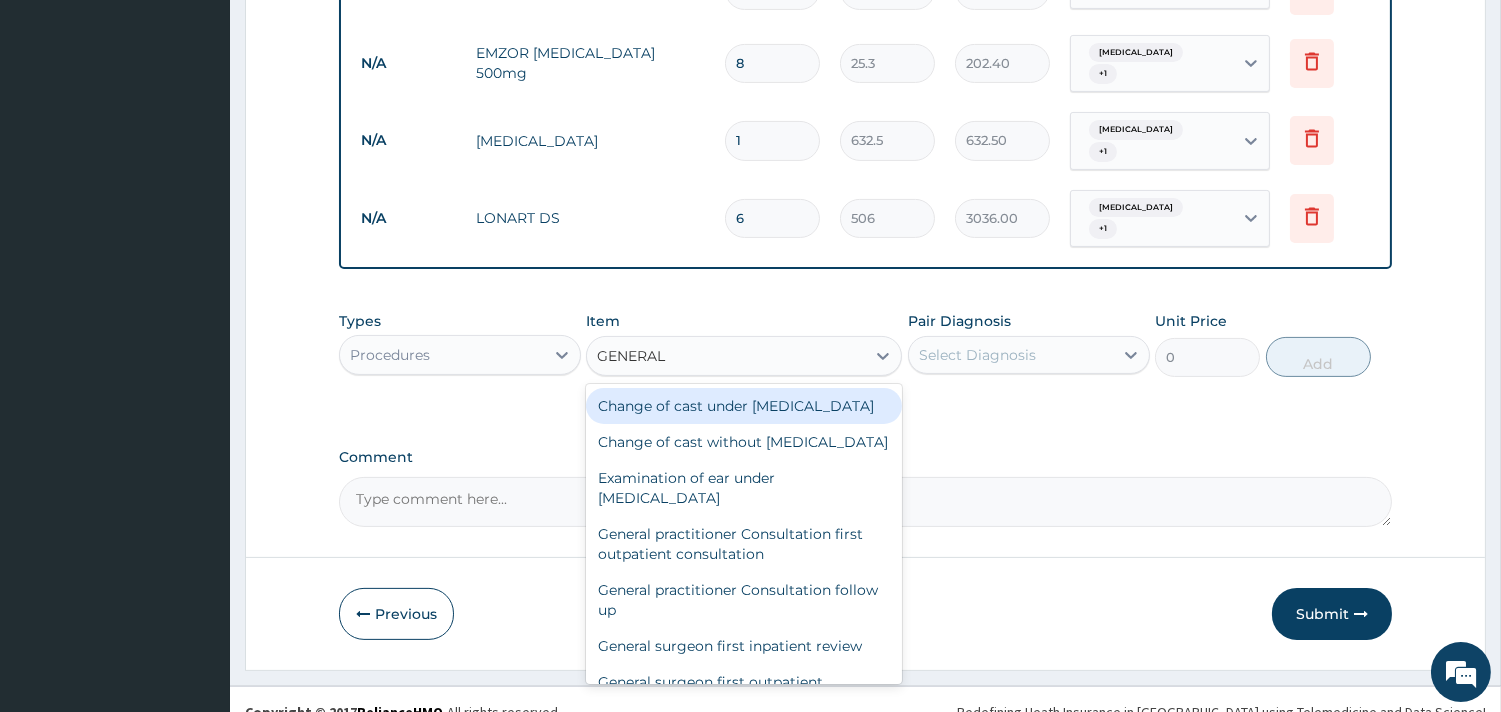 type on "GENERAL P" 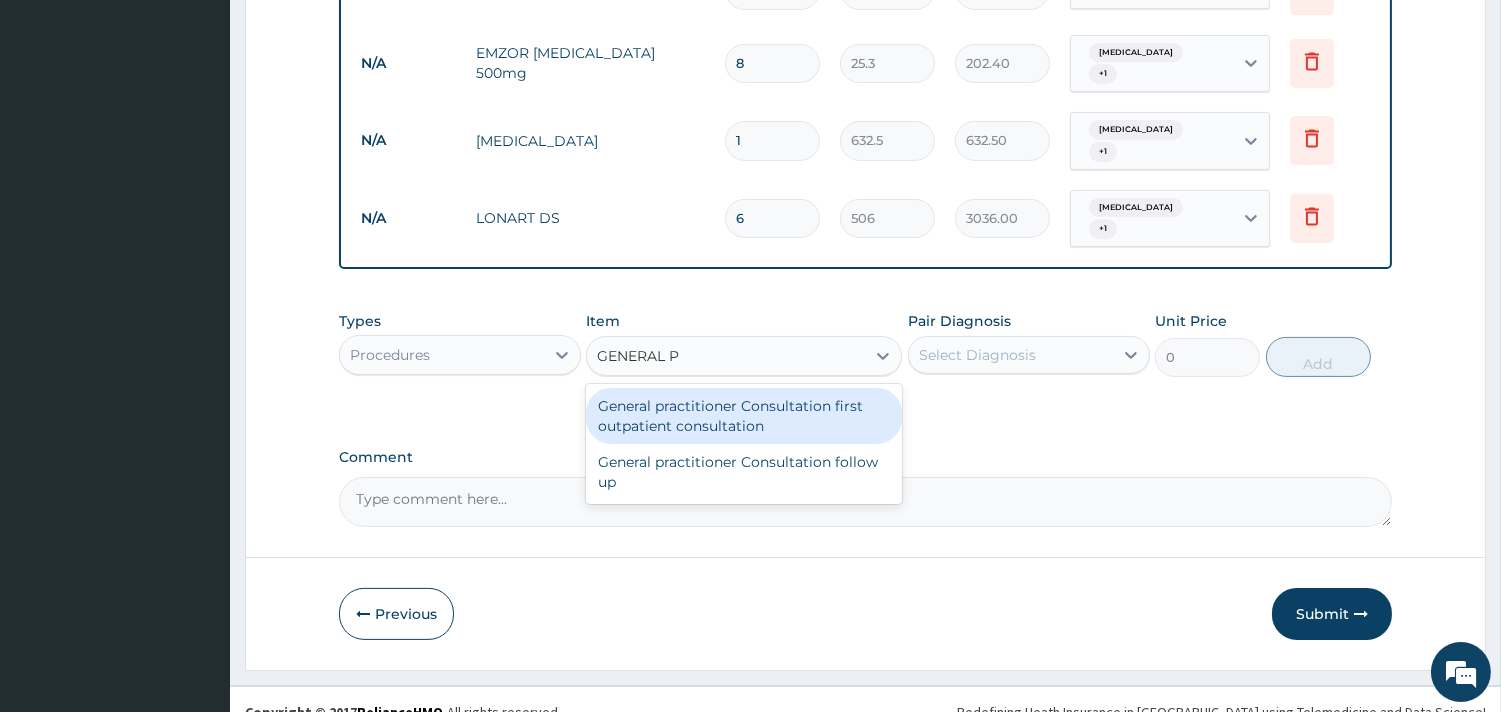 drag, startPoint x: 786, startPoint y: 393, endPoint x: 1024, endPoint y: 363, distance: 239.8833 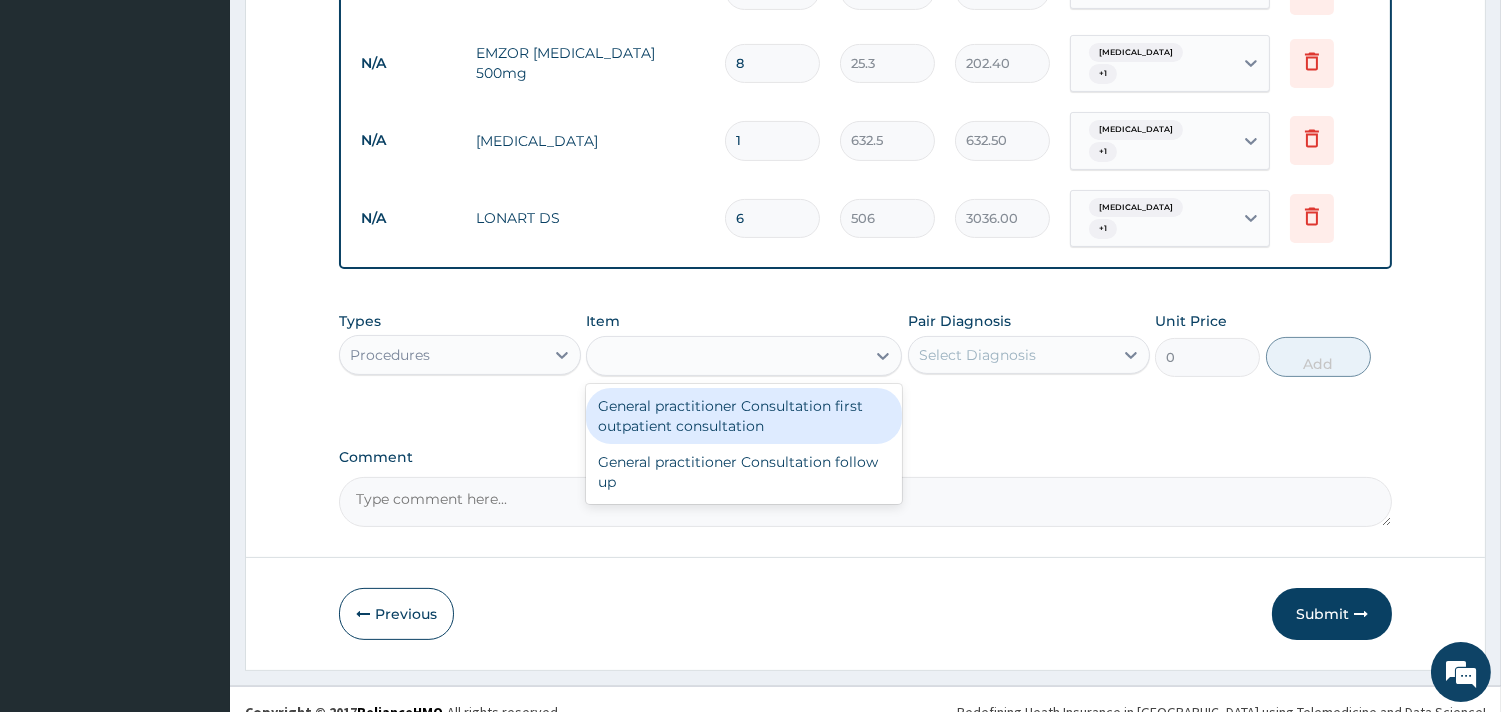 type on "3795" 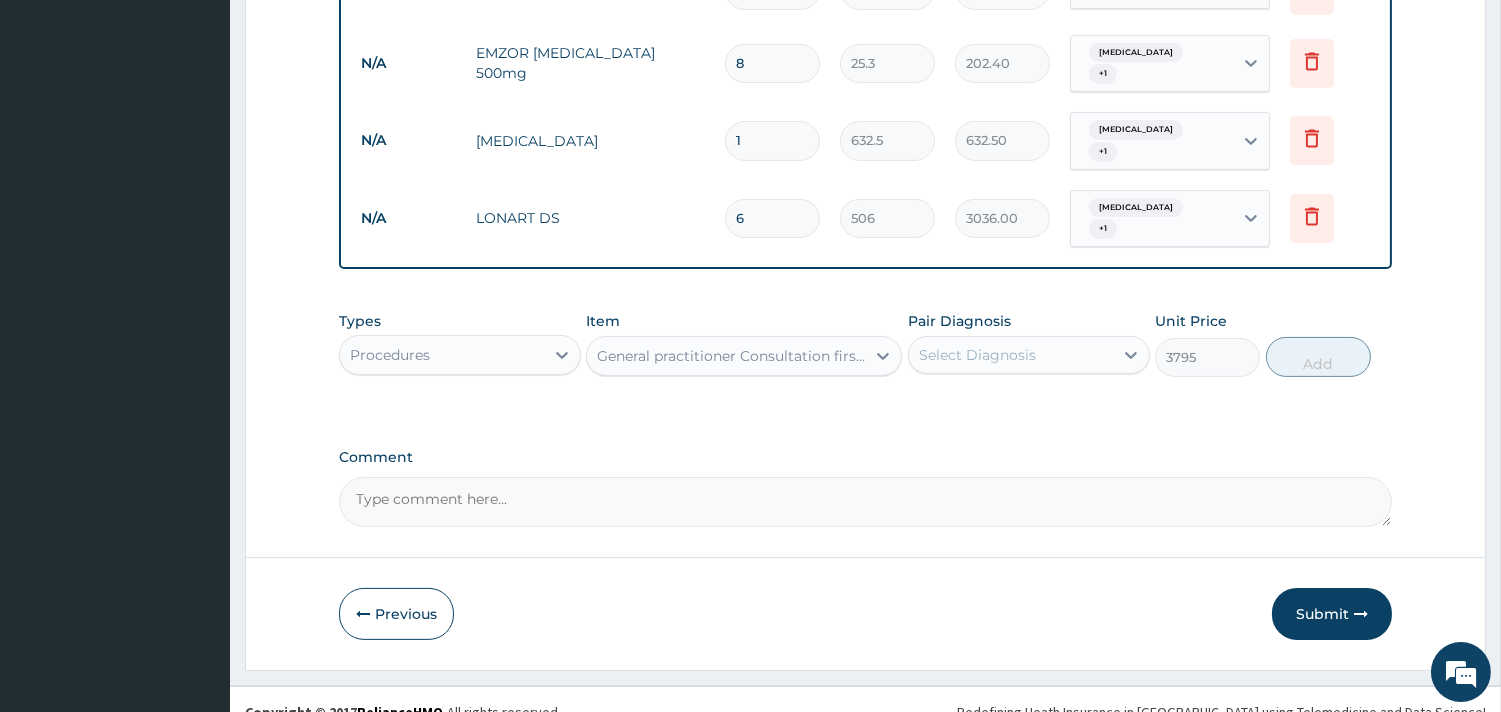 click on "Select Diagnosis" at bounding box center (1011, 355) 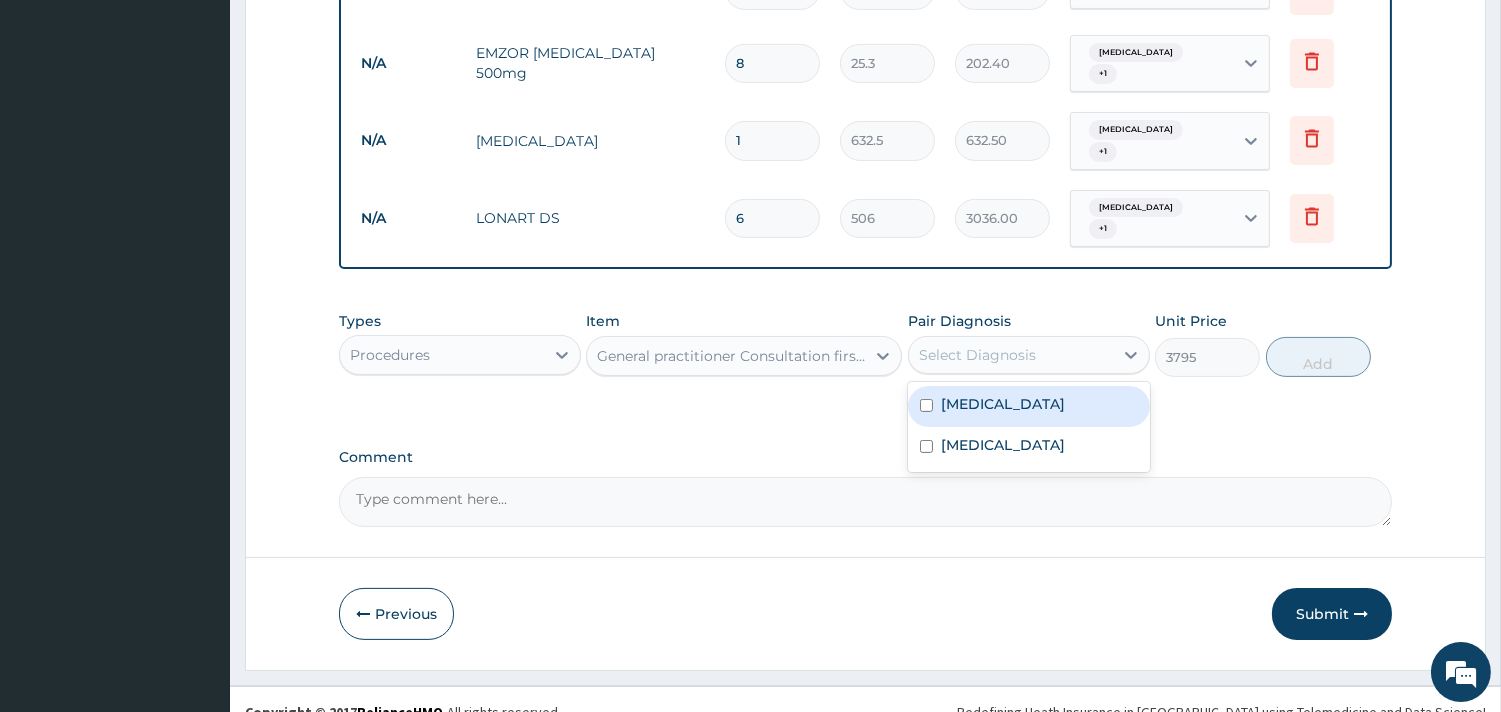 drag, startPoint x: 1041, startPoint y: 396, endPoint x: 1035, endPoint y: 383, distance: 14.3178215 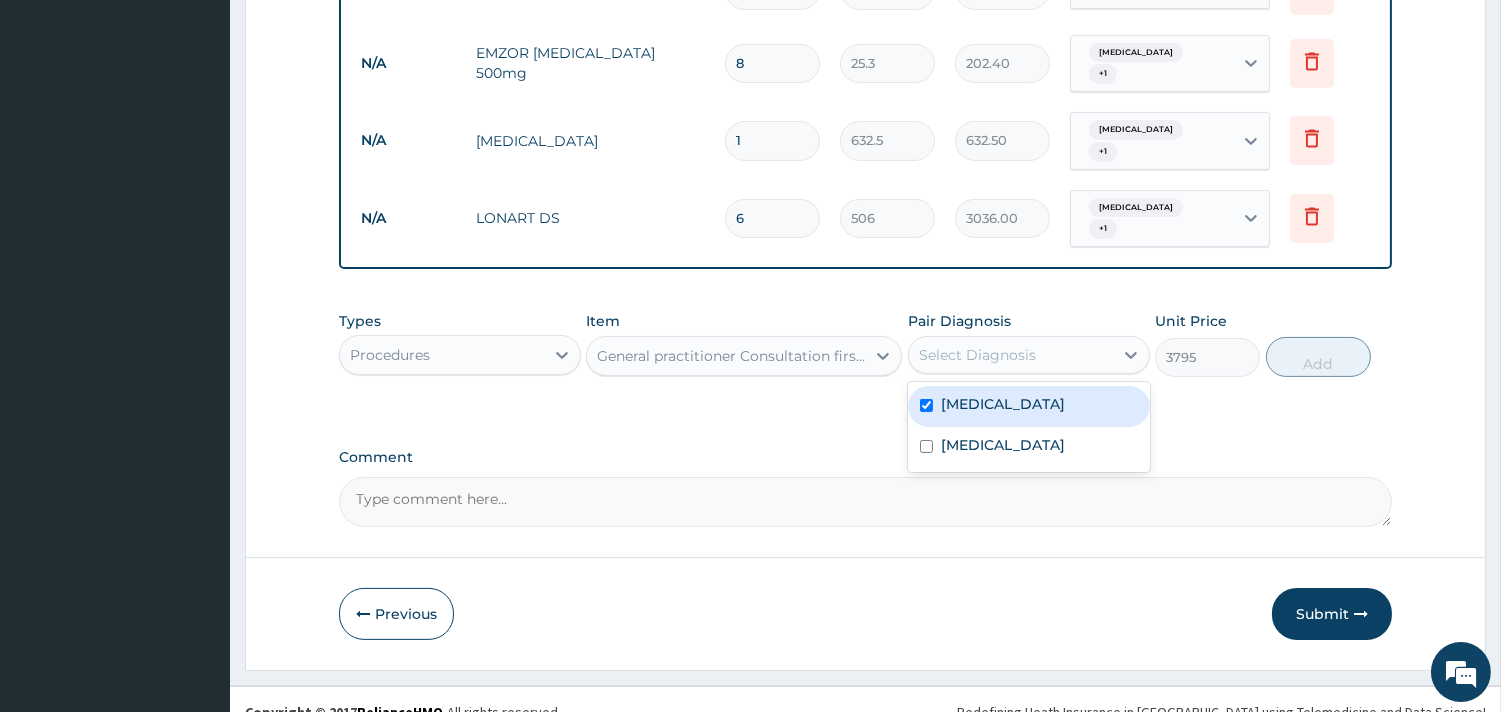 checkbox on "true" 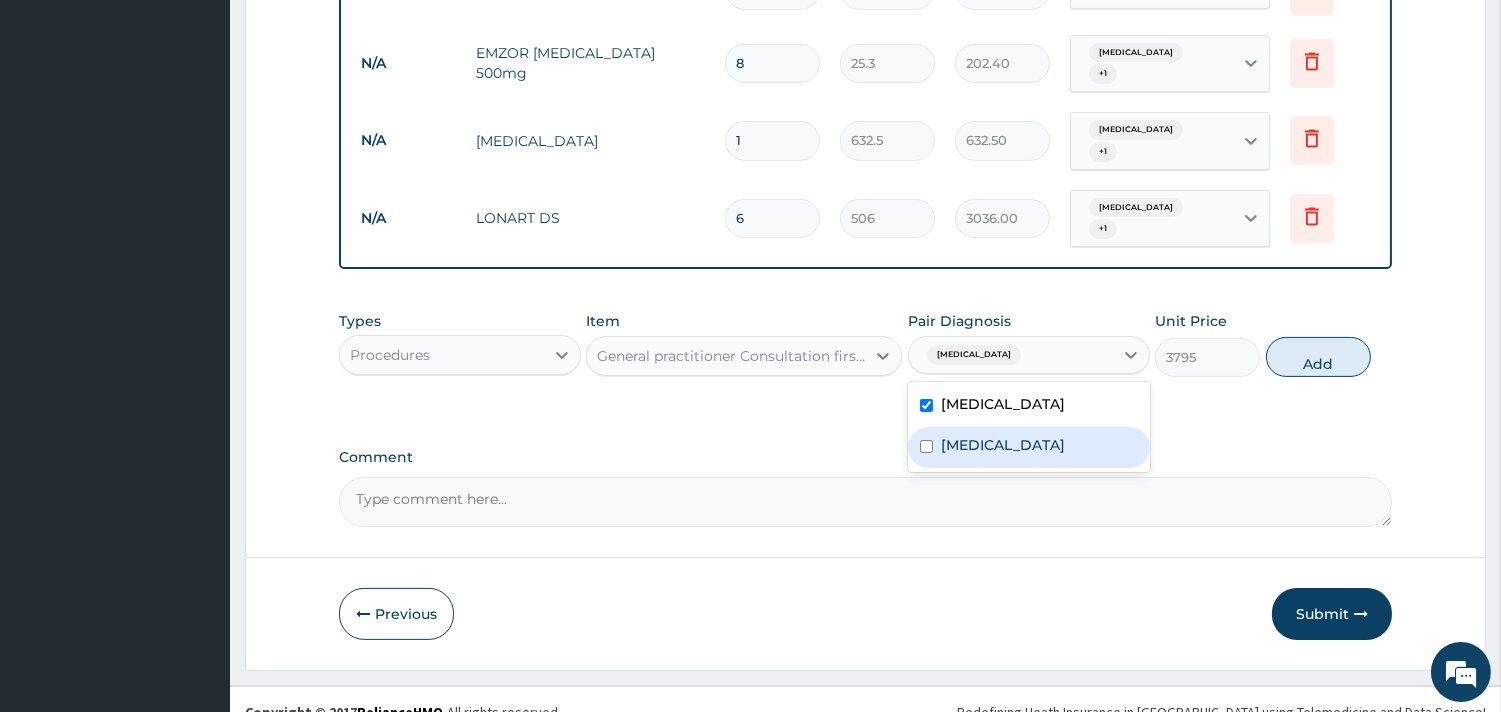 drag, startPoint x: 1042, startPoint y: 416, endPoint x: 1283, endPoint y: 360, distance: 247.4207 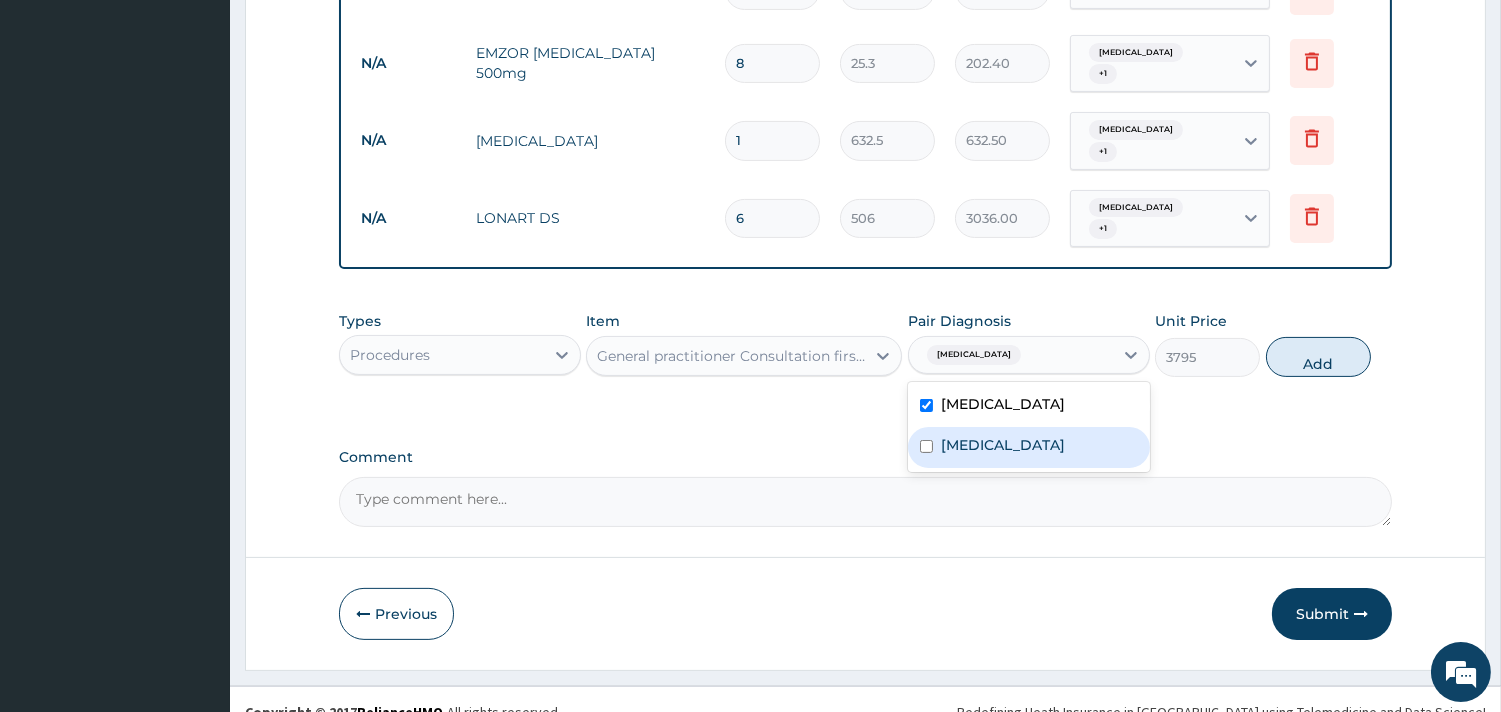 click on "Upper respiratory infection" at bounding box center [1003, 445] 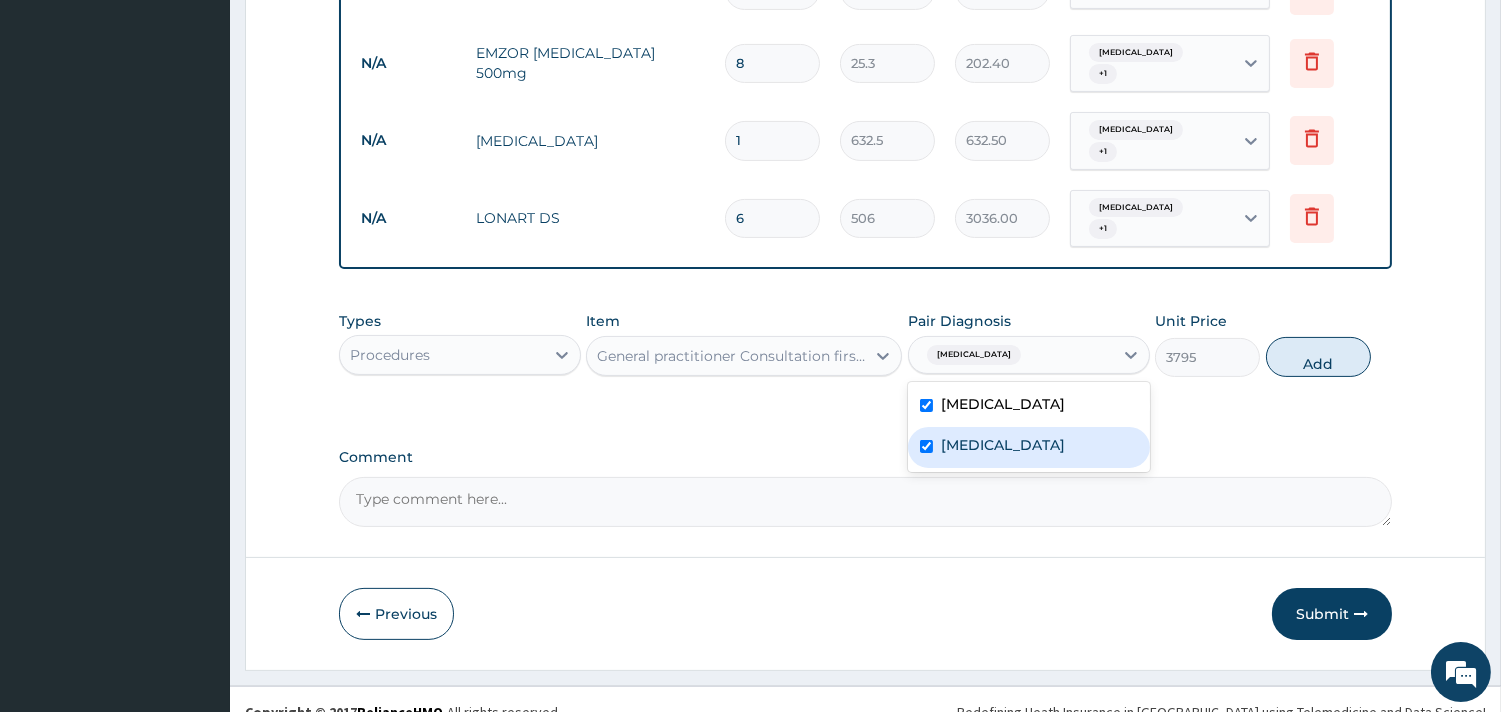 checkbox on "true" 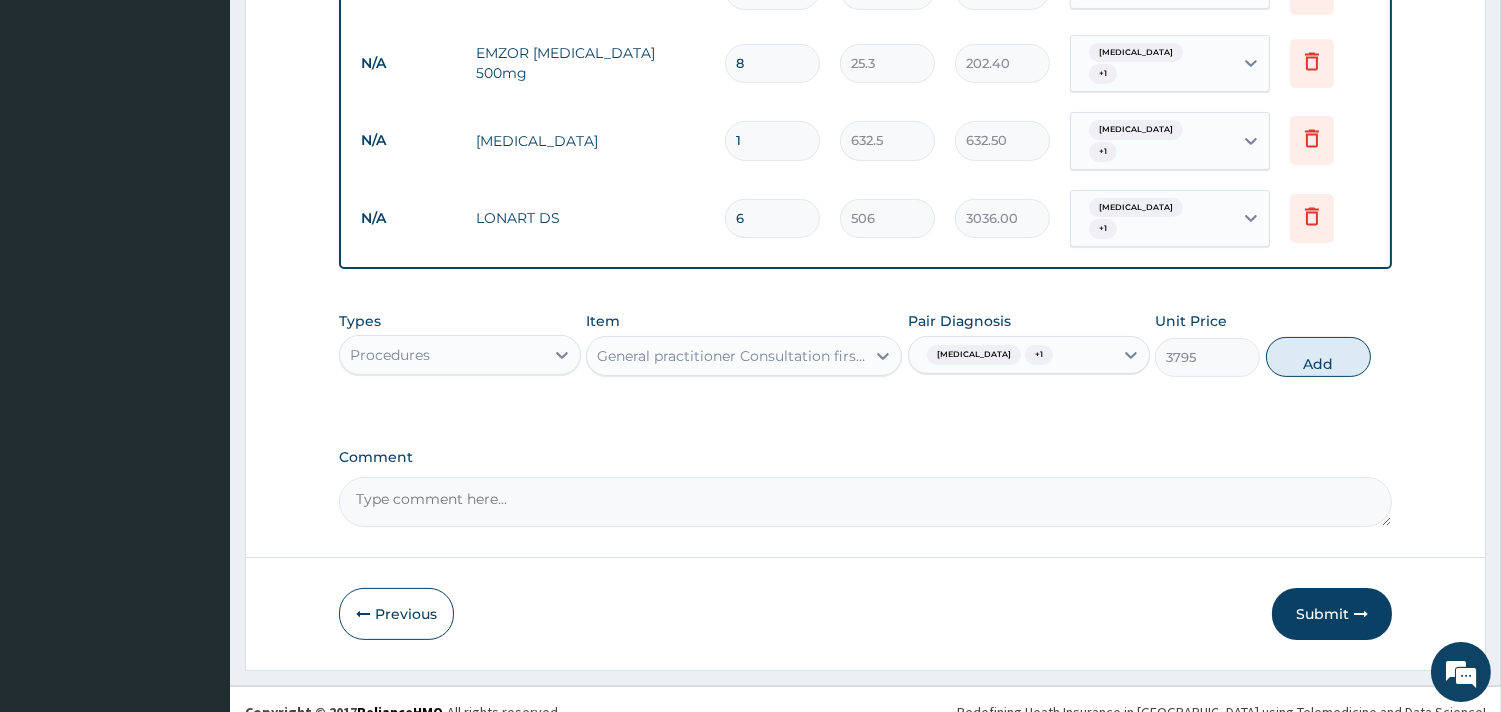 drag, startPoint x: 1304, startPoint y: 347, endPoint x: 1215, endPoint y: 328, distance: 91.00549 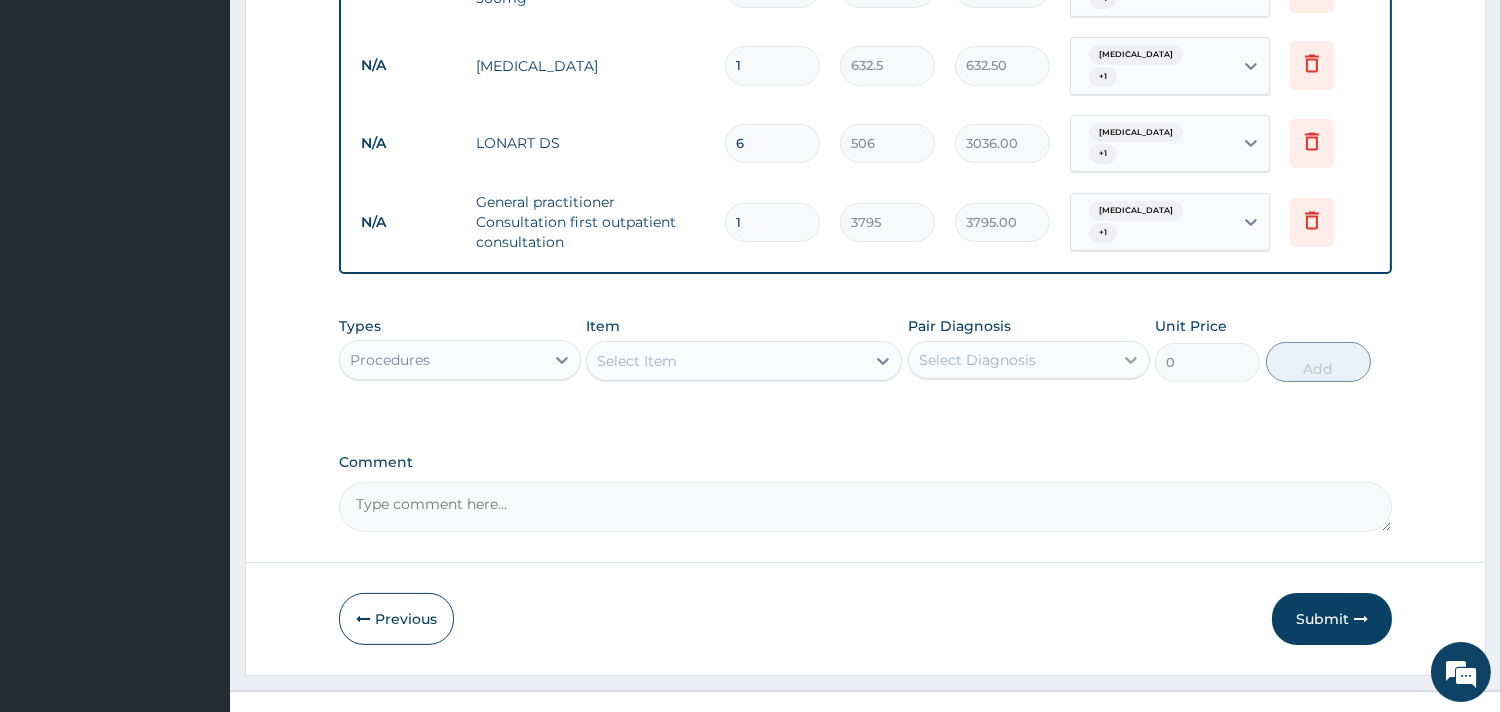 scroll, scrollTop: 991, scrollLeft: 0, axis: vertical 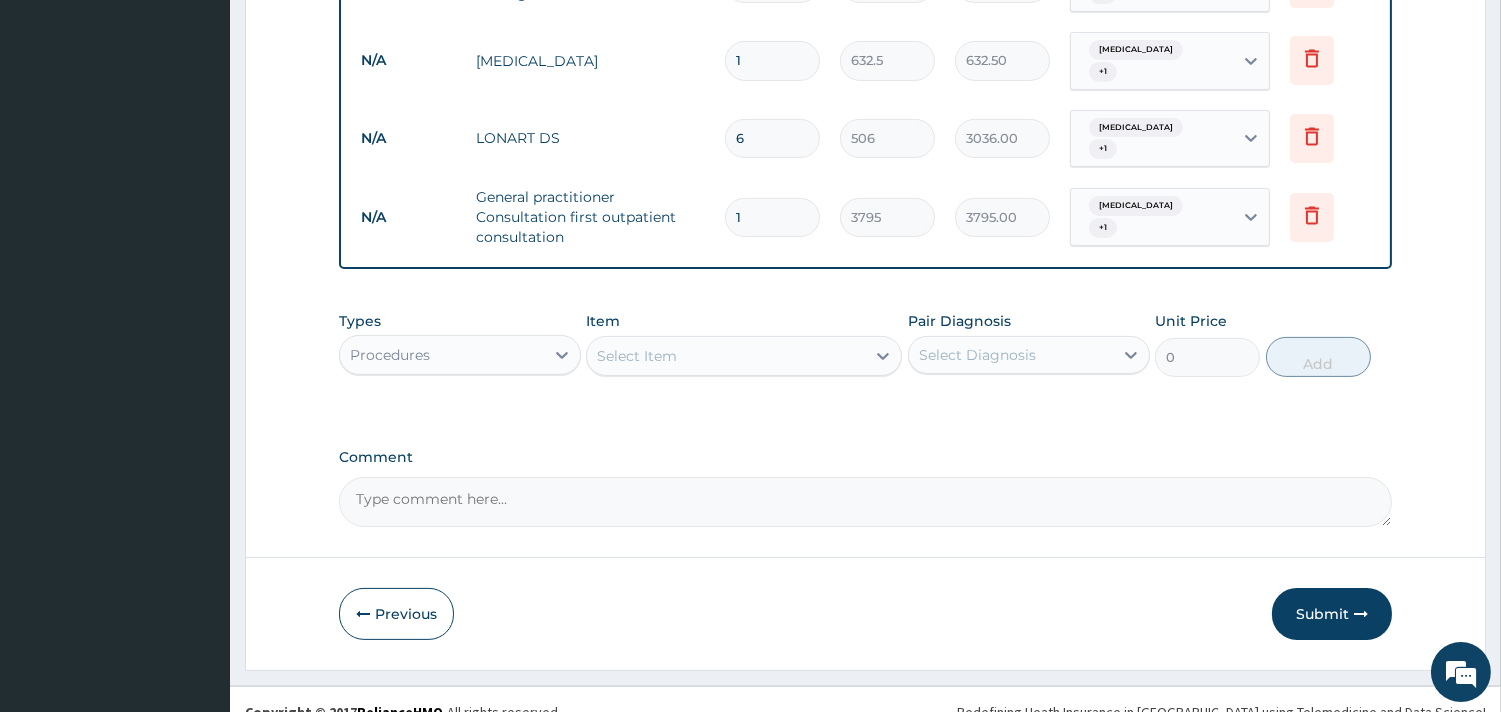 click at bounding box center [1361, 614] 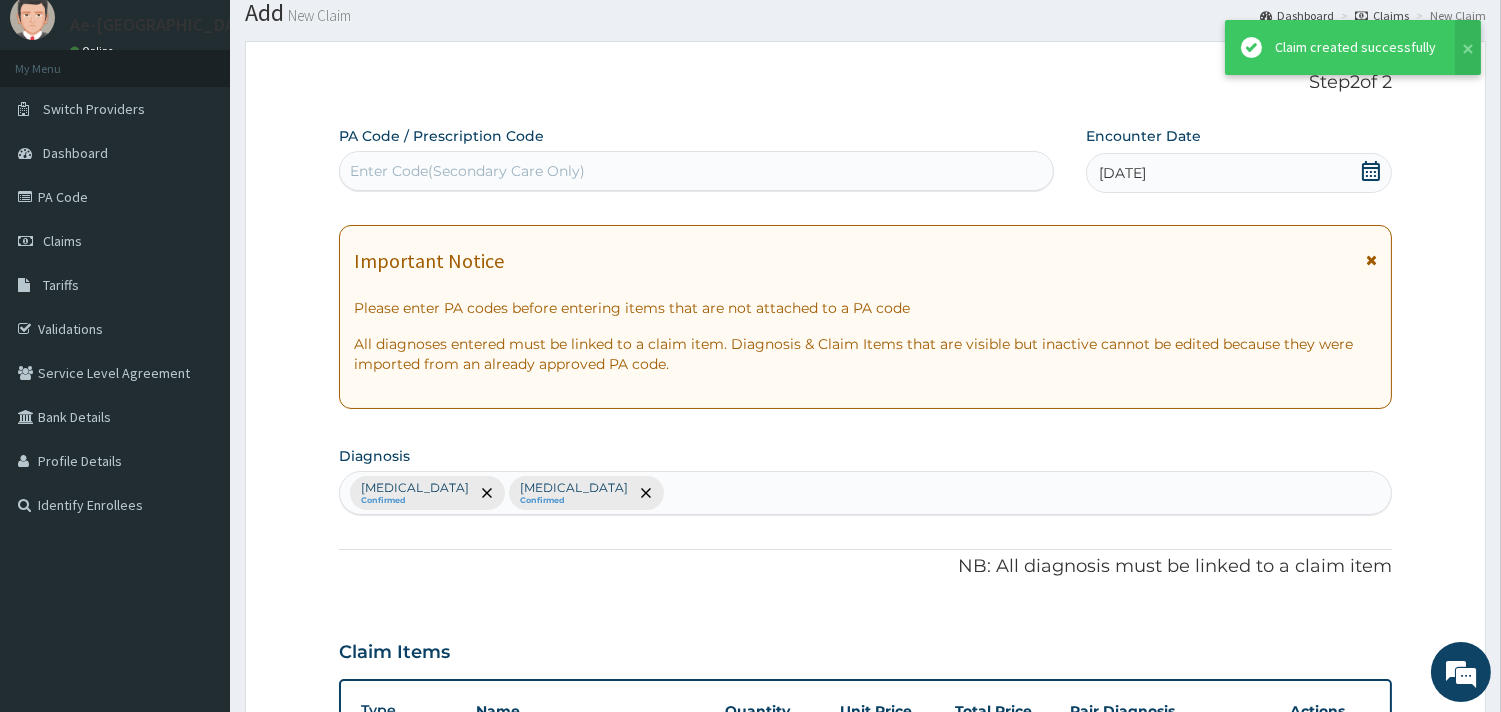 scroll, scrollTop: 991, scrollLeft: 0, axis: vertical 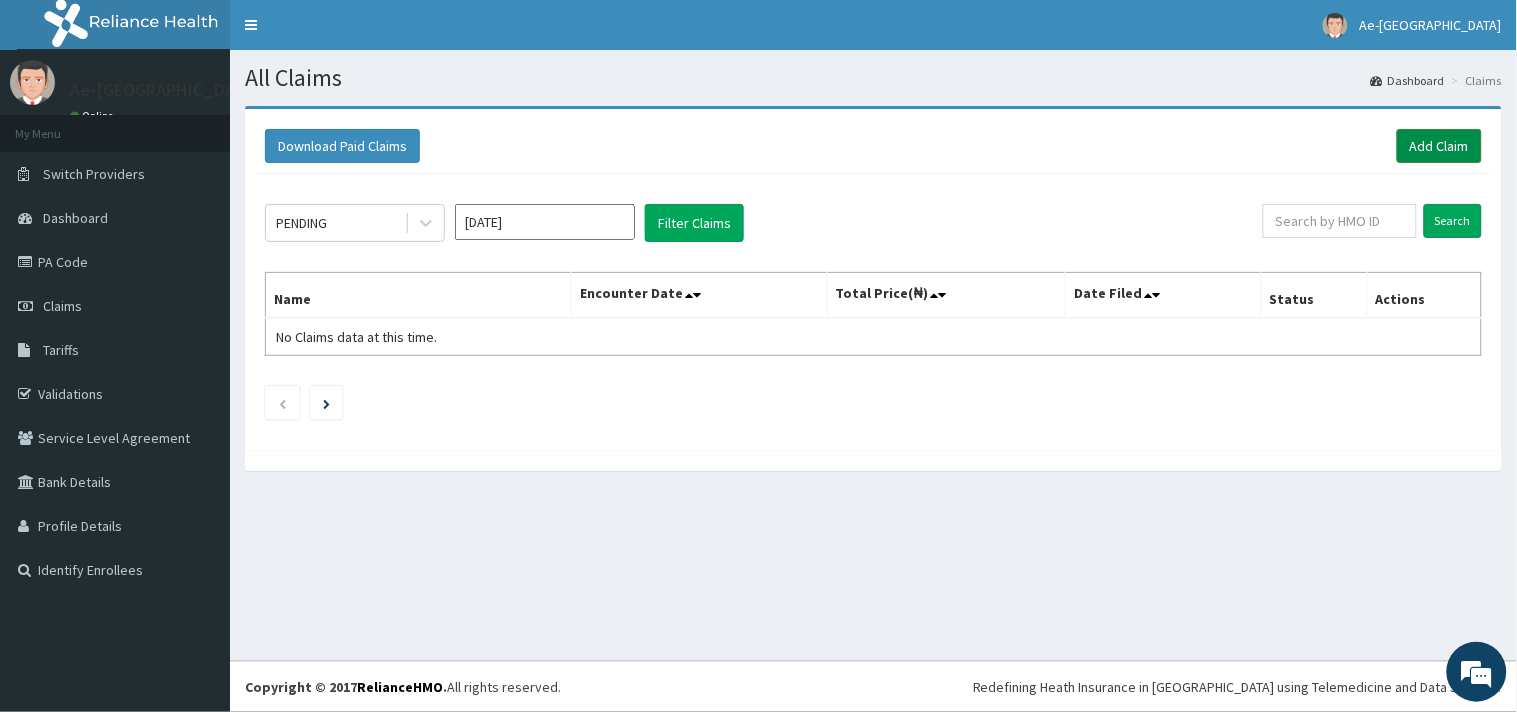 click on "Add Claim" at bounding box center [1439, 146] 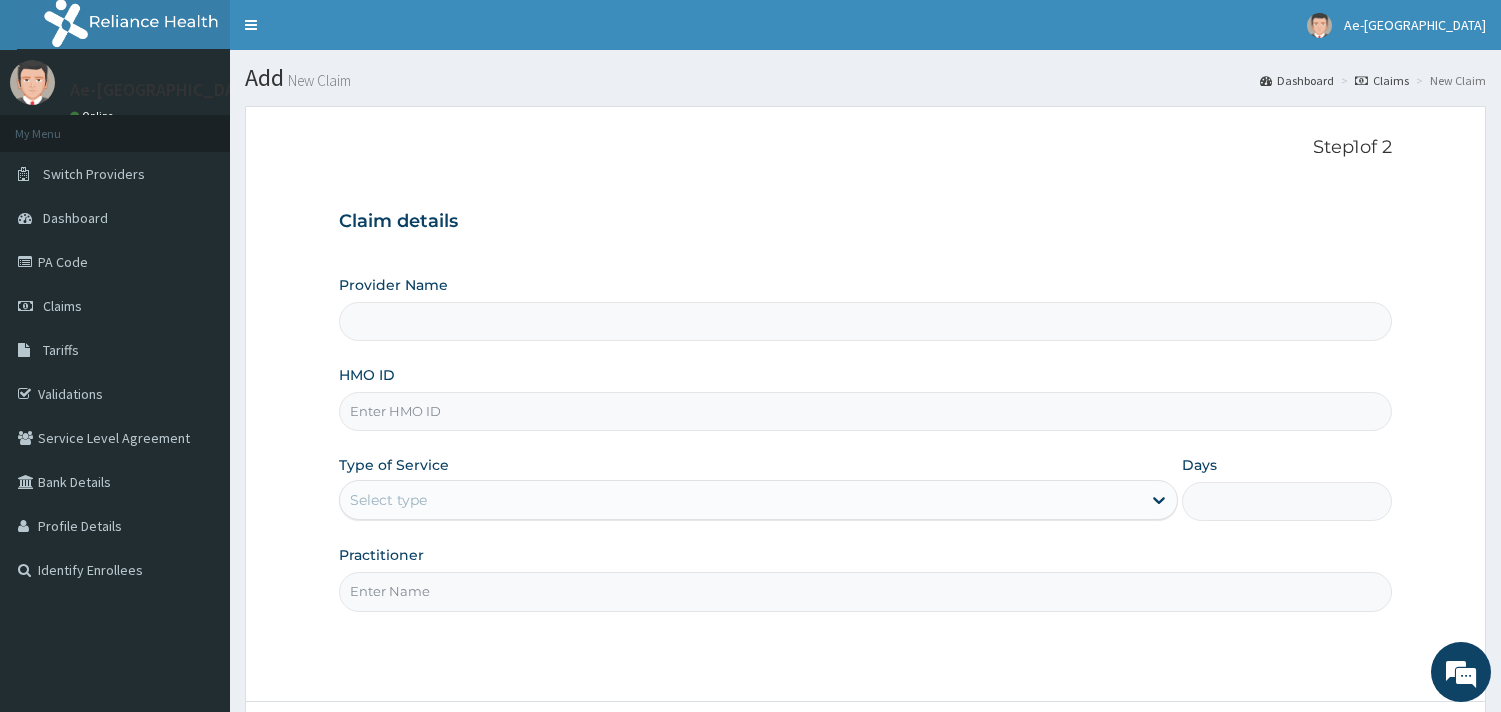 type on "Ae-aima hospital" 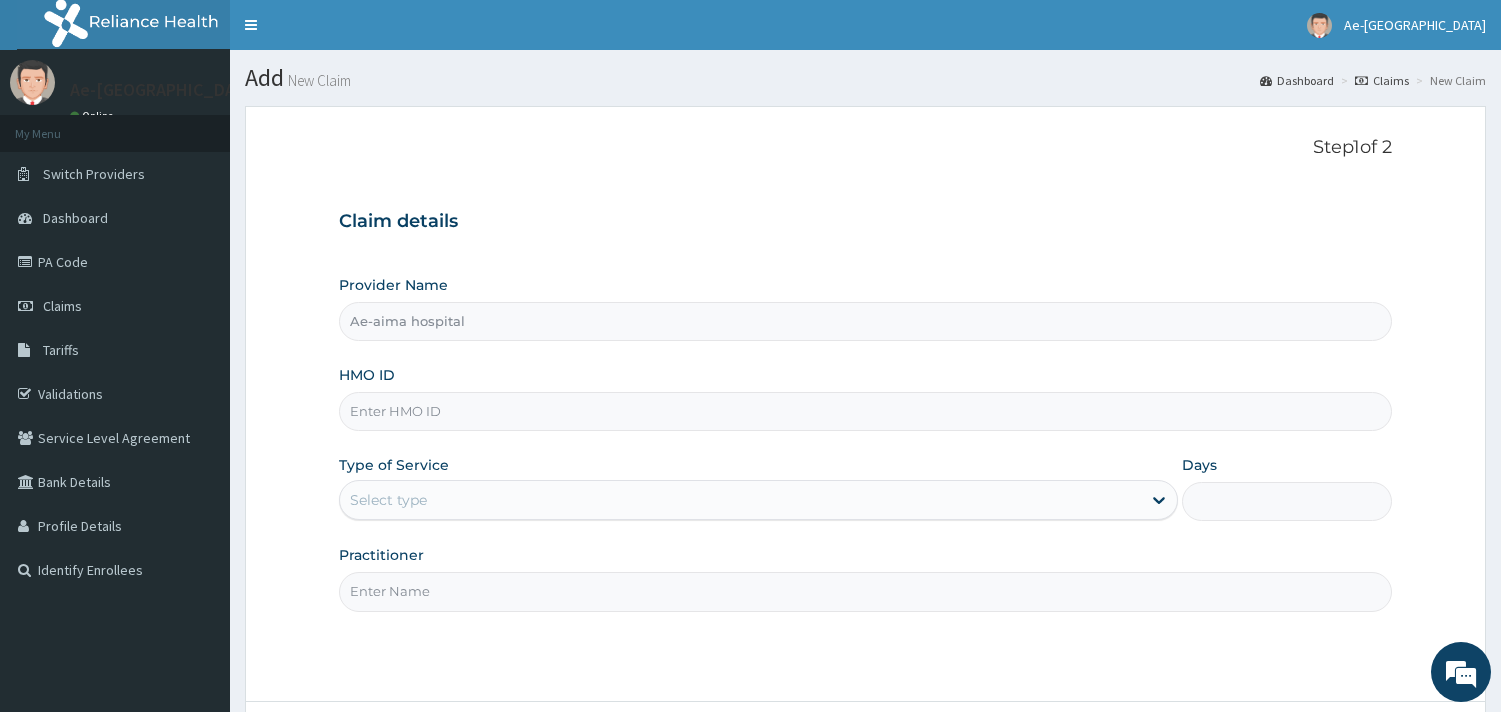 scroll, scrollTop: 0, scrollLeft: 0, axis: both 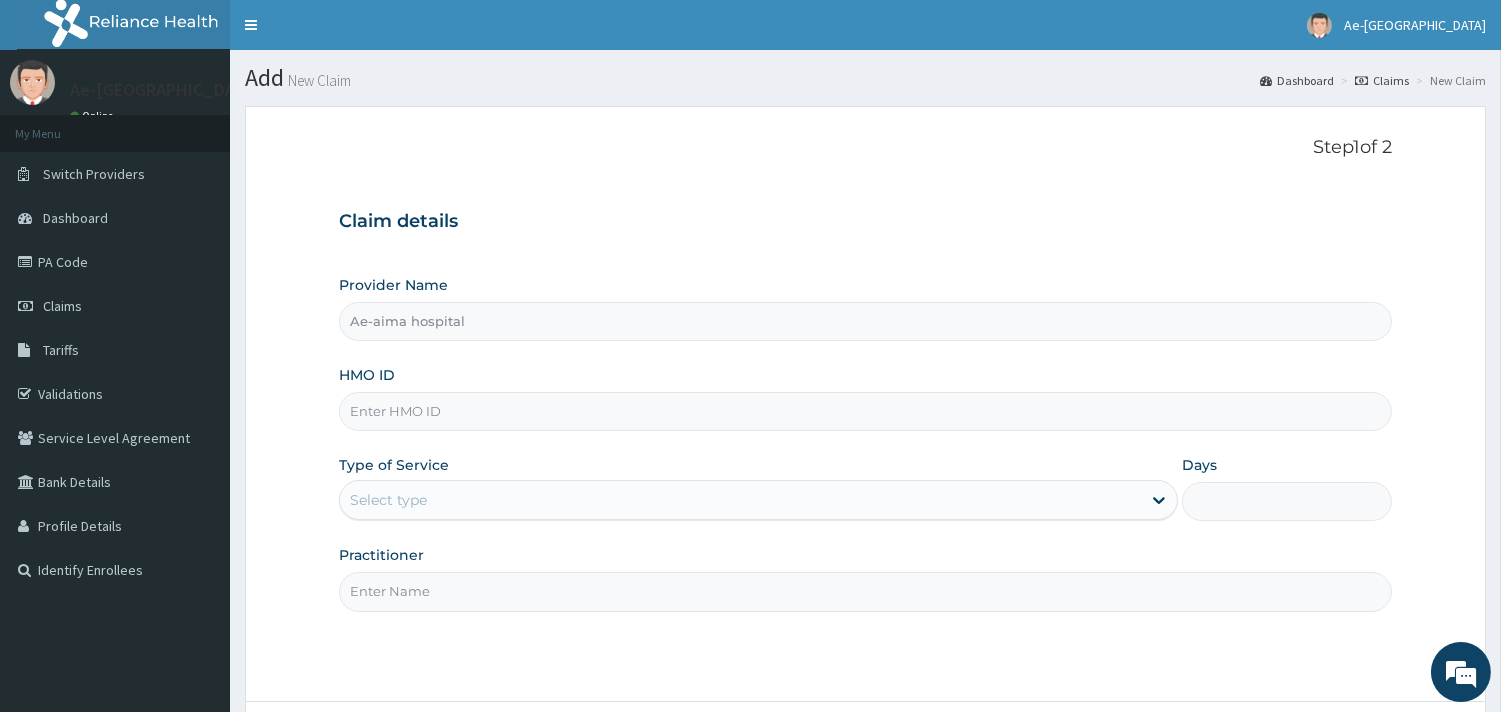 click on "HMO ID" at bounding box center (865, 411) 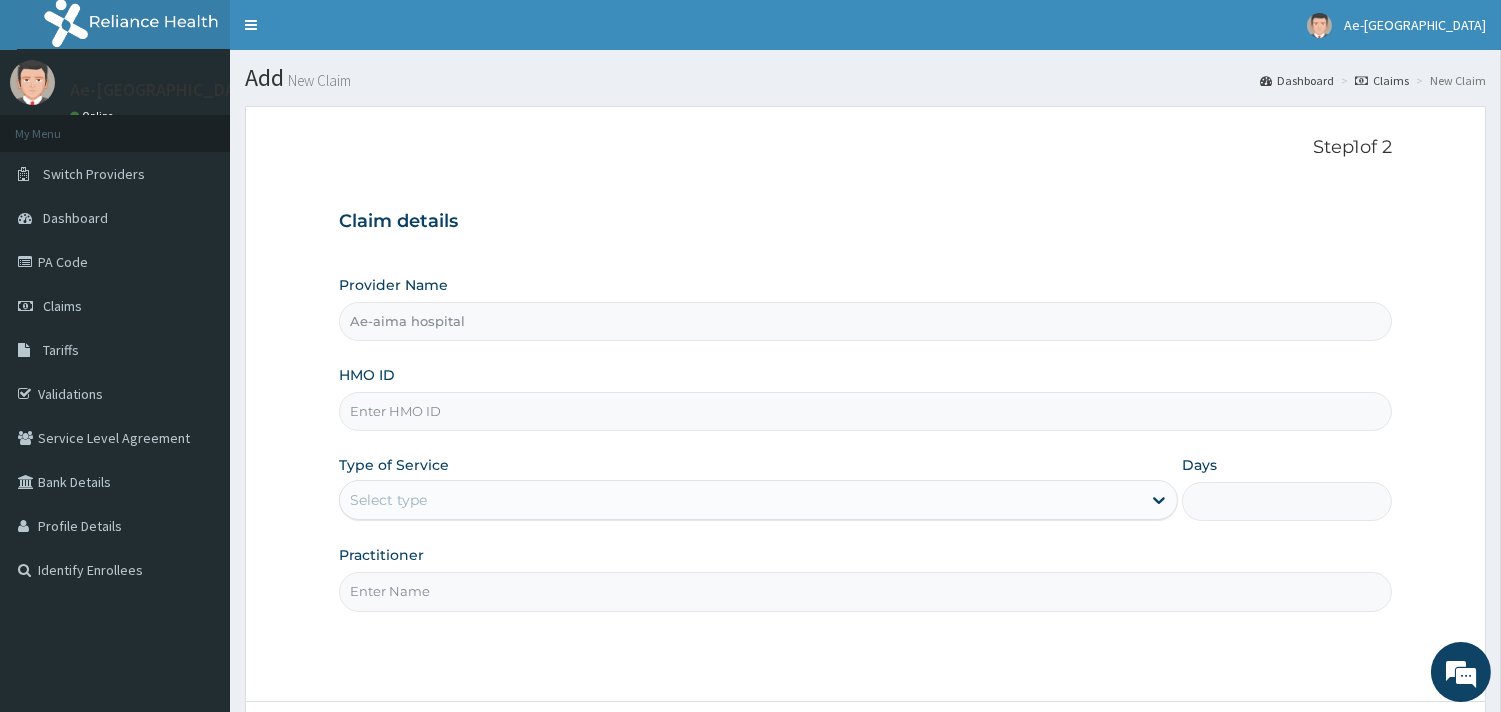 paste on "DTS/10004/B" 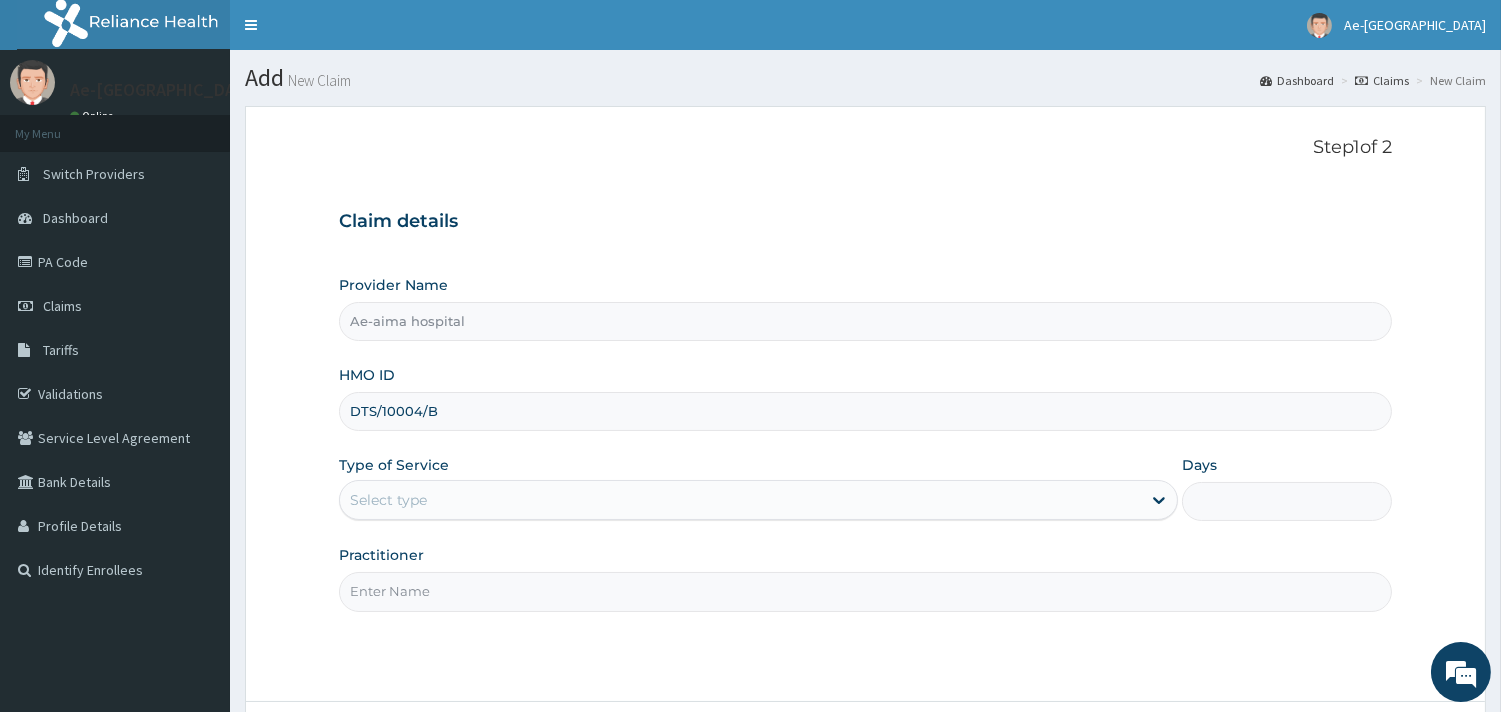 type on "DTS/10004/B" 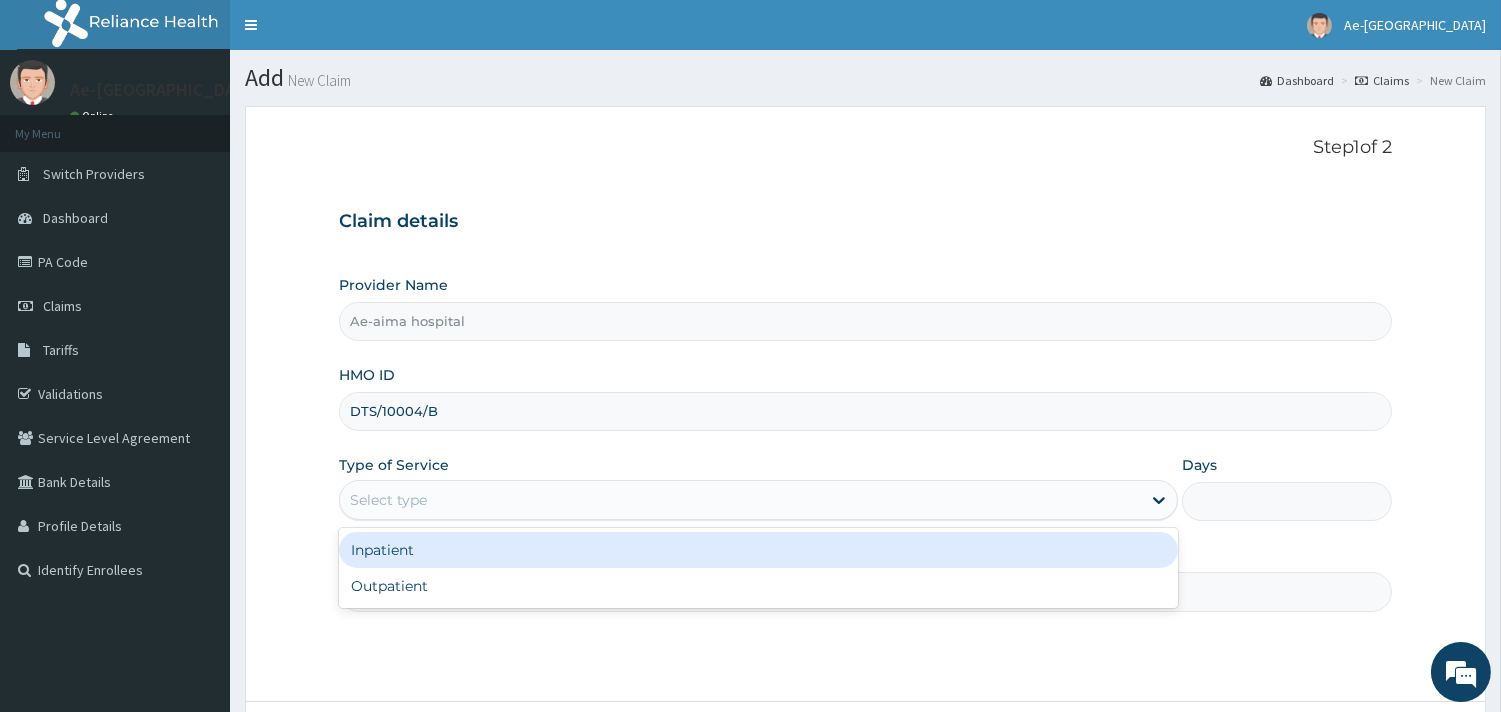 click on "Select type" at bounding box center (740, 500) 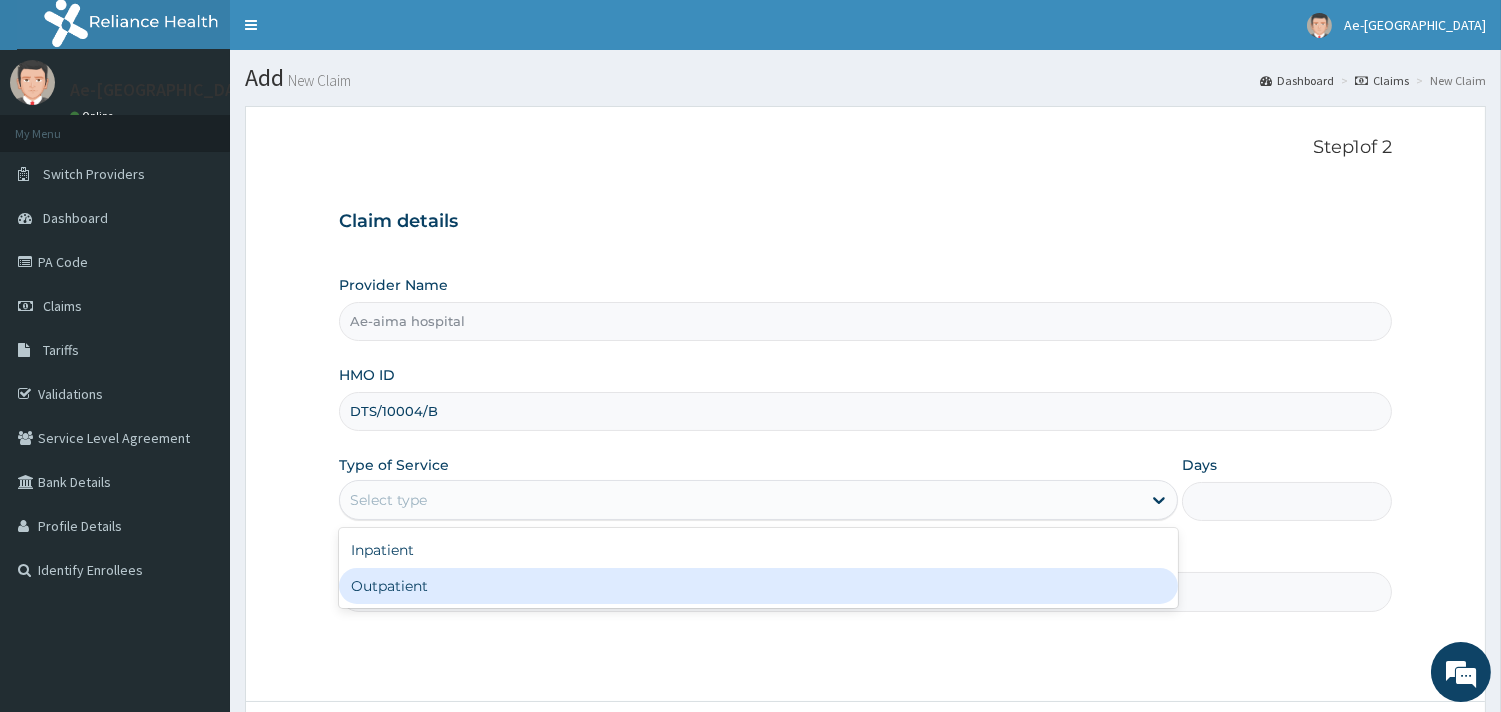 click on "Outpatient" at bounding box center [758, 586] 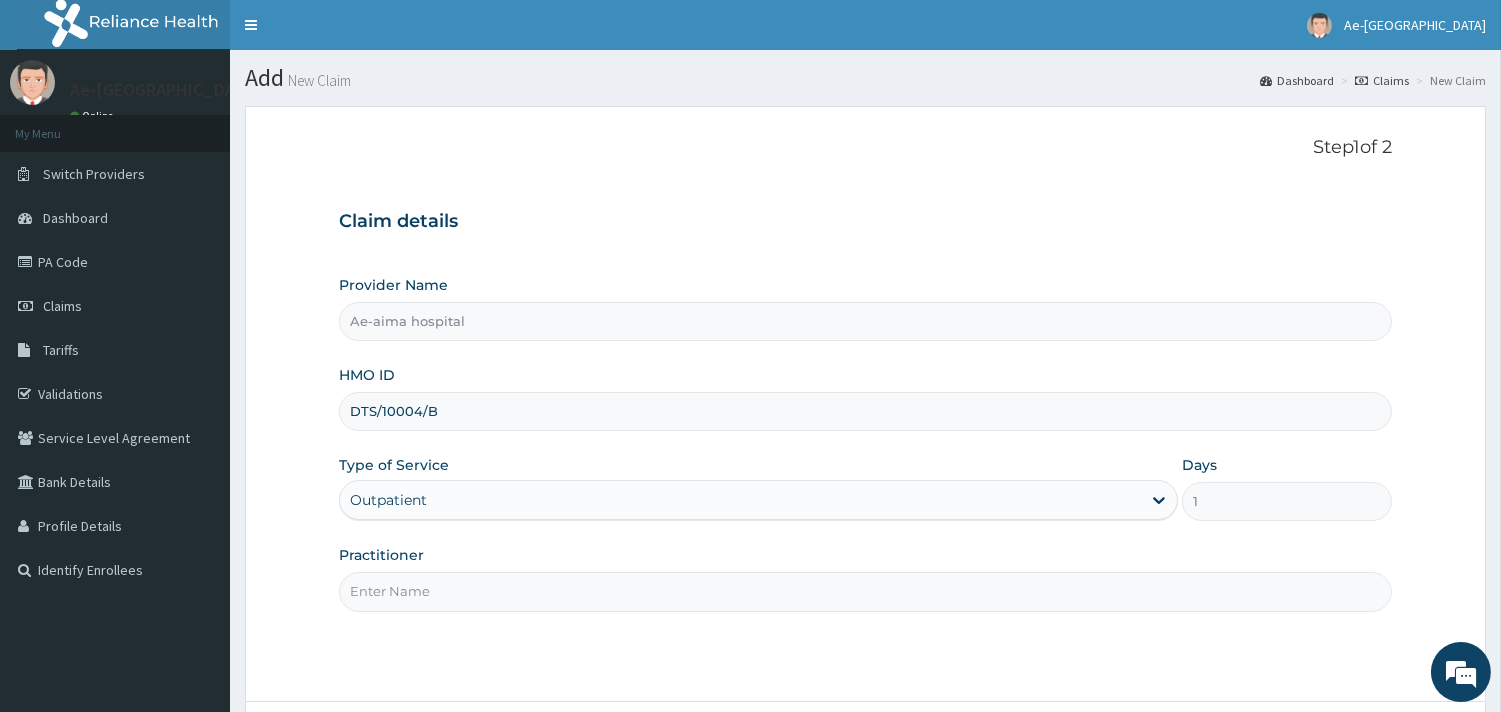 drag, startPoint x: 725, startPoint y: 604, endPoint x: 618, endPoint y: 598, distance: 107.16809 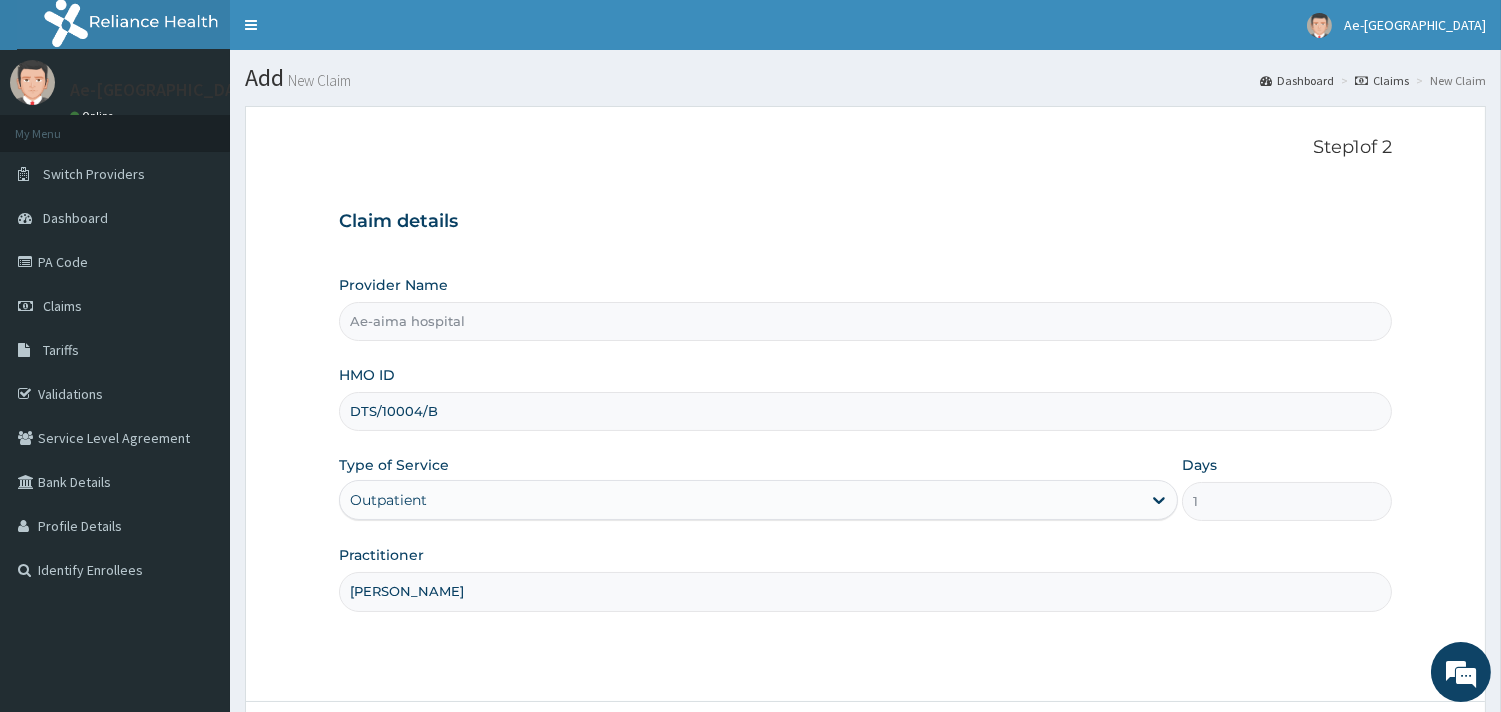 scroll, scrollTop: 0, scrollLeft: 0, axis: both 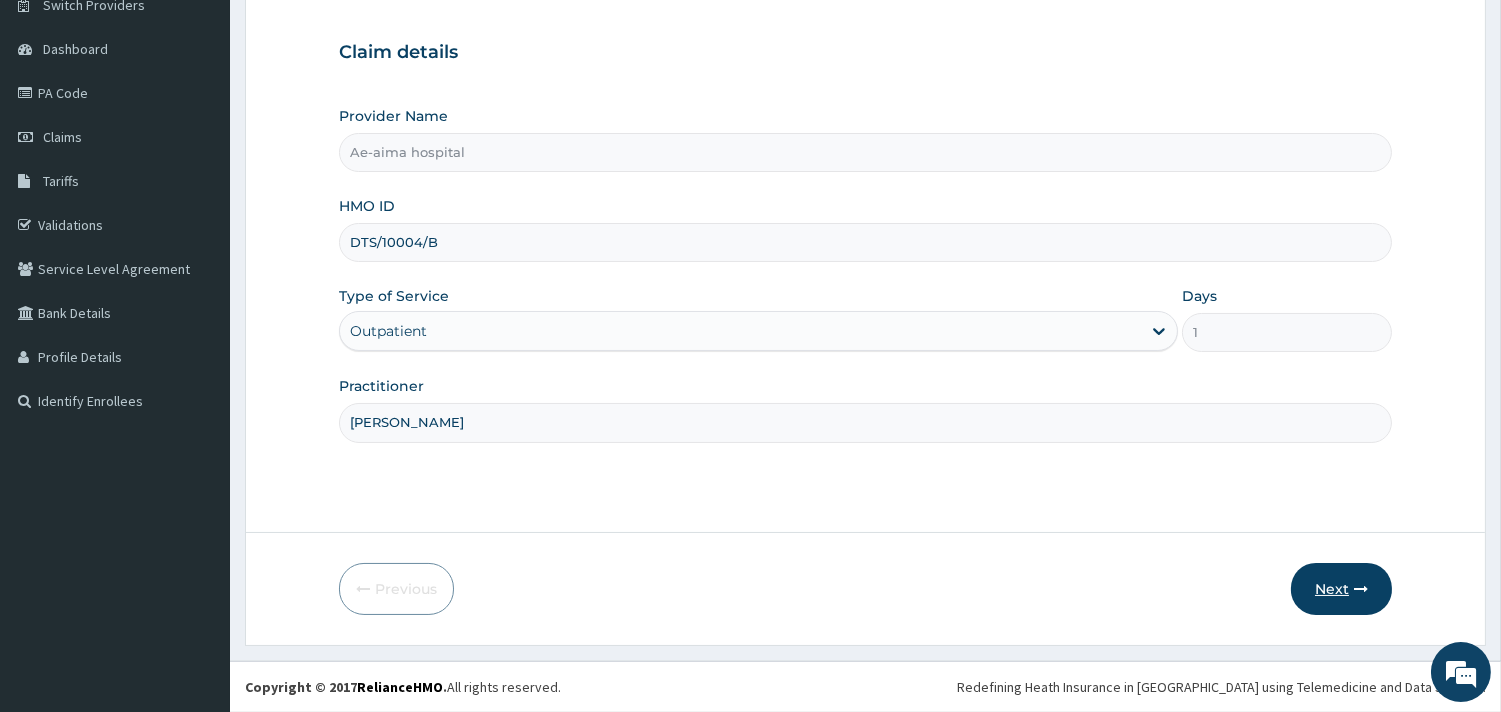click on "Next" at bounding box center (1341, 589) 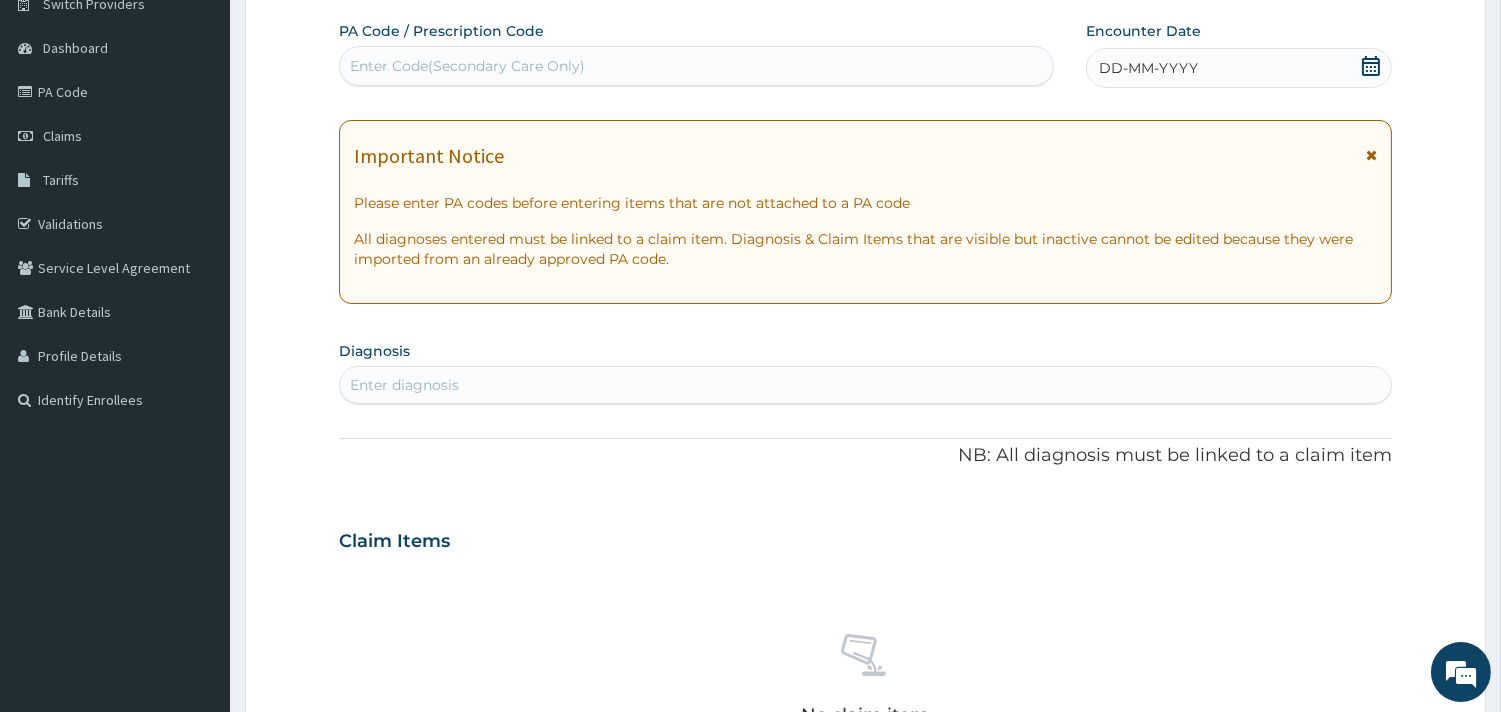 click on "Enter Code(Secondary Care Only)" at bounding box center [696, 66] 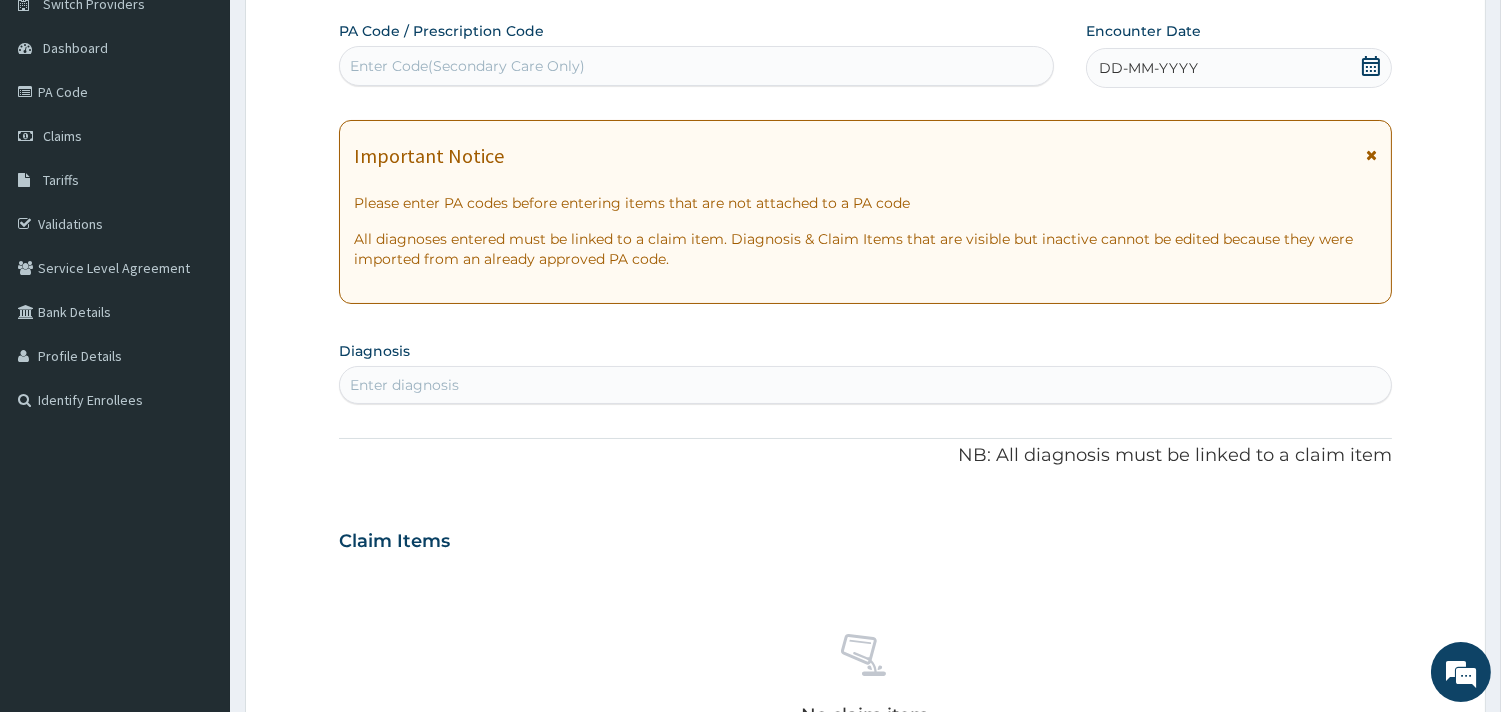 drag, startPoint x: 565, startPoint y: 67, endPoint x: 340, endPoint y: 53, distance: 225.43513 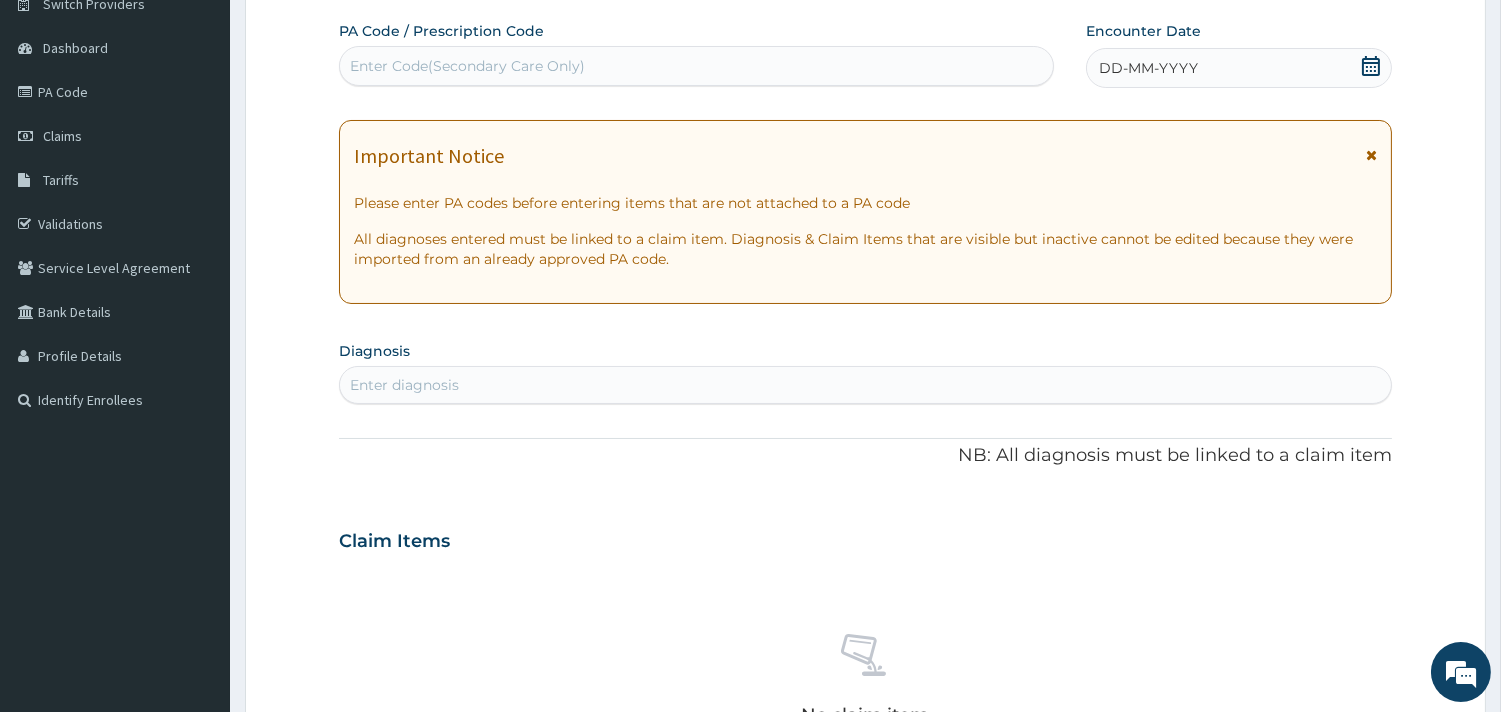 drag, startPoint x: 435, startPoint y: 68, endPoint x: 358, endPoint y: 36, distance: 83.38465 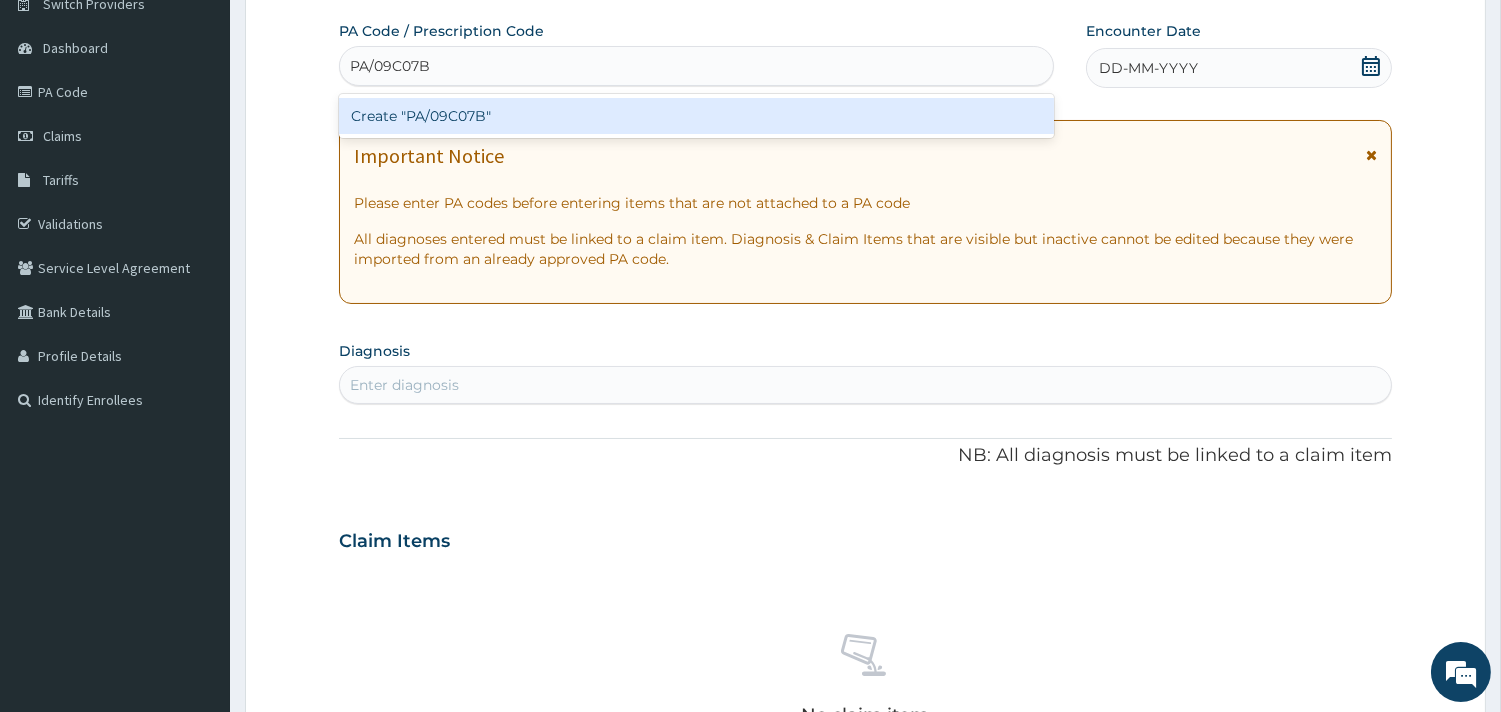 click on "Create "PA/09C07B"" at bounding box center (696, 116) 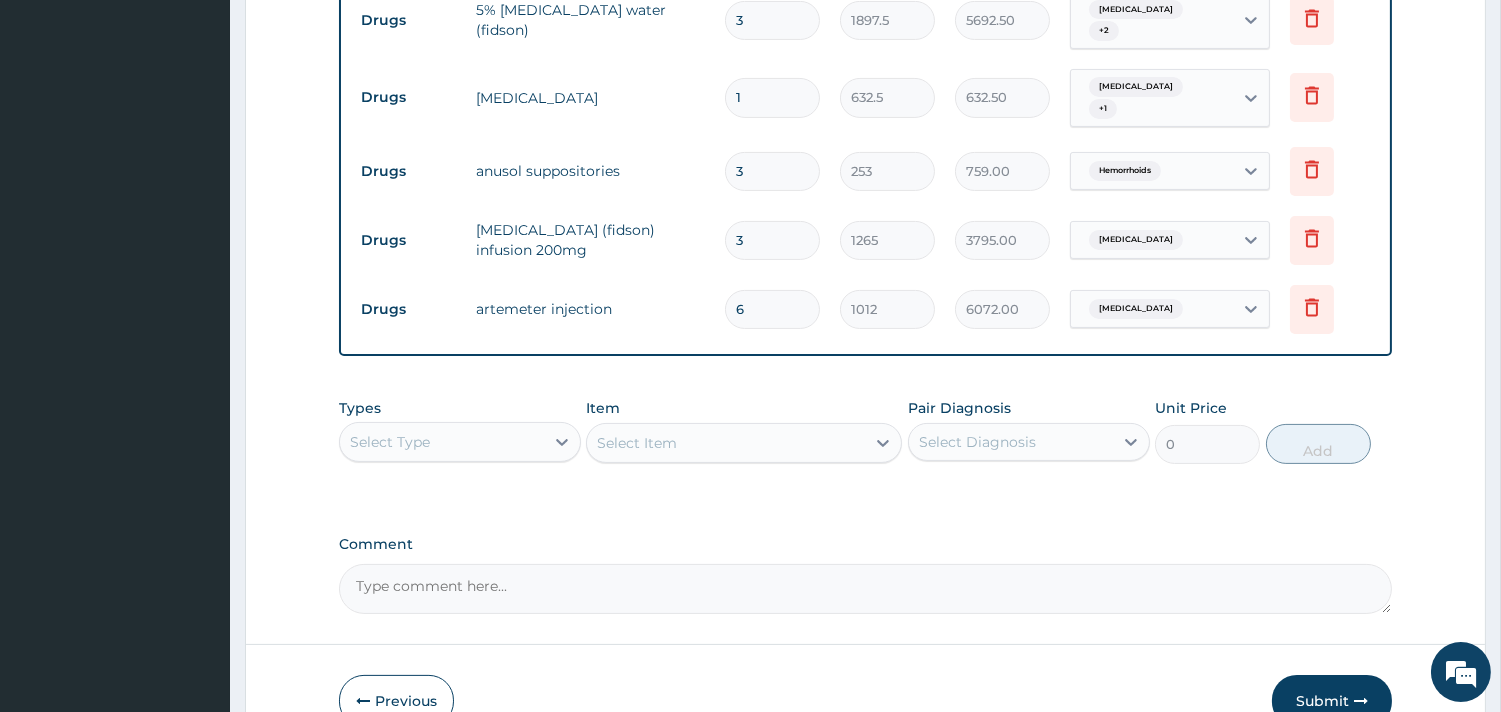 scroll, scrollTop: 911, scrollLeft: 0, axis: vertical 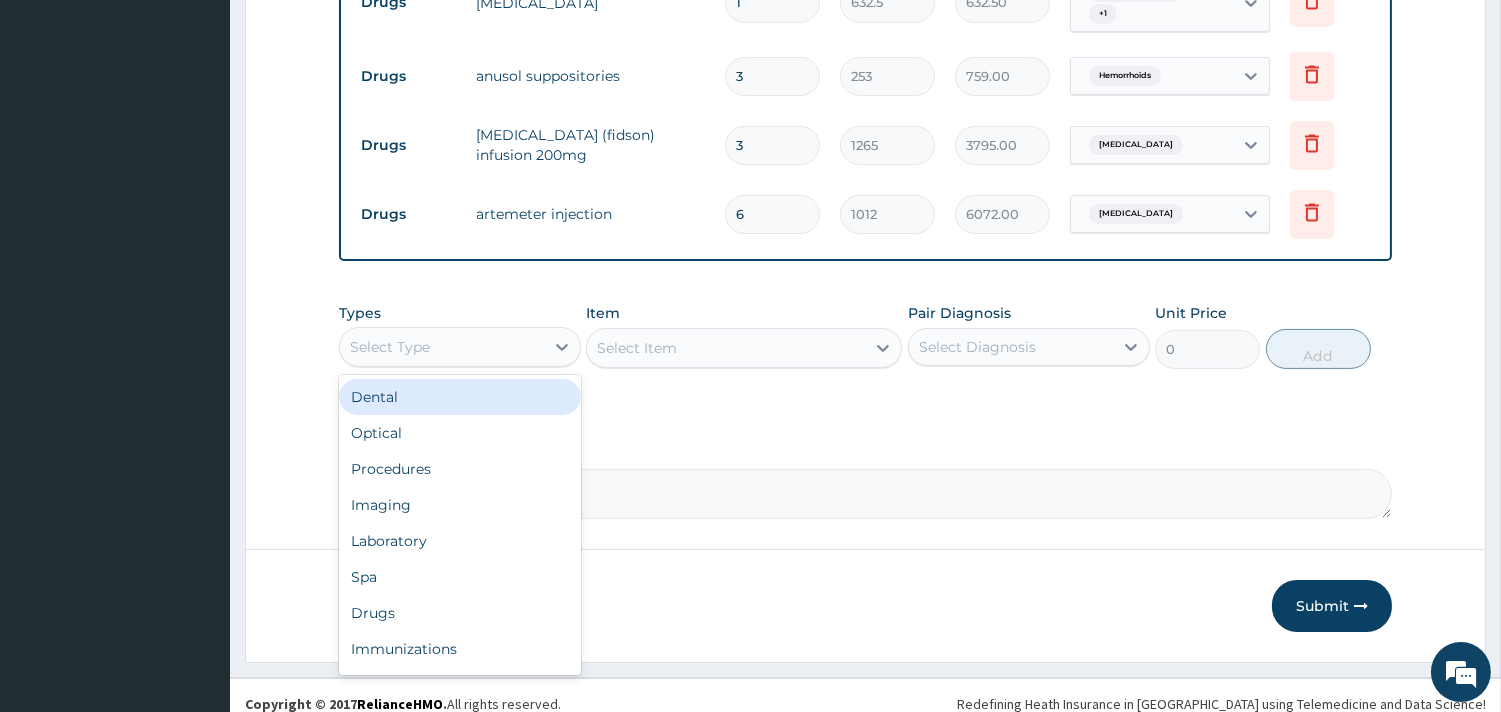 click on "Select Type" at bounding box center (442, 347) 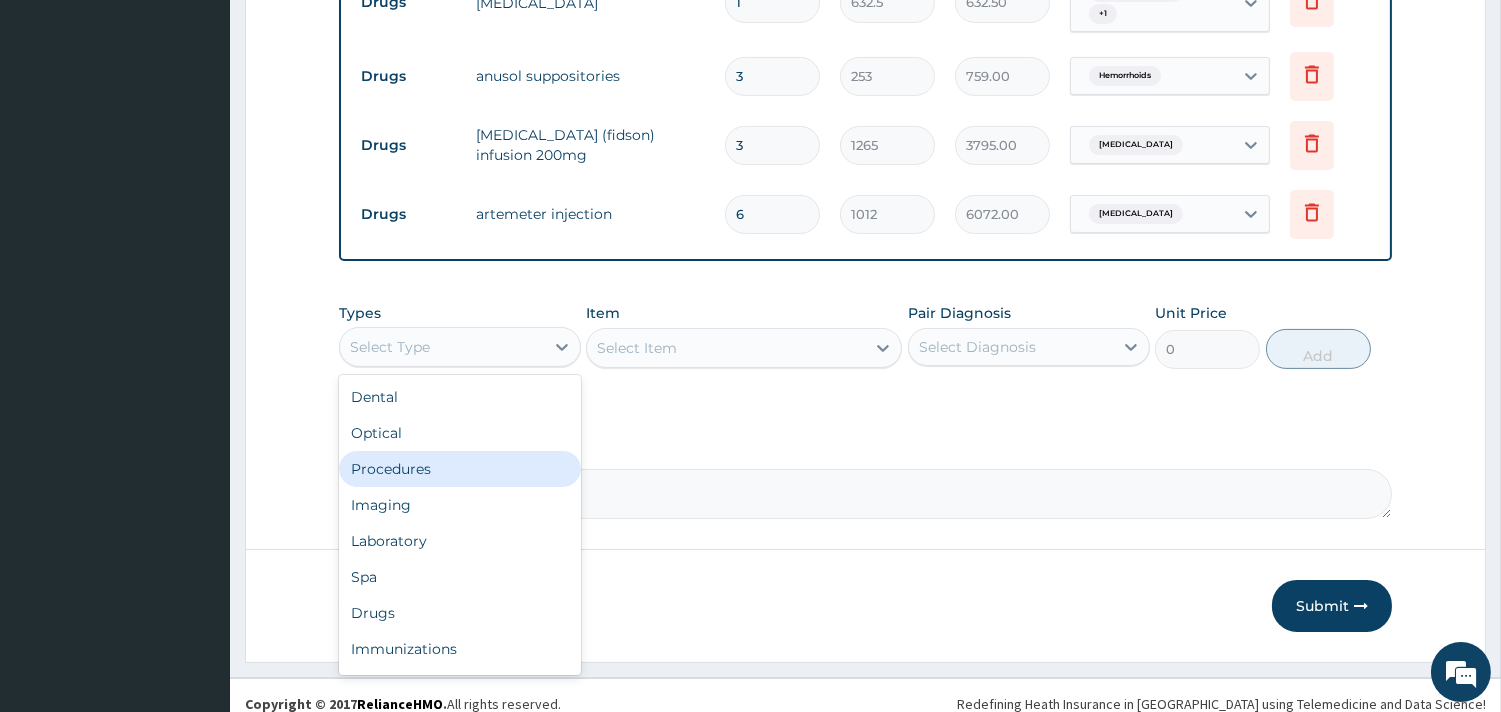 click on "Procedures" at bounding box center [460, 469] 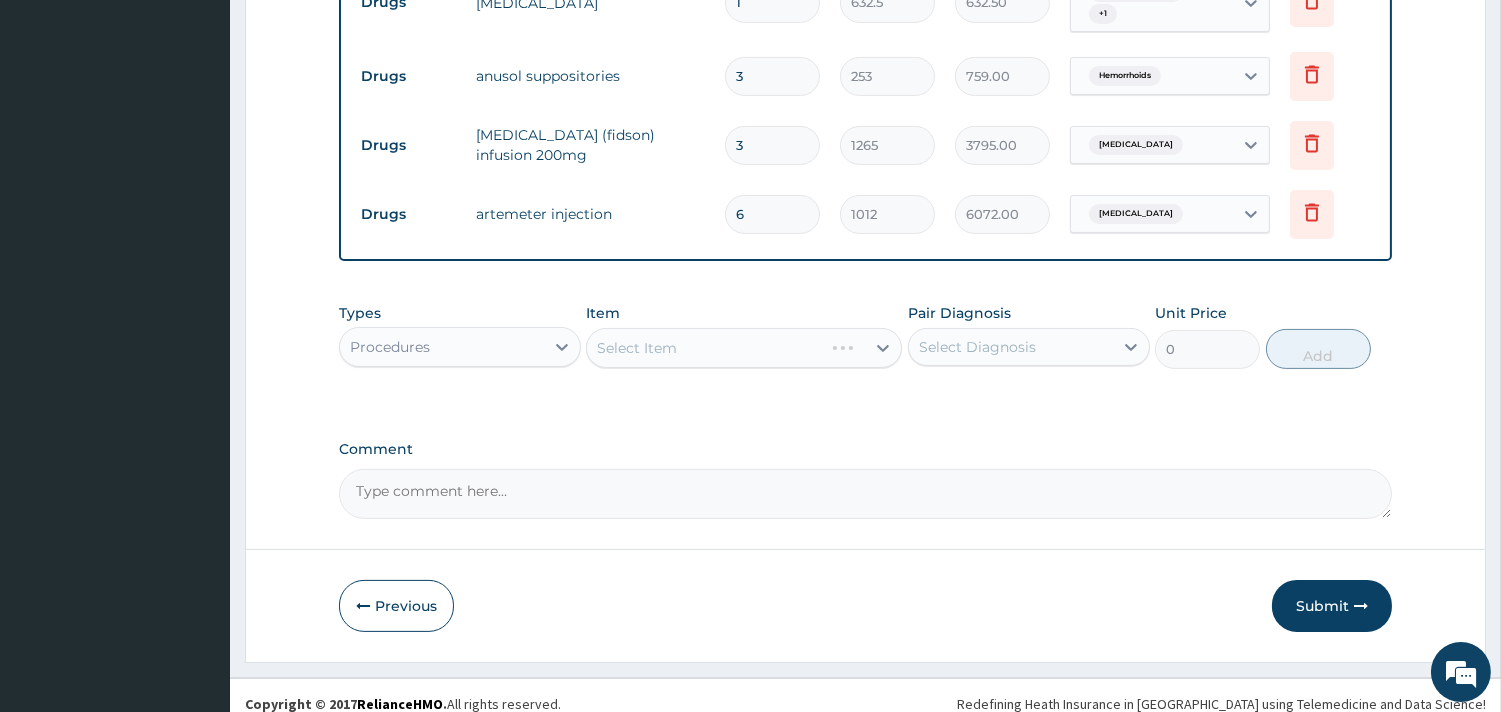 click on "Select Item" at bounding box center [744, 348] 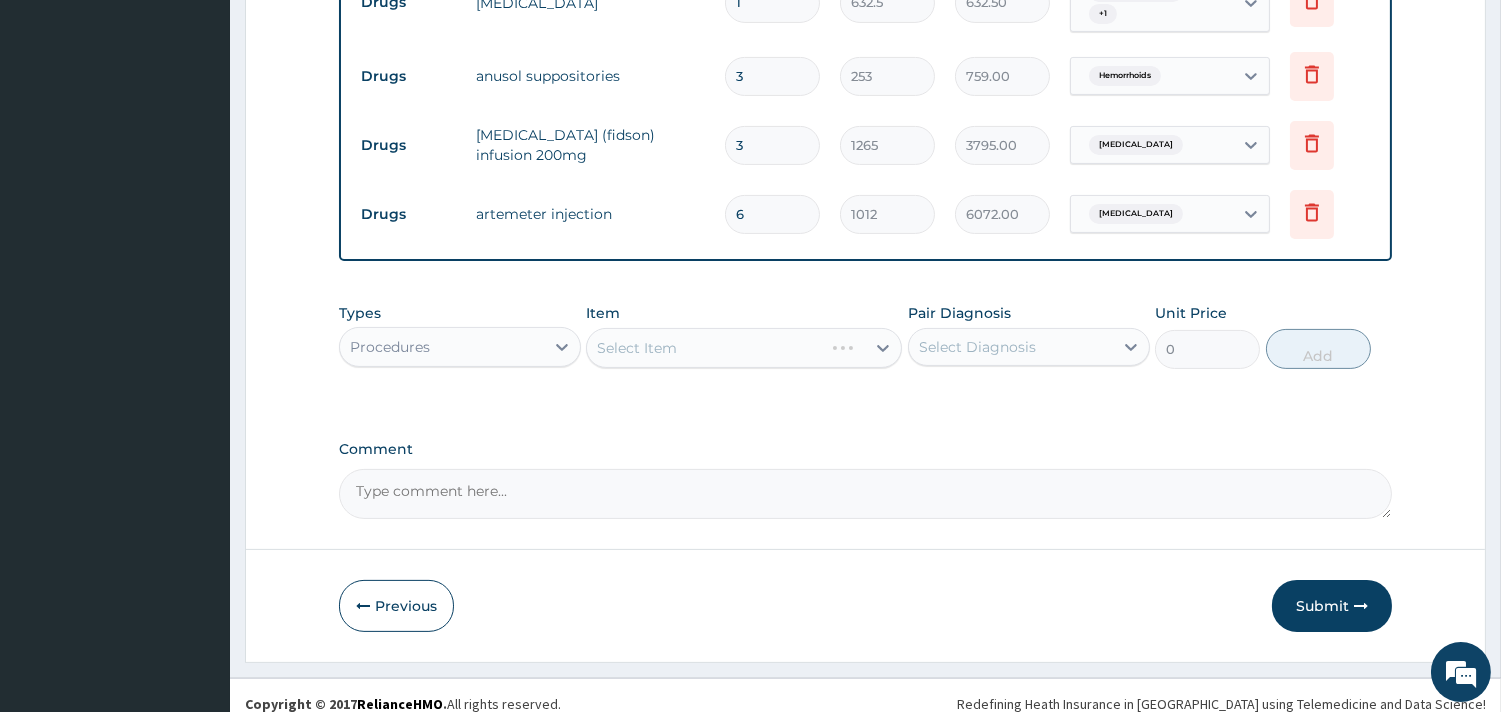 click on "Select Item" at bounding box center [744, 348] 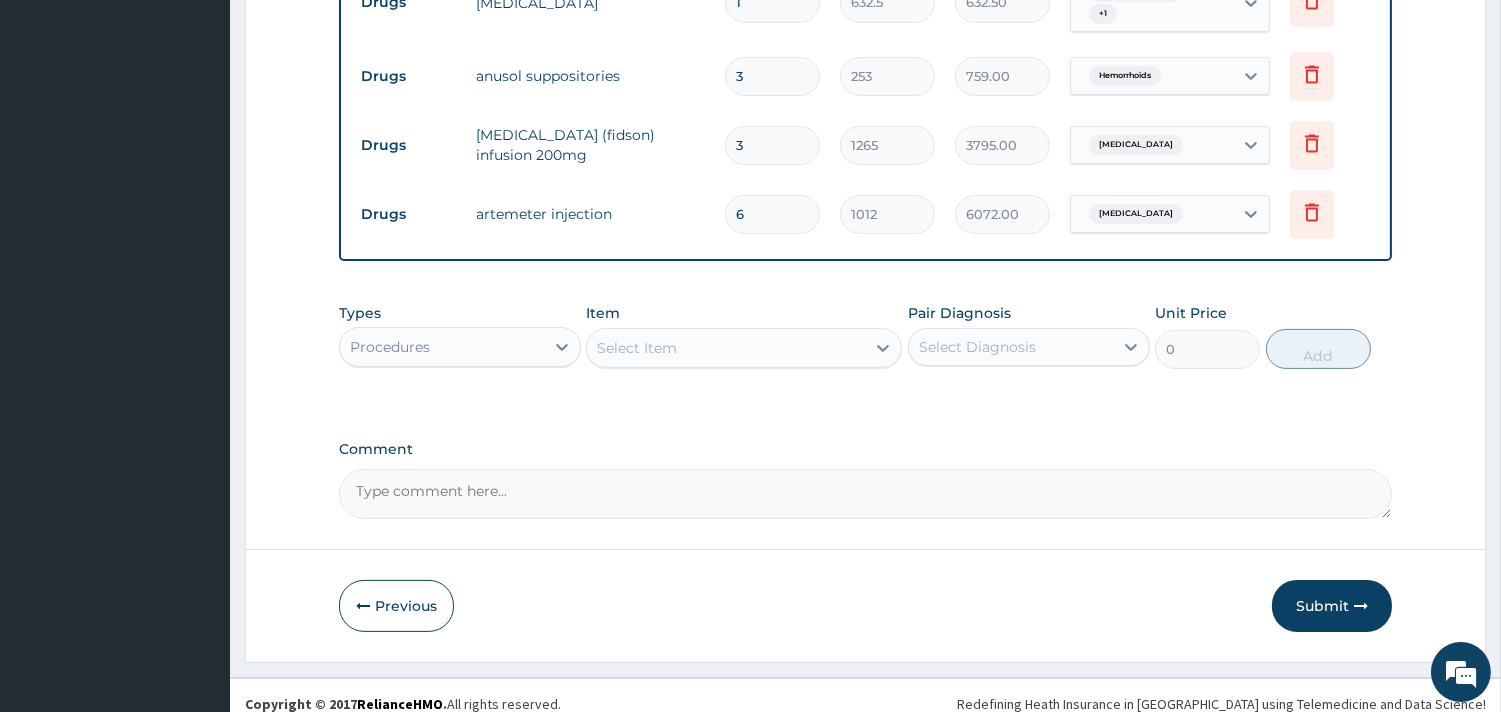click on "Select Item" at bounding box center (726, 348) 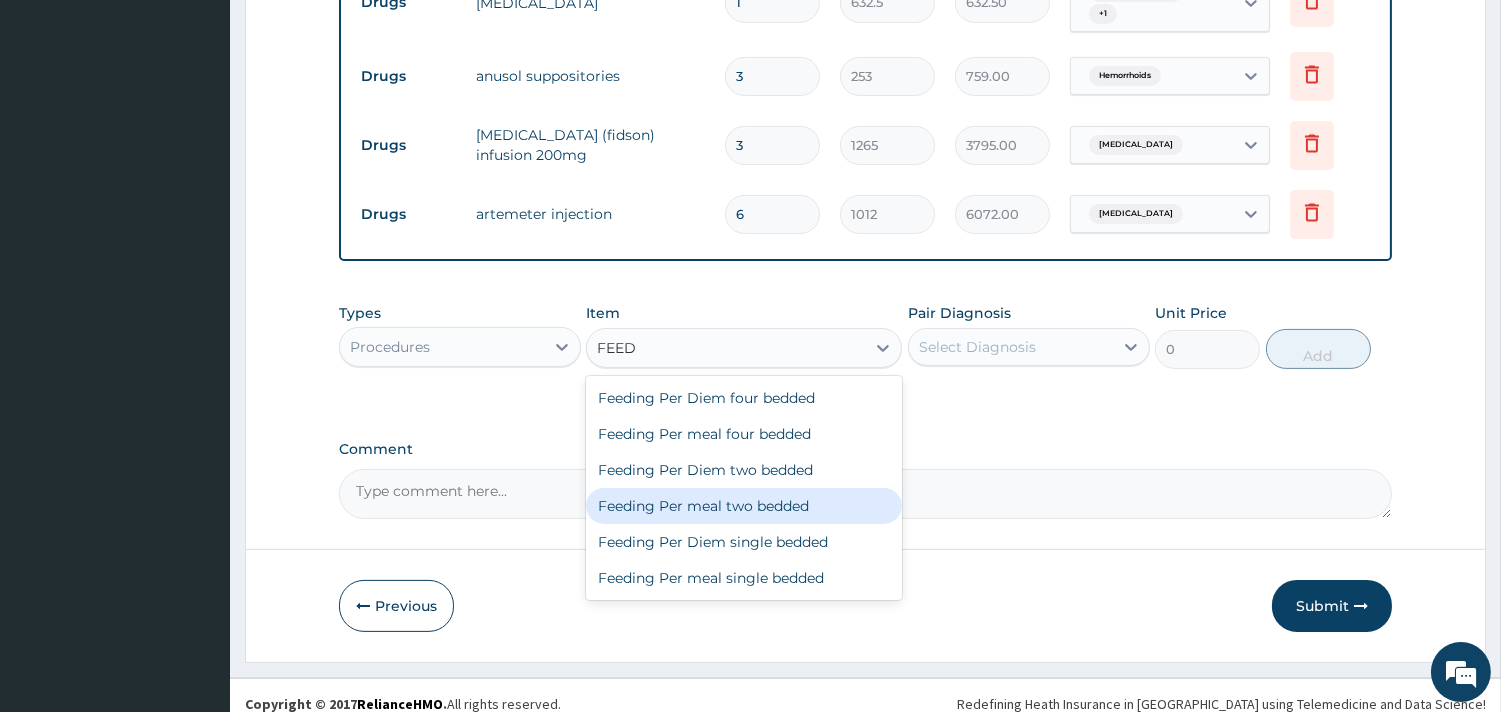 drag, startPoint x: 803, startPoint y: 478, endPoint x: 948, endPoint y: 397, distance: 166.09033 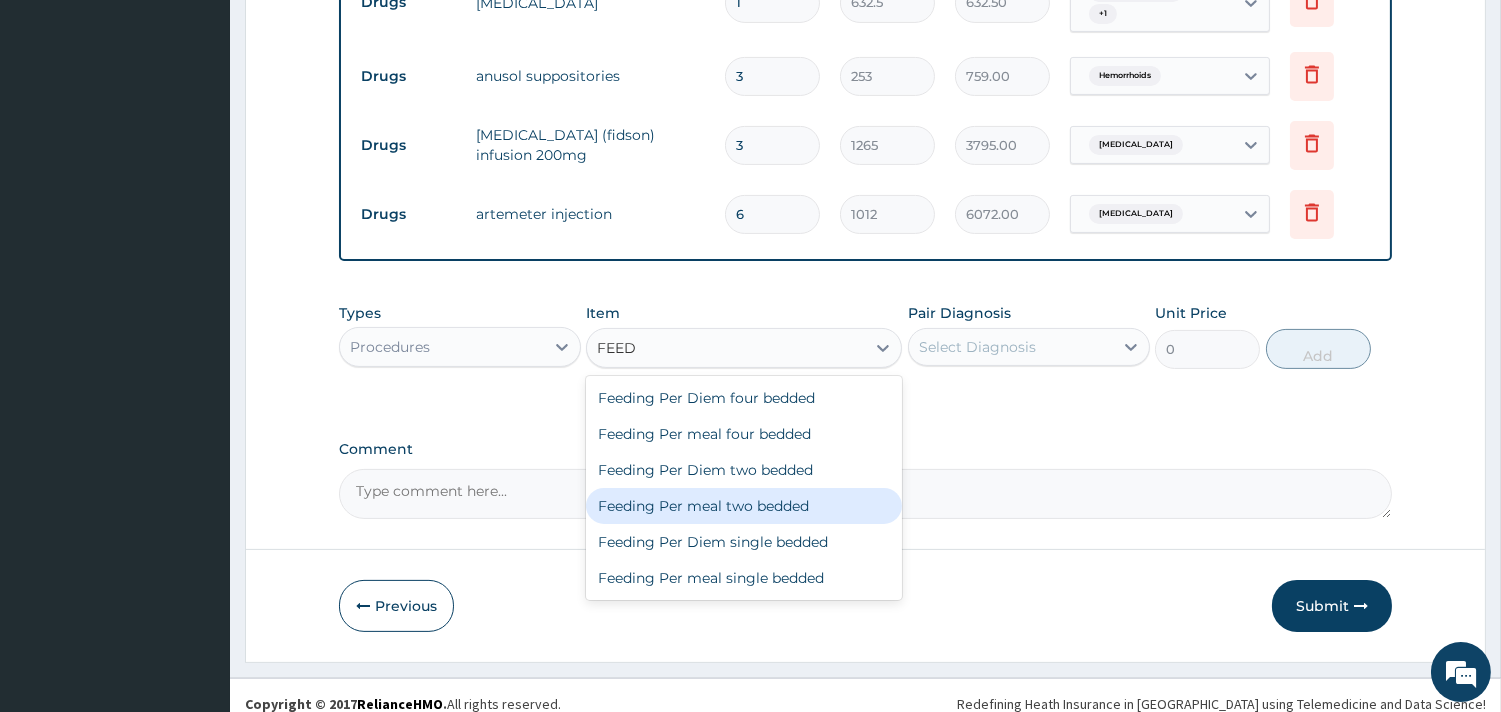 click on "Feeding Per Diem four bedded Feeding Per meal four bedded Feeding Per Diem two bedded Feeding Per meal two bedded Feeding Per Diem single bedded Feeding Per meal single bedded" at bounding box center [744, 488] 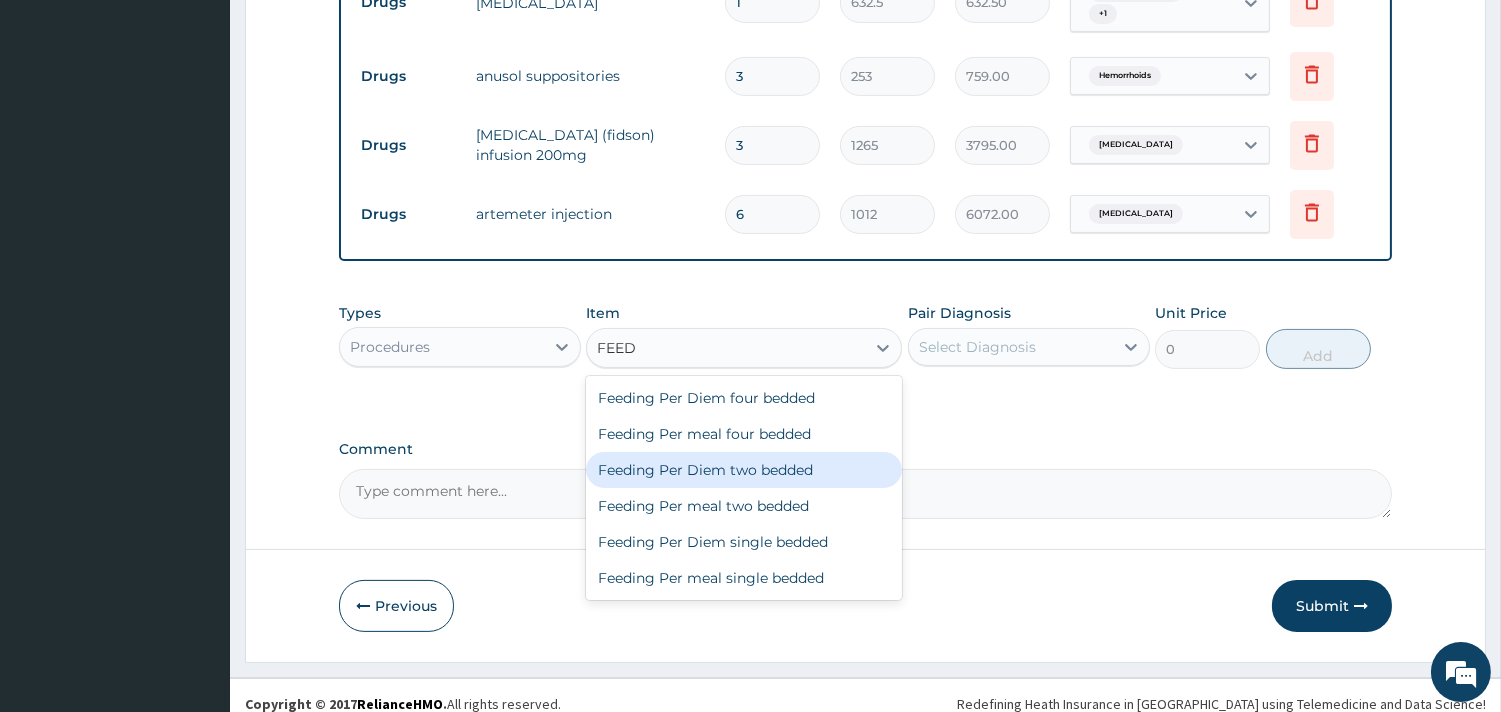 type on "FEED" 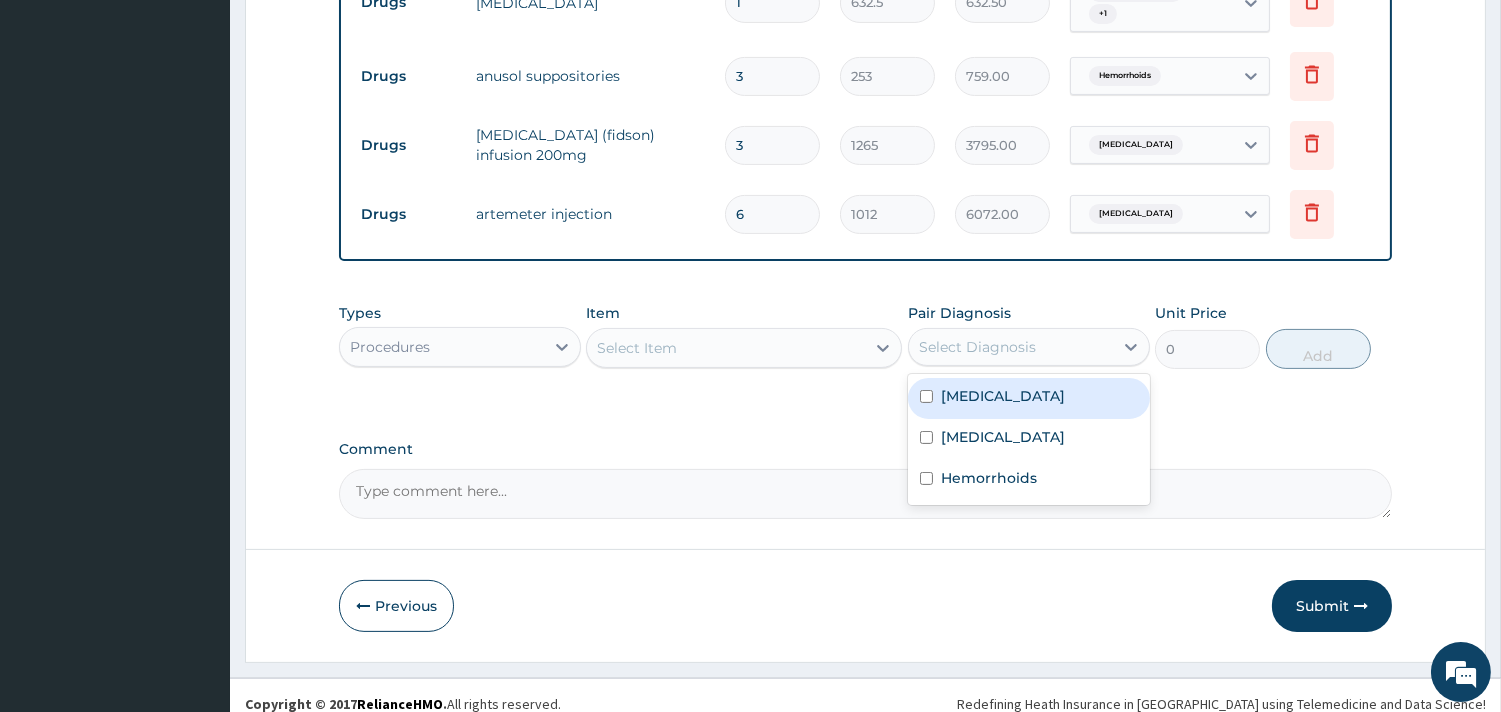 click on "Select Diagnosis" at bounding box center [1011, 347] 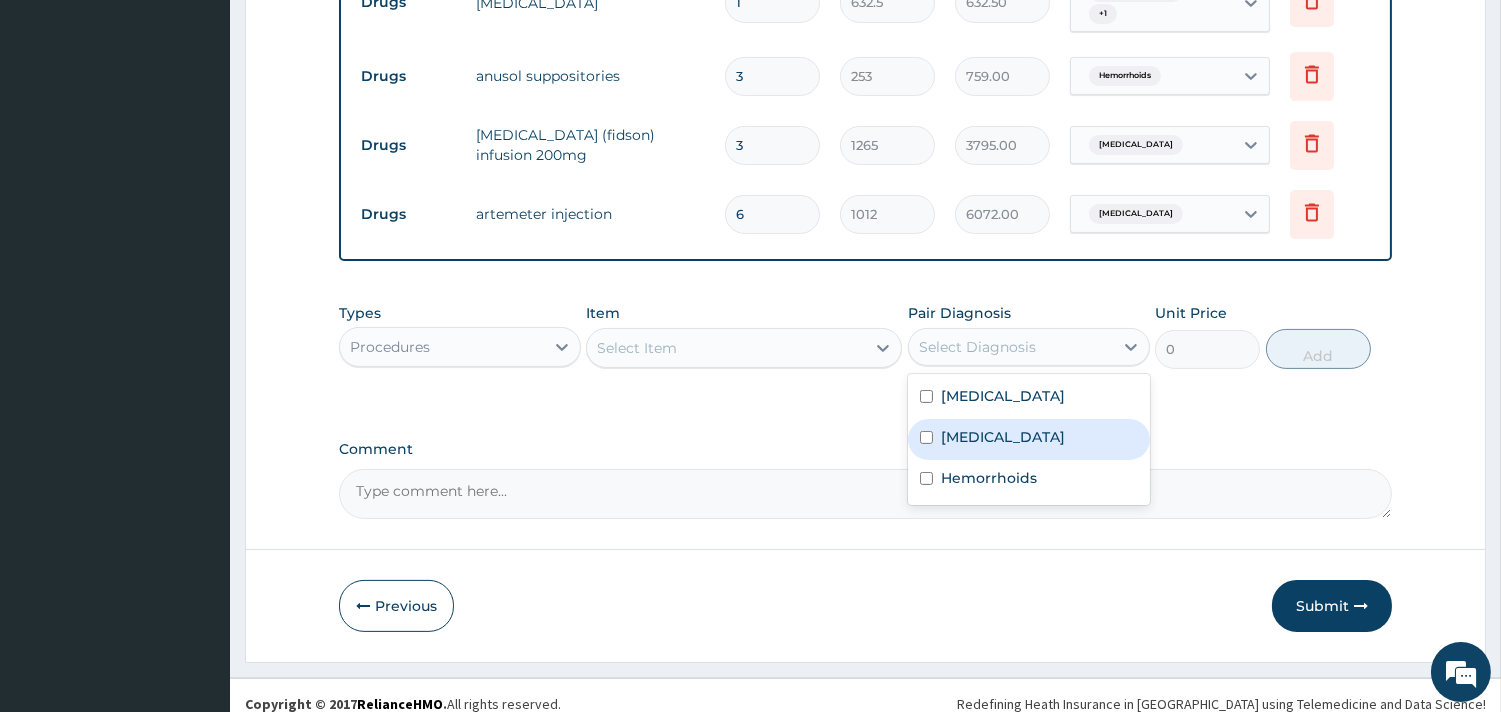 drag, startPoint x: 997, startPoint y: 377, endPoint x: 1038, endPoint y: 411, distance: 53.263496 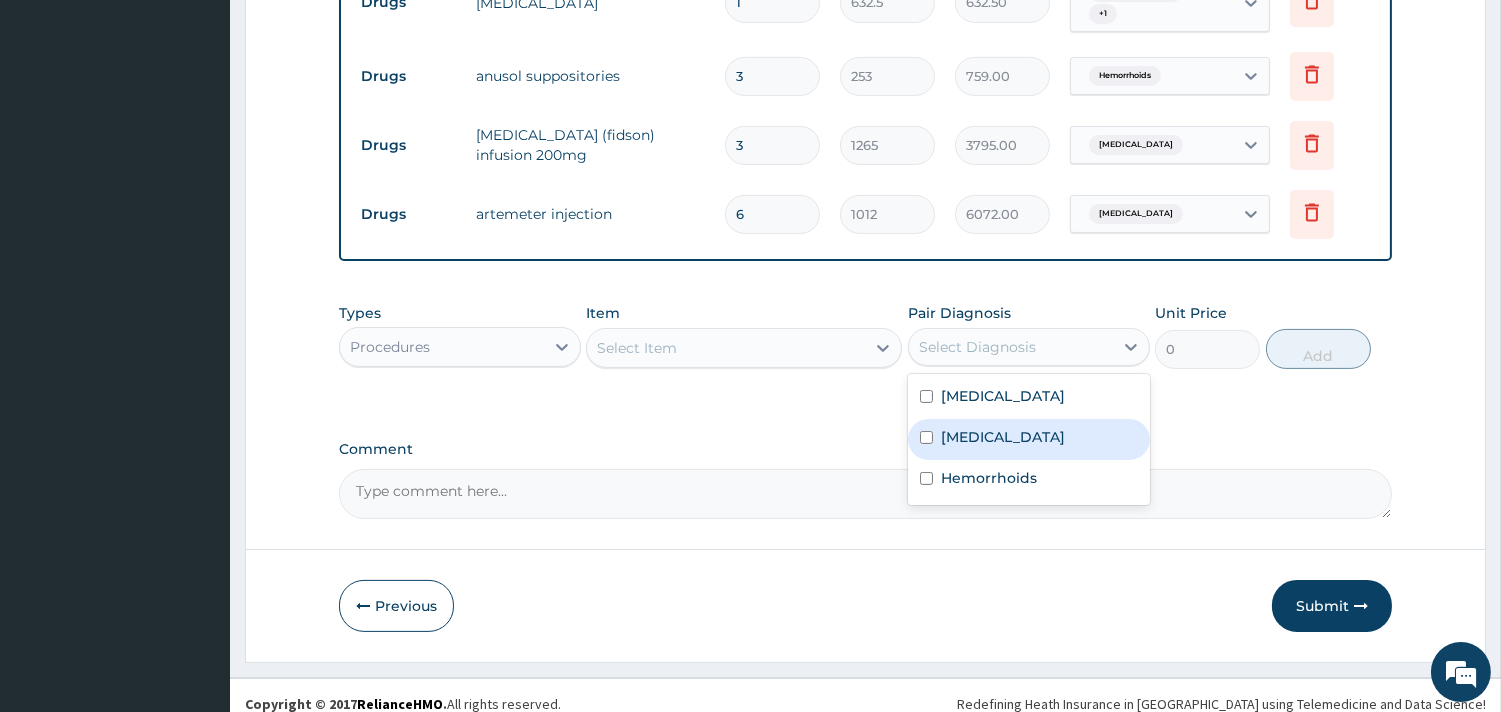 click on "Sepsis Malaria Hemorrhoids" at bounding box center [1029, 439] 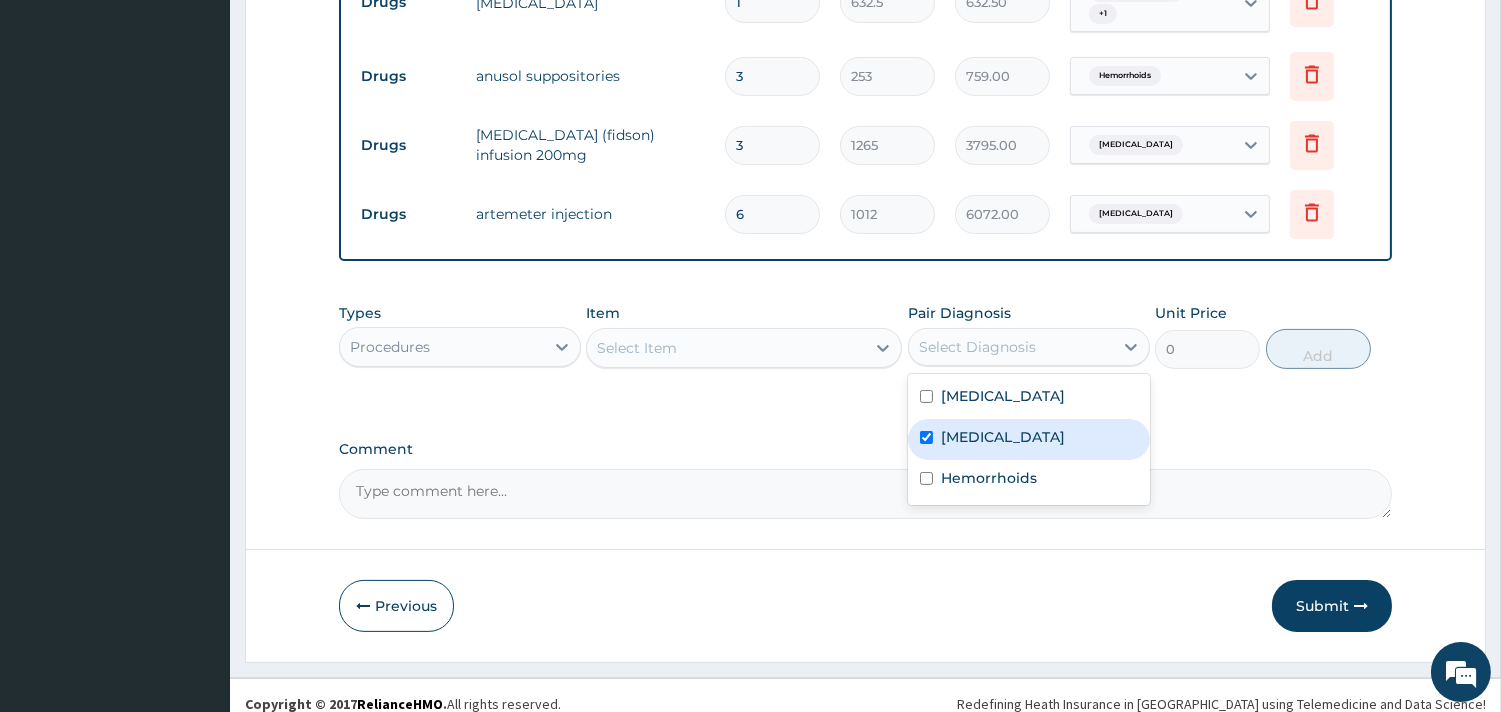 checkbox on "true" 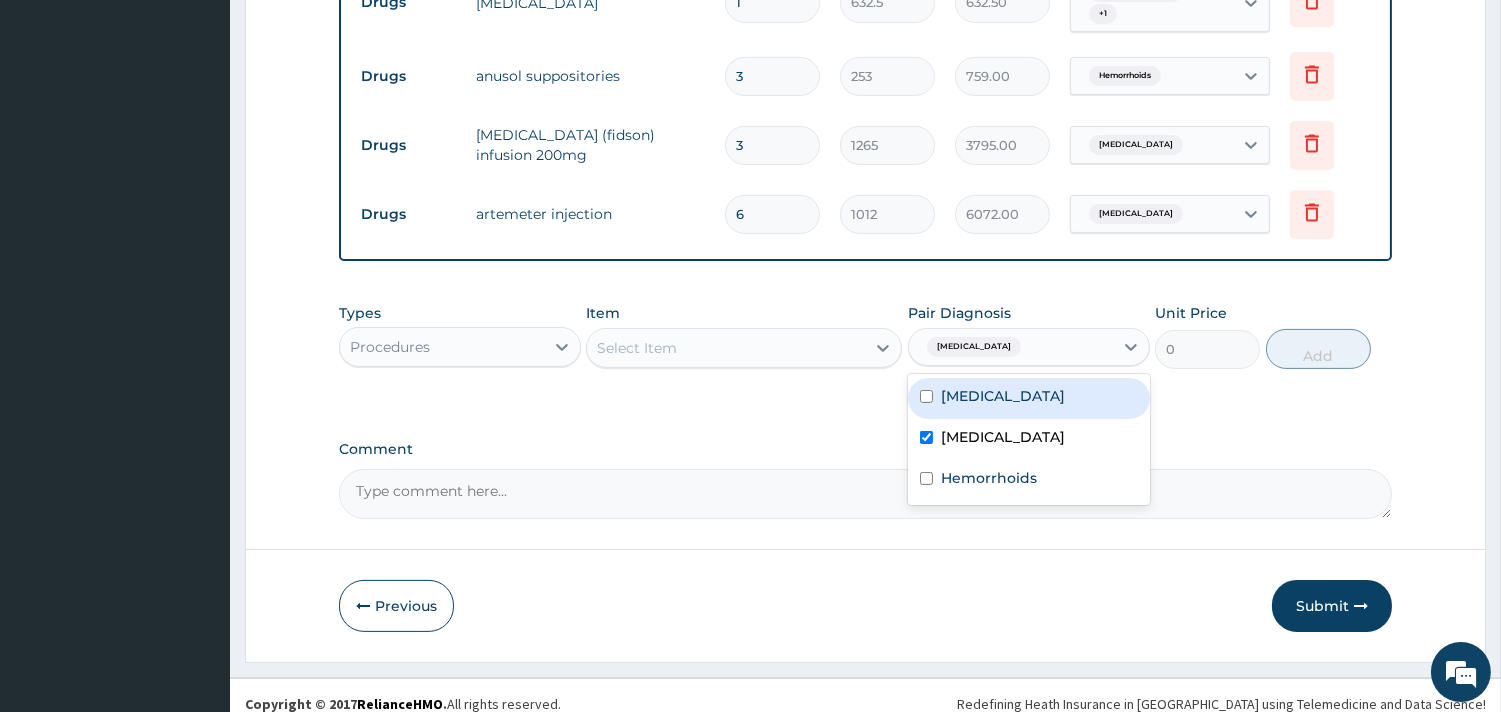 drag, startPoint x: 1007, startPoint y: 381, endPoint x: 1244, endPoint y: 343, distance: 240.02708 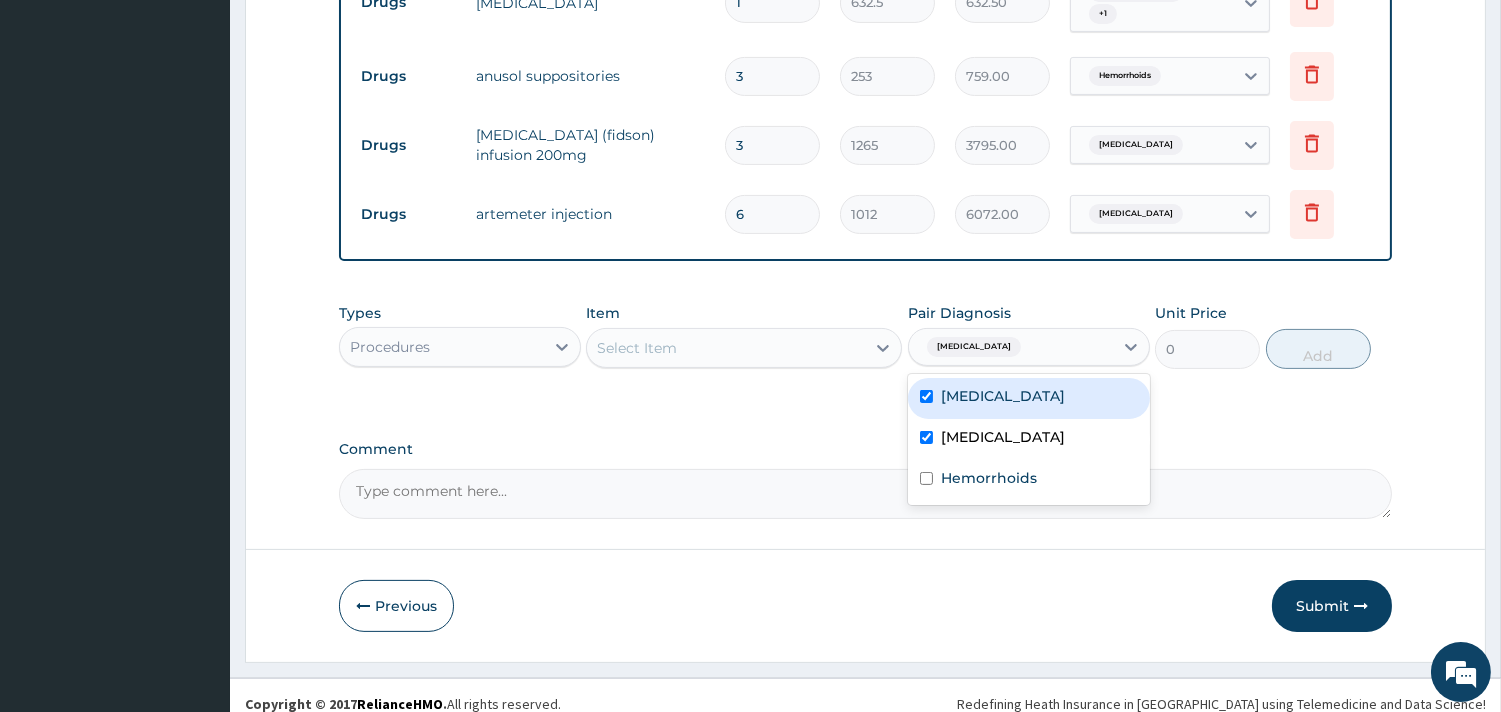 checkbox on "true" 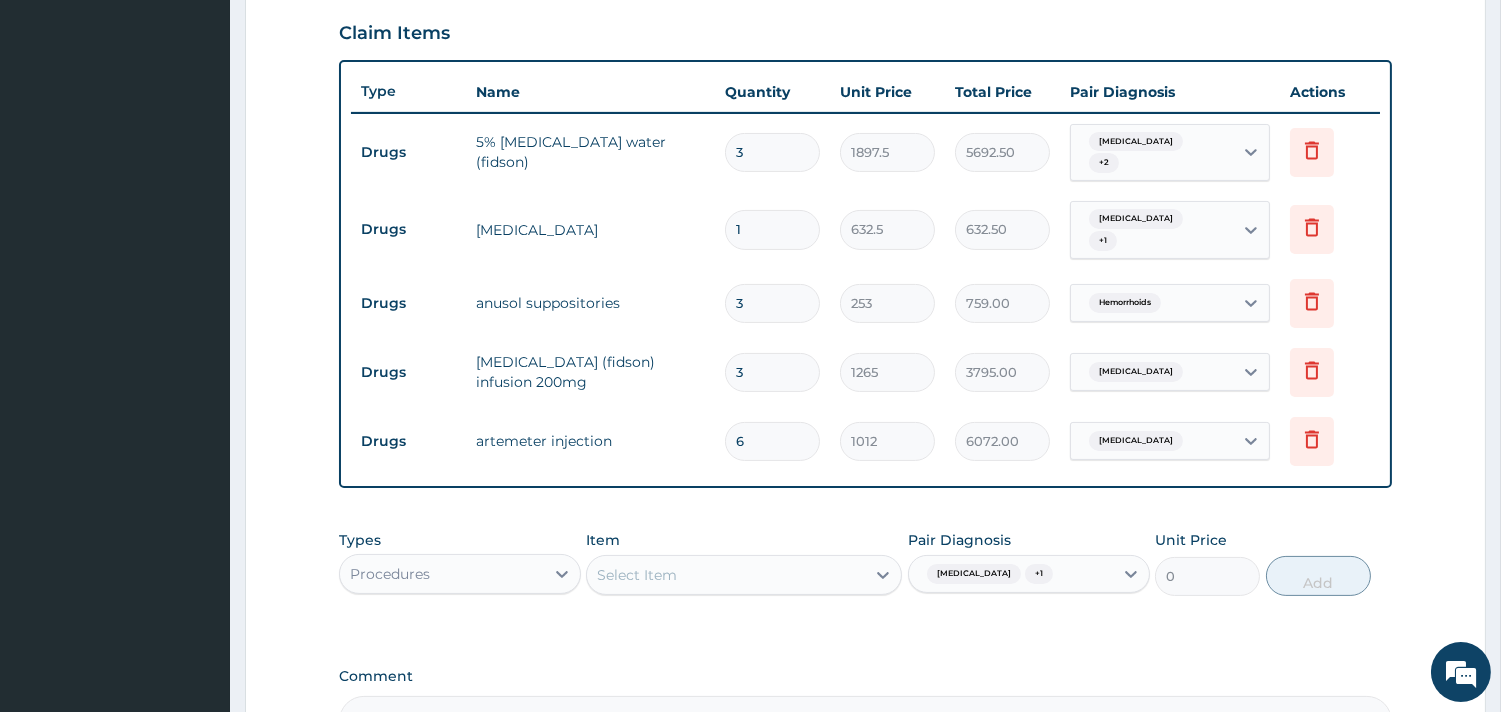 scroll, scrollTop: 800, scrollLeft: 0, axis: vertical 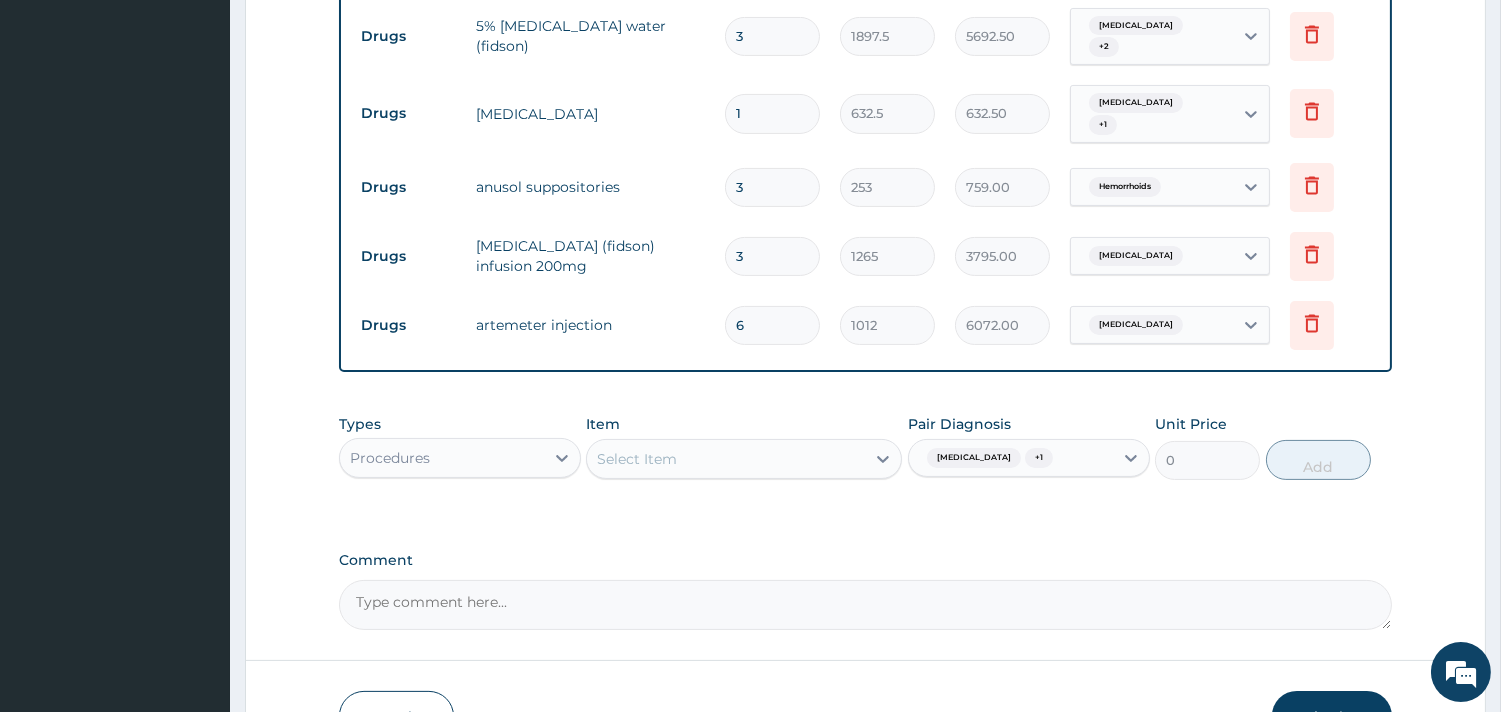 click on "Select Item" at bounding box center [726, 459] 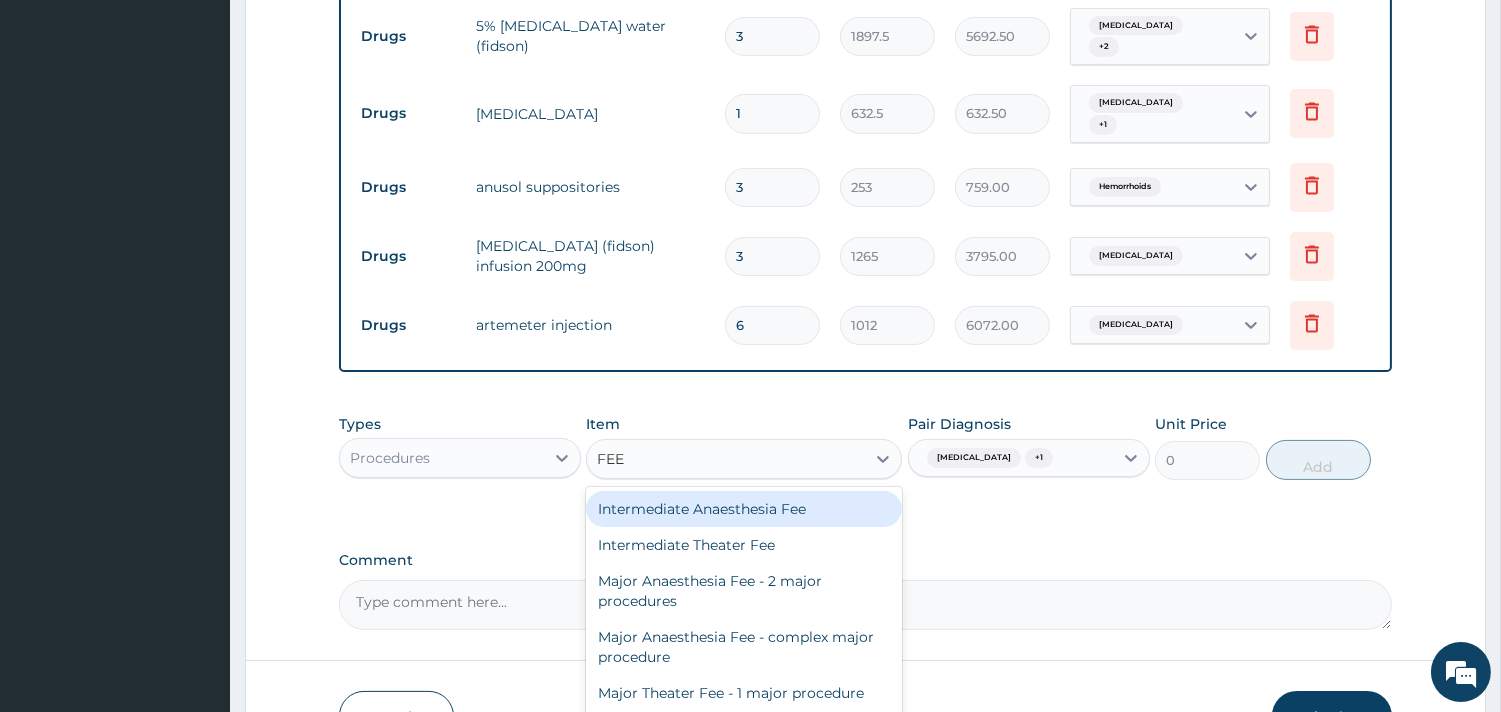 type on "FEED" 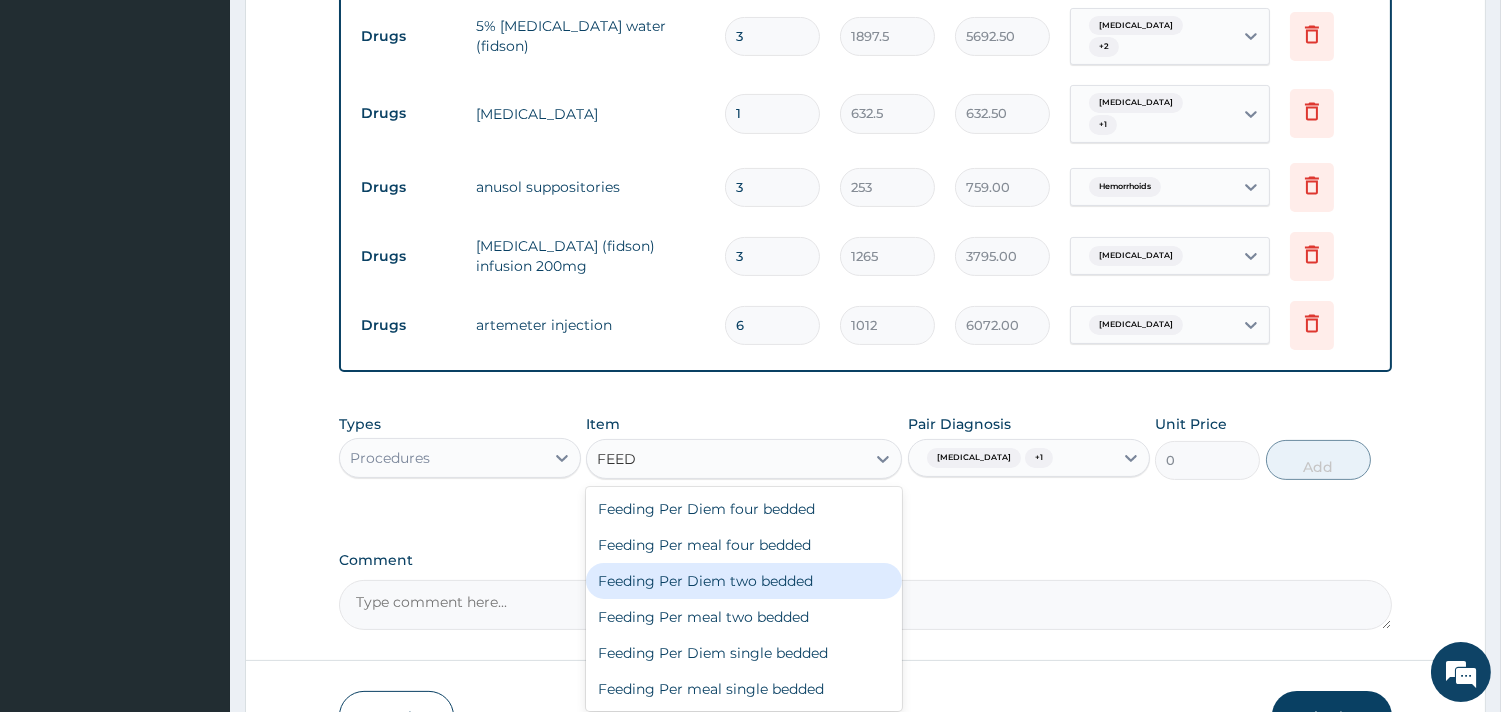 drag, startPoint x: 792, startPoint y: 560, endPoint x: 1103, endPoint y: 454, distance: 328.5681 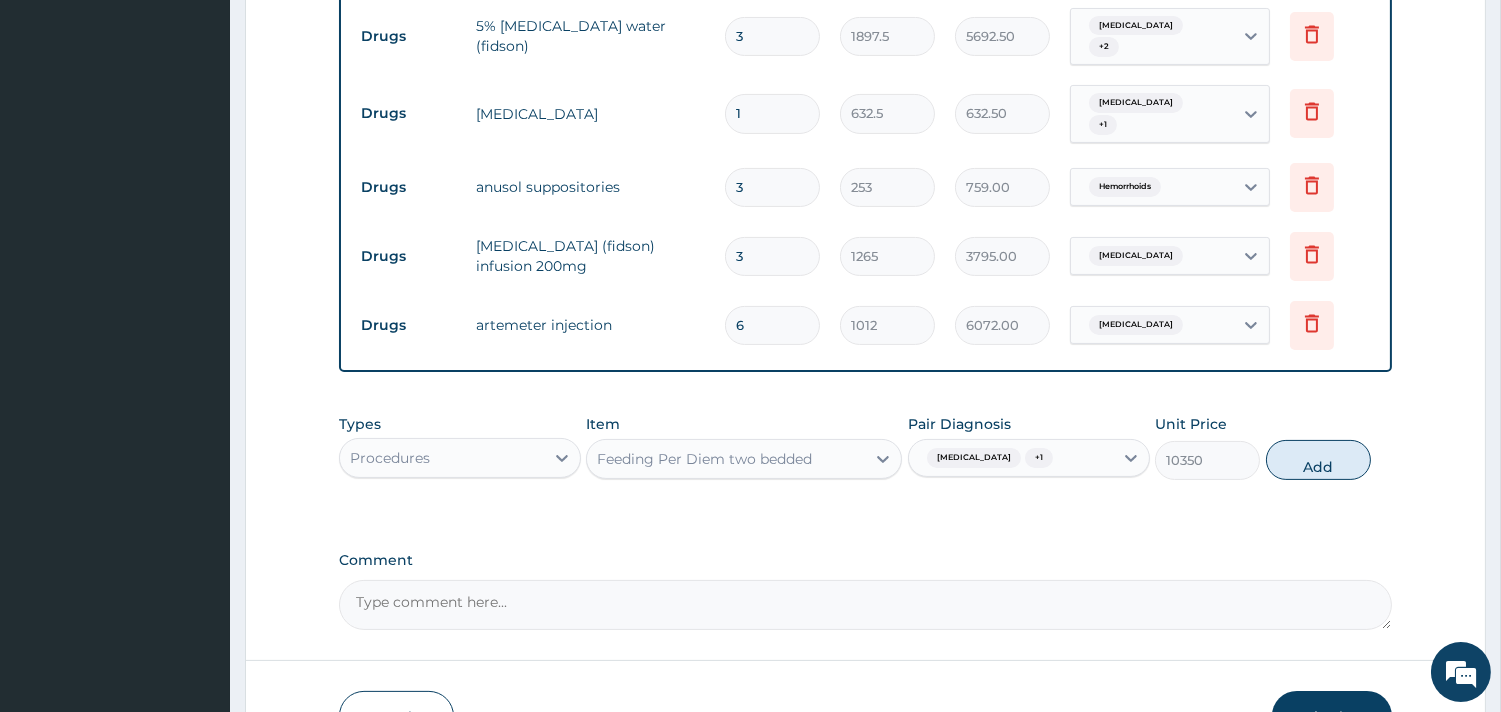 drag, startPoint x: 1305, startPoint y: 450, endPoint x: 756, endPoint y: 472, distance: 549.4406 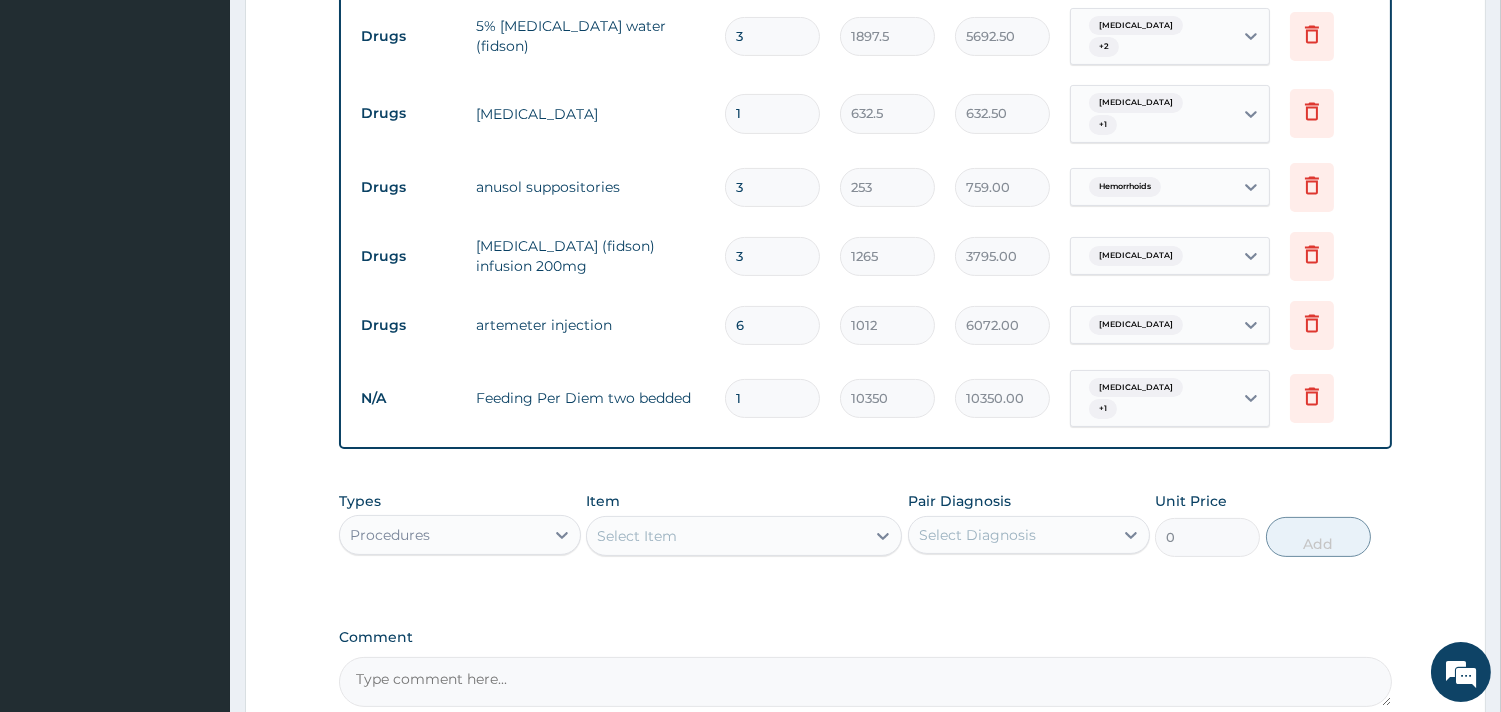 click on "Select Item" at bounding box center [637, 536] 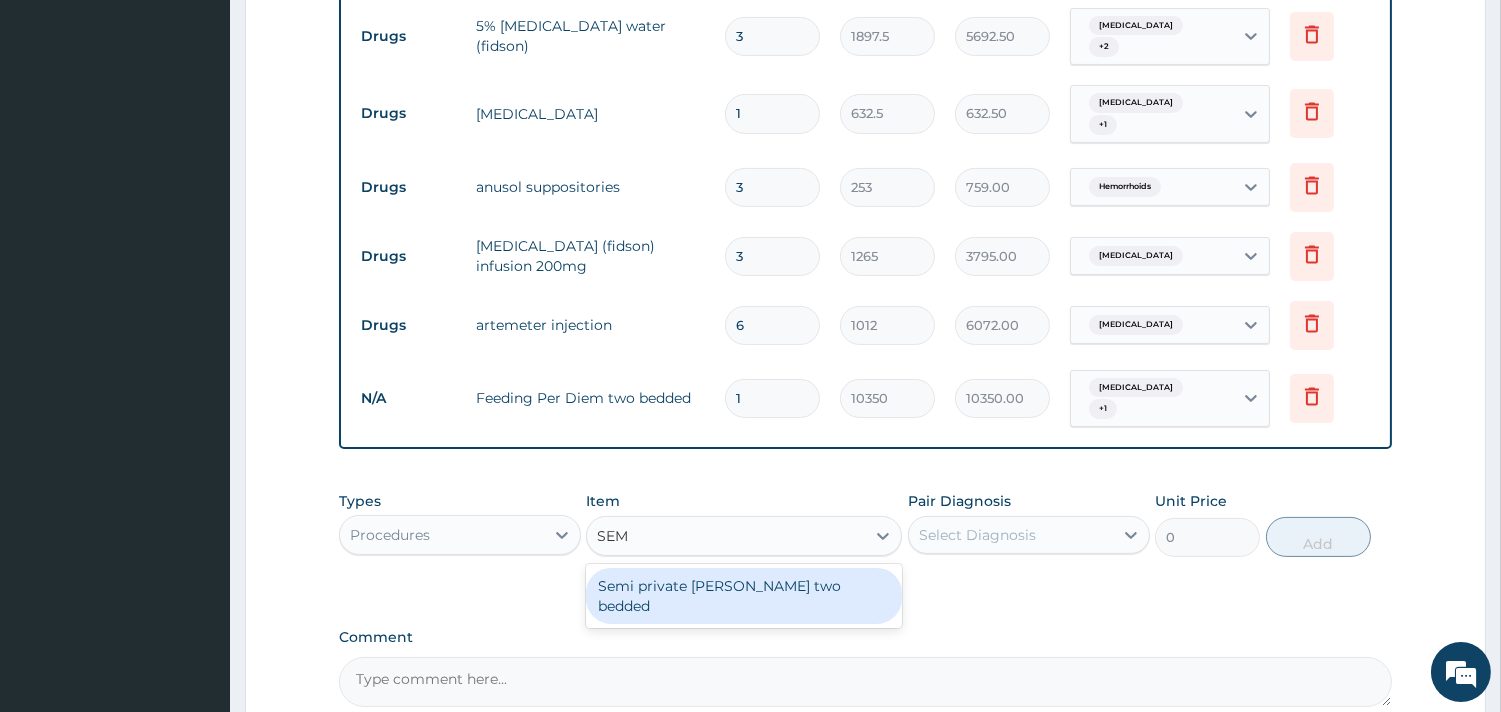 type on "SEMI" 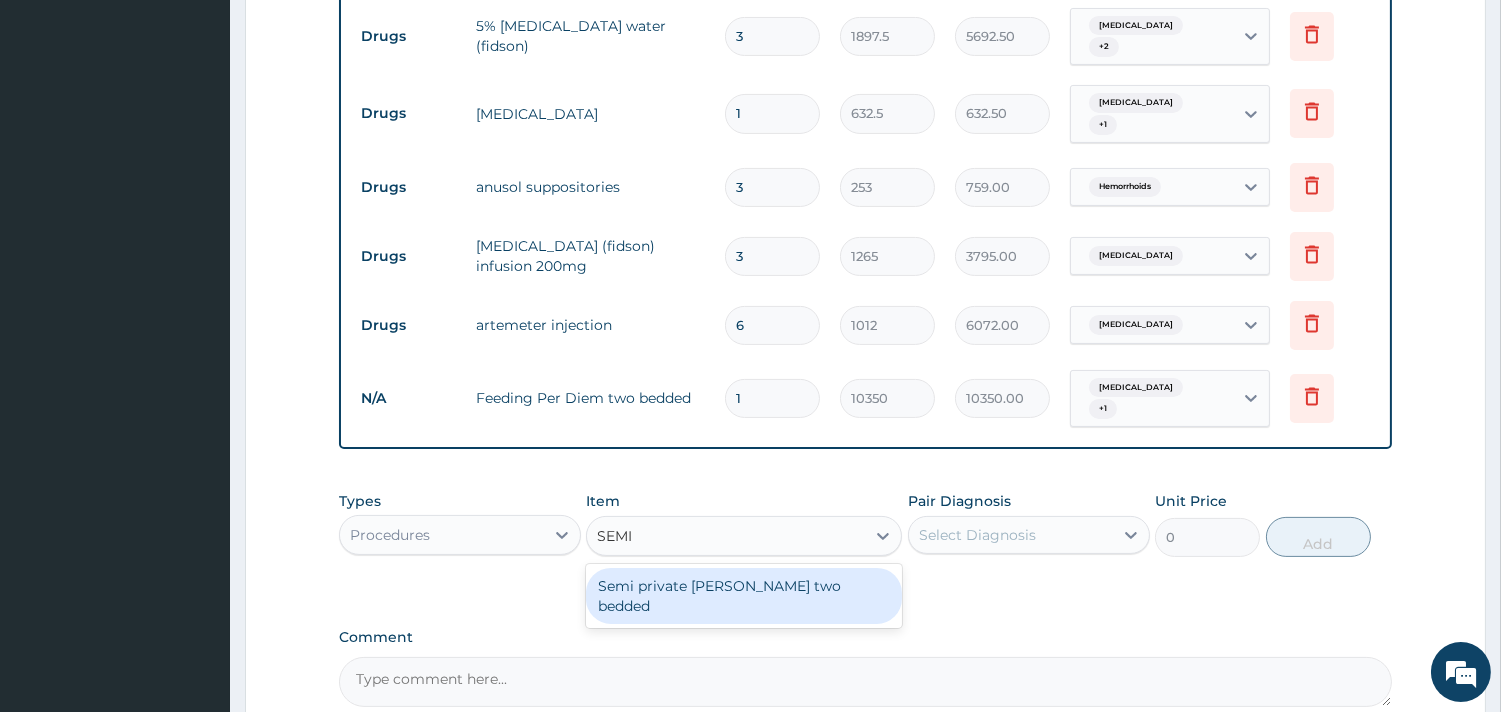drag, startPoint x: 780, startPoint y: 561, endPoint x: 1013, endPoint y: 497, distance: 241.62988 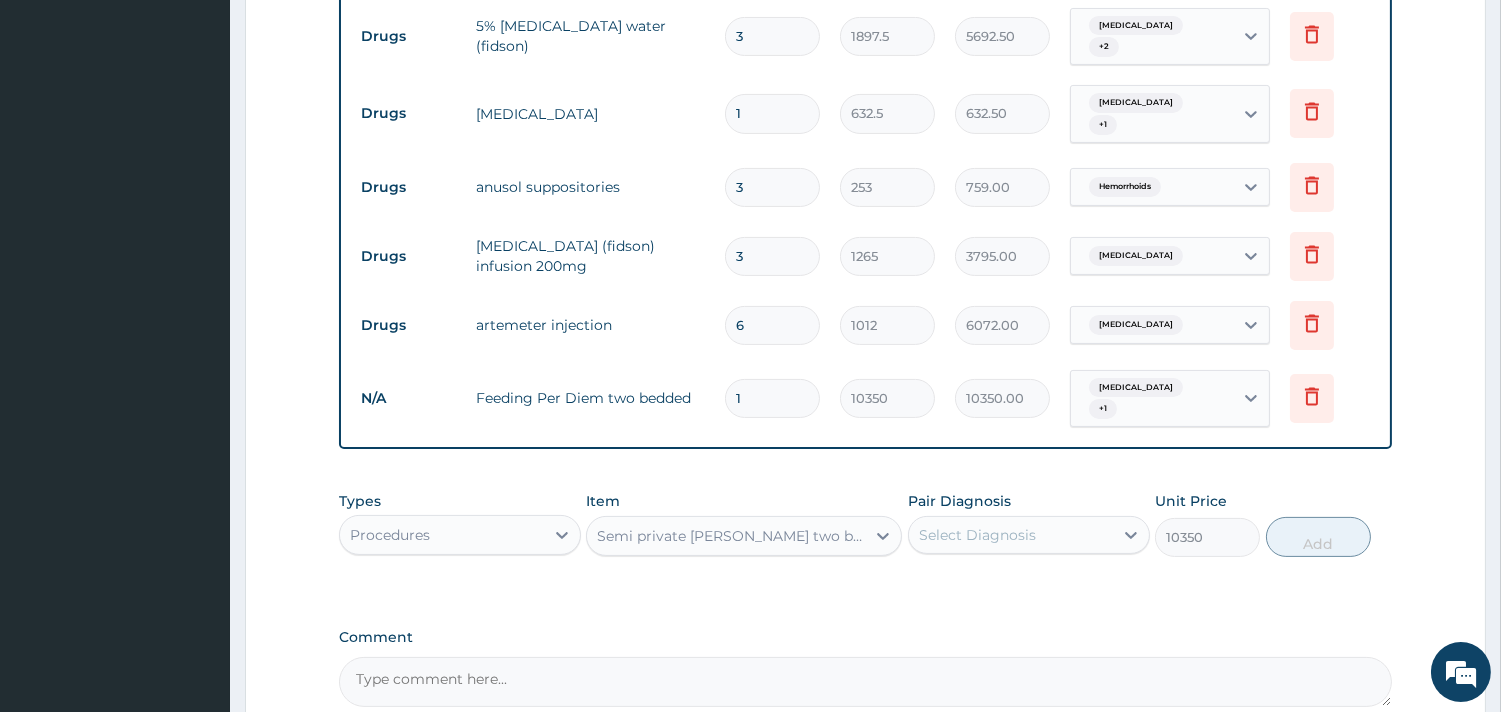 click on "Select Diagnosis" at bounding box center [1029, 535] 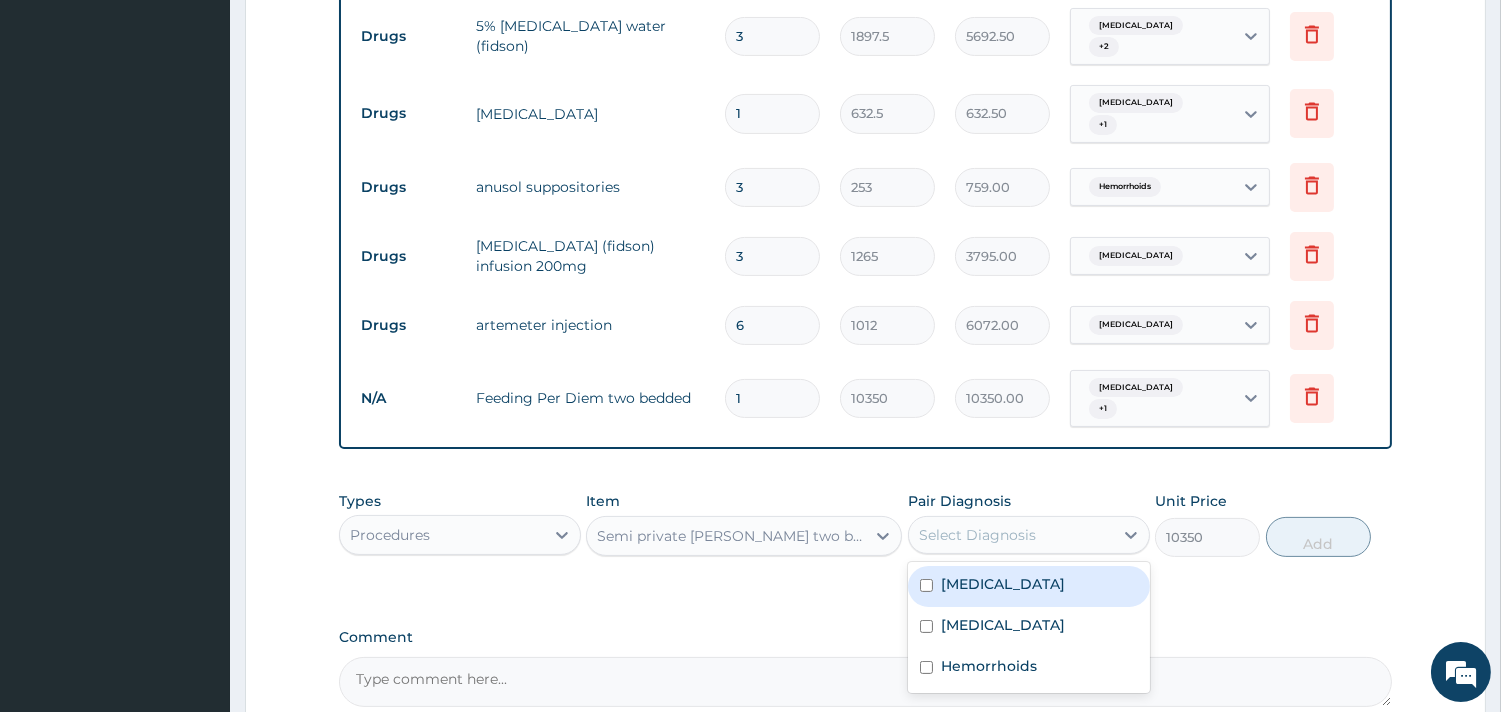 drag, startPoint x: 1031, startPoint y: 551, endPoint x: 1078, endPoint y: 547, distance: 47.169907 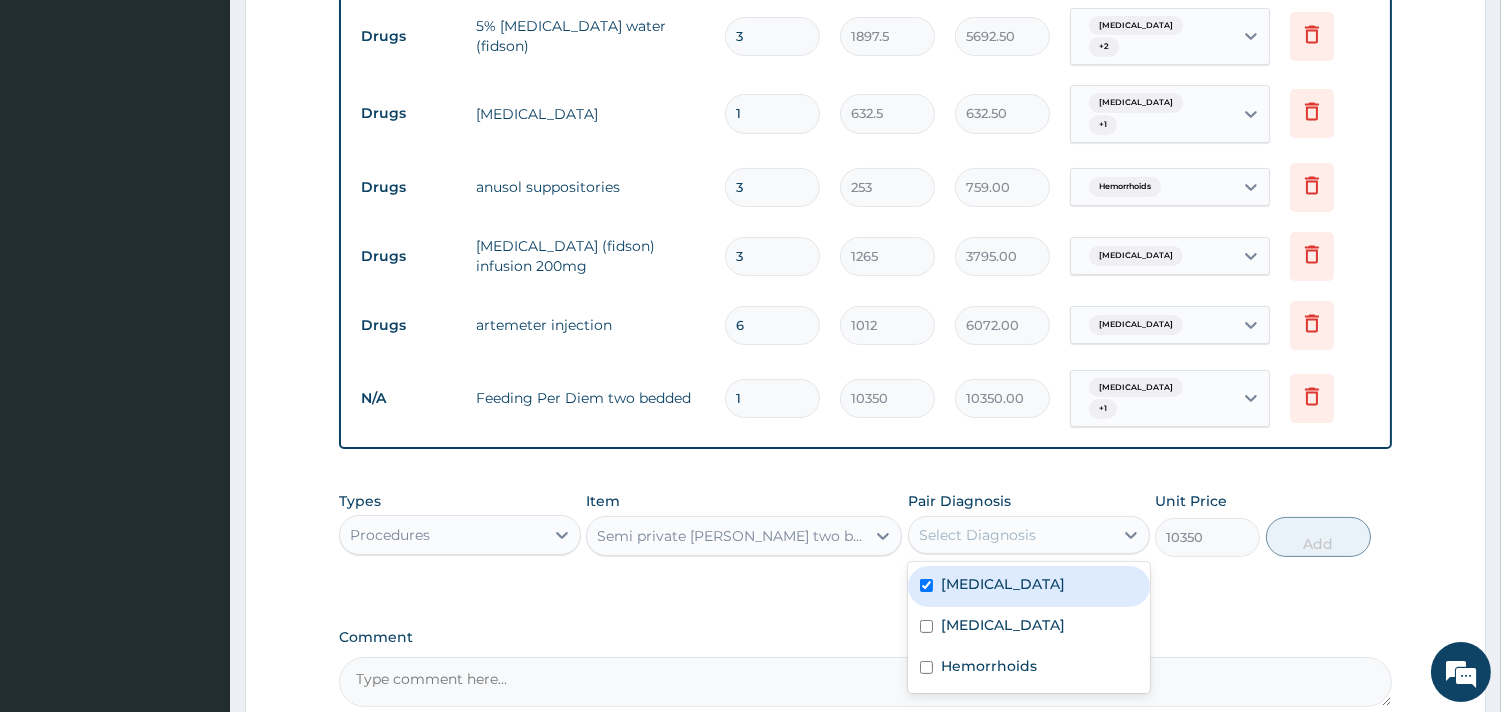 checkbox on "true" 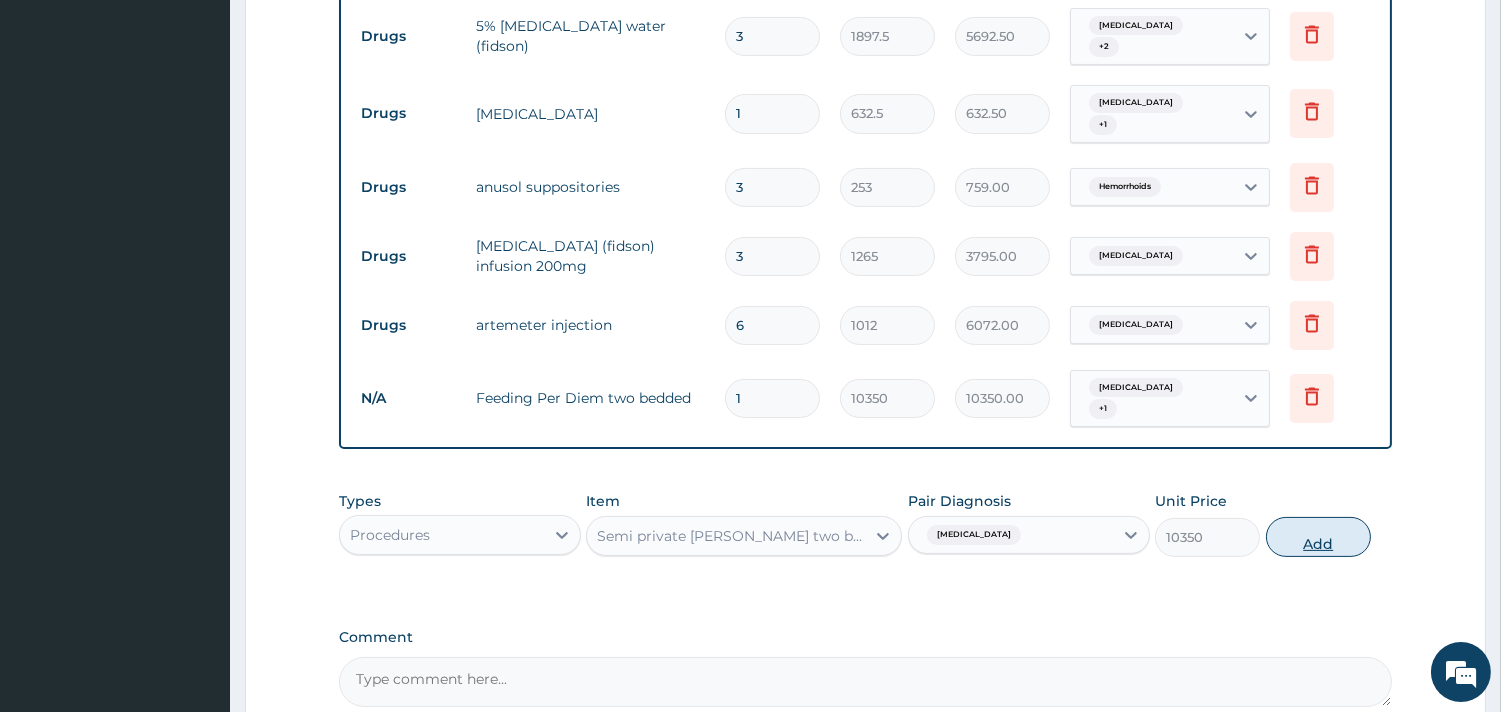 click on "Add" at bounding box center (1318, 537) 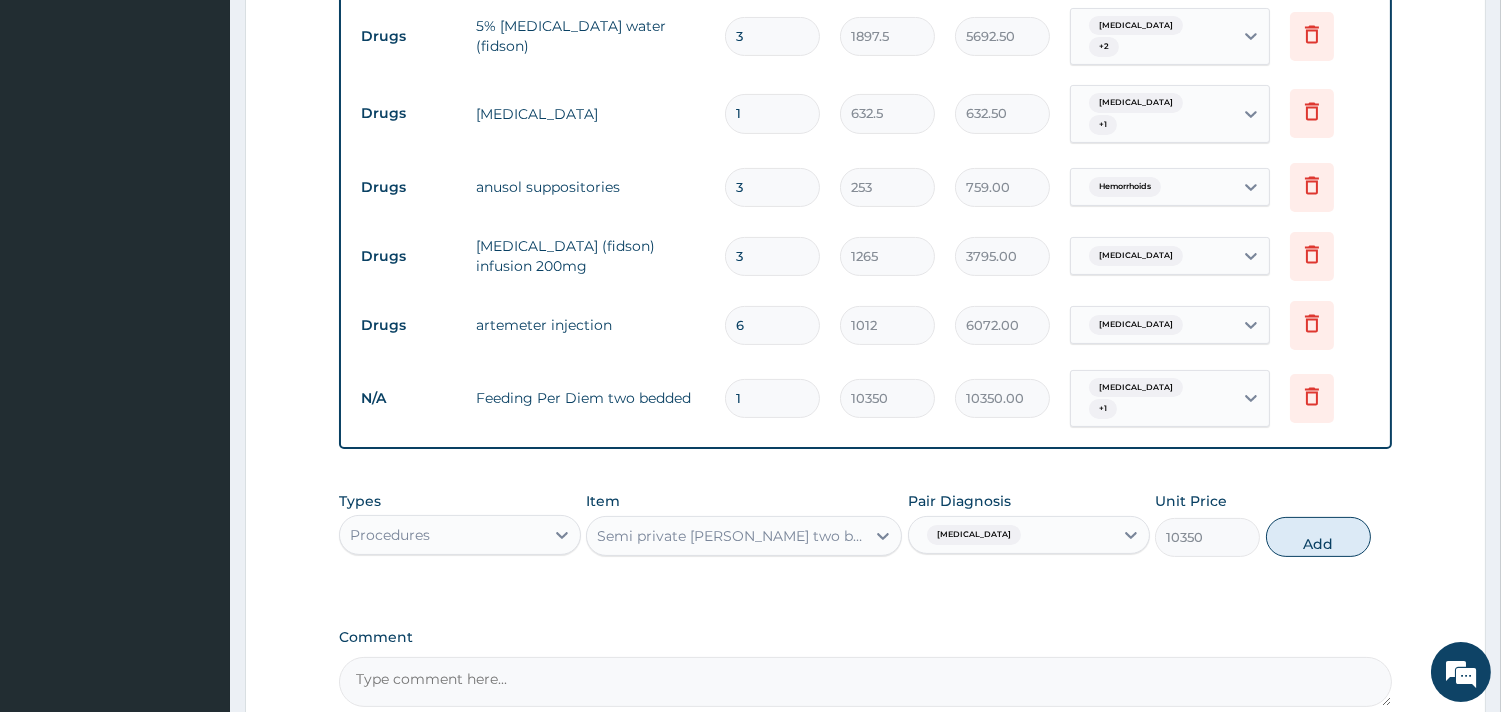 type on "0" 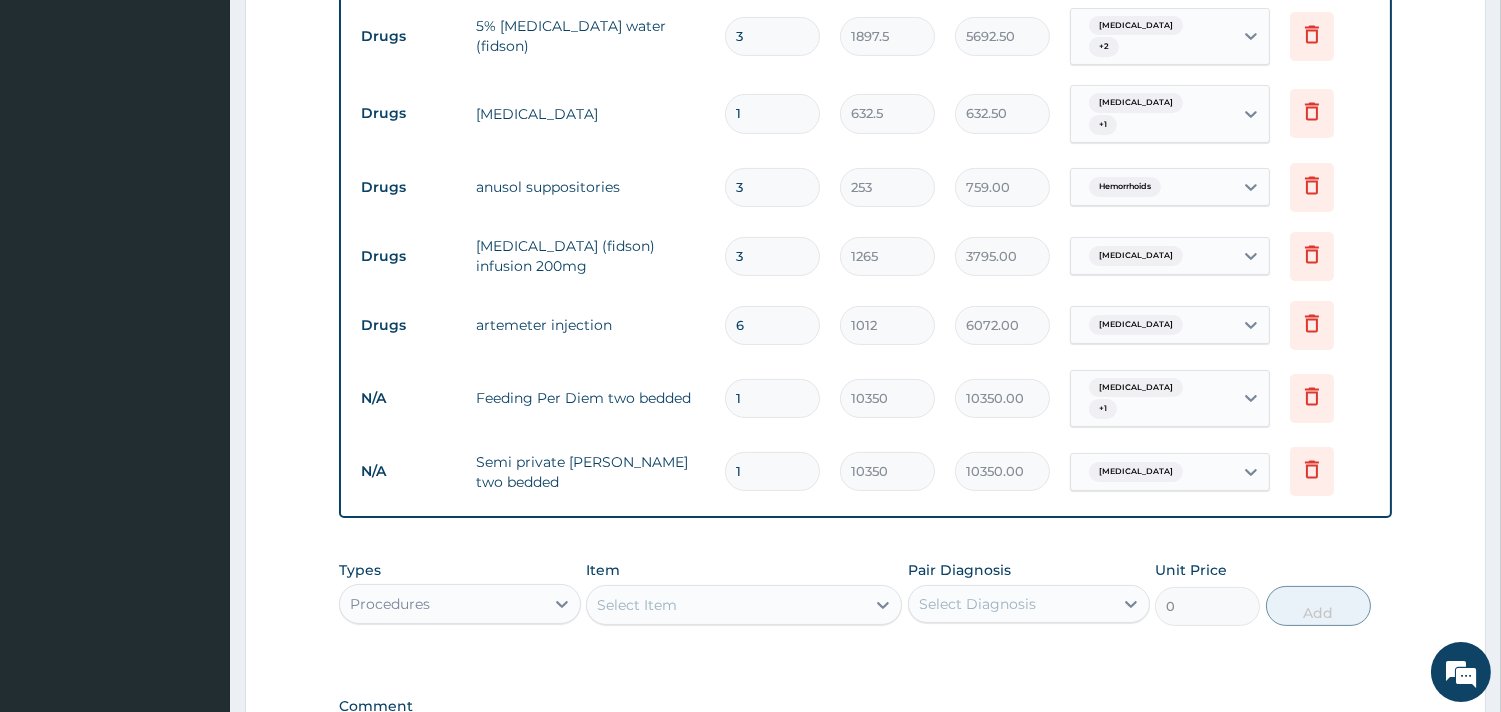click on "Select Item" at bounding box center (637, 605) 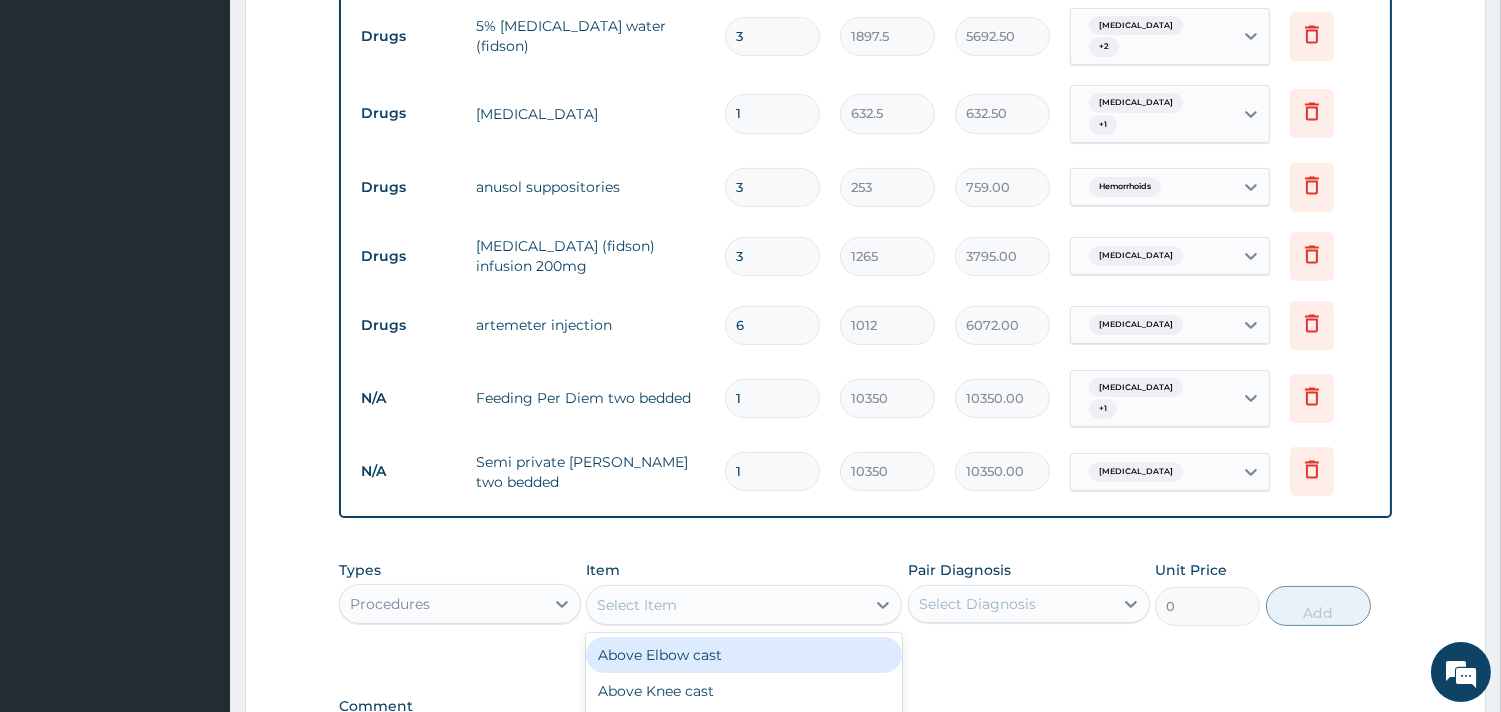 type on "B" 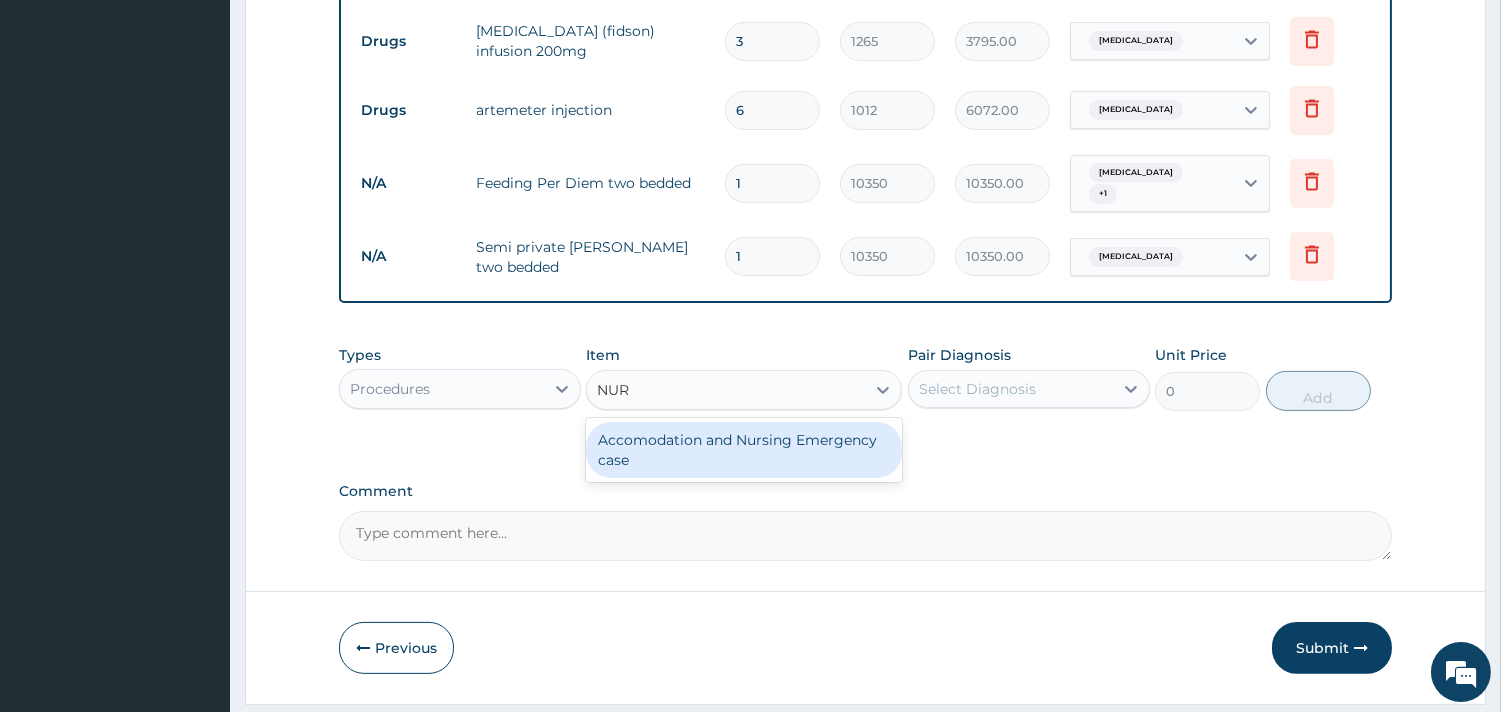 scroll, scrollTop: 1022, scrollLeft: 0, axis: vertical 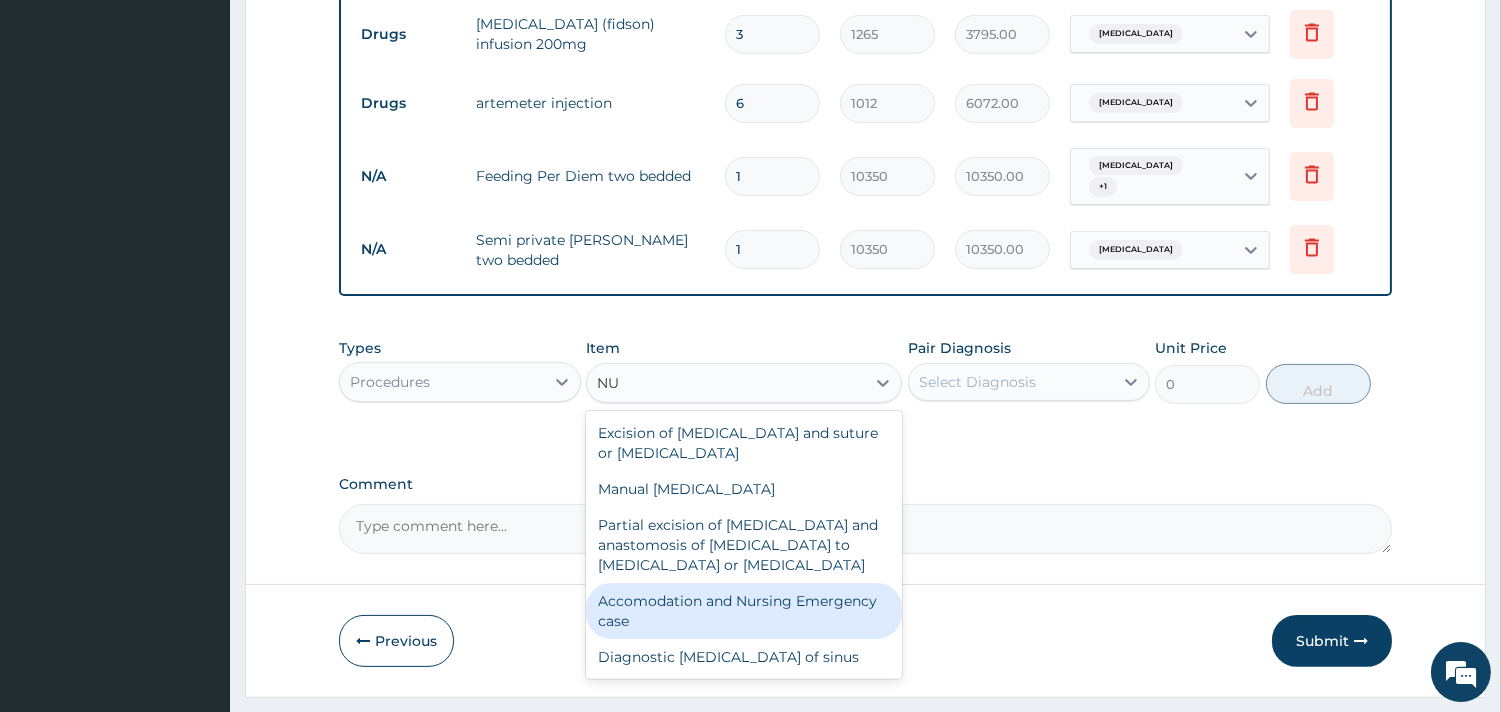 type on "N" 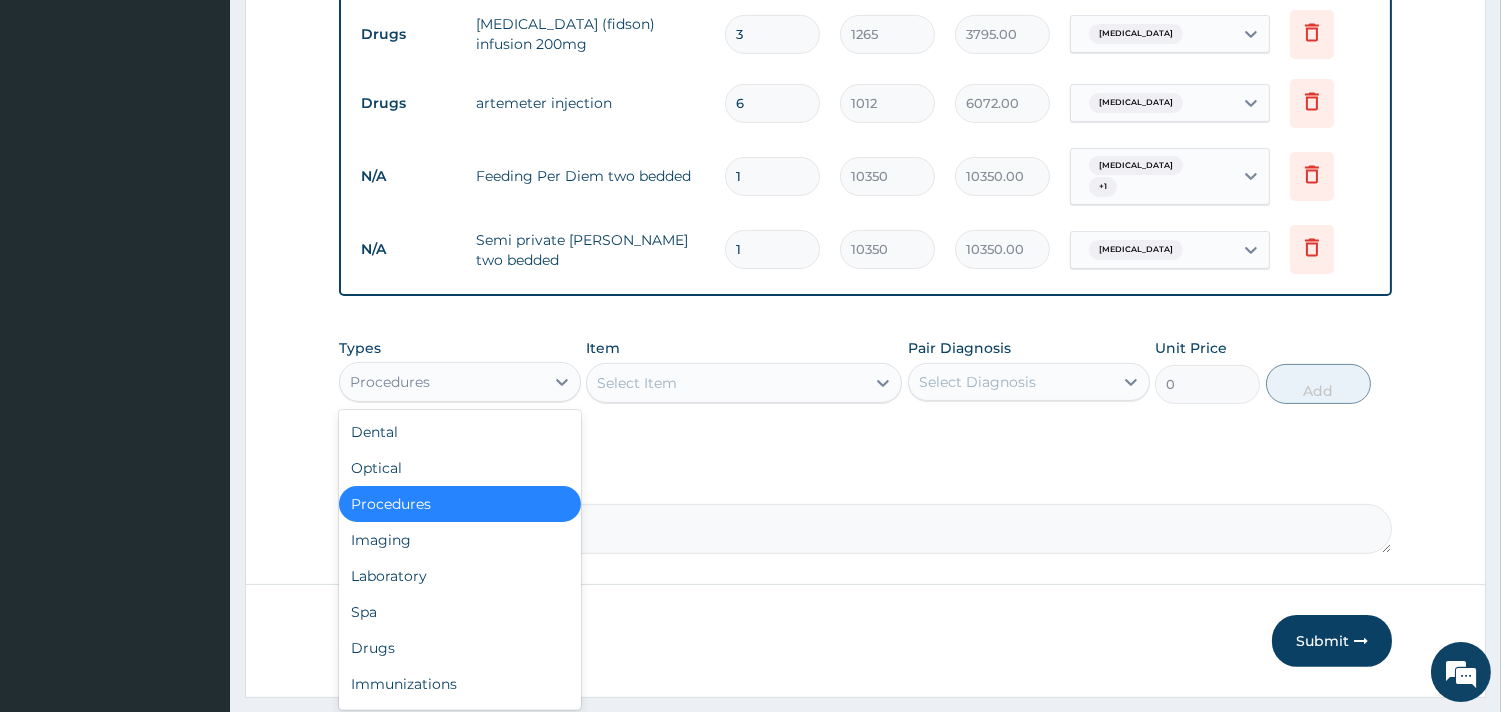 click on "Procedures" at bounding box center (442, 382) 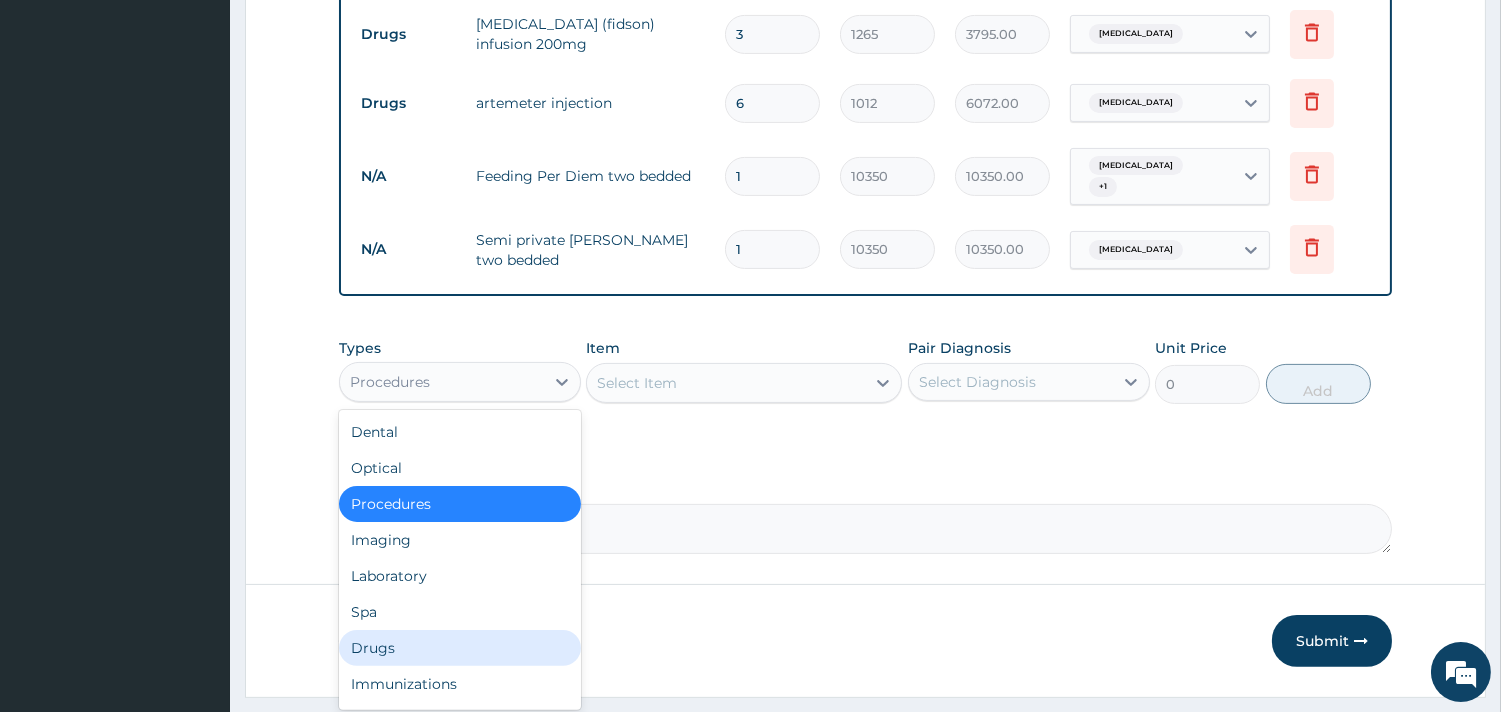 click on "Drugs" at bounding box center (460, 648) 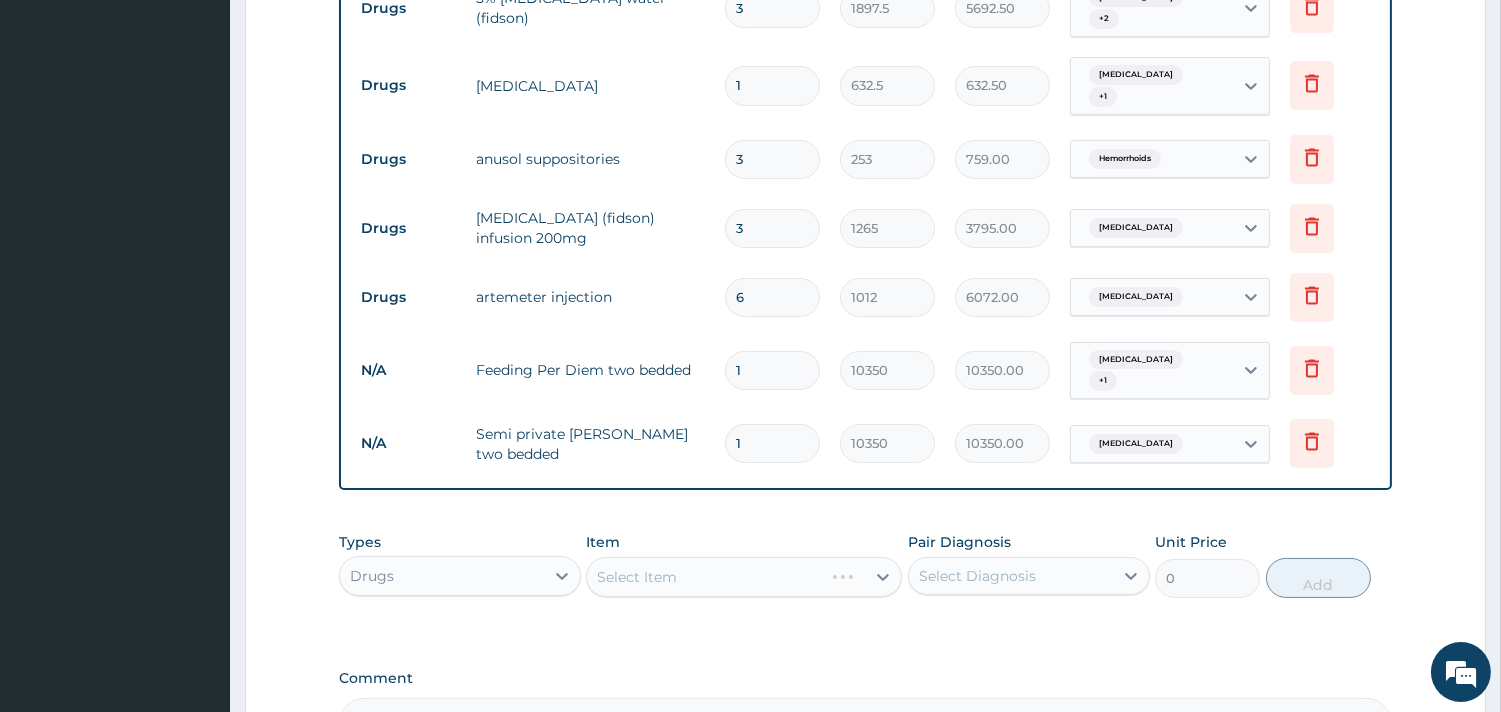 scroll, scrollTop: 1022, scrollLeft: 0, axis: vertical 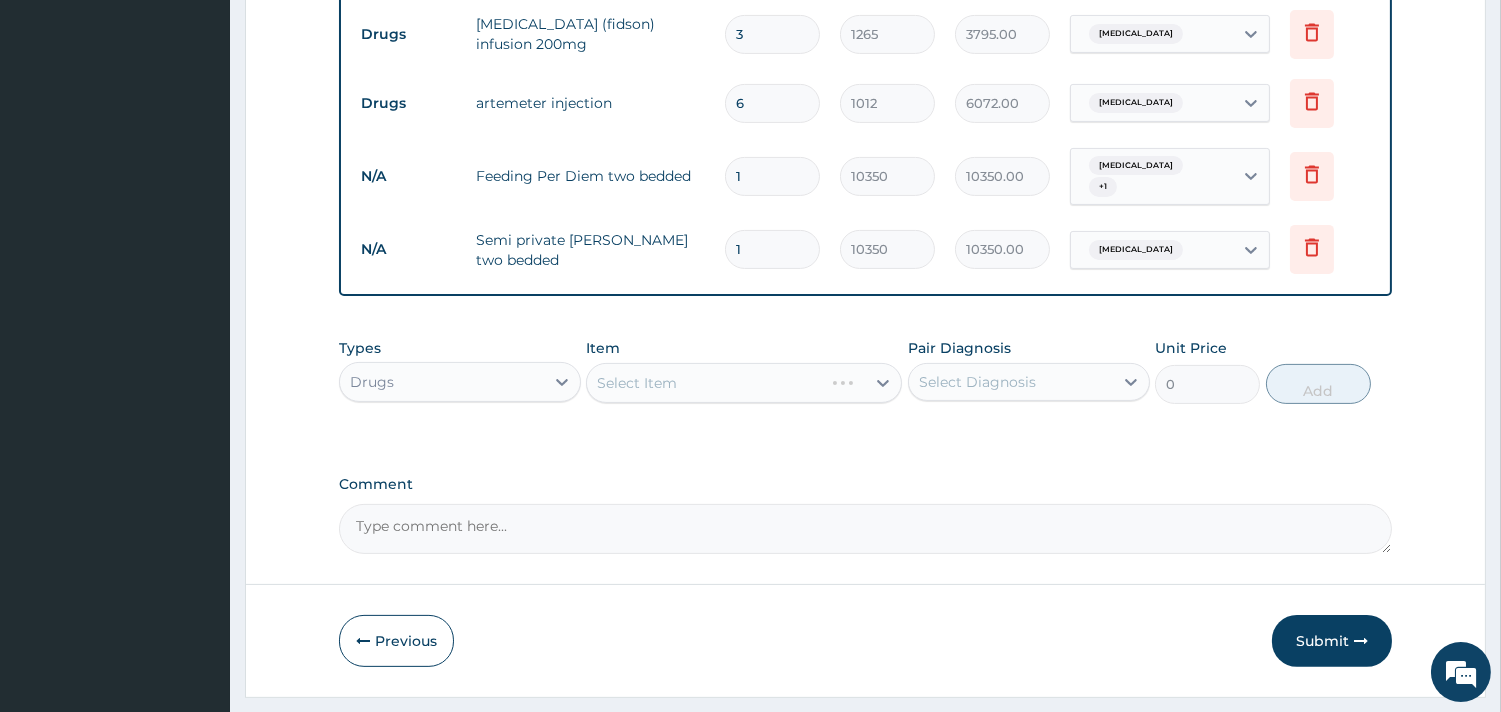 click on "Drugs" at bounding box center [442, 382] 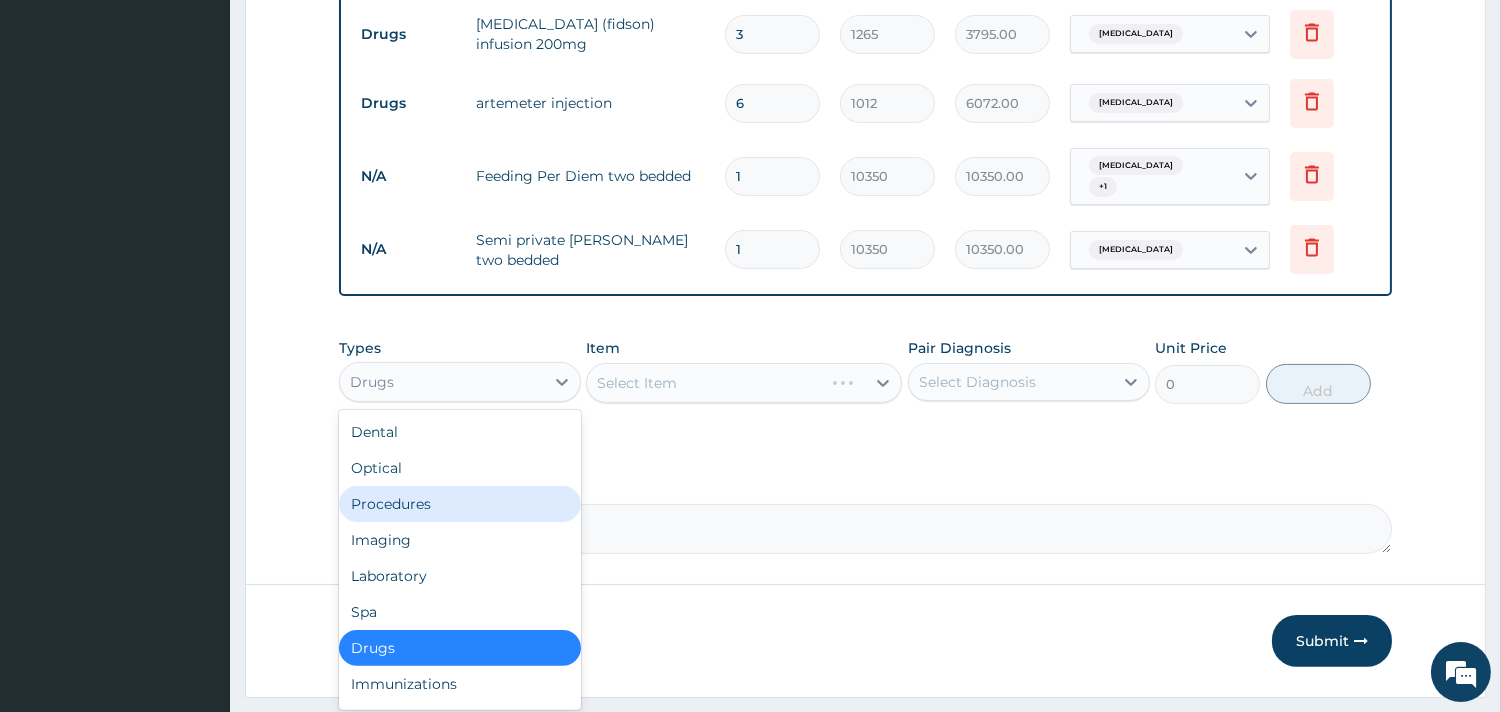 drag, startPoint x: 478, startPoint y: 472, endPoint x: 865, endPoint y: 370, distance: 400.2162 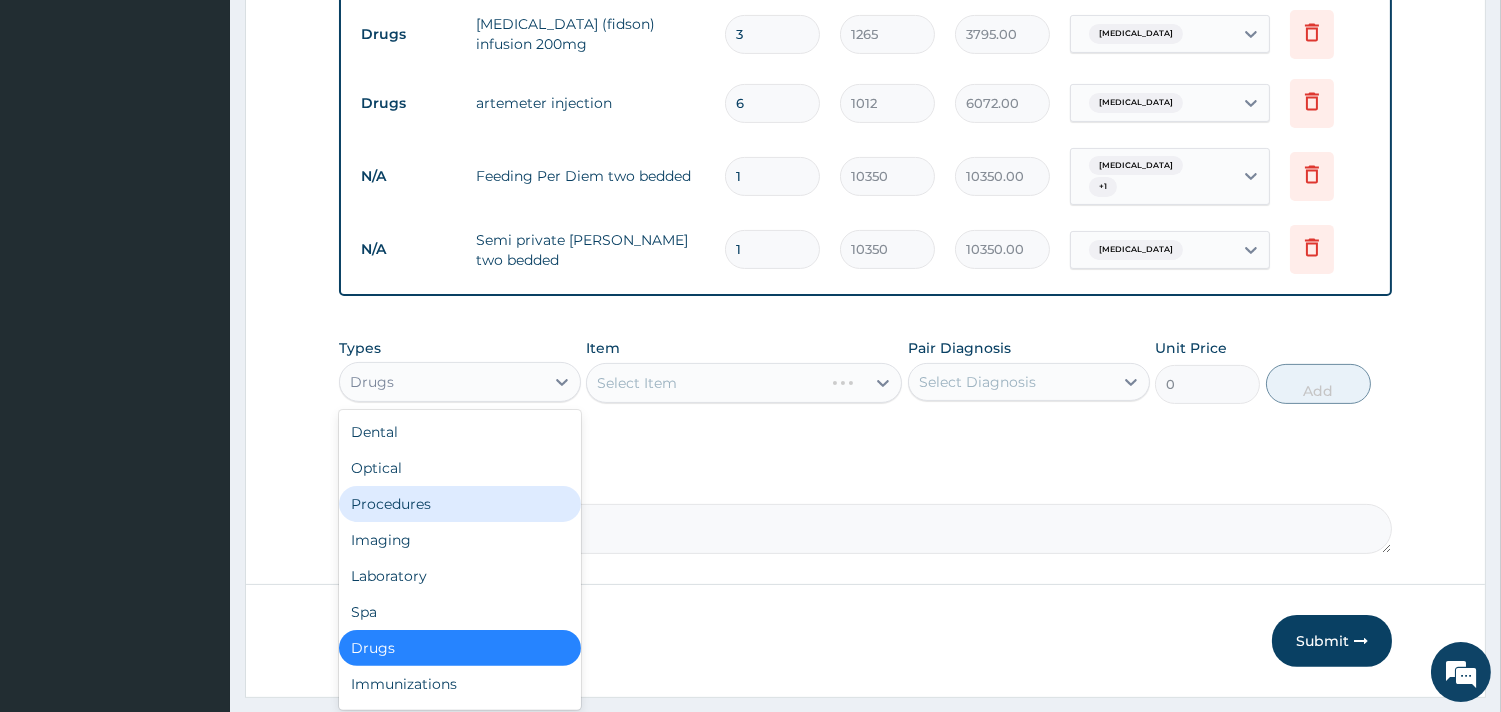 click on "Procedures" at bounding box center (460, 504) 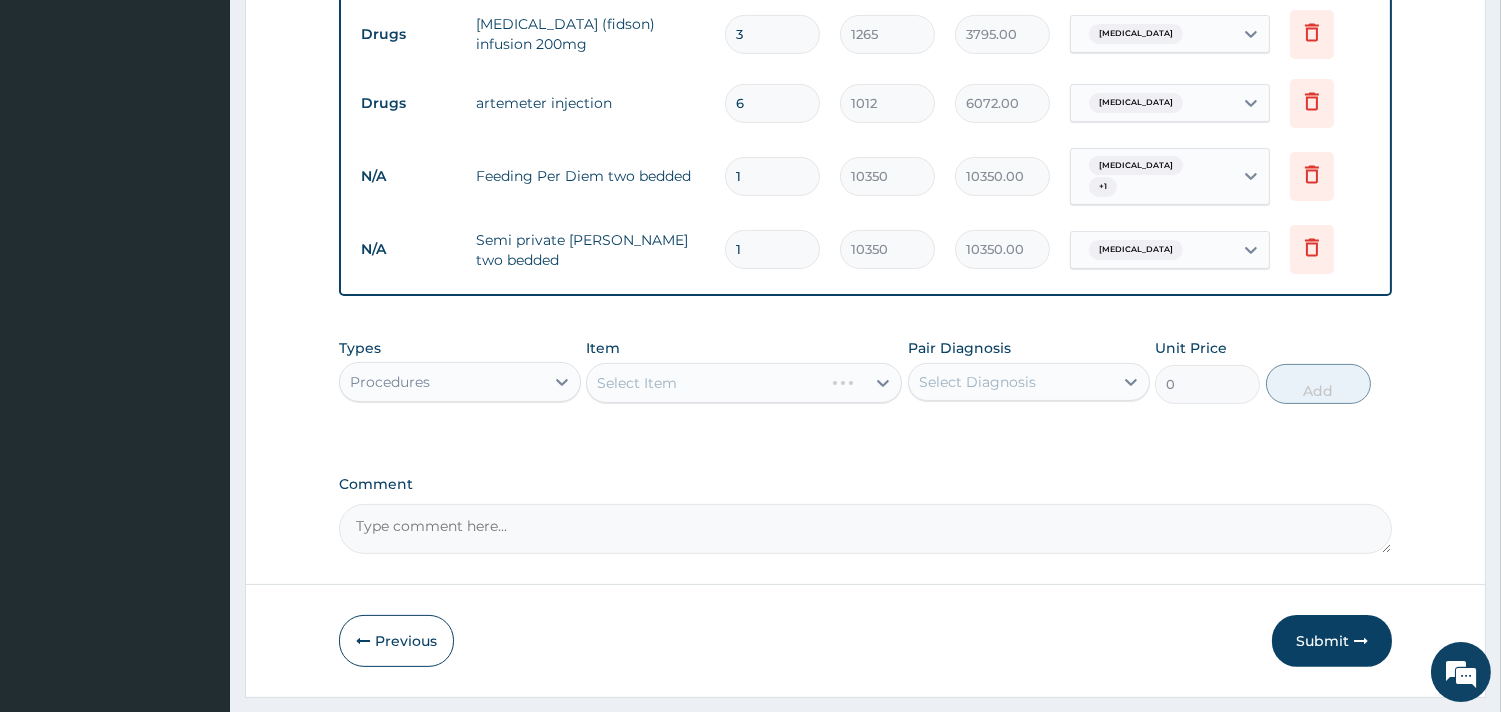 click on "Select Item" at bounding box center (744, 383) 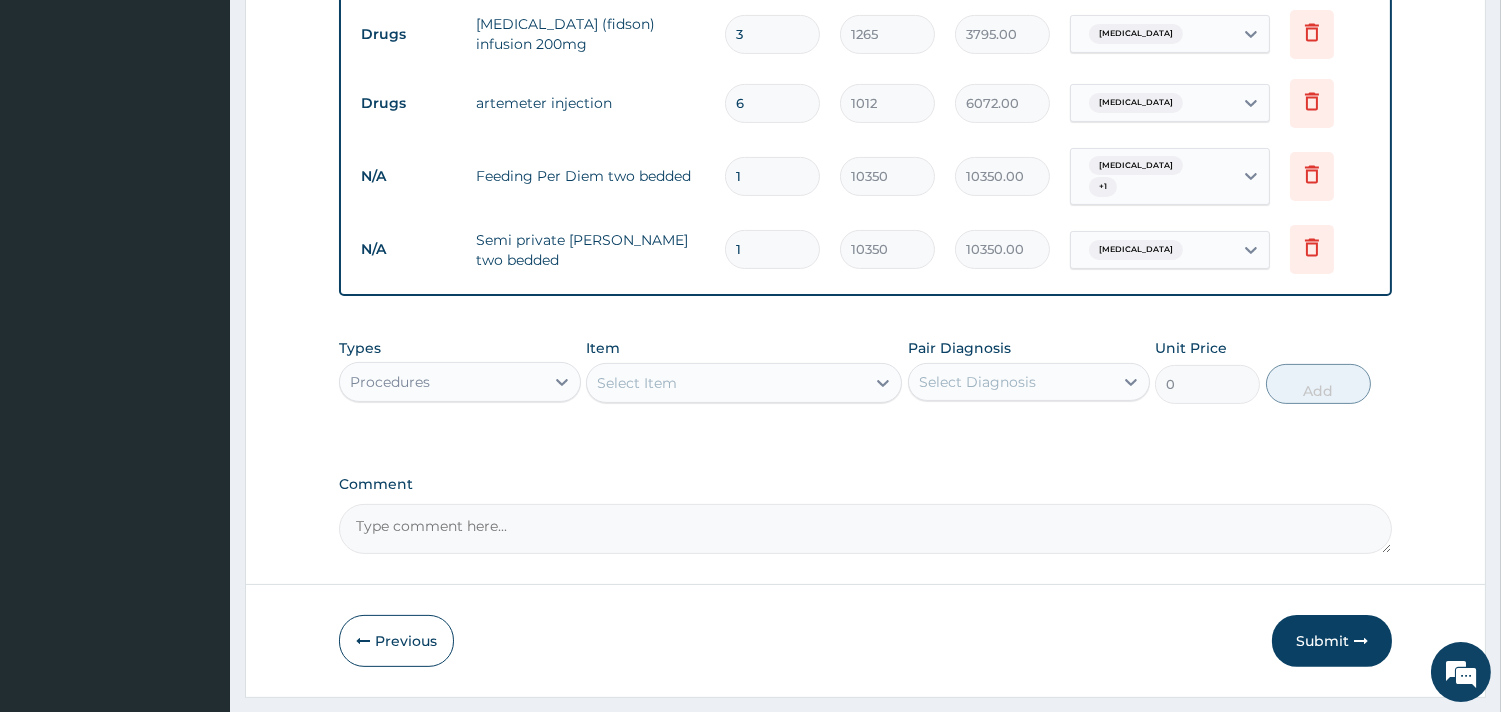 click on "Select Item" at bounding box center (726, 383) 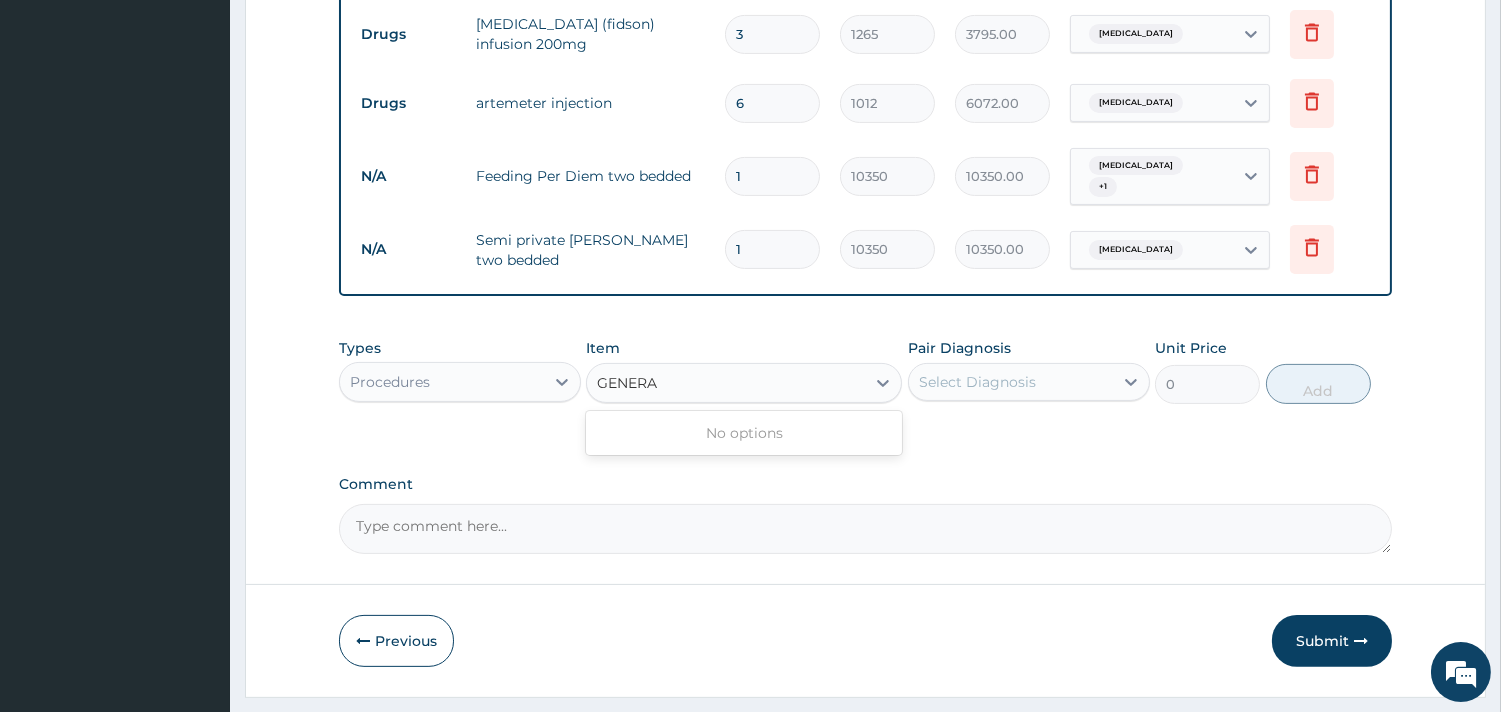 type on "GENERAL" 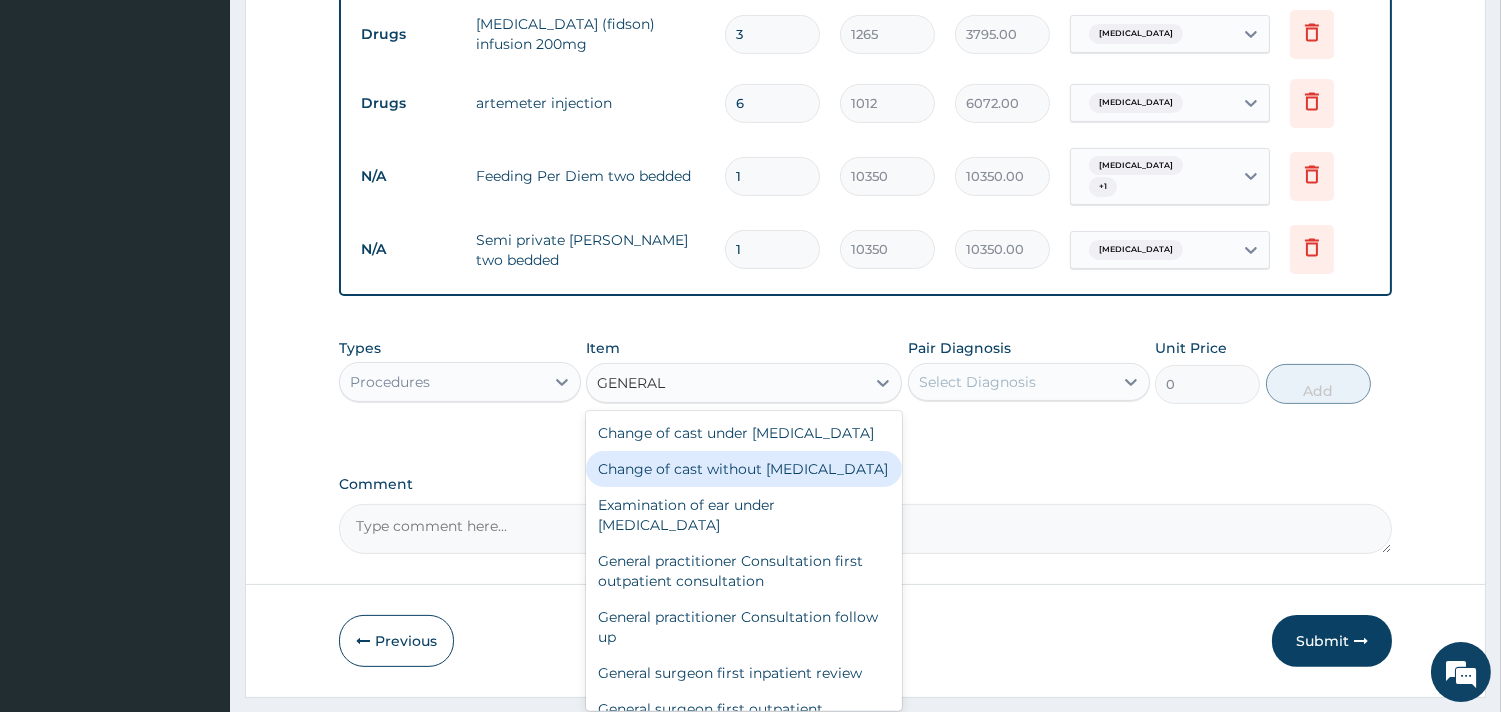 scroll, scrollTop: 227, scrollLeft: 0, axis: vertical 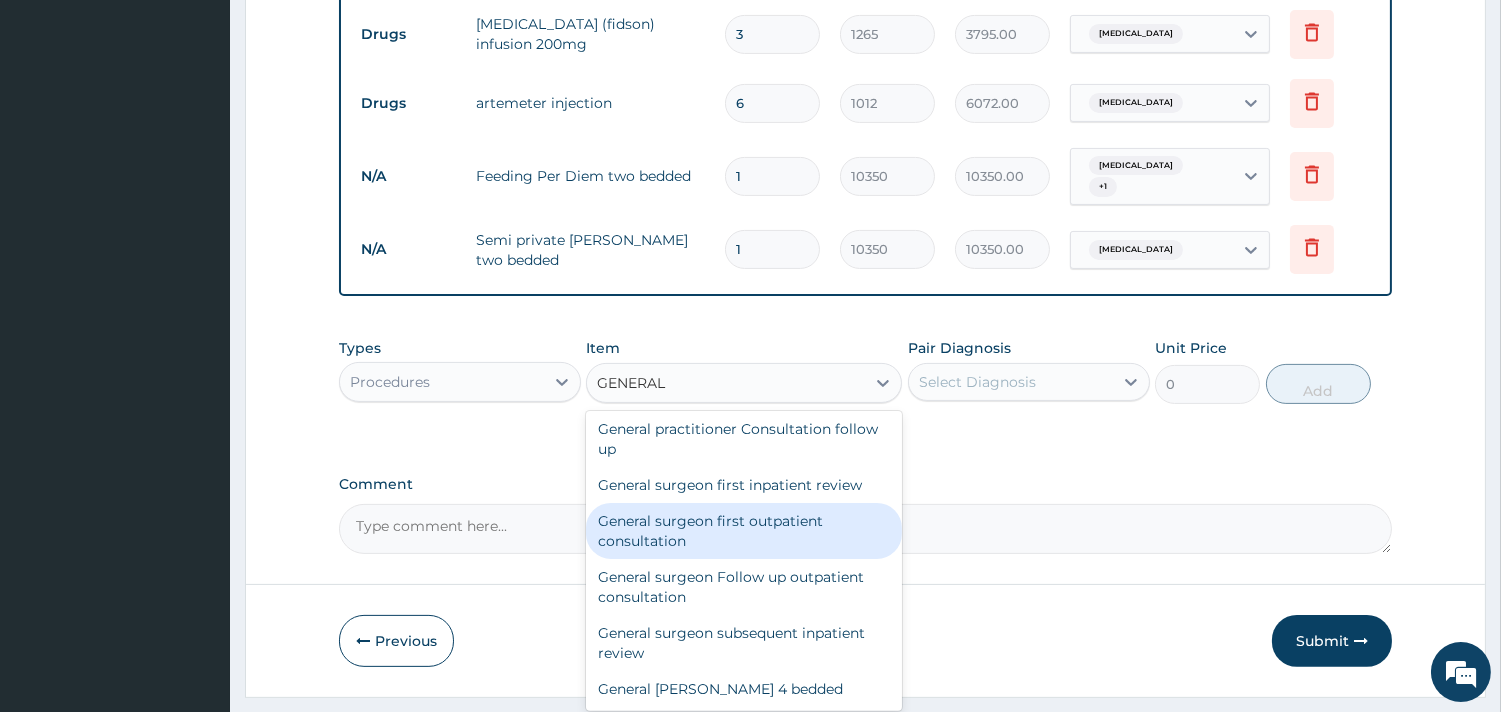 click on "General surgeon first outpatient consultation" at bounding box center [744, 531] 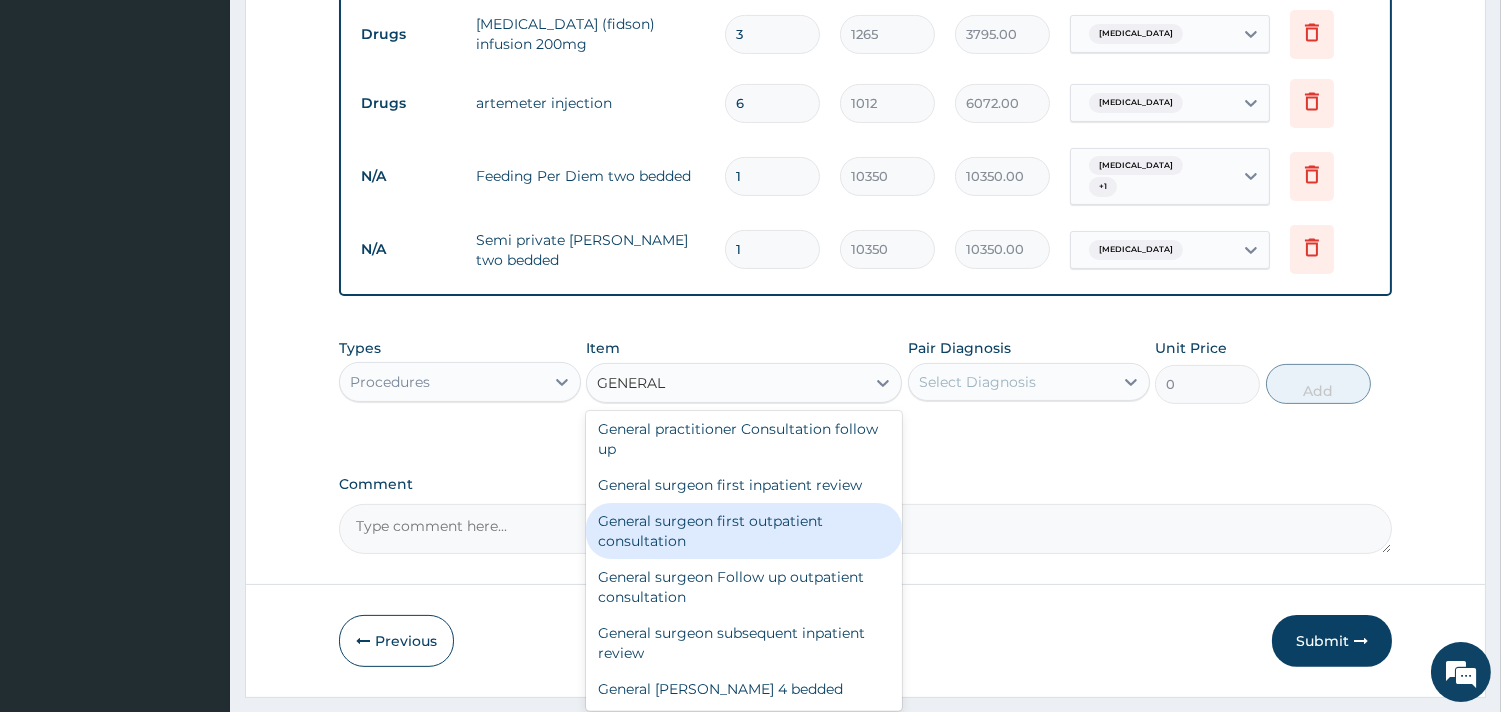 type 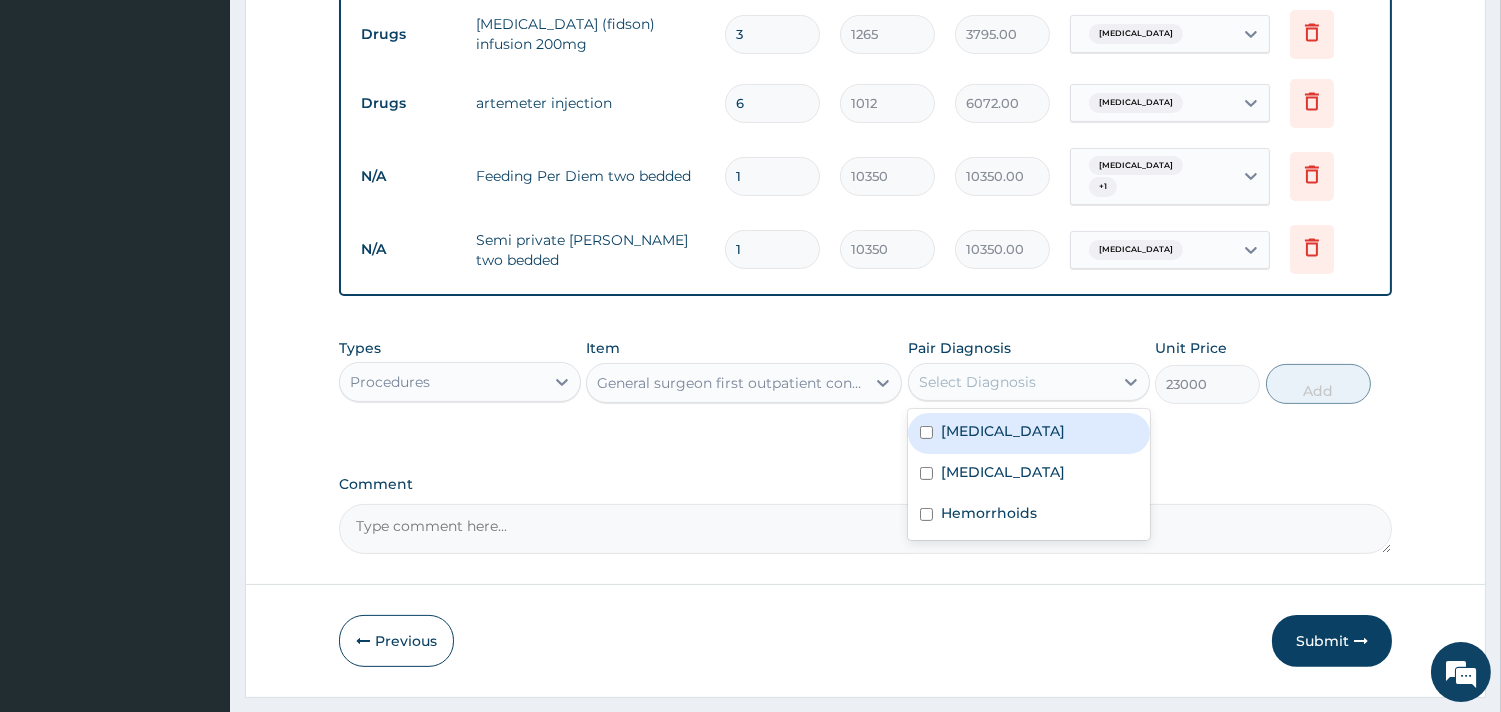 click on "Select Diagnosis" at bounding box center [977, 382] 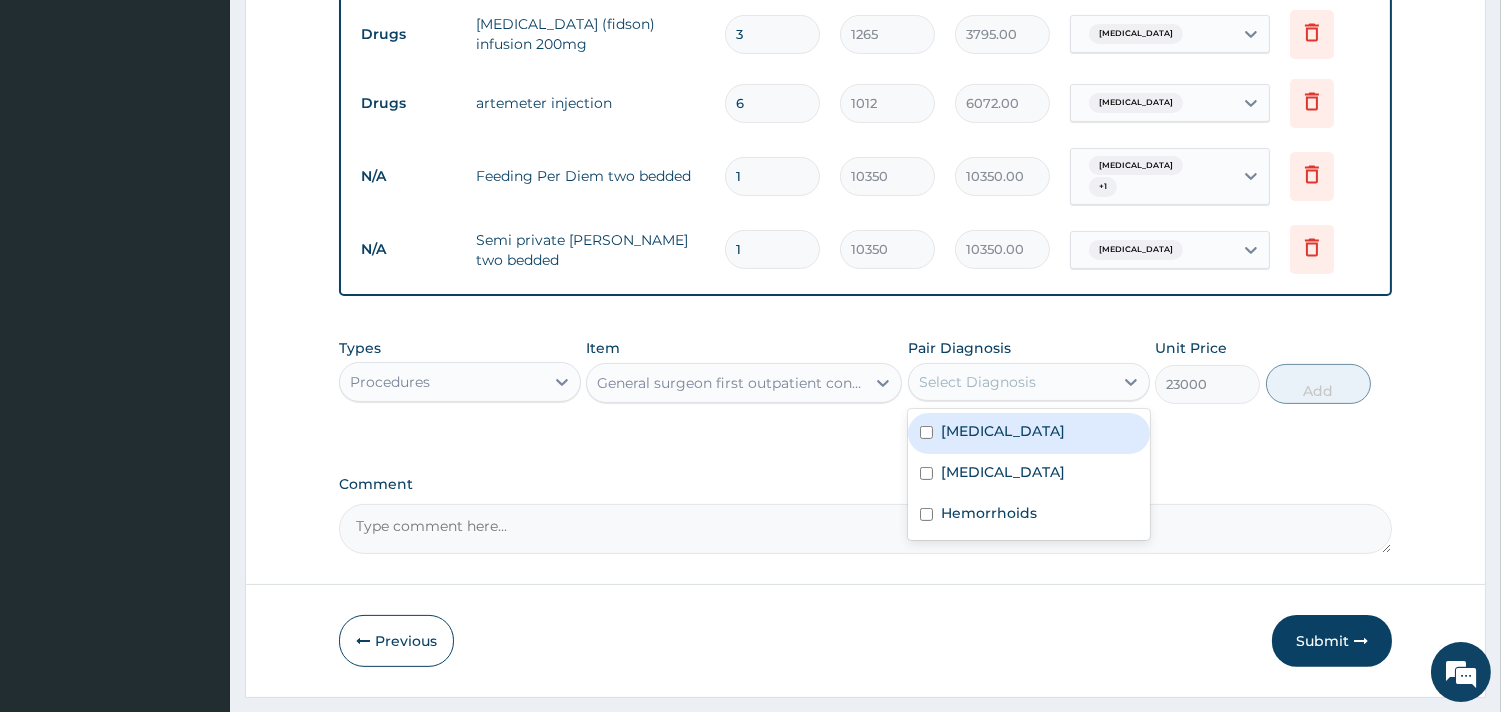 drag, startPoint x: 1007, startPoint y: 397, endPoint x: 1007, endPoint y: 425, distance: 28 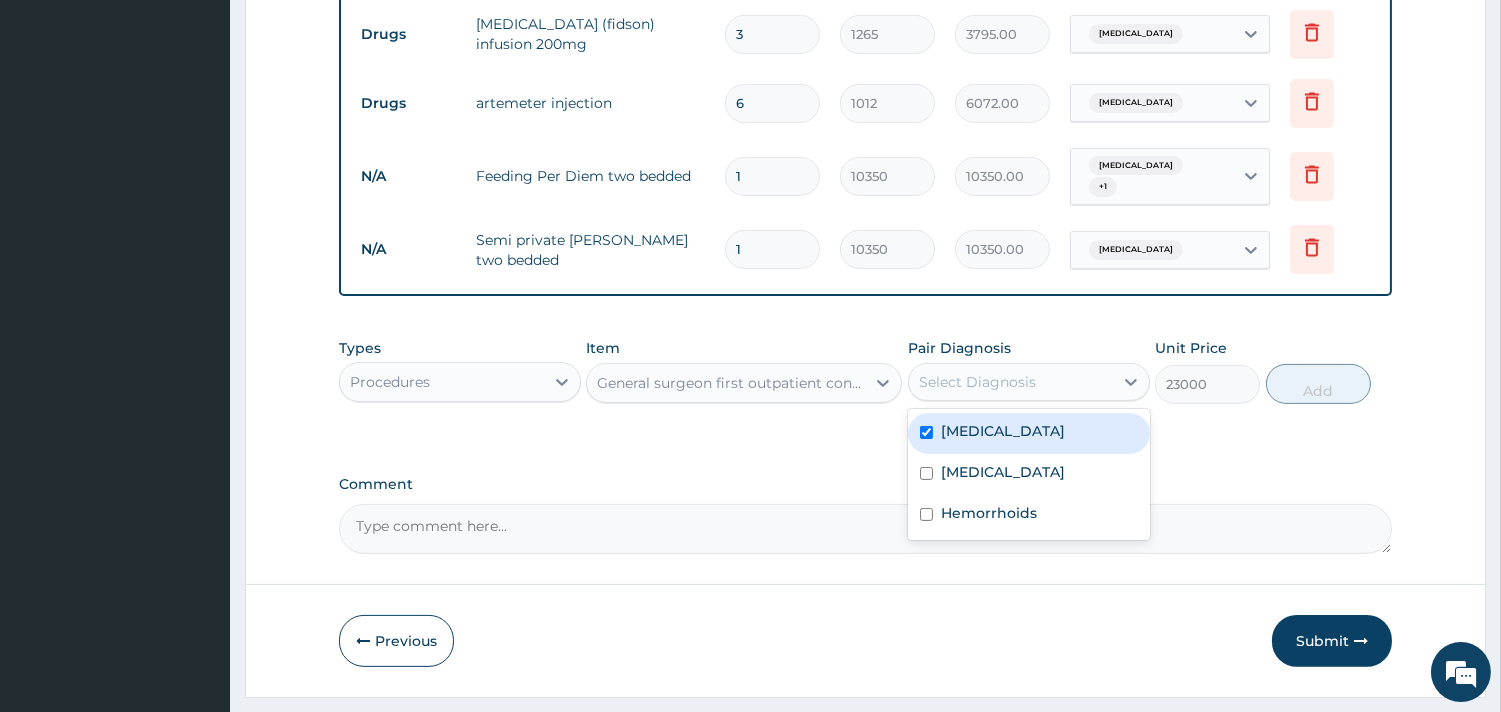 checkbox on "true" 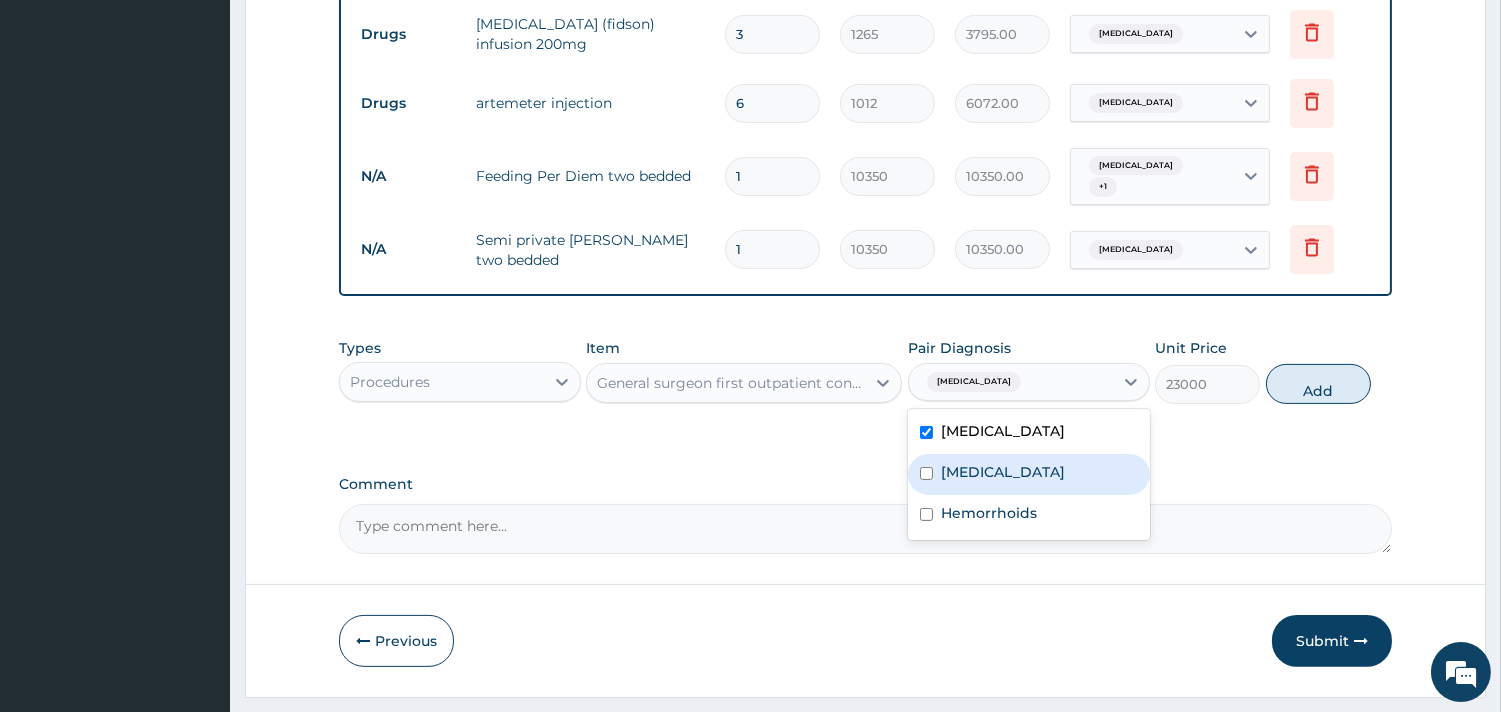 click on "Malaria" at bounding box center [1029, 474] 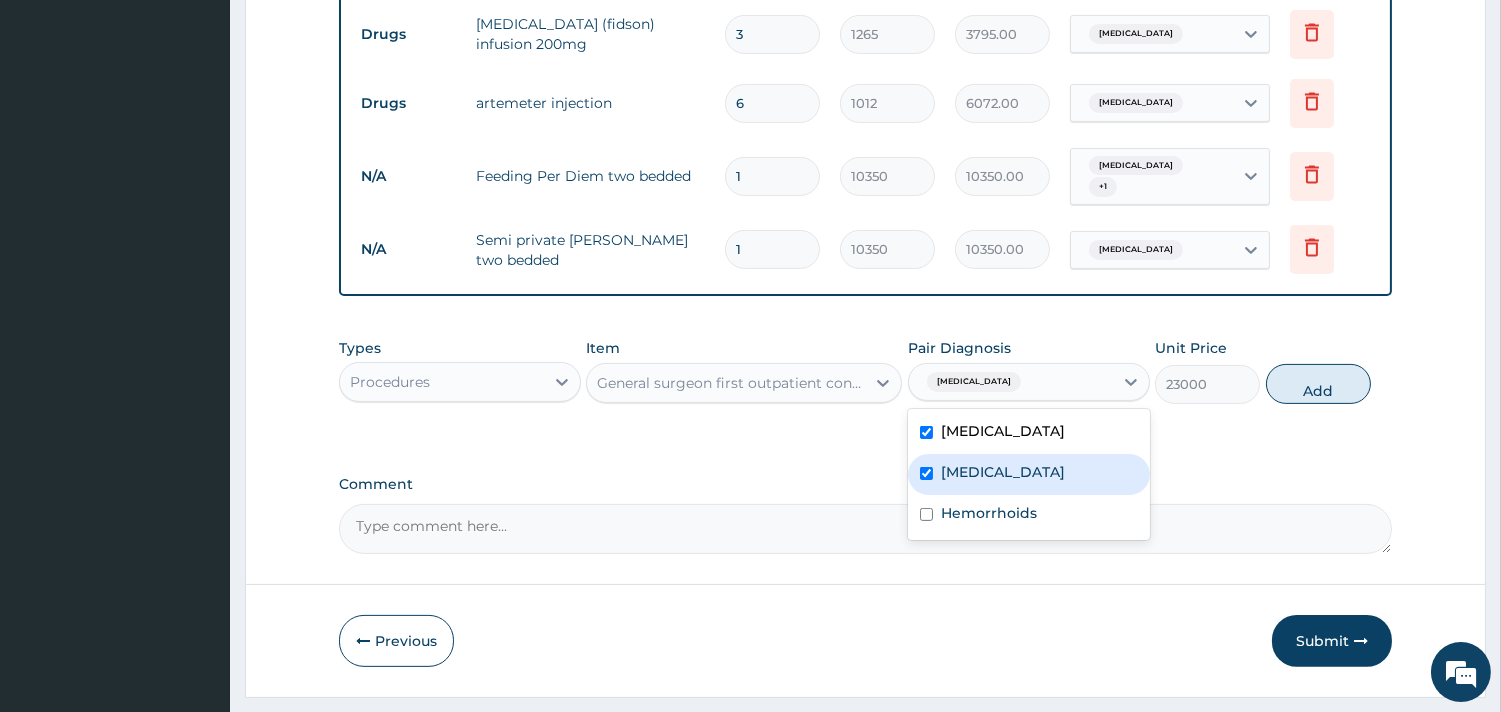 checkbox on "true" 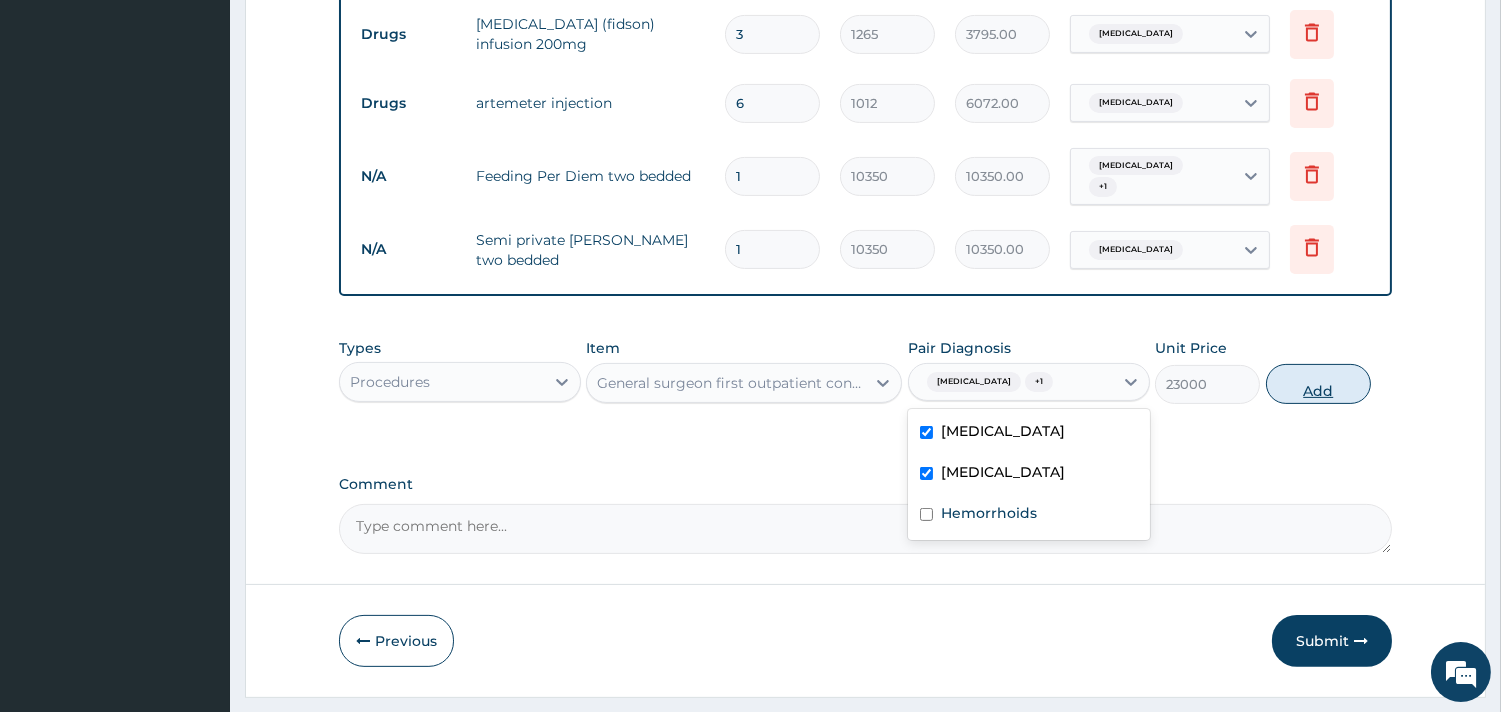 click on "Add" at bounding box center (1318, 384) 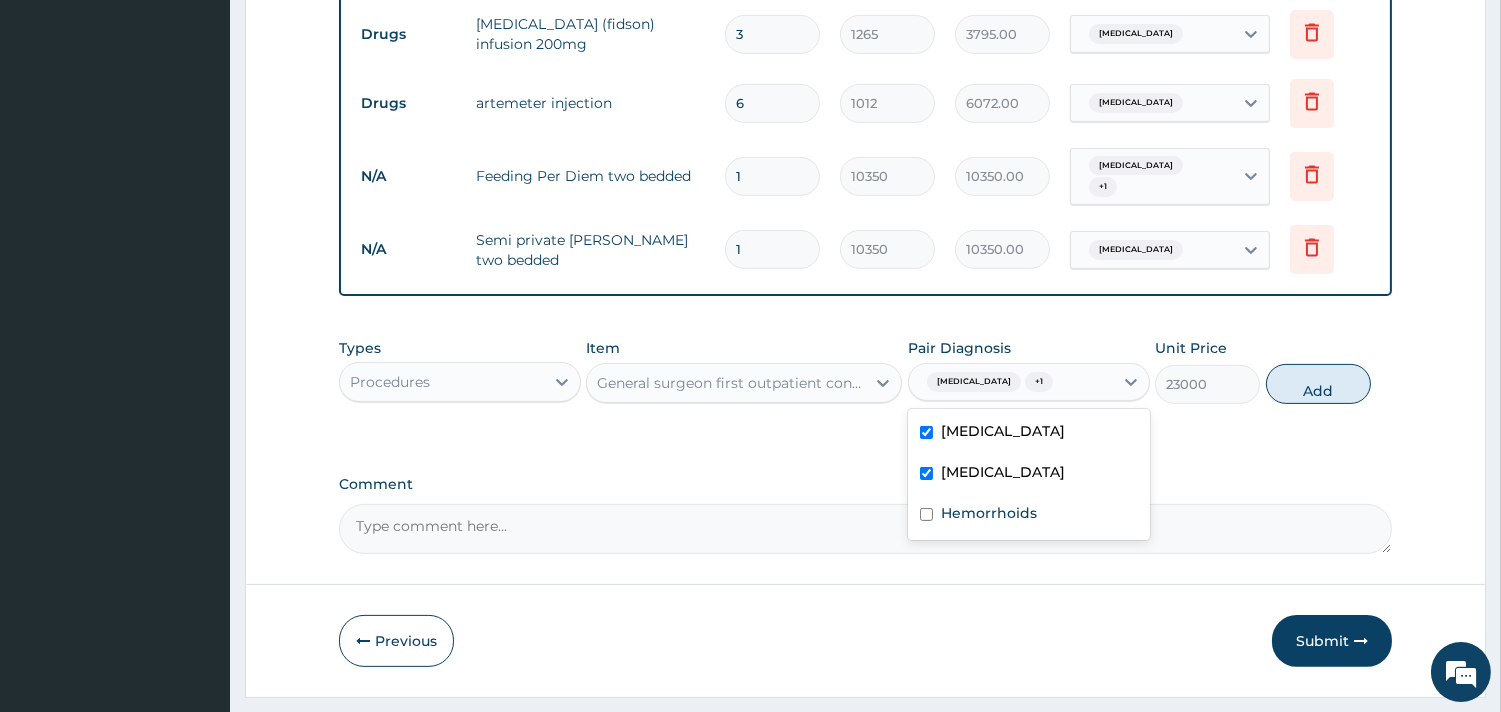 type on "0" 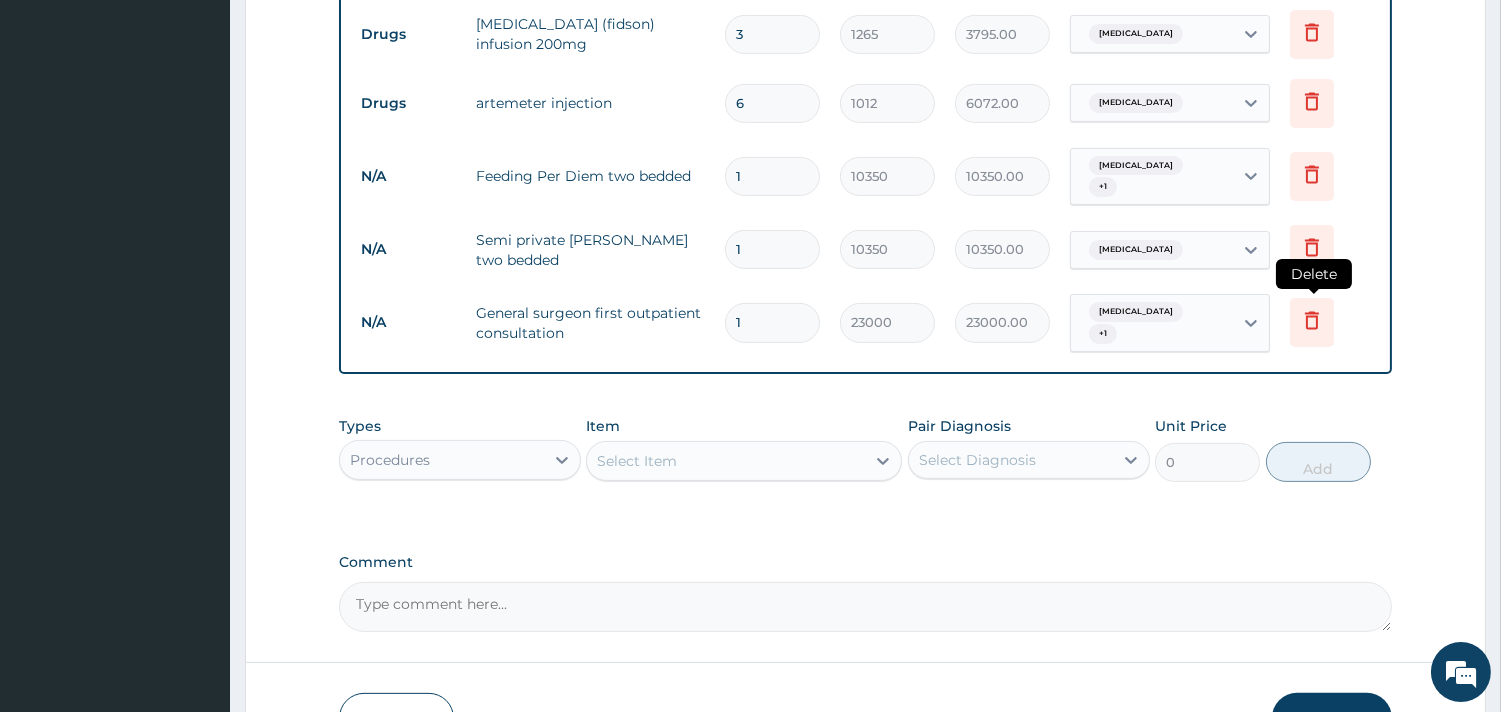 click 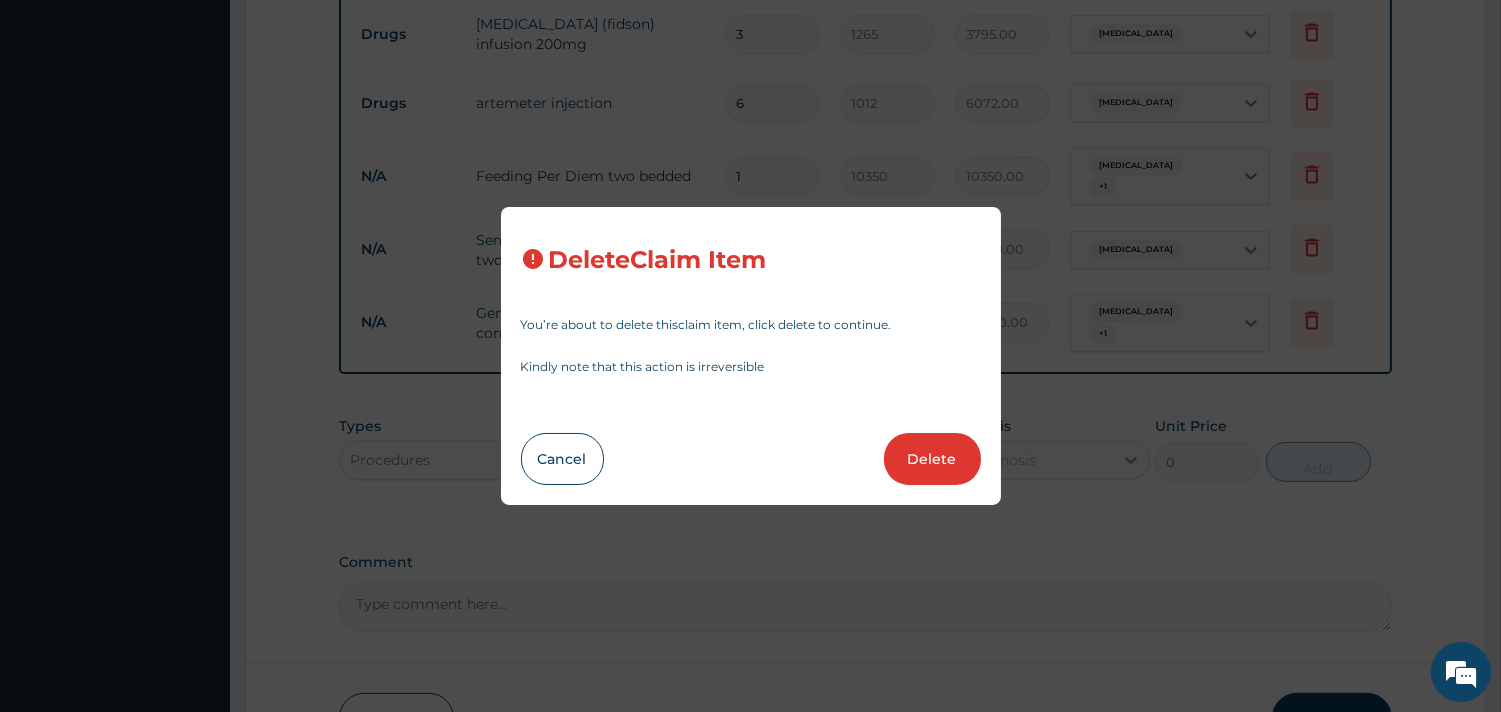 drag, startPoint x: 925, startPoint y: 467, endPoint x: 865, endPoint y: 461, distance: 60.299255 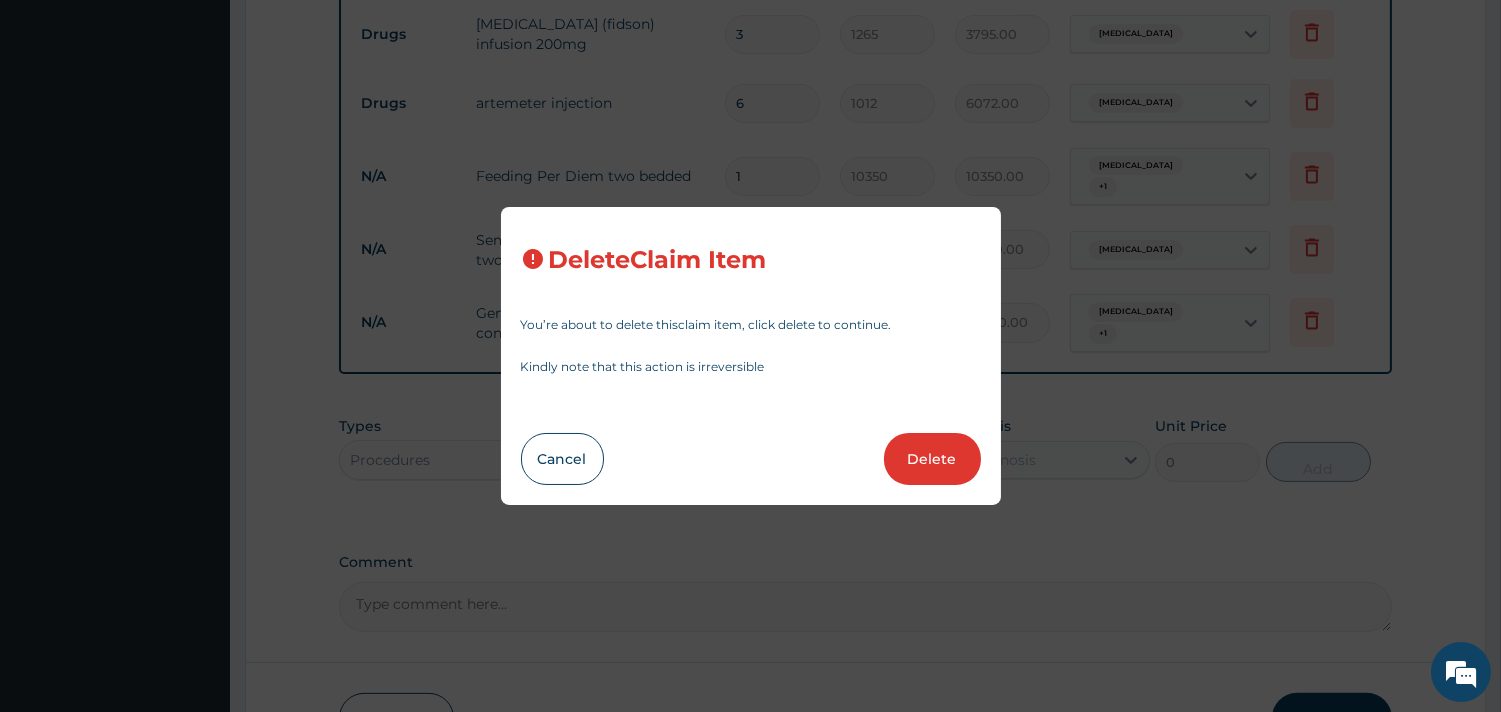 click on "Delete" at bounding box center (932, 459) 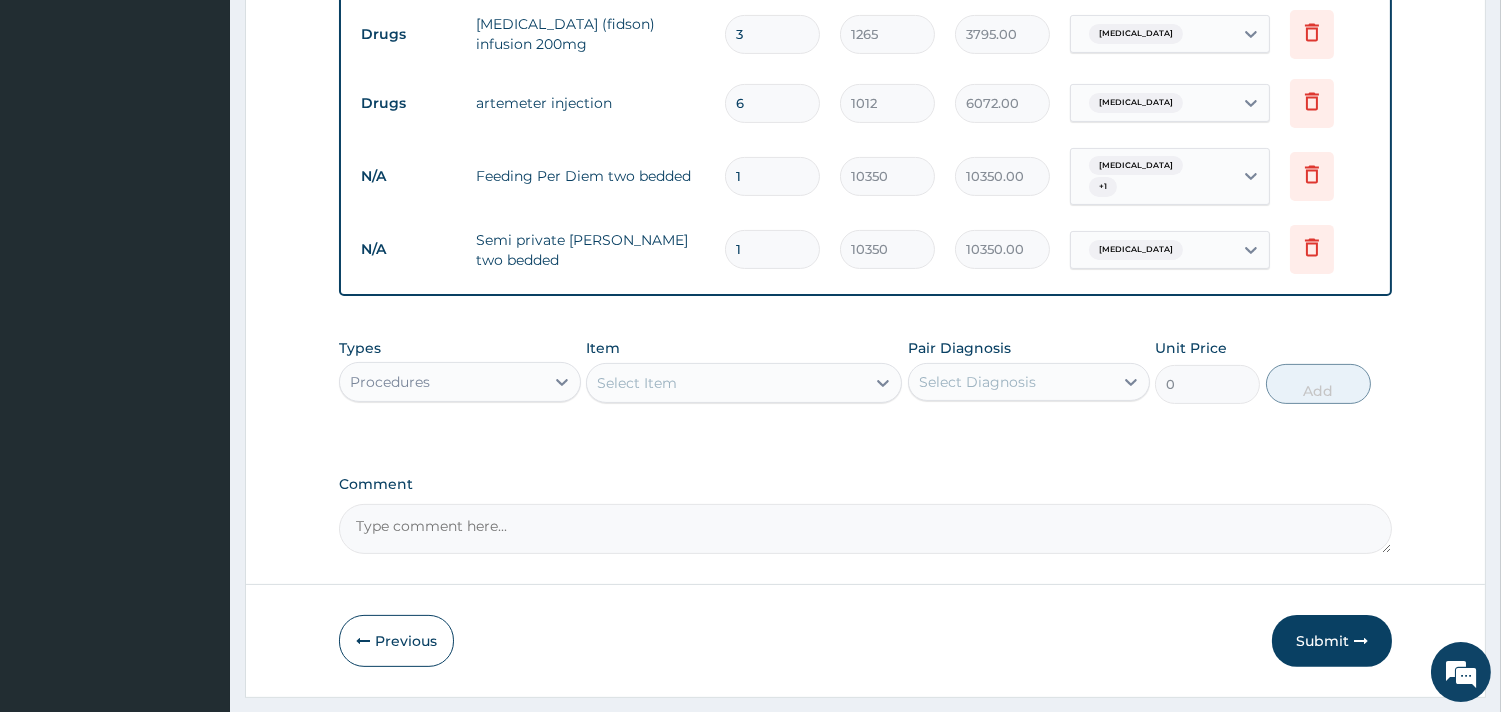 click on "Select Item" at bounding box center [726, 383] 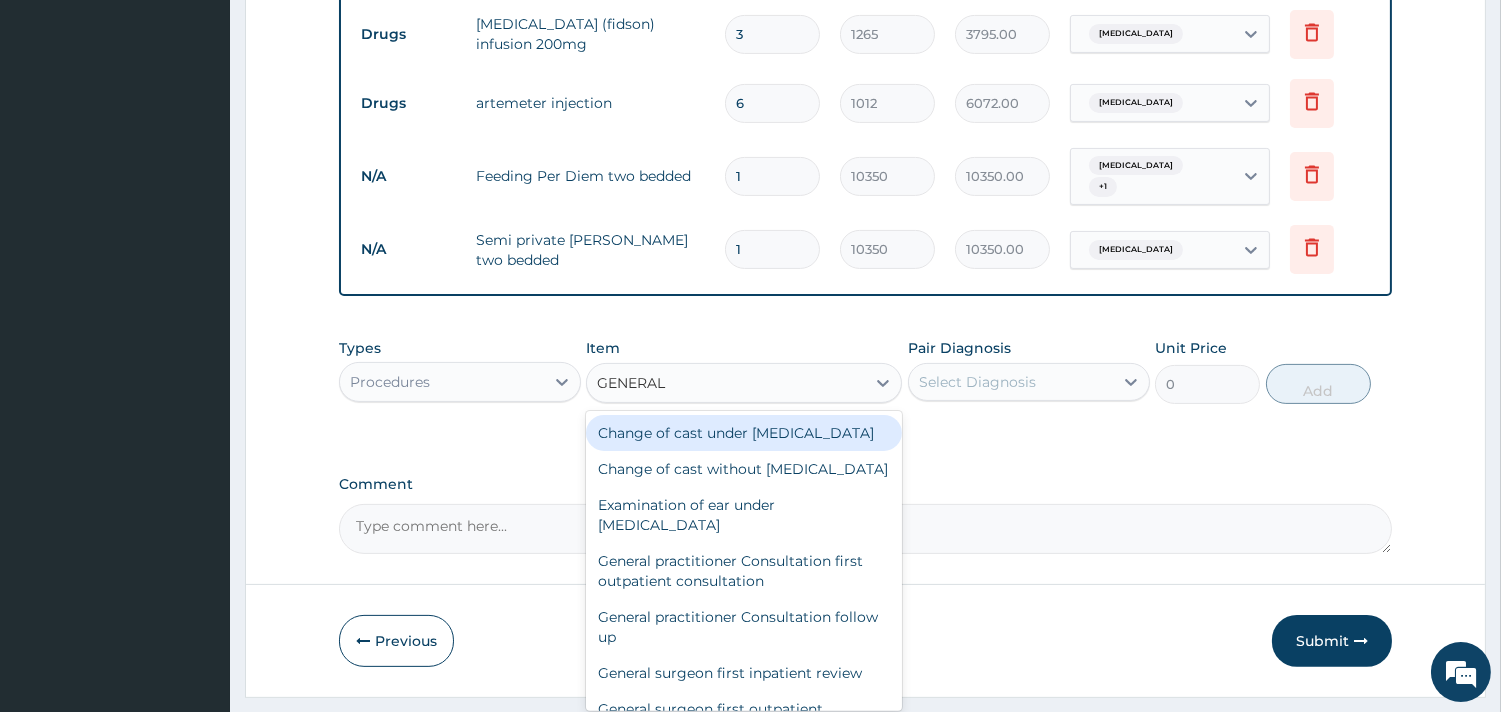 type on "GENERAL P" 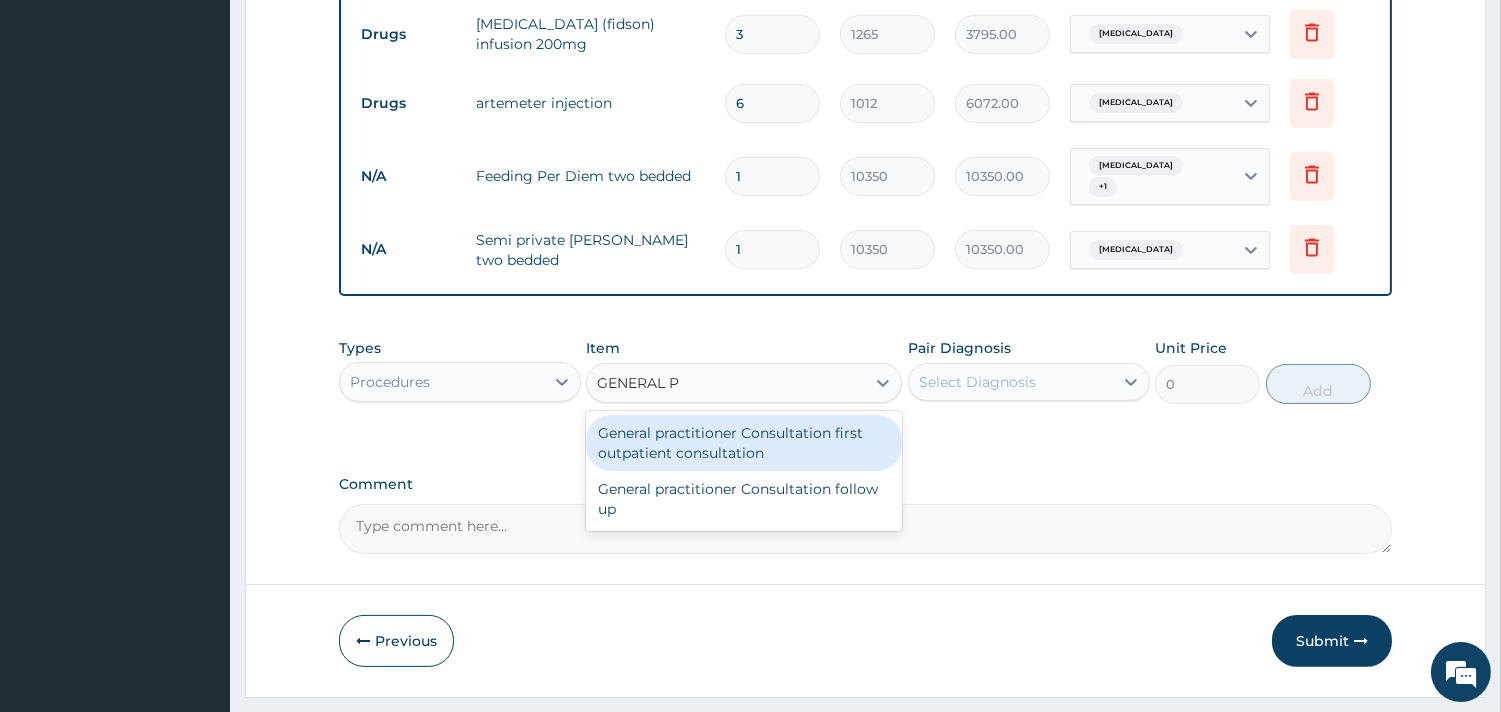 drag, startPoint x: 721, startPoint y: 413, endPoint x: 806, endPoint y: 413, distance: 85 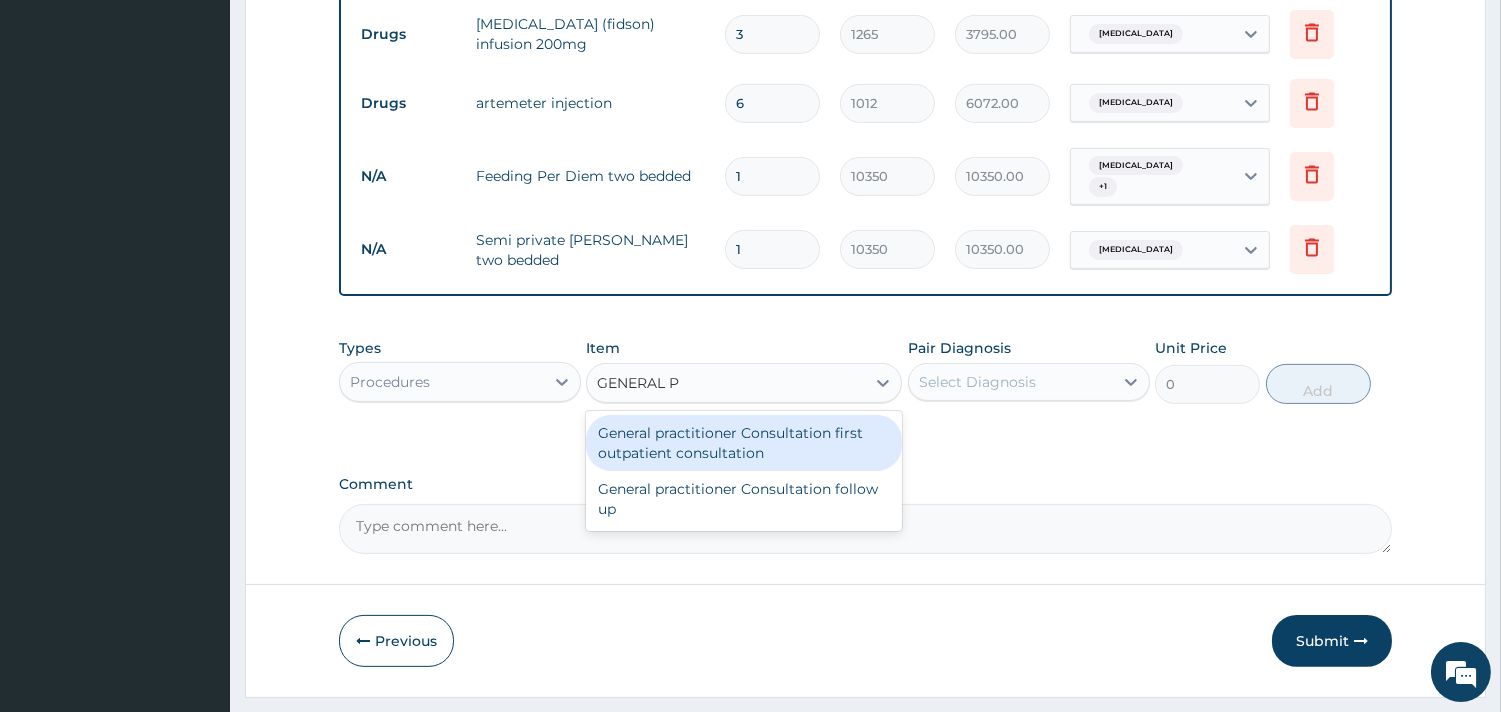 click on "General practitioner Consultation first outpatient consultation" at bounding box center (744, 443) 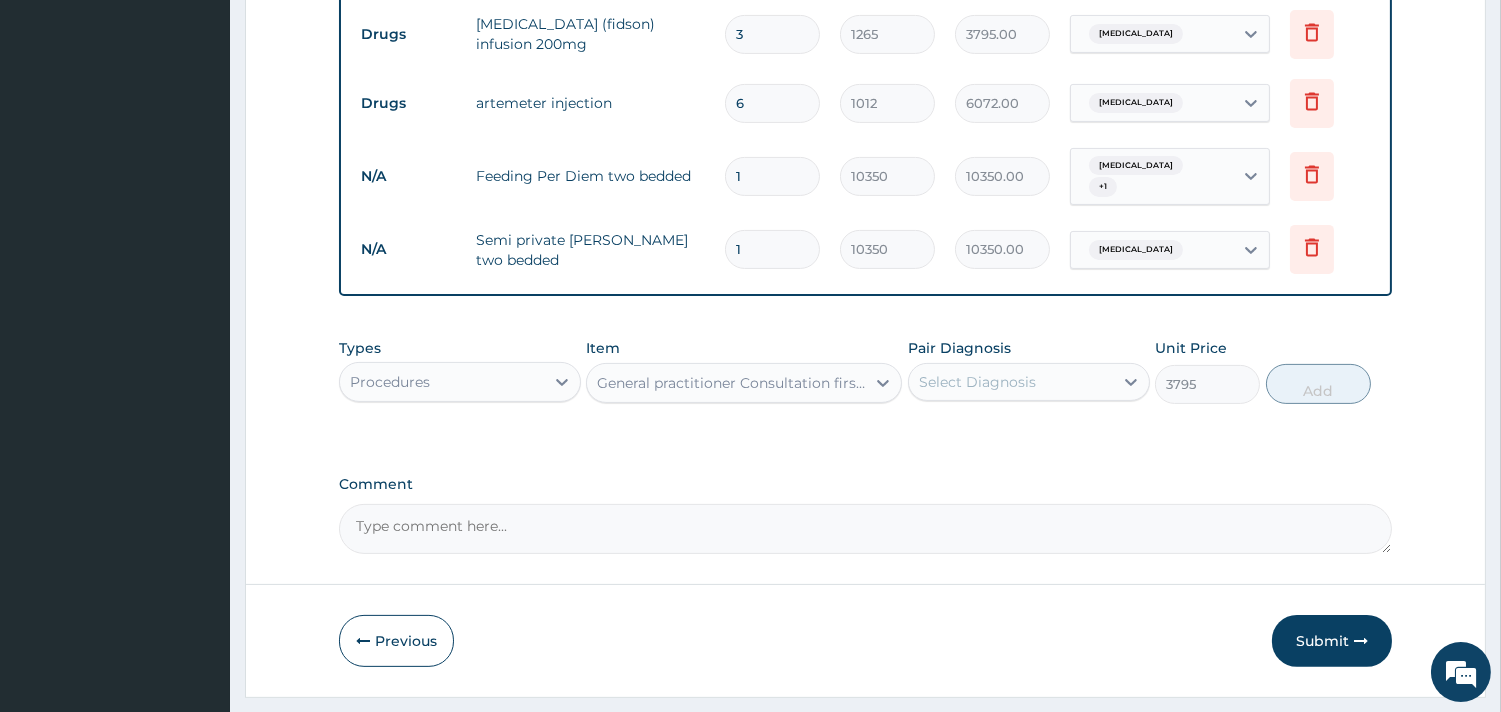 click on "Select Diagnosis" at bounding box center [1011, 382] 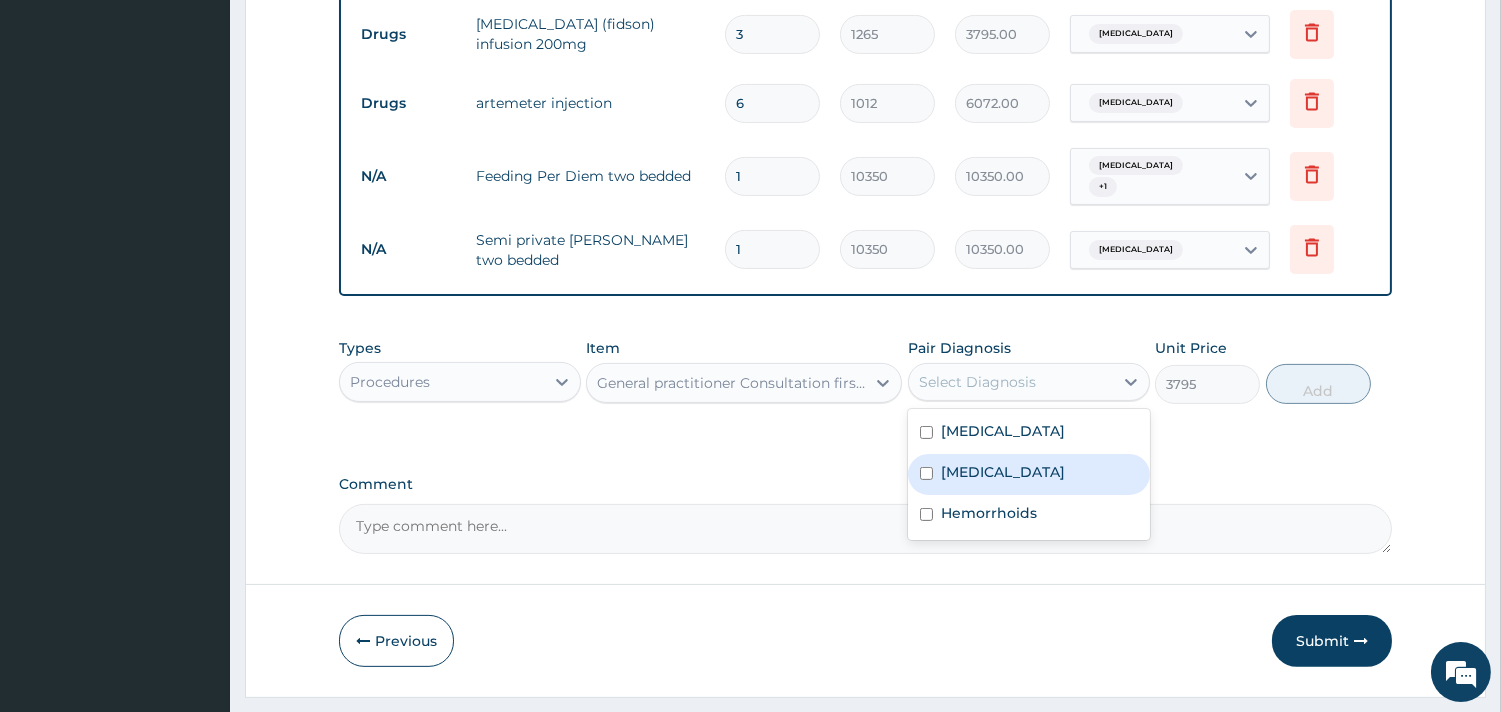 drag, startPoint x: 1058, startPoint y: 417, endPoint x: 1062, endPoint y: 434, distance: 17.464249 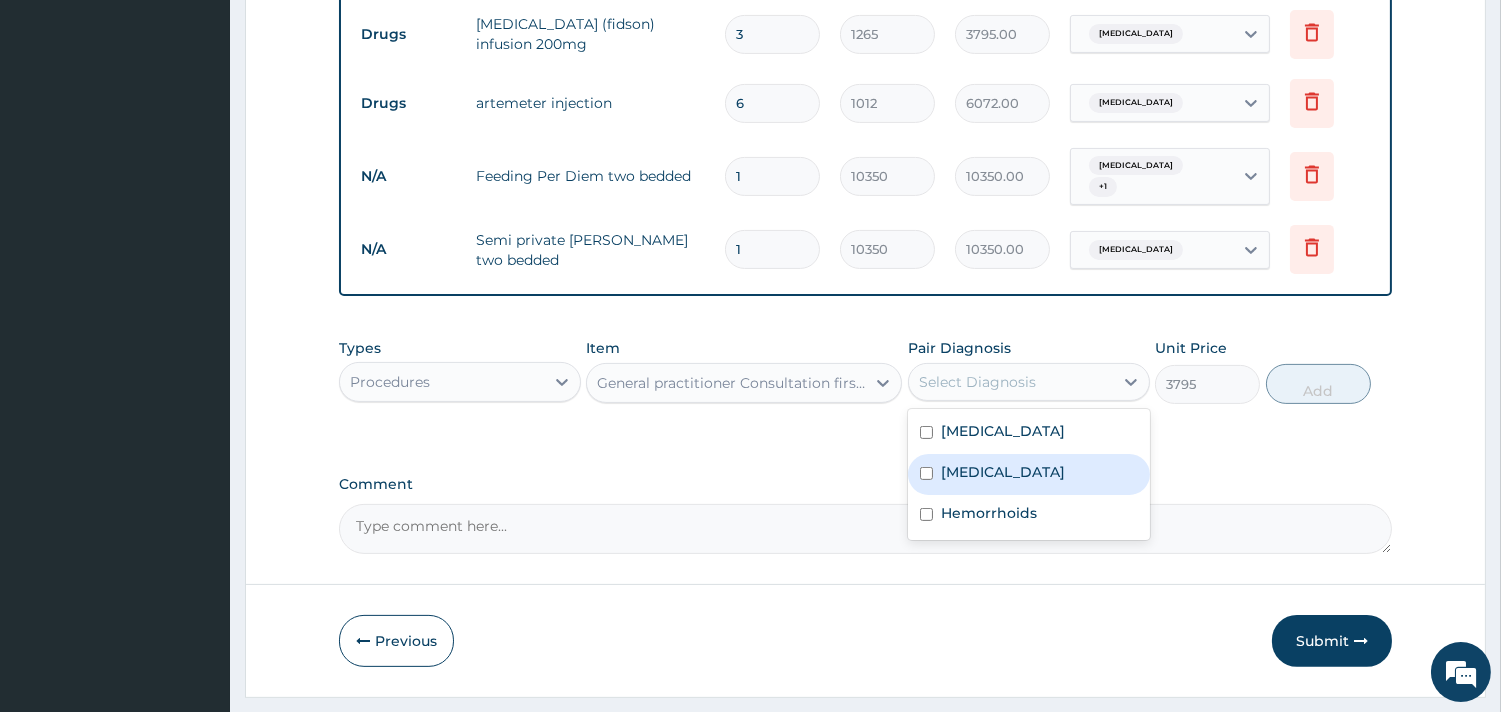 click on "Sepsis Malaria Hemorrhoids" at bounding box center [1029, 474] 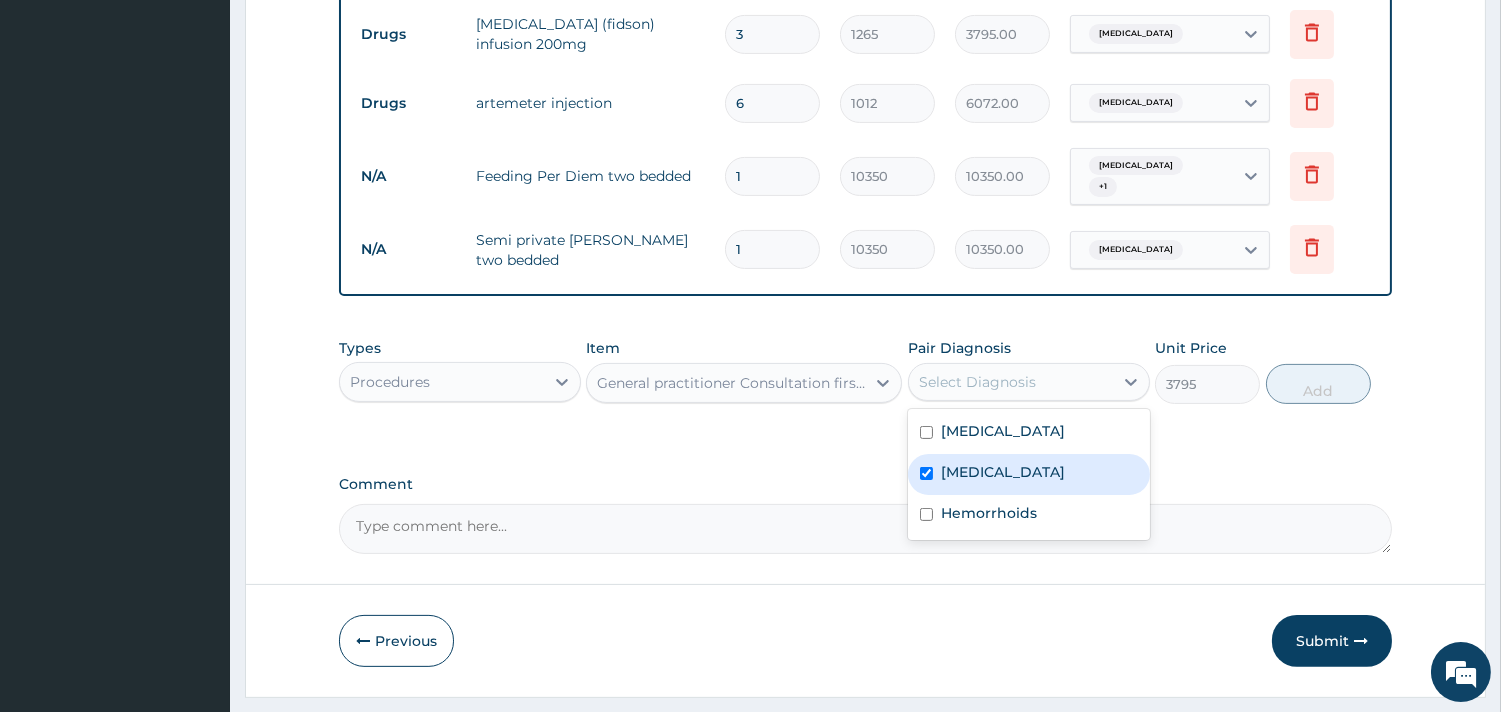 checkbox on "true" 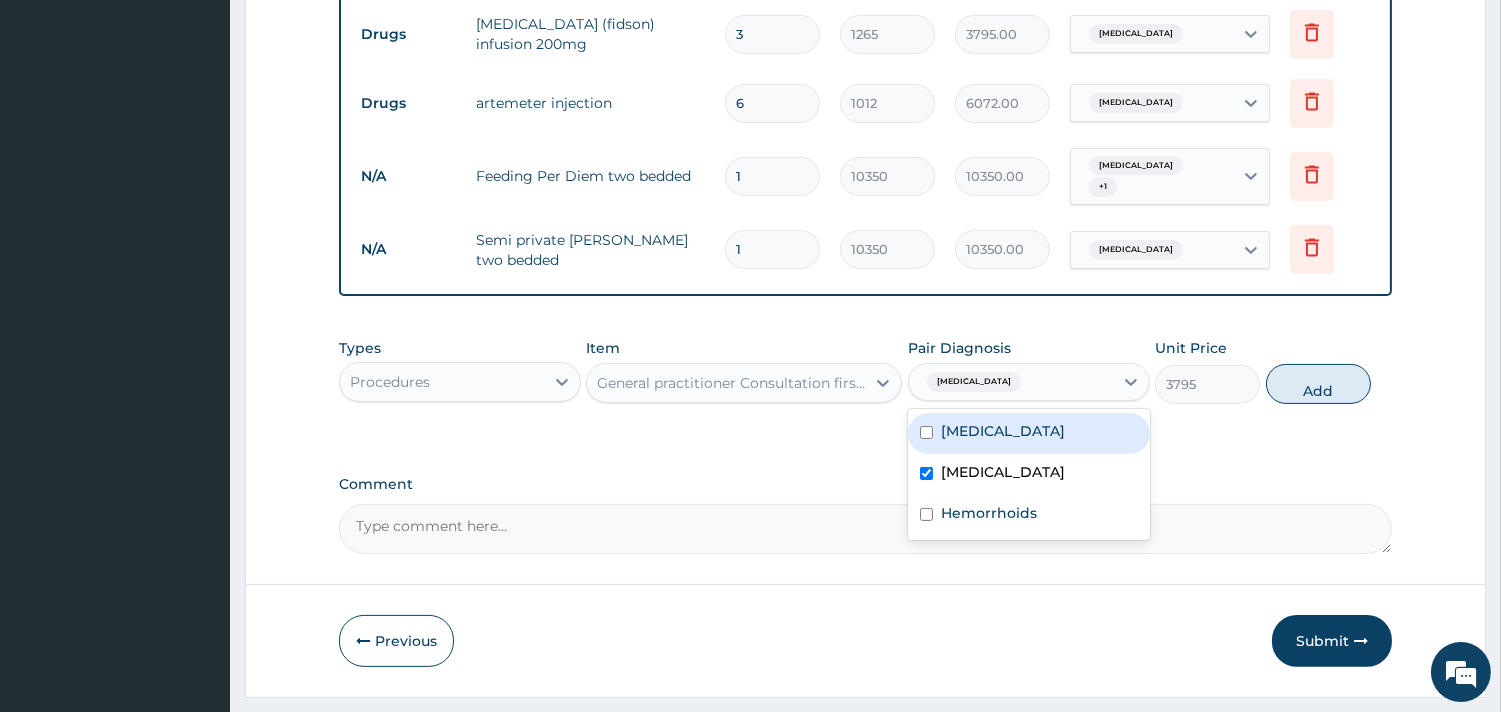 click on "Sepsis" at bounding box center (1029, 433) 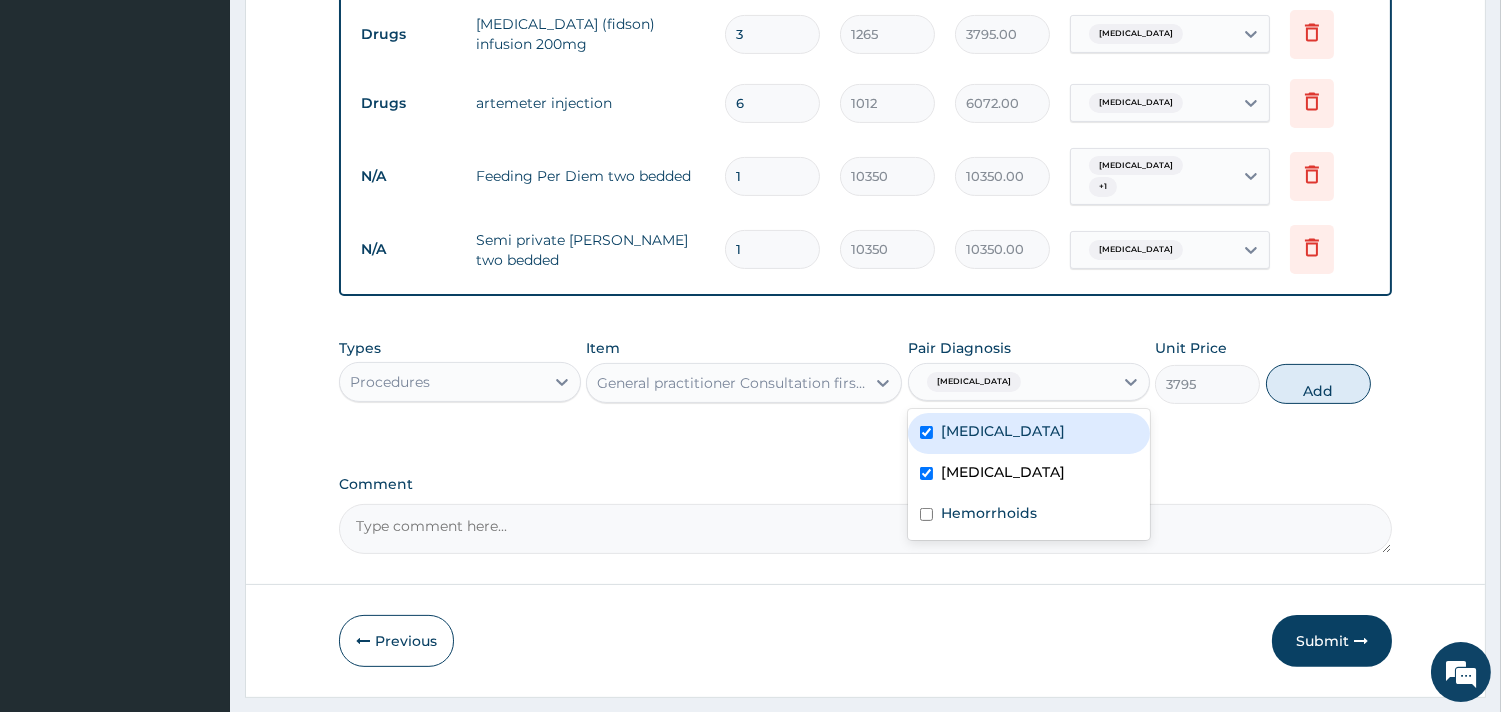 checkbox on "true" 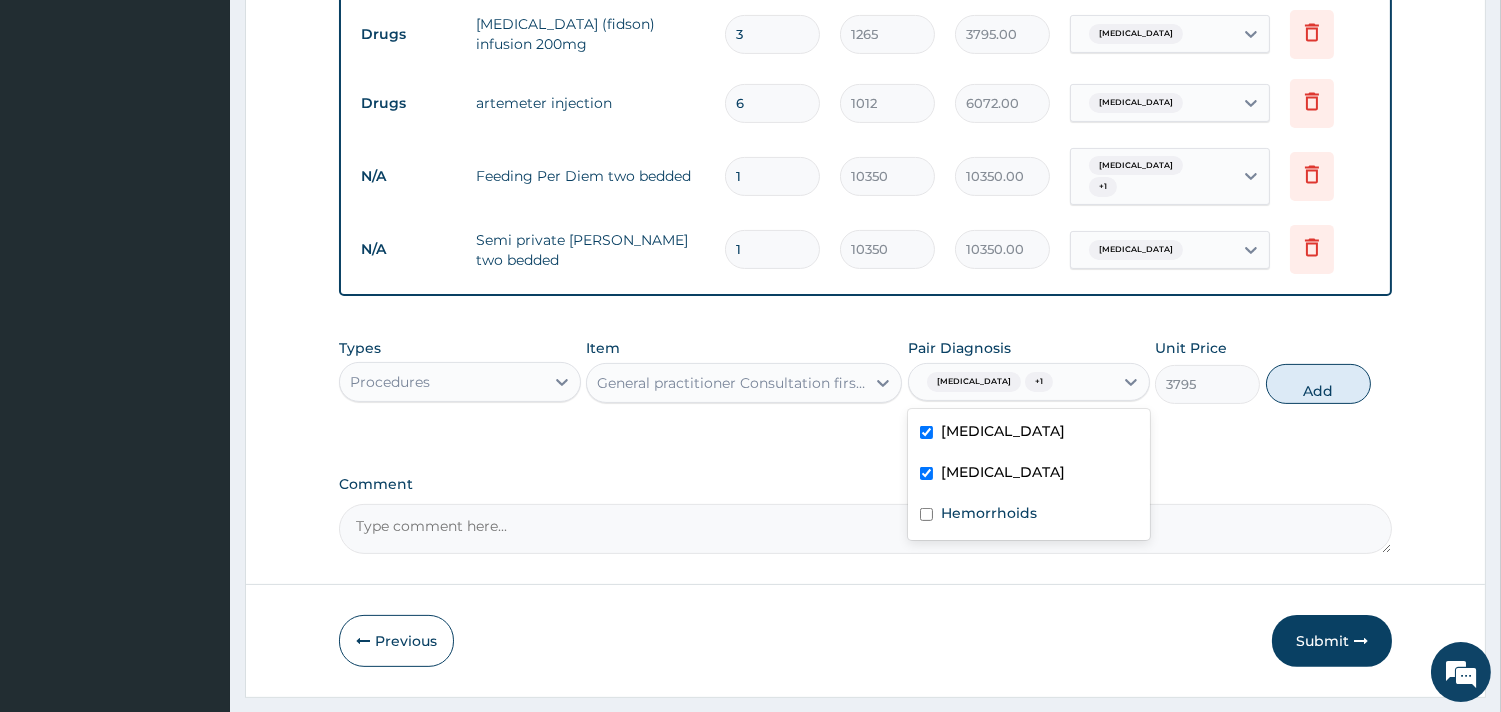drag, startPoint x: 1313, startPoint y: 357, endPoint x: 708, endPoint y: 384, distance: 605.6022 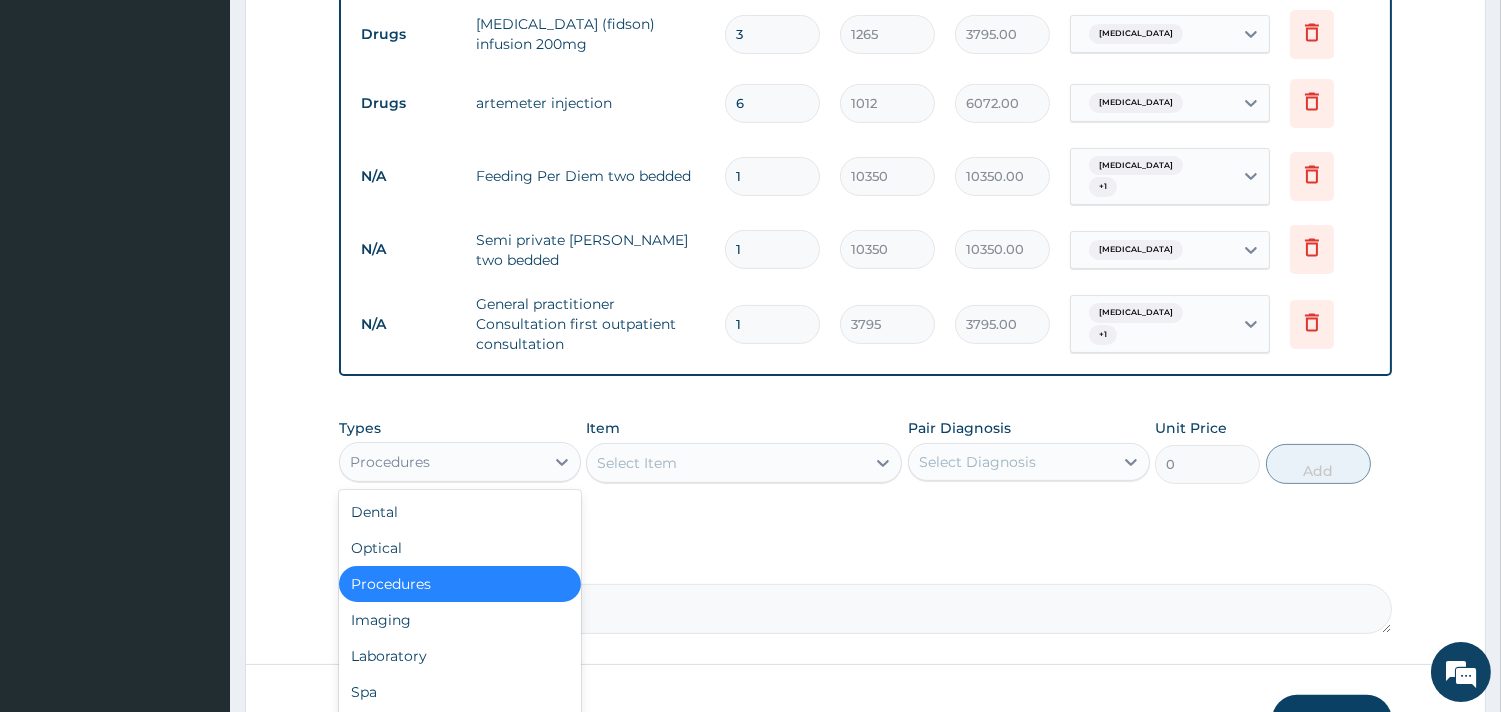 click on "Procedures" at bounding box center [442, 462] 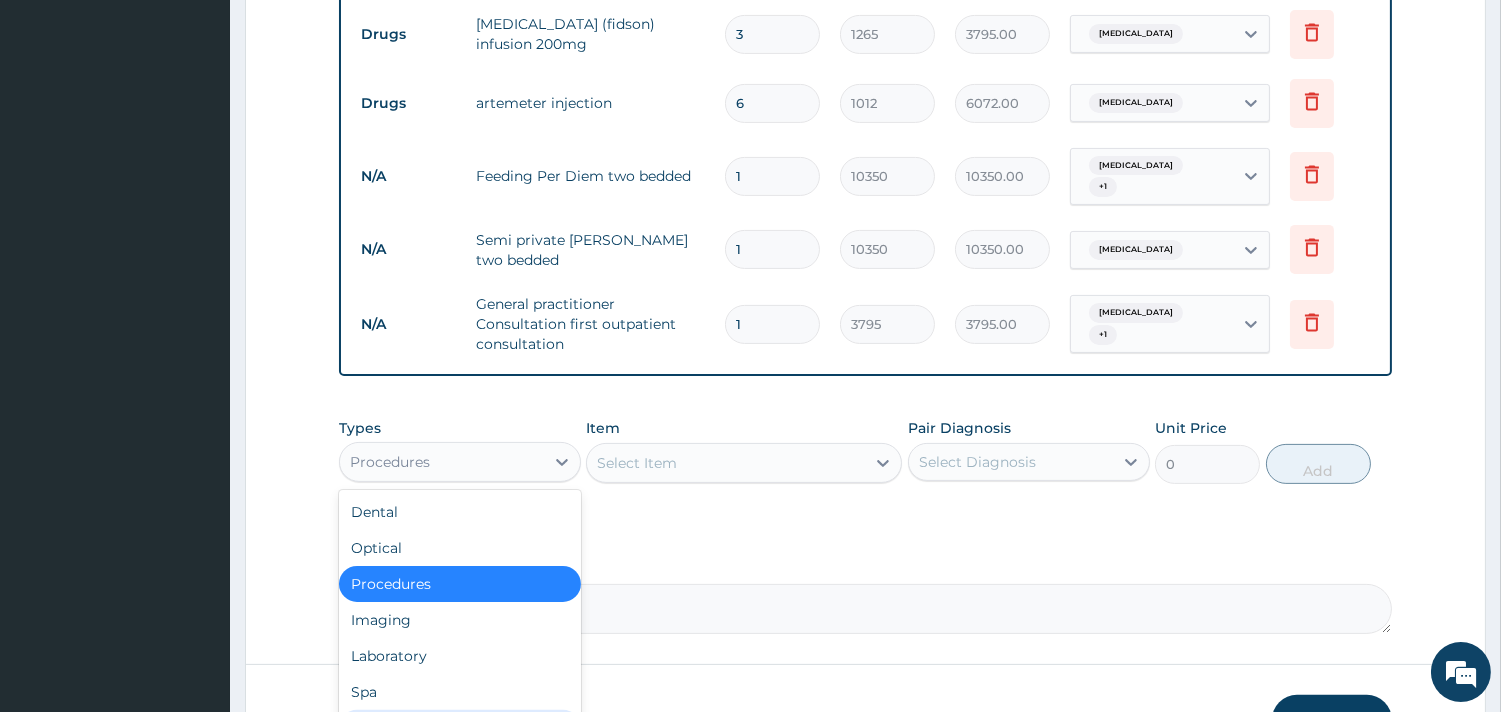 drag, startPoint x: 464, startPoint y: 692, endPoint x: 701, endPoint y: 544, distance: 279.41547 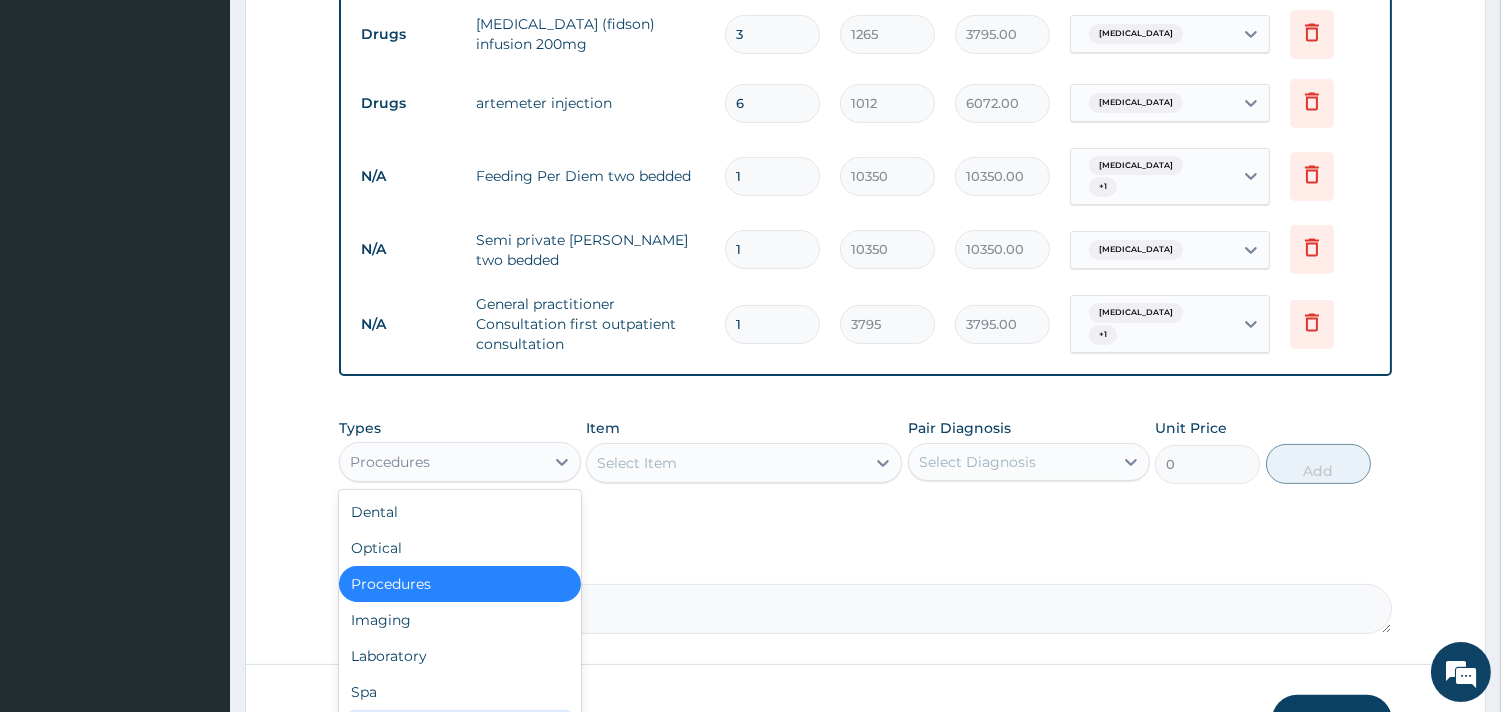 click on "Drugs" at bounding box center [460, 728] 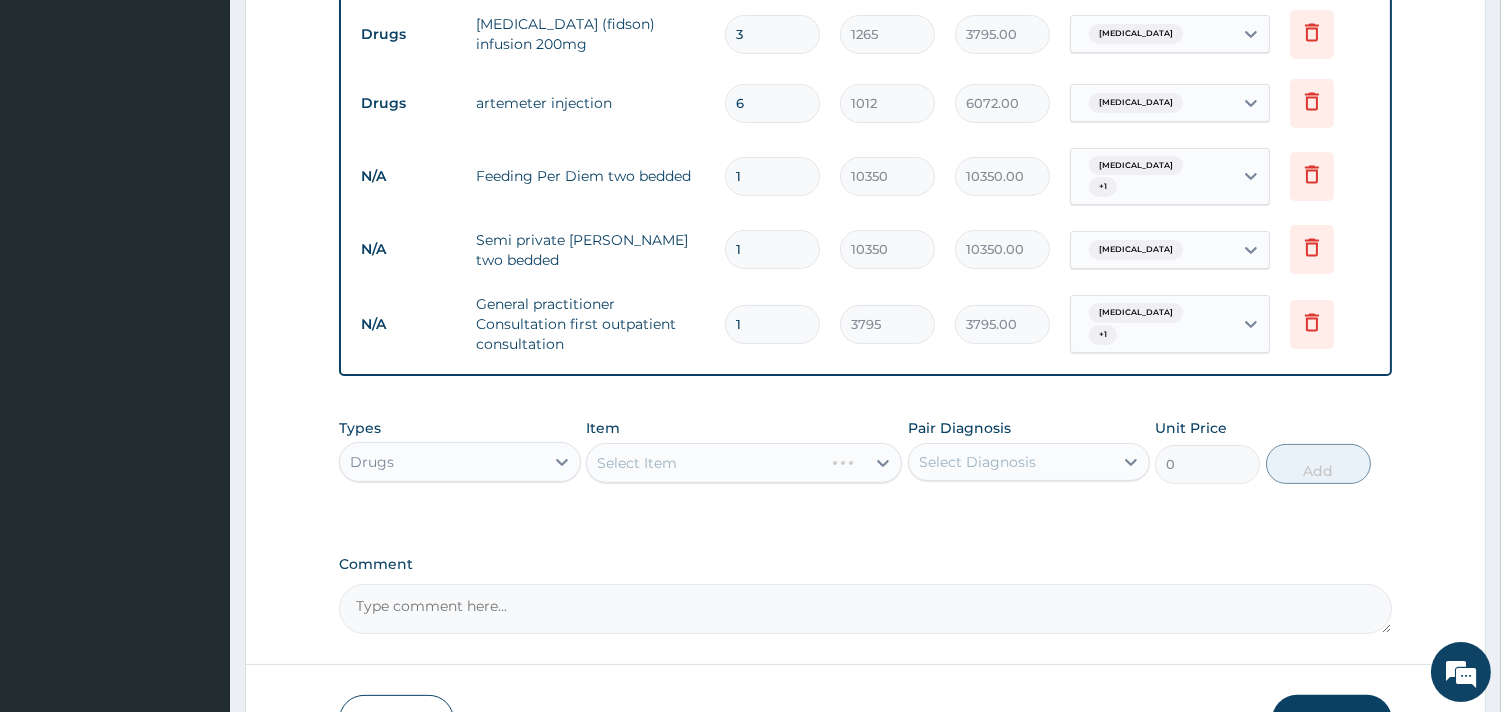 click on "Select Item" at bounding box center [744, 463] 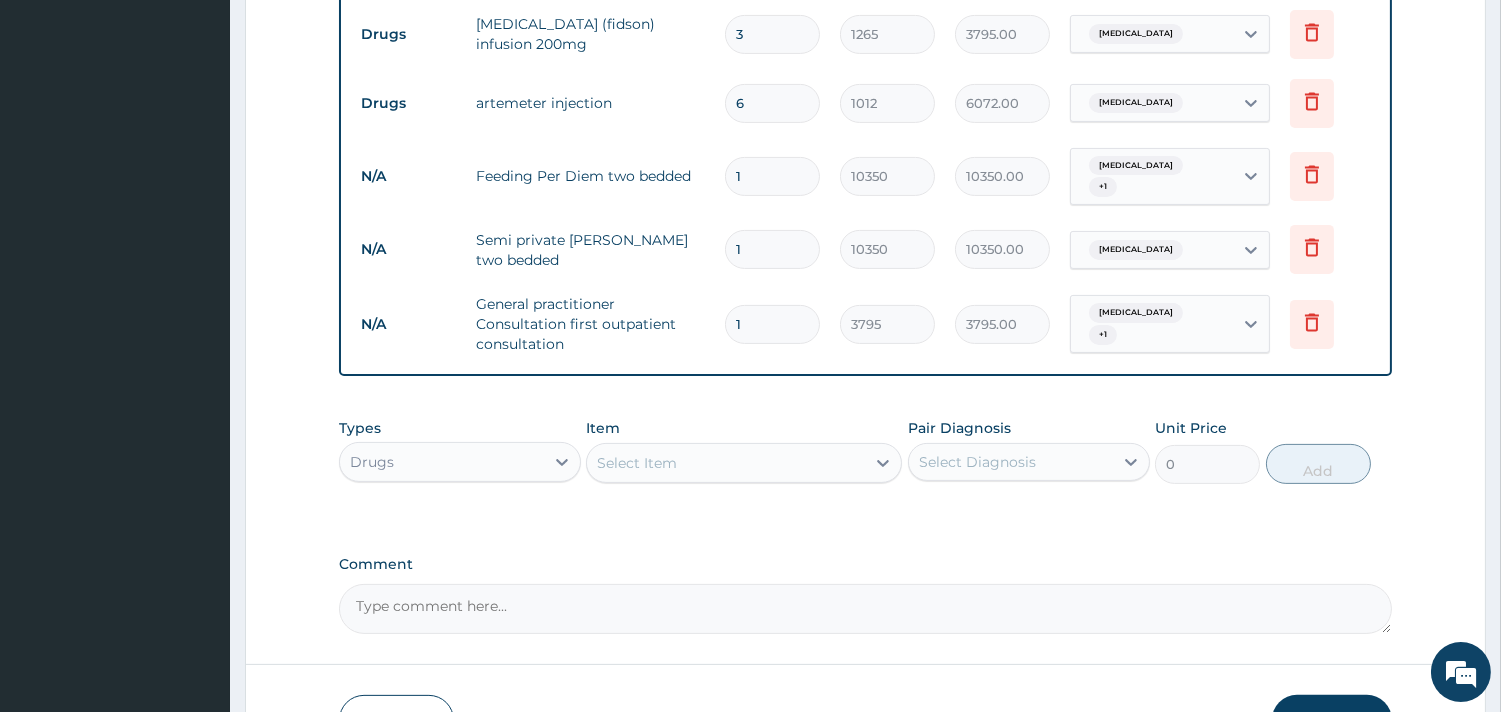 click on "Select Item" at bounding box center (726, 463) 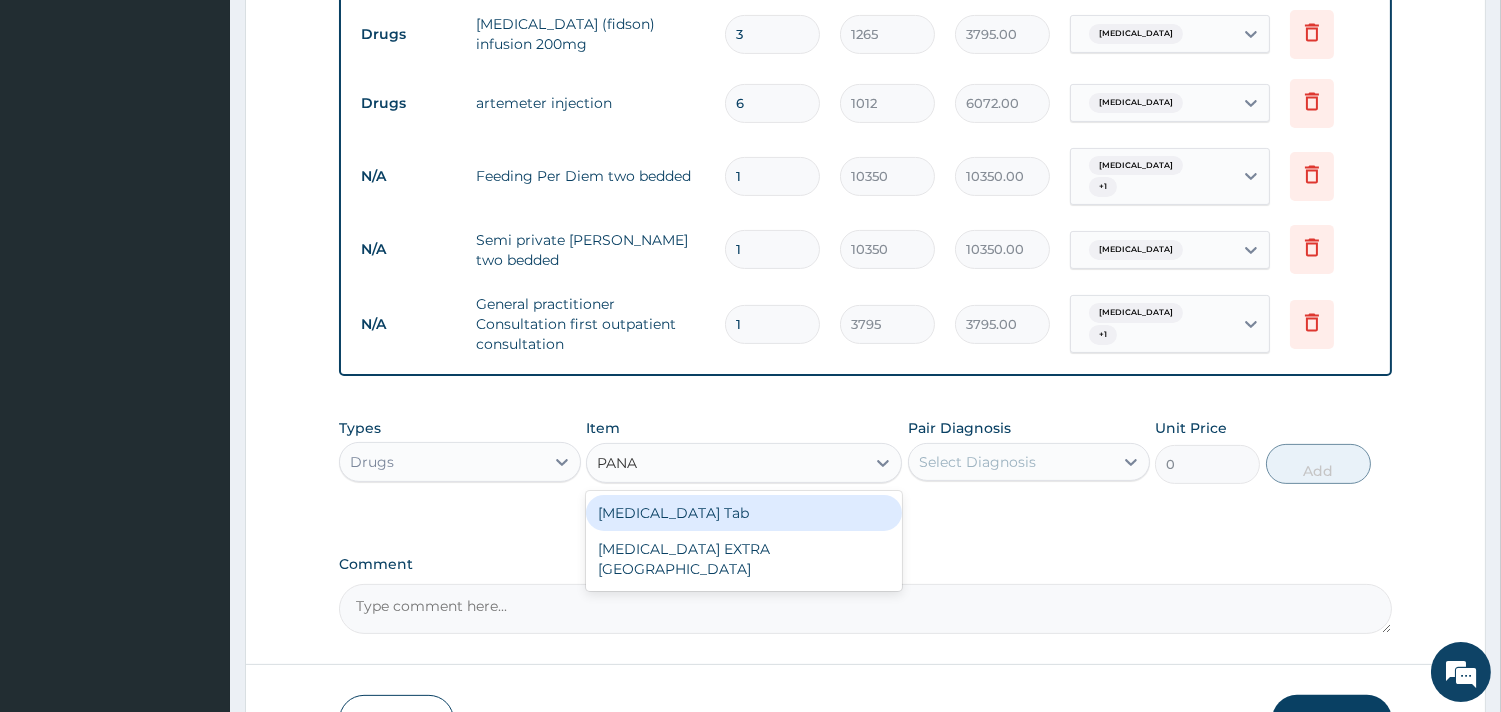 type on "PANAD" 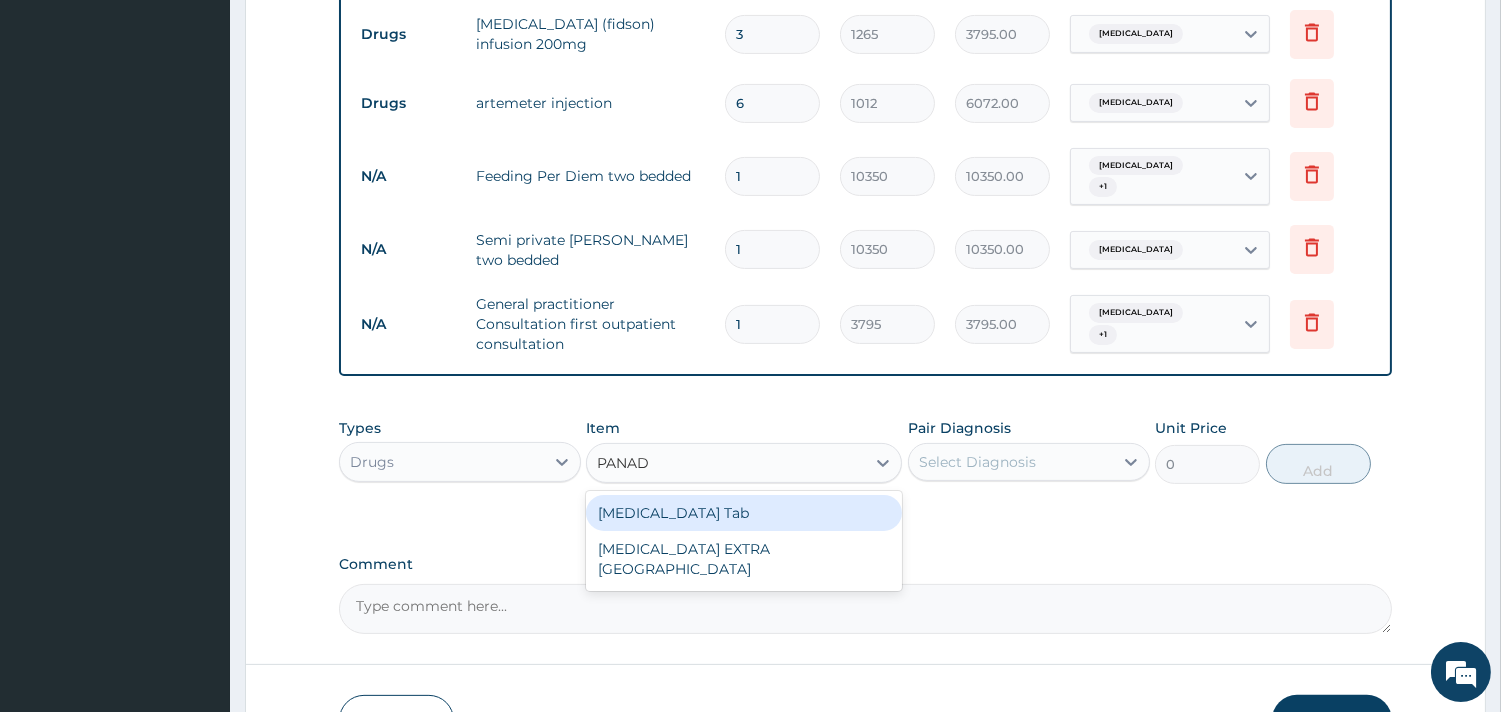 click on "PANADOL Tab" at bounding box center (744, 513) 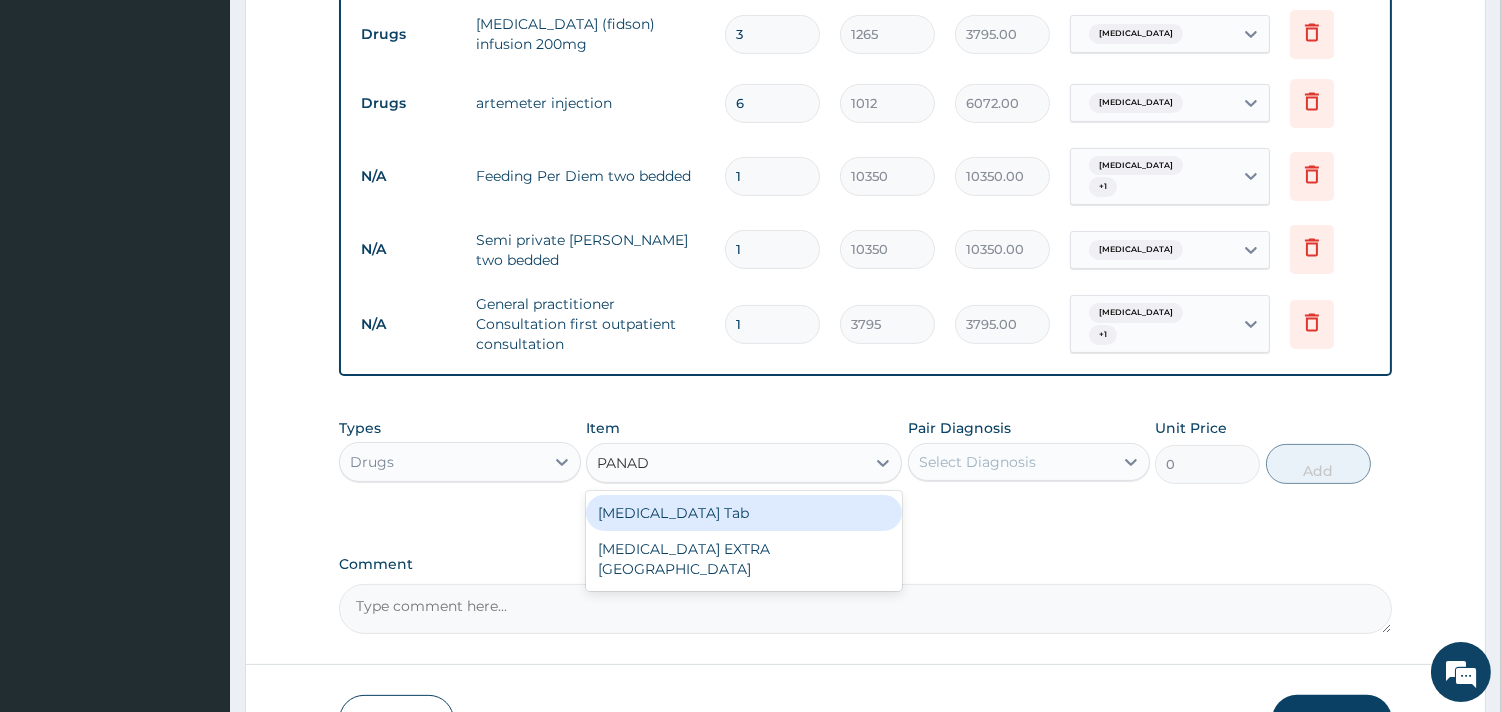 type 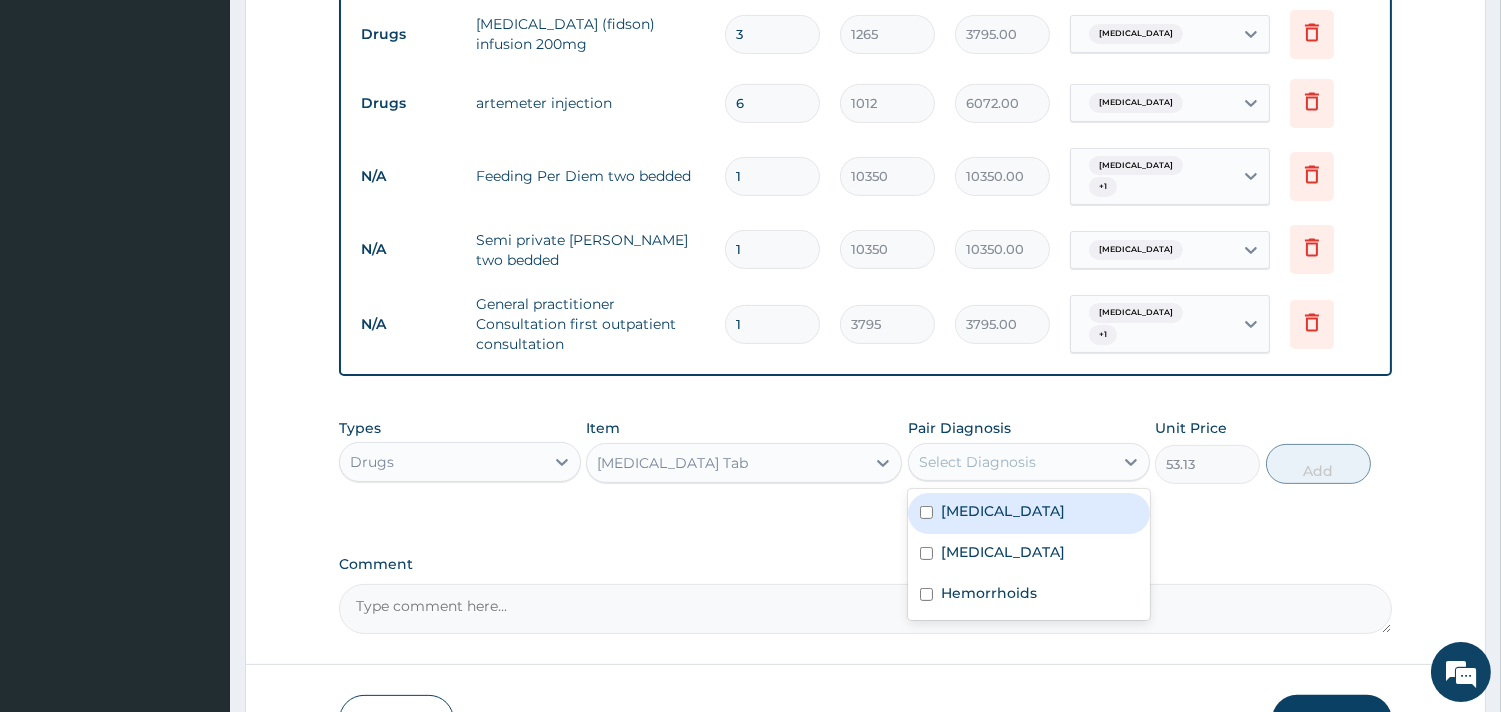 click on "Select Diagnosis" at bounding box center [977, 462] 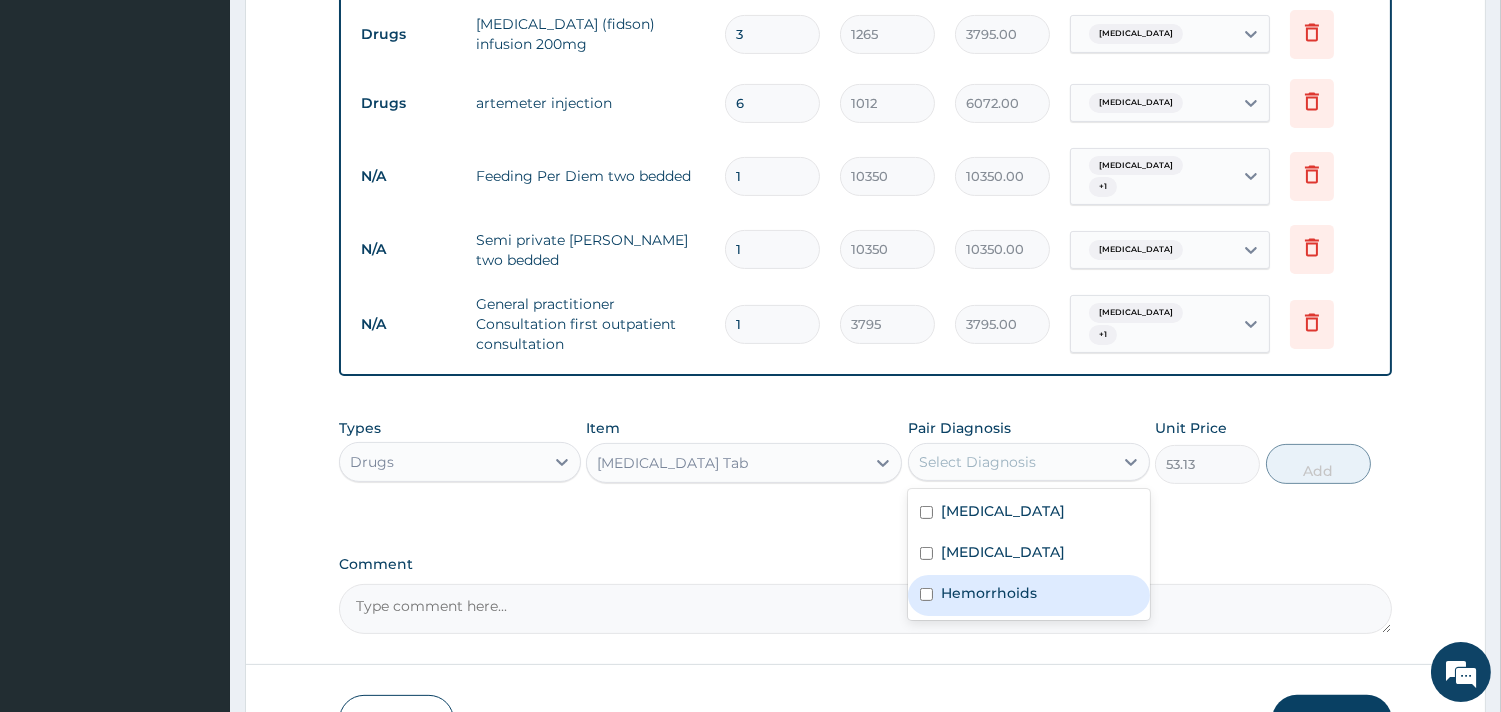 drag, startPoint x: 1011, startPoint y: 550, endPoint x: 1007, endPoint y: 533, distance: 17.464249 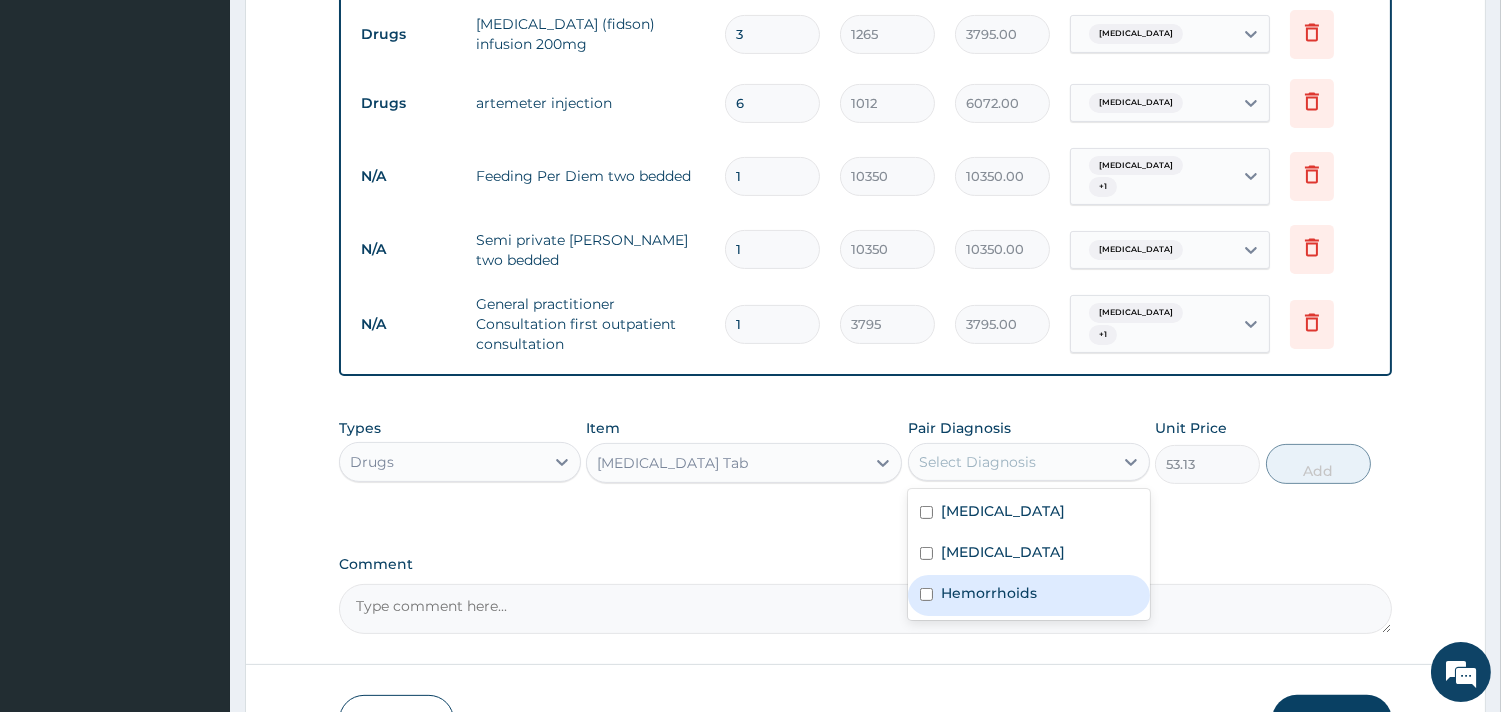 click on "Sepsis Malaria Hemorrhoids" at bounding box center [1029, 554] 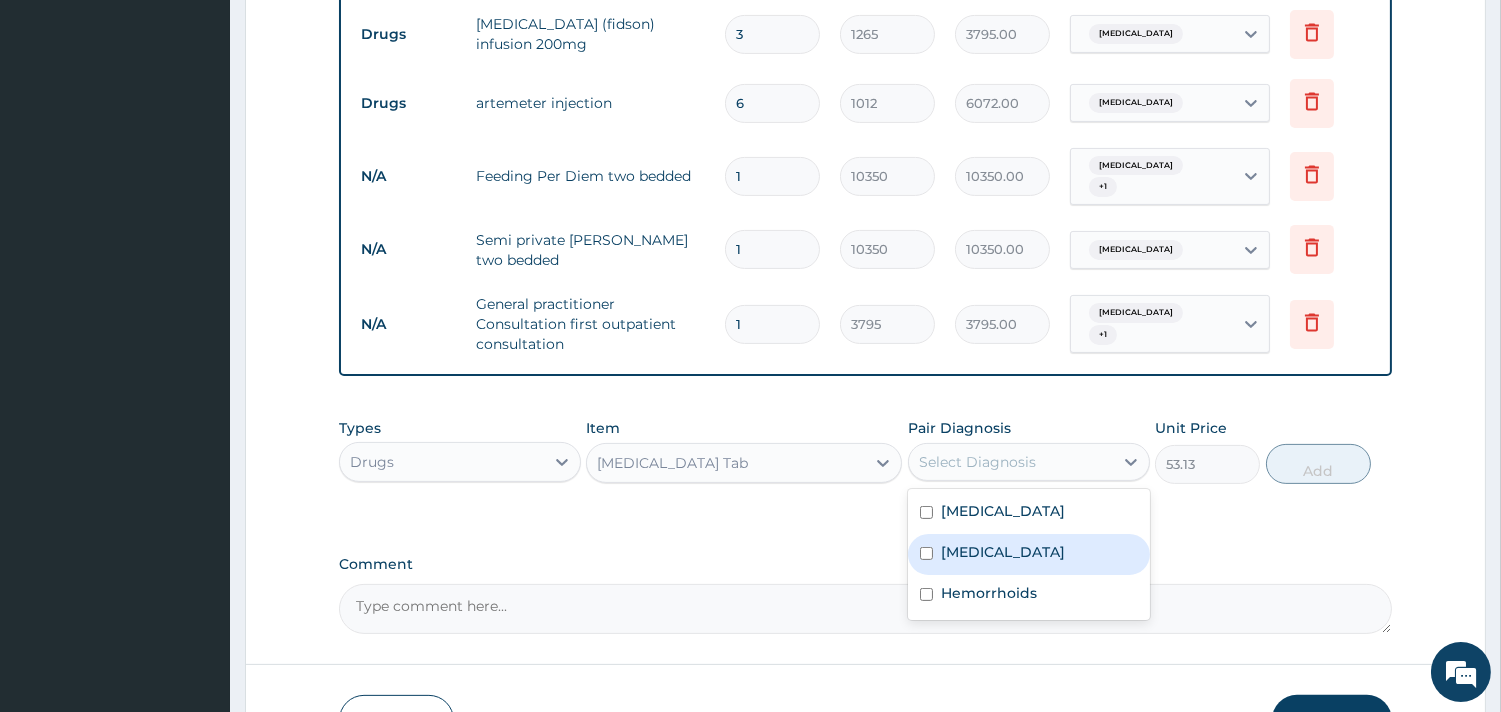 drag, startPoint x: 1003, startPoint y: 513, endPoint x: 997, endPoint y: 483, distance: 30.594116 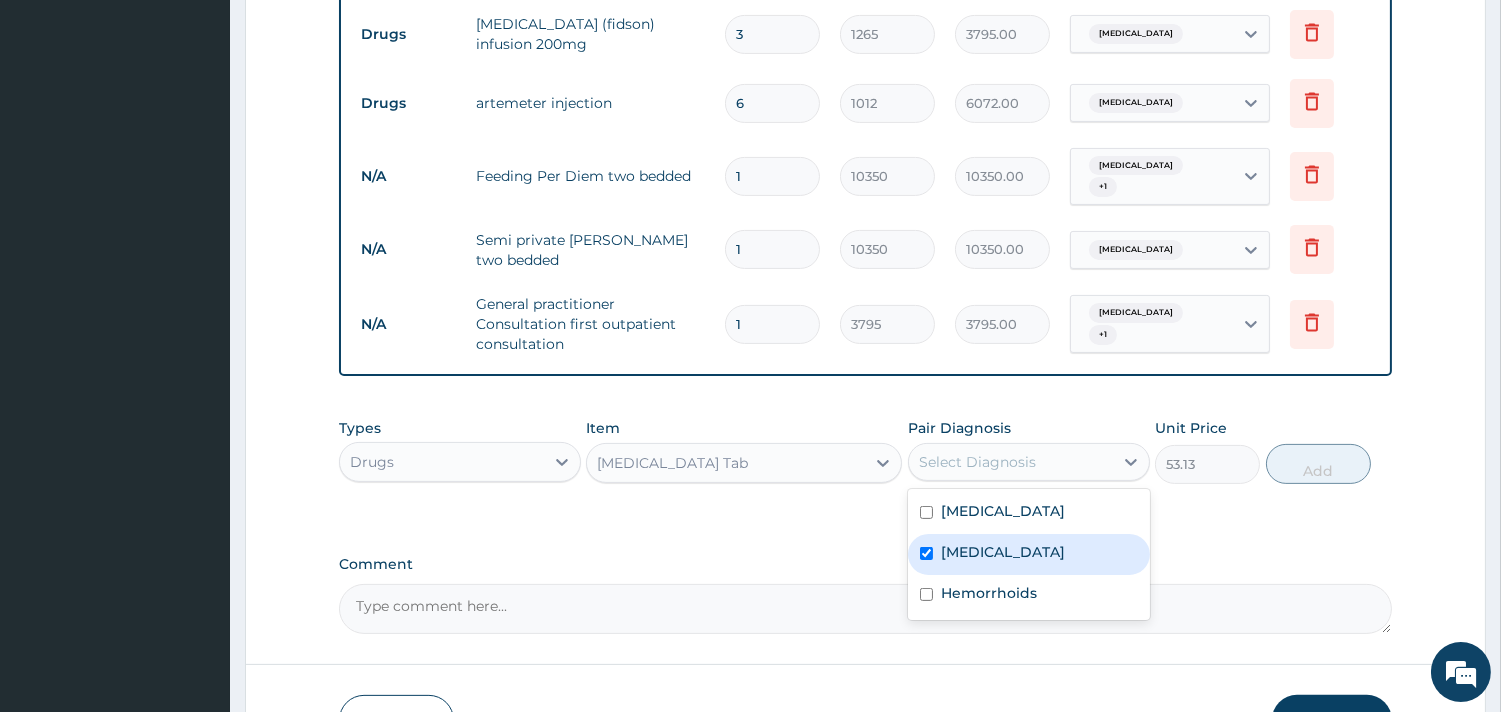 checkbox on "true" 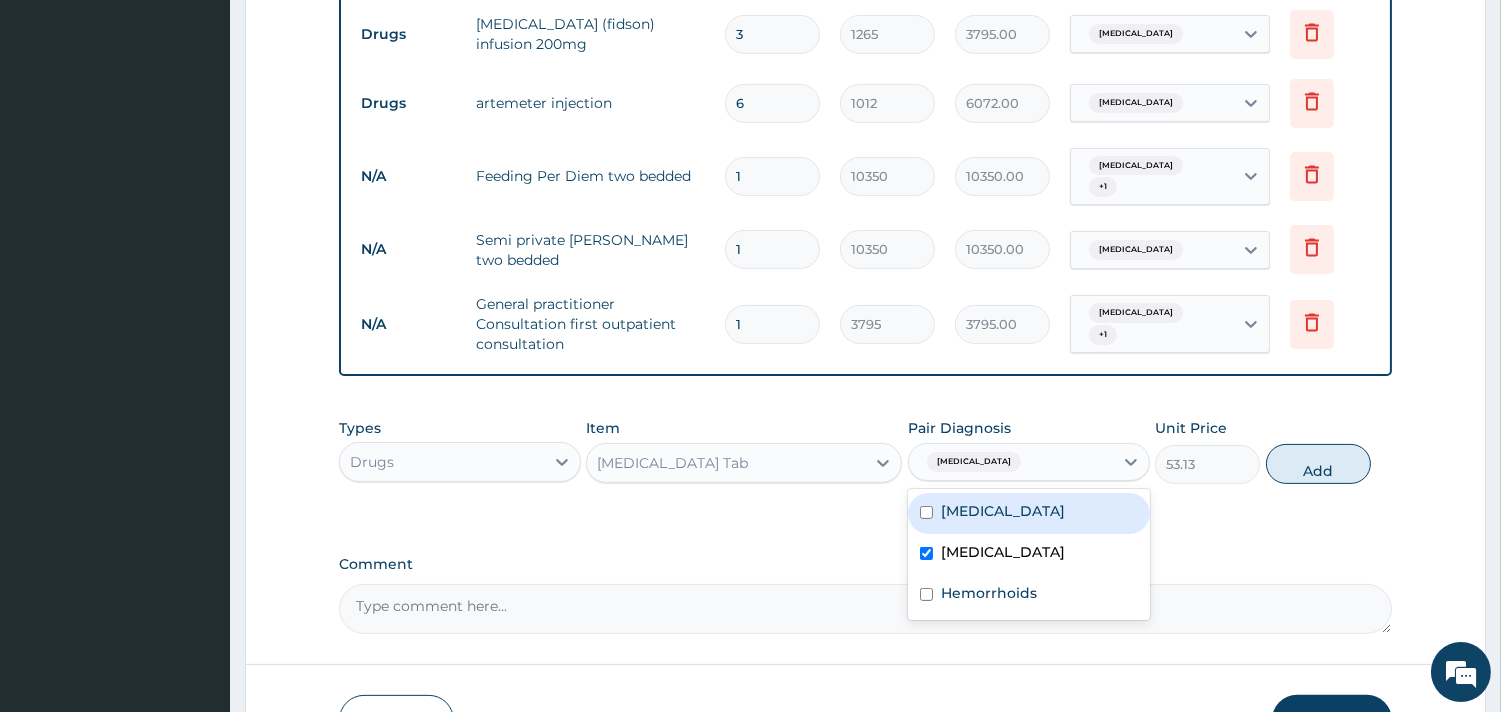 click on "Sepsis" at bounding box center (1029, 513) 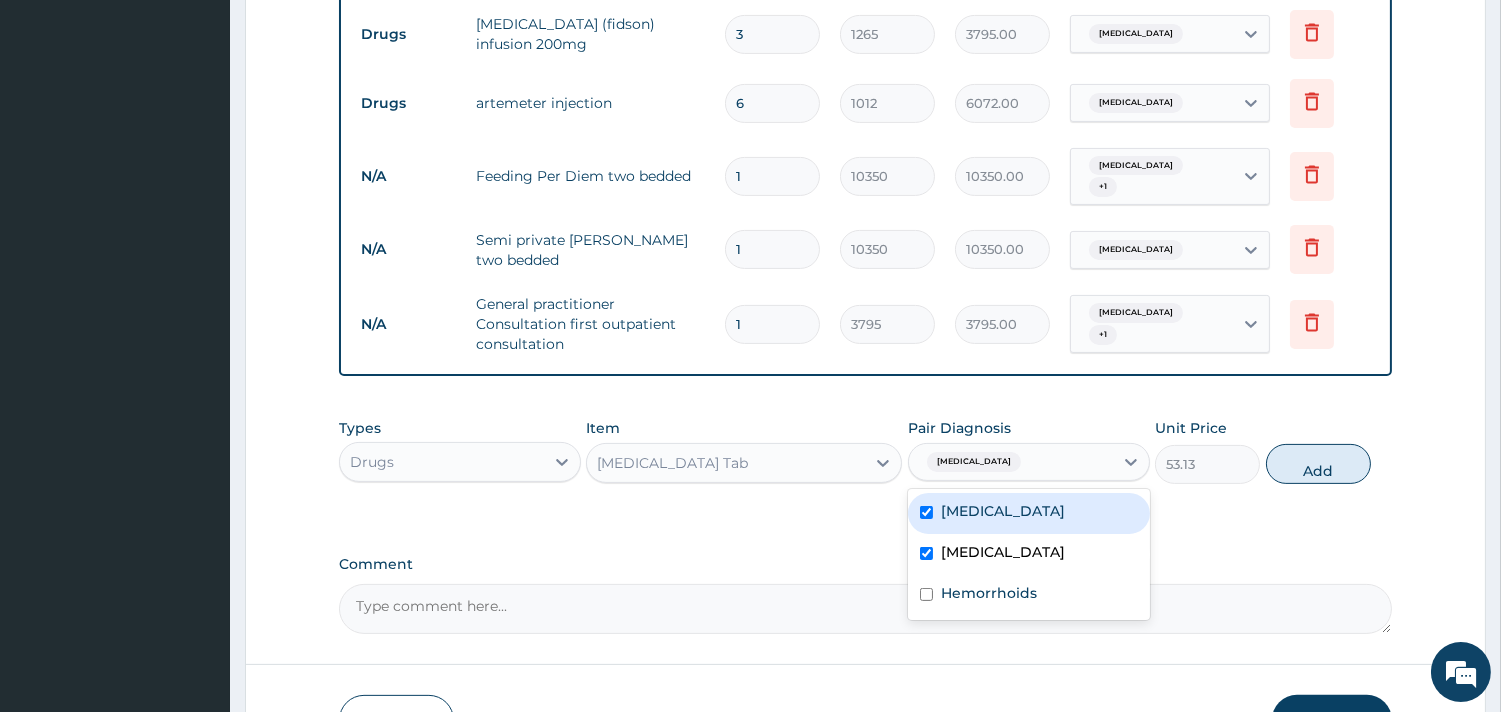 checkbox on "true" 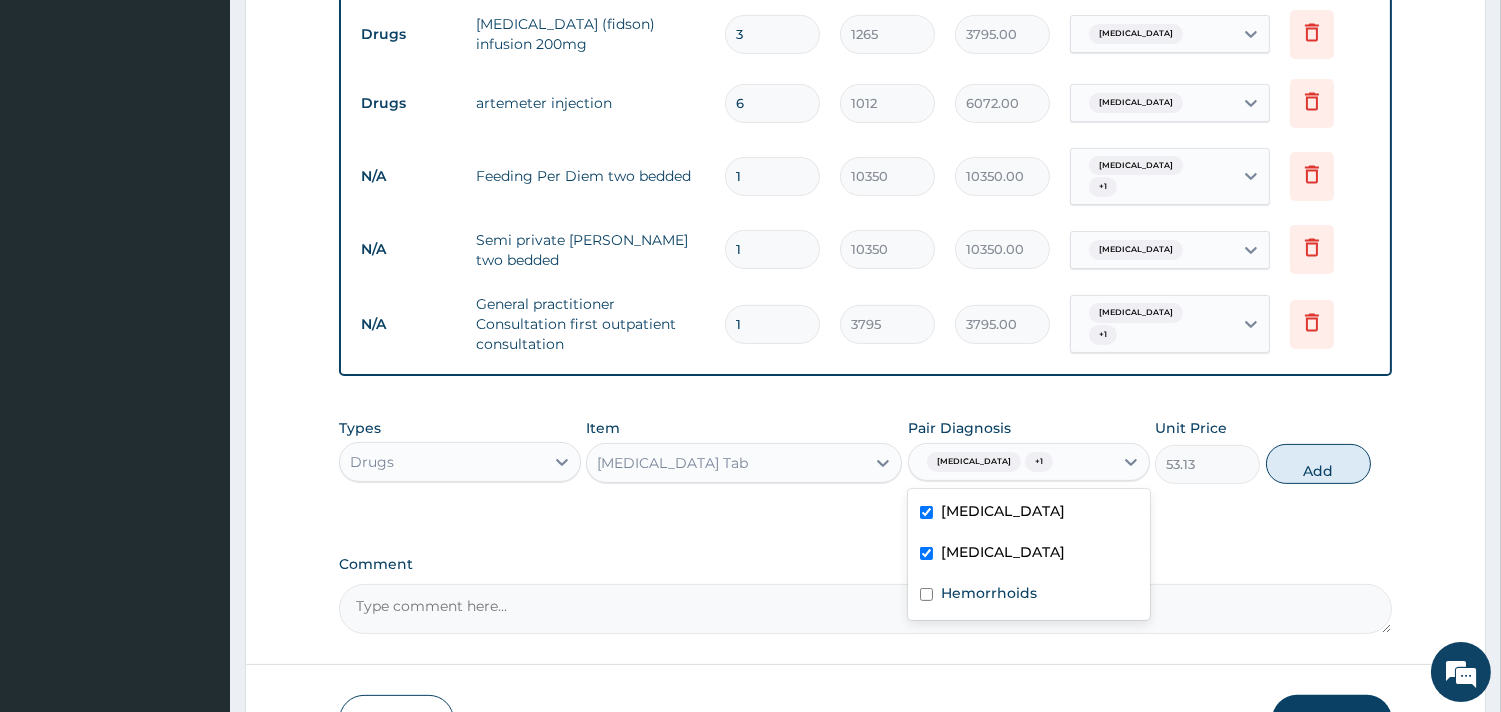 drag, startPoint x: 1323, startPoint y: 436, endPoint x: 632, endPoint y: 458, distance: 691.35016 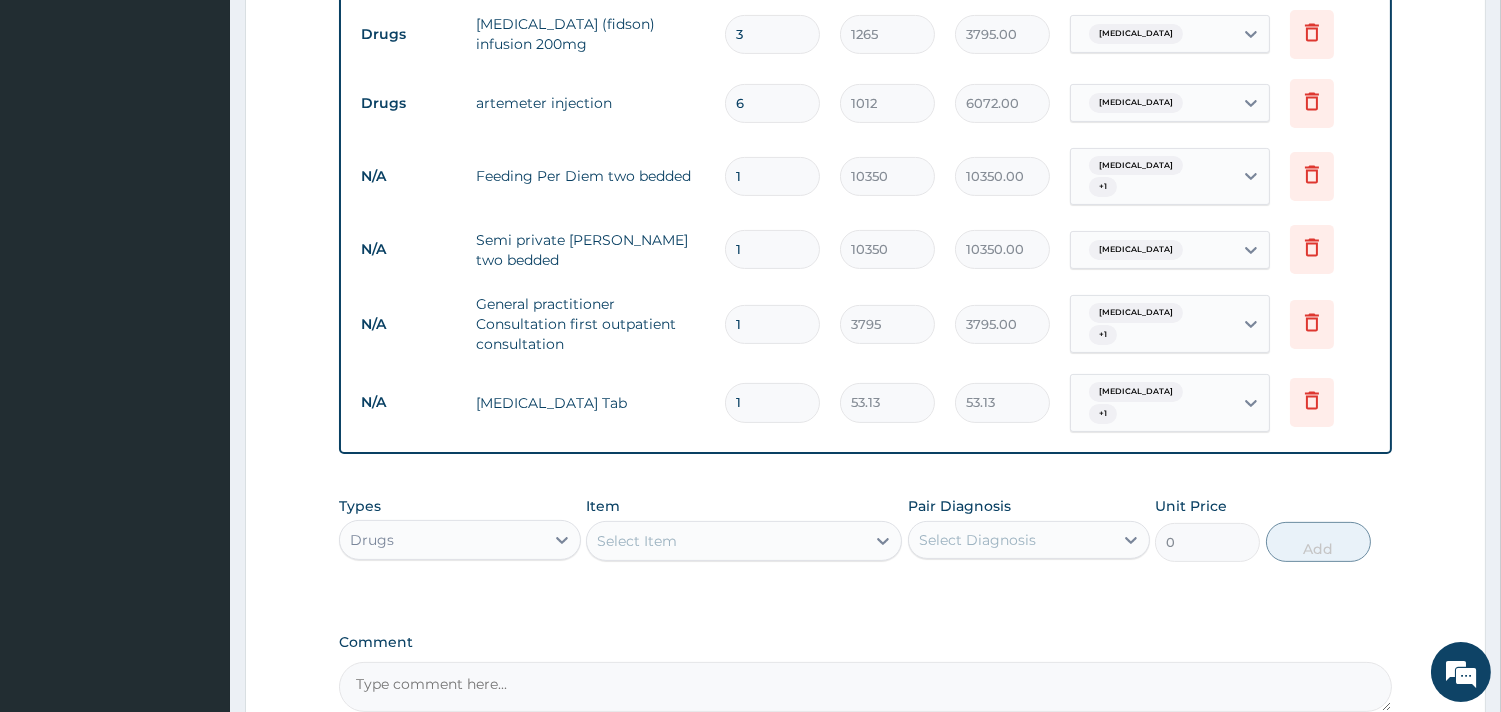 click on "Select Item" at bounding box center [637, 541] 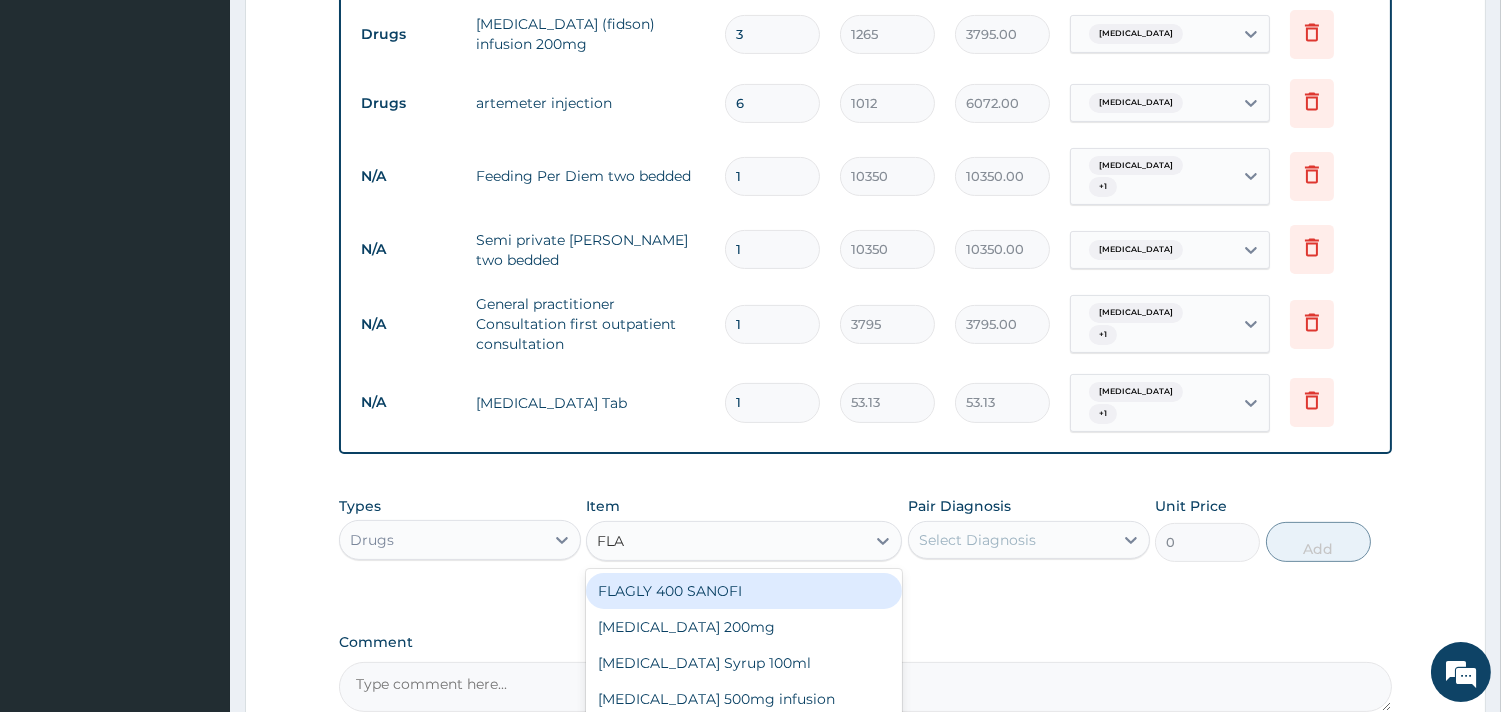 type on "FLAG" 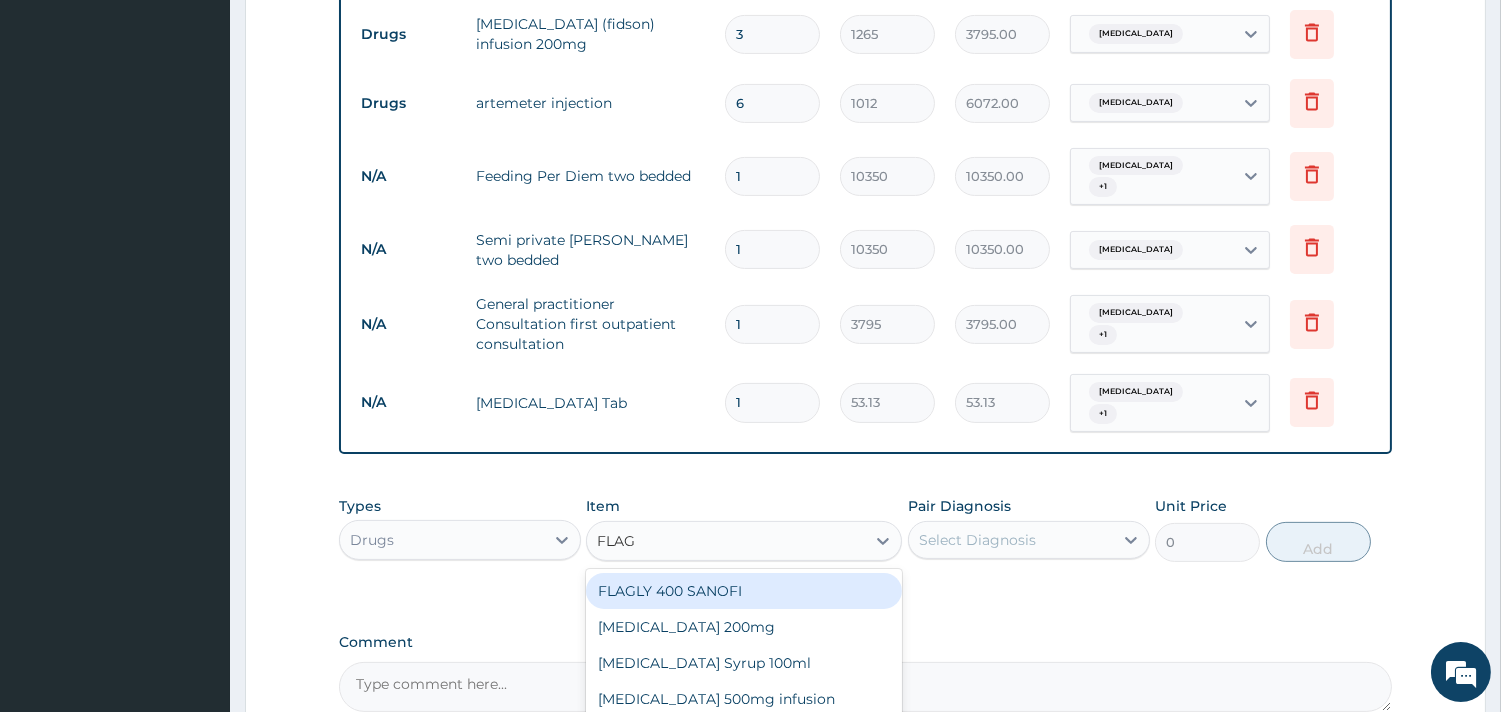 click on "FLAGLY 400 SANOFI Flagyl 200mg FLAGYL Syrup 100ml Flagyl 500mg infusion" at bounding box center (744, 645) 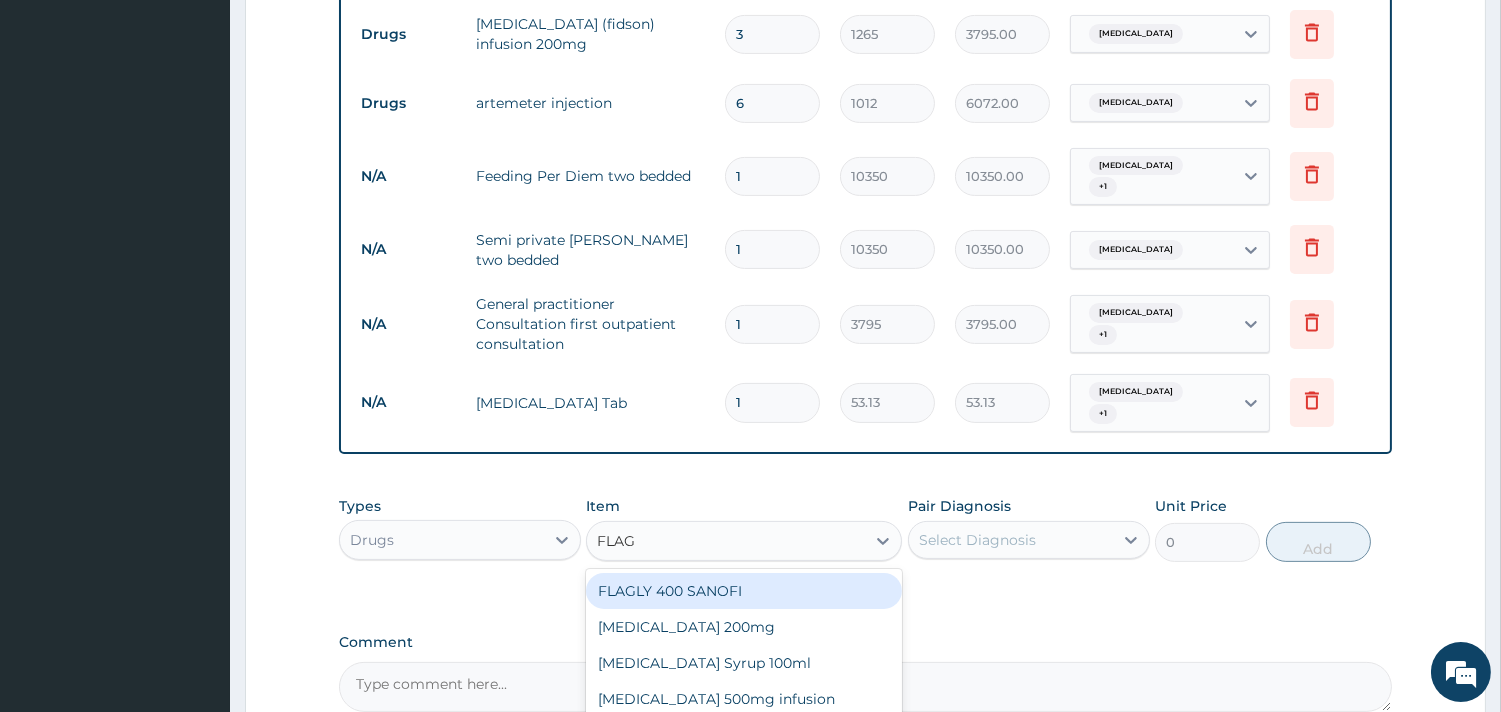 drag, startPoint x: 721, startPoint y: 552, endPoint x: 1003, endPoint y: 531, distance: 282.78082 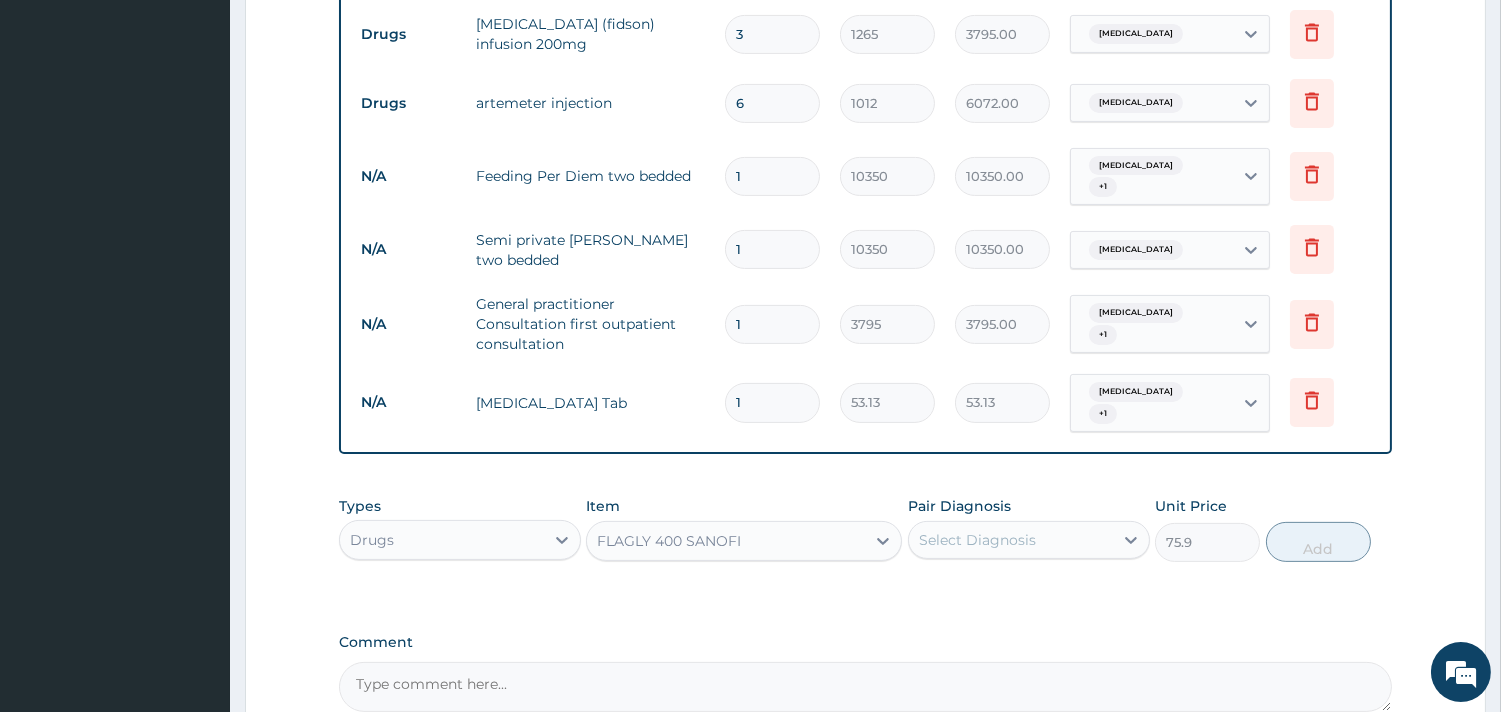 click on "Select Diagnosis" at bounding box center [1011, 540] 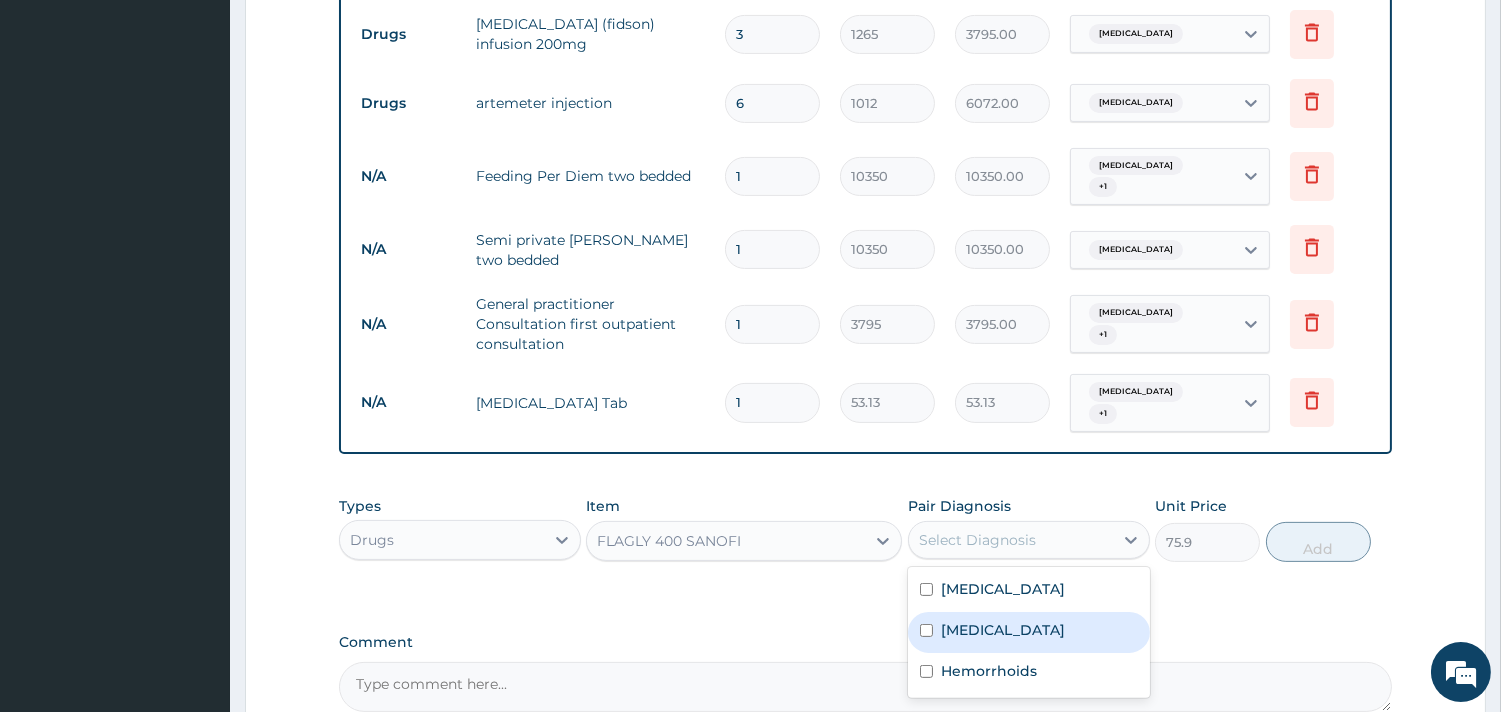 click on "Malaria" at bounding box center [1029, 632] 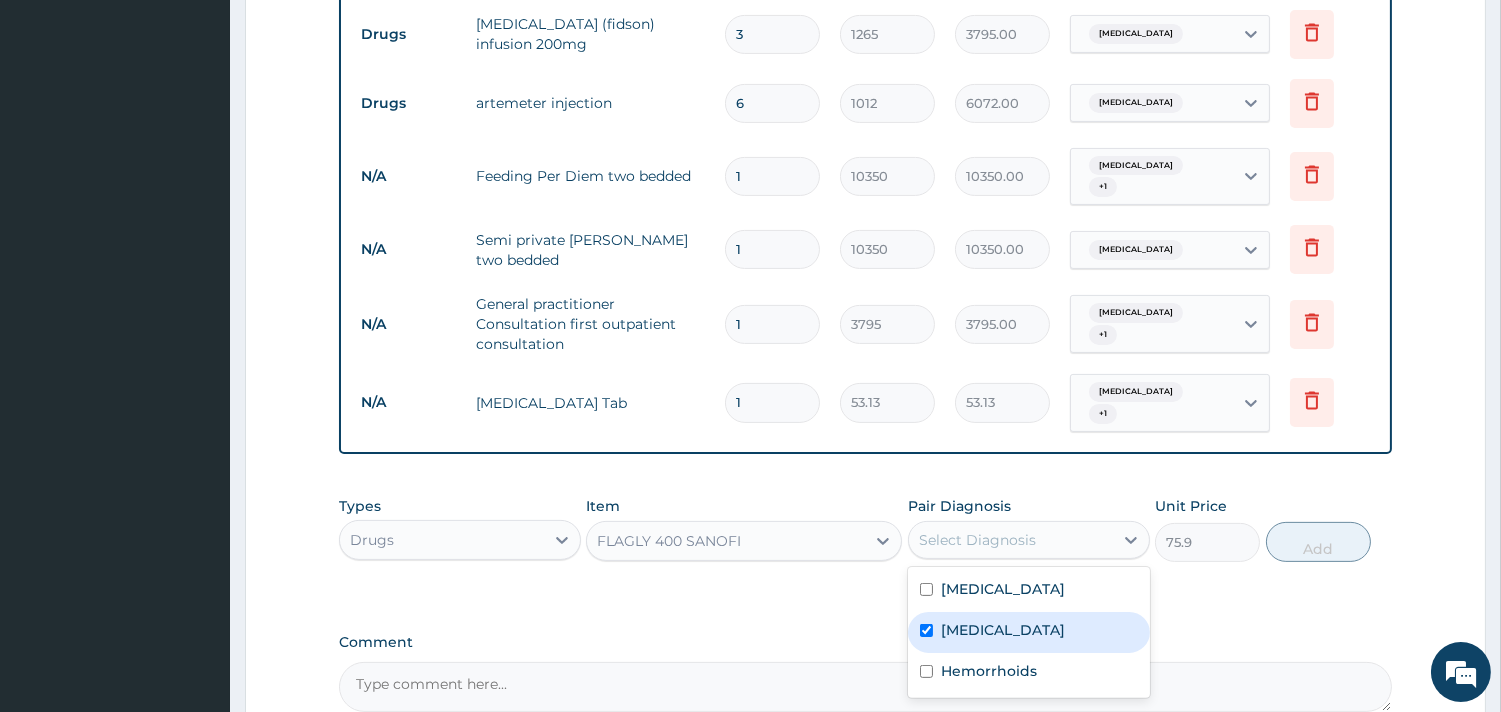 checkbox on "true" 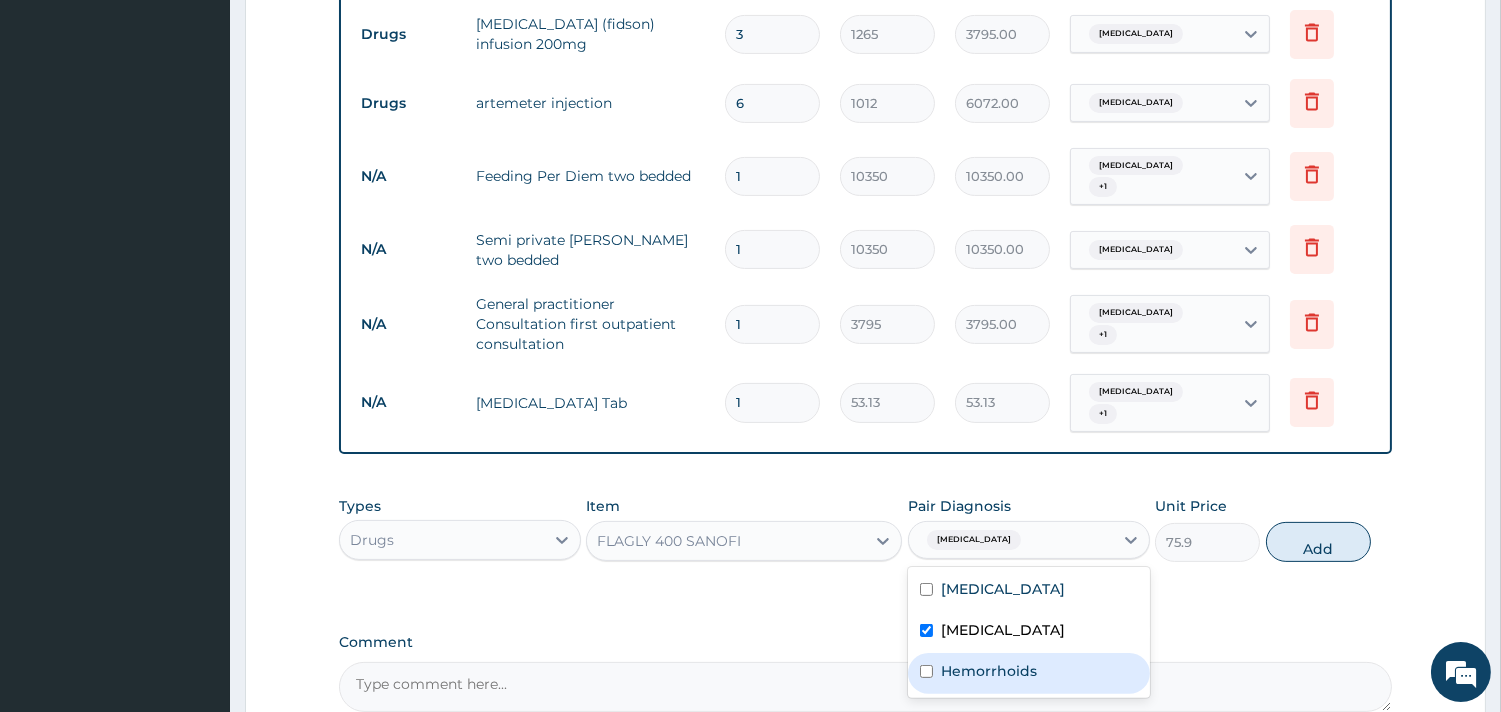drag, startPoint x: 1055, startPoint y: 627, endPoint x: 1048, endPoint y: 594, distance: 33.734257 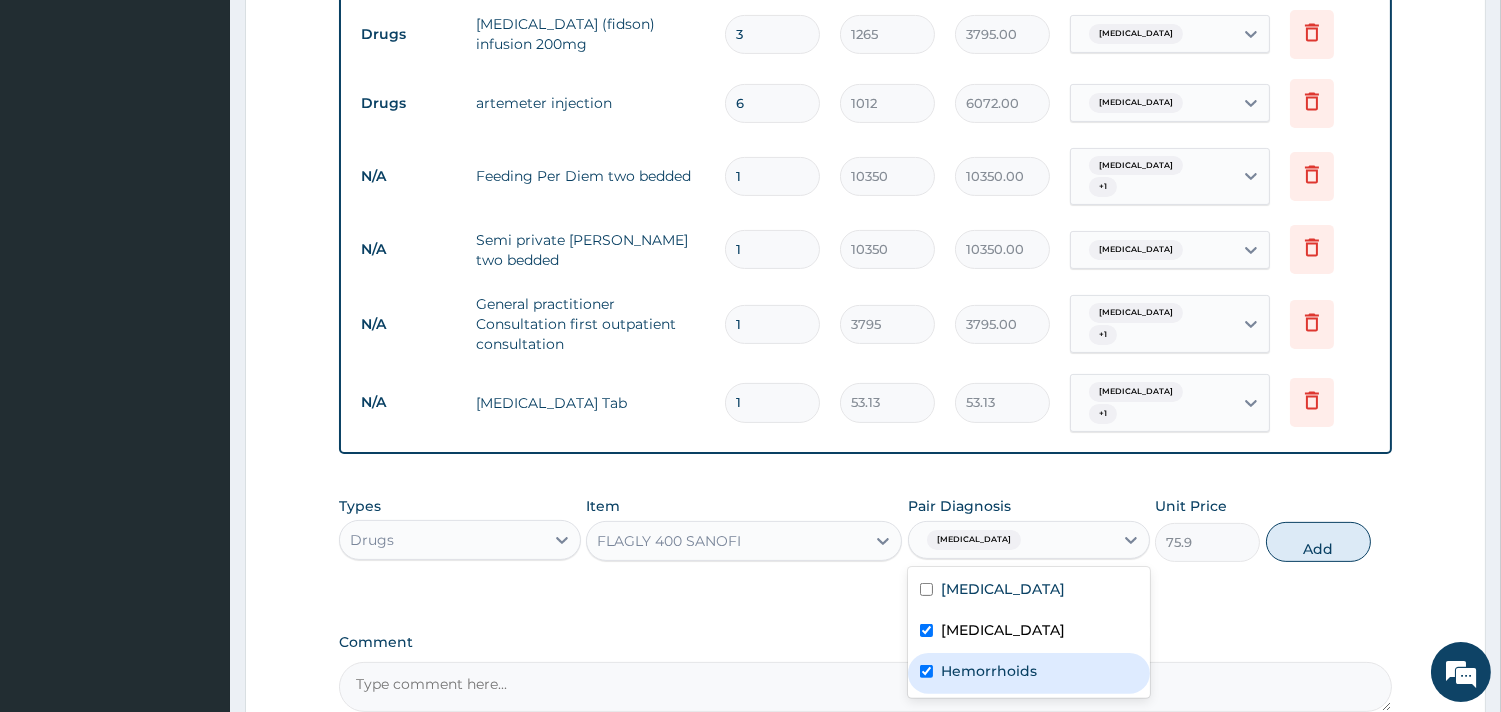 checkbox on "true" 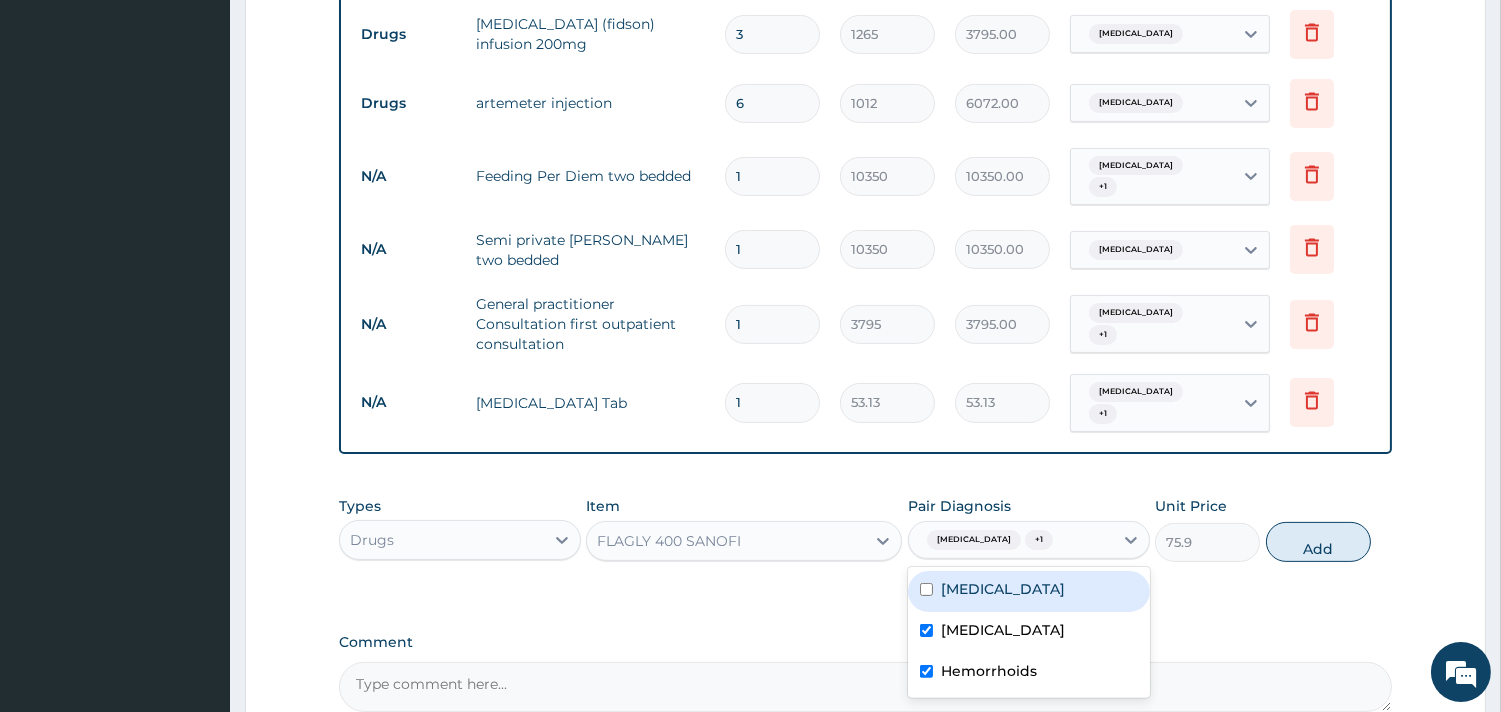 click on "Sepsis" at bounding box center [1029, 591] 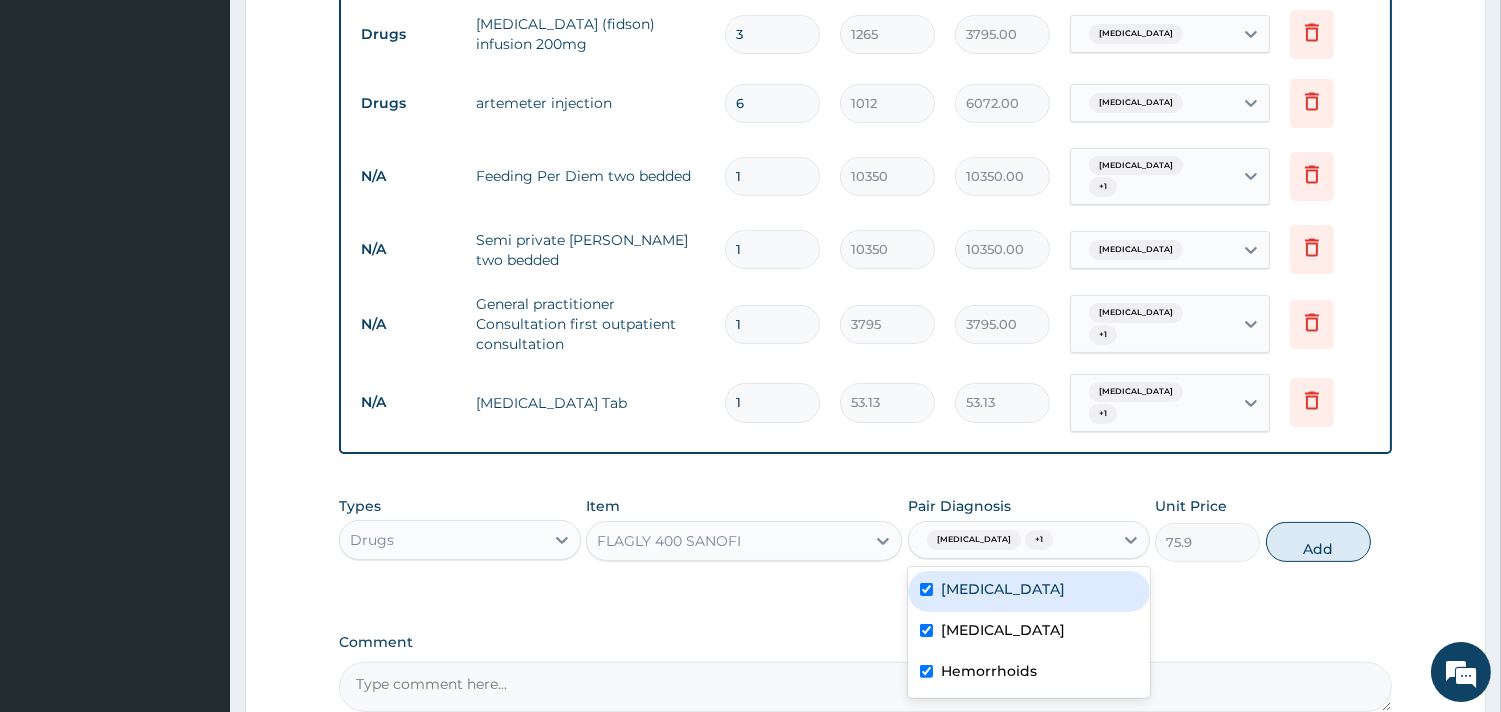 checkbox on "true" 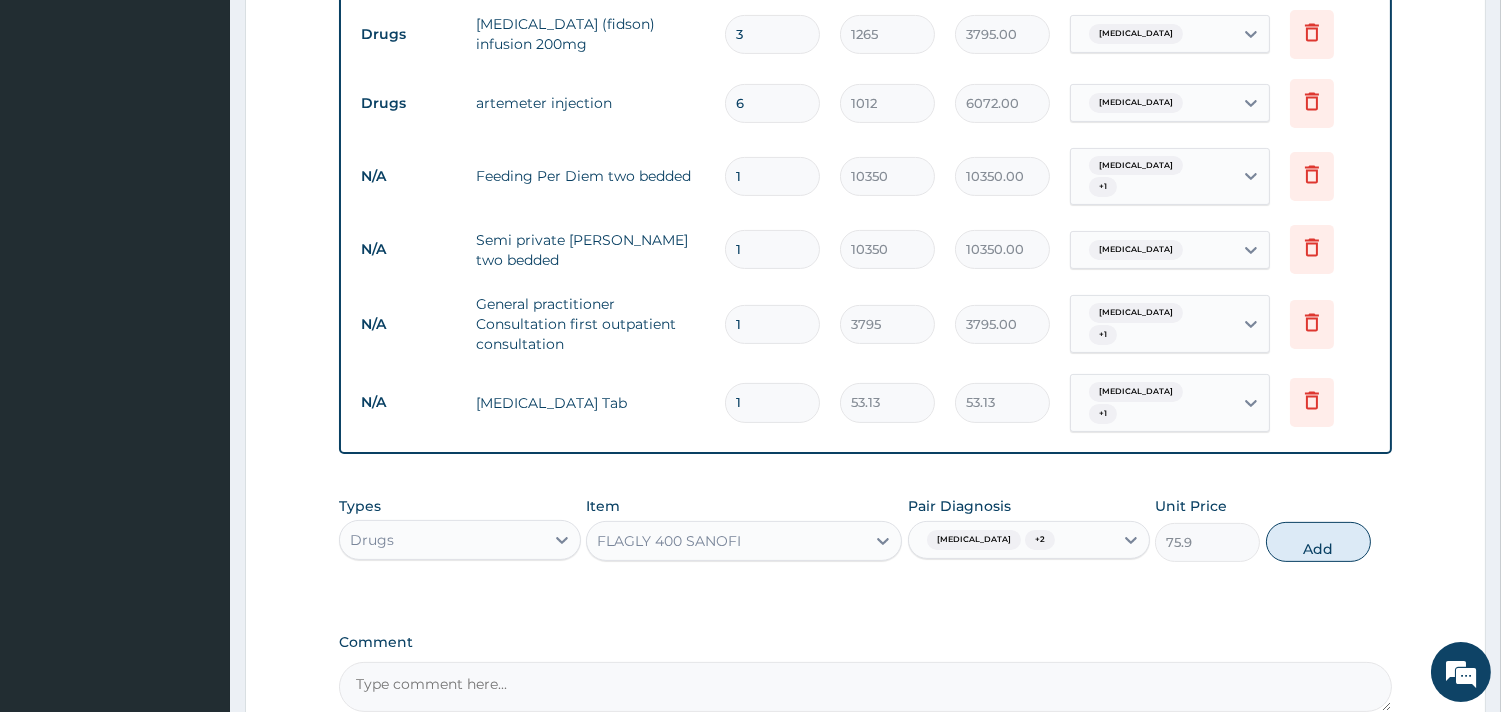 drag, startPoint x: 1326, startPoint y: 521, endPoint x: 788, endPoint y: 562, distance: 539.56 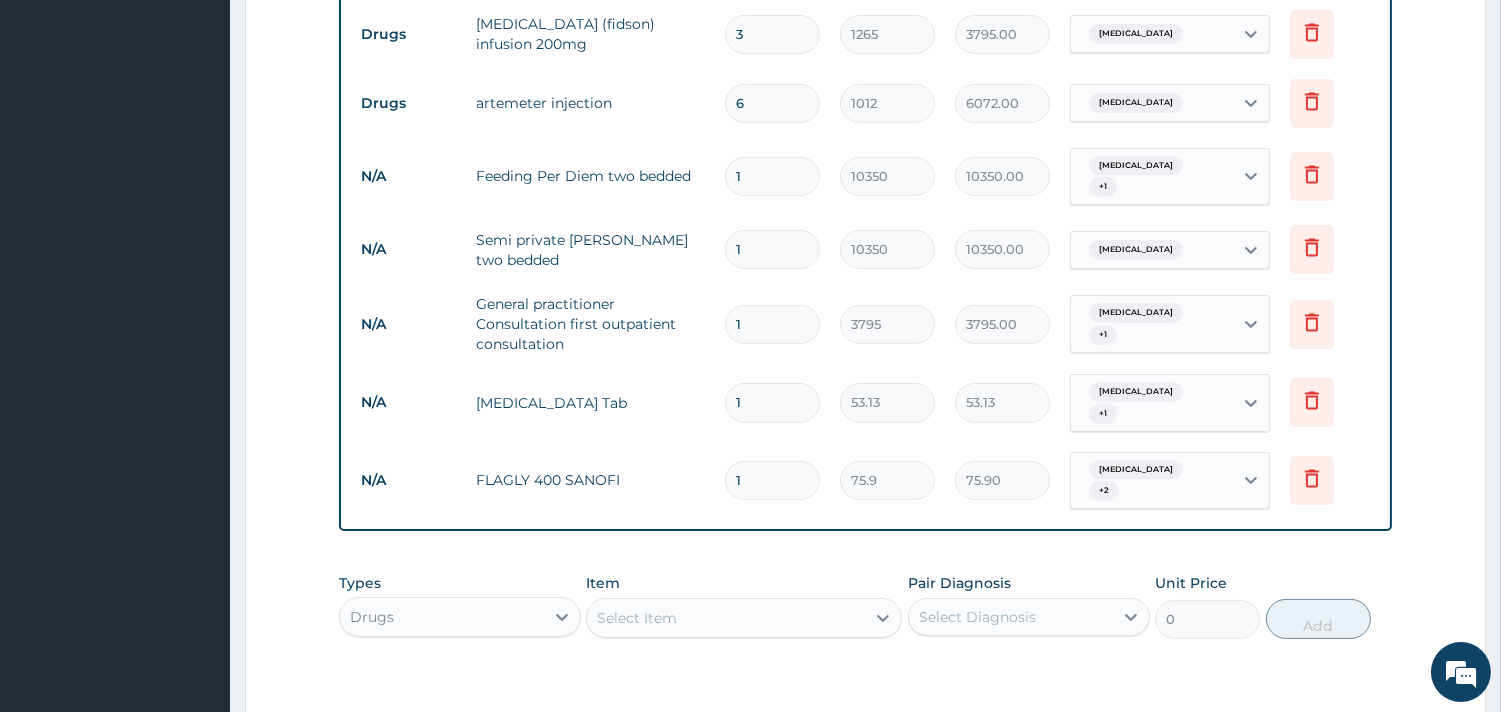 click on "Select Item" at bounding box center (744, 618) 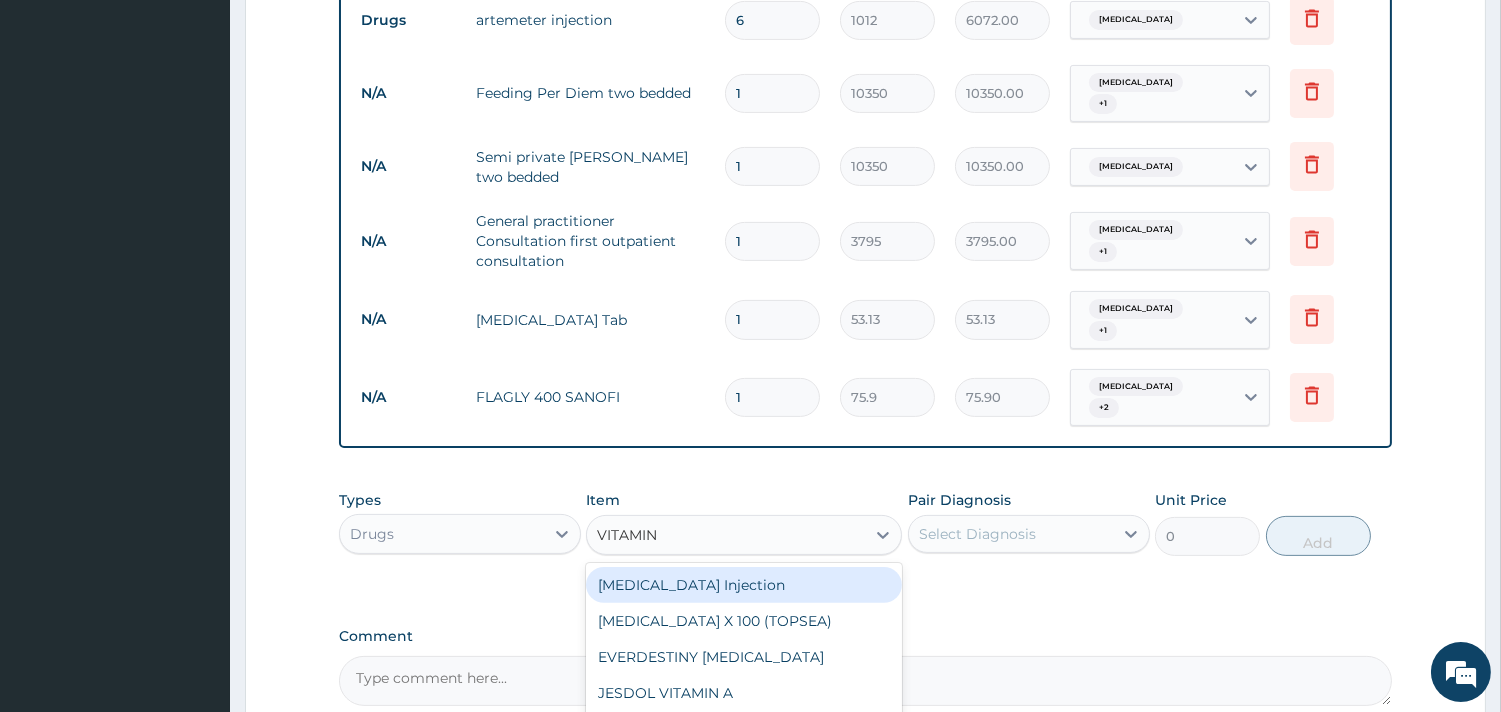 scroll, scrollTop: 1244, scrollLeft: 0, axis: vertical 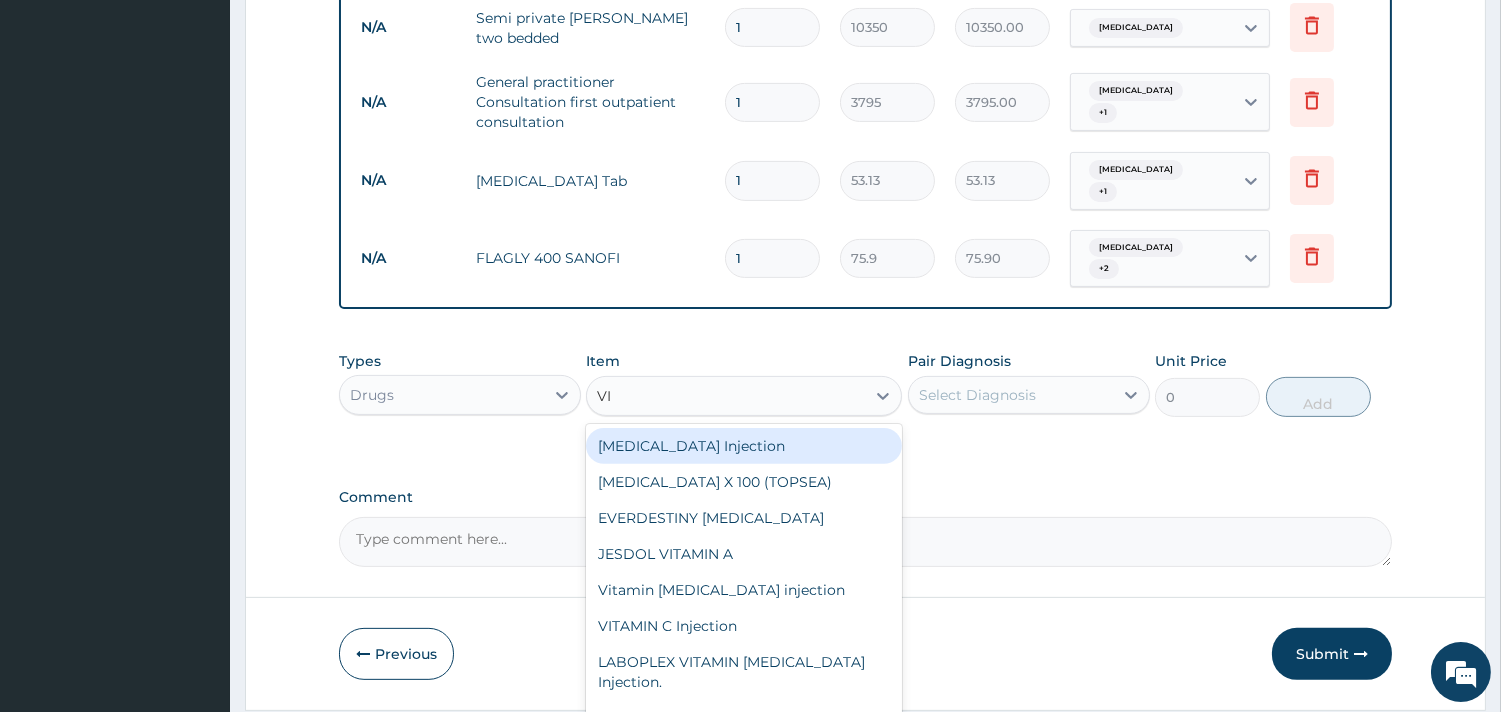type on "V" 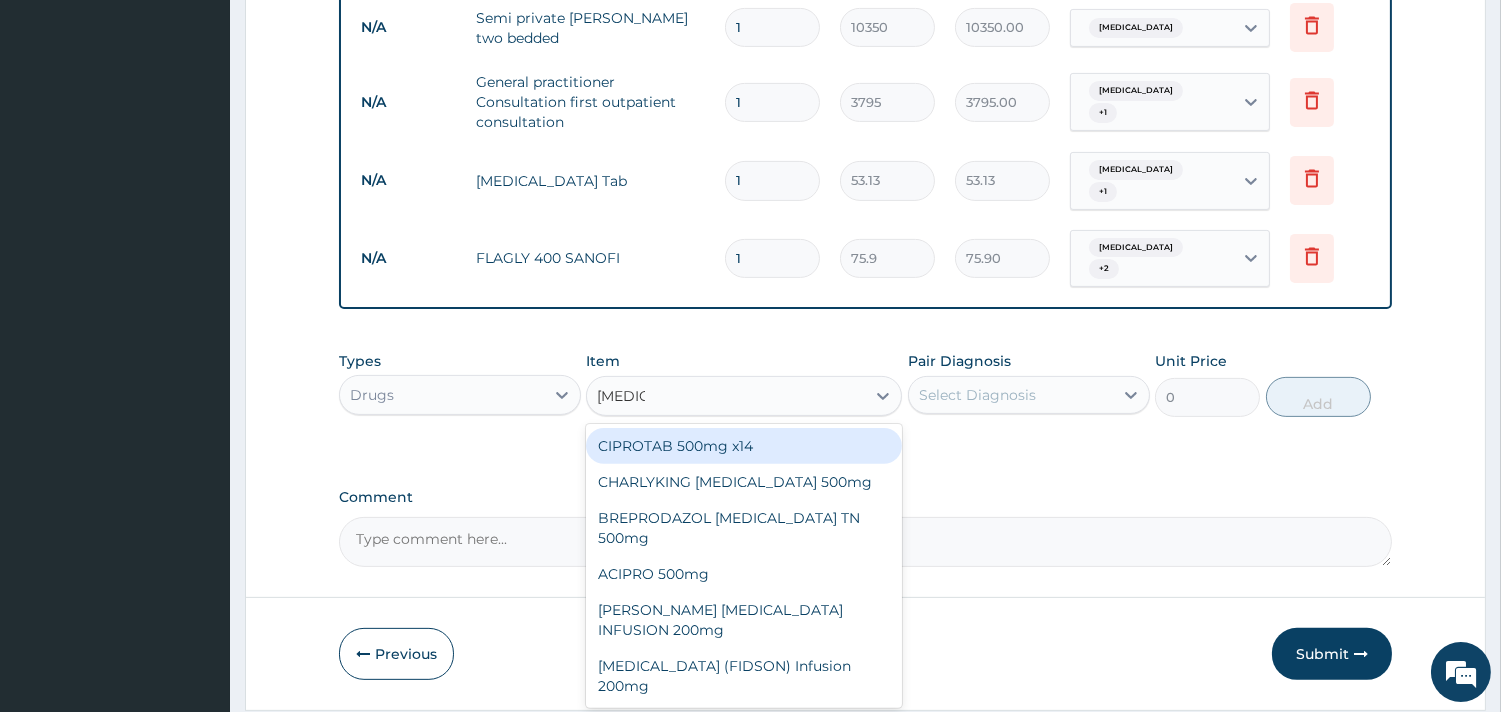 type on "CIPRO" 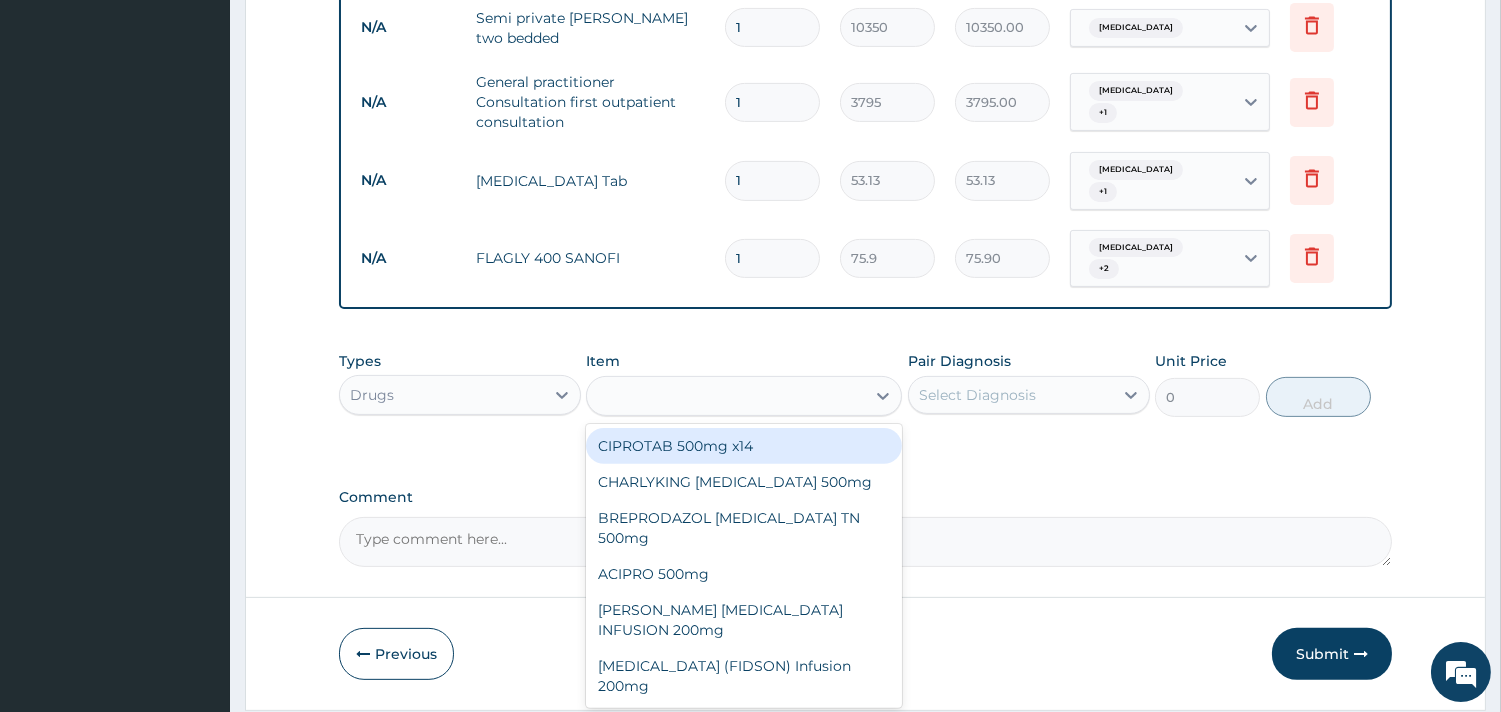 click on "Types Drugs Item option FLAGLY 400 SANOFI, selected. option CIPROTAB 500mg x14 focused, 576 of 789. 6 results available for search term CIPRO. Use Up and Down to choose options, press Enter to select the currently focused option, press Escape to exit the menu, press Tab to select the option and exit the menu. CIPRO CIPROTAB 500mg x14 CHARLYKING CIPROFLOXACIN 500mg BREPRODAZOL CIPRO TN 500mg ACIPRO 500mg ANDERSONS CIPROFLOXACIN INFUSION 200mg CIPRO (FIDSON) Infusion 200mg Pair Diagnosis Select Diagnosis Unit Price 0 Add" at bounding box center (865, 384) 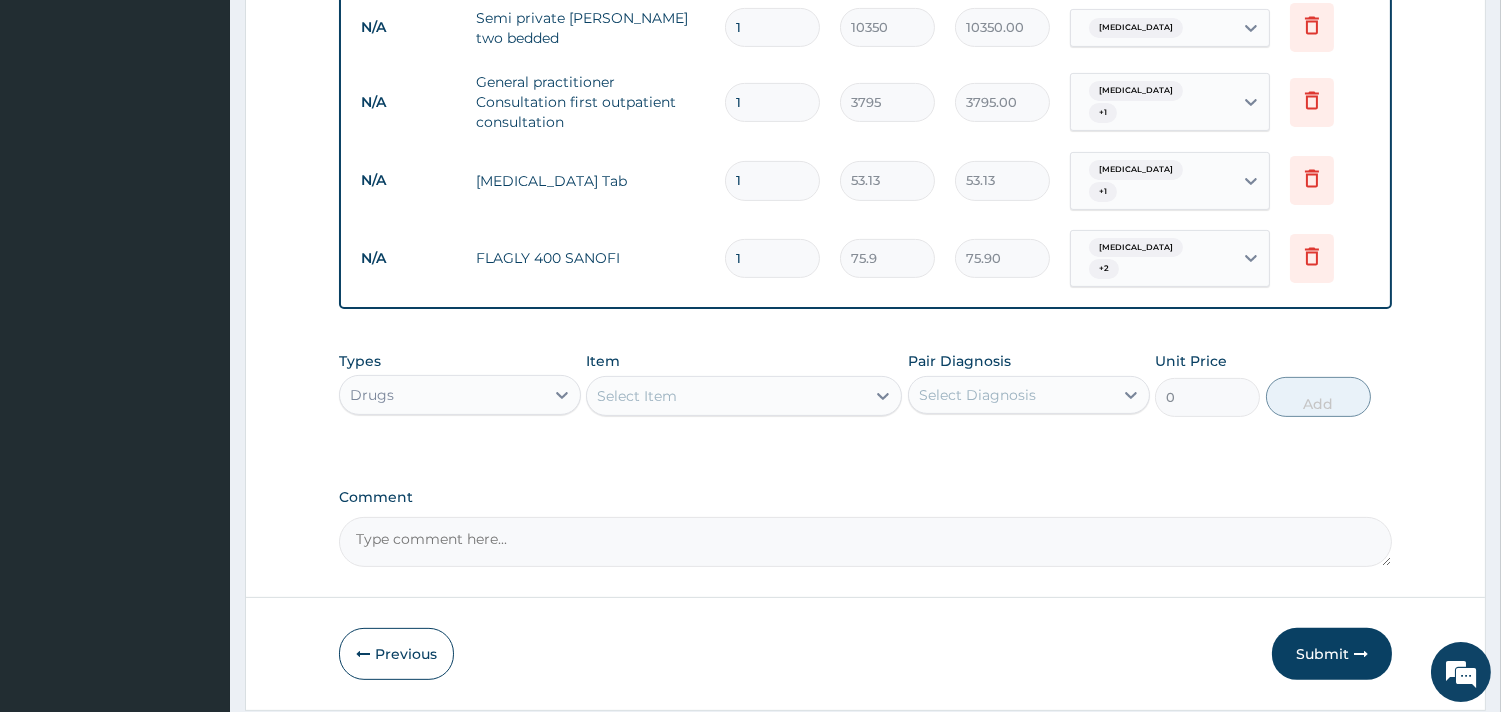drag, startPoint x: 727, startPoint y: 384, endPoint x: 722, endPoint y: 366, distance: 18.681541 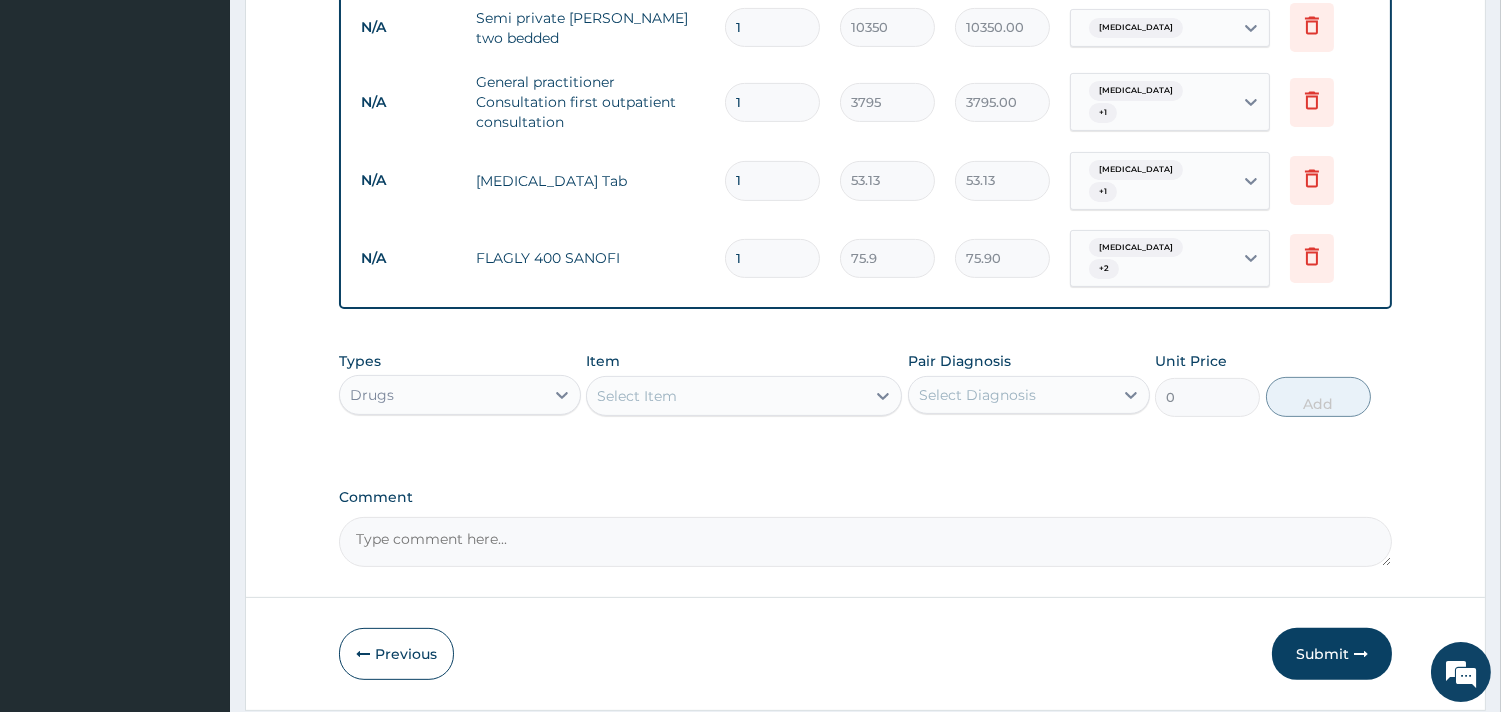 click on "Types Drugs Item Select Item Pair Diagnosis Select Diagnosis Unit Price 0 Add" at bounding box center (865, 384) 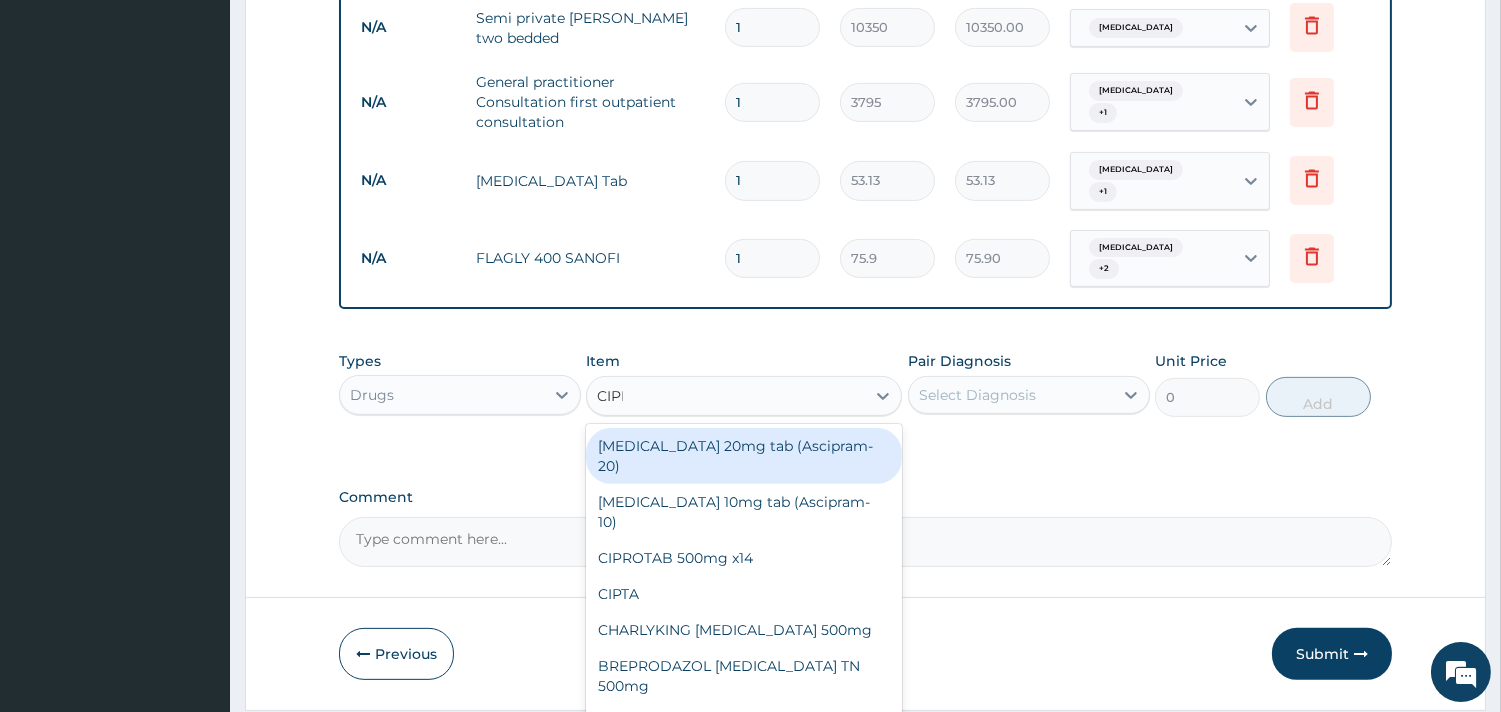 type on "CIPRO" 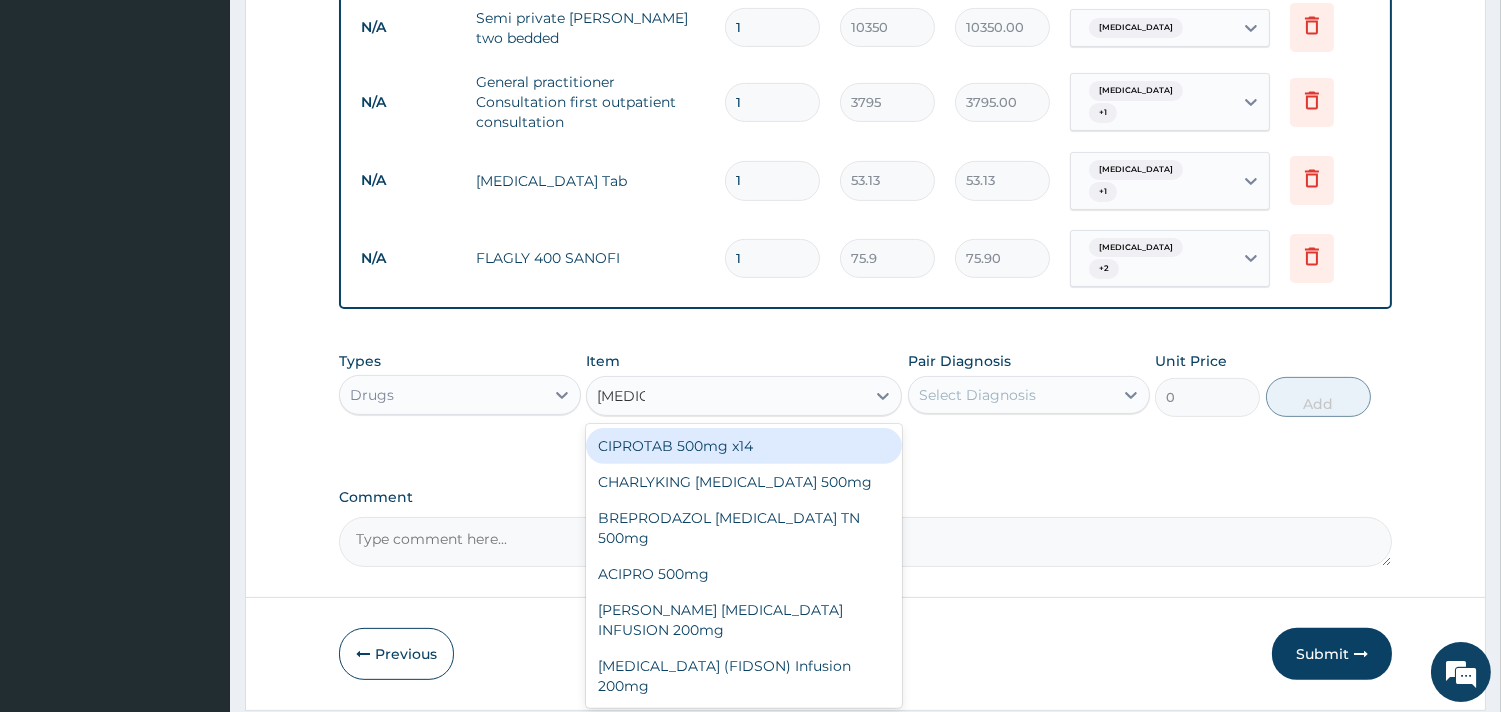 click on "CIPROTAB 500mg x14" at bounding box center (744, 446) 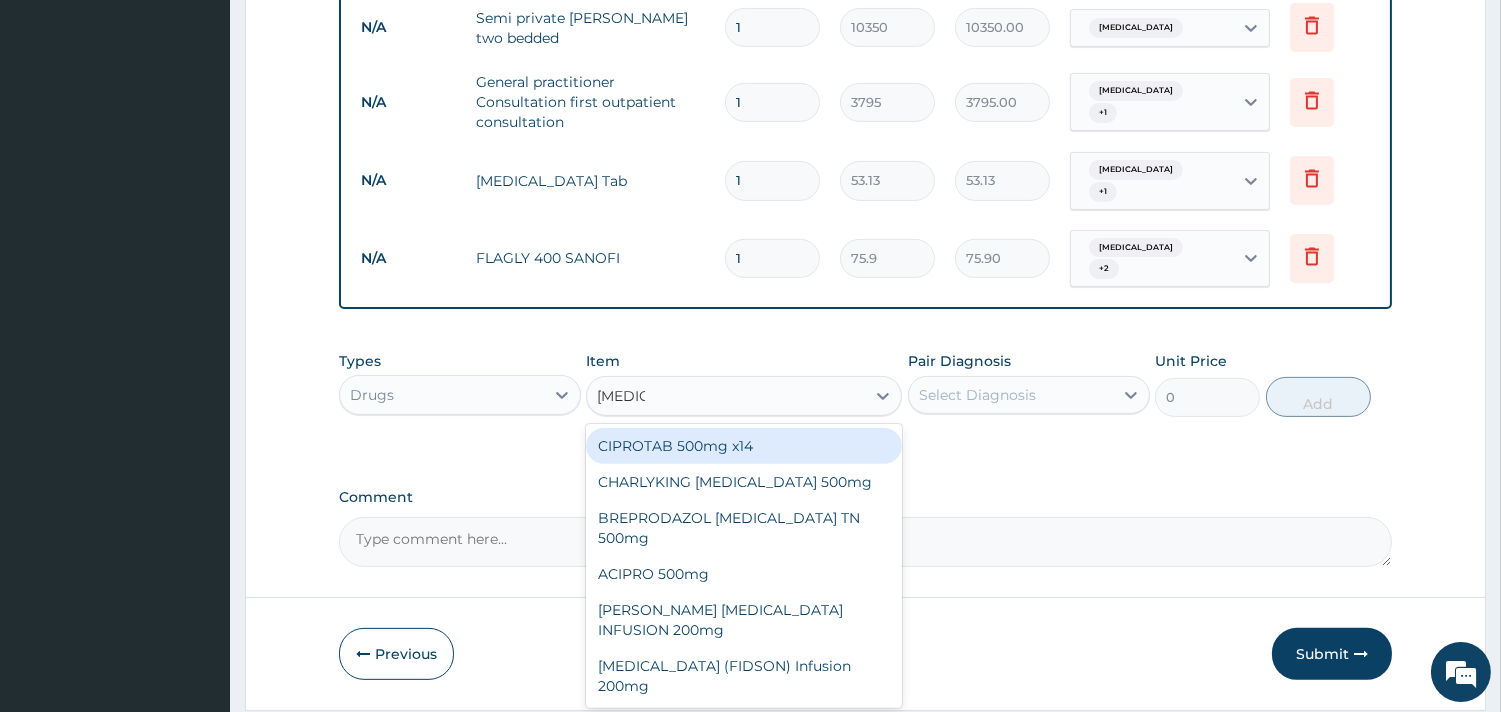 type 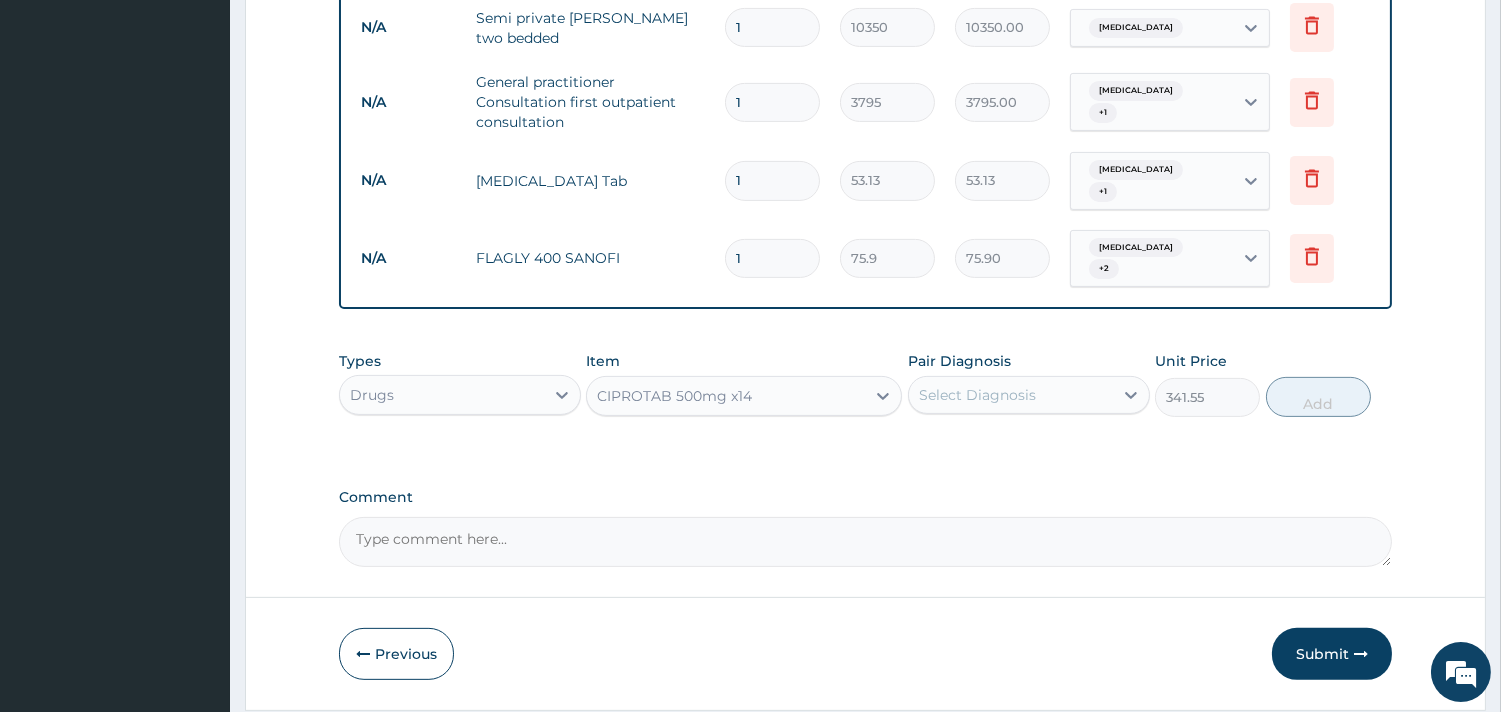 click on "Select Diagnosis" at bounding box center (1011, 395) 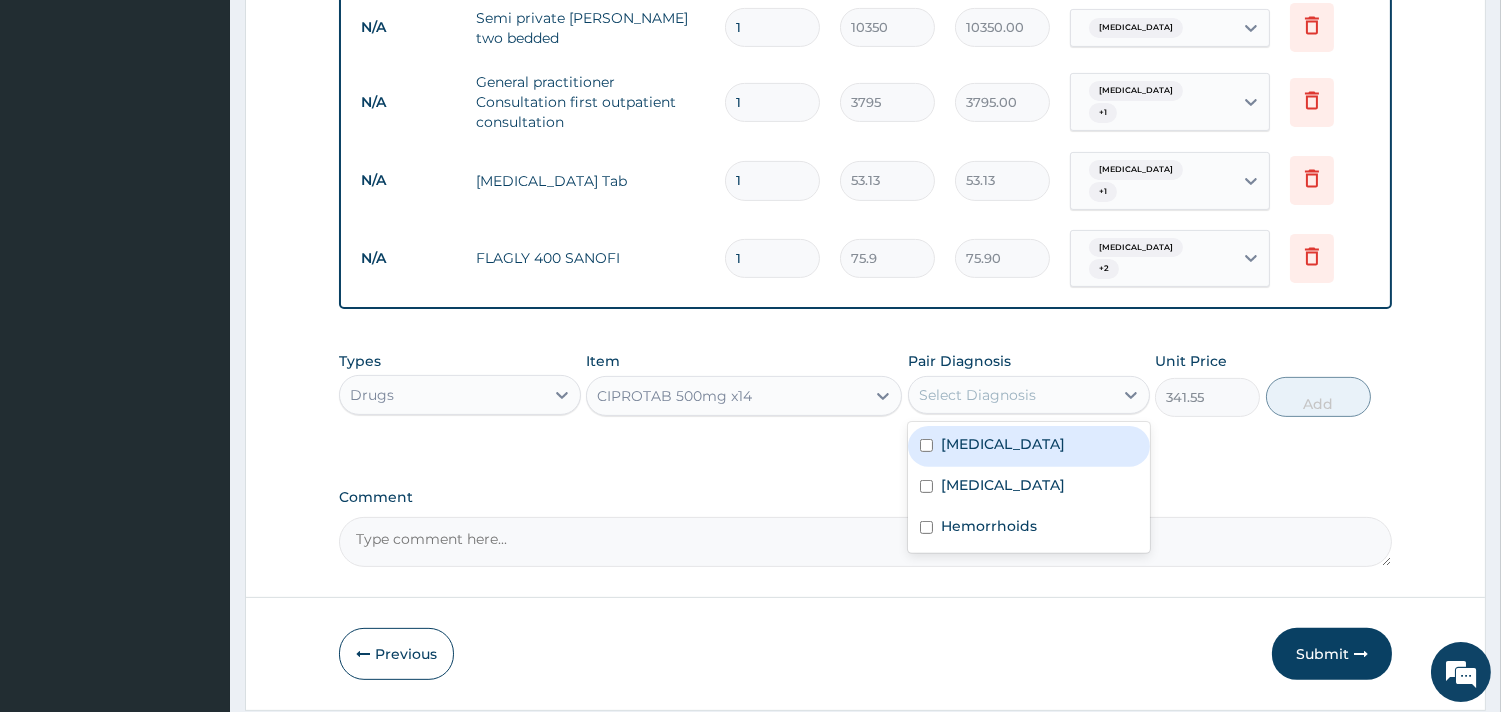 click on "Sepsis" at bounding box center (1029, 446) 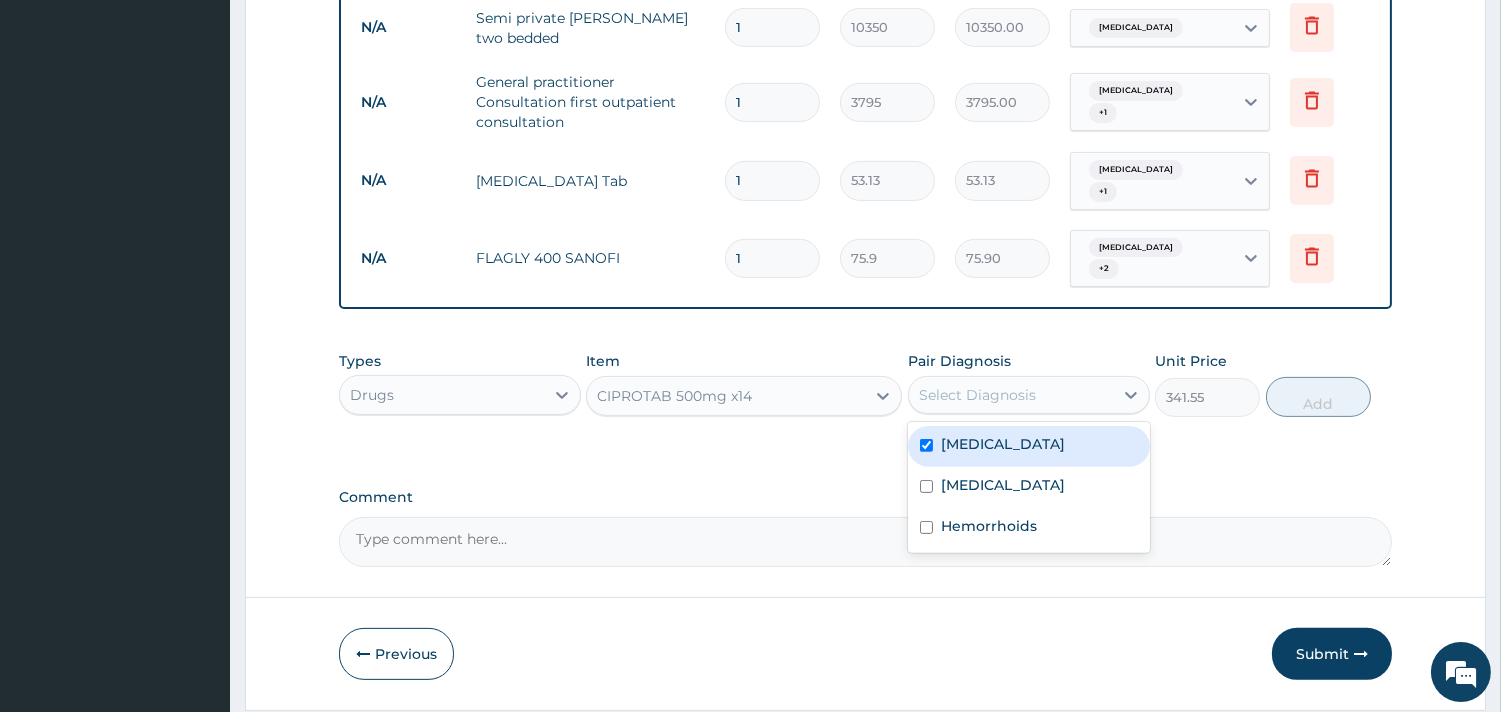 checkbox on "true" 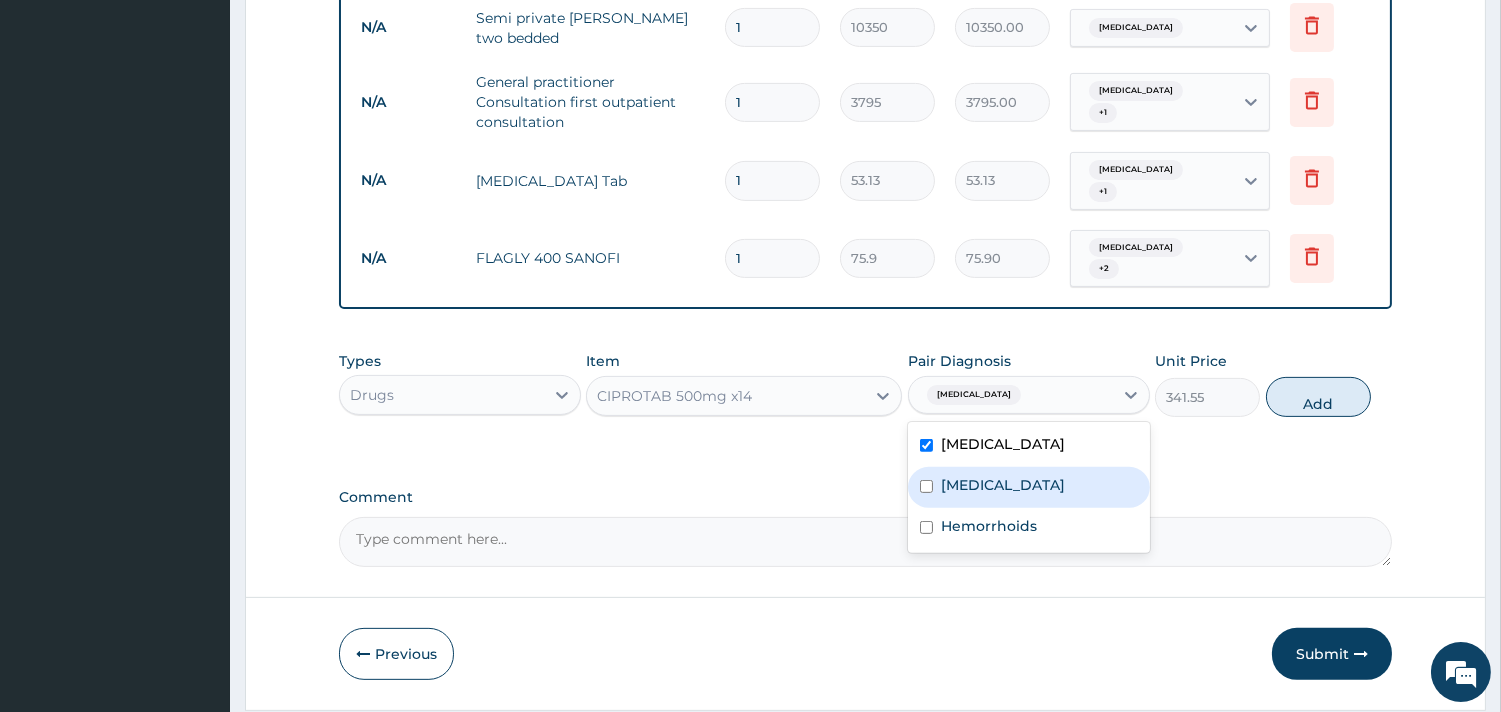 click on "Malaria" at bounding box center [1029, 487] 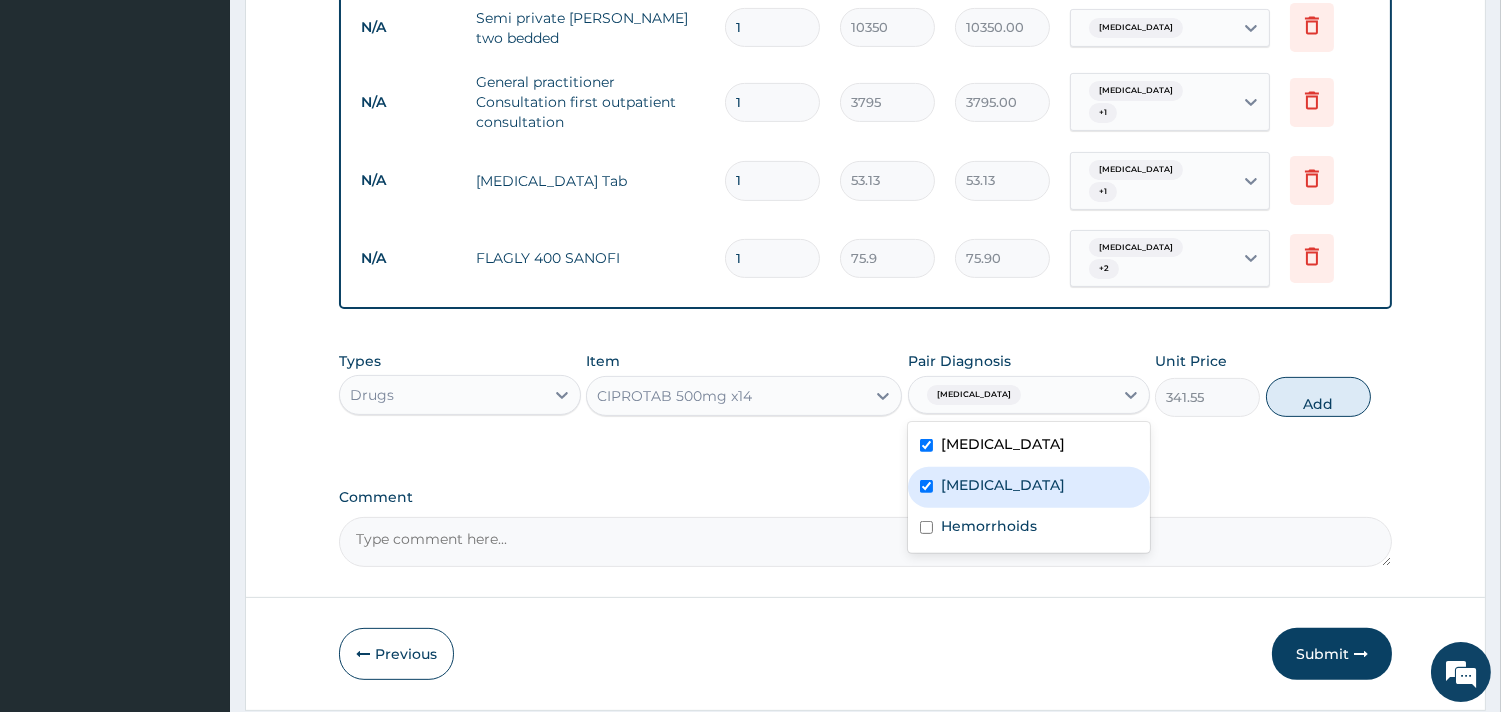 checkbox on "true" 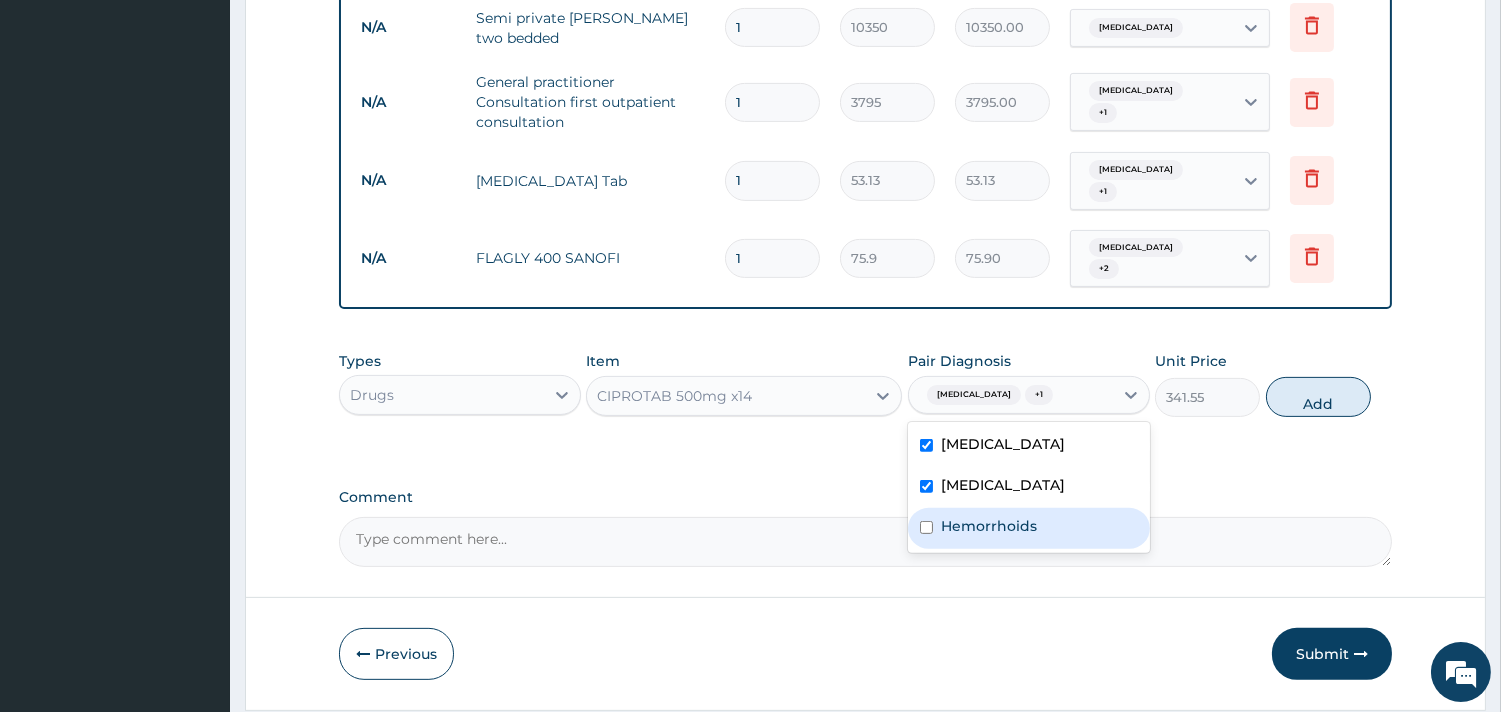 click on "Hemorrhoids" at bounding box center [989, 526] 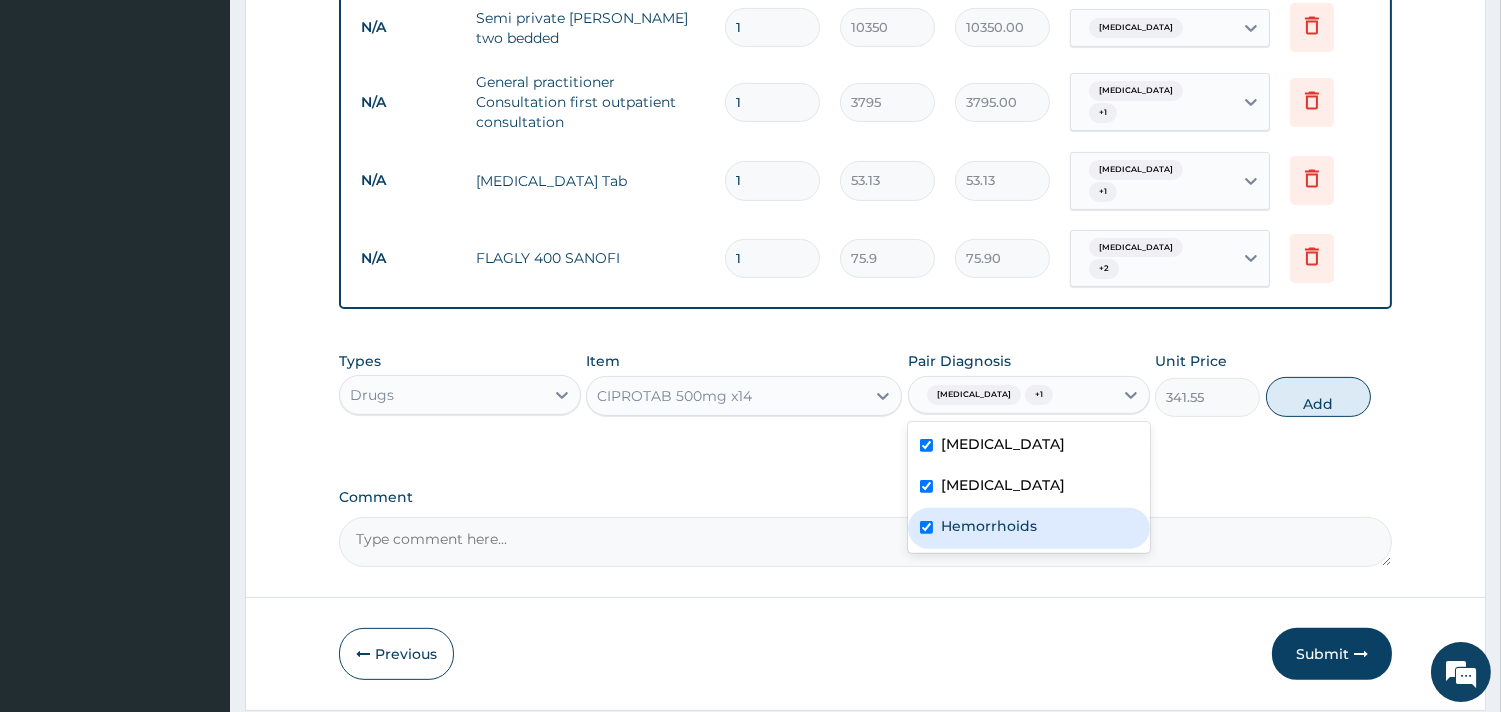 checkbox on "true" 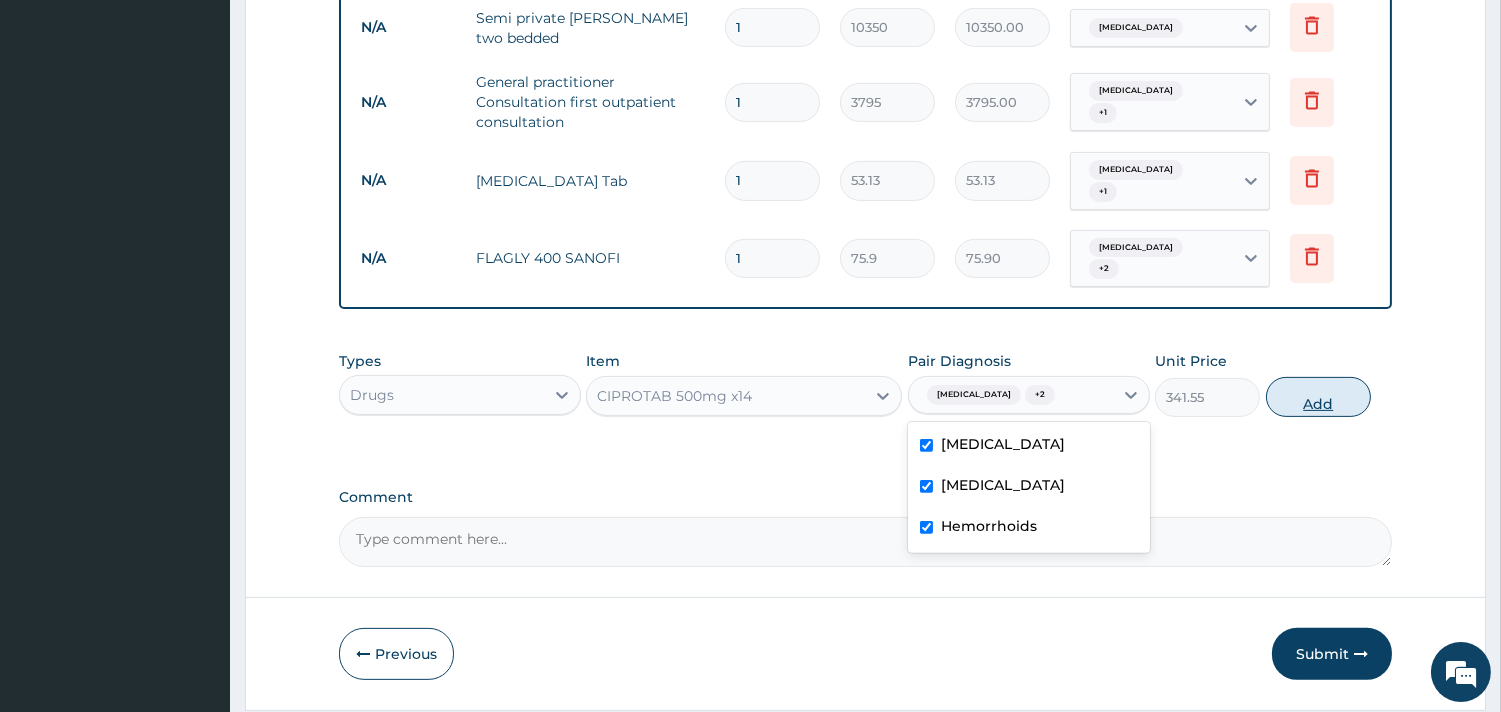 click on "Add" at bounding box center [1318, 397] 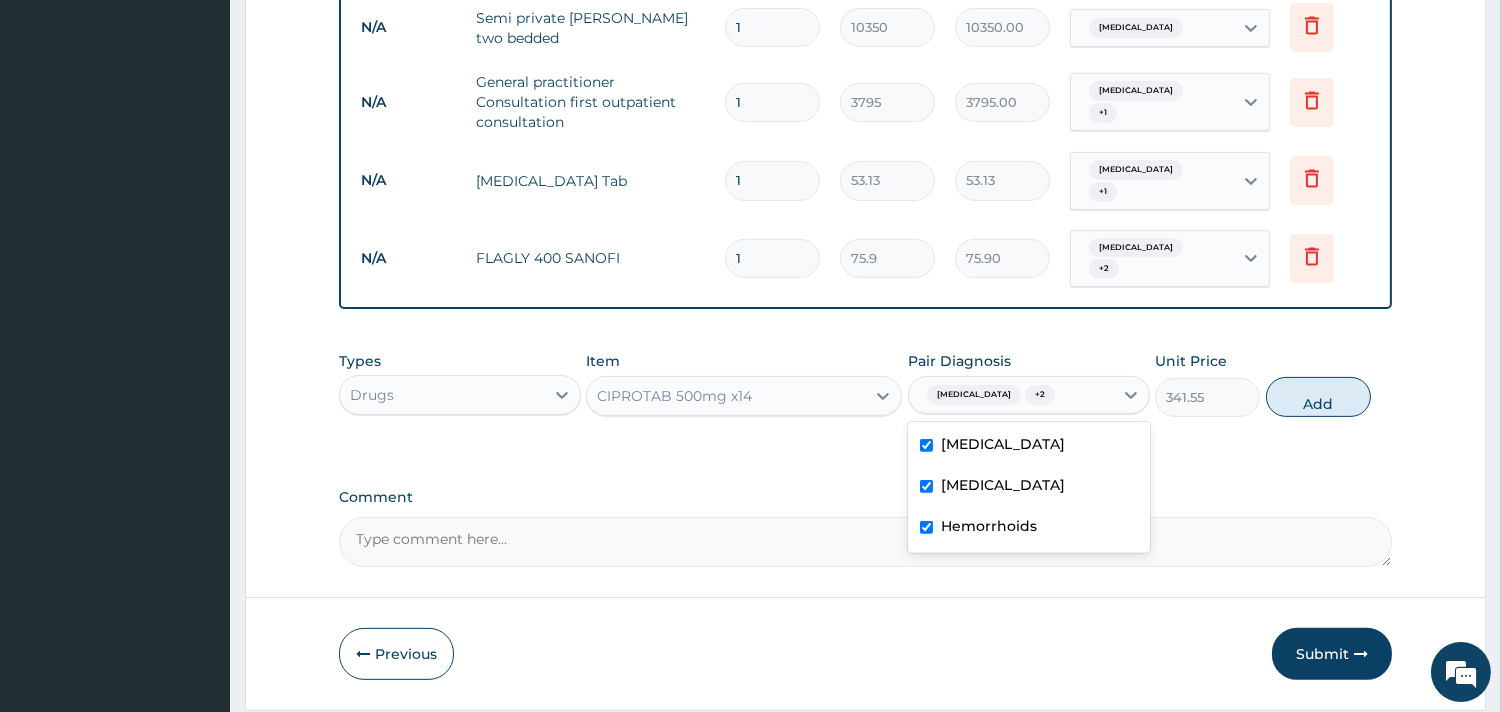 type on "0" 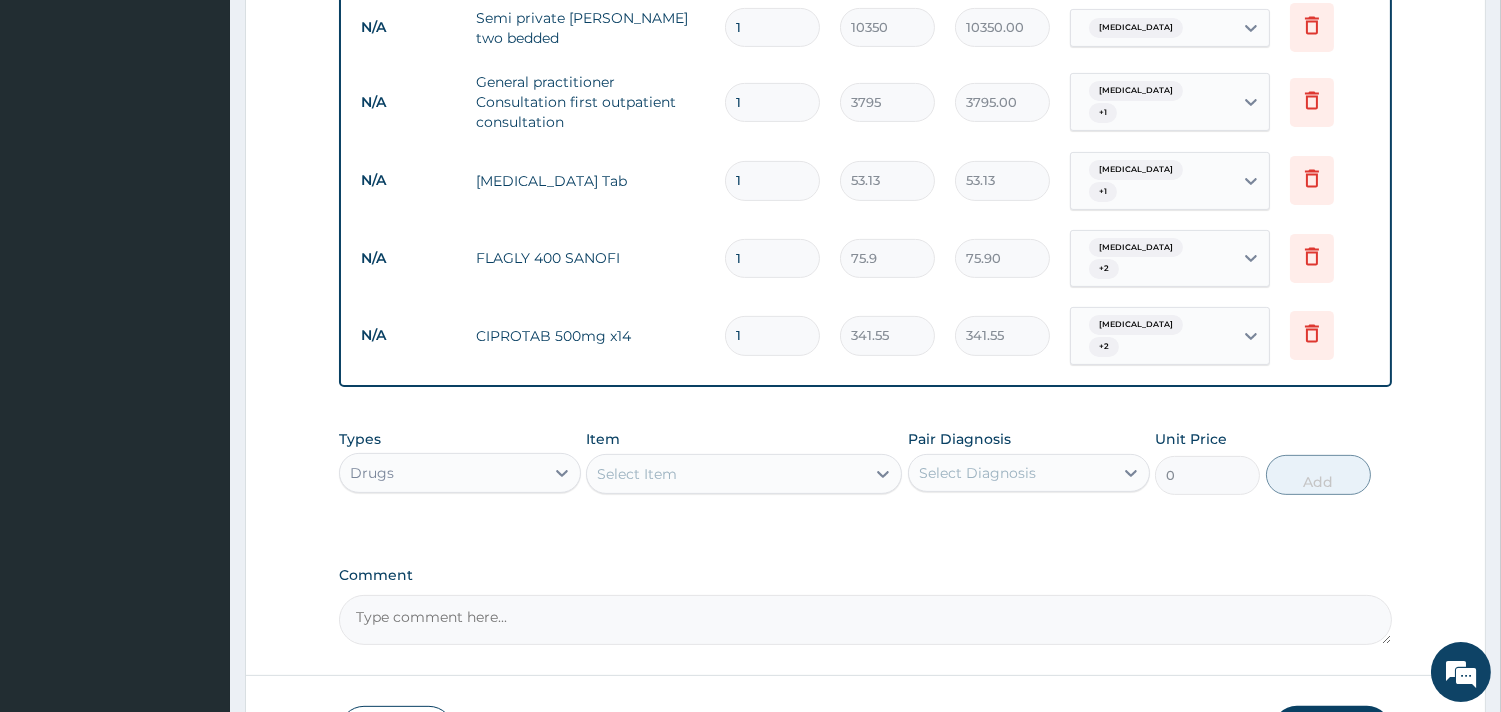 type on "15" 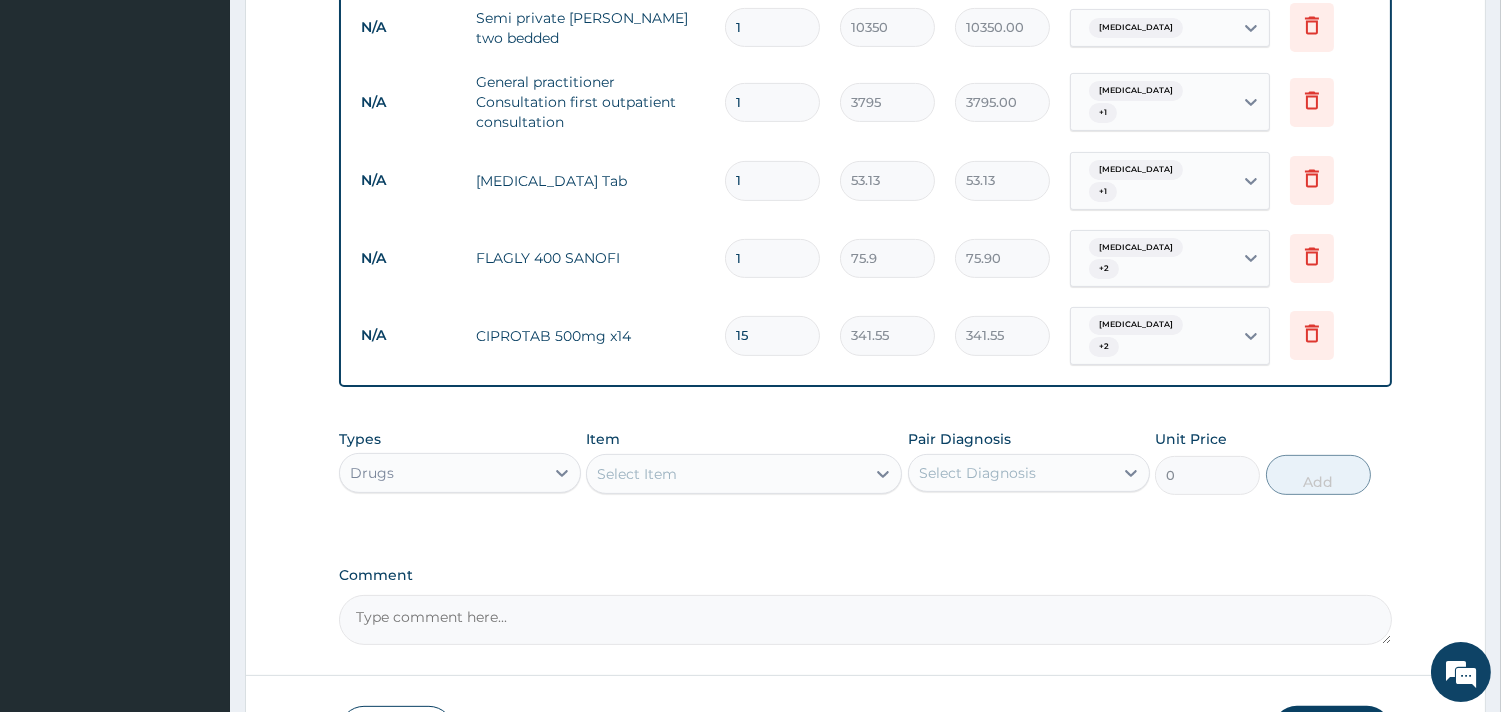 type on "5123.25" 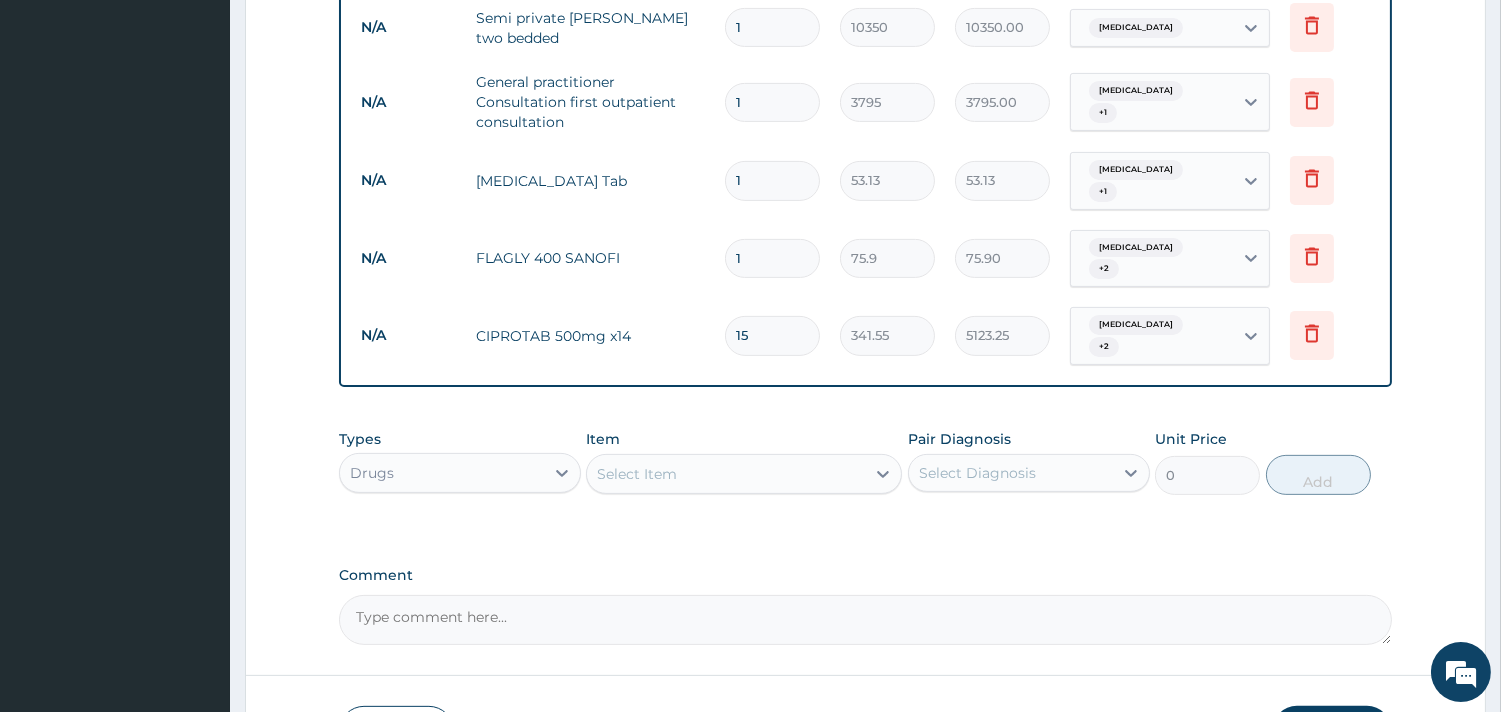 type on "1" 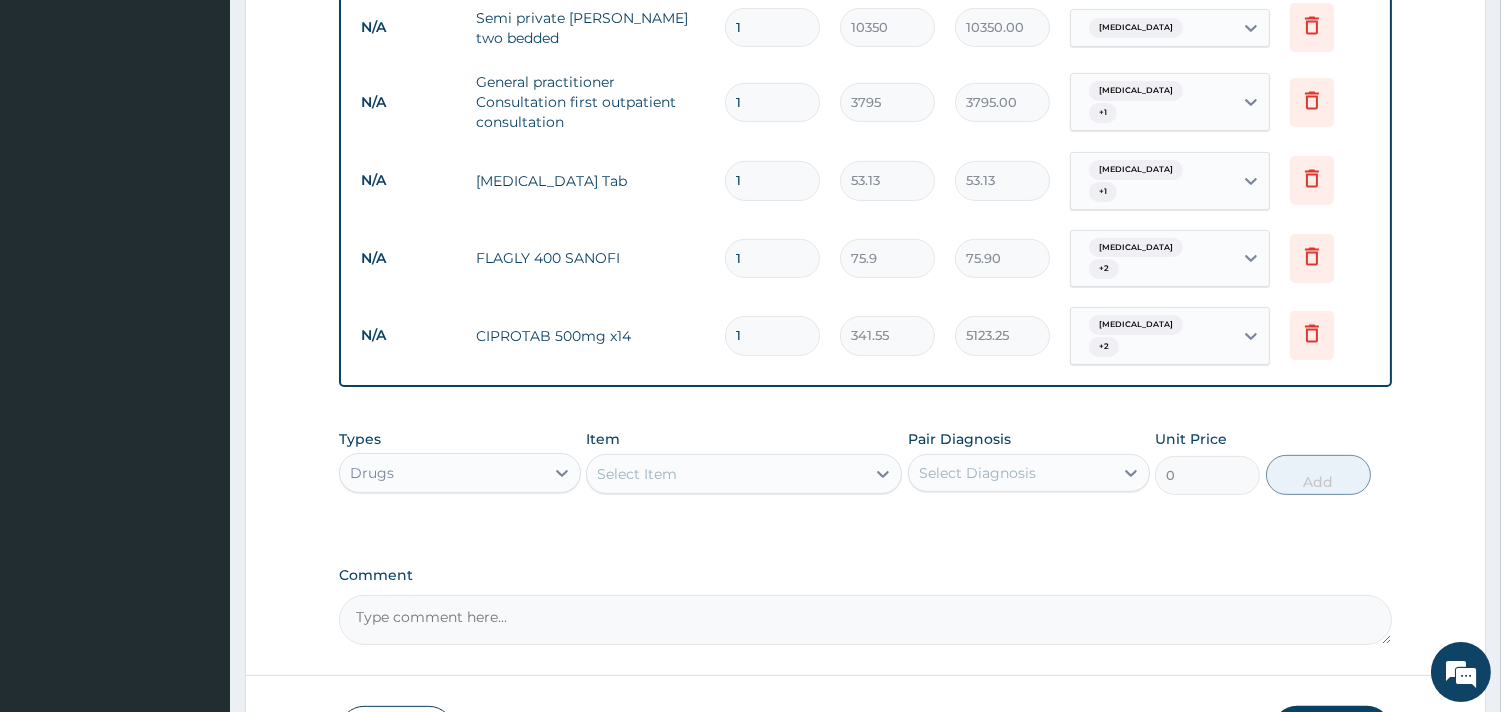 type on "341.55" 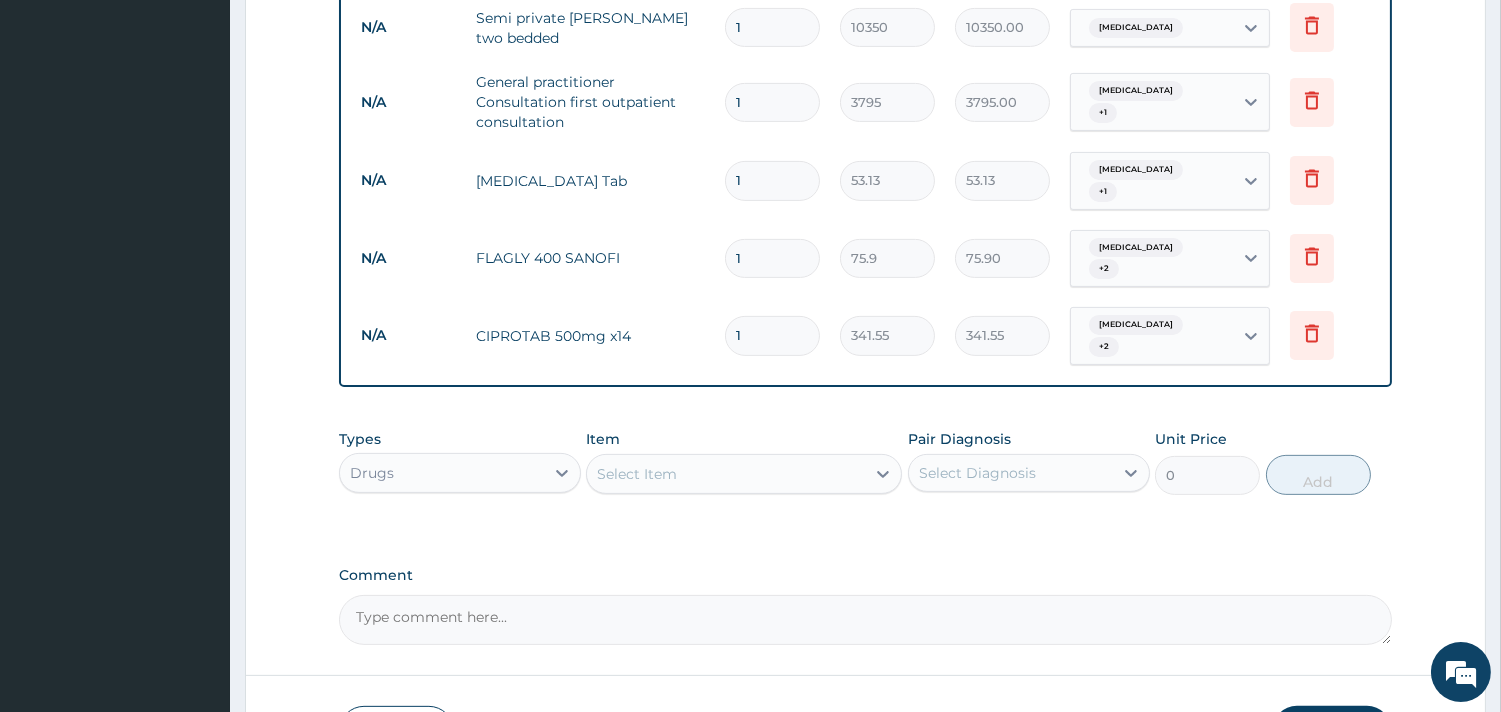 type on "14" 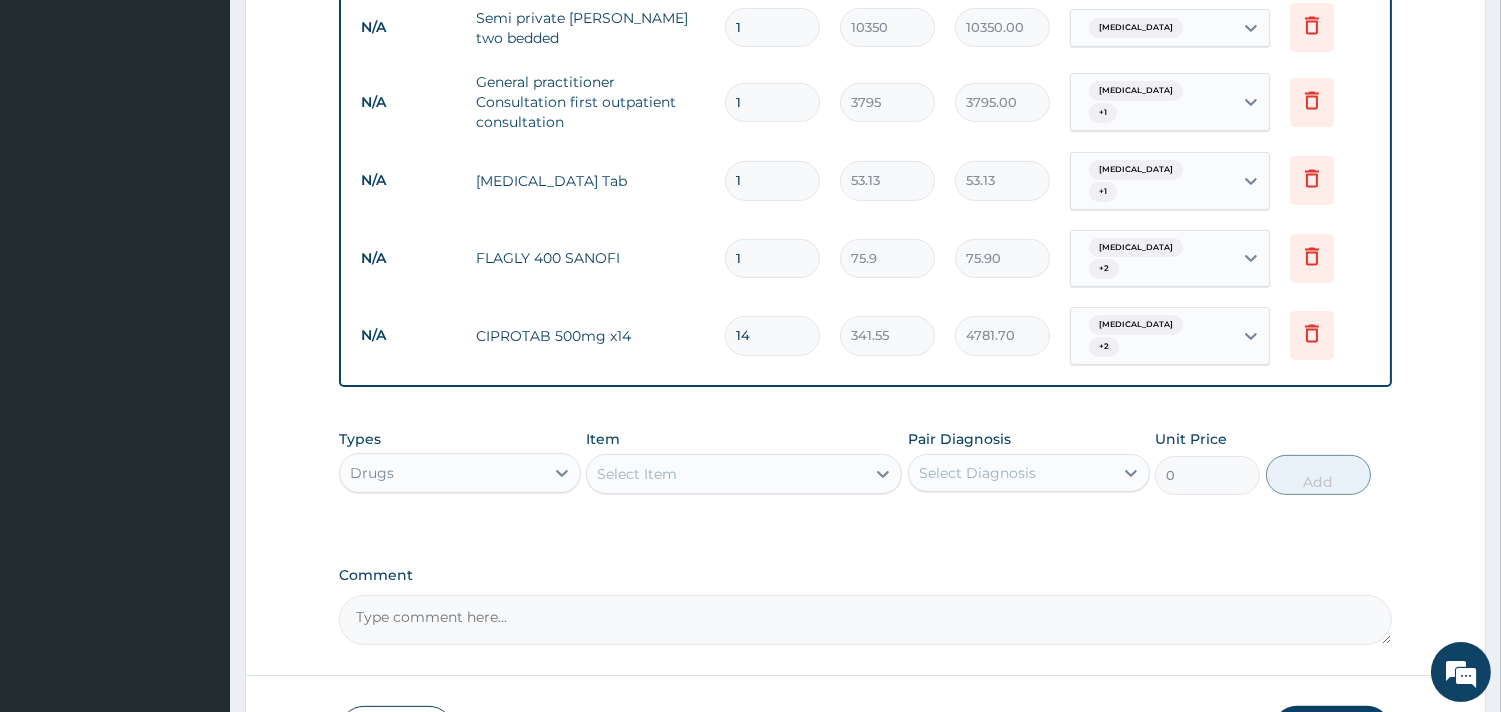 type on "14" 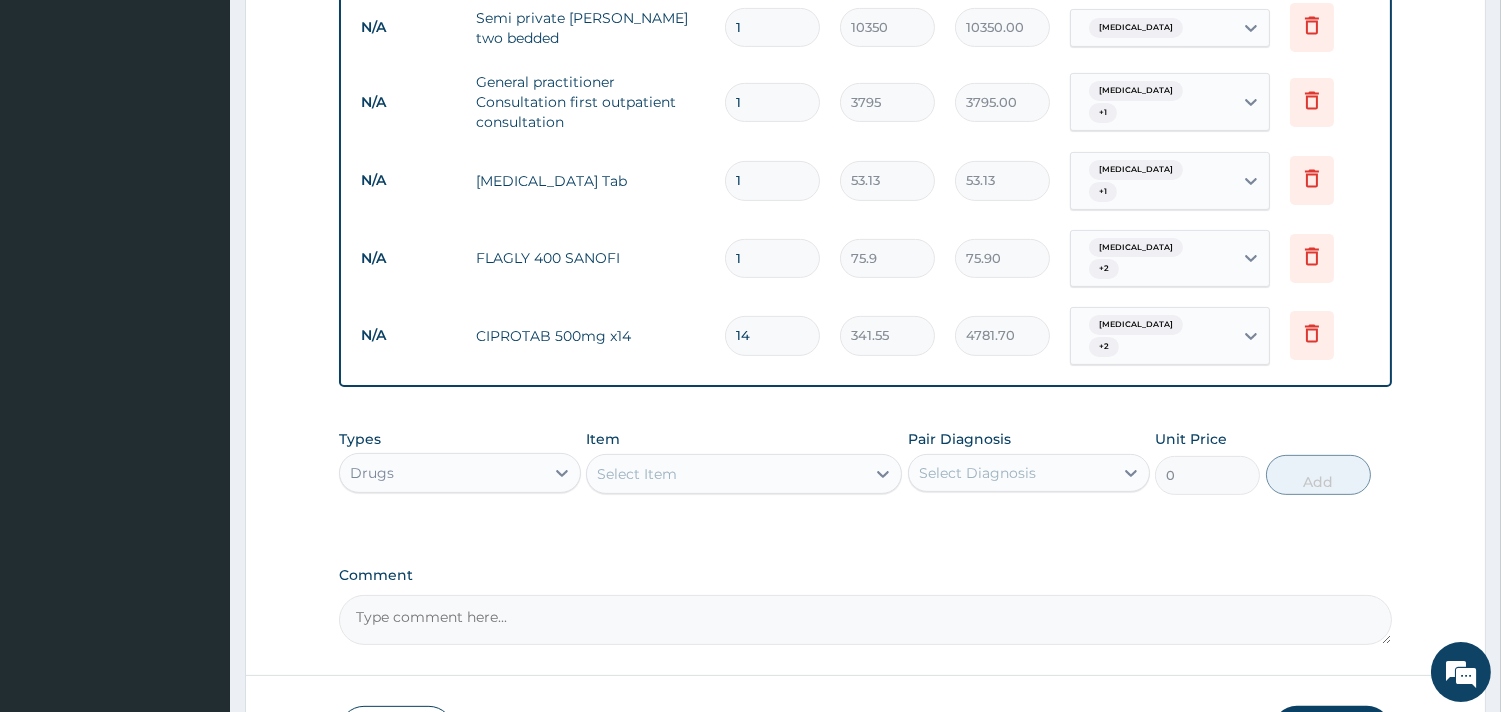 click on "1" at bounding box center [772, 258] 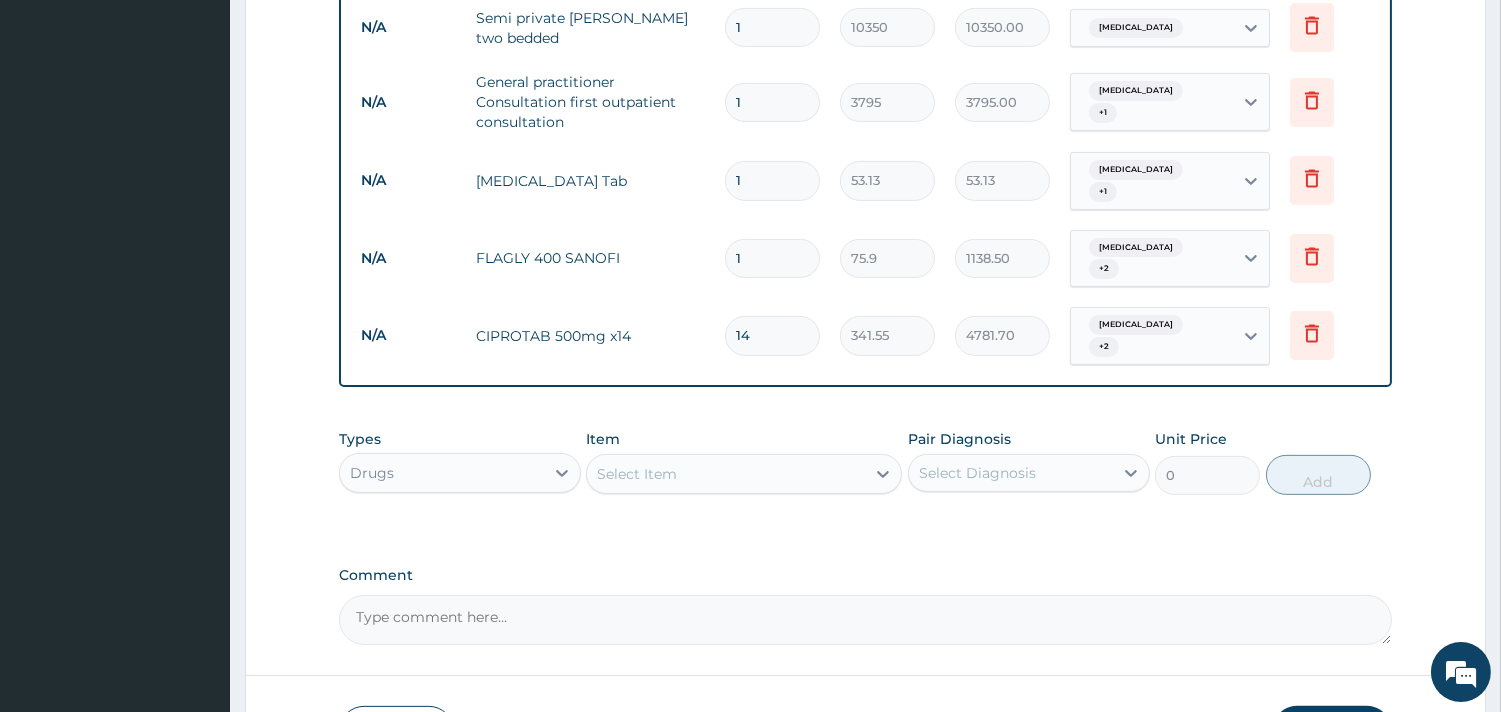 type on "15" 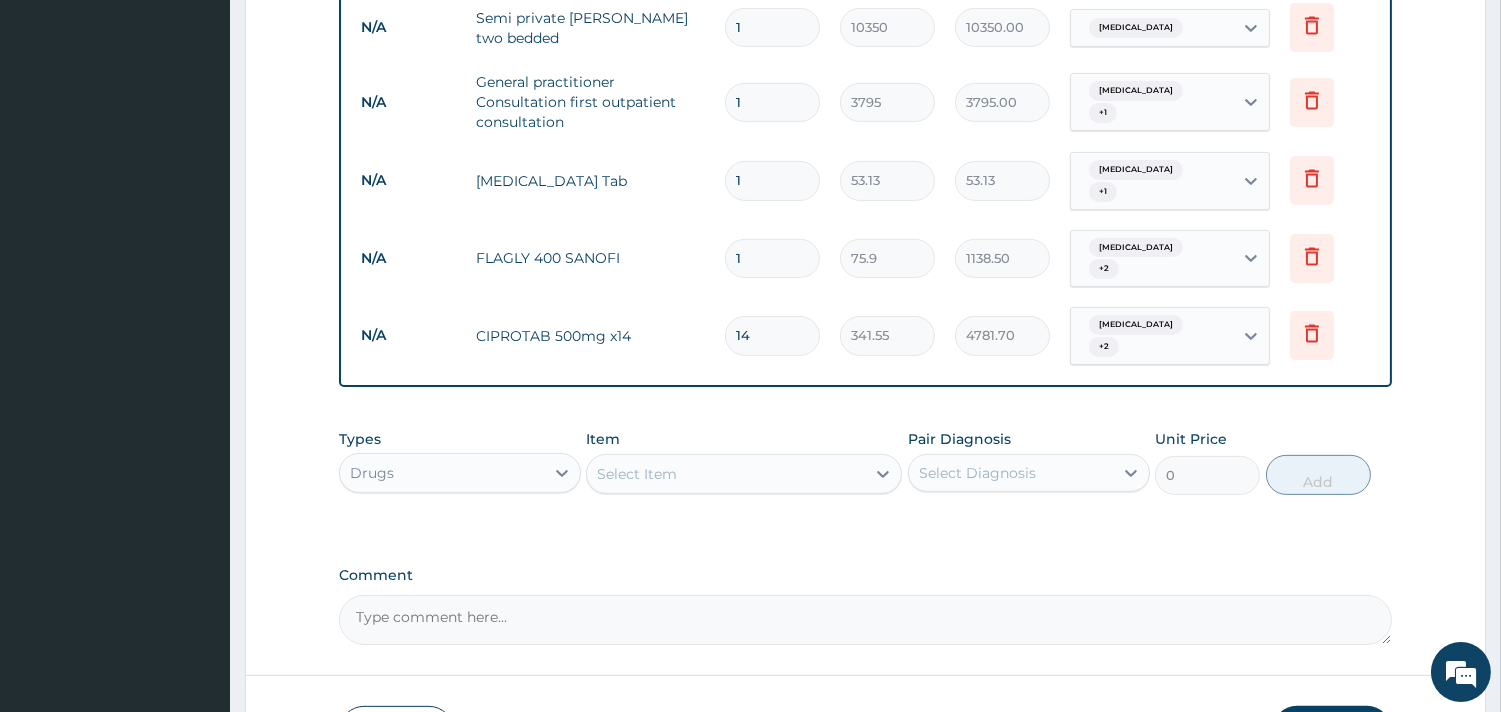 type on "1138.50" 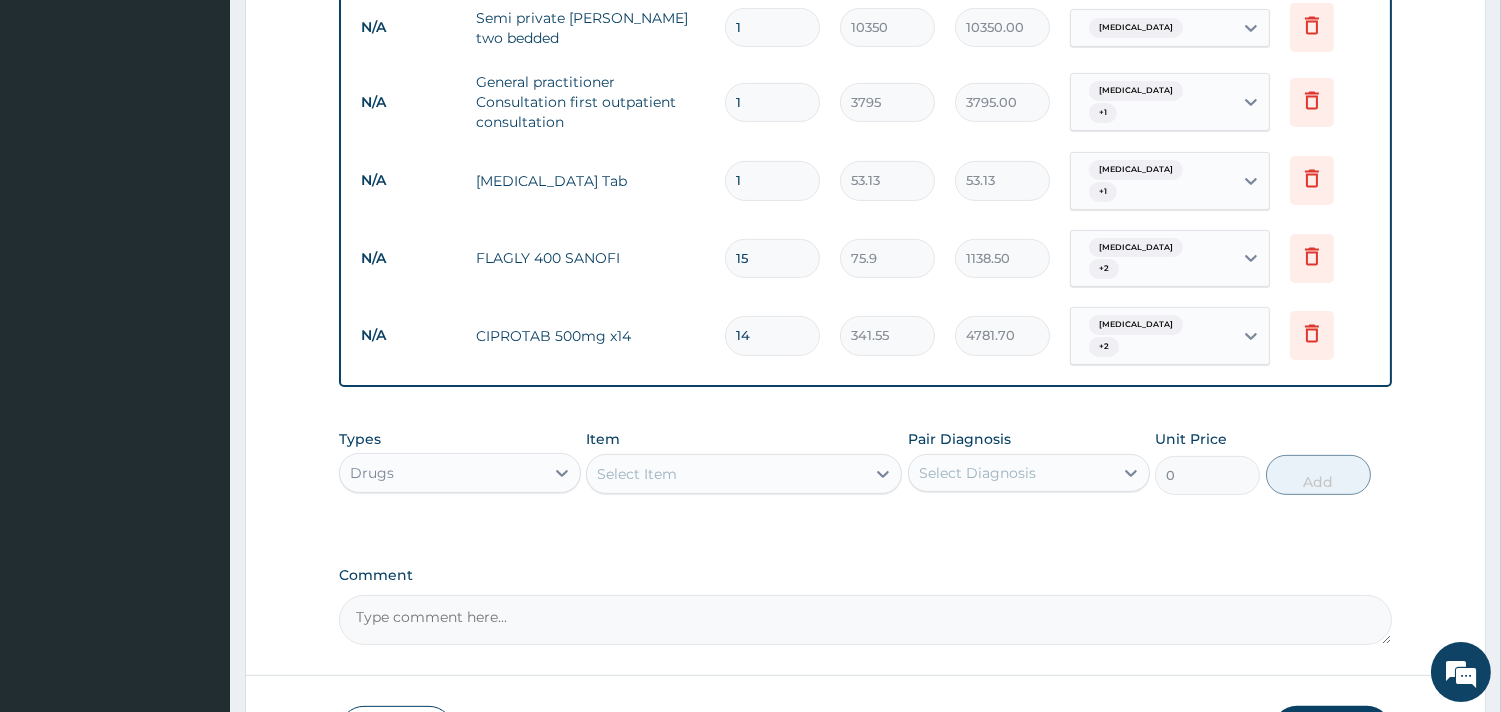 type on "15" 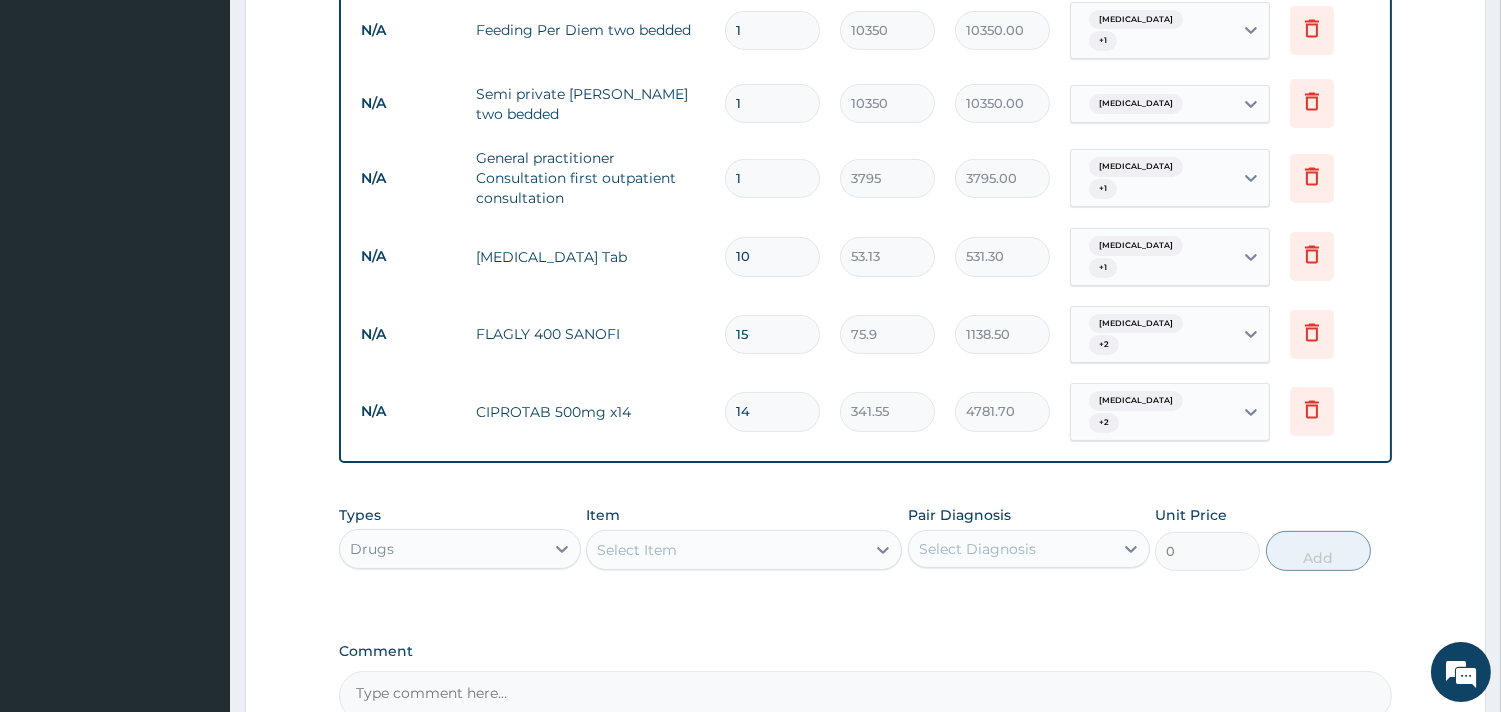 scroll, scrollTop: 1133, scrollLeft: 0, axis: vertical 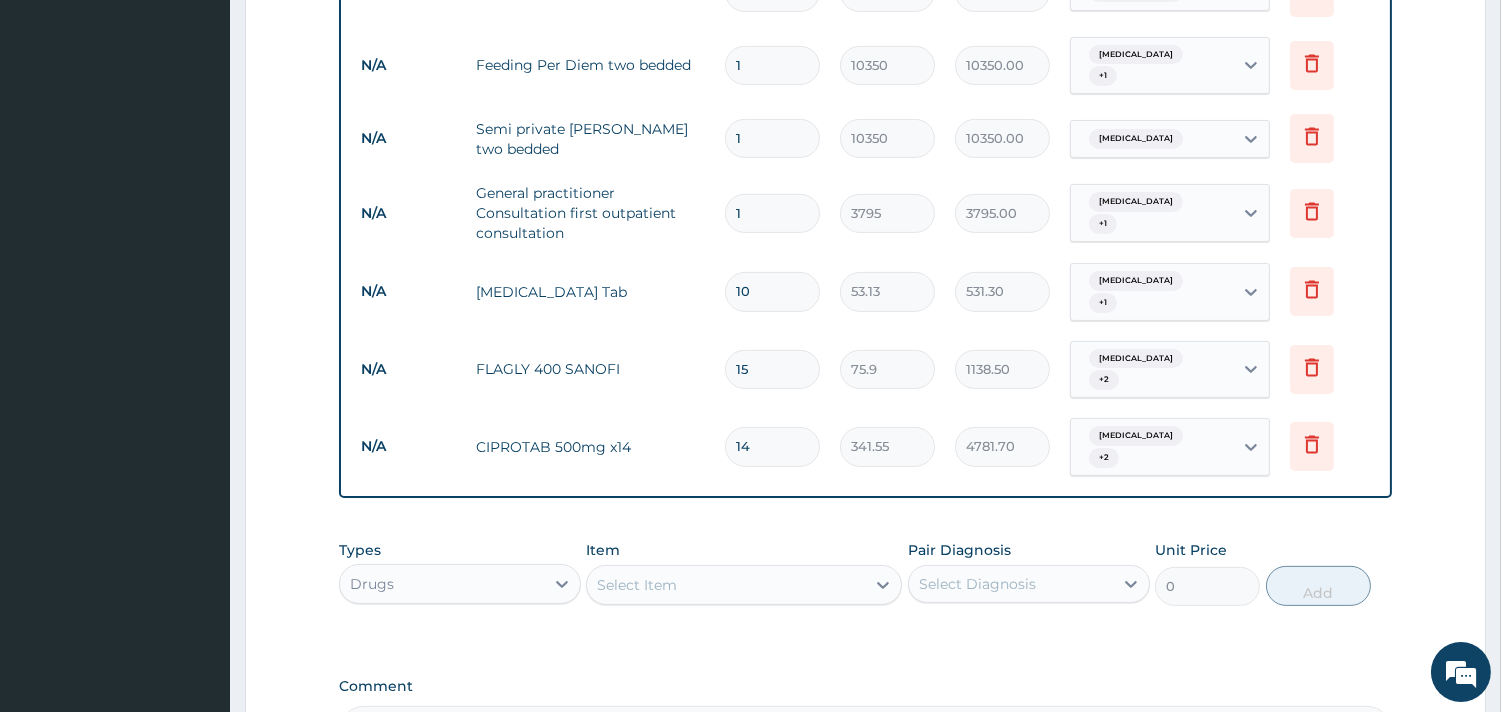 type on "10" 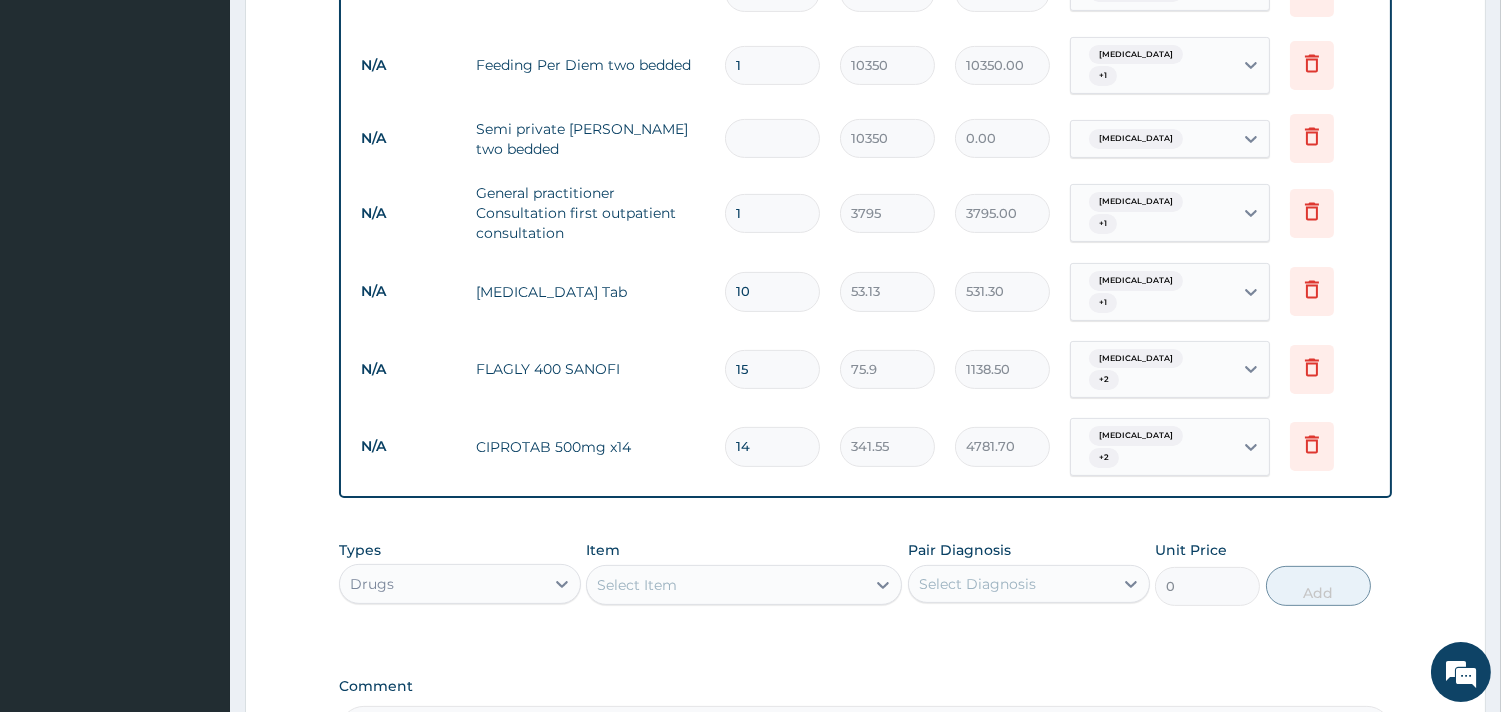 type on "2" 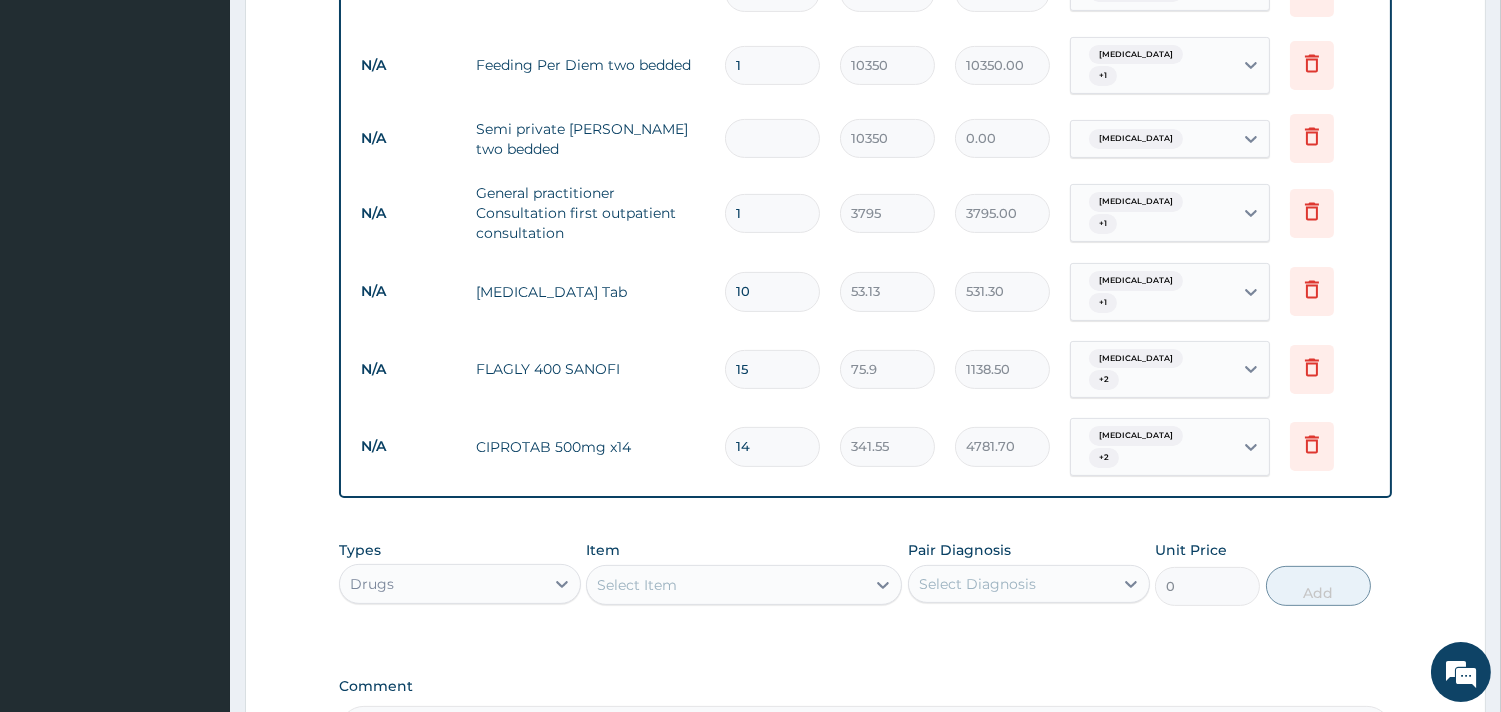 type on "20700.00" 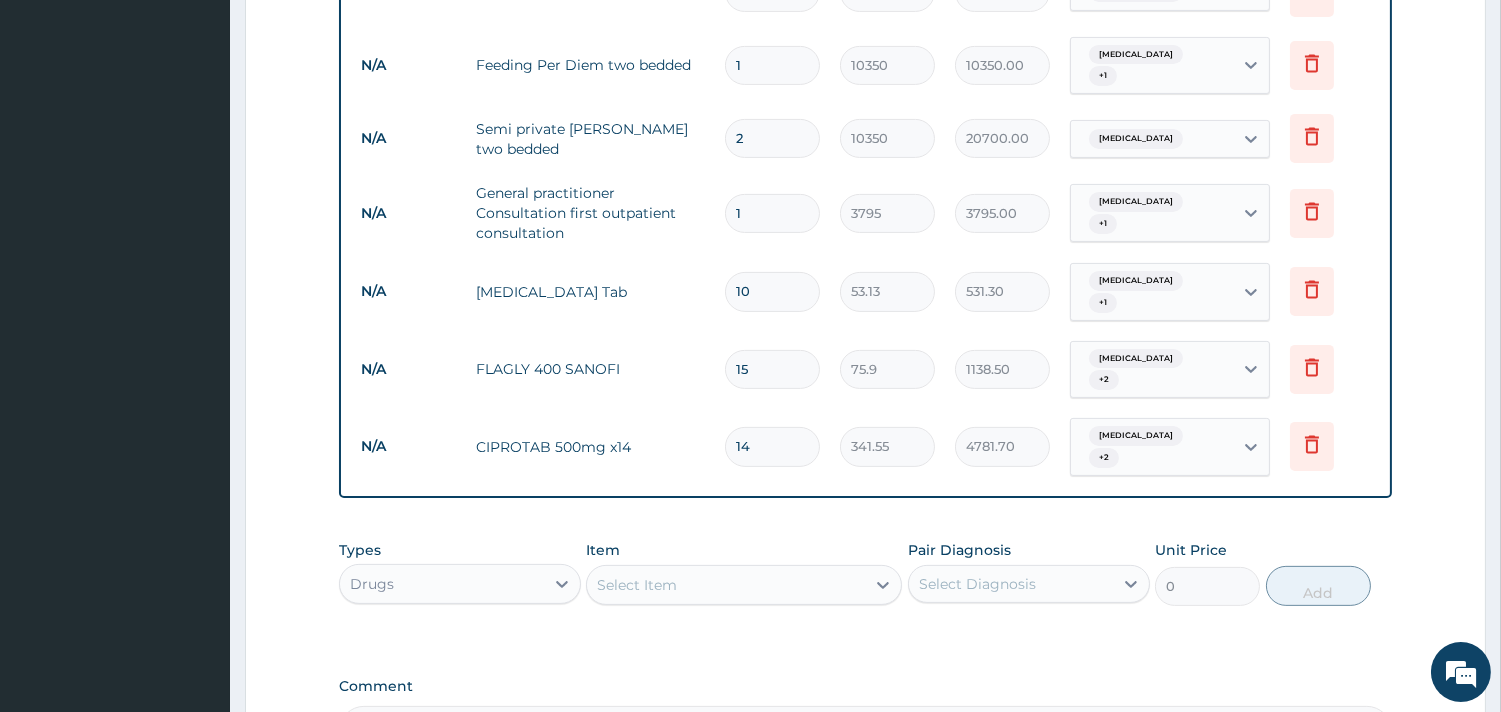 type on "2" 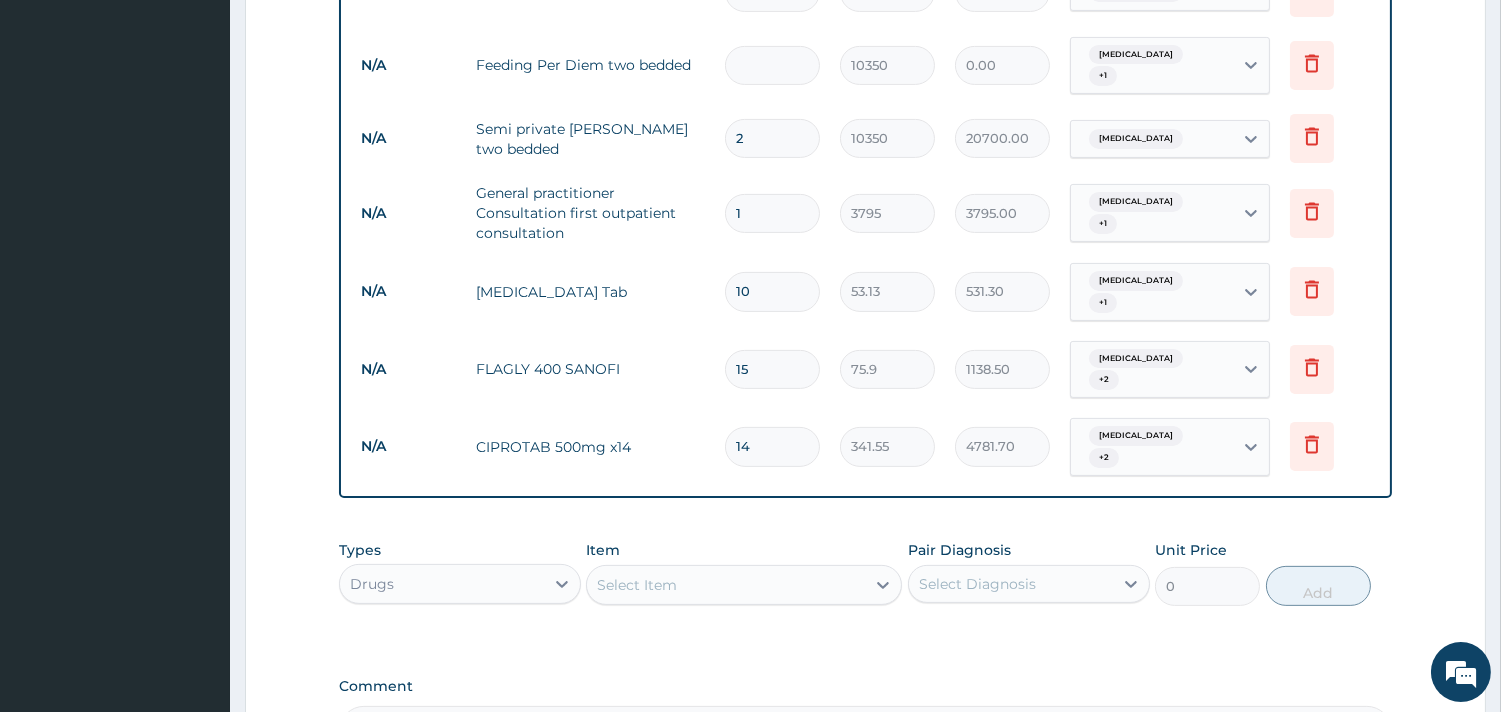 type on "2" 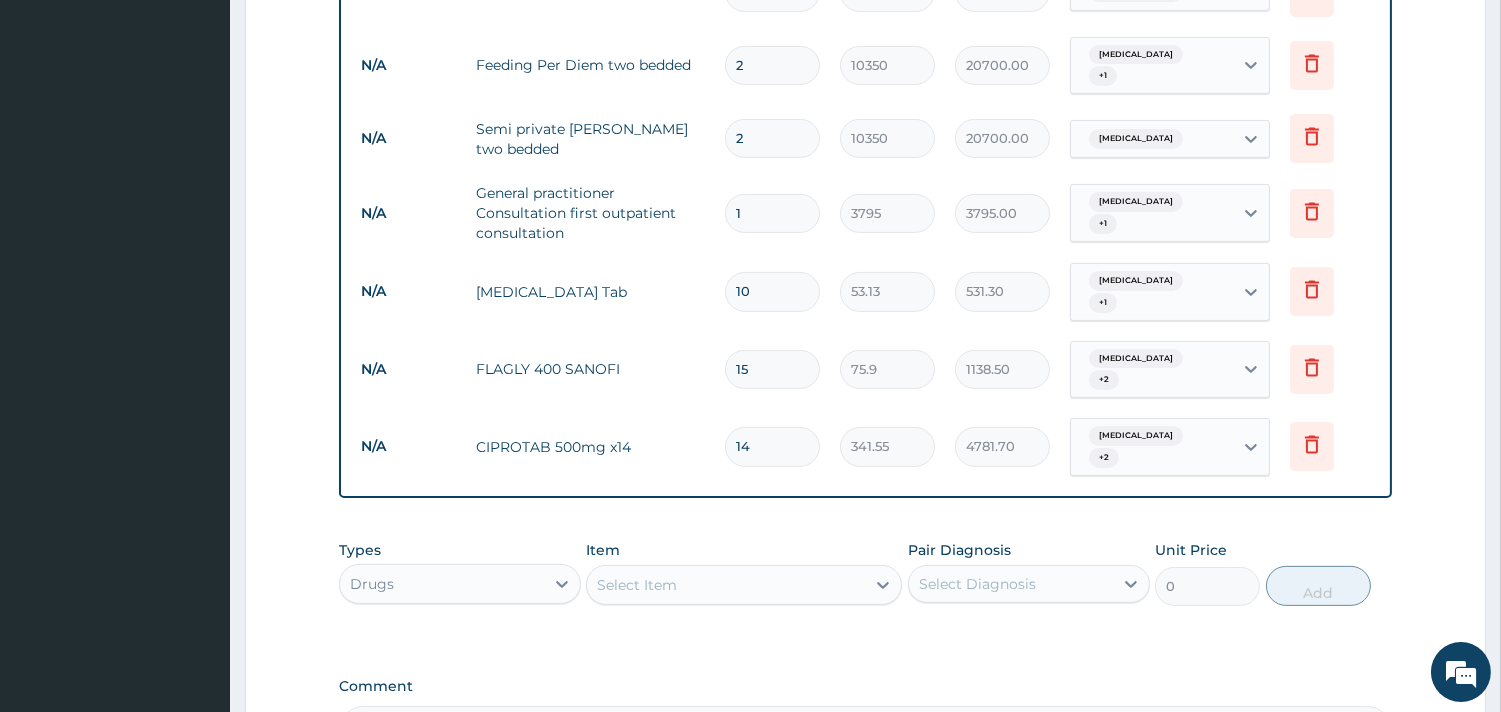type on "3" 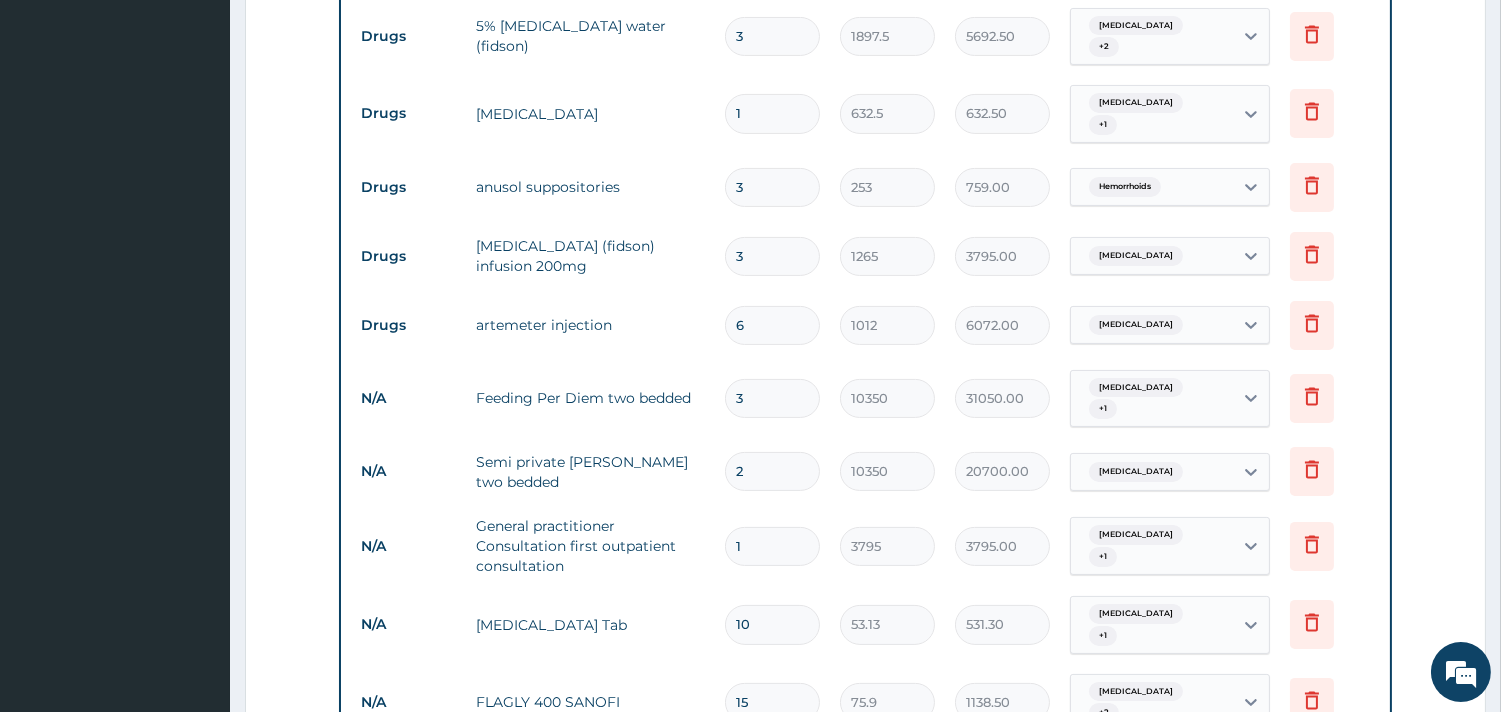 scroll, scrollTop: 1338, scrollLeft: 0, axis: vertical 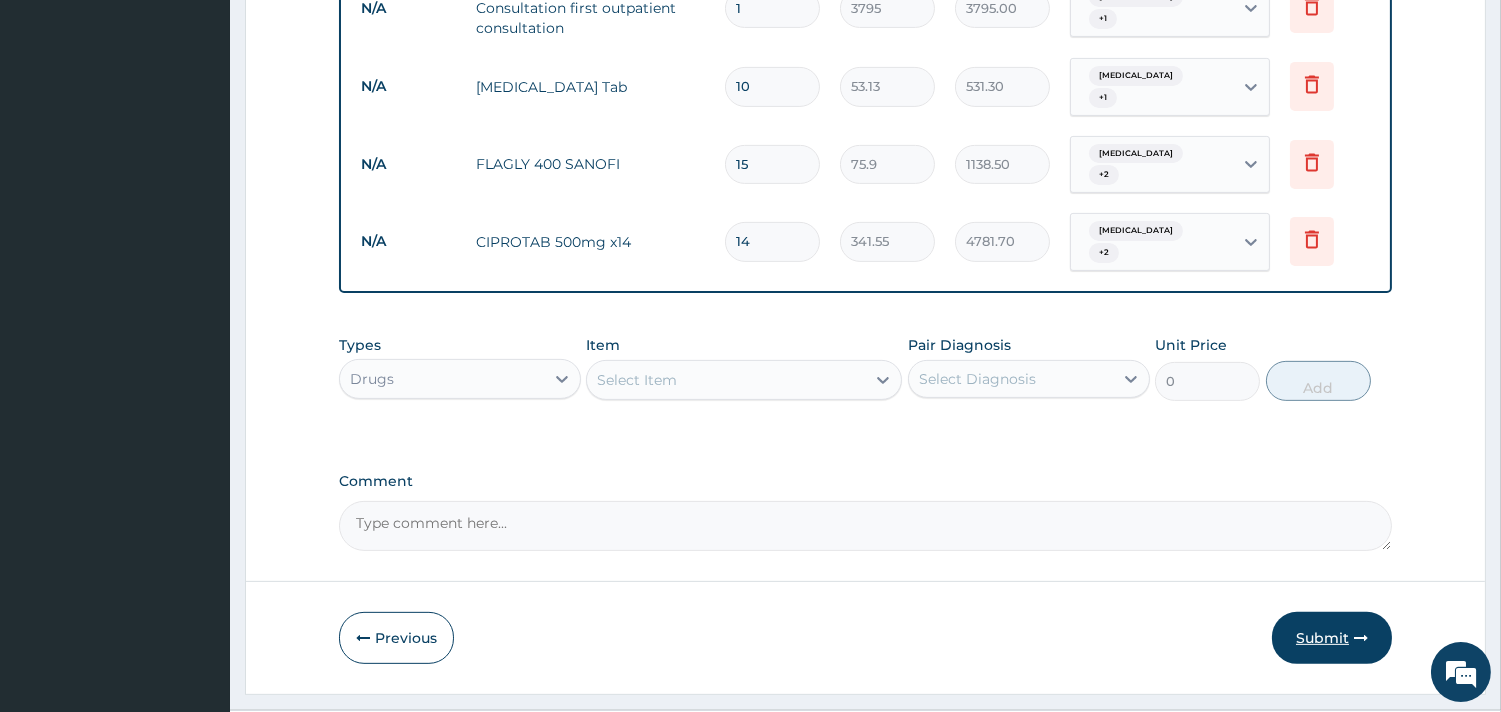 type on "3" 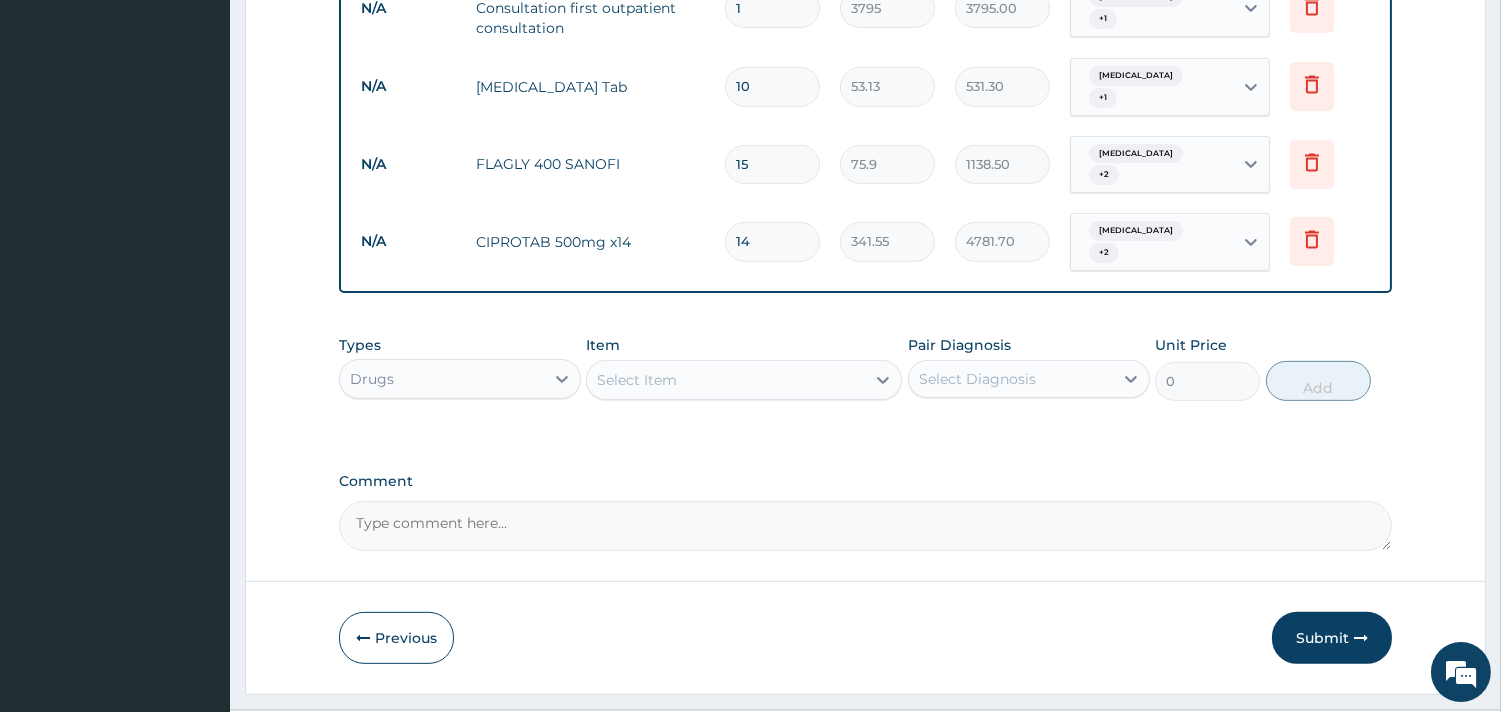 drag, startPoint x: 1354, startPoint y: 574, endPoint x: 1217, endPoint y: 530, distance: 143.89232 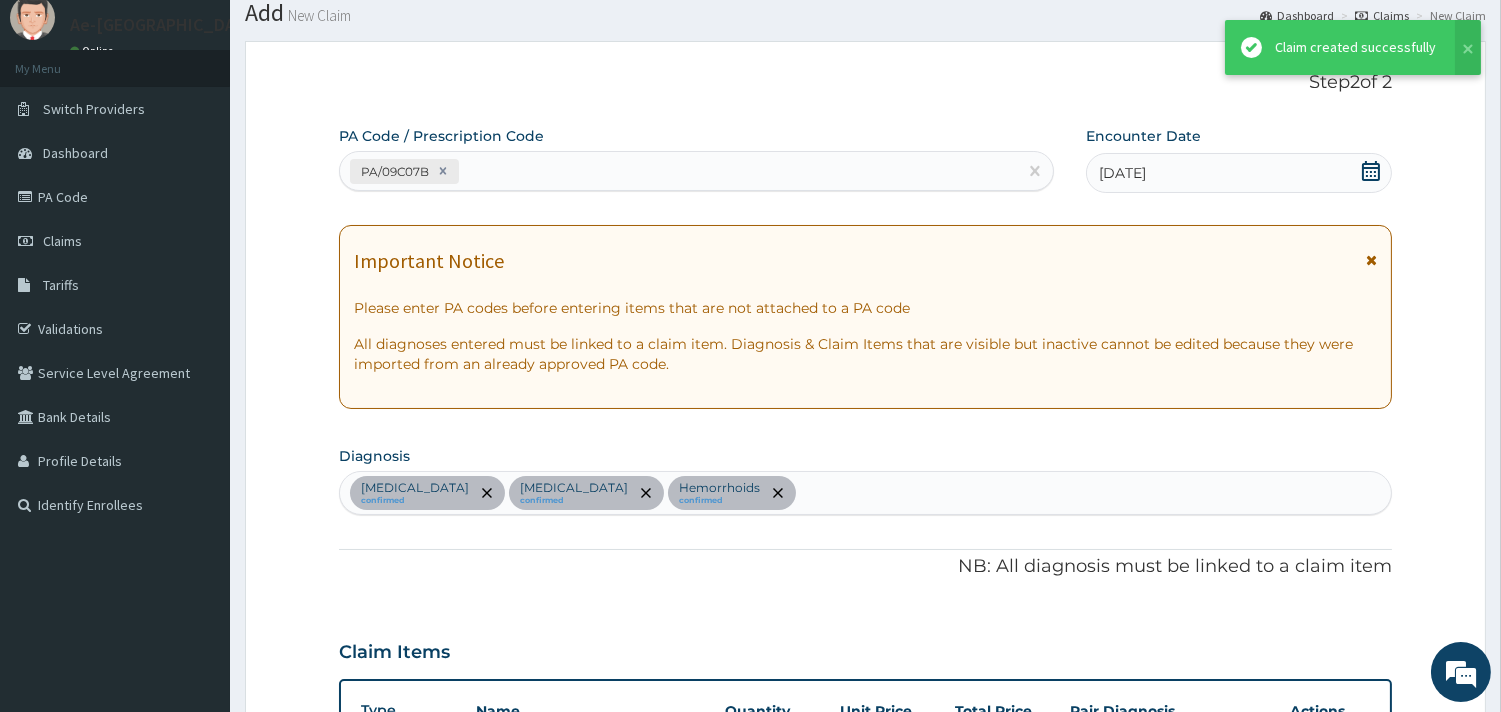 scroll, scrollTop: 1338, scrollLeft: 0, axis: vertical 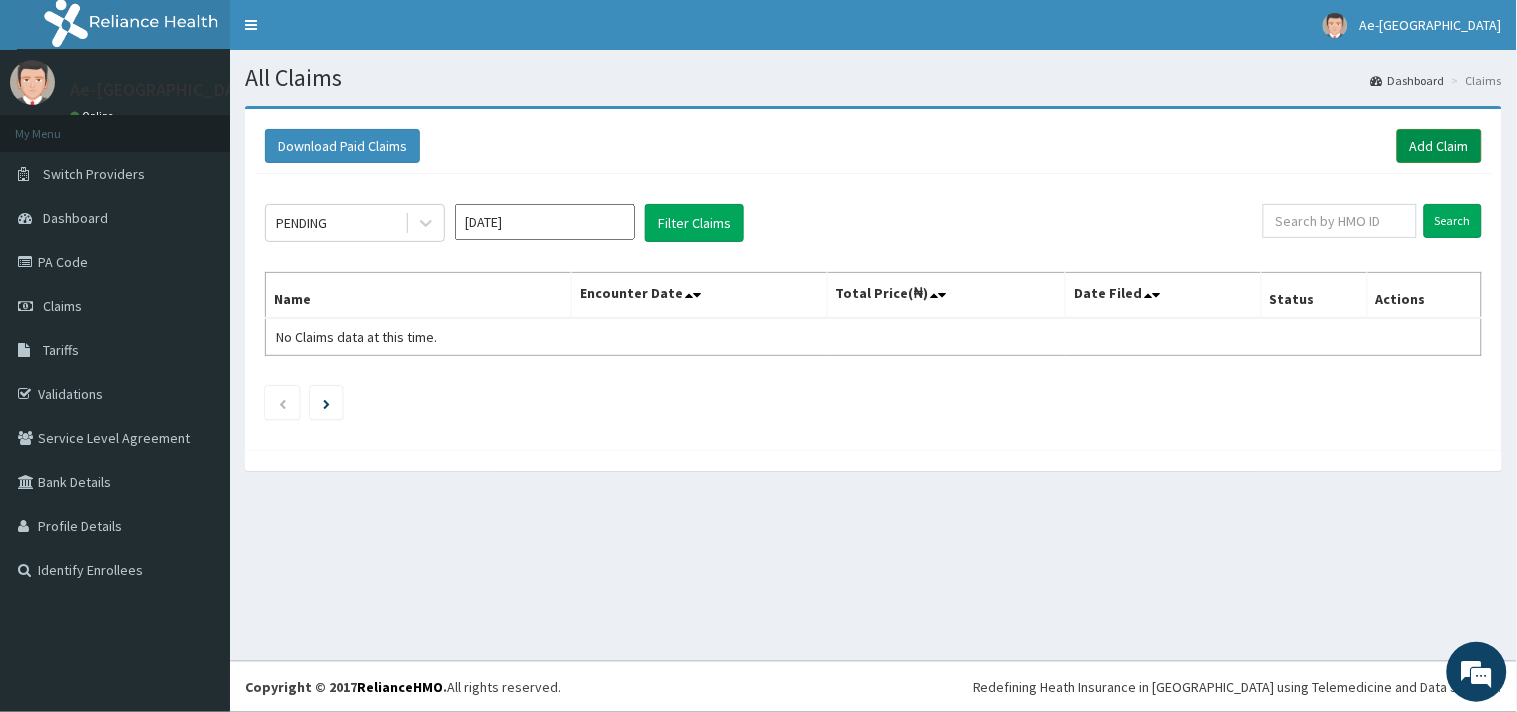 click on "Add Claim" at bounding box center [1439, 146] 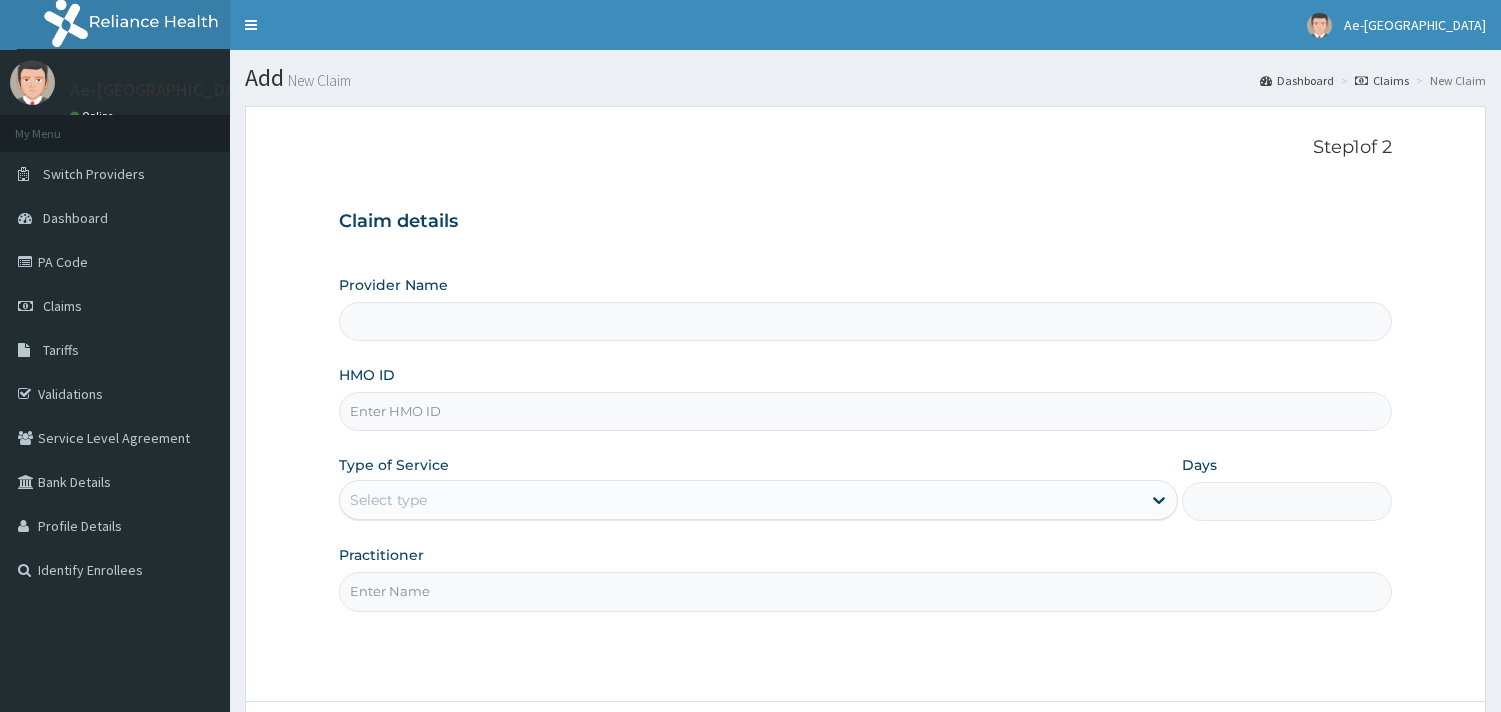 scroll, scrollTop: 0, scrollLeft: 0, axis: both 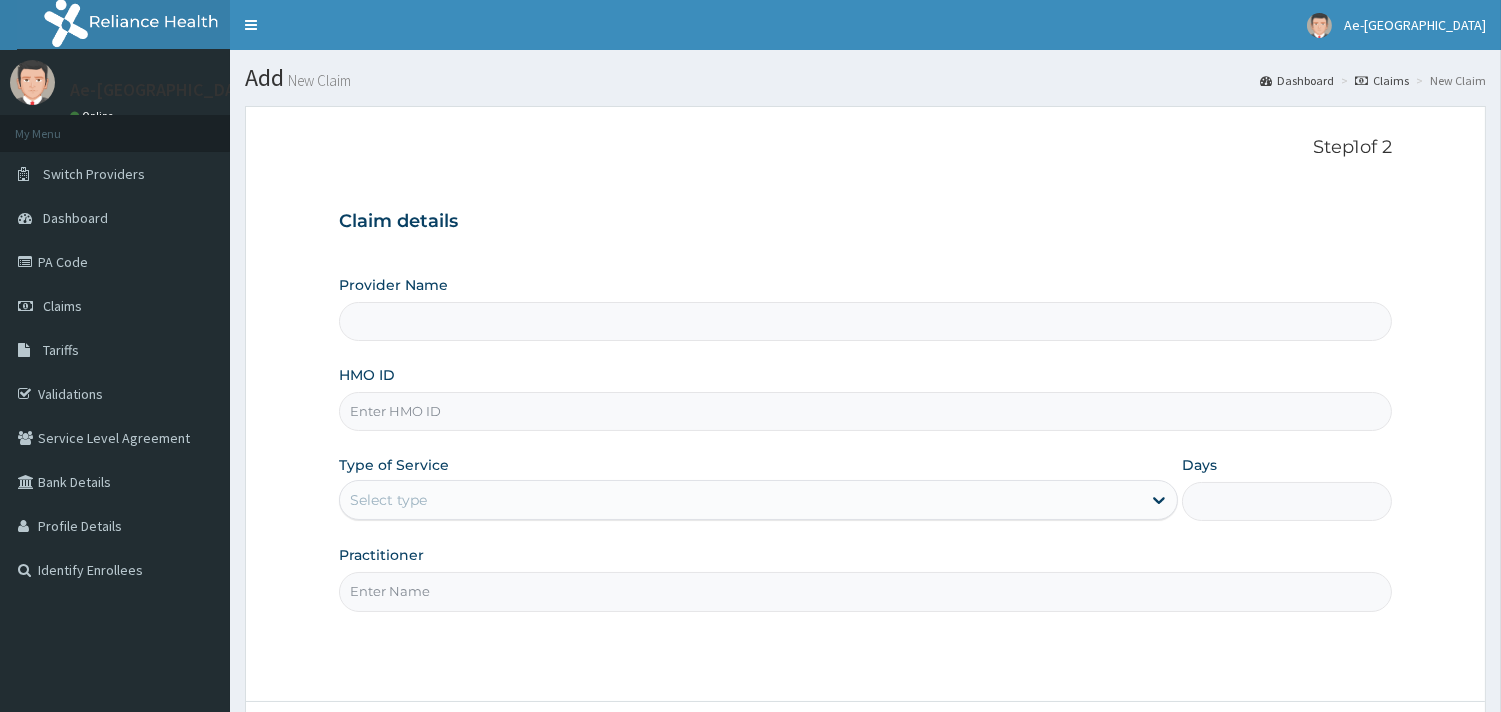 click on "HMO ID" at bounding box center [865, 411] 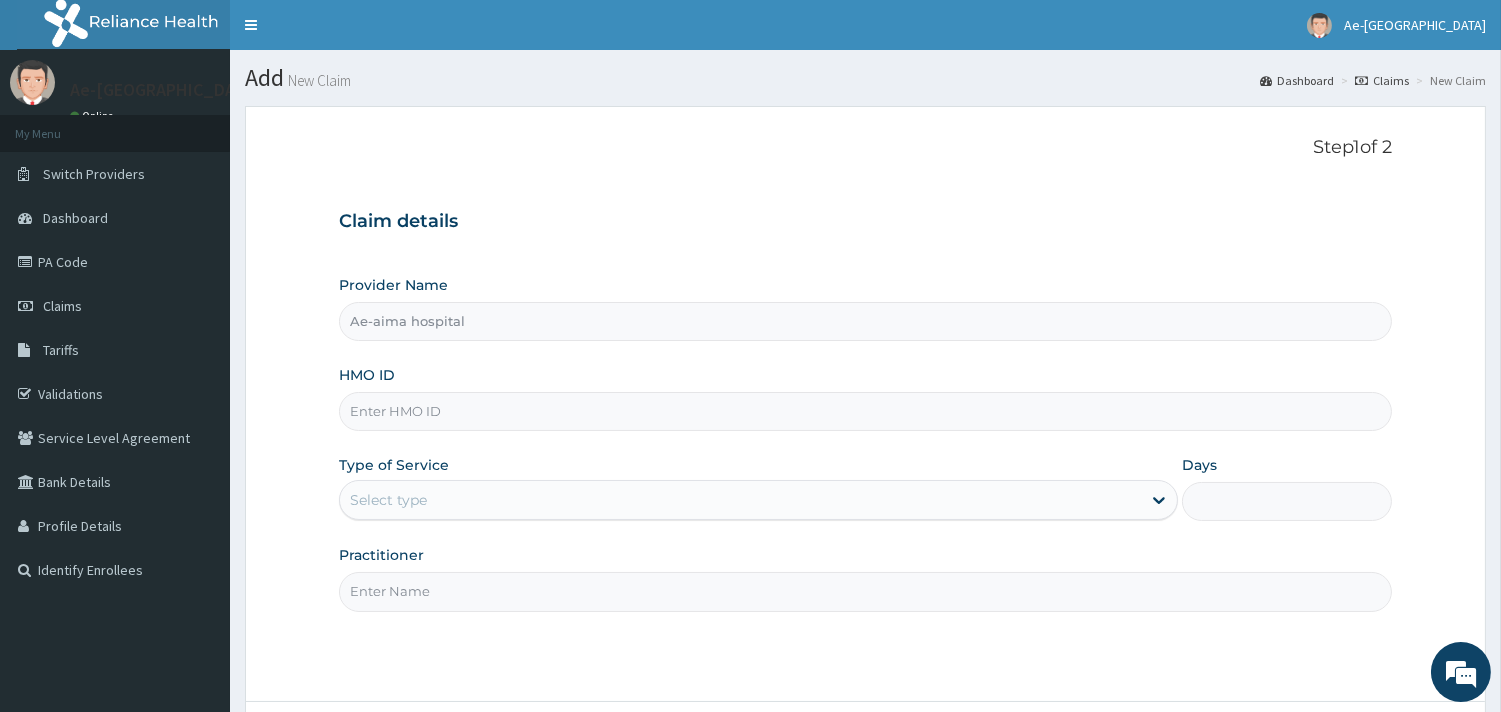 type on "B" 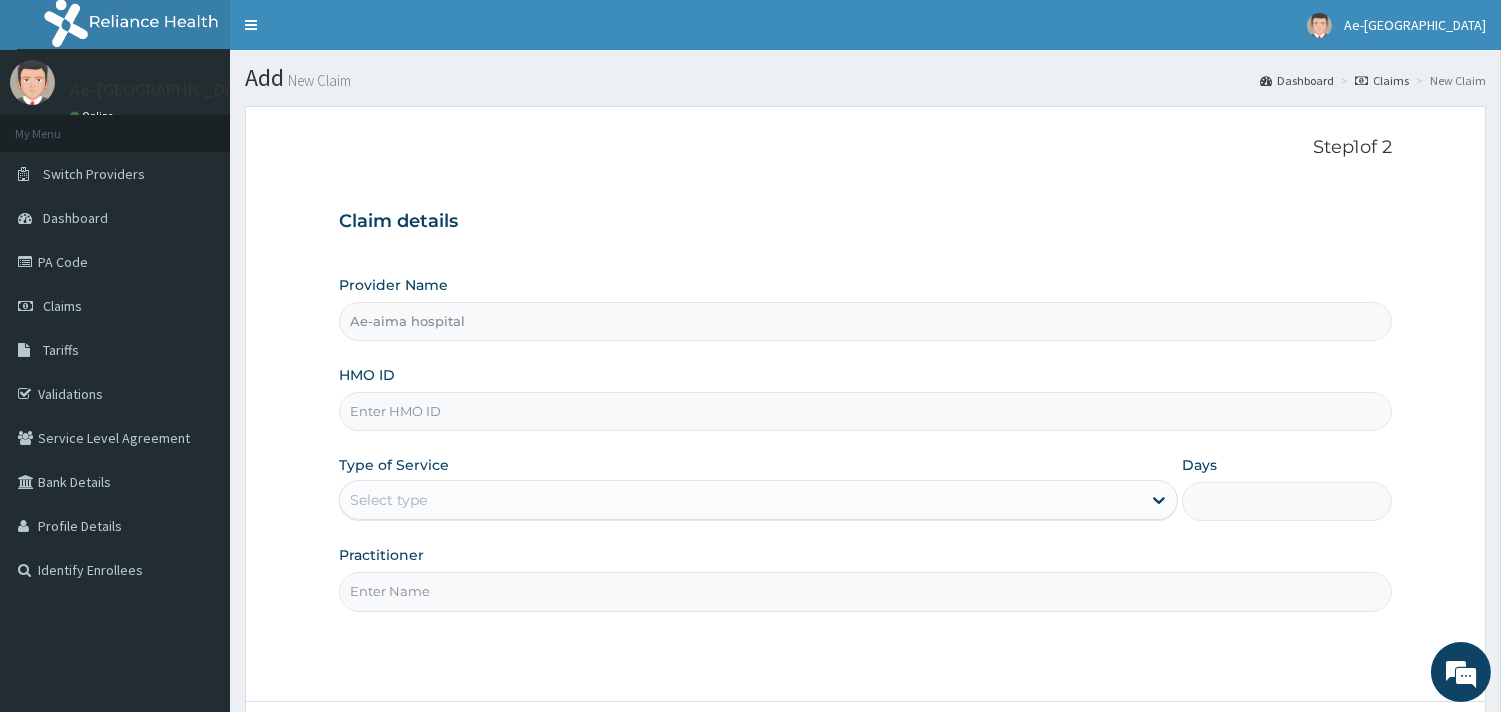 scroll, scrollTop: 0, scrollLeft: 0, axis: both 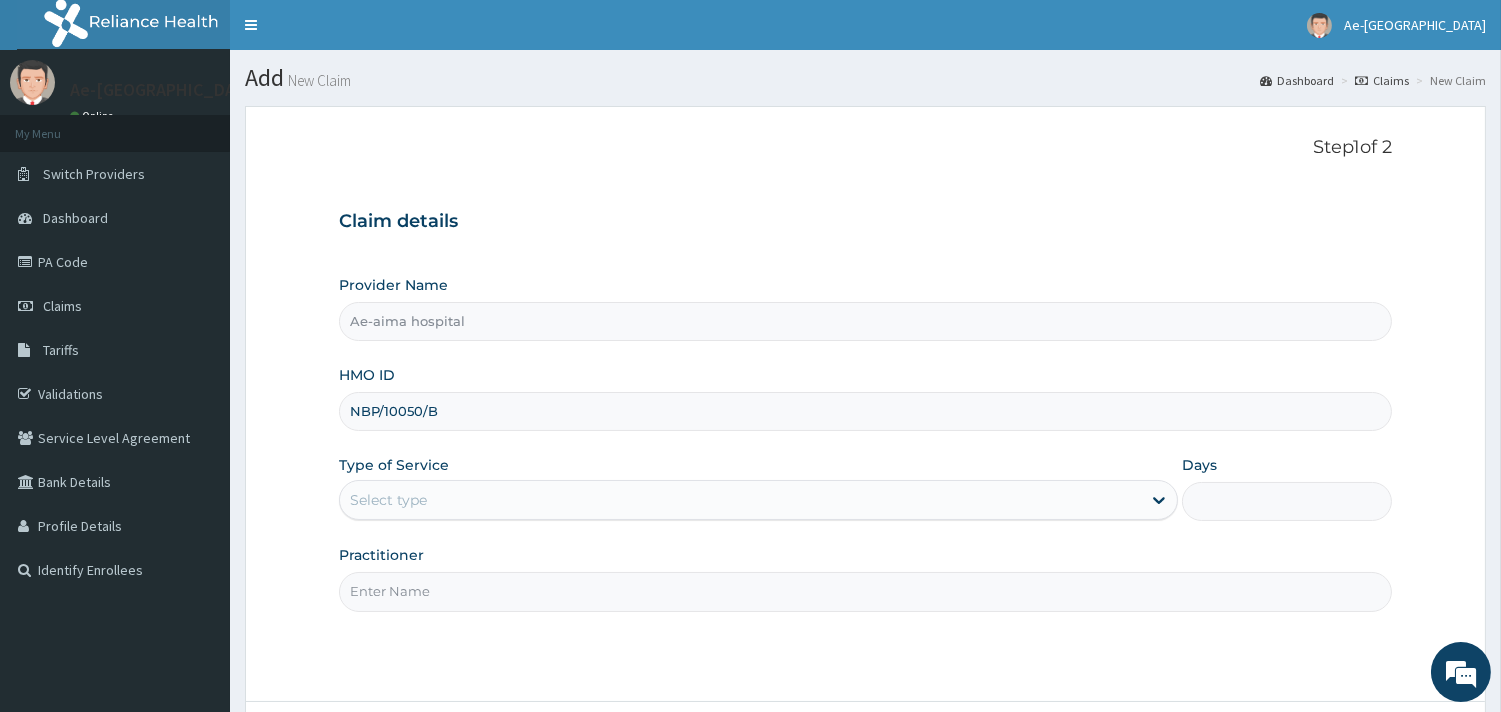 drag, startPoint x: 438, startPoint y: 417, endPoint x: 303, endPoint y: 410, distance: 135.18137 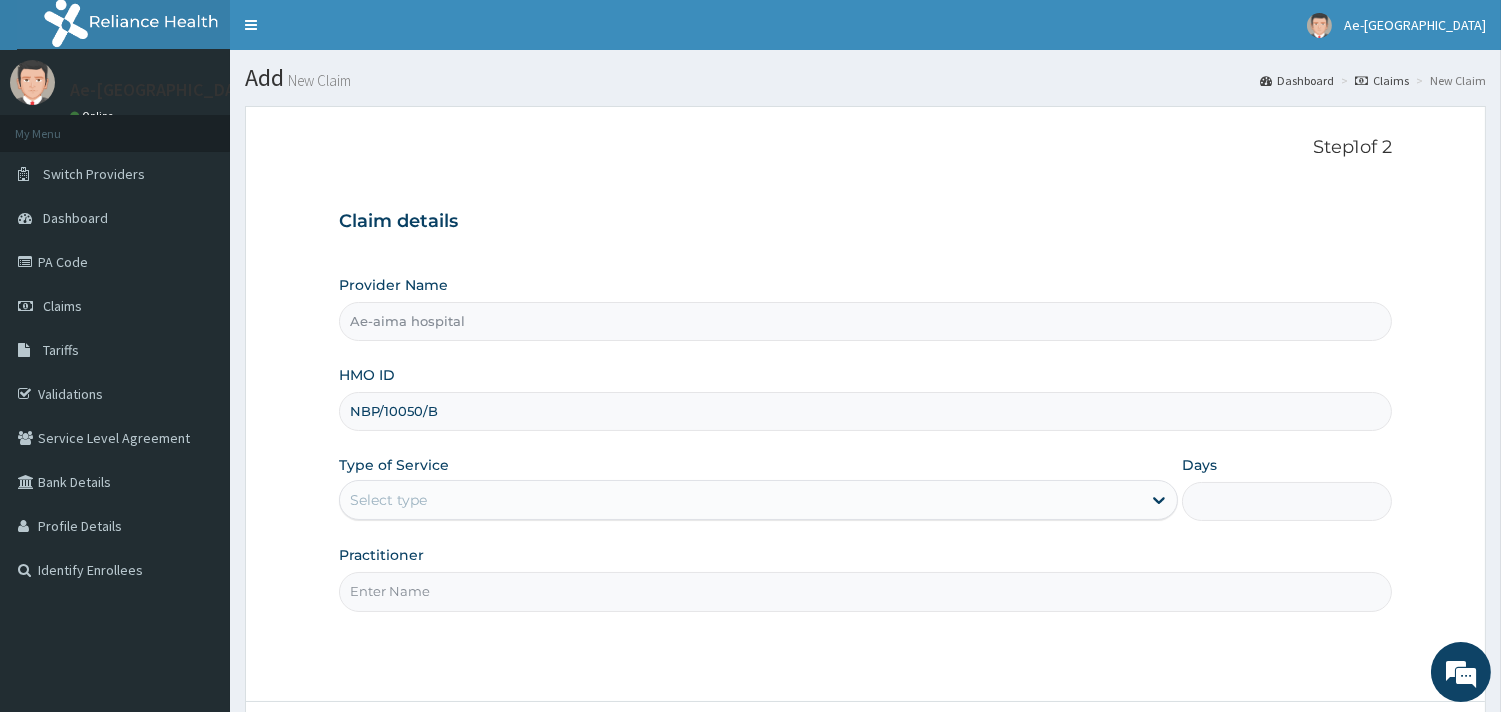 type on "NBP/10050/B" 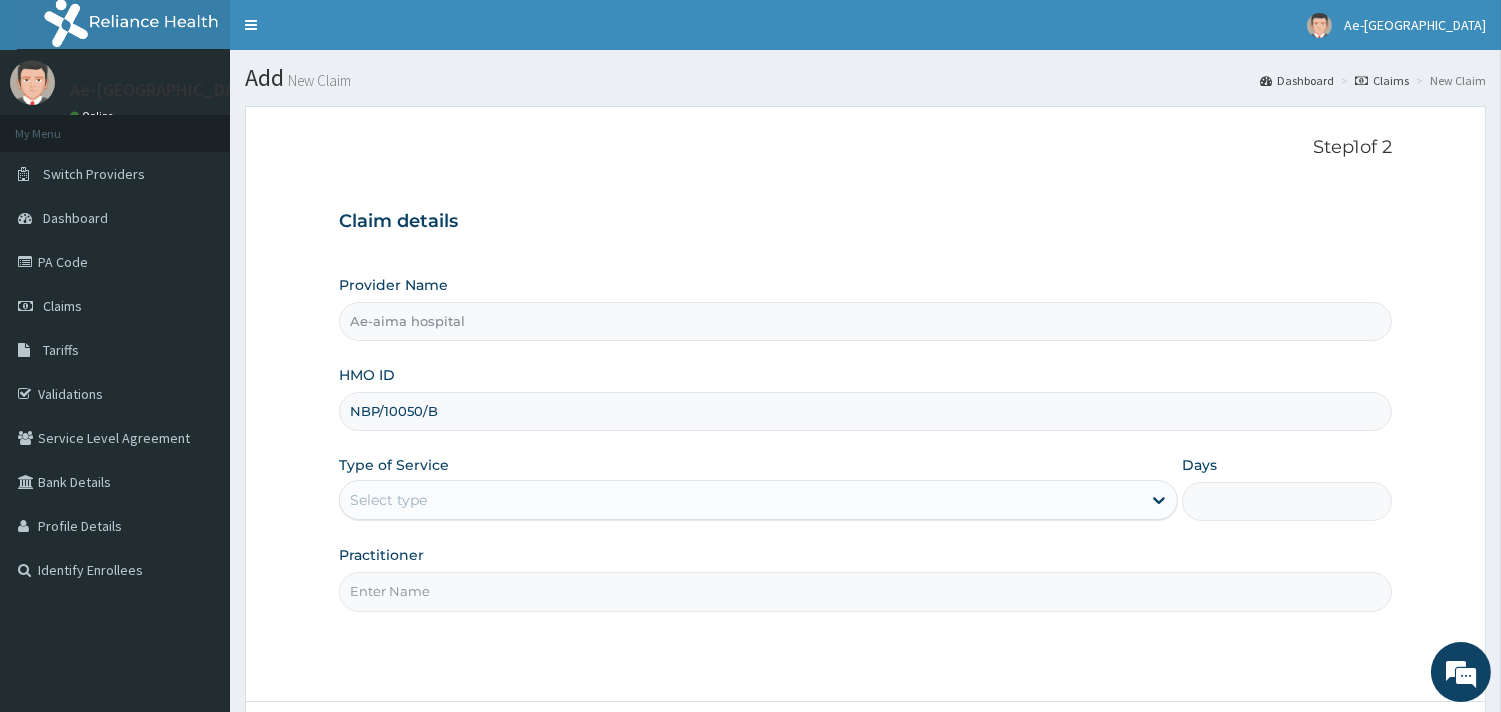 scroll, scrollTop: 170, scrollLeft: 0, axis: vertical 